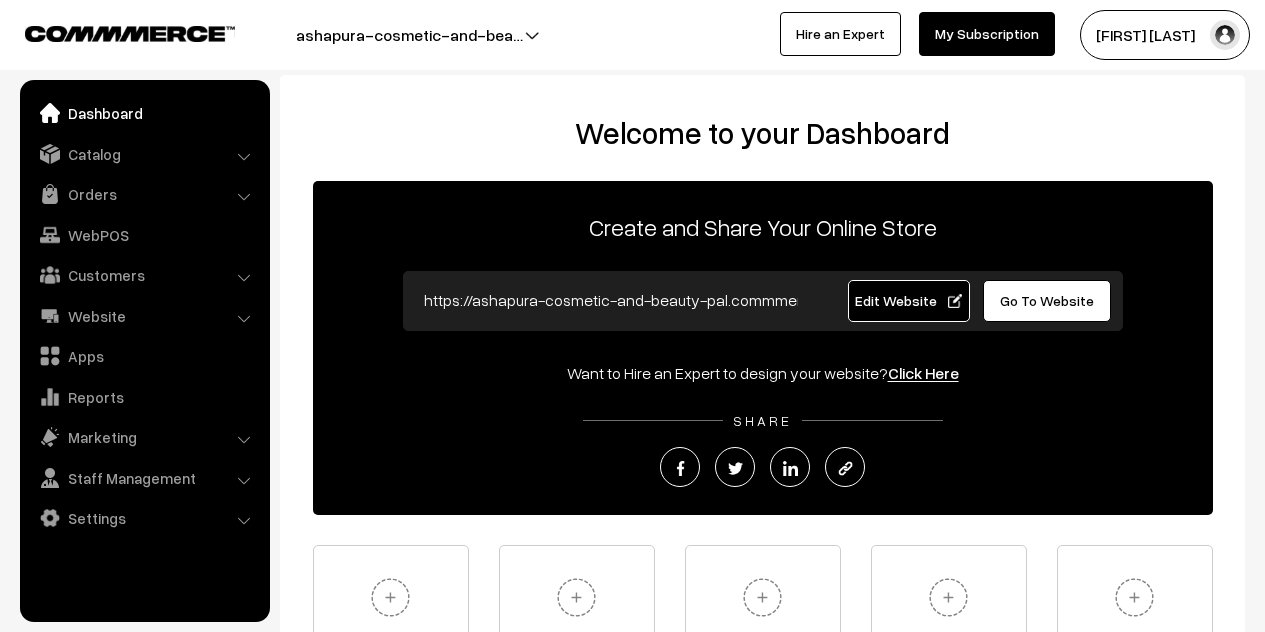 scroll, scrollTop: 0, scrollLeft: 0, axis: both 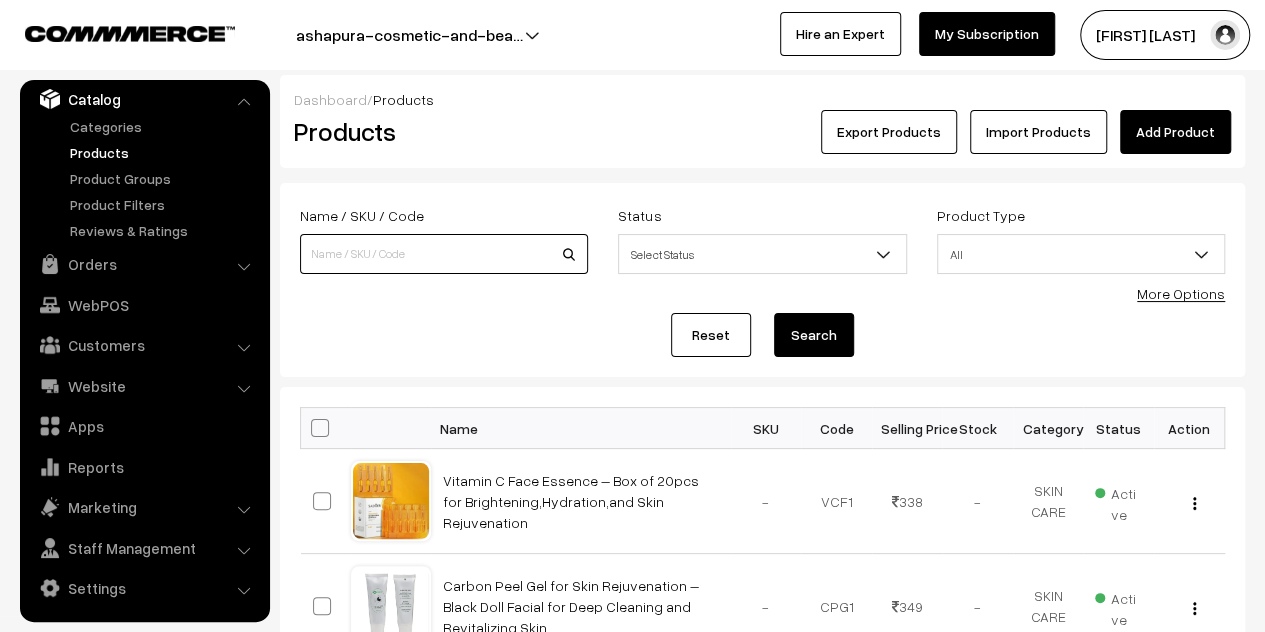 click at bounding box center (444, 254) 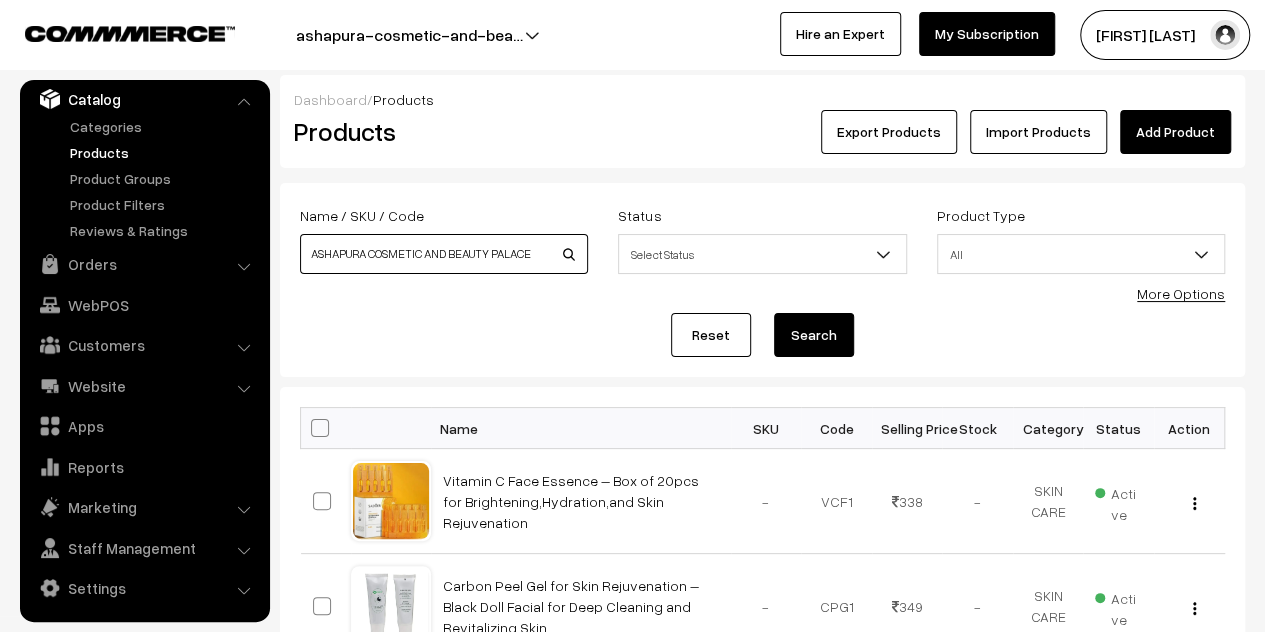 click on "ASHAPURA COSMETIC AND BEAUTY PALACE" at bounding box center [444, 254] 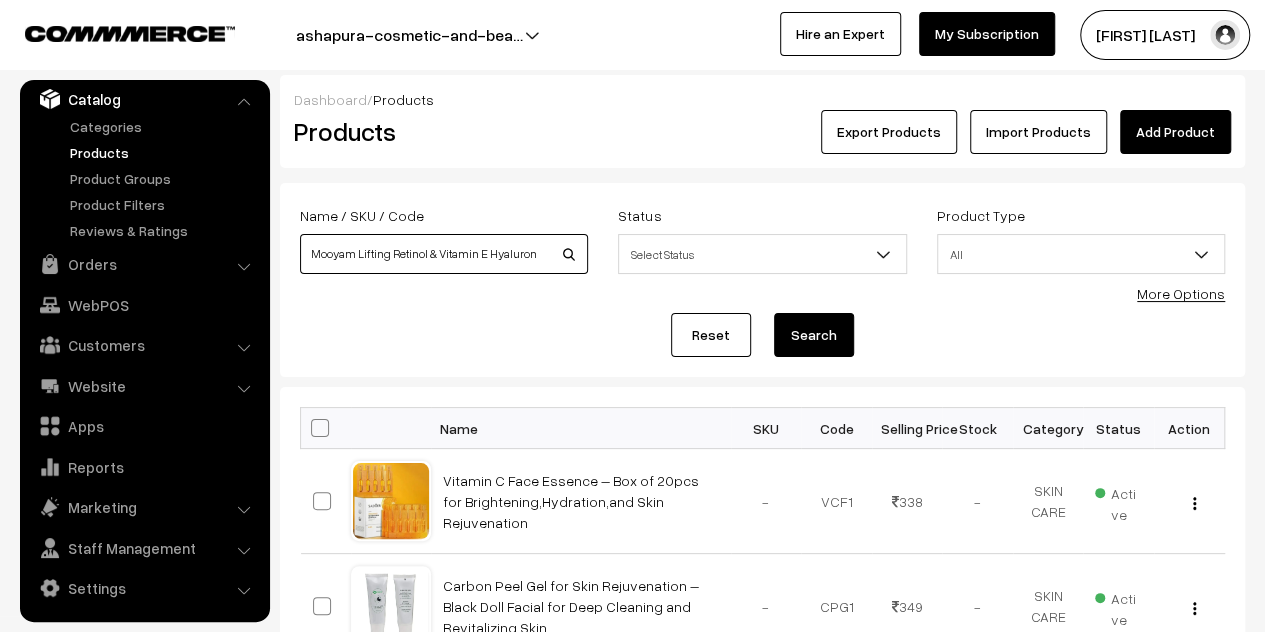 scroll, scrollTop: 0, scrollLeft: 243, axis: horizontal 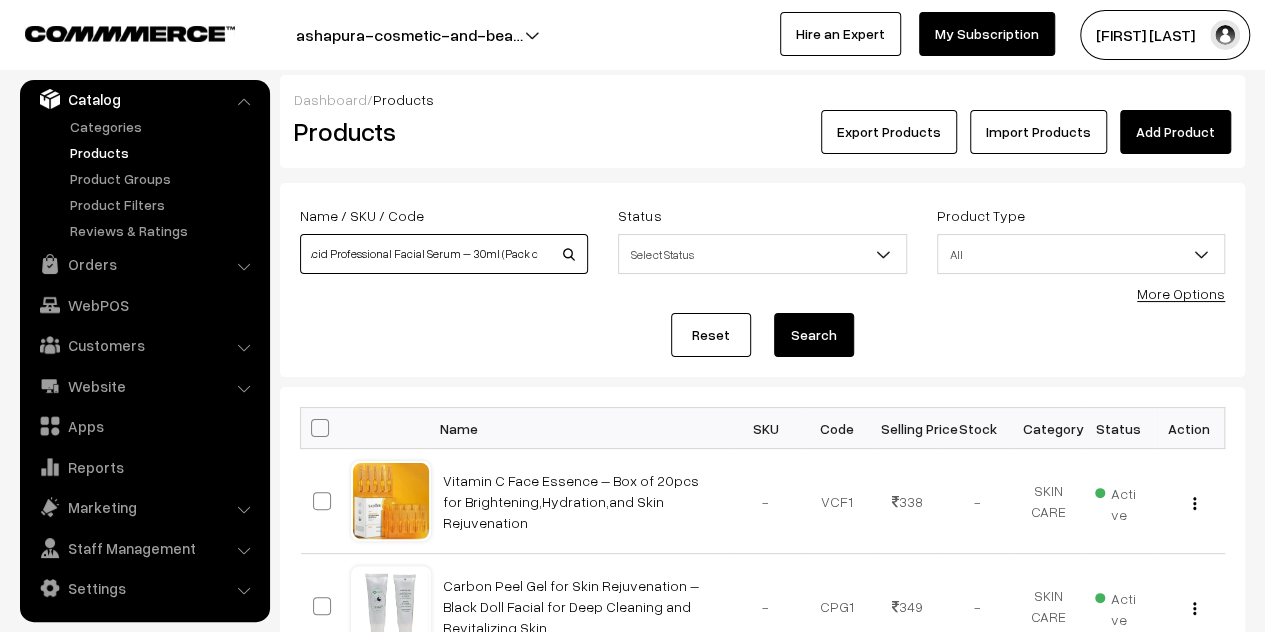 type on "Mooyam Lifting Retinol & Vitamin E Hyaluronic Acid Professional Facial Serum – 30ml (Pack of 1)" 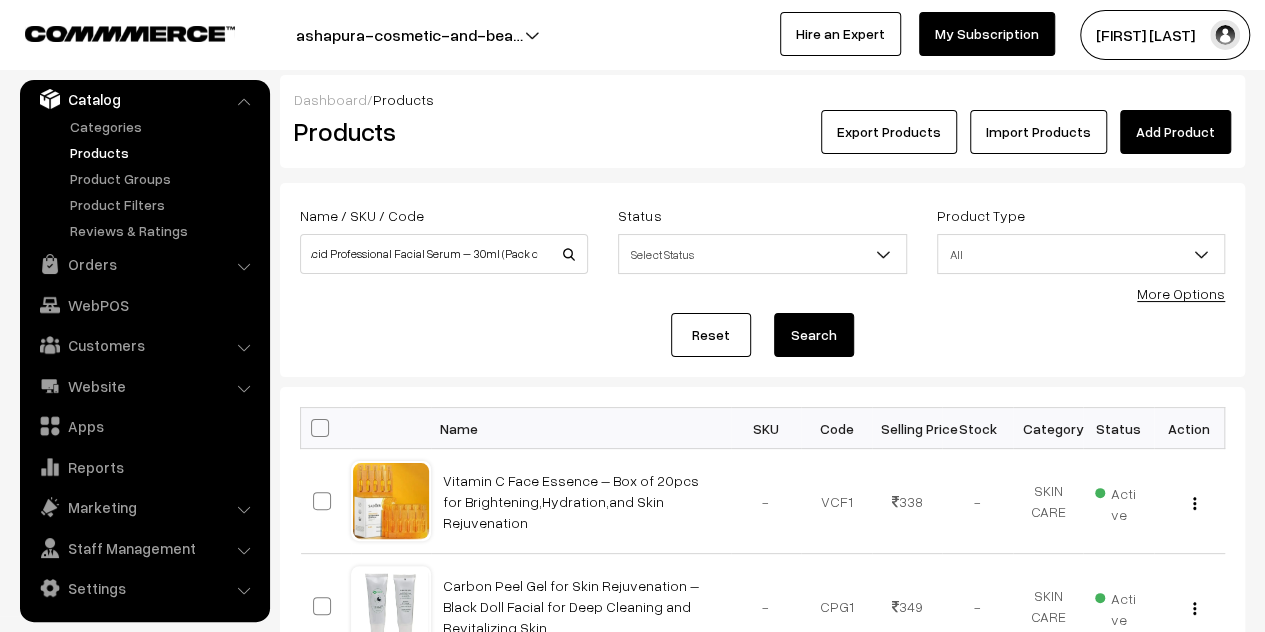 click on "Search" at bounding box center (814, 335) 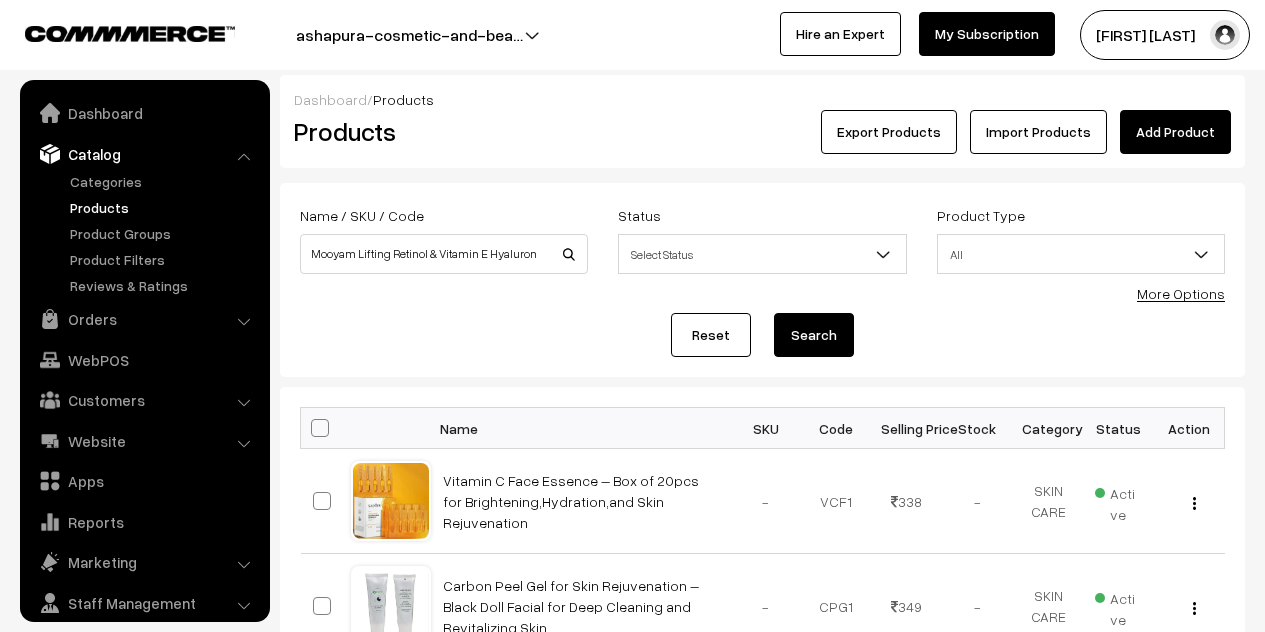 scroll, scrollTop: 0, scrollLeft: 0, axis: both 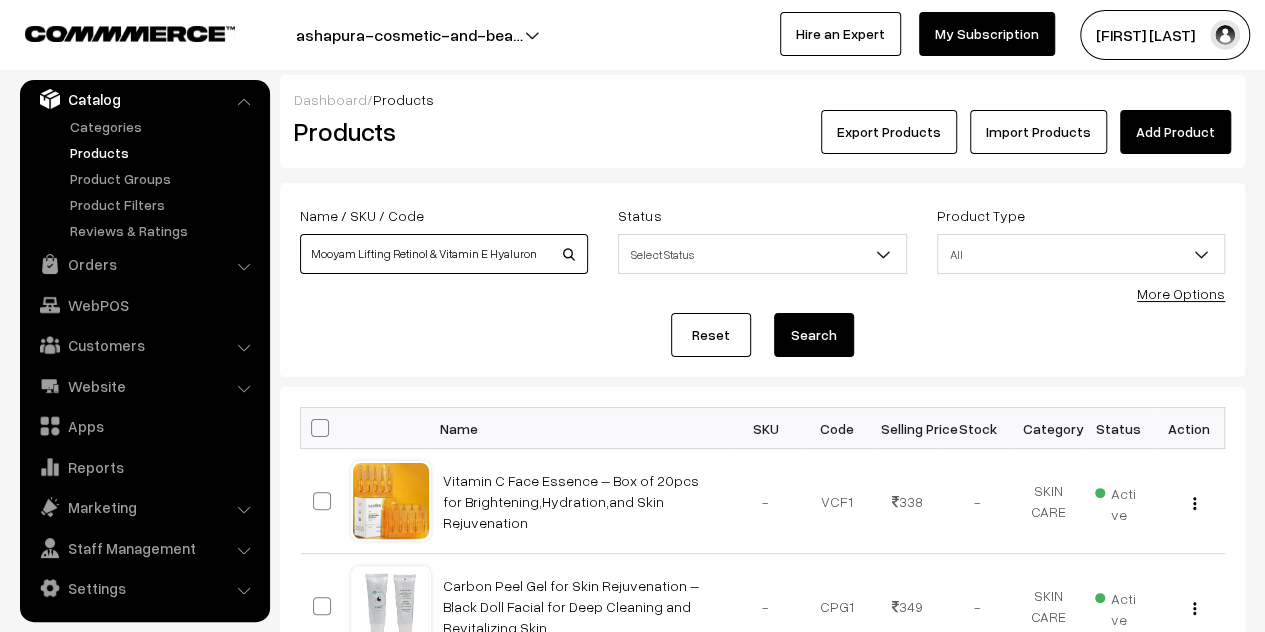 click on "Mooyam Lifting Retinol & Vitamin E Hyaluronic Acid Professional Facial Serum – 30ml (Pack of 1)" at bounding box center (444, 254) 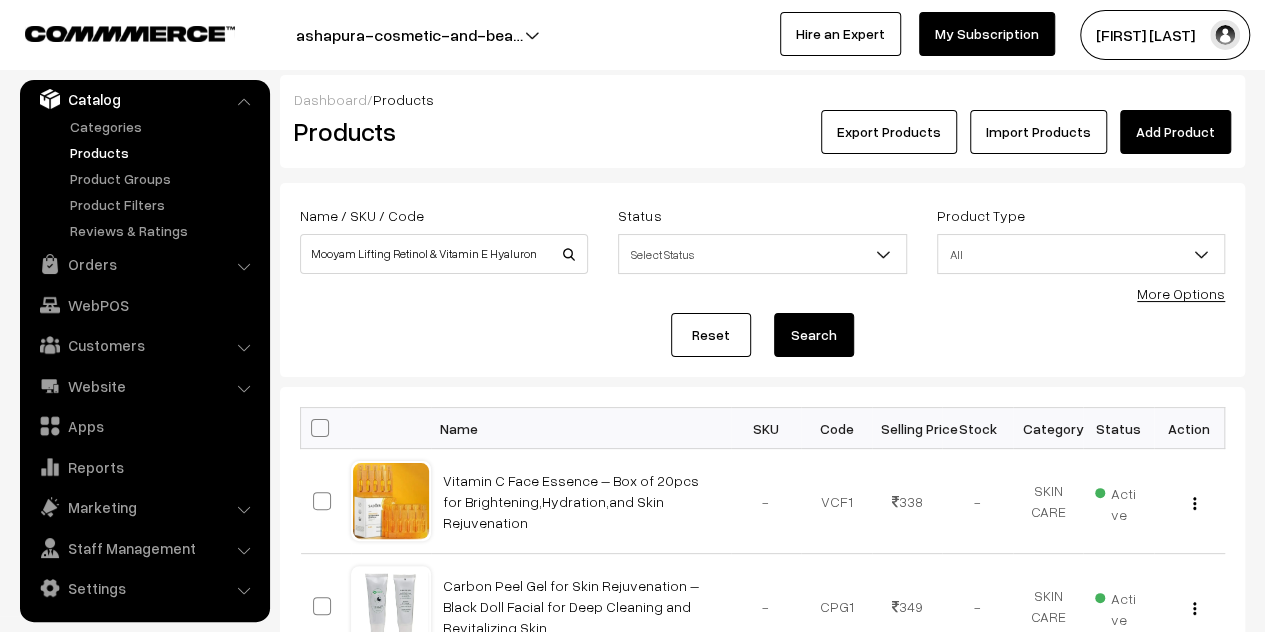 click on "Search" at bounding box center (814, 335) 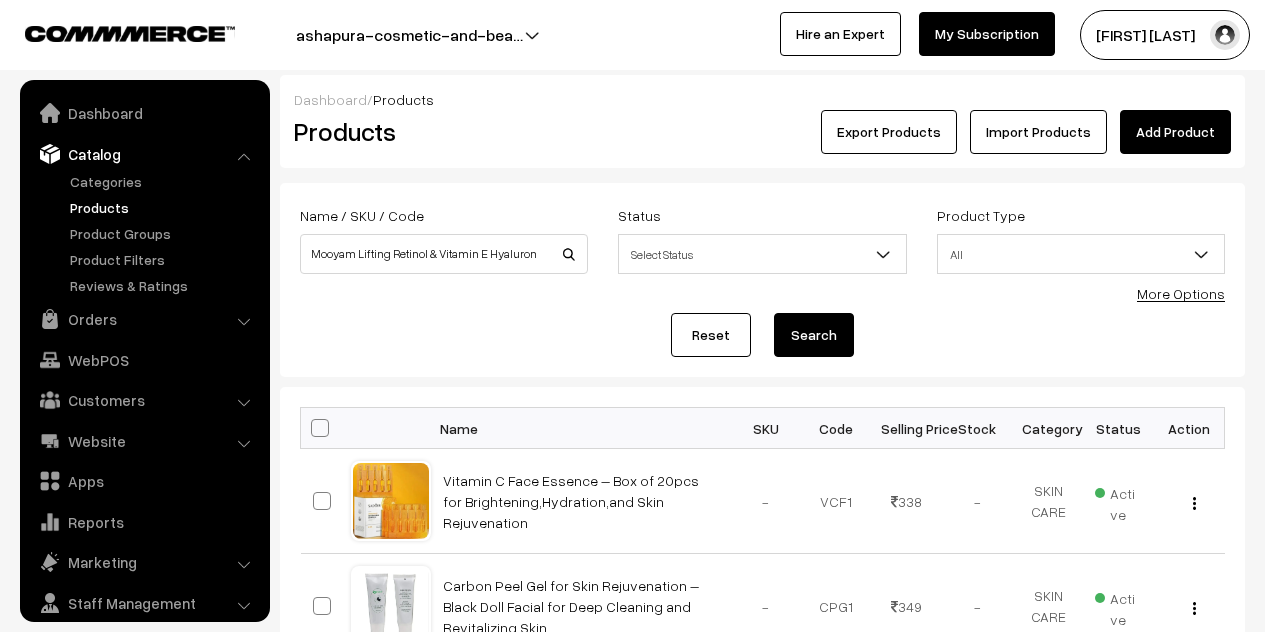scroll, scrollTop: 0, scrollLeft: 0, axis: both 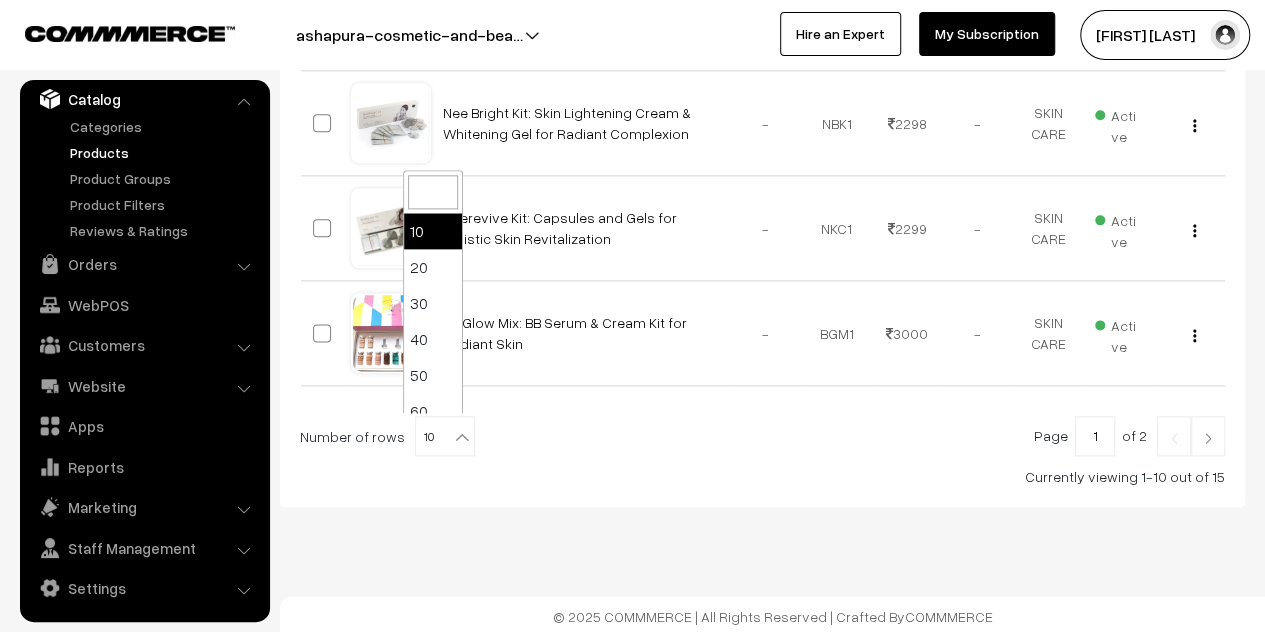 click at bounding box center [464, 430] 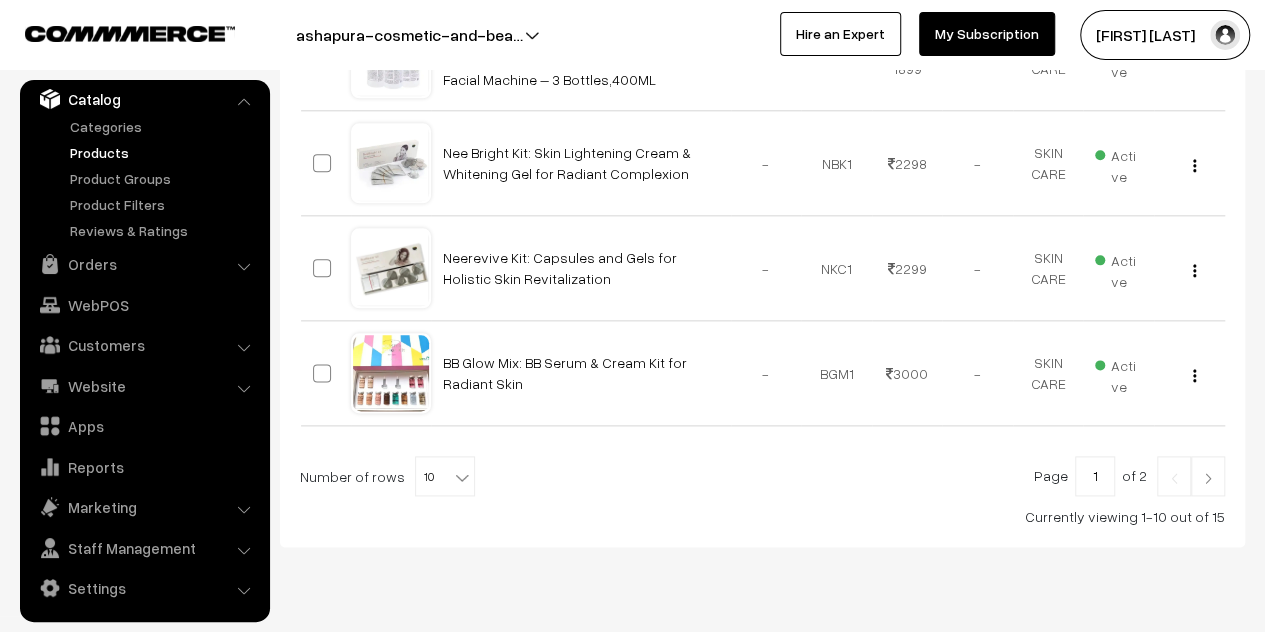 scroll, scrollTop: 1113, scrollLeft: 0, axis: vertical 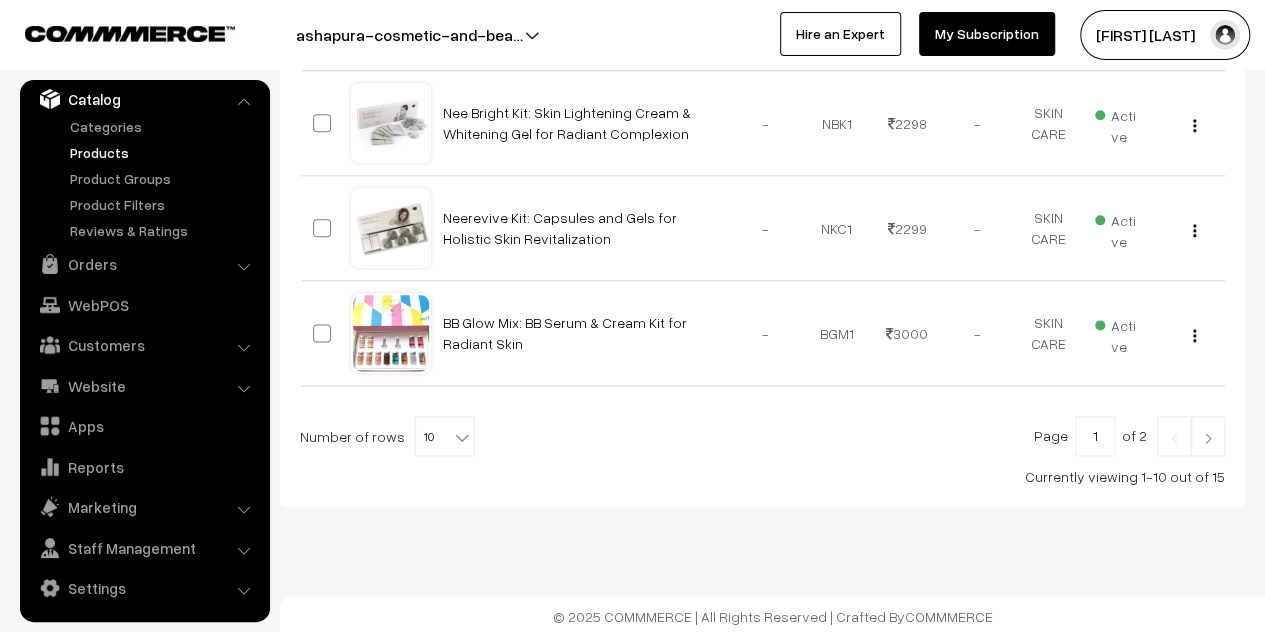 click at bounding box center [1208, 438] 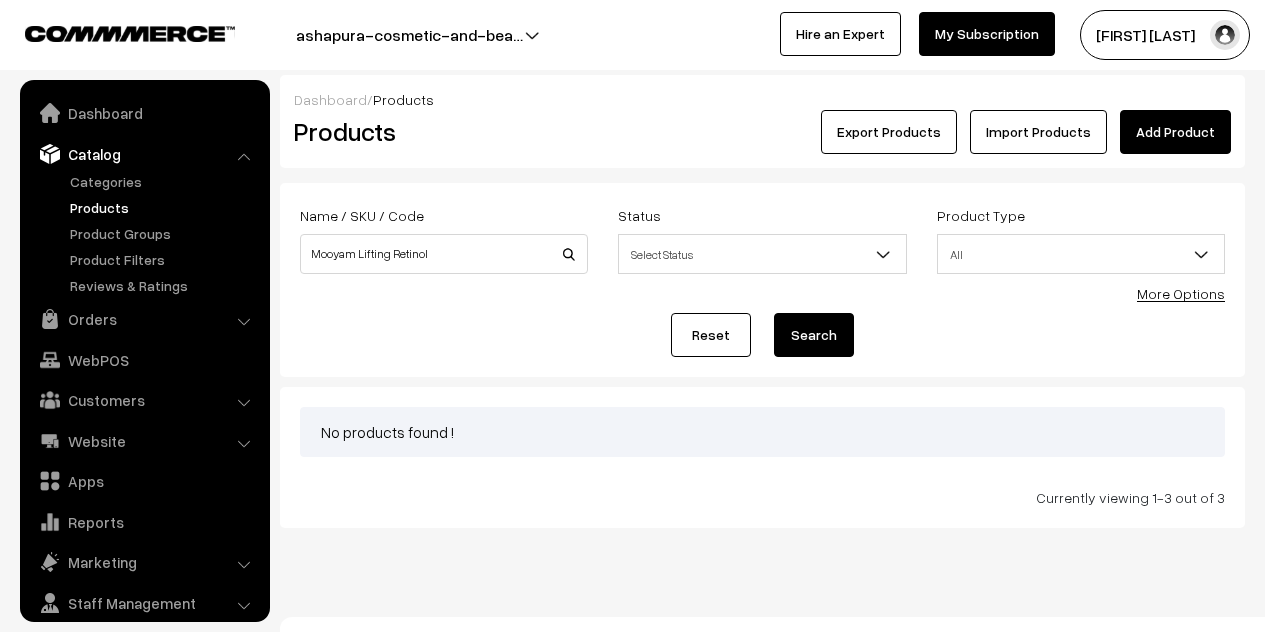 scroll, scrollTop: 0, scrollLeft: 0, axis: both 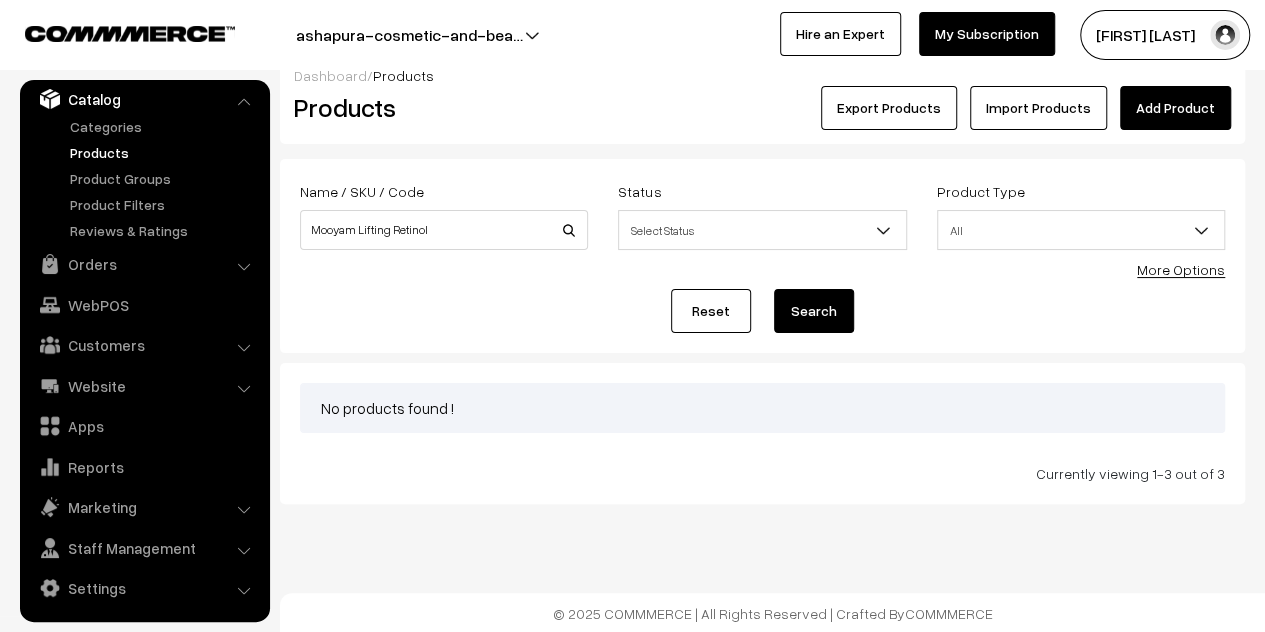 click on "Products" at bounding box center (164, 152) 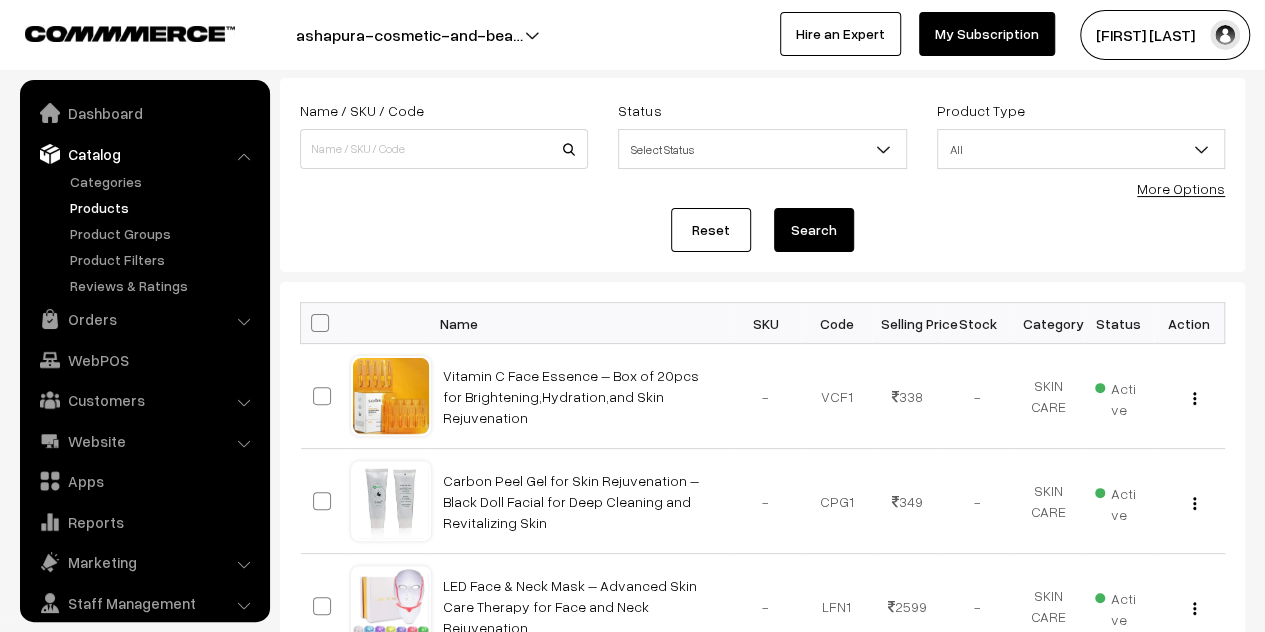 scroll, scrollTop: 700, scrollLeft: 0, axis: vertical 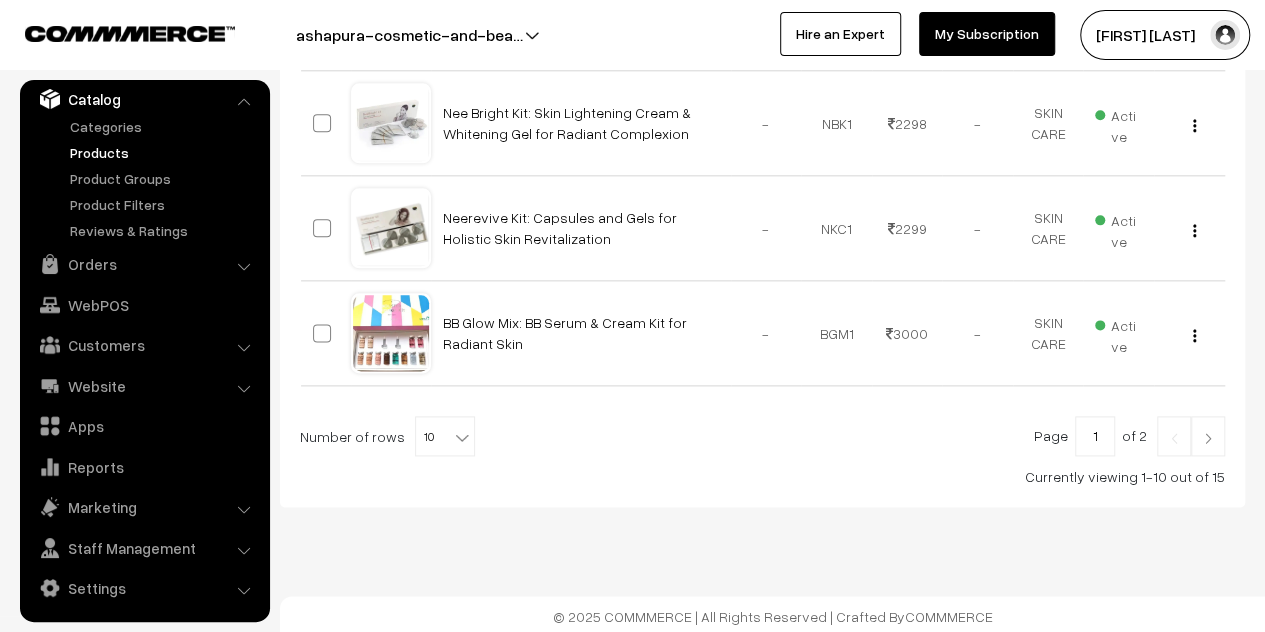click at bounding box center [1208, 436] 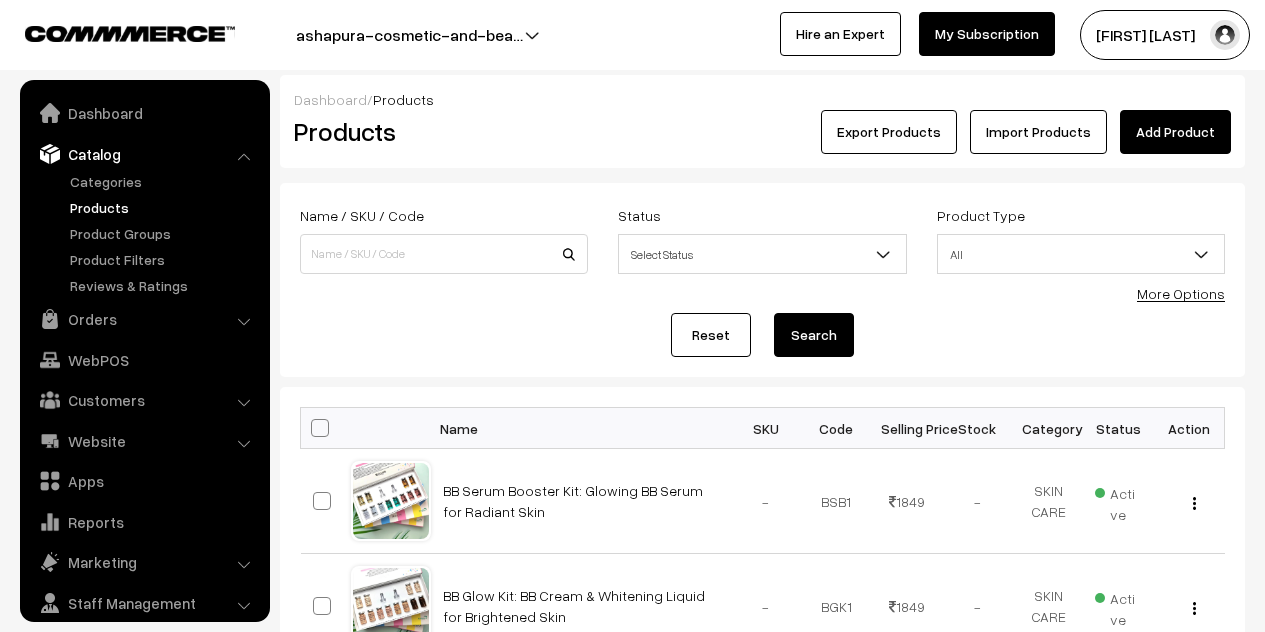 scroll, scrollTop: 400, scrollLeft: 0, axis: vertical 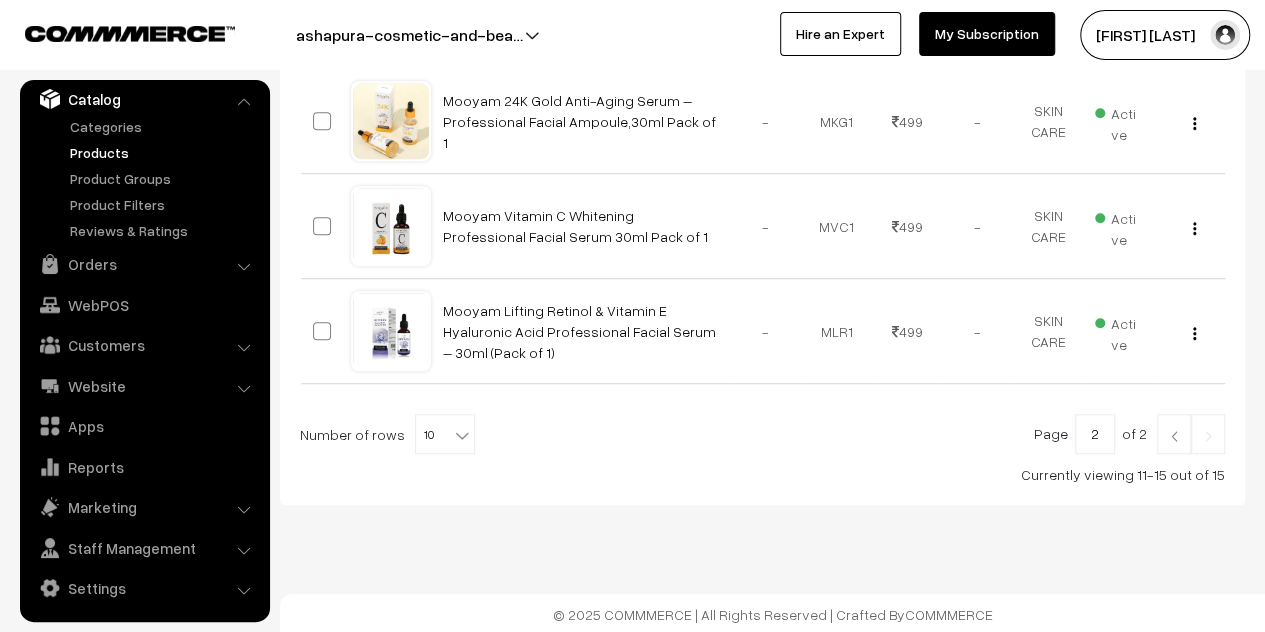 click at bounding box center [1174, 436] 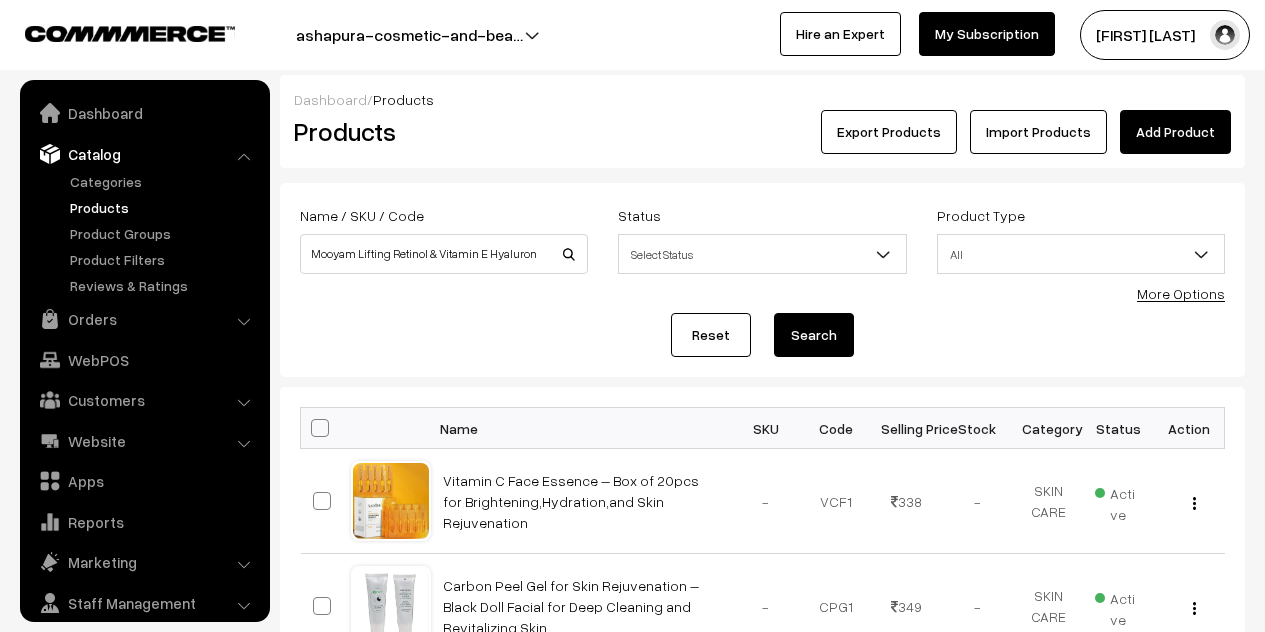 scroll, scrollTop: 0, scrollLeft: 0, axis: both 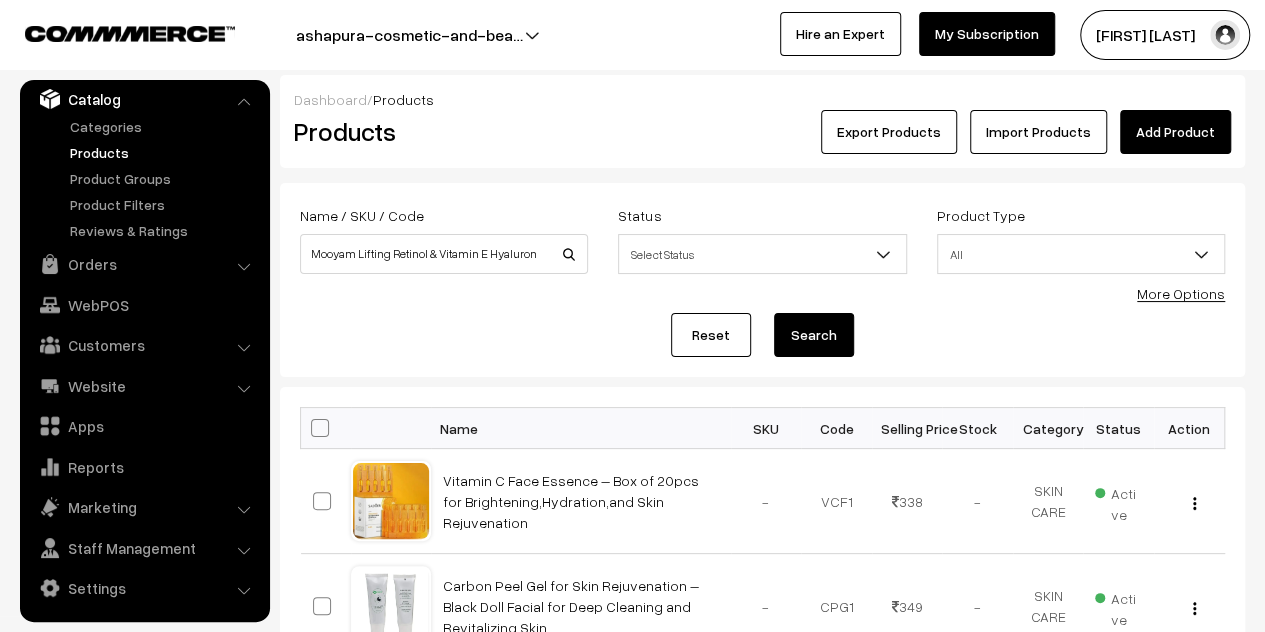 click on "Search" at bounding box center (814, 335) 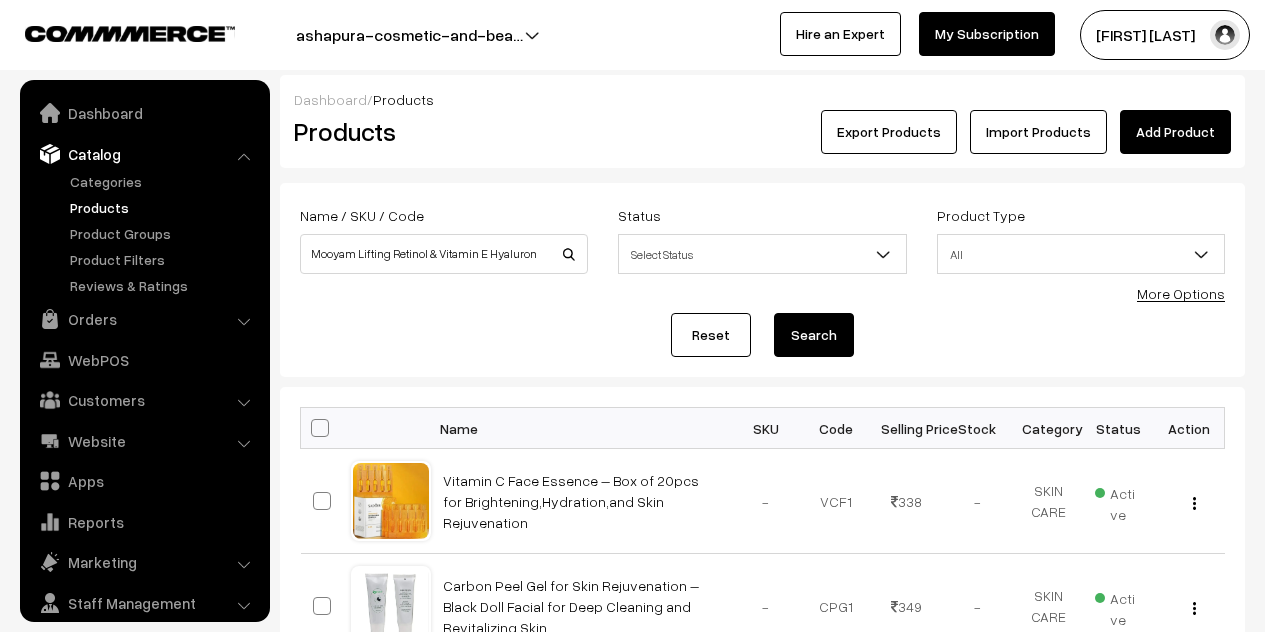 scroll, scrollTop: 0, scrollLeft: 0, axis: both 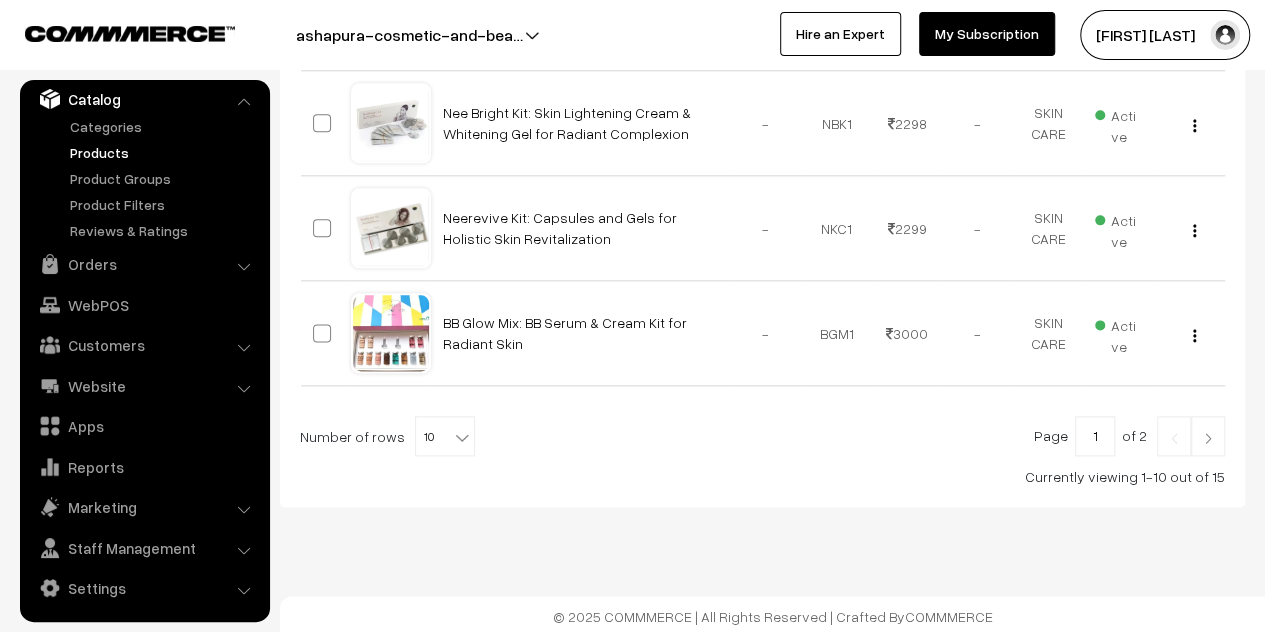 click at bounding box center [1208, 438] 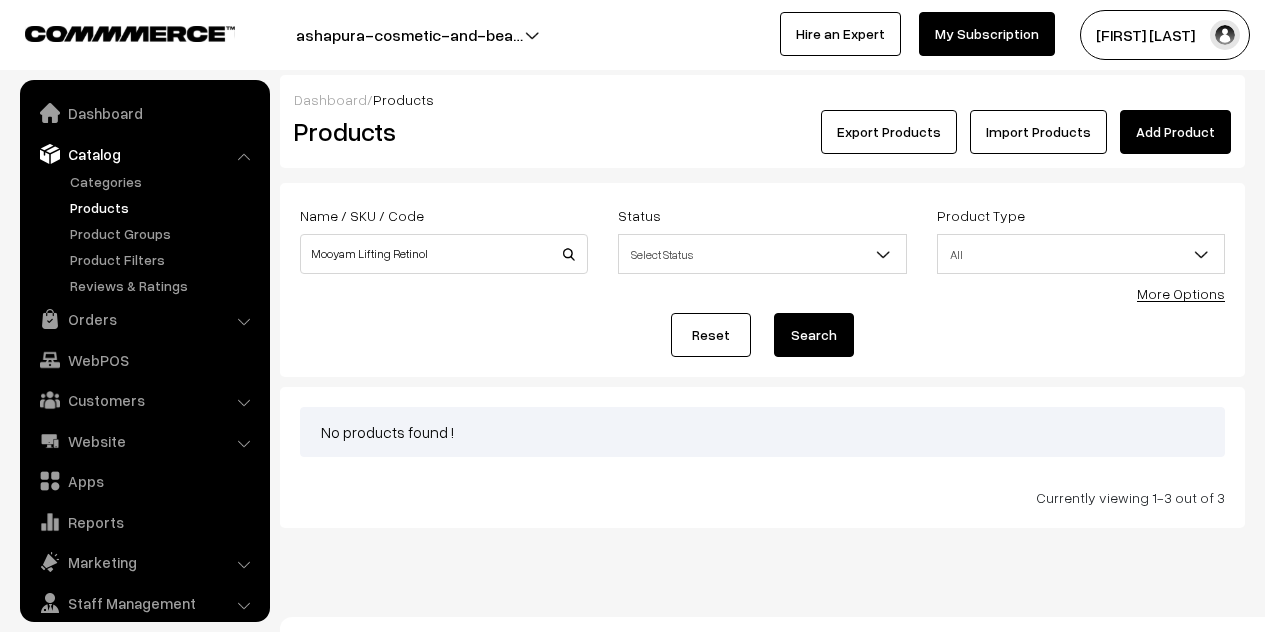 scroll, scrollTop: 0, scrollLeft: 0, axis: both 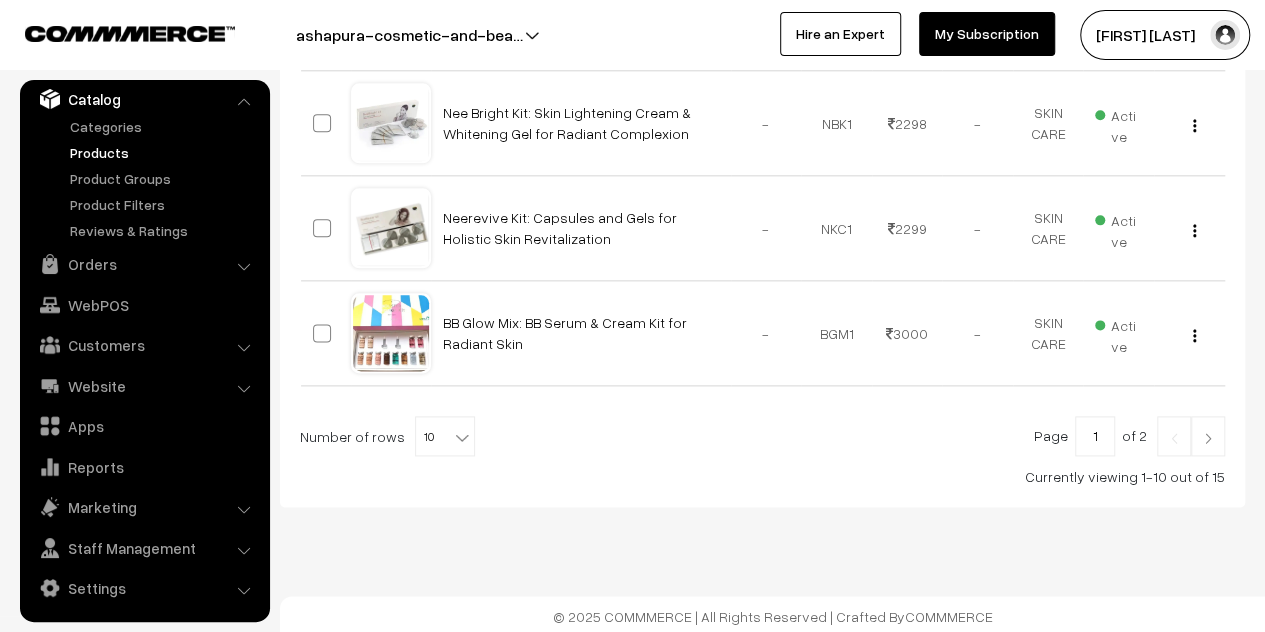 click at bounding box center [1208, 436] 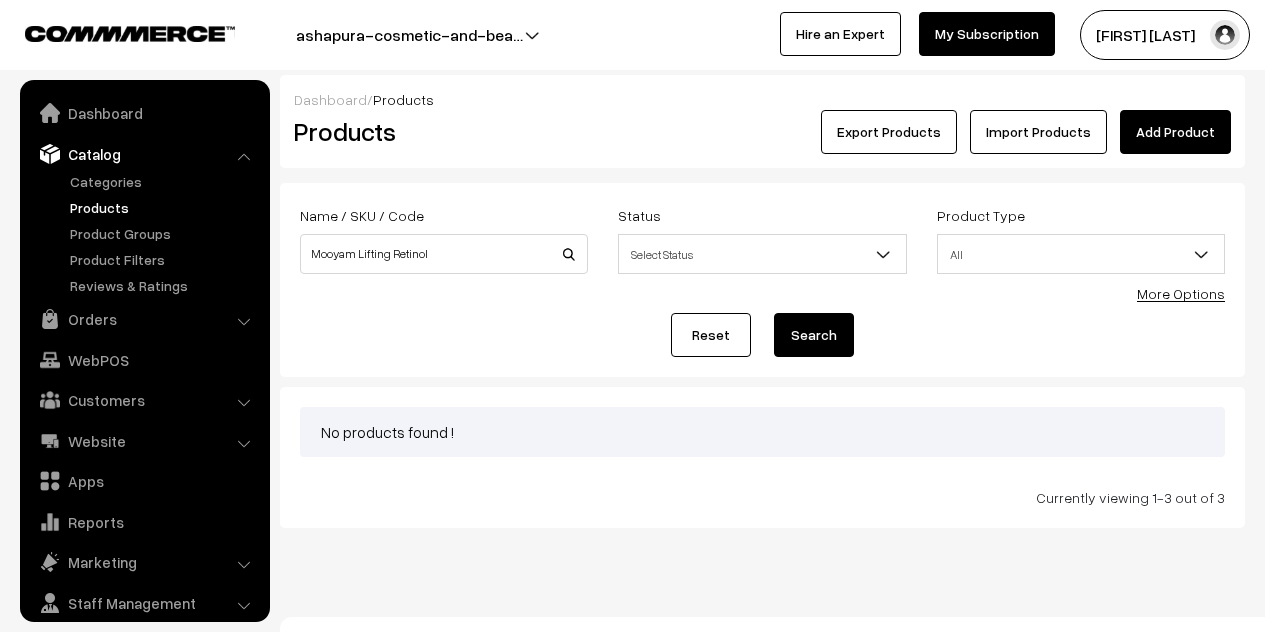 scroll, scrollTop: 0, scrollLeft: 0, axis: both 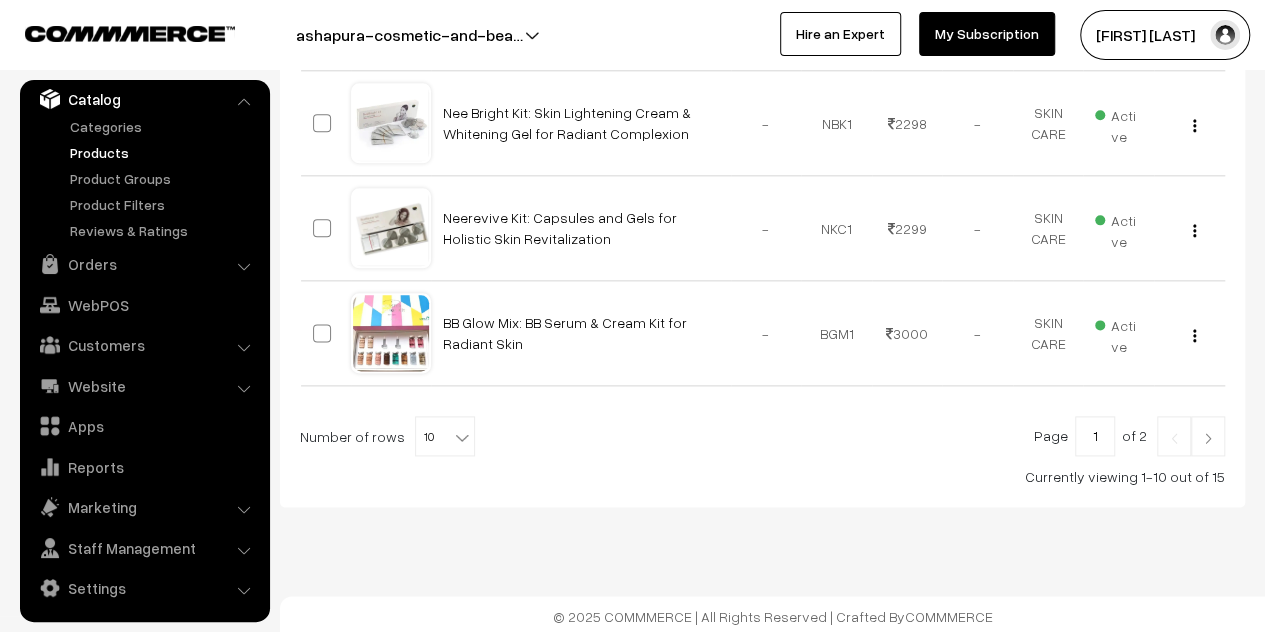 click at bounding box center (1208, 436) 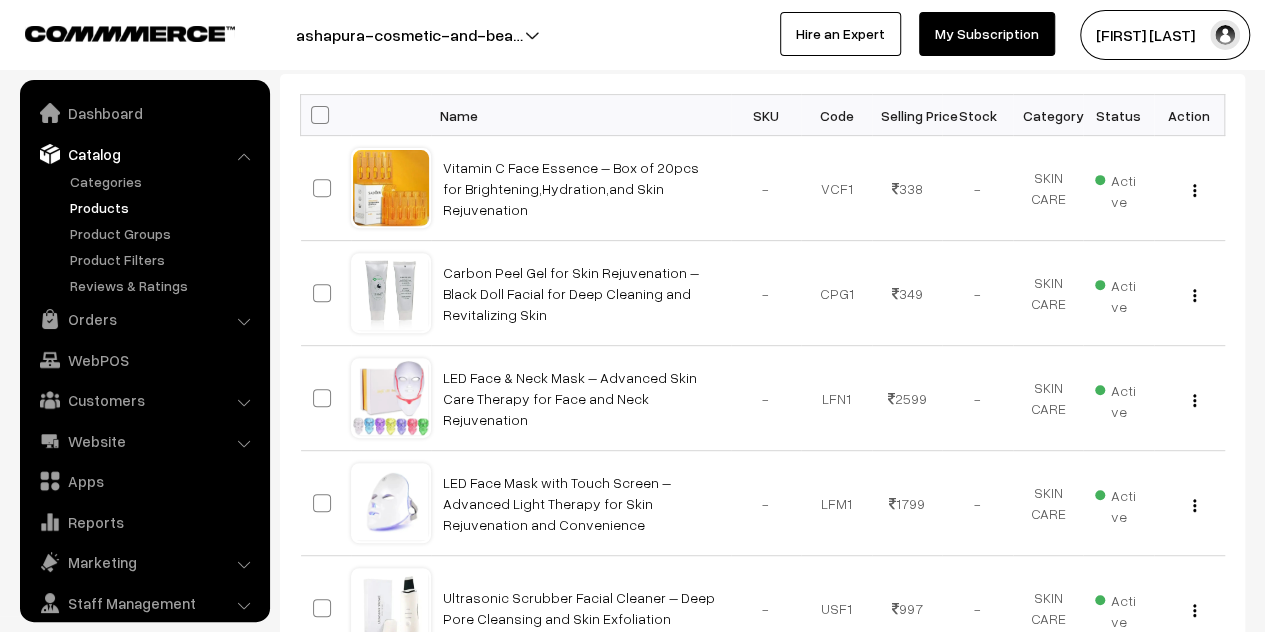scroll, scrollTop: 58, scrollLeft: 0, axis: vertical 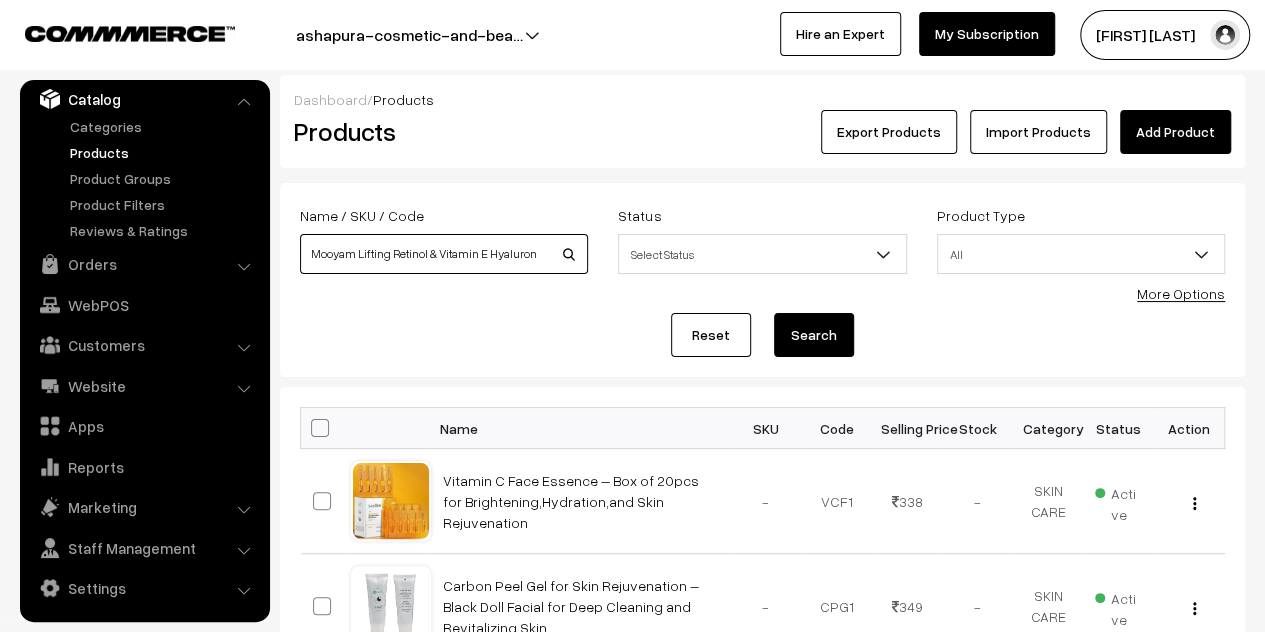 click on "Mooyam Lifting Retinol & Vitamin E Hyaluronic Acid Professional Facial Serum – 30ml (Pack of 1)" at bounding box center [444, 254] 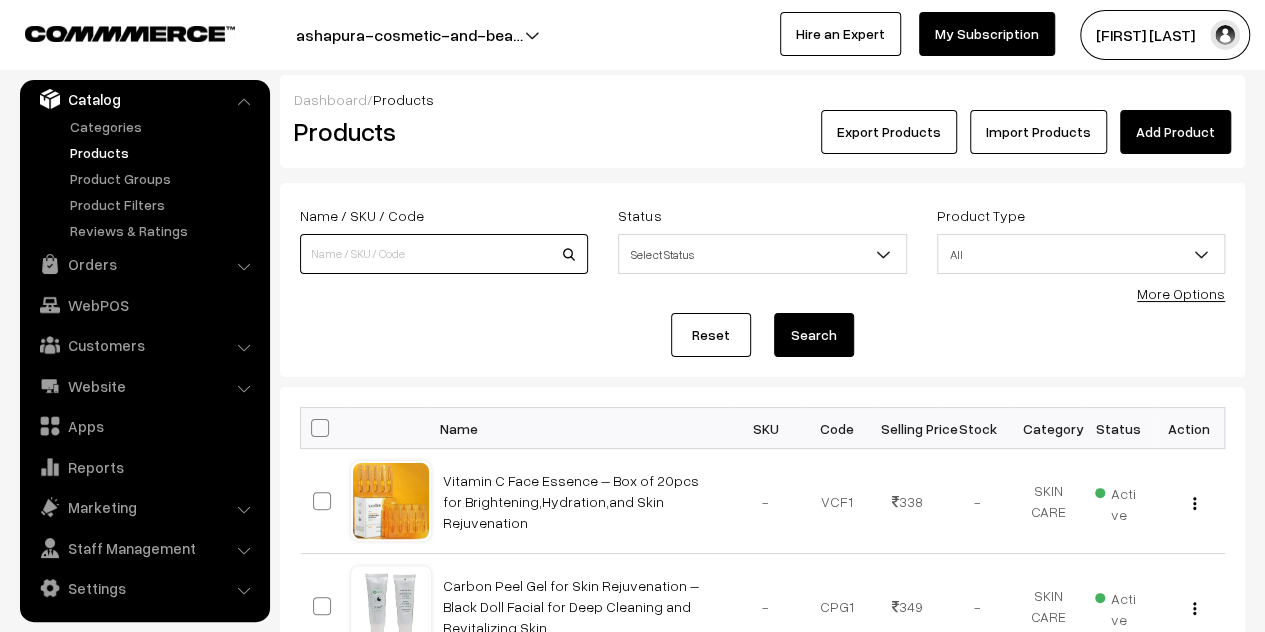 type 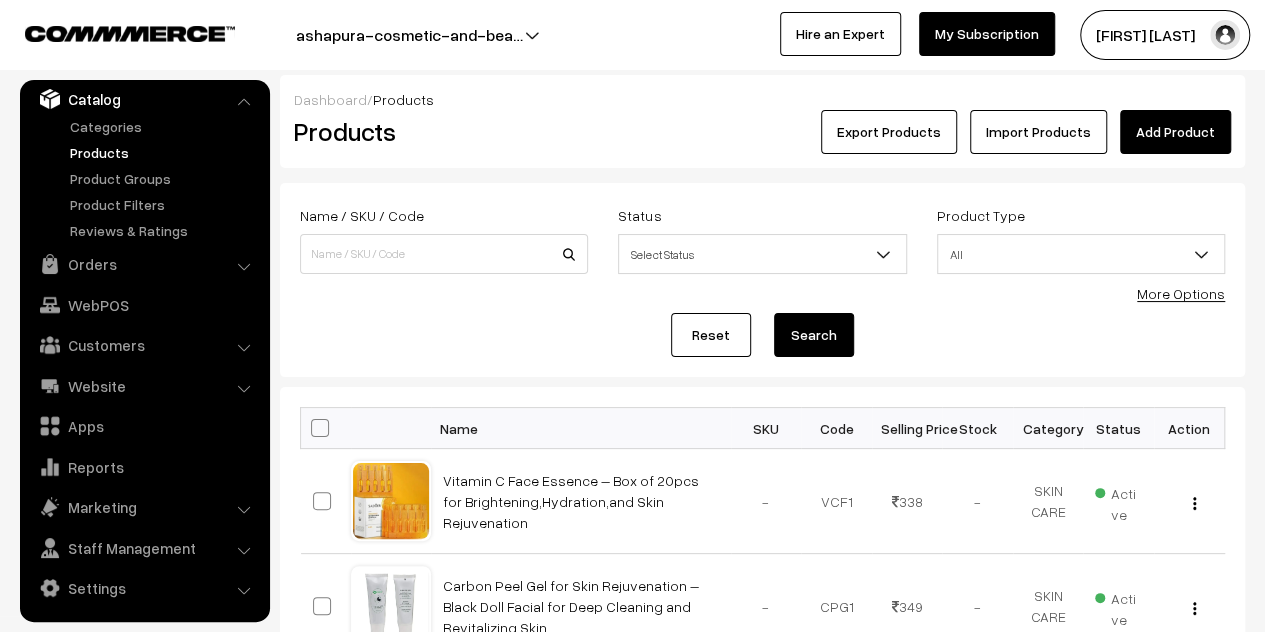 click on "Search" at bounding box center (814, 335) 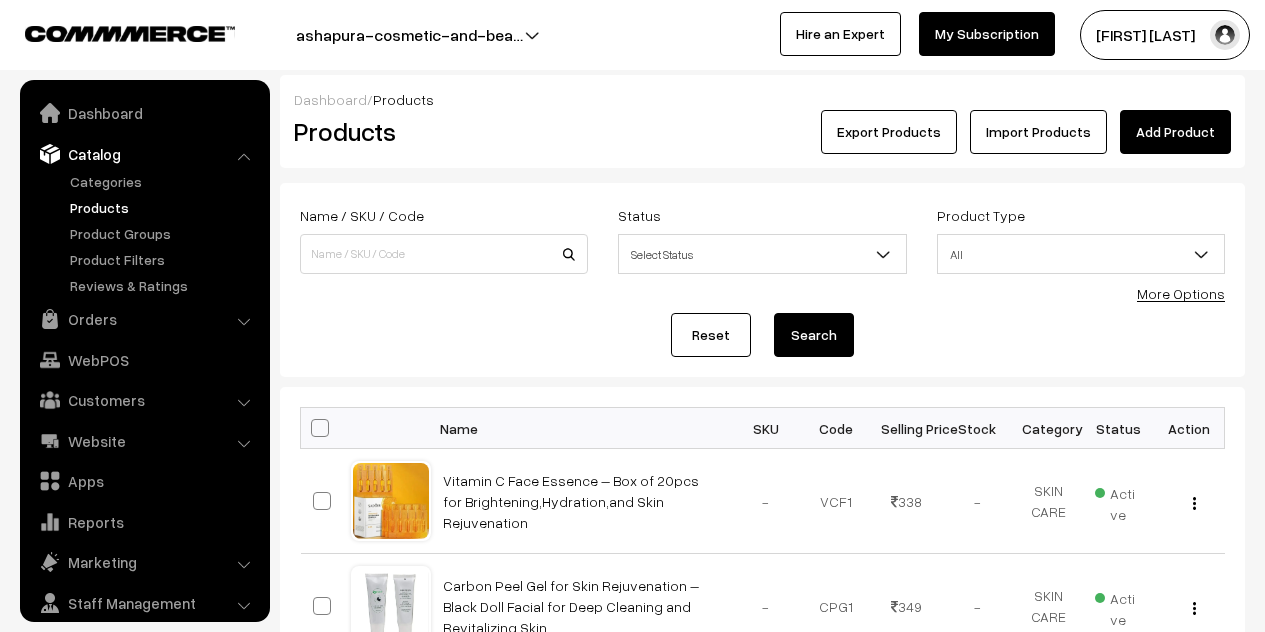 scroll, scrollTop: 0, scrollLeft: 0, axis: both 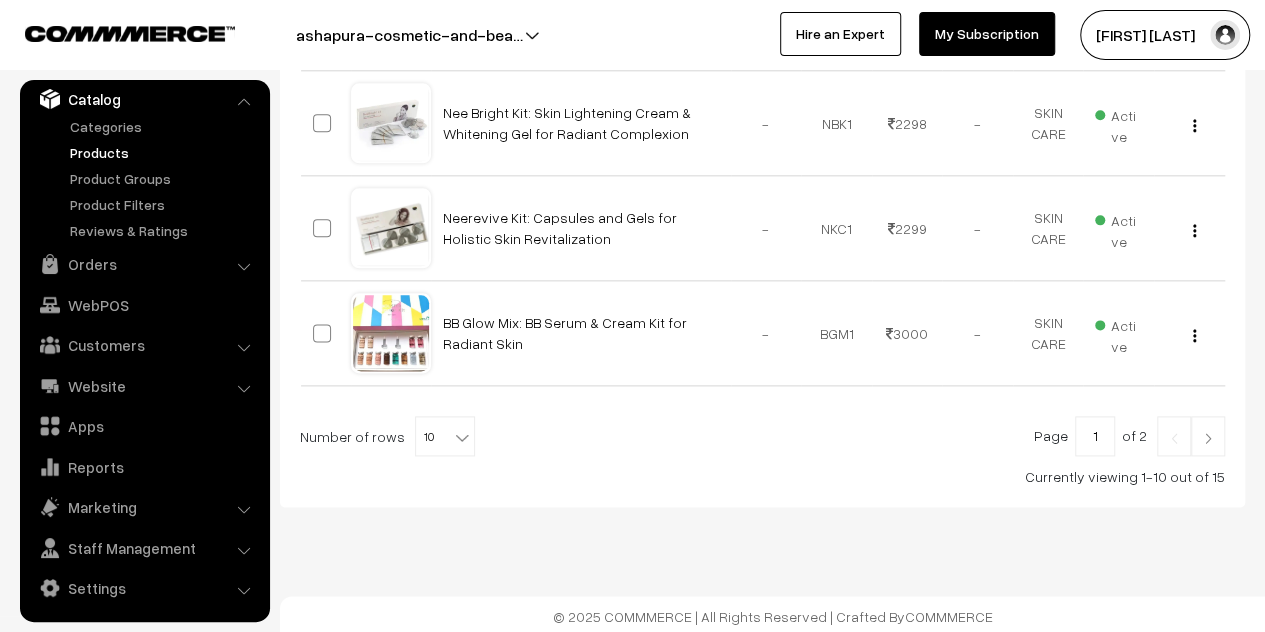 click at bounding box center (1208, 436) 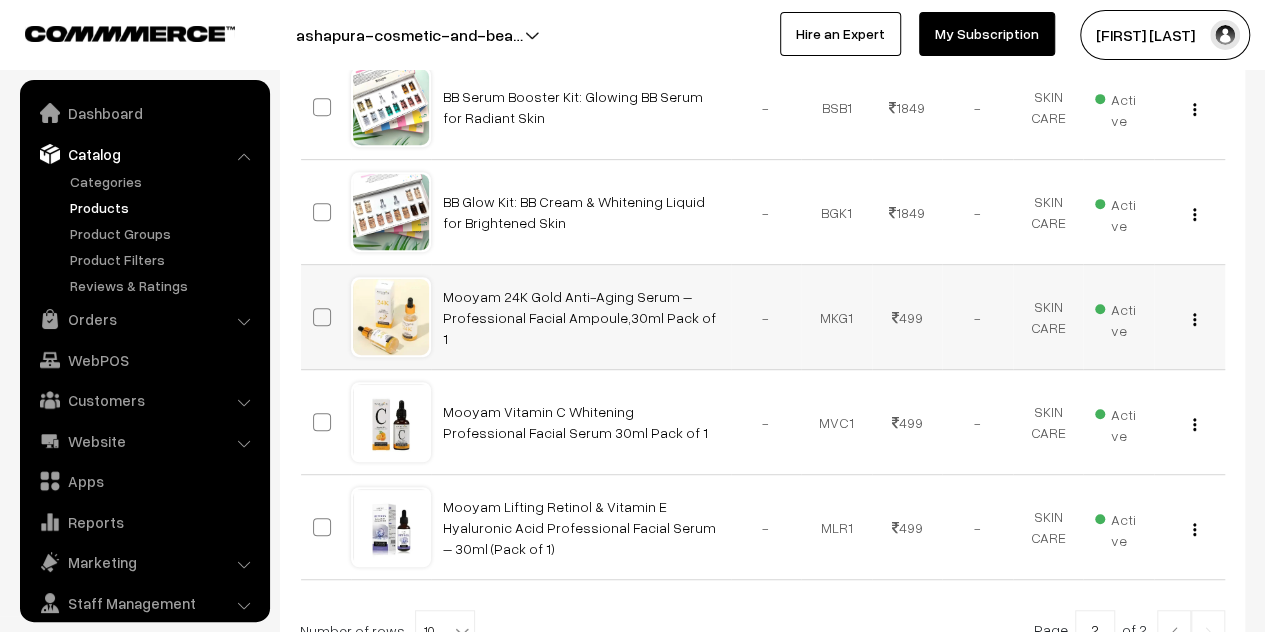 scroll, scrollTop: 400, scrollLeft: 0, axis: vertical 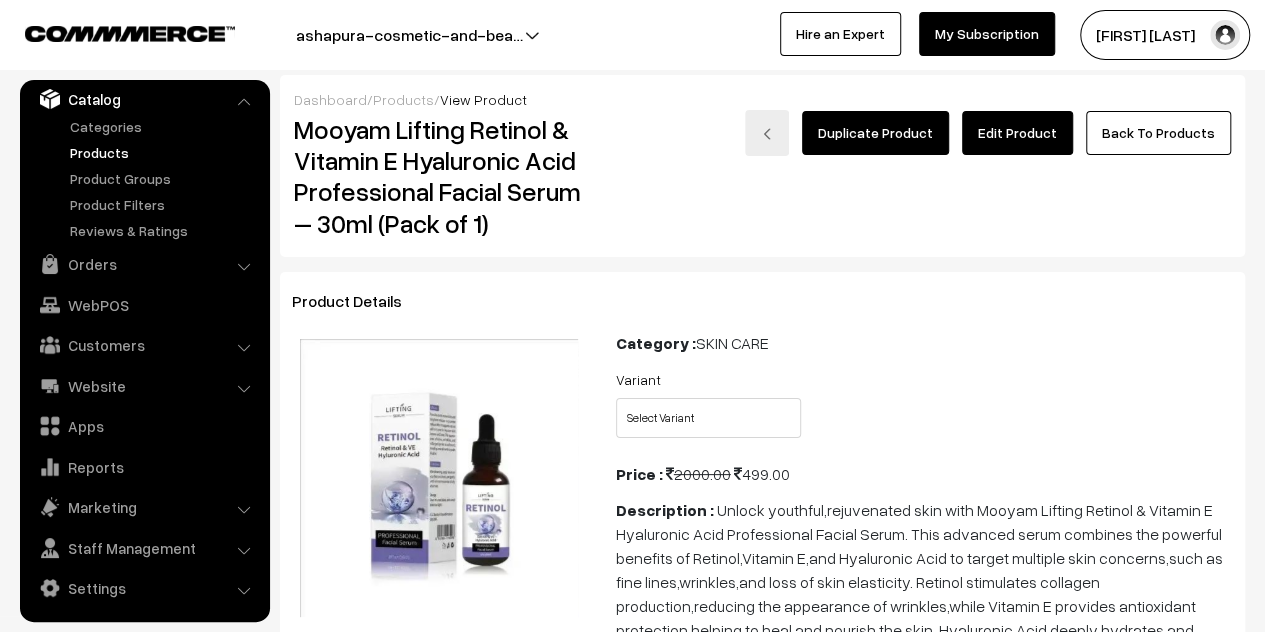 click on "Edit Product" at bounding box center (1017, 133) 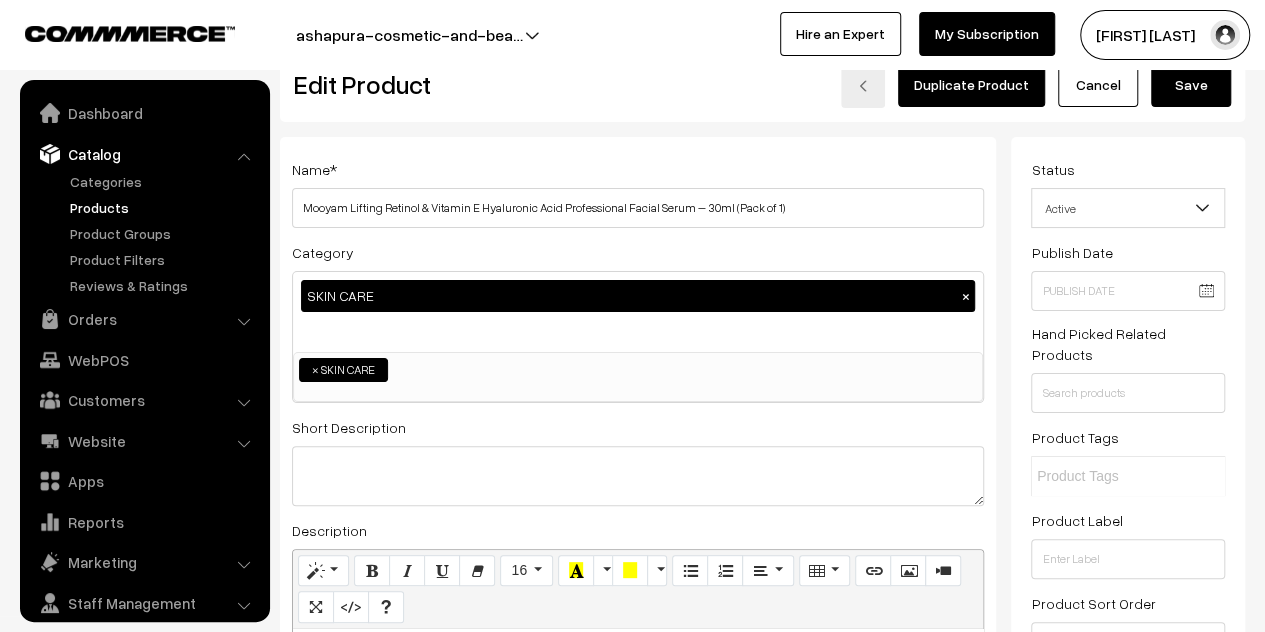scroll, scrollTop: 269, scrollLeft: 0, axis: vertical 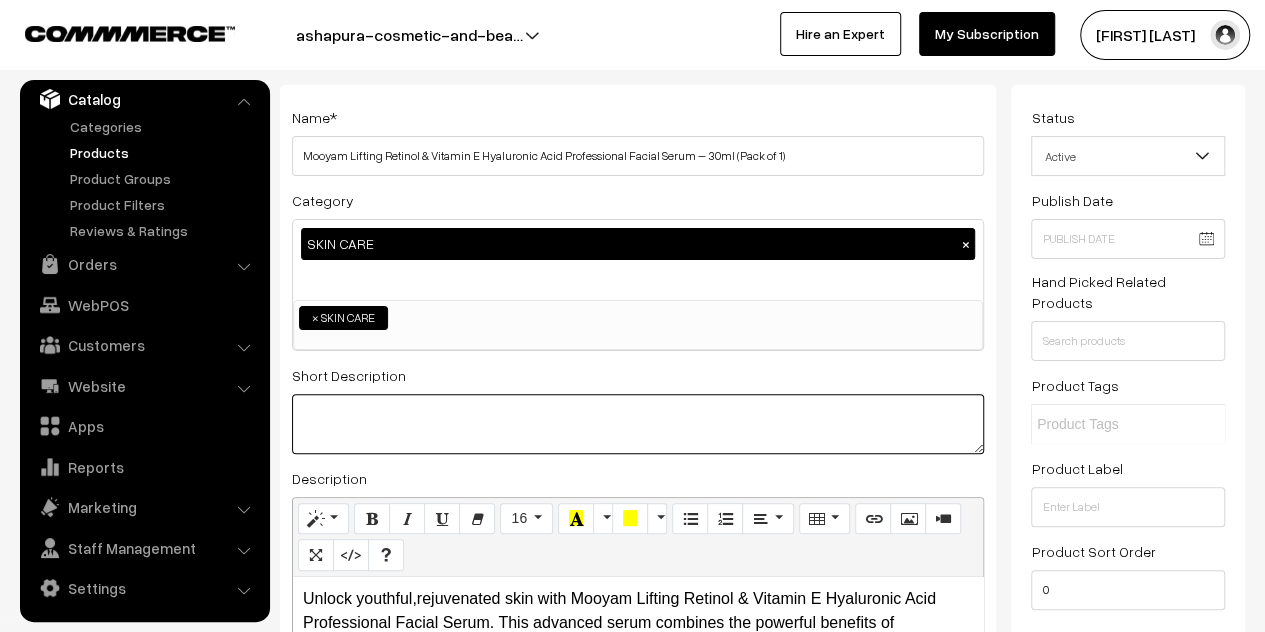 click at bounding box center [638, 424] 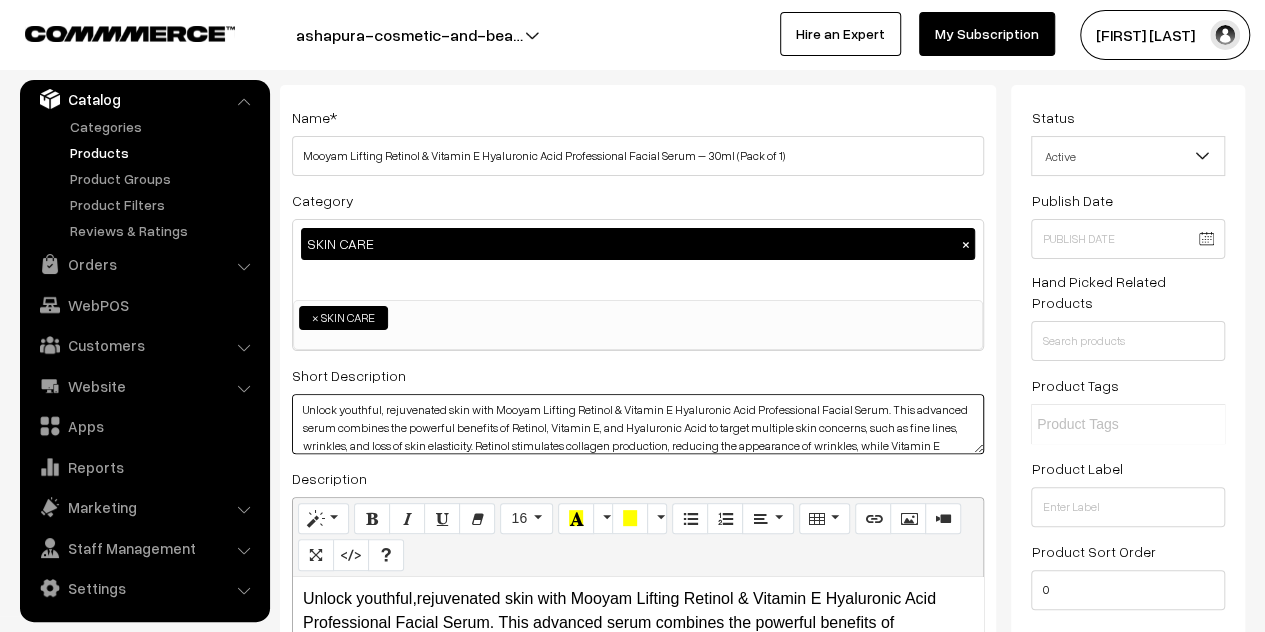scroll, scrollTop: 53, scrollLeft: 0, axis: vertical 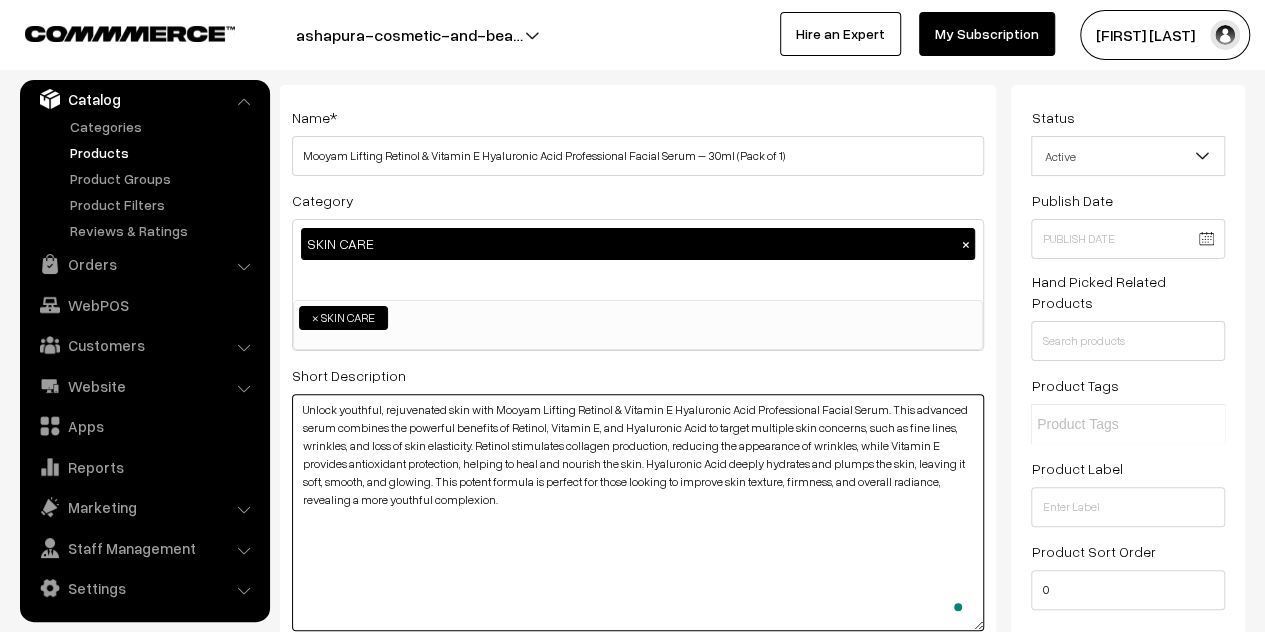 drag, startPoint x: 978, startPoint y: 451, endPoint x: 926, endPoint y: 628, distance: 184.48035 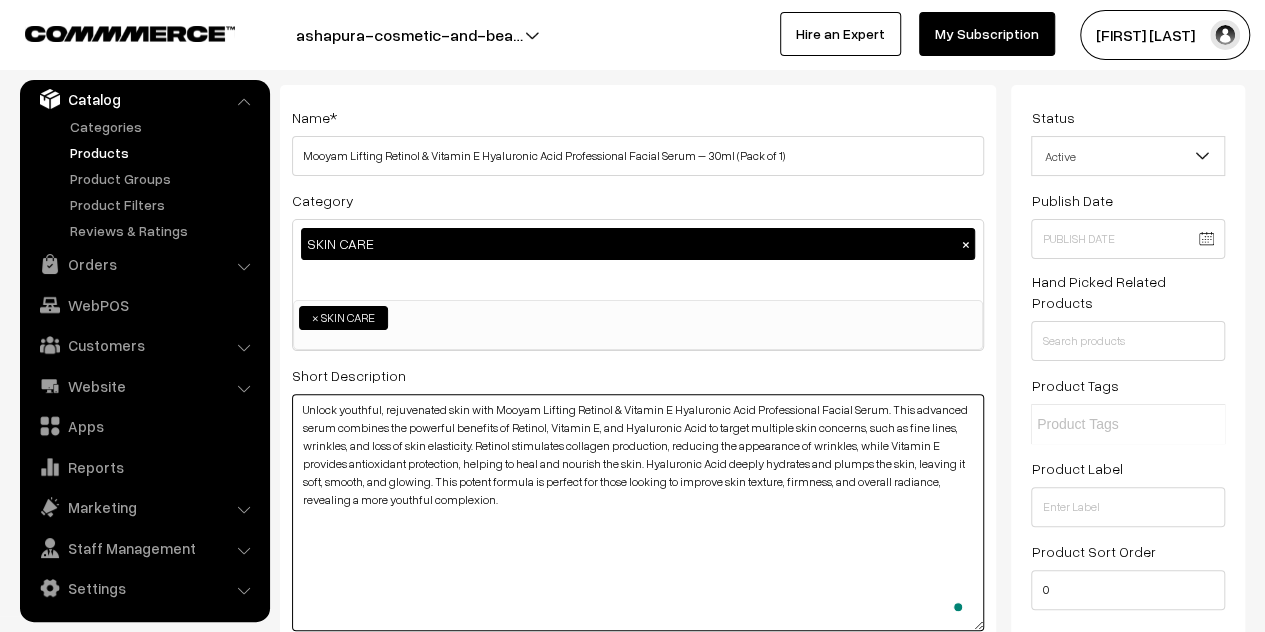 click on "Unlock youthful, rejuvenated skin with Mooyam Lifting Retinol & Vitamin E Hyaluronic Acid Professional Facial Serum. This advanced serum combines the powerful benefits of Retinol, Vitamin E, and Hyaluronic Acid to target multiple skin concerns, such as fine lines, wrinkles, and loss of skin elasticity. Retinol stimulates collagen production, reducing the appearance of wrinkles, while Vitamin E provides antioxidant protection, helping to heal and nourish the skin. Hyaluronic Acid deeply hydrates and plumps the skin, leaving it soft, smooth, and glowing. This potent formula is perfect for those looking to improve skin texture, firmness, and overall radiance, revealing a more youthful complexion." at bounding box center (638, 512) 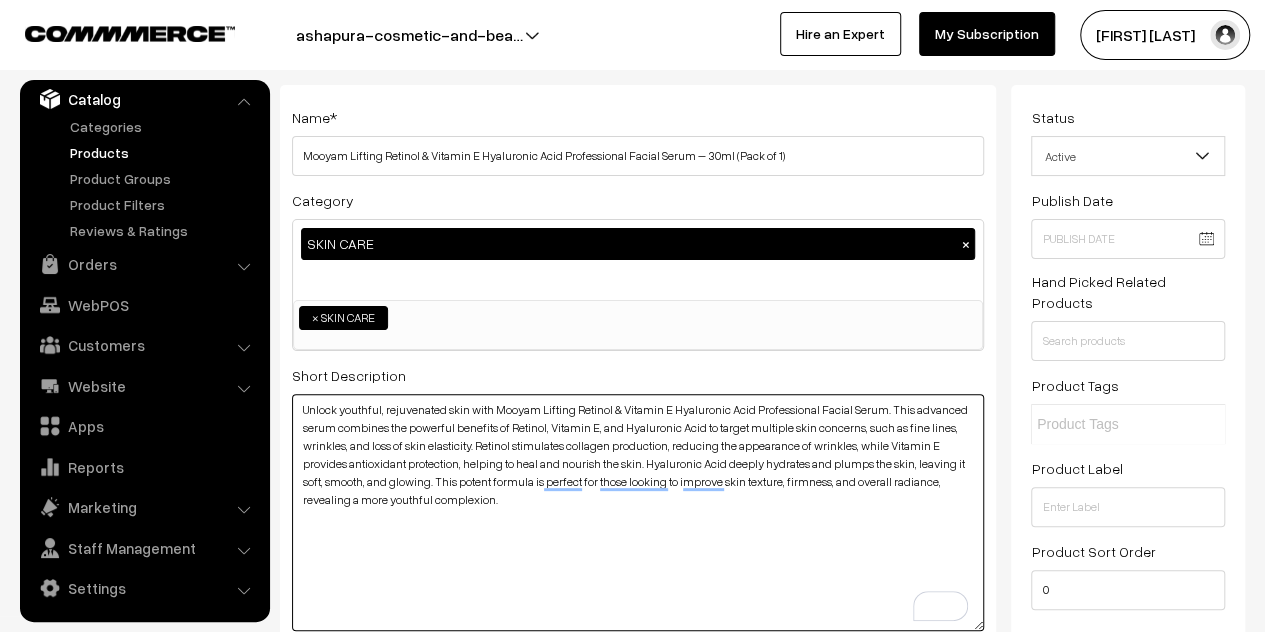 type on "Unlock youthful, rejuvenated skin with Mooyam Lifting Retinol & Vitamin E Hyaluronic Acid Professional Facial Serum. This advanced serum combines the powerful benefits of Retinol, Vitamin E, and Hyaluronic Acid to target multiple skin concerns, such as fine lines, wrinkles, and loss of skin elasticity. Retinol stimulates collagen production, reducing the appearance of wrinkles, while Vitamin E provides antioxidant protection, helping to heal and nourish the skin. Hyaluronic Acid deeply hydrates and plumps the skin, leaving it soft, smooth, and glowing. This potent formula is perfect for those looking to improve skin texture, firmness, and overall radiance, revealing a more youthful complexion." 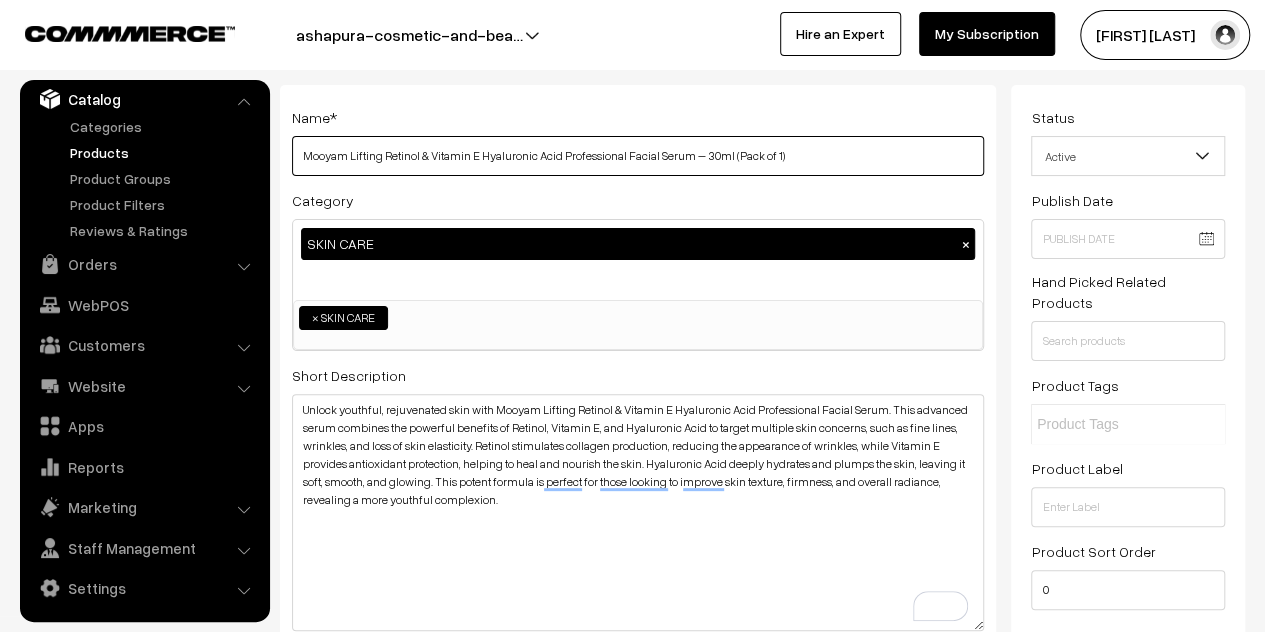 click on "Mooyam Lifting Retinol & Vitamin E Hyaluronic Acid Professional Facial Serum – 30ml (Pack of 1)" at bounding box center [638, 156] 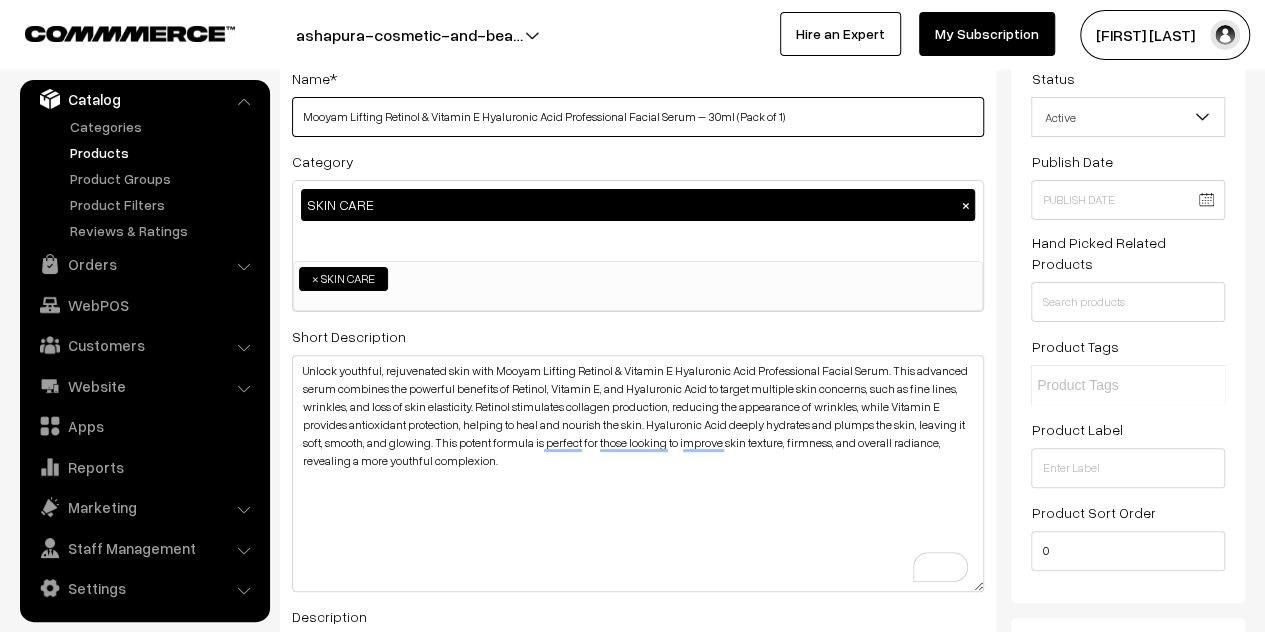 scroll, scrollTop: 200, scrollLeft: 0, axis: vertical 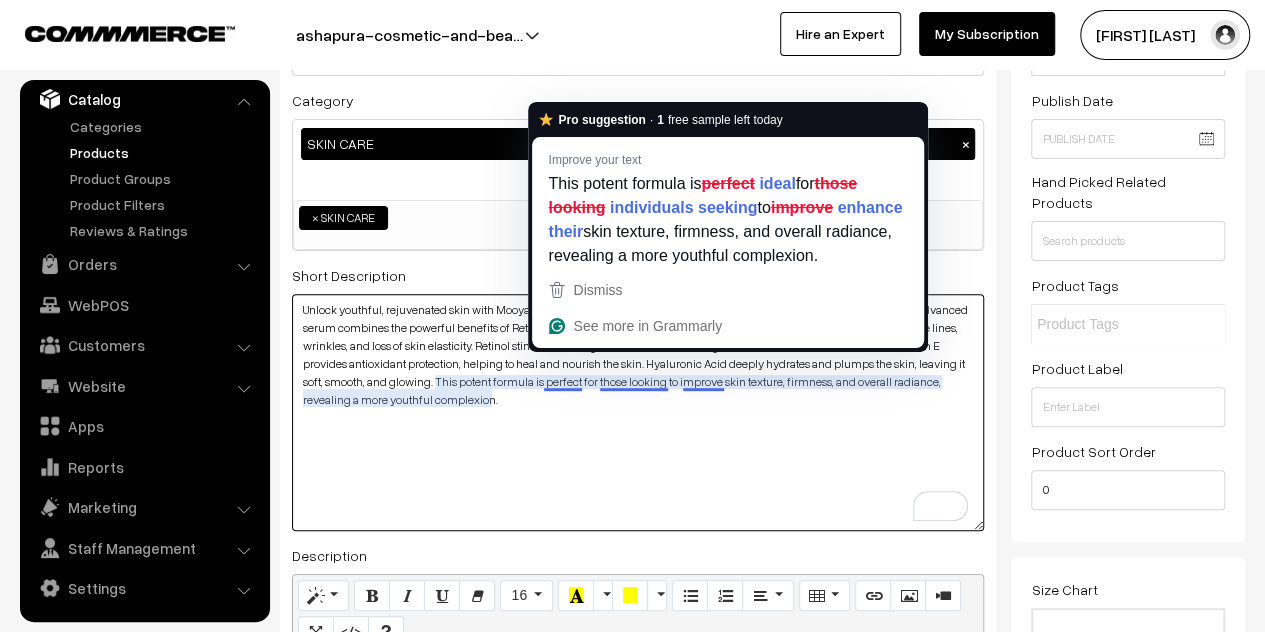 click on "Unlock youthful, rejuvenated skin with Mooyam Lifting Retinol & Vitamin E Hyaluronic Acid Professional Facial Serum. This advanced serum combines the powerful benefits of Retinol, Vitamin E, and Hyaluronic Acid to target multiple skin concerns, such as fine lines, wrinkles, and loss of skin elasticity. Retinol stimulates collagen production, reducing the appearance of wrinkles, while Vitamin E provides antioxidant protection, helping to heal and nourish the skin. Hyaluronic Acid deeply hydrates and plumps the skin, leaving it soft, smooth, and glowing. This potent formula is perfect for those looking to improve skin texture, firmness, and overall radiance, revealing a more youthful complexion." at bounding box center [638, 412] 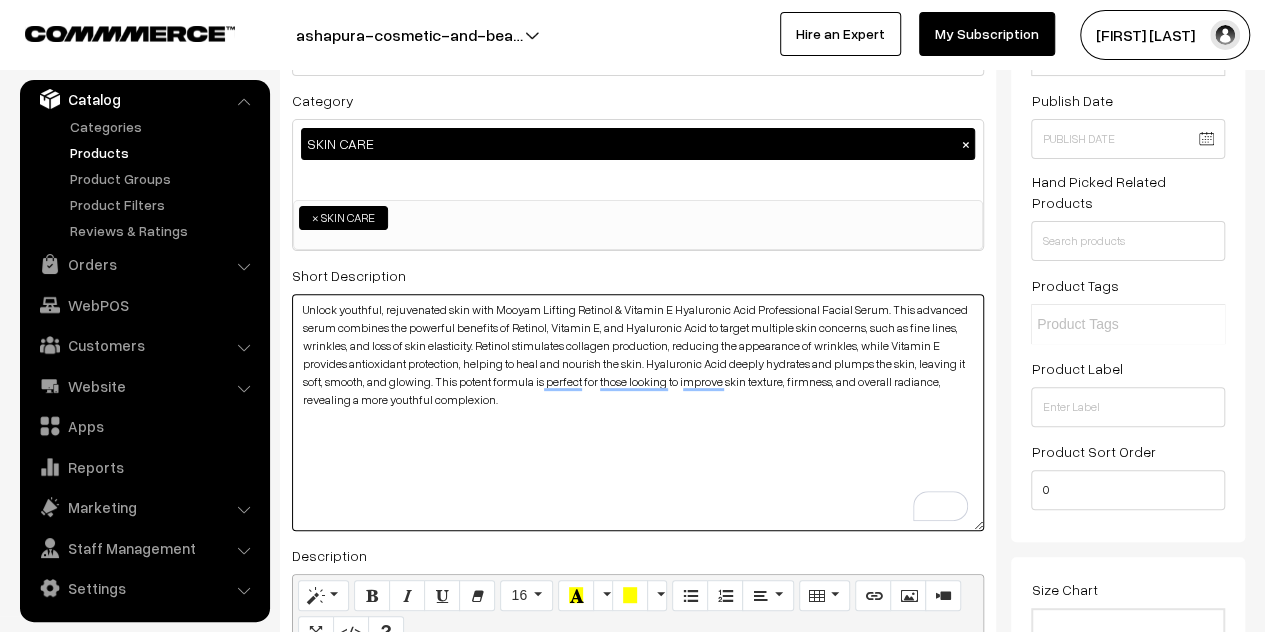 scroll, scrollTop: 0, scrollLeft: 0, axis: both 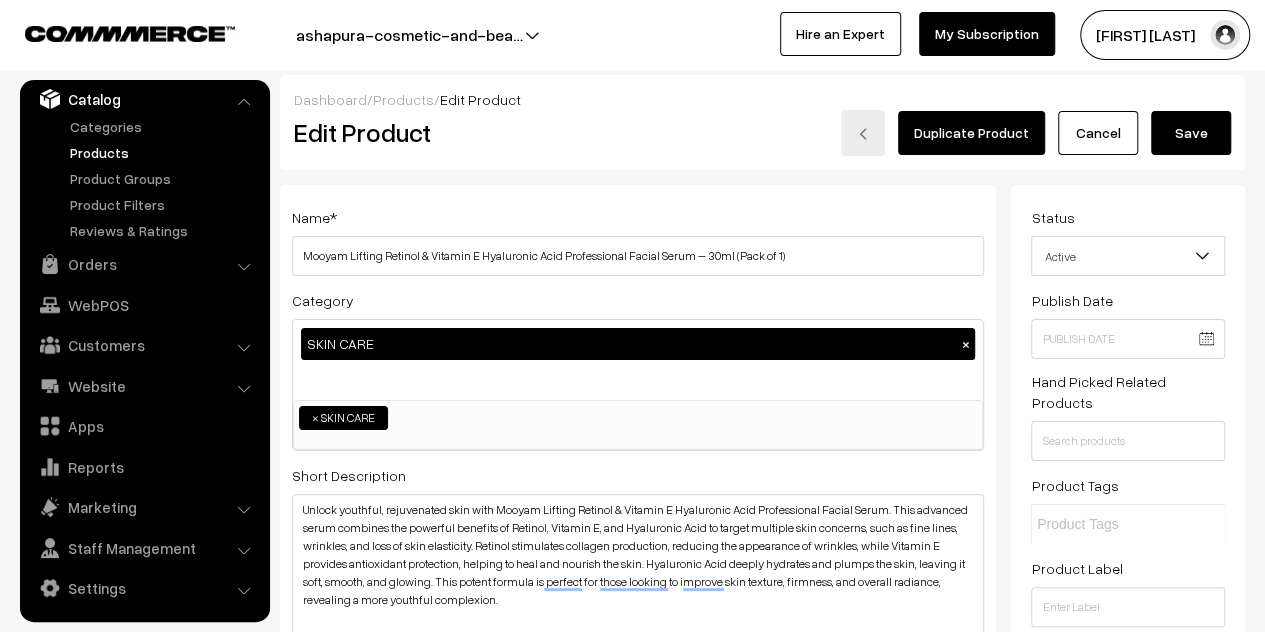 click on "Save" at bounding box center (1191, 133) 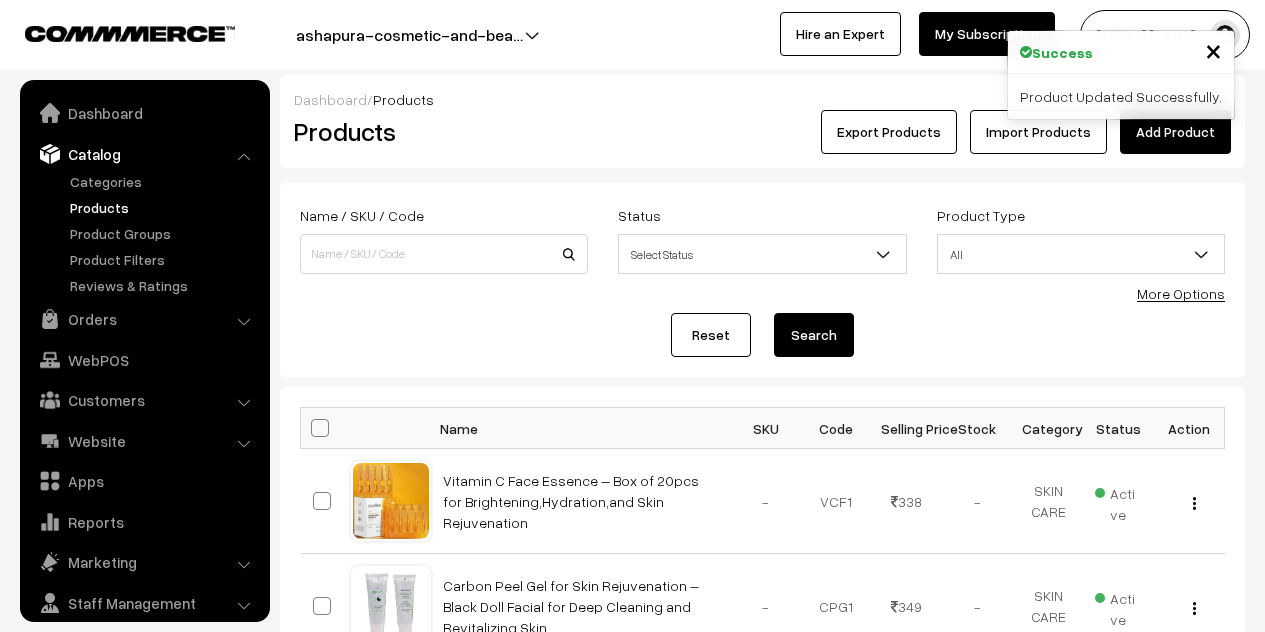 scroll, scrollTop: 0, scrollLeft: 0, axis: both 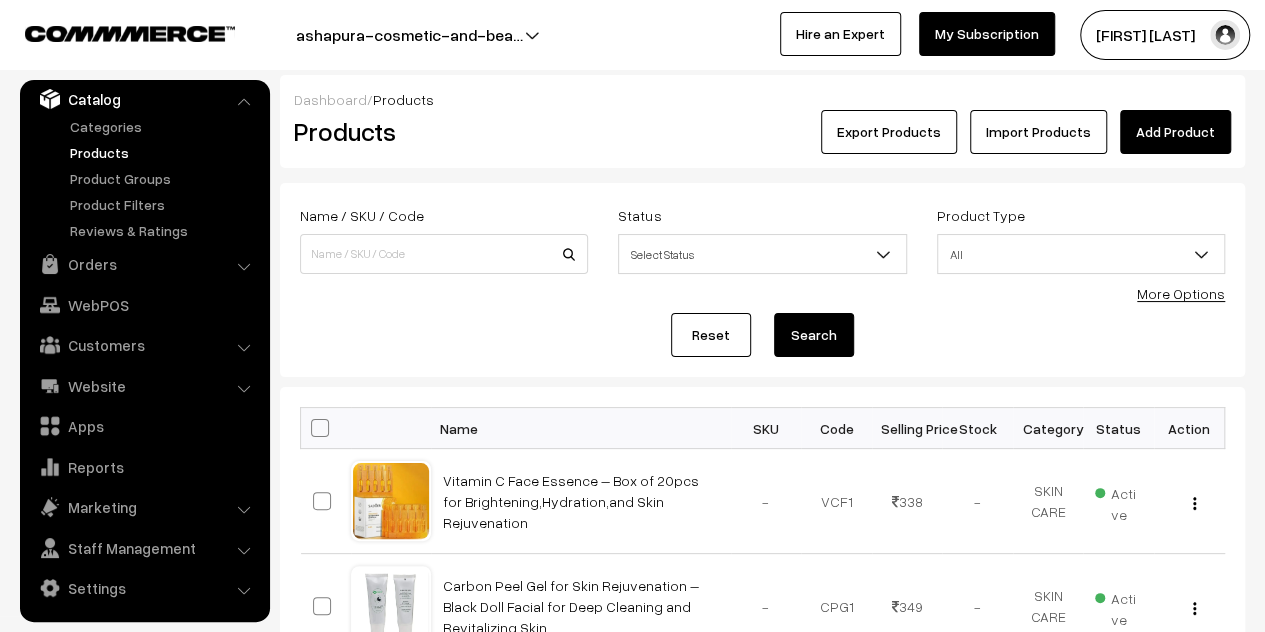 click on "ashapura-cosmetic-and-bea…" at bounding box center (409, 35) 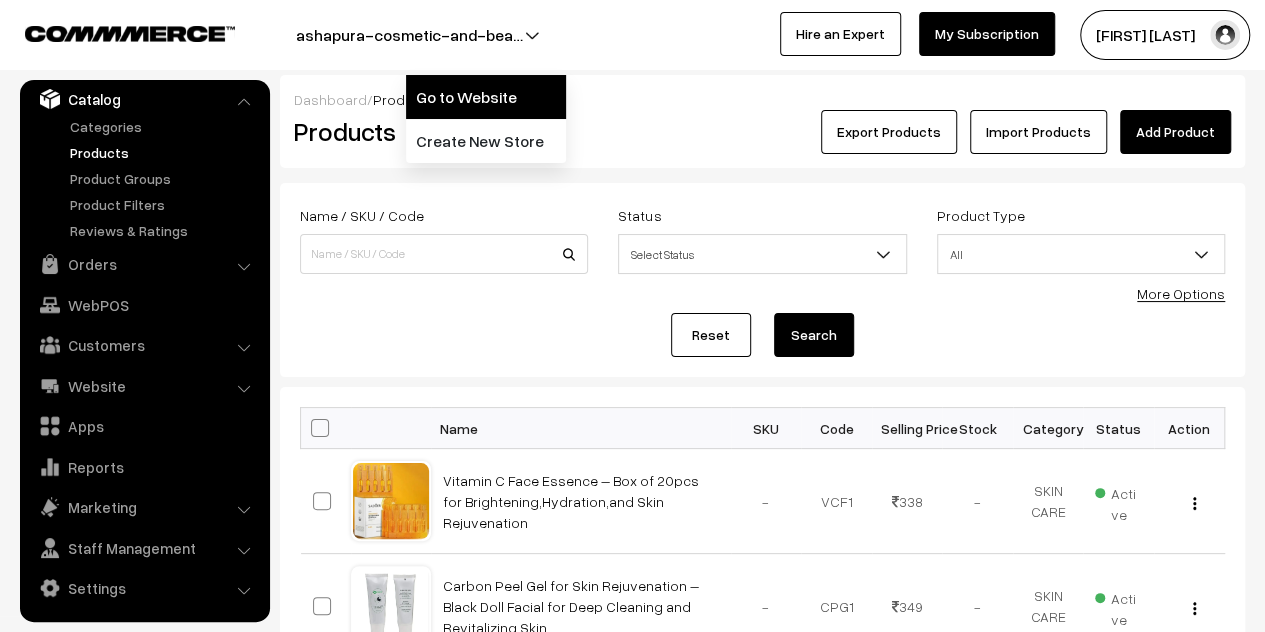 click on "Go to Website" at bounding box center [486, 97] 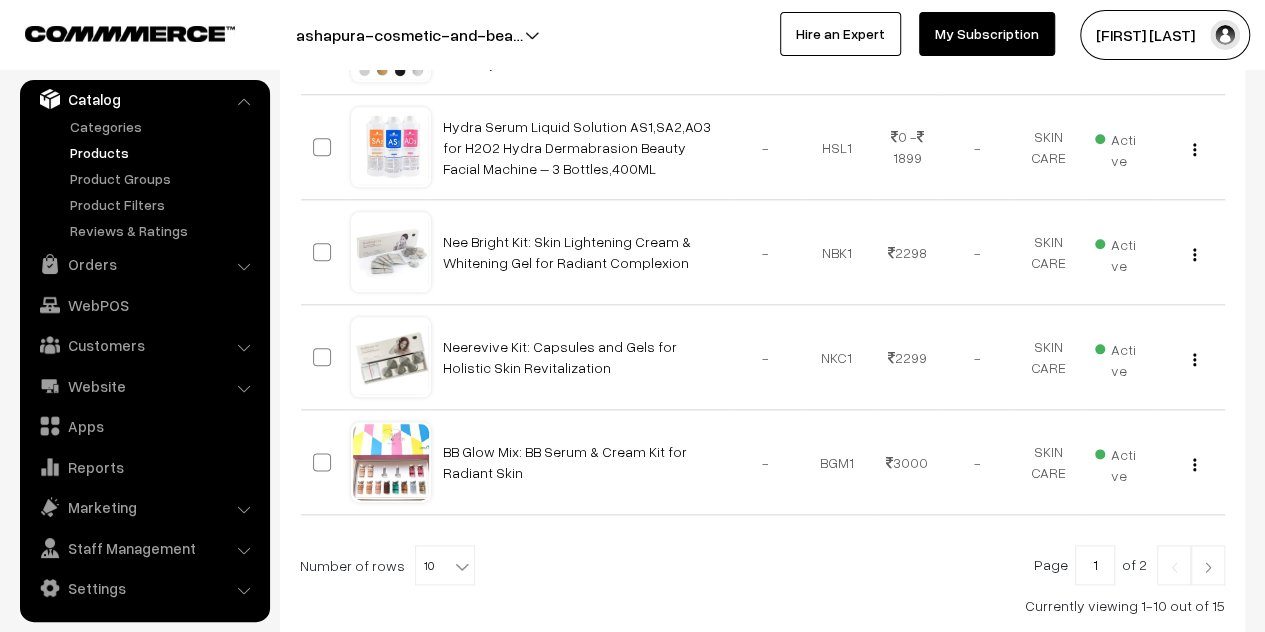 scroll, scrollTop: 1113, scrollLeft: 0, axis: vertical 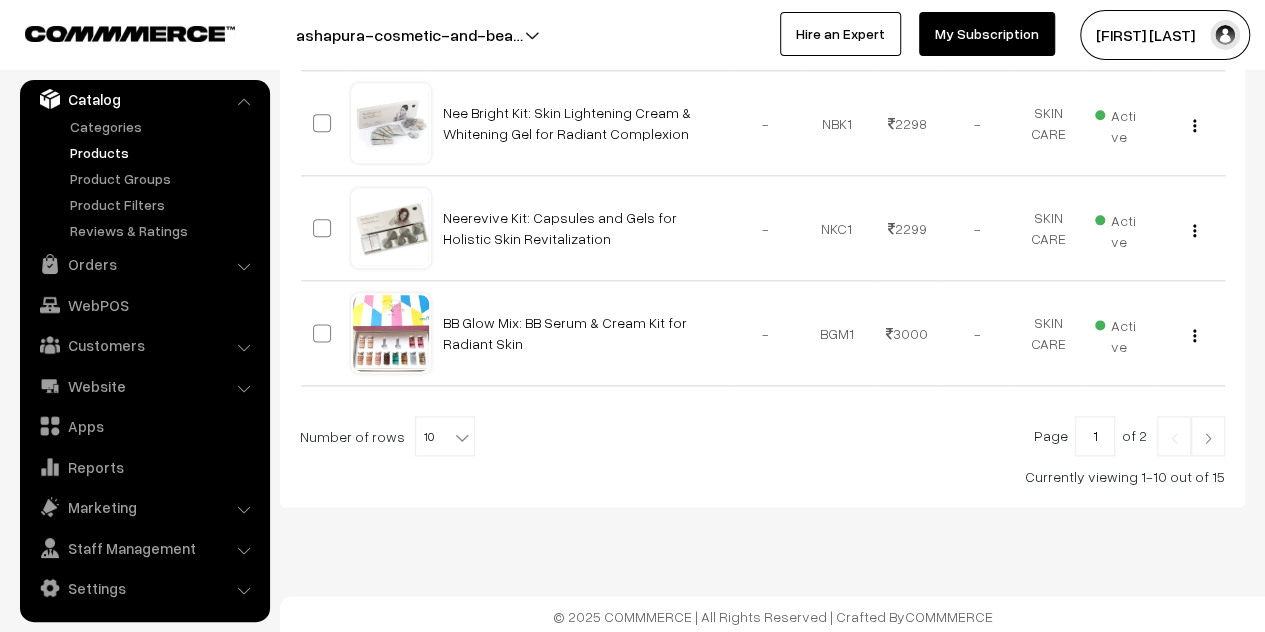 click at bounding box center [1208, 438] 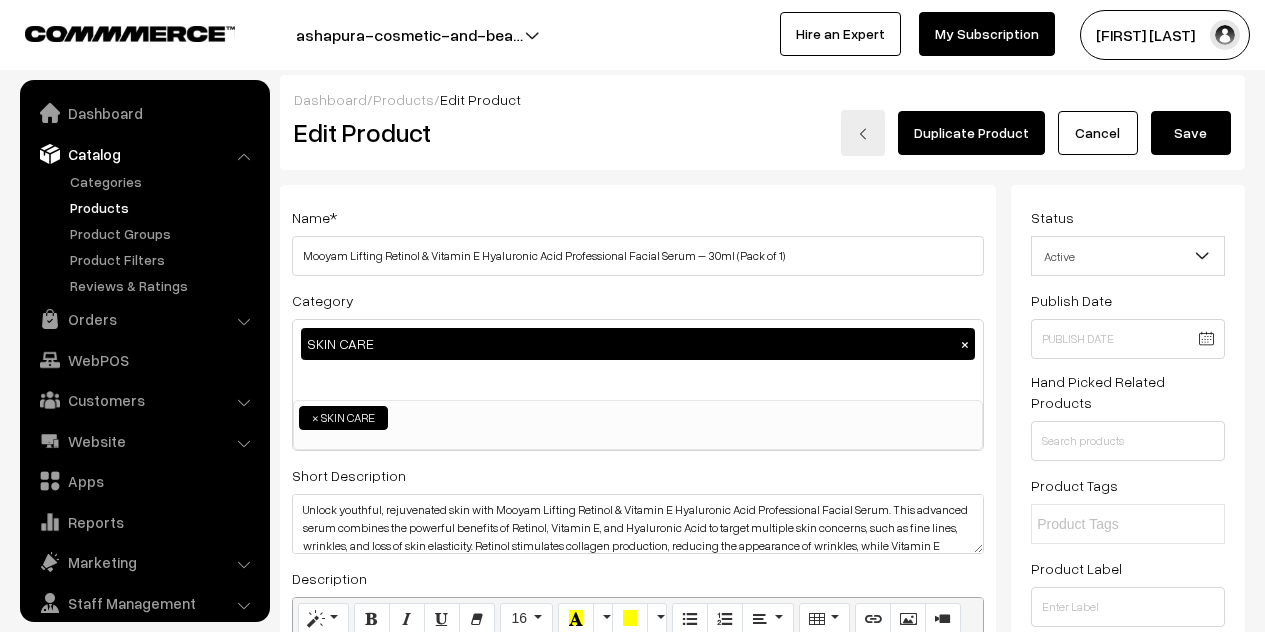 scroll, scrollTop: 300, scrollLeft: 0, axis: vertical 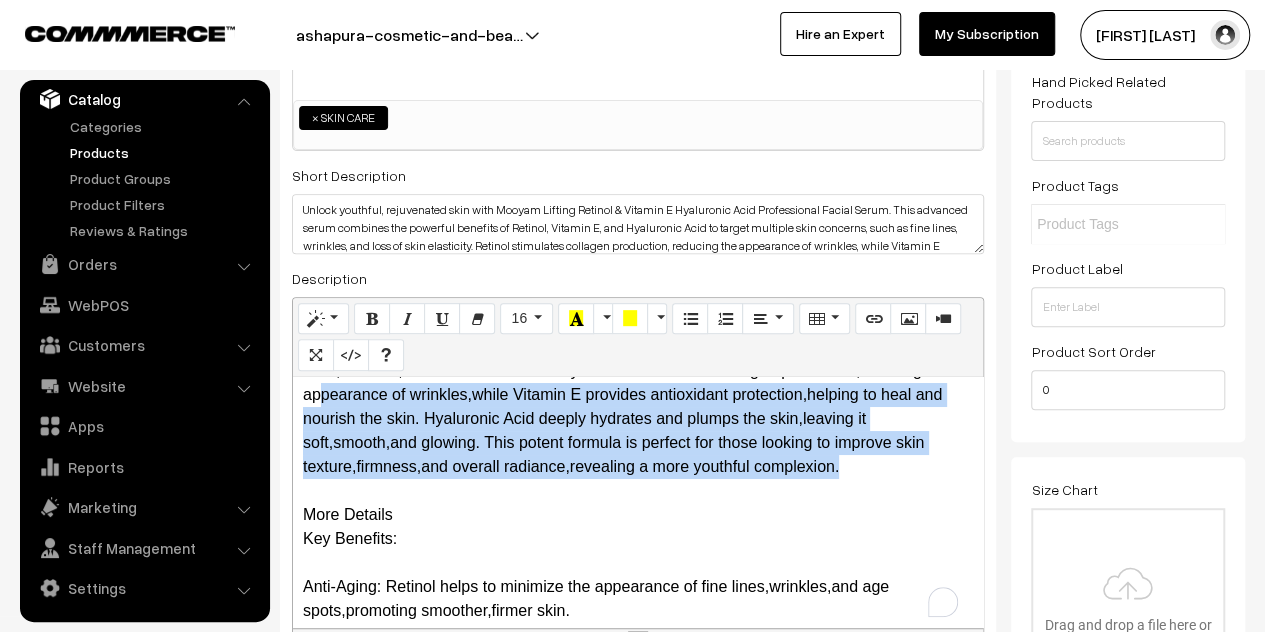drag, startPoint x: 859, startPoint y: 469, endPoint x: 317, endPoint y: 399, distance: 546.5016 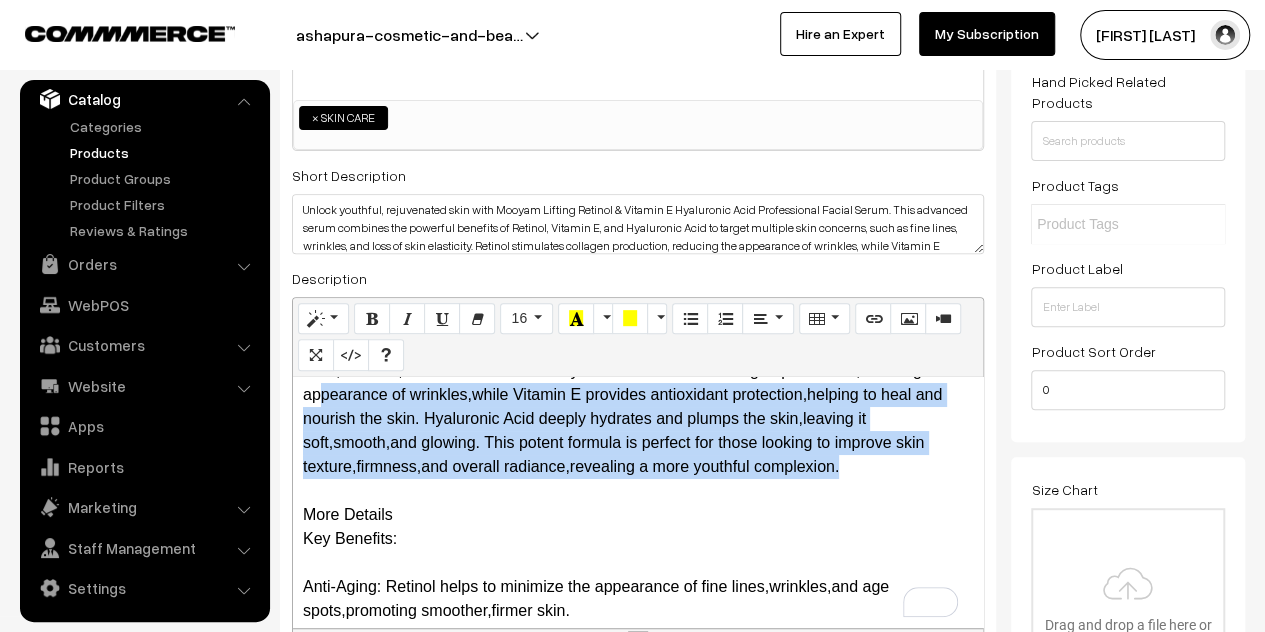 scroll, scrollTop: 0, scrollLeft: 0, axis: both 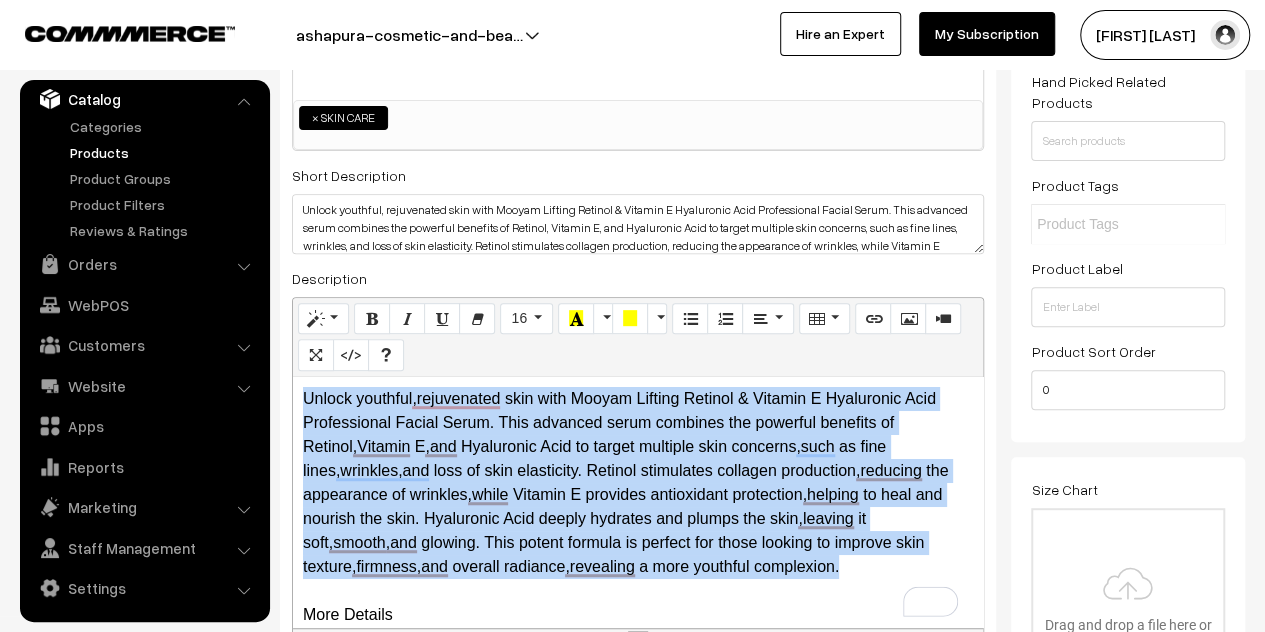drag, startPoint x: 303, startPoint y: 397, endPoint x: 848, endPoint y: 558, distance: 568.2834 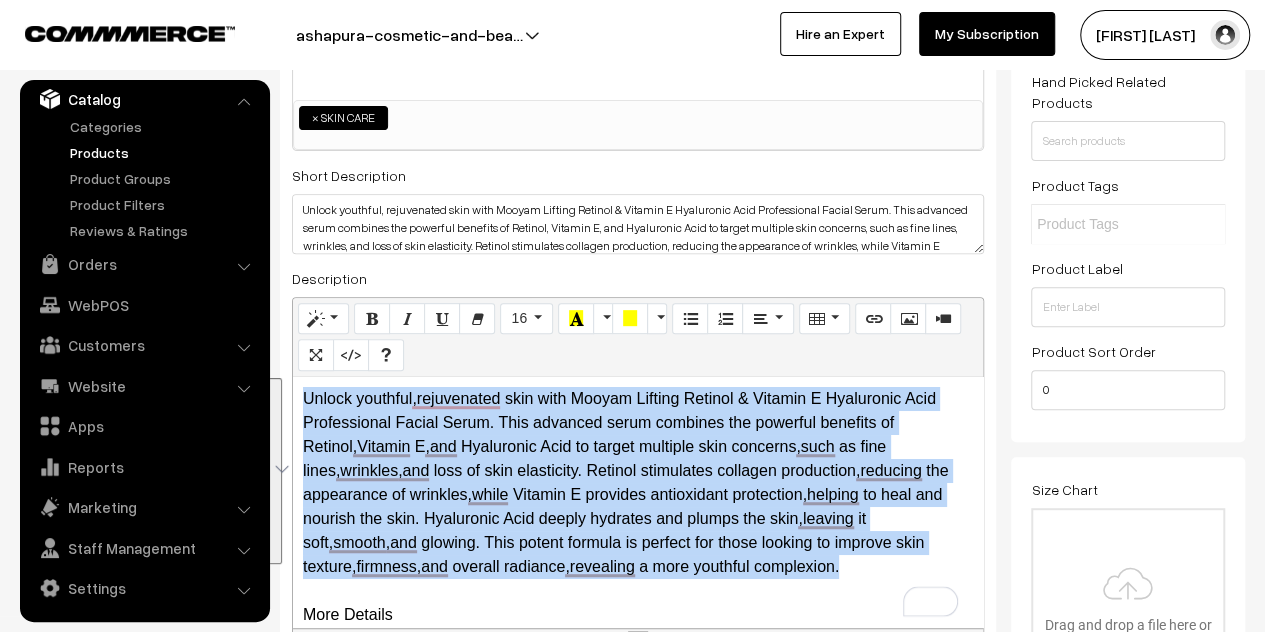 type 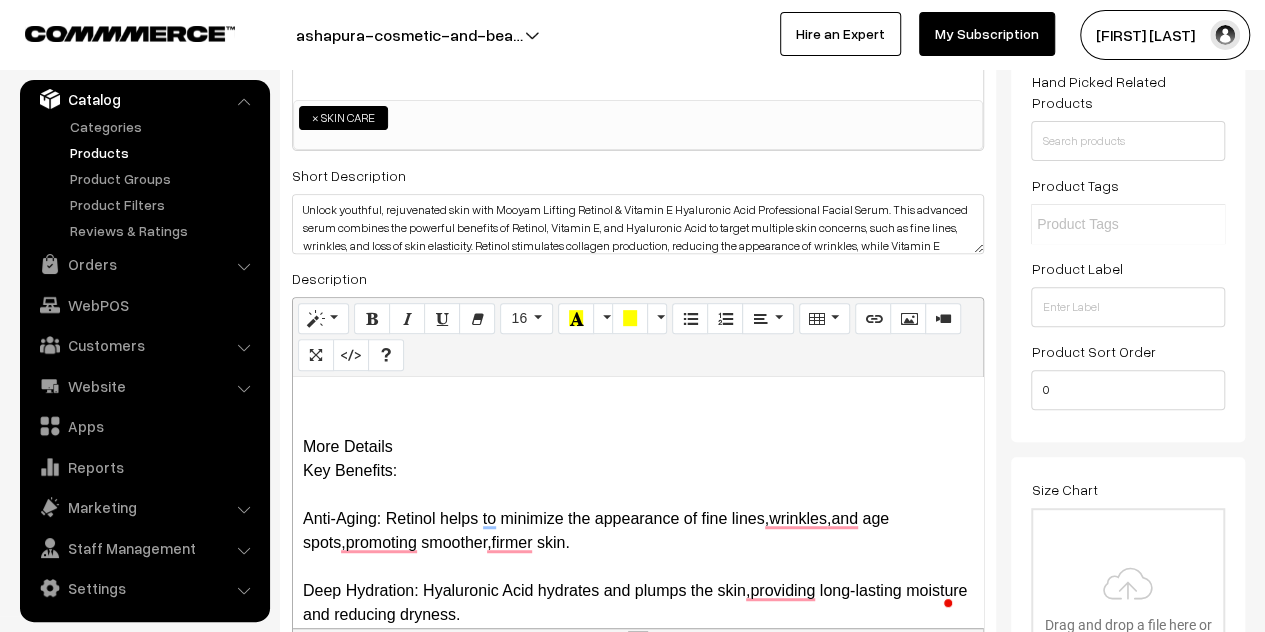 click on "More Details
Key Benefits:
Anti-Aging: Retinol helps to minimize the appearance of fine lines,wrinkles,and age spots,promoting smoother,firmer skin.
Deep Hydration: Hyaluronic Acid hydrates and plumps the skin,providing long-lasting moisture and reducing dryness.
Skin Repair: Vitamin E nourishes and repairs the skin,protecting against free radicals and promoting a healthy glow.
Improved Skin Texture: Helps to even out skin tone and improve overall skin texture,leaving your skin feeling soft and smooth.
Boosts Collagen Production: Retinol enhances collagen production,improving skin elasticity and firmness.
Suitable for All Skin Types: Gentle and effective for all skin types,including sensitive skin.
How to Use:
Cleanse your face thoroughly.
Apply a few drops of the serum onto your face and neck.
Gently massage the serum in upward circular motions until fully absorbed.
Follow with your favorite moisturizer or sunscreen.
Package Contents:" at bounding box center (638, 502) 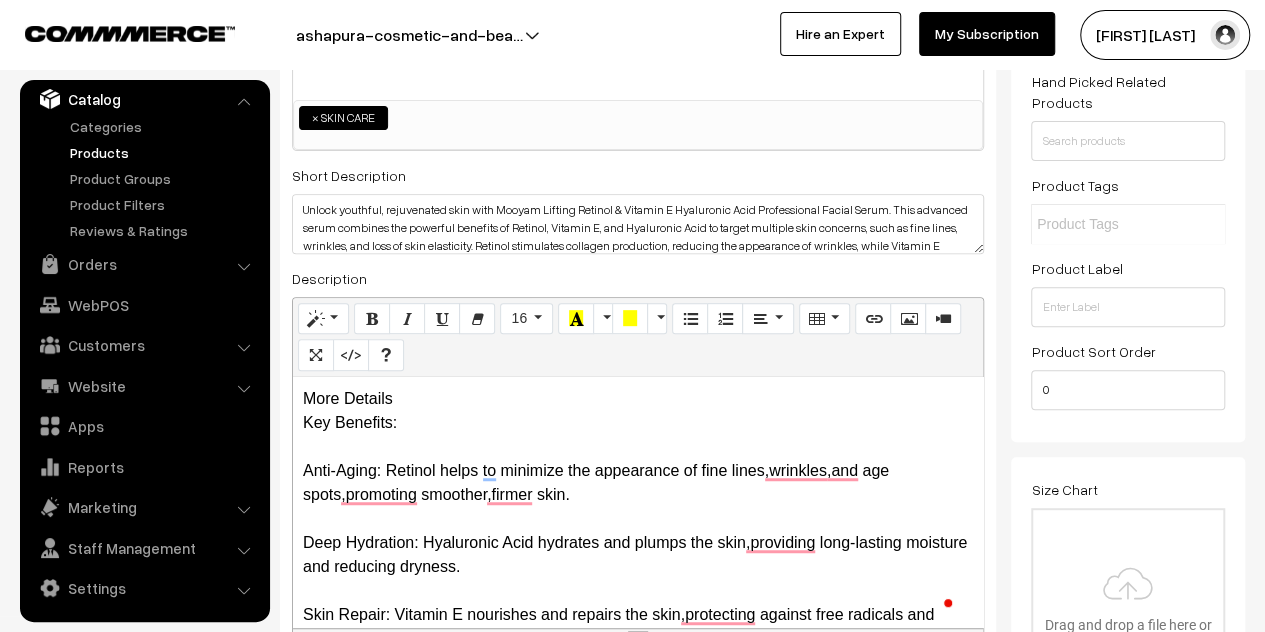 click on "More Details
Key Benefits:
Anti-Aging: Retinol helps to minimize the appearance of fine lines,wrinkles,and age spots,promoting smoother,firmer skin.
Deep Hydration: Hyaluronic Acid hydrates and plumps the skin,providing long-lasting moisture and reducing dryness.
Skin Repair: Vitamin E nourishes and repairs the skin,protecting against free radicals and promoting a healthy glow.
Improved Skin Texture: Helps to even out skin tone and improve overall skin texture,leaving your skin feeling soft and smooth.
Boosts Collagen Production: Retinol enhances collagen production,improving skin elasticity and firmness.
Suitable for All Skin Types: Gentle and effective for all skin types,including sensitive skin.
How to Use:
Cleanse your face thoroughly.
Apply a few drops of the serum onto your face and neck.
Gently massage the serum in upward circular motions until fully absorbed.
Follow with your favorite moisturizer or sunscreen.
Package Contents:" at bounding box center (638, 502) 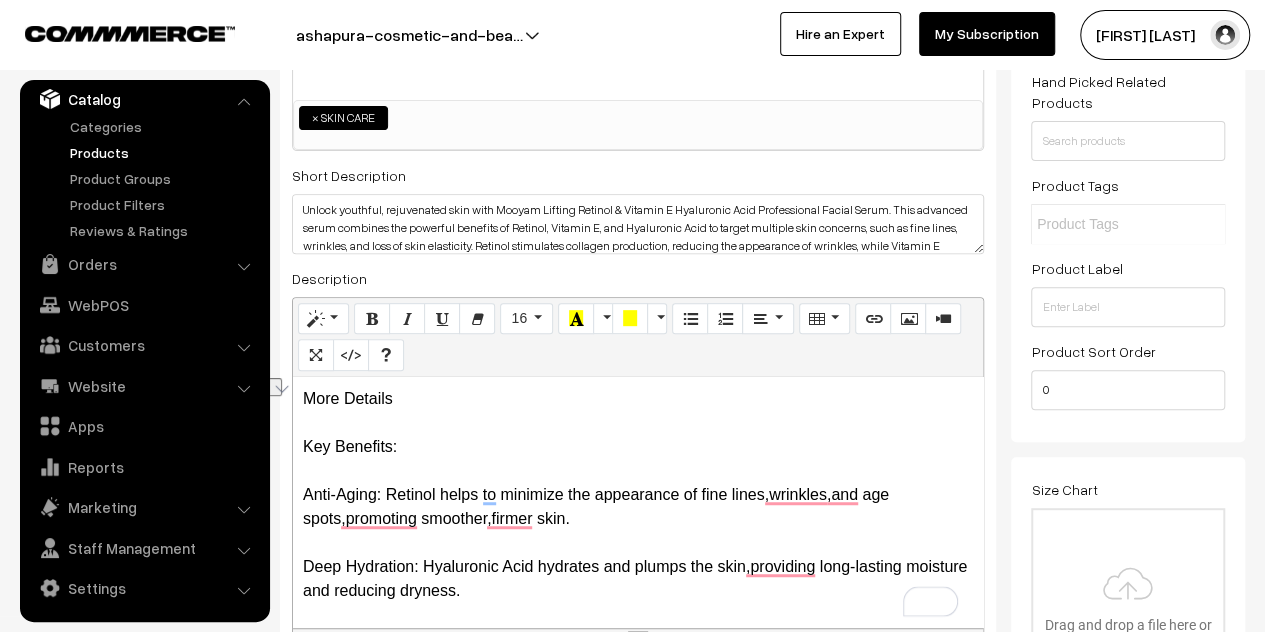 drag, startPoint x: 423, startPoint y: 453, endPoint x: 301, endPoint y: 454, distance: 122.0041 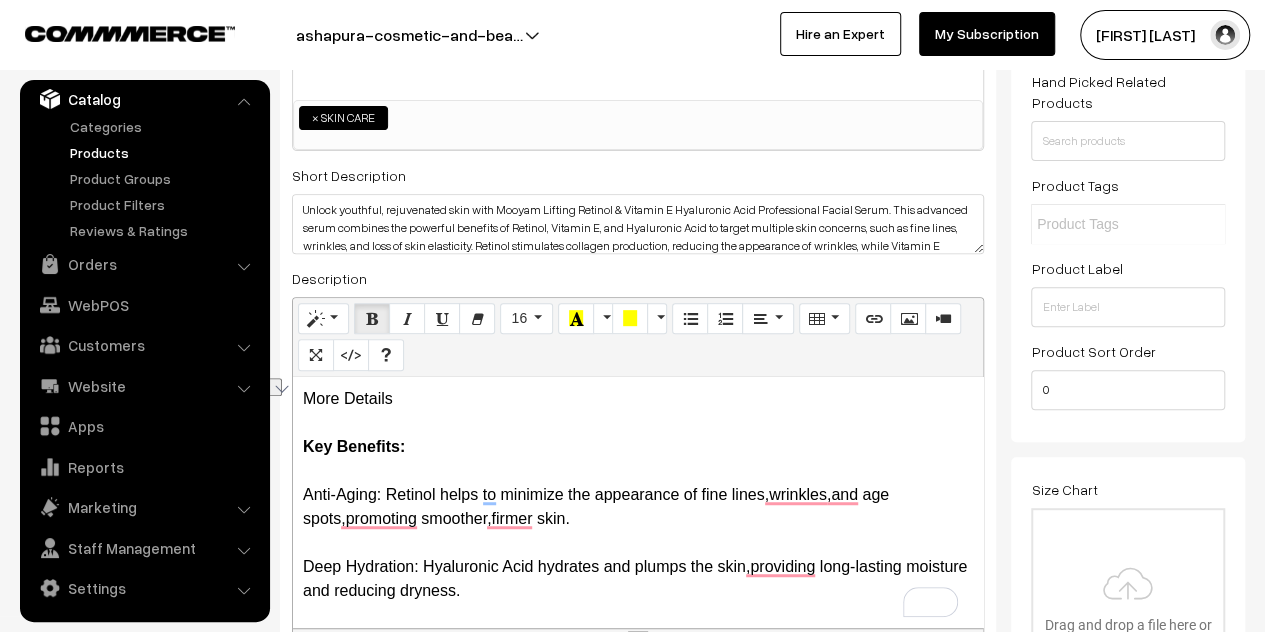 click on "More Details
Key Benefits:
Anti-Aging: Retinol helps to minimize the appearance of fine lines,wrinkles,and age spots,promoting smoother,firmer skin.
Deep Hydration: Hyaluronic Acid hydrates and plumps the skin,providing long-lasting moisture and reducing dryness.
Skin Repair: Vitamin E nourishes and repairs the skin,protecting against free radicals and promoting a healthy glow.
Improved Skin Texture: Helps to even out skin tone and improve overall skin texture,leaving your skin feeling soft and smooth.
Boosts Collagen Production: Retinol enhances collagen production,improving skin elasticity and firmness.
Suitable for All Skin Types: Gentle and effective for all skin types,including sensitive skin.
How to Use:
Cleanse your face thoroughly.
Apply a few drops of the serum onto your face and neck.
Gently massage the serum in upward circular motions until fully absorbed.
Follow with your favorite moisturizer or sunscreen.
Package Contents:" at bounding box center [638, 502] 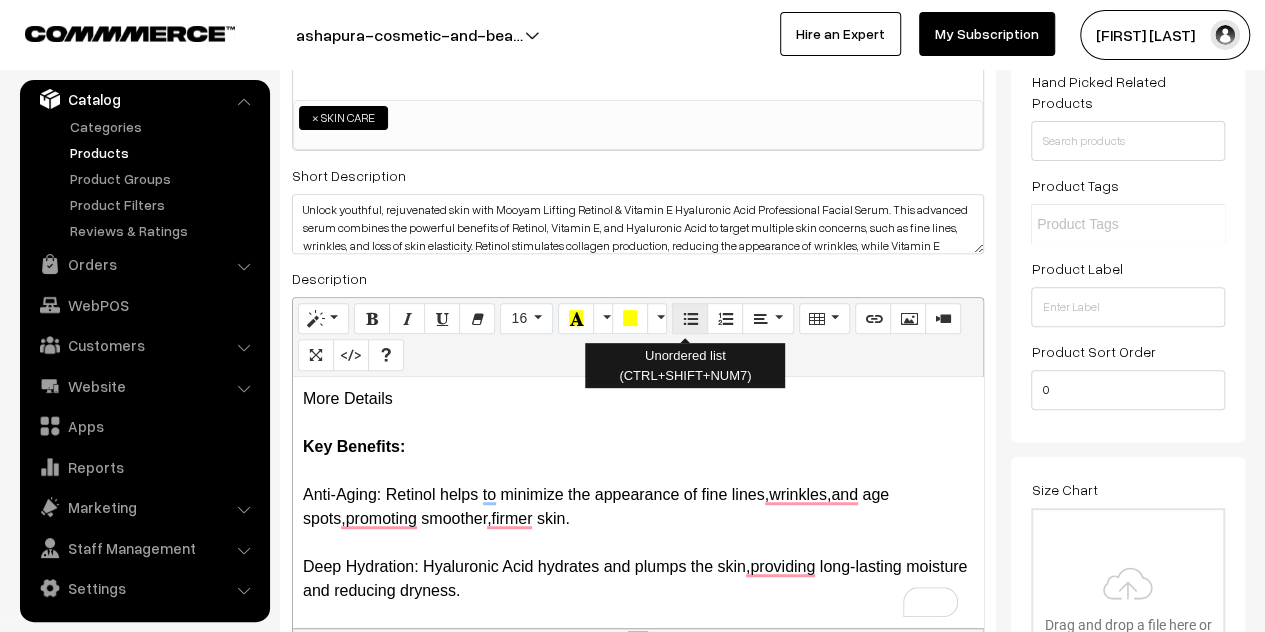 click at bounding box center (690, 318) 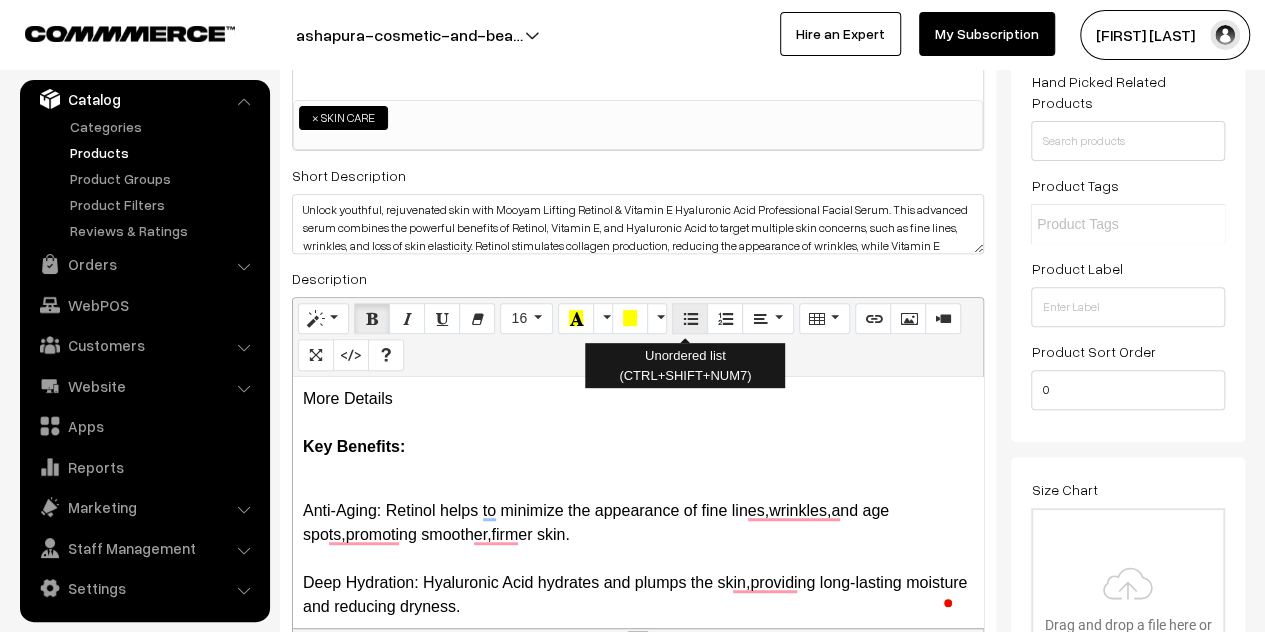 click at bounding box center (690, 318) 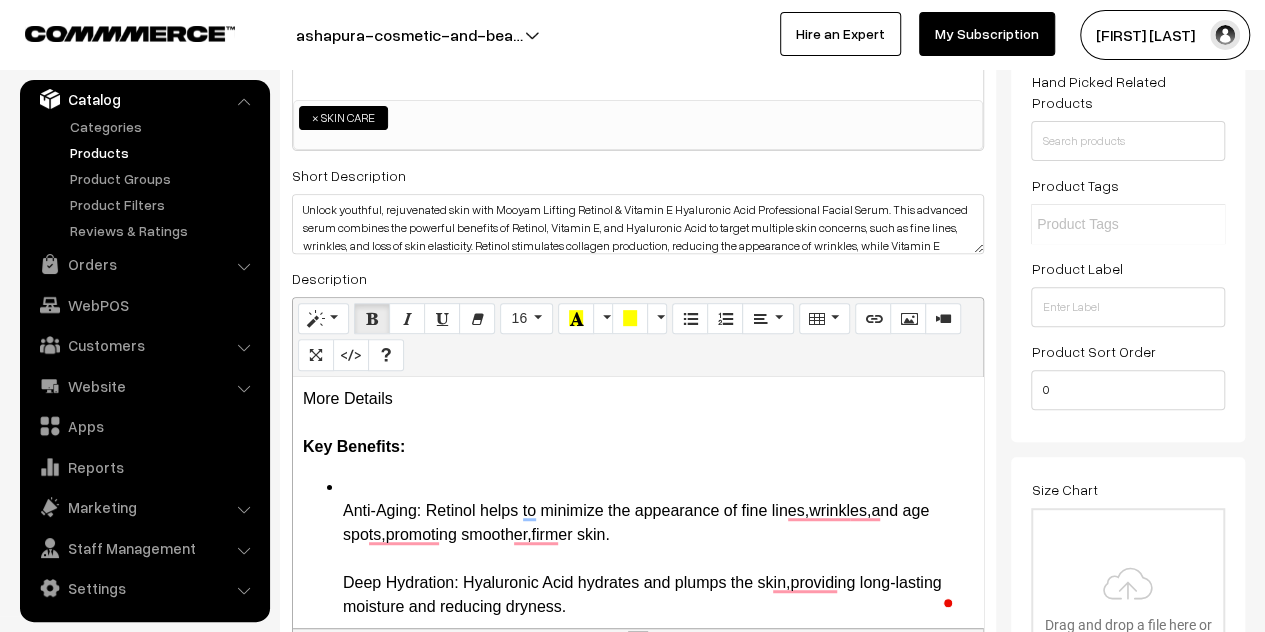 click on "Anti-Aging: Retinol helps to minimize the appearance of fine lines,wrinkles,and age spots,promoting smoother,firmer skin.
Deep Hydration: Hyaluronic Acid hydrates and plumps the skin,providing long-lasting moisture and reducing dryness.
Skin Repair: Vitamin E nourishes and repairs the skin,protecting against free radicals and promoting a healthy glow.
Improved Skin Texture: Helps to even out skin tone and improve overall skin texture,leaving your skin feeling soft and smooth.
Boosts Collagen Production: Retinol enhances collagen production,improving skin elasticity and firmness.
Suitable for All Skin Types: Gentle and effective for all skin types,including sensitive skin.
How to Use:
Cleanse your face thoroughly.
Apply a few drops of the serum onto your face and neck.
Gently massage the serum in upward circular motions until fully absorbed.
Follow with your favorite moisturizer or sunscreen.
Package Contents:" at bounding box center [638, 847] 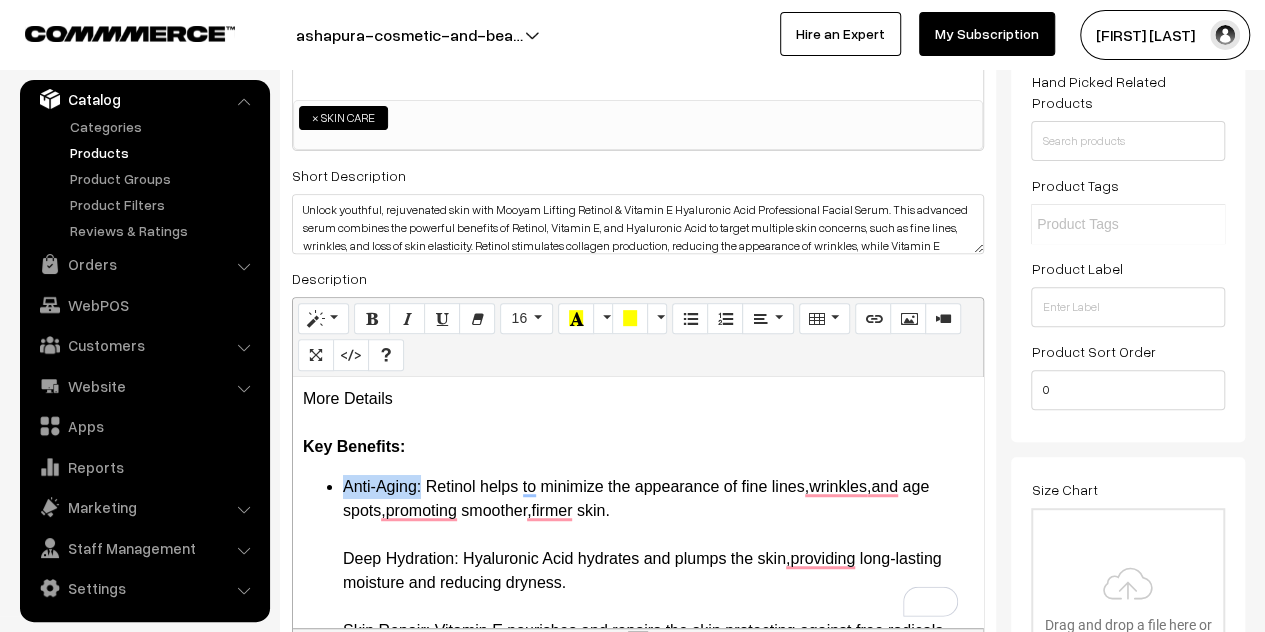 drag, startPoint x: 421, startPoint y: 486, endPoint x: 341, endPoint y: 489, distance: 80.05623 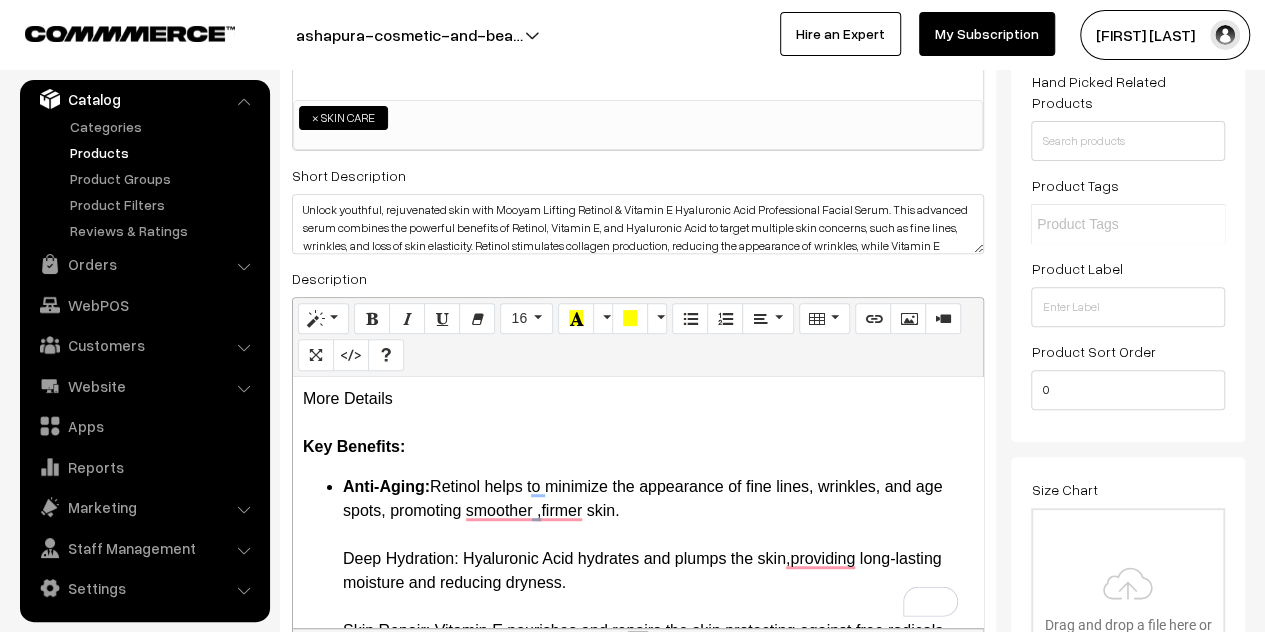 scroll, scrollTop: 84, scrollLeft: 0, axis: vertical 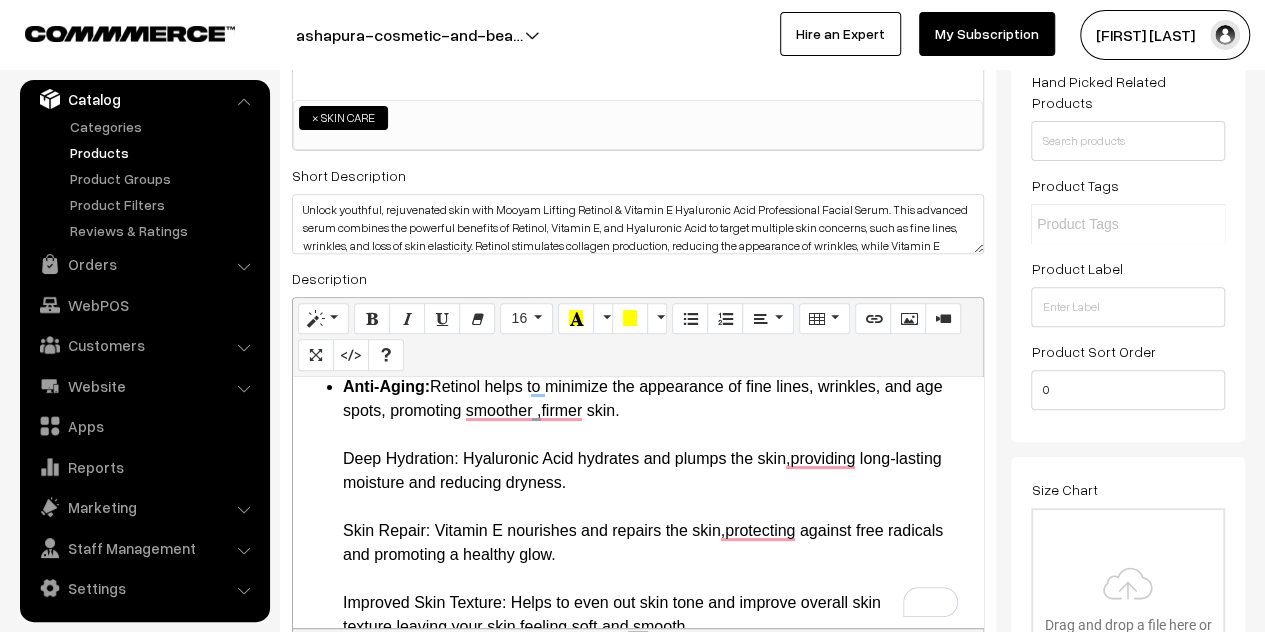 click on "Anti-Aging:  Retinol helps to minimize the appearance of fine lines, wrinkles, and age spots, promoting smoother ,firmer skin.
Deep Hydration: Hyaluronic Acid hydrates and plumps the skin,providing long-lasting moisture and reducing dryness.
Skin Repair: Vitamin E nourishes and repairs the skin,protecting against free radicals and promoting a healthy glow.
Improved Skin Texture: Helps to even out skin tone and improve overall skin texture,leaving your skin feeling soft and smooth.
Boosts Collagen Production: Retinol enhances collagen production,improving skin elasticity and firmness.
Suitable for All Skin Types: Gentle and effective for all skin types,including sensitive skin.
How to Use:
Cleanse your face thoroughly.
Apply a few drops of the serum onto your face and neck.
Gently massage the serum in upward circular motions until fully absorbed.
Follow with your favorite moisturizer or sunscreen.
Package Contents:" at bounding box center [658, 735] 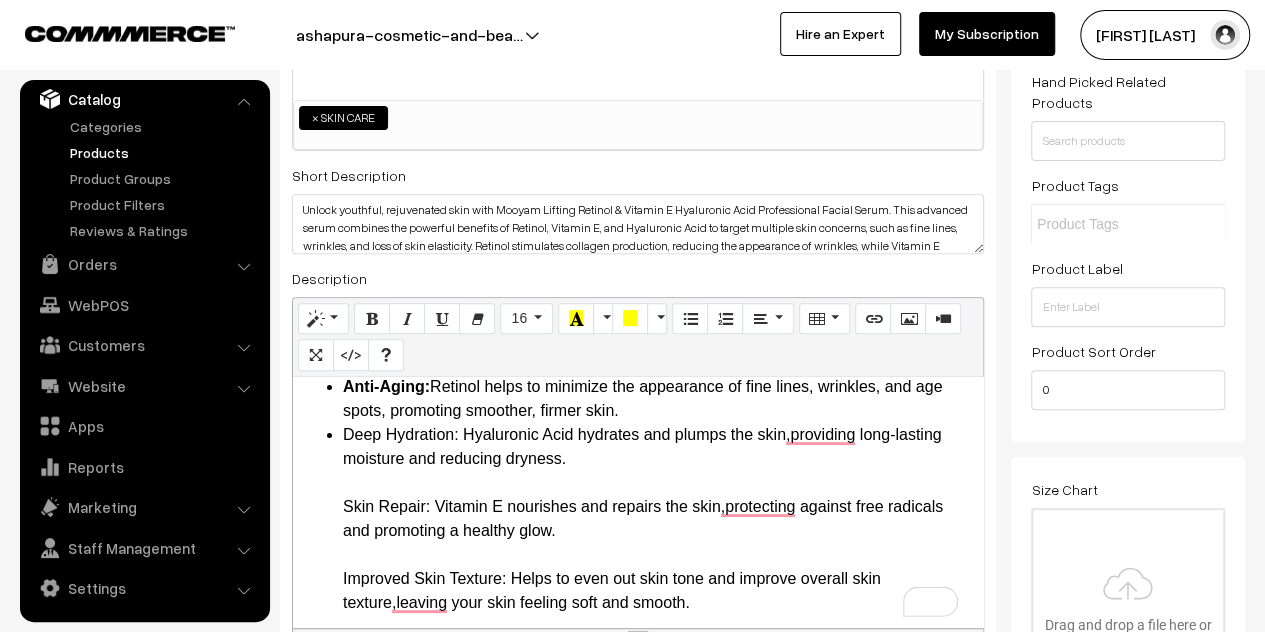 click on "Anti-Aging:  Retinol helps to minimize the appearance of fine lines, wrinkles, and age spots, promoting smoother, firmer skin." at bounding box center (658, 399) 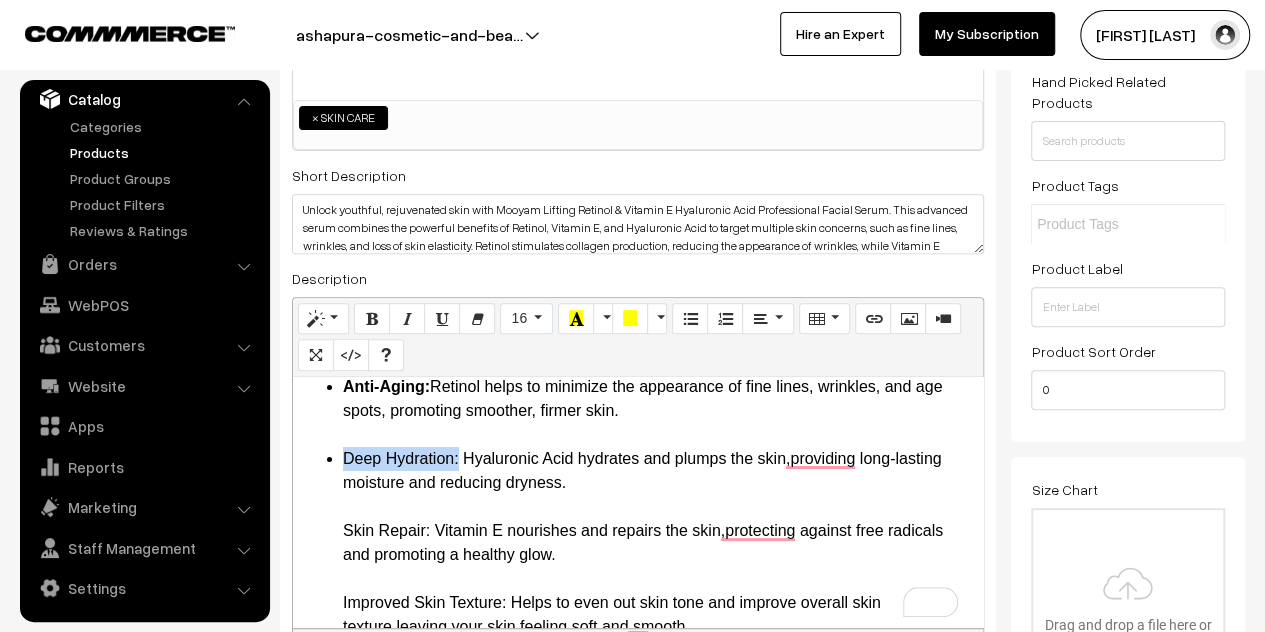 drag, startPoint x: 458, startPoint y: 461, endPoint x: 337, endPoint y: 459, distance: 121.016525 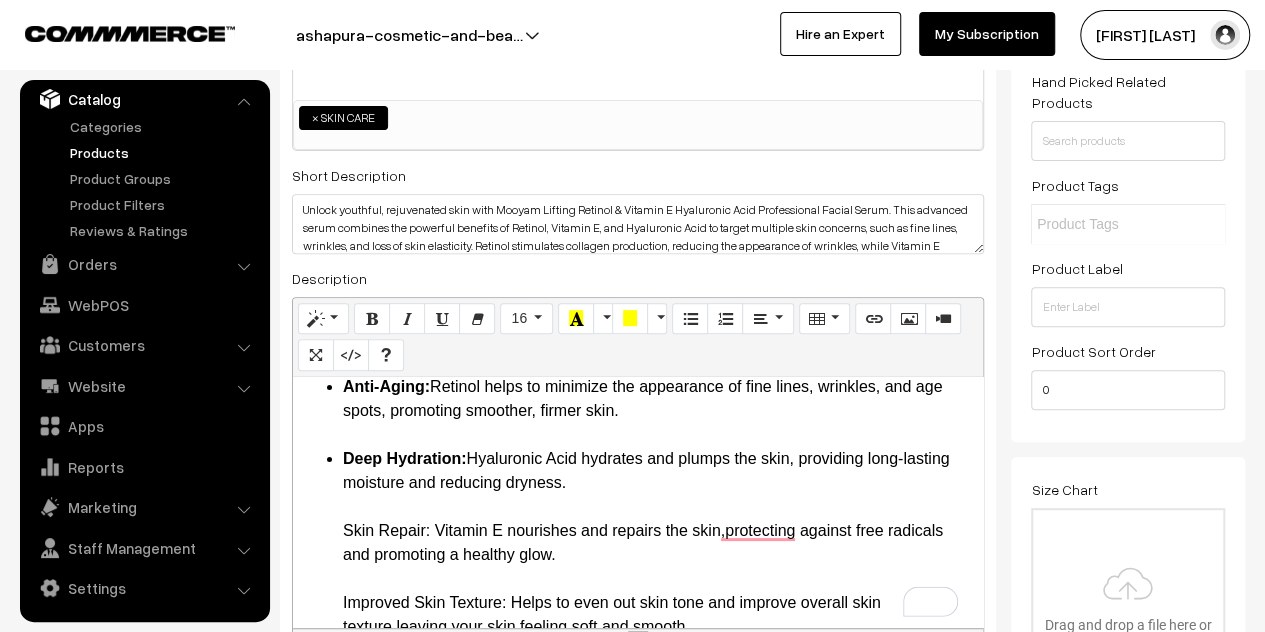 click on "Anti-Aging:  Retinol helps to minimize the appearance of fine lines, wrinkles, and age spots, promoting smoother, firmer skin. Deep Hydration:  Hyaluronic Acid hydrates and plumps the skin, providing long-lasting moisture and reducing dryness.
Skin Repair: Vitamin E nourishes and repairs the skin,protecting against free radicals and promoting a healthy glow.
Improved Skin Texture: Helps to even out skin tone and improve overall skin texture,leaving your skin feeling soft and smooth.
Boosts Collagen Production: Retinol enhances collagen production,improving skin elasticity and firmness.
Suitable for All Skin Types: Gentle and effective for all skin types,including sensitive skin.
How to Use:
Cleanse your face thoroughly.
Apply a few drops of the serum onto your face and neck.
Gently massage the serum in upward circular motions until fully absorbed.
Follow with your favorite moisturizer or sunscreen.
Package Contents:" at bounding box center (638, 735) 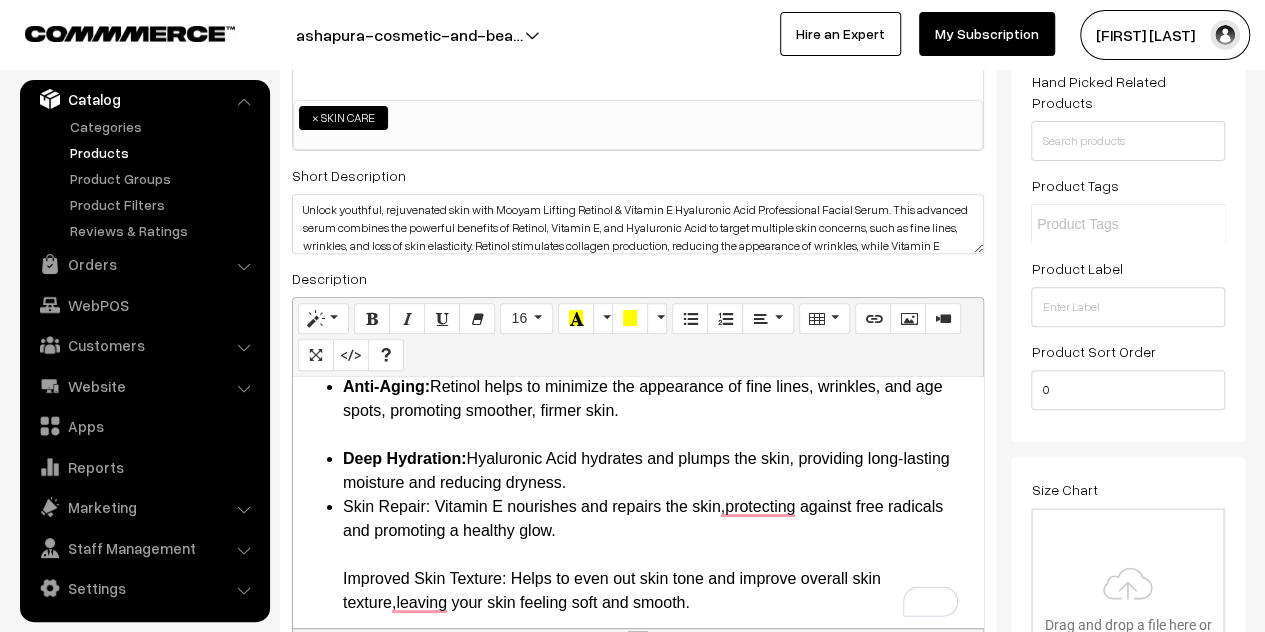 click on "Deep Hydration:  Hyaluronic Acid hydrates and plumps the skin, providing long-lasting moisture and reducing dryness." at bounding box center [658, 471] 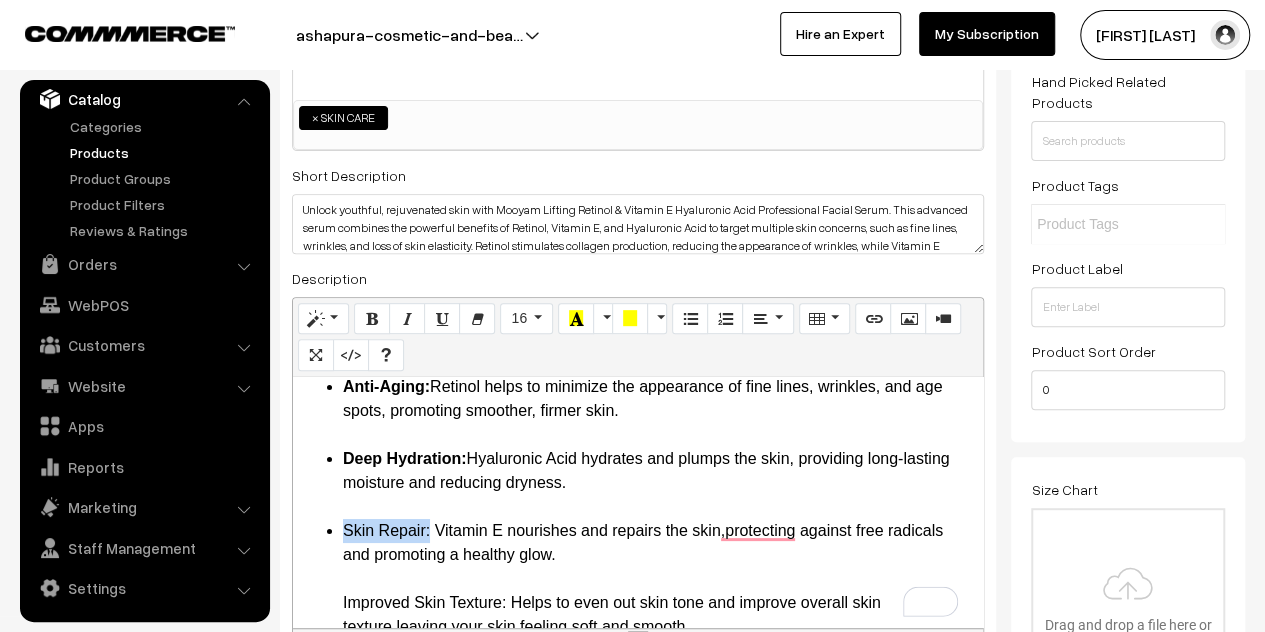 drag, startPoint x: 428, startPoint y: 531, endPoint x: 337, endPoint y: 532, distance: 91.00549 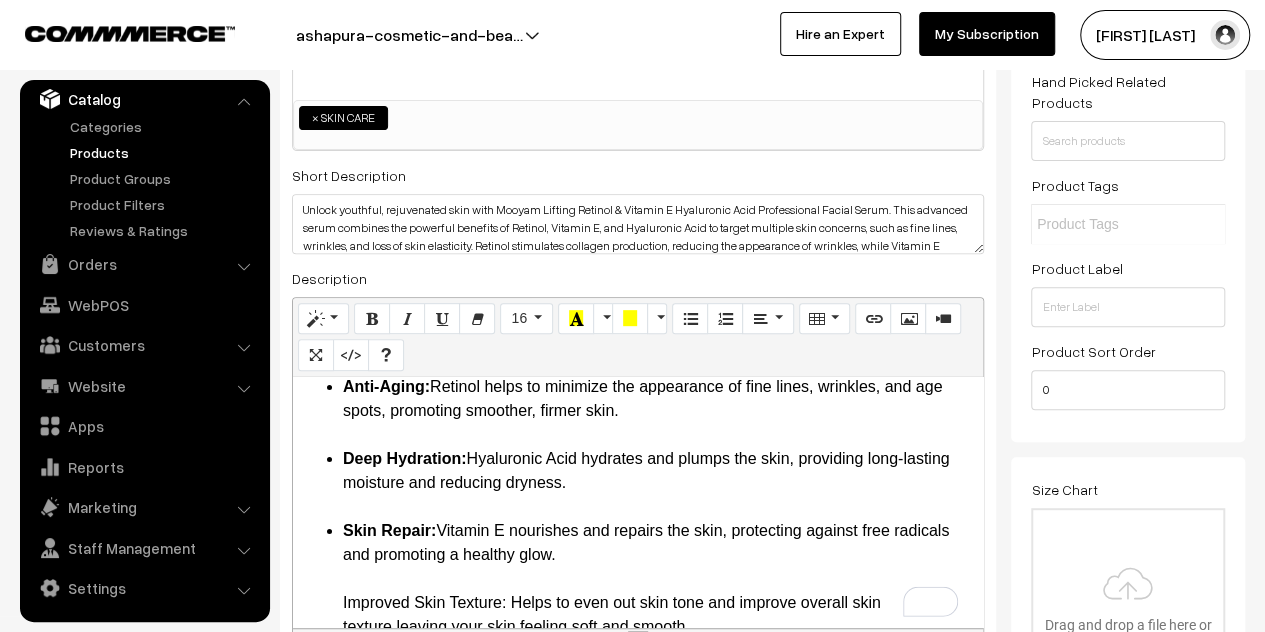 scroll, scrollTop: 166, scrollLeft: 0, axis: vertical 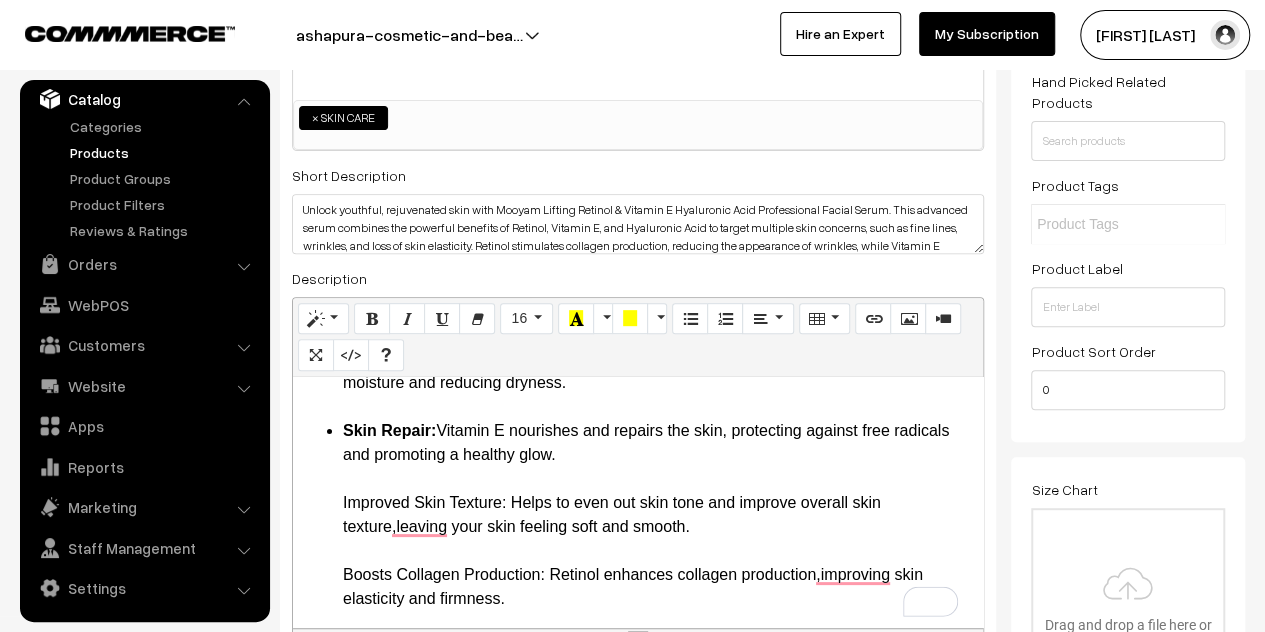 click on "Anti-Aging:  Retinol helps to minimize the appearance of fine lines, wrinkles, and age spots, promoting smoother, firmer skin. Deep Hydration:  Hyaluronic Acid hydrates and plumps the skin, providing long-lasting moisture and reducing dryness. Skin Repair:  Vitamin E nourishes and repairs the skin, protecting against free radicals and promoting a healthy glow.
Improved Skin Texture: Helps to even out skin tone and improve overall skin texture,leaving your skin feeling soft and smooth.
Boosts Collagen Production: Retinol enhances collagen production,improving skin elasticity and firmness.
Suitable for All Skin Types: Gentle and effective for all skin types,including sensitive skin.
How to Use:
Cleanse your face thoroughly.
Apply a few drops of the serum onto your face and neck.
Gently massage the serum in upward circular motions until fully absorbed.
Follow with your favorite moisturizer or sunscreen.
Package Contents:" at bounding box center [638, 635] 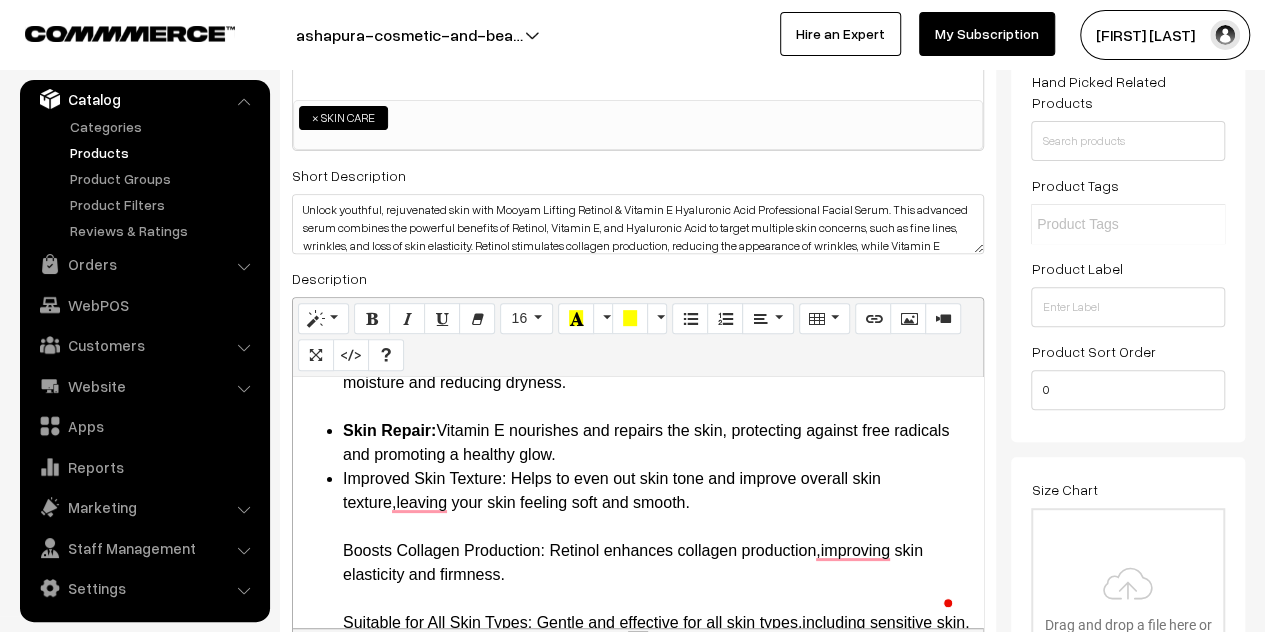 click on "Skin Repair:  Vitamin E nourishes and repairs the skin, protecting against free radicals and promoting a healthy glow." at bounding box center (658, 443) 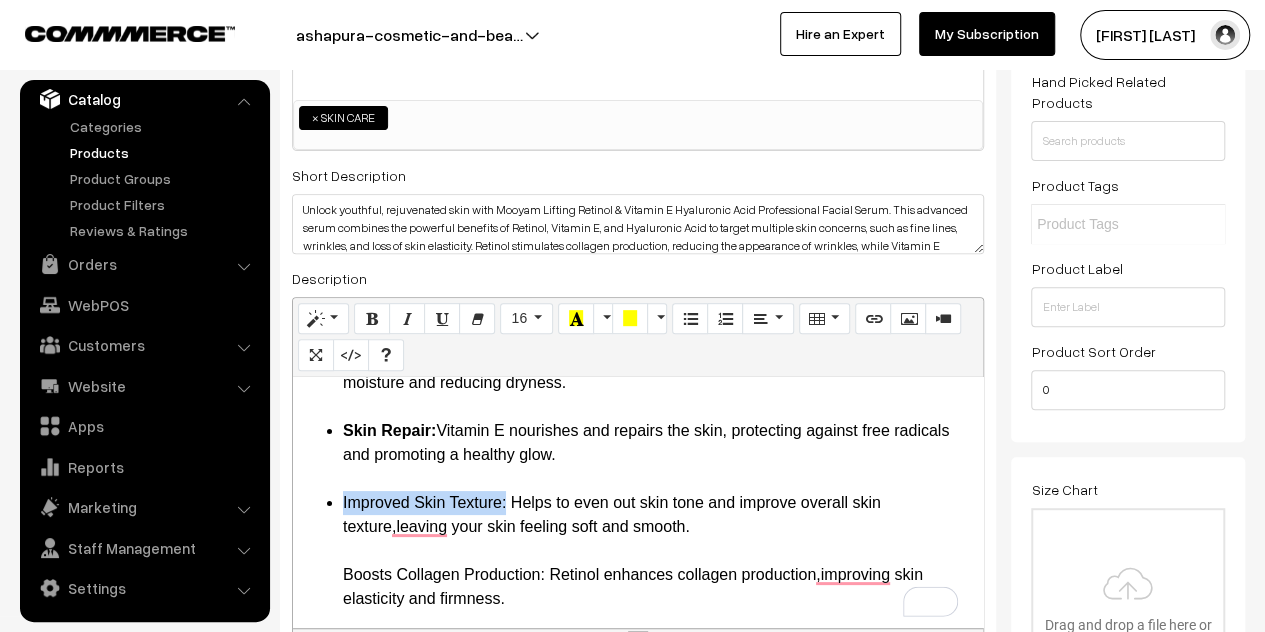 drag, startPoint x: 507, startPoint y: 501, endPoint x: 341, endPoint y: 503, distance: 166.01205 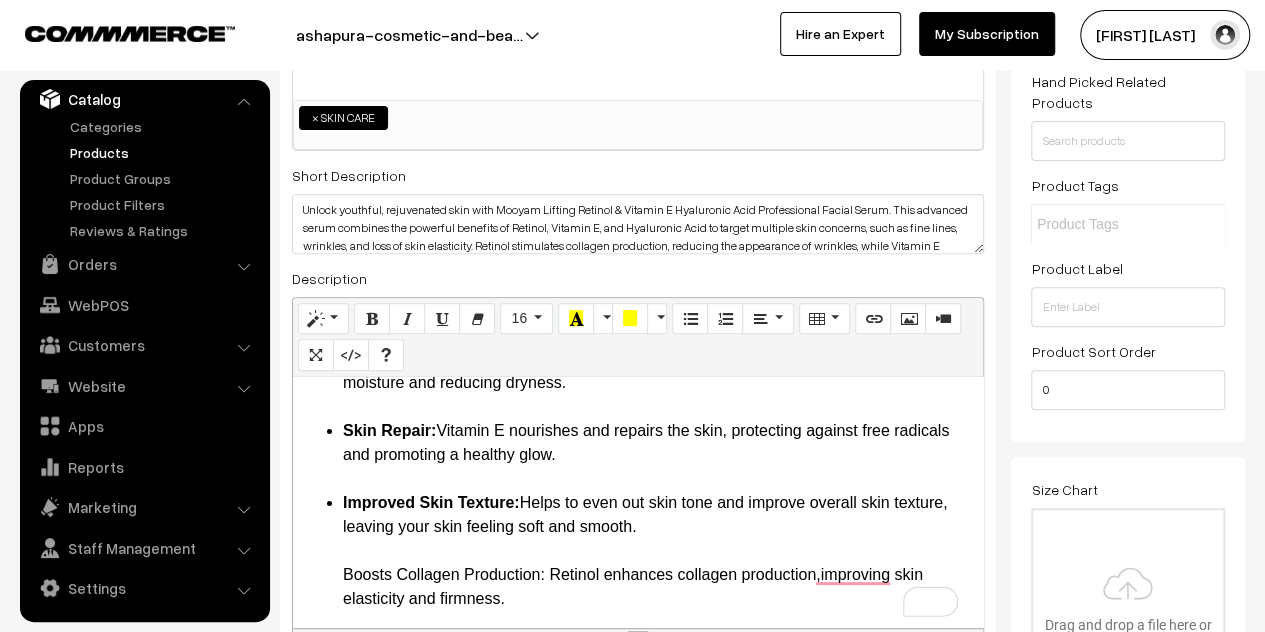 scroll, scrollTop: 287, scrollLeft: 0, axis: vertical 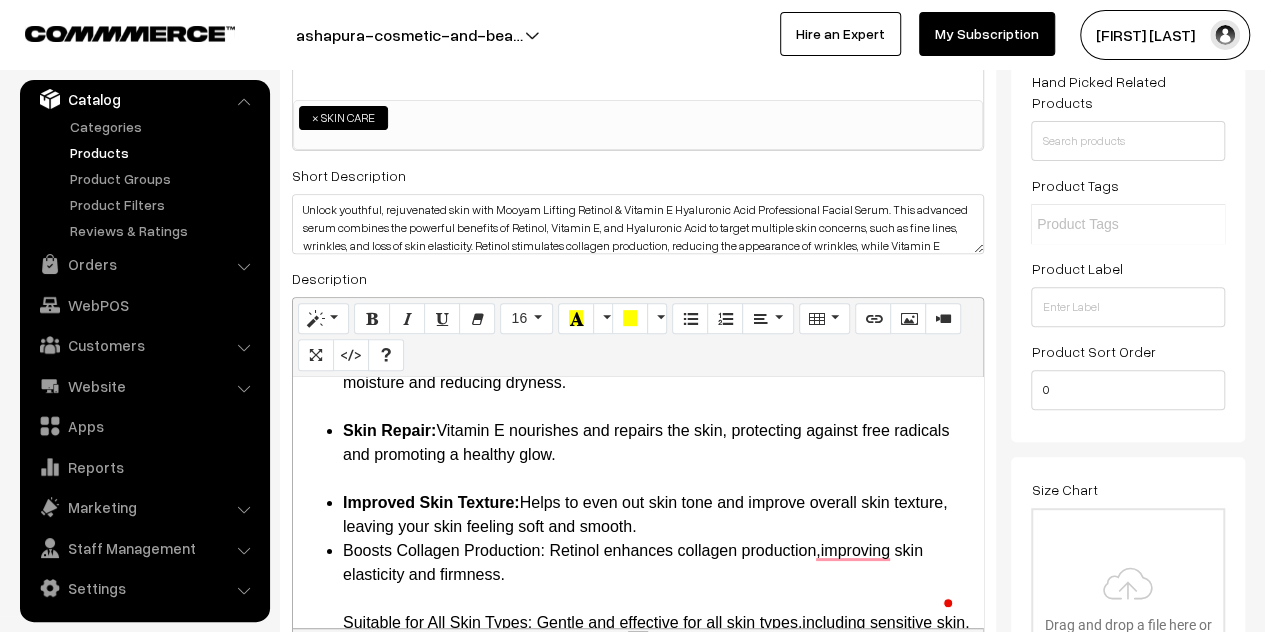 click on "Improved Skin Texture:  Helps to even out skin tone and improve overall skin texture, leaving your skin feeling soft and smooth." at bounding box center [658, 515] 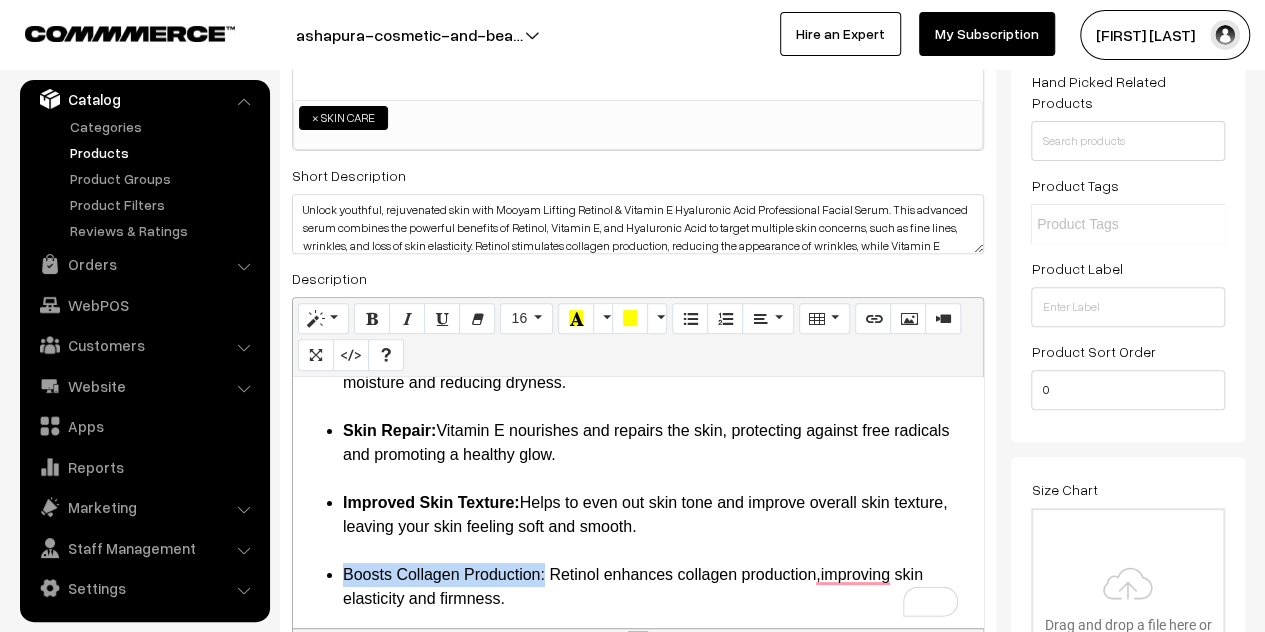 drag, startPoint x: 546, startPoint y: 576, endPoint x: 344, endPoint y: 579, distance: 202.02228 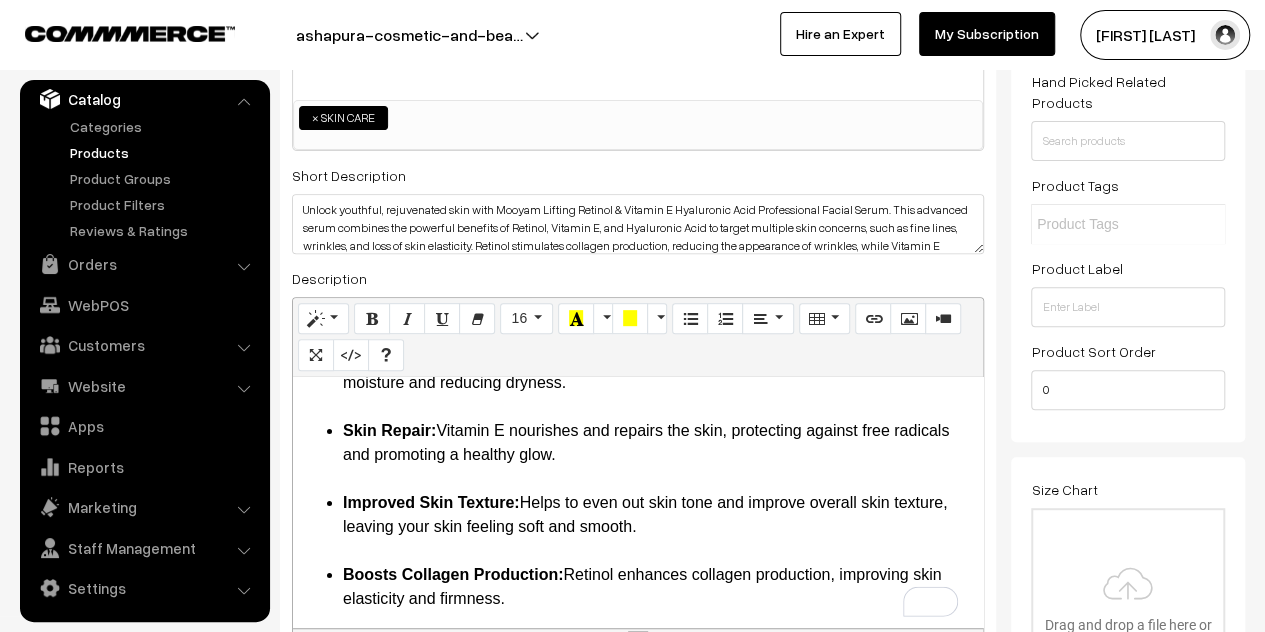 scroll, scrollTop: 276, scrollLeft: 0, axis: vertical 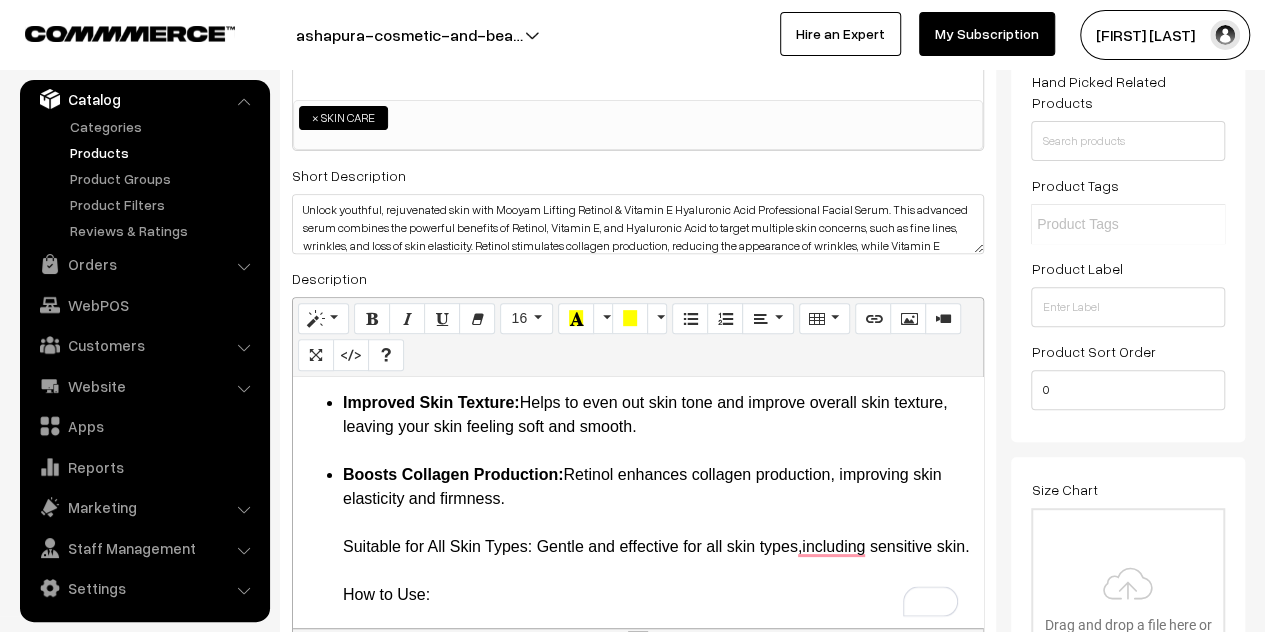 click on "Anti-Aging:  Retinol helps to minimize the appearance of fine lines, wrinkles, and age spots, promoting smoother, firmer skin. Deep Hydration:  Hyaluronic Acid hydrates and plumps the skin, providing long-lasting moisture and reducing dryness. Skin Repair:  Vitamin E nourishes and repairs the skin, protecting against free radicals and promoting a healthy glow. Improved Skin Texture:  Helps to even out skin tone and improve overall skin texture, leaving your skin feeling soft and smooth. Boosts Collagen Production:  Retinol enhances collagen production, improving skin elasticity and firmness.
Suitable for All Skin Types: Gentle and effective for all skin types,including sensitive skin.
How to Use:
Cleanse your face thoroughly.
Apply a few drops of the serum onto your face and neck.
Gently massage the serum in upward circular motions until fully absorbed.
Follow with your favorite moisturizer or sunscreen.
Package Contents:" at bounding box center [638, 535] 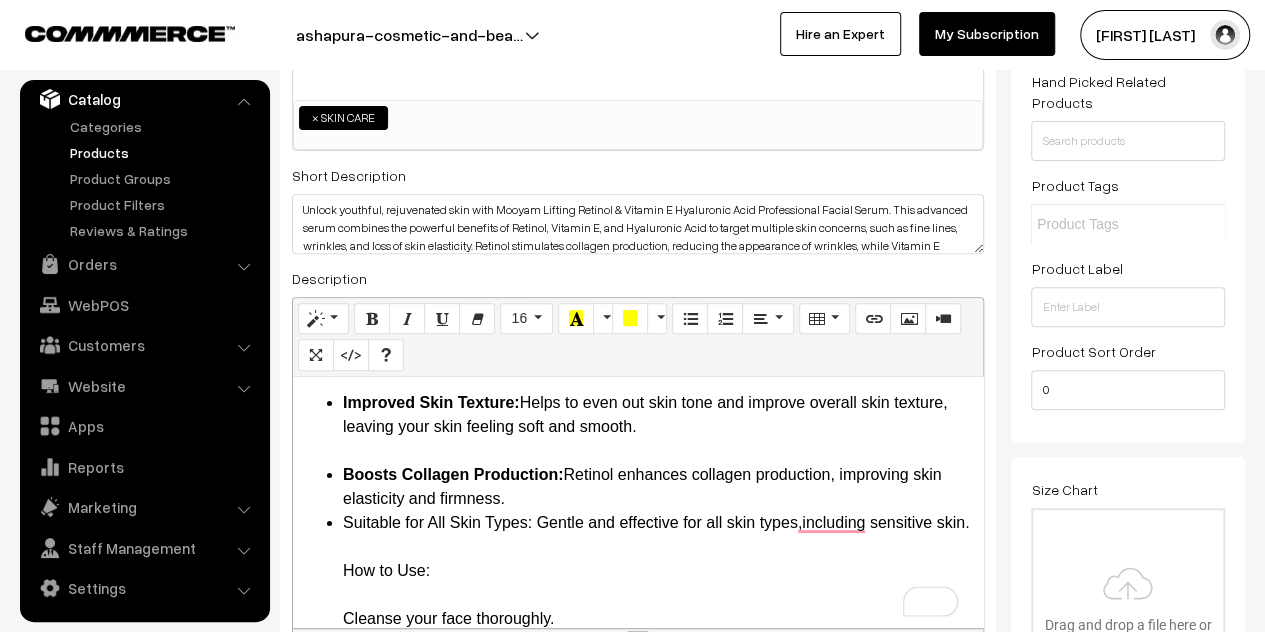 click on "Boosts Collagen Production:  Retinol enhances collagen production, improving skin elasticity and firmness." at bounding box center [658, 487] 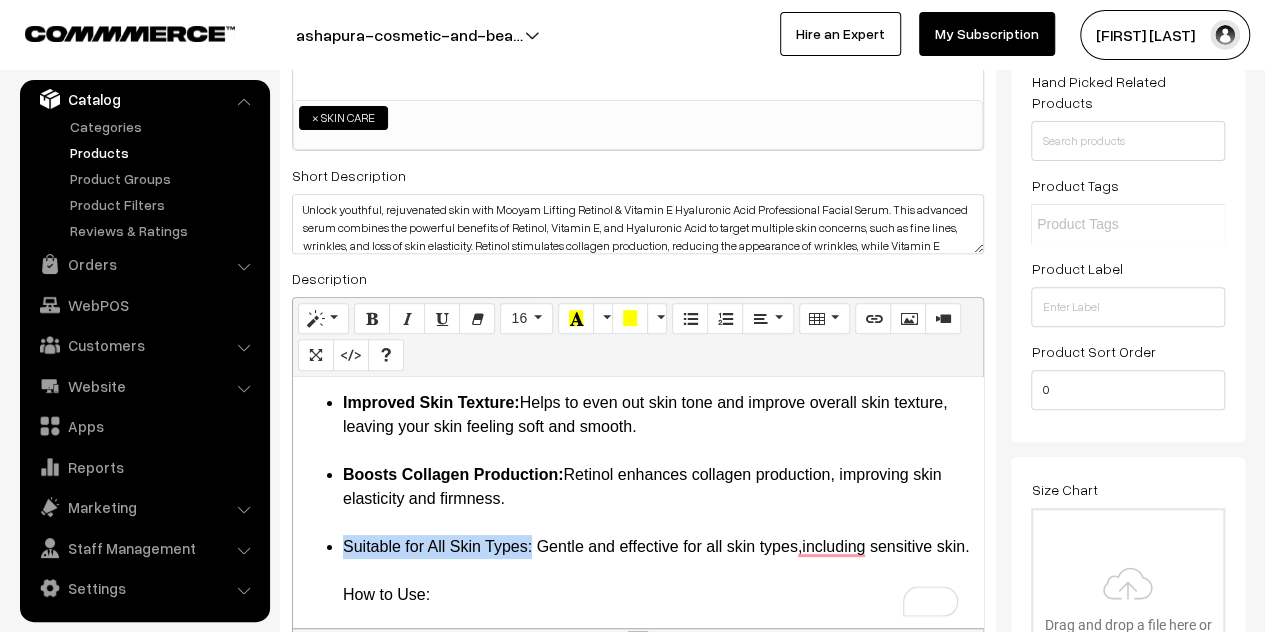 drag, startPoint x: 533, startPoint y: 552, endPoint x: 343, endPoint y: 547, distance: 190.06578 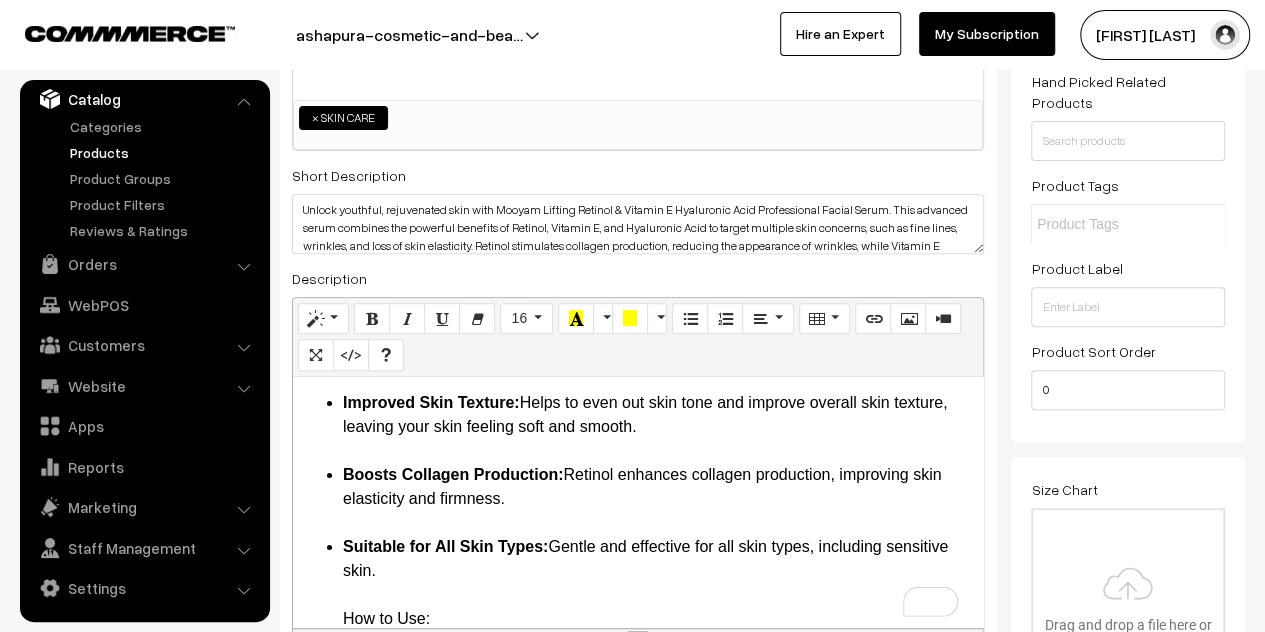 scroll, scrollTop: 371, scrollLeft: 0, axis: vertical 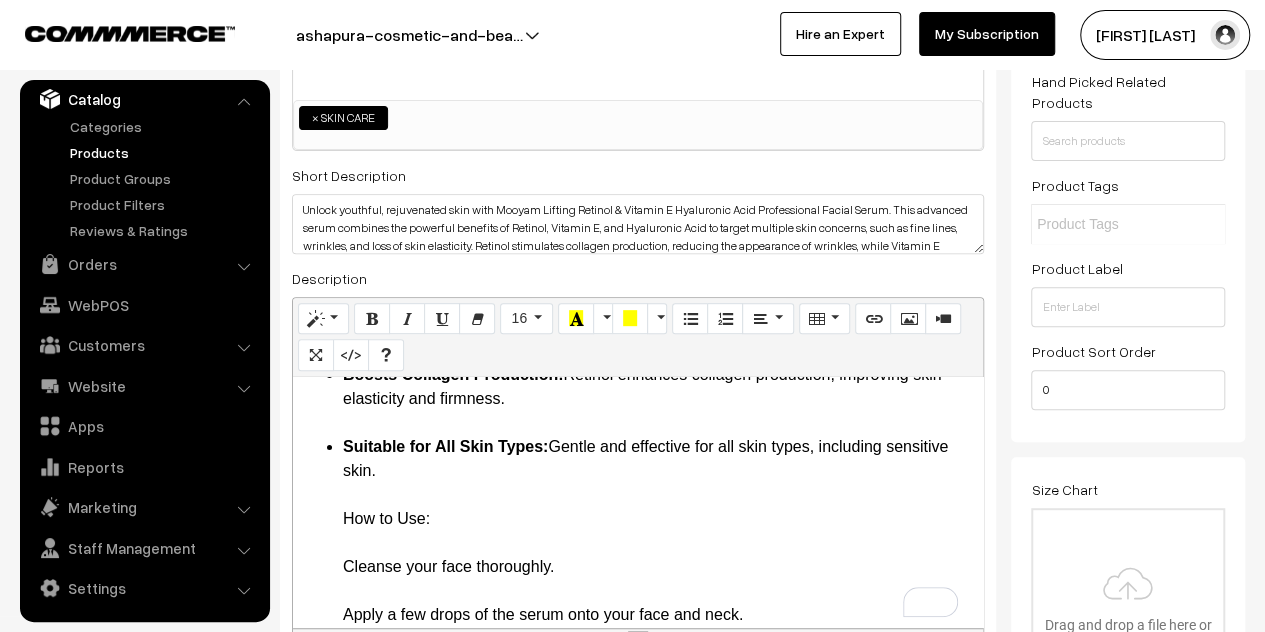 drag, startPoint x: 451, startPoint y: 517, endPoint x: 336, endPoint y: 519, distance: 115.01739 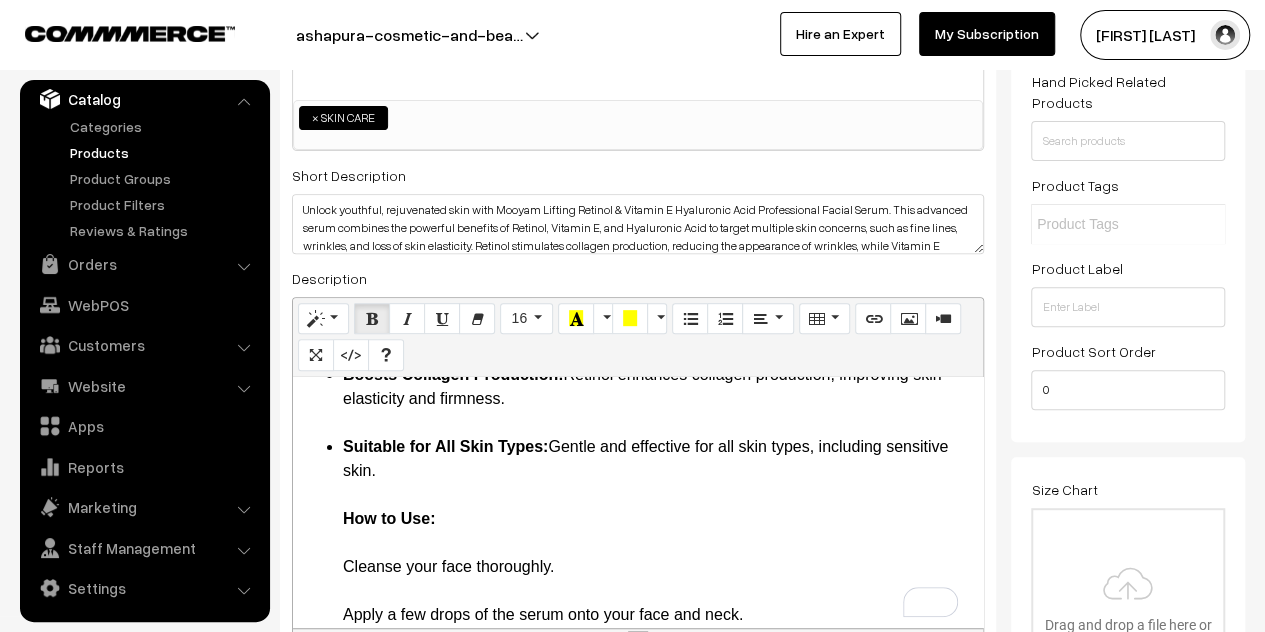 click on "Suitable for All Skin Types:  Gentle and effective for all skin types, including sensitive skin.
How to Use:
Cleanse your face thoroughly.
Apply a few drops of the serum onto your face and neck.
Gently massage the serum in upward circular motions until fully absorbed.
Follow with your favorite moisturizer or sunscreen.
Package Contents:
1 x Mooyam Lifting Retinol & Vitamin E Hyaluronic Acid Professional Facial Serum,30ml" at bounding box center [658, 627] 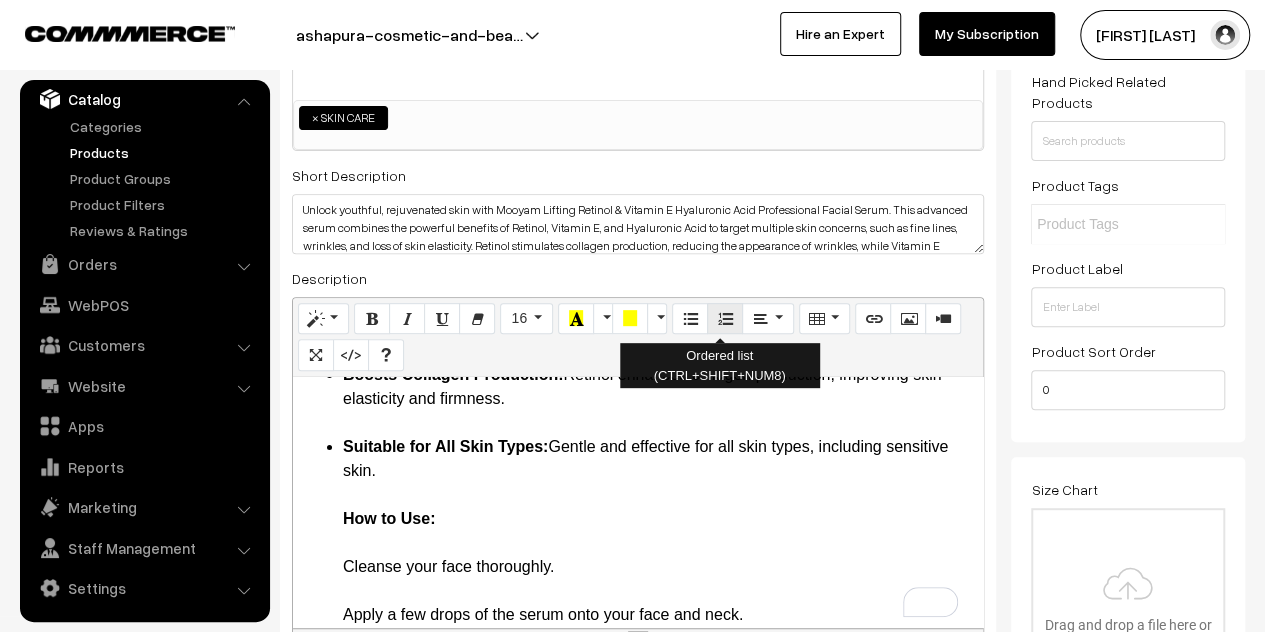click at bounding box center (725, 318) 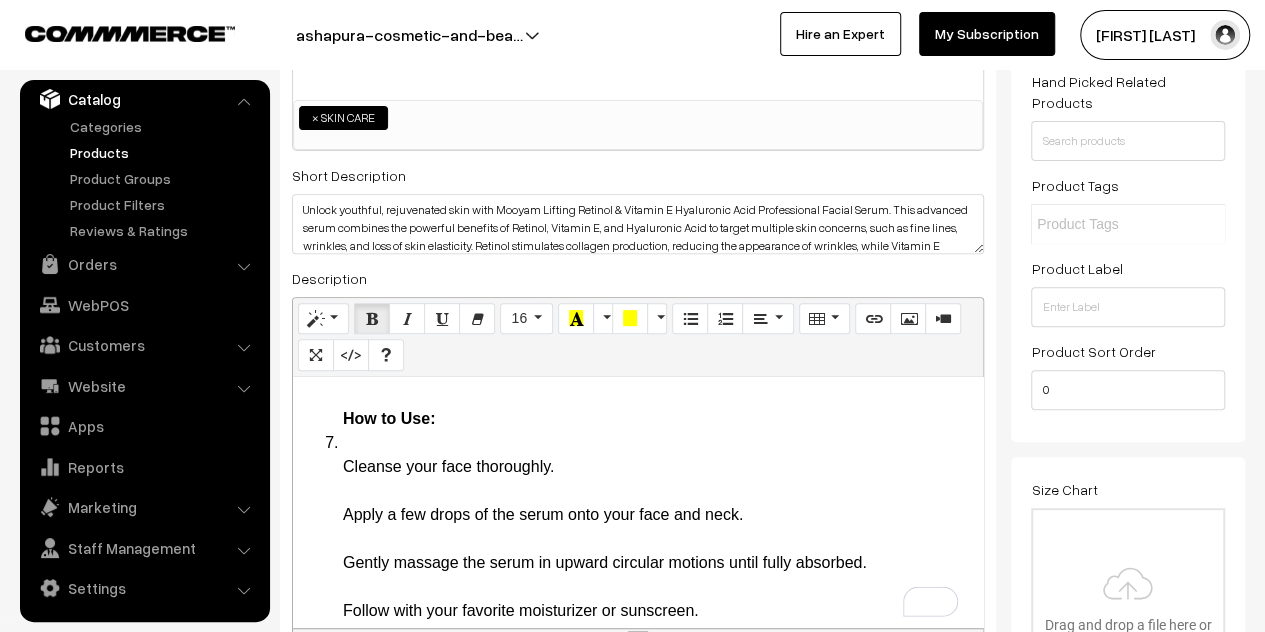click on "Suitable for All Skin Types:  Gentle and effective for all skin types, including sensitive skin.
How to Use:" at bounding box center [658, 383] 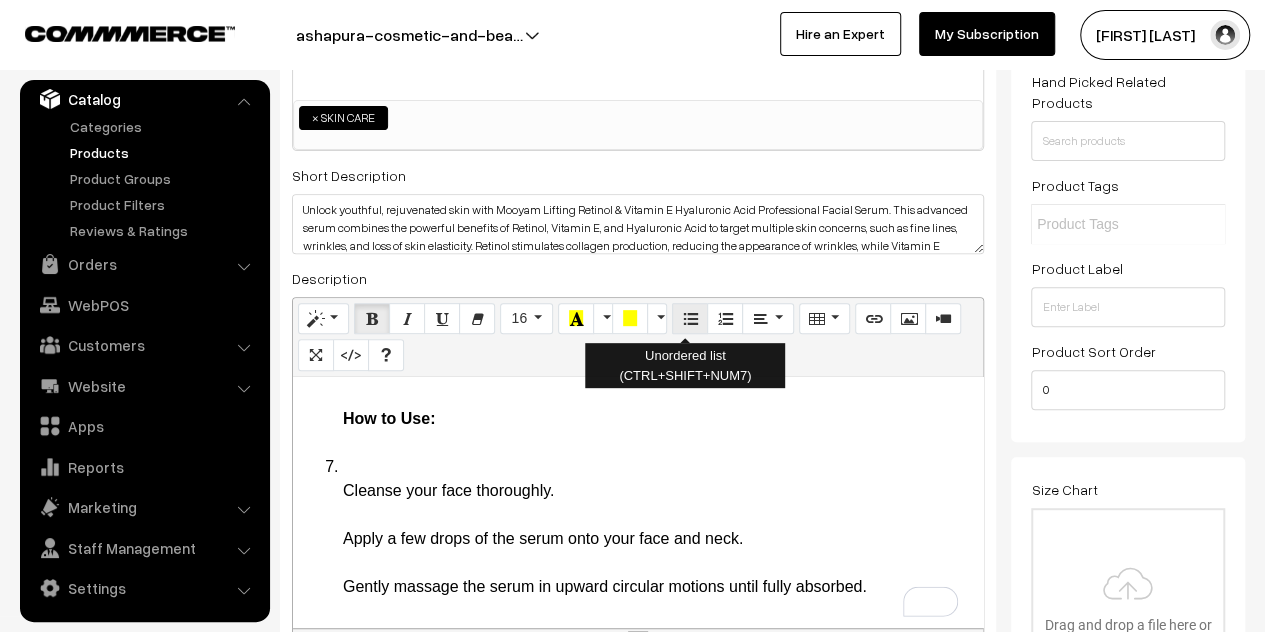 click at bounding box center (690, 318) 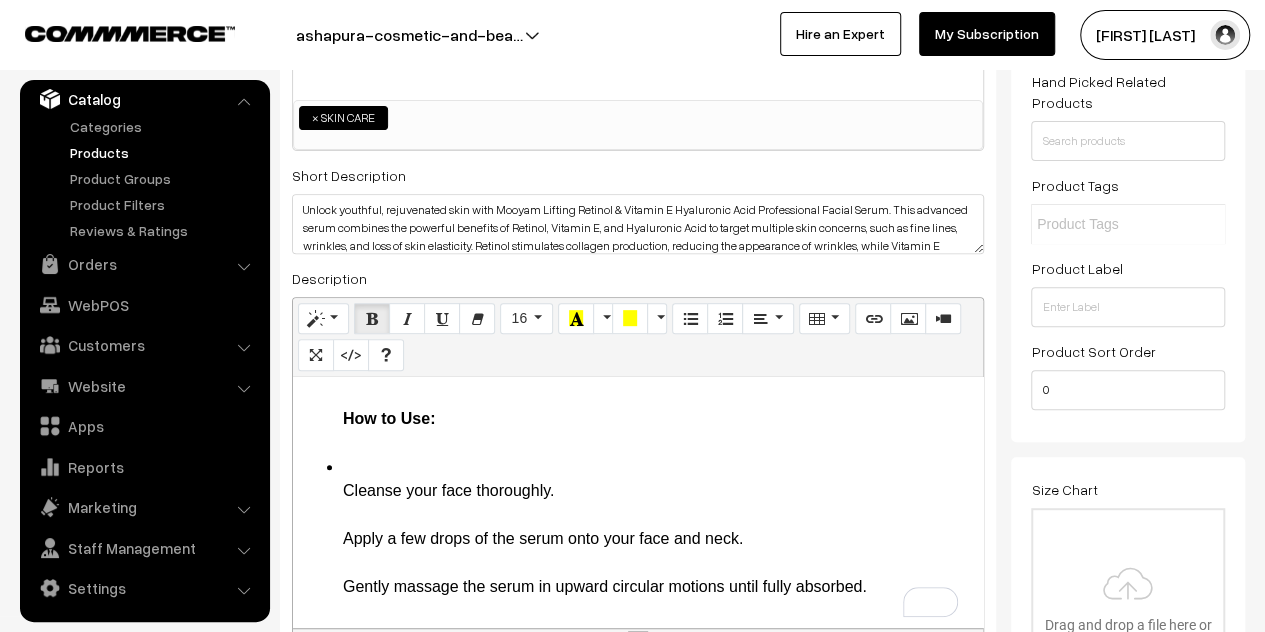 click on "Cleanse your face thoroughly.
Apply a few drops of the serum onto your face and neck.
Gently massage the serum in upward circular motions until fully absorbed.
Follow with your favorite moisturizer or sunscreen.
Package Contents:
1 x Mooyam Lifting Retinol & Vitamin E Hyaluronic Acid Professional Facial Serum,30ml" at bounding box center [658, 599] 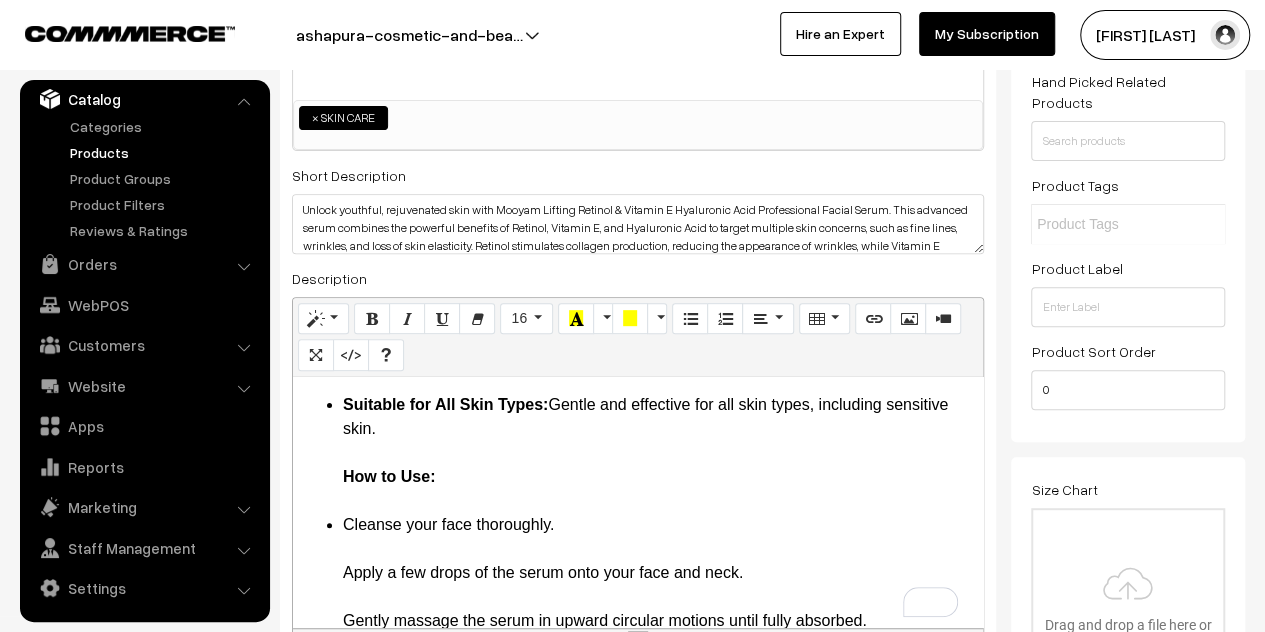click on "Anti-Aging:  Retinol helps to minimize the appearance of fine lines, wrinkles, and age spots, promoting smoother, firmer skin. Deep Hydration:  Hyaluronic Acid hydrates and plumps the skin, providing long-lasting moisture and reducing dryness. Skin Repair:  Vitamin E nourishes and repairs the skin, protecting against free radicals and promoting a healthy glow. Improved Skin Texture:  Helps to even out skin tone and improve overall skin texture, leaving your skin feeling soft and smooth. Boosts Collagen Production:  Retinol enhances collagen production, improving skin elasticity and firmness. Suitable for All Skin Types:  Gentle and effective for all skin types, including sensitive skin.
How to Use: Cleanse your face thoroughly.
Apply a few drops of the serum onto your face and neck.
Gently massage the serum in upward circular motions until fully absorbed.
Follow with your favorite moisturizer or sunscreen.
Package Contents:" at bounding box center [638, 405] 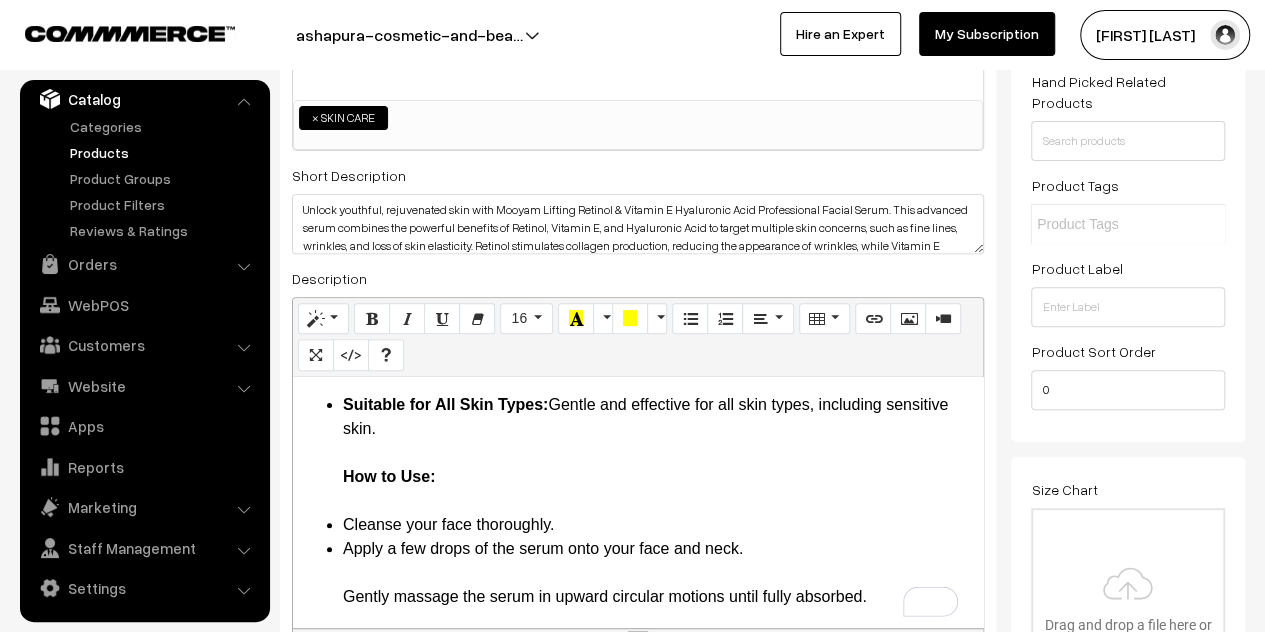 click on "Cleanse your face thoroughly." at bounding box center [658, 525] 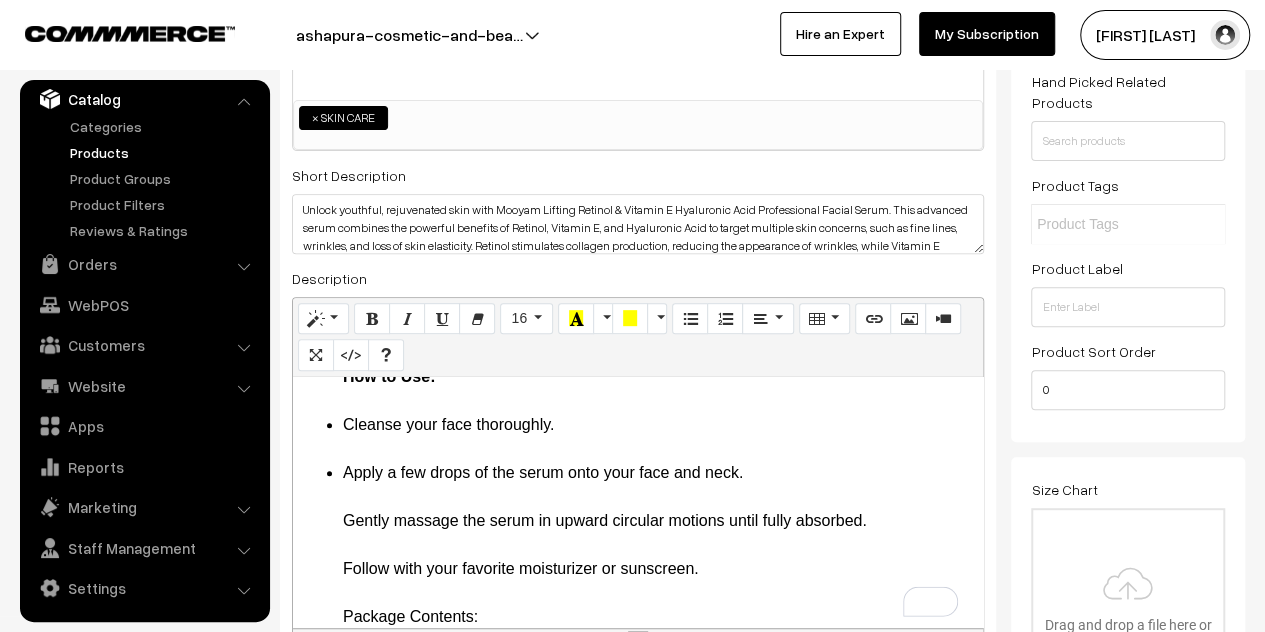 click on "Apply a few drops of the serum onto your face and neck.
Gently massage the serum in upward circular motions until fully absorbed.
Follow with your favorite moisturizer or sunscreen.
Package Contents:
1 x Mooyam Lifting Retinol & Vitamin E Hyaluronic Acid Professional Facial Serum,30ml" at bounding box center [658, 569] 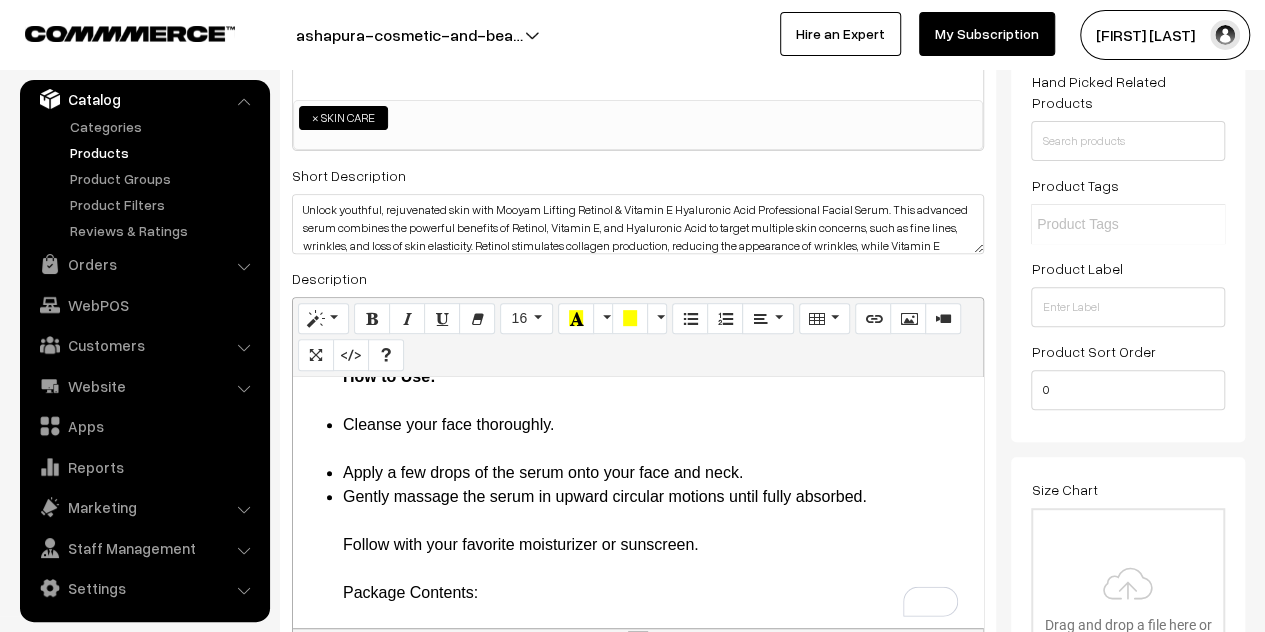 click on "Apply a few drops of the serum onto your face and neck." at bounding box center (658, 473) 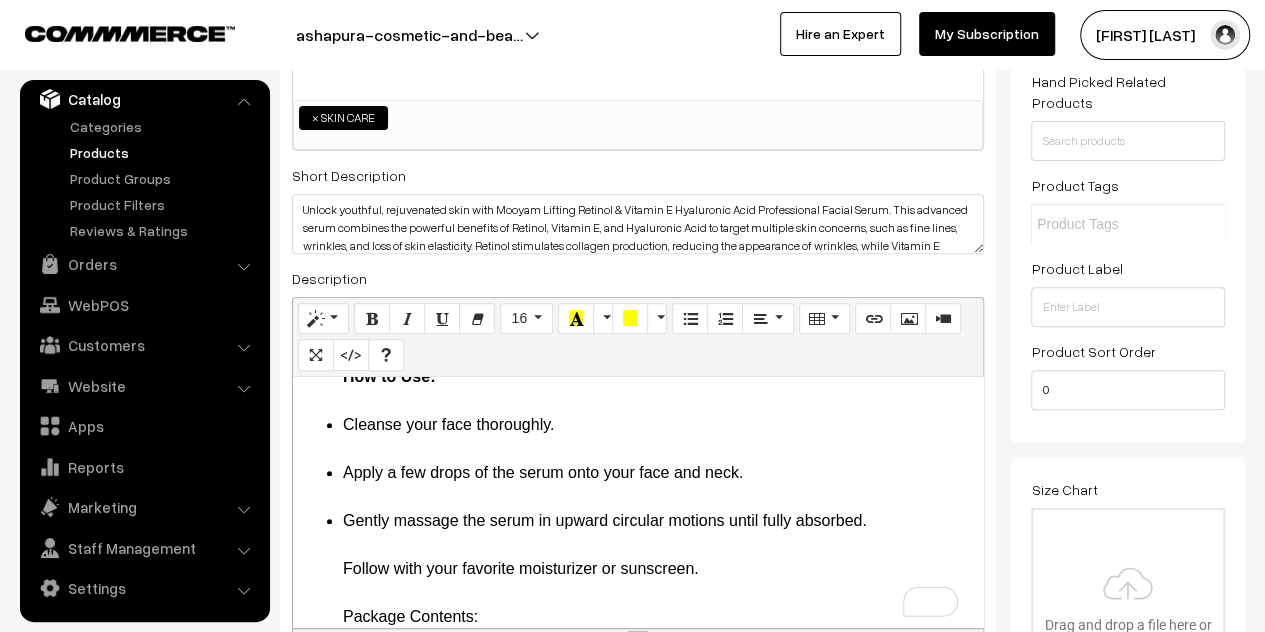 click on "Anti-Aging:  Retinol helps to minimize the appearance of fine lines, wrinkles, and age spots, promoting smoother, firmer skin. Deep Hydration:  Hyaluronic Acid hydrates and plumps the skin, providing long-lasting moisture and reducing dryness. Skin Repair:  Vitamin E nourishes and repairs the skin, protecting against free radicals and promoting a healthy glow. Improved Skin Texture:  Helps to even out skin tone and improve overall skin texture, leaving your skin feeling soft and smooth. Boosts Collagen Production:  Retinol enhances collagen production, improving skin elasticity and firmness. Suitable for All Skin Types:  Gentle and effective for all skin types, including sensitive skin.
How to Use: Cleanse your face thoroughly. Apply a few drops of the serum onto your face and neck. Gently massage the serum in upward circular motions until fully absorbed.
Follow with your favorite moisturizer or sunscreen.
Package Contents:" at bounding box center (638, 305) 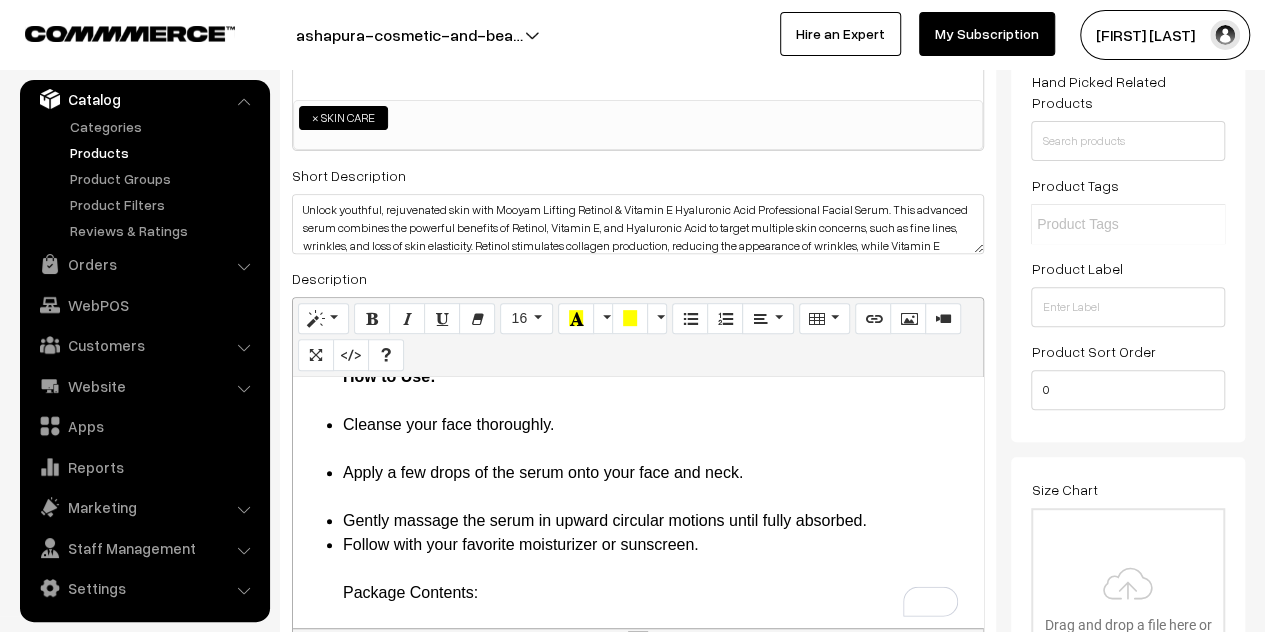 click on "Gently massage the serum in upward circular motions until fully absorbed." at bounding box center (658, 521) 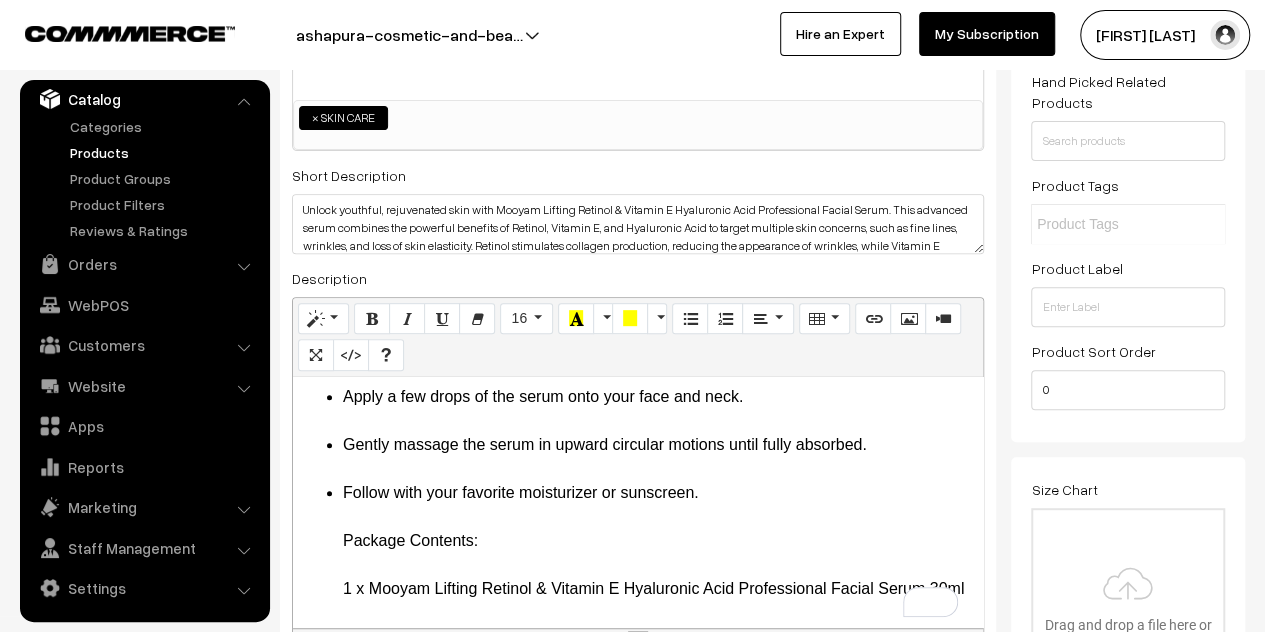 drag, startPoint x: 506, startPoint y: 526, endPoint x: 345, endPoint y: 511, distance: 161.69725 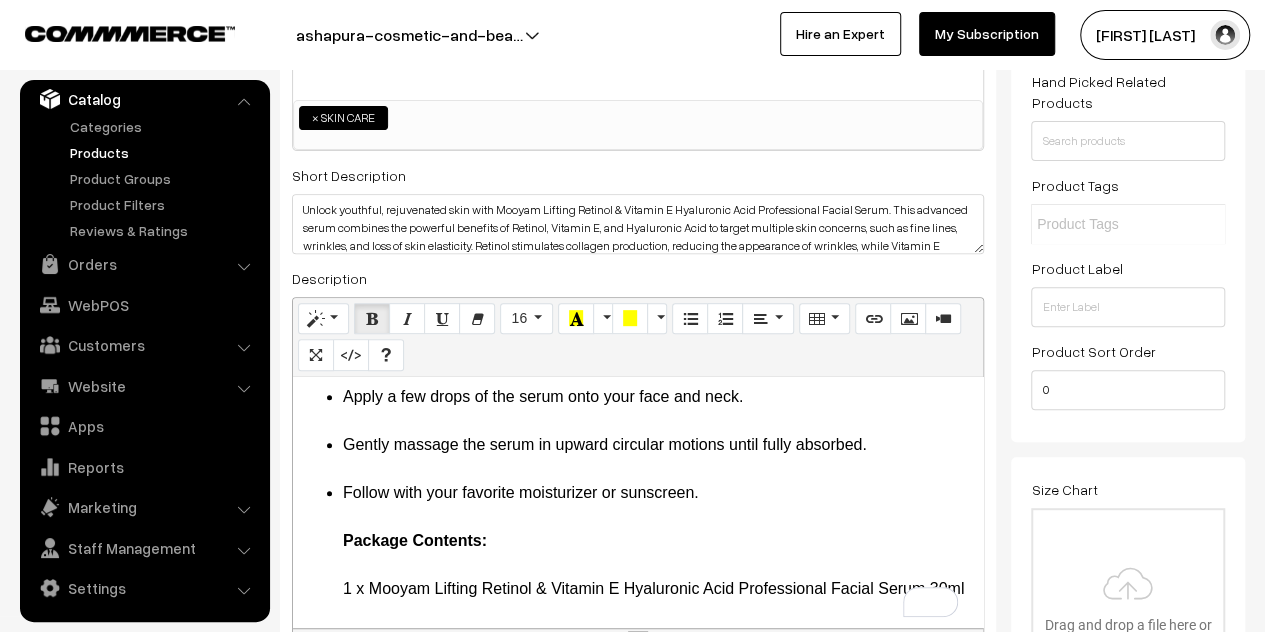 click on "Anti-Aging:  Retinol helps to minimize the appearance of fine lines, wrinkles, and age spots, promoting smoother, firmer skin. Deep Hydration:  Hyaluronic Acid hydrates and plumps the skin, providing long-lasting moisture and reducing dryness. Skin Repair:  Vitamin E nourishes and repairs the skin, protecting against free radicals and promoting a healthy glow. Improved Skin Texture:  Helps to even out skin tone and improve overall skin texture, leaving your skin feeling soft and smooth. Boosts Collagen Production:  Retinol enhances collagen production, improving skin elasticity and firmness. Suitable for All Skin Types:  Gentle and effective for all skin types, including sensitive skin.
How to Use: Cleanse your face thoroughly. Apply a few drops of the serum onto your face and neck. Gently massage the serum in upward circular motions until fully absorbed. Follow with your favorite moisturizer or sunscreen.
Package Contents:" at bounding box center (638, 229) 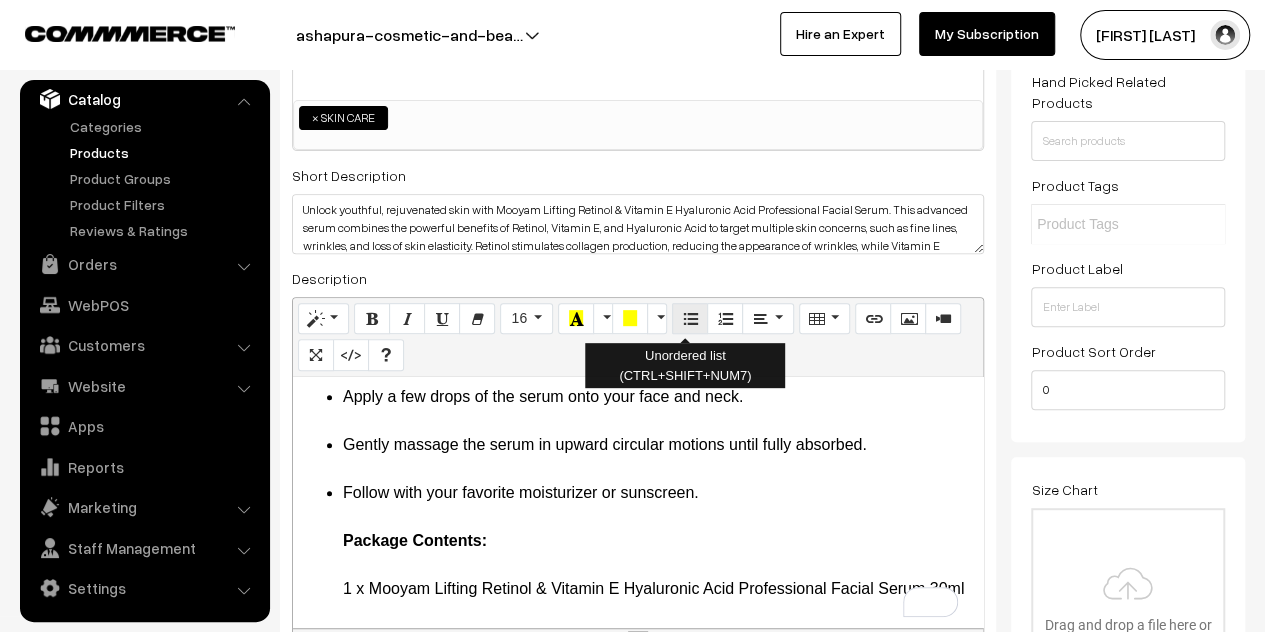 click at bounding box center (690, 319) 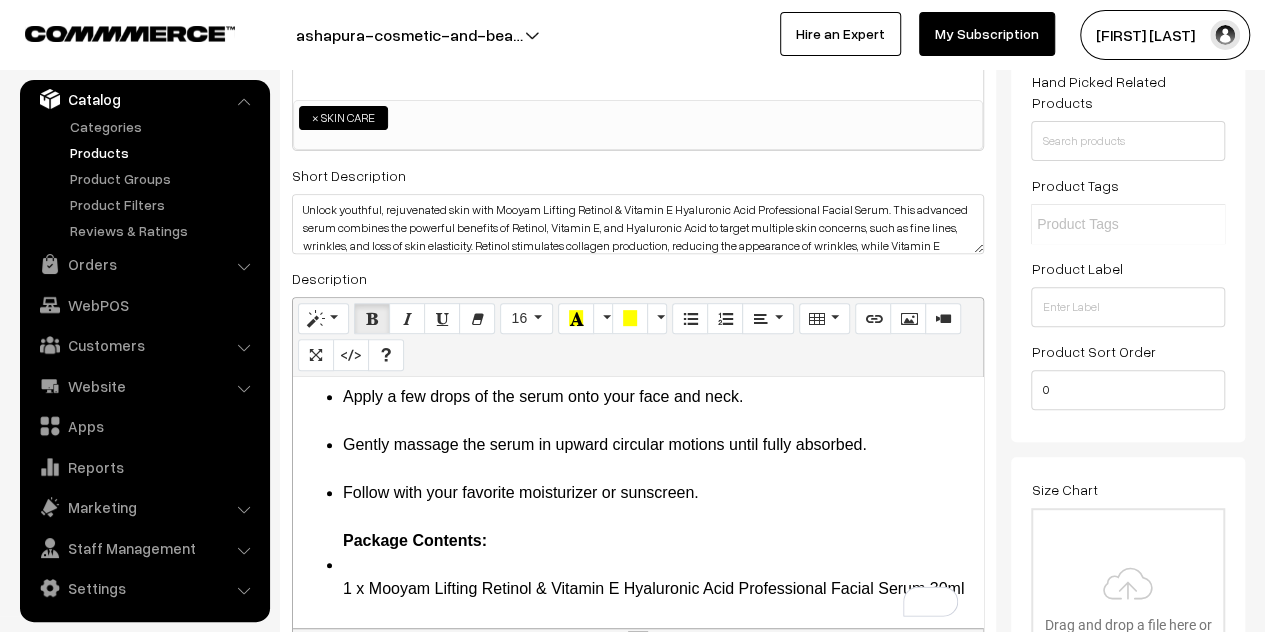 click on "Anti-Aging:  Retinol helps to minimize the appearance of fine lines, wrinkles, and age spots, promoting smoother, firmer skin. Deep Hydration:  Hyaluronic Acid hydrates and plumps the skin, providing long-lasting moisture and reducing dryness. Skin Repair:  Vitamin E nourishes and repairs the skin, protecting against free radicals and promoting a healthy glow. Improved Skin Texture:  Helps to even out skin tone and improve overall skin texture, leaving your skin feeling soft and smooth. Boosts Collagen Production:  Retinol enhances collagen production, improving skin elasticity and firmness. Suitable for All Skin Types:  Gentle and effective for all skin types, including sensitive skin.
How to Use: Cleanse your face thoroughly. Apply a few drops of the serum onto your face and neck. Gently massage the serum in upward circular motions until fully absorbed. Follow with your favorite moisturizer or sunscreen.
Package Contents:" at bounding box center [638, 229] 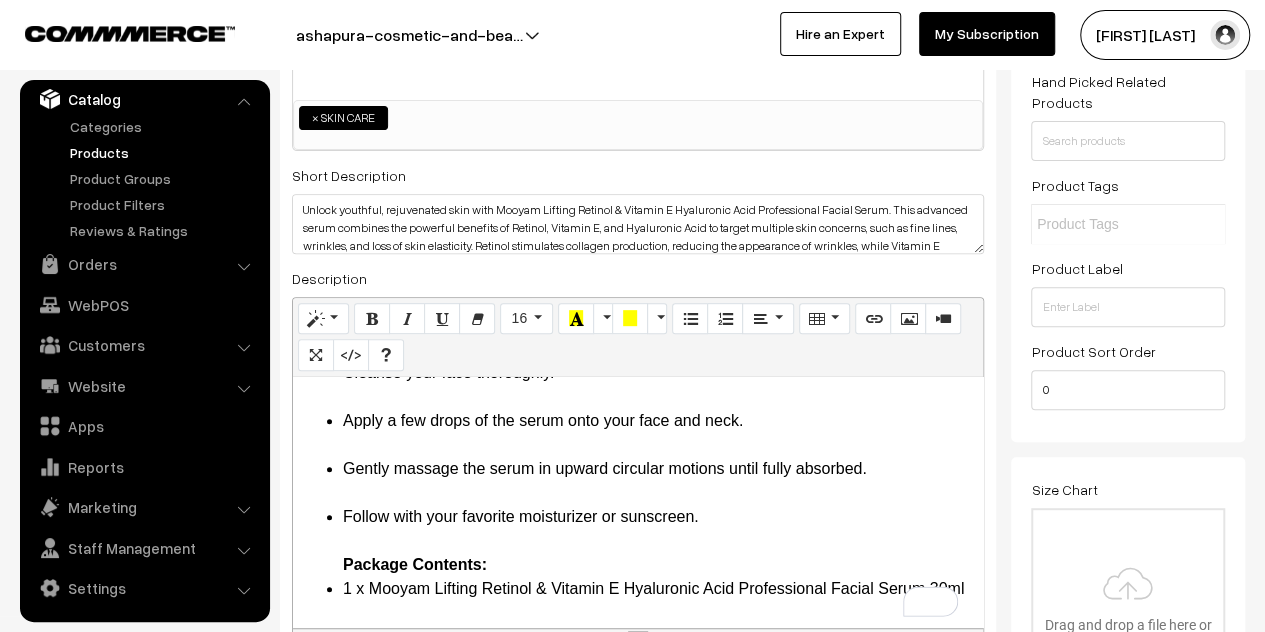 click on "Follow with your favorite moisturizer or sunscreen.
Package Contents:" at bounding box center (658, 541) 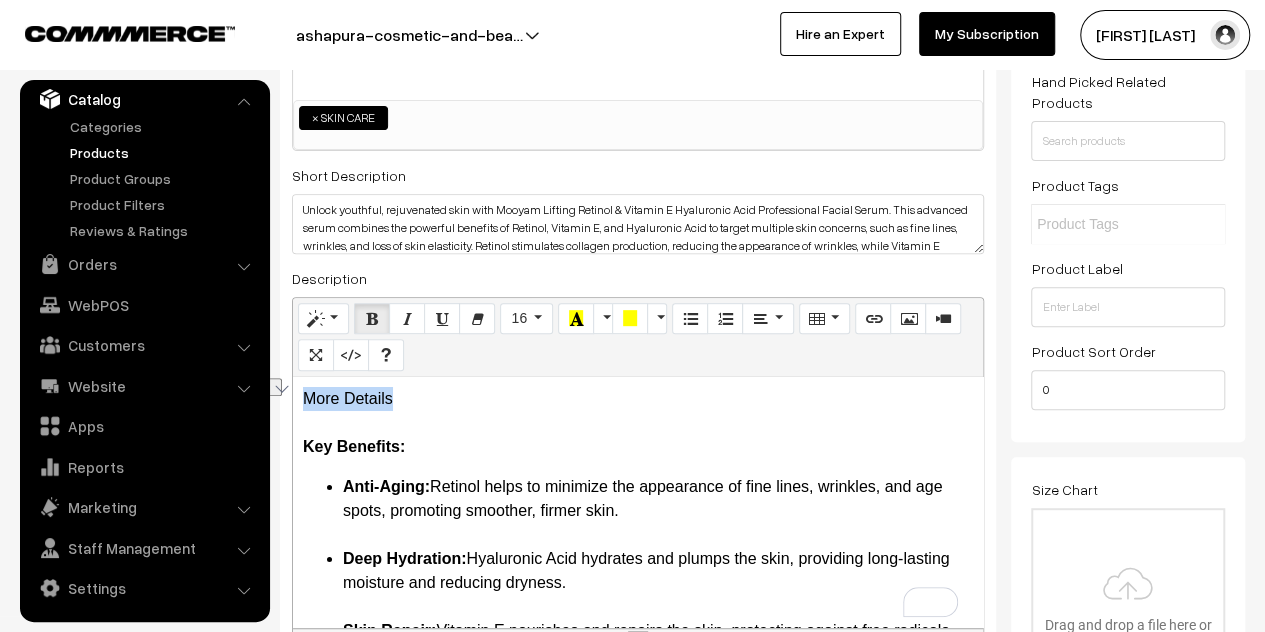 drag, startPoint x: 408, startPoint y: 403, endPoint x: 304, endPoint y: 401, distance: 104.019226 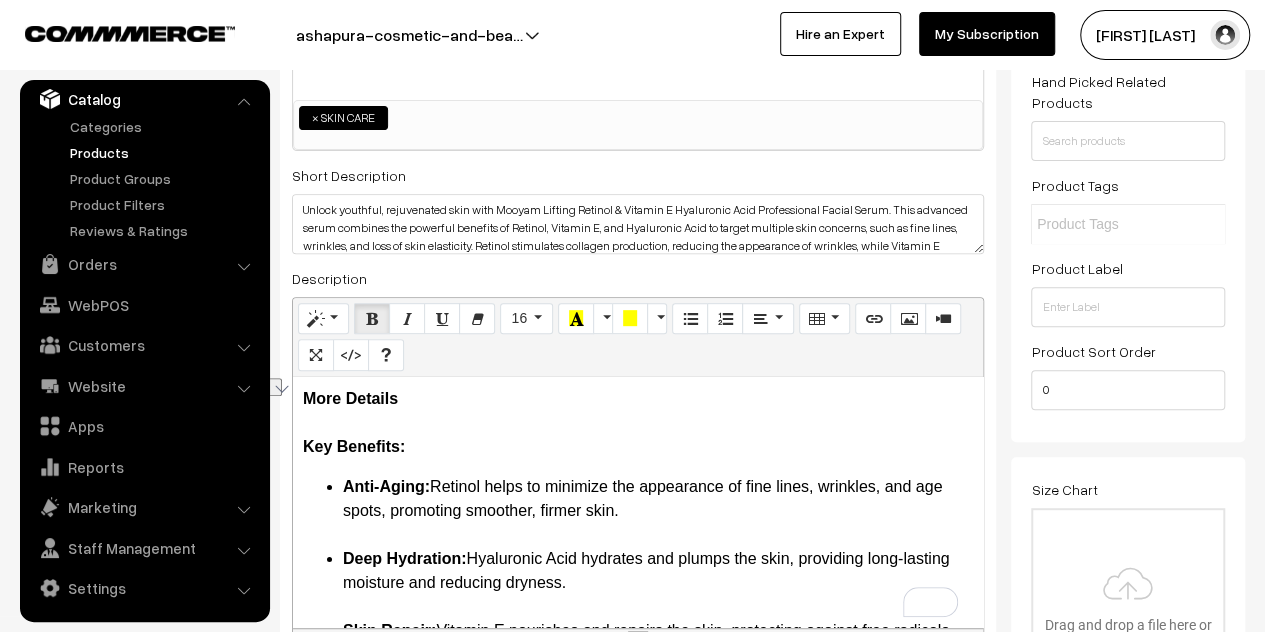 click on "More Details
Key Benefits:" at bounding box center [638, 423] 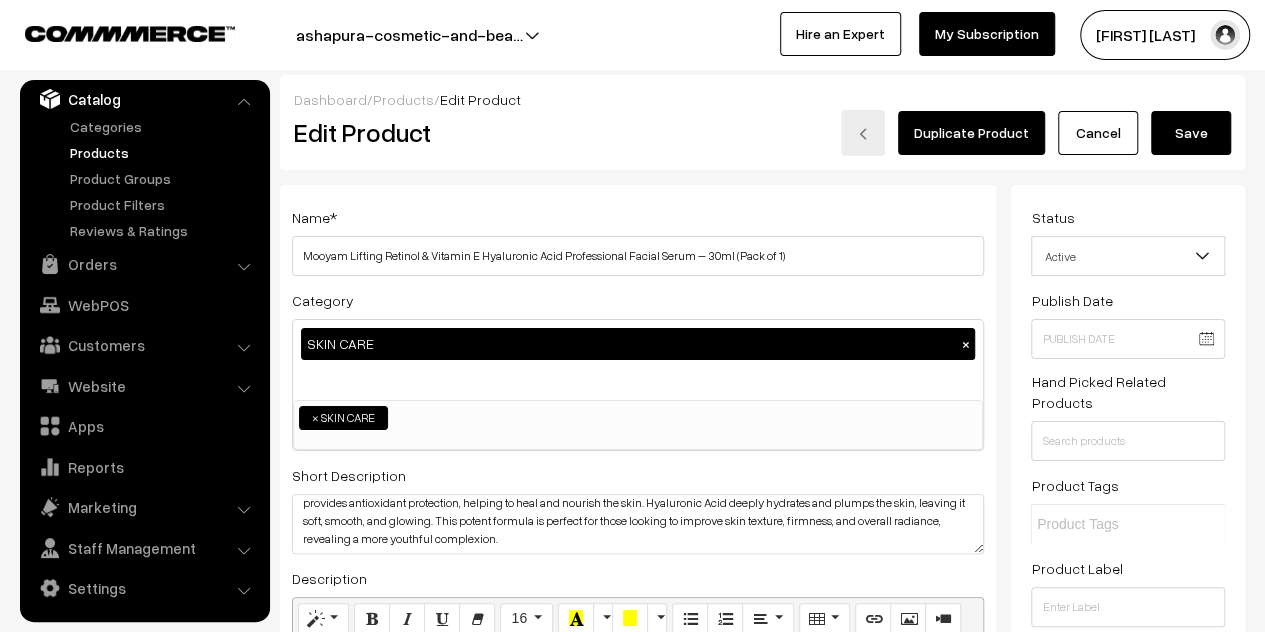 click on "Save" at bounding box center [1191, 133] 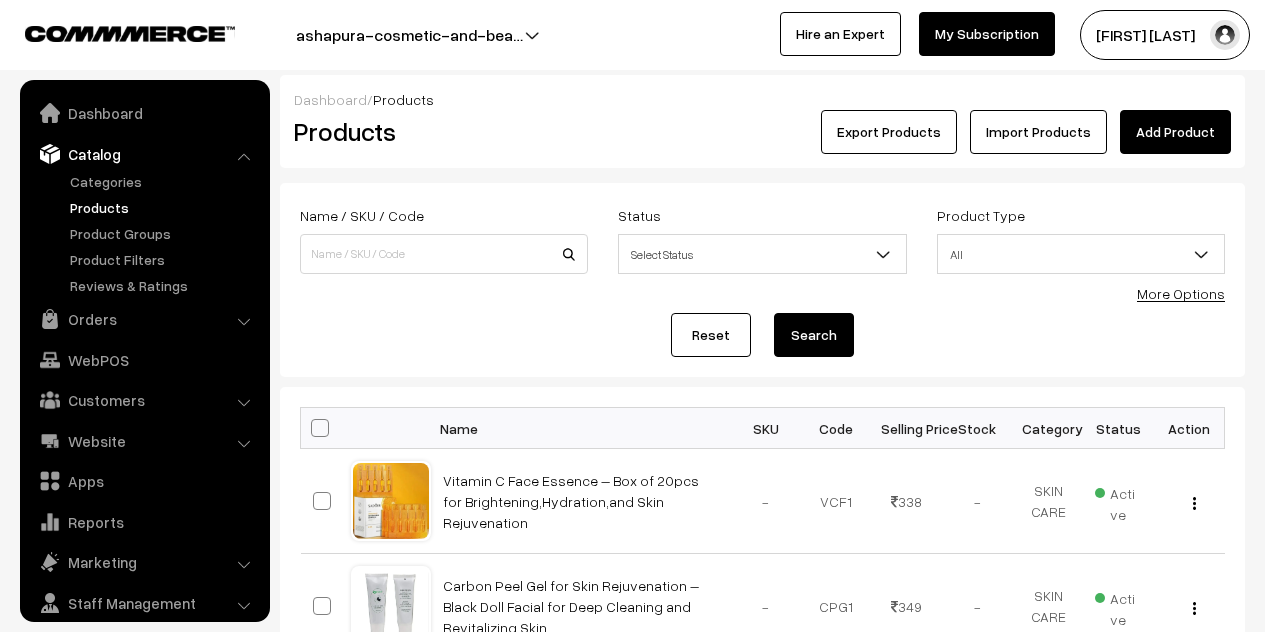 scroll, scrollTop: 0, scrollLeft: 0, axis: both 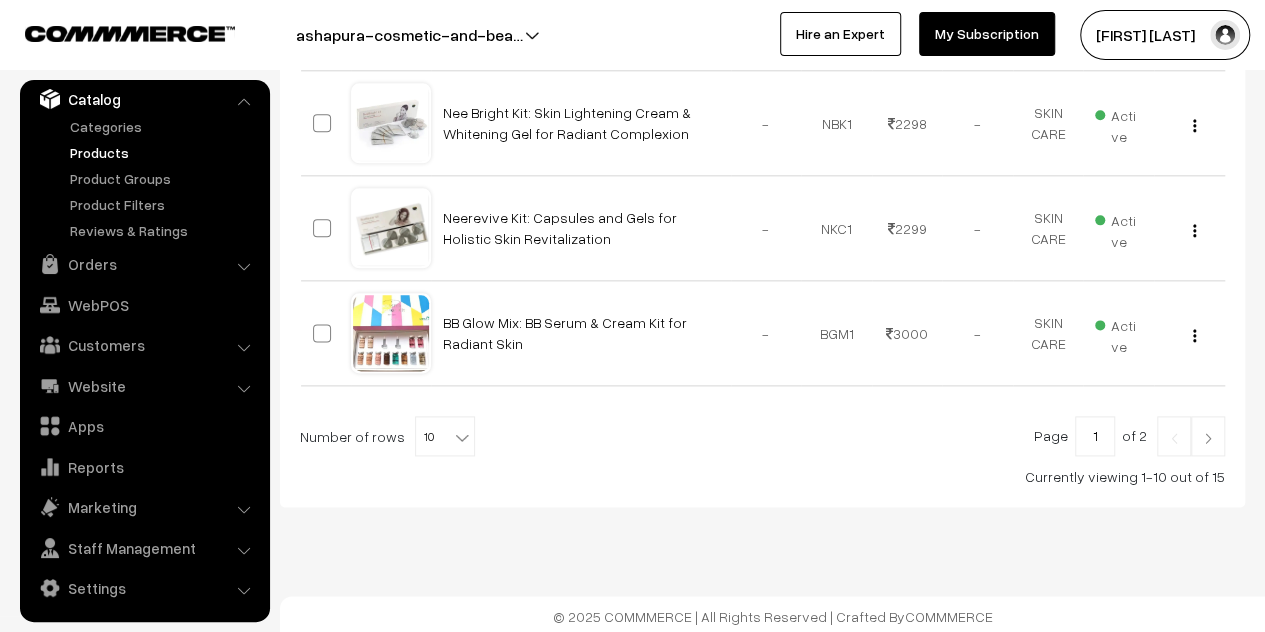 click at bounding box center [1208, 438] 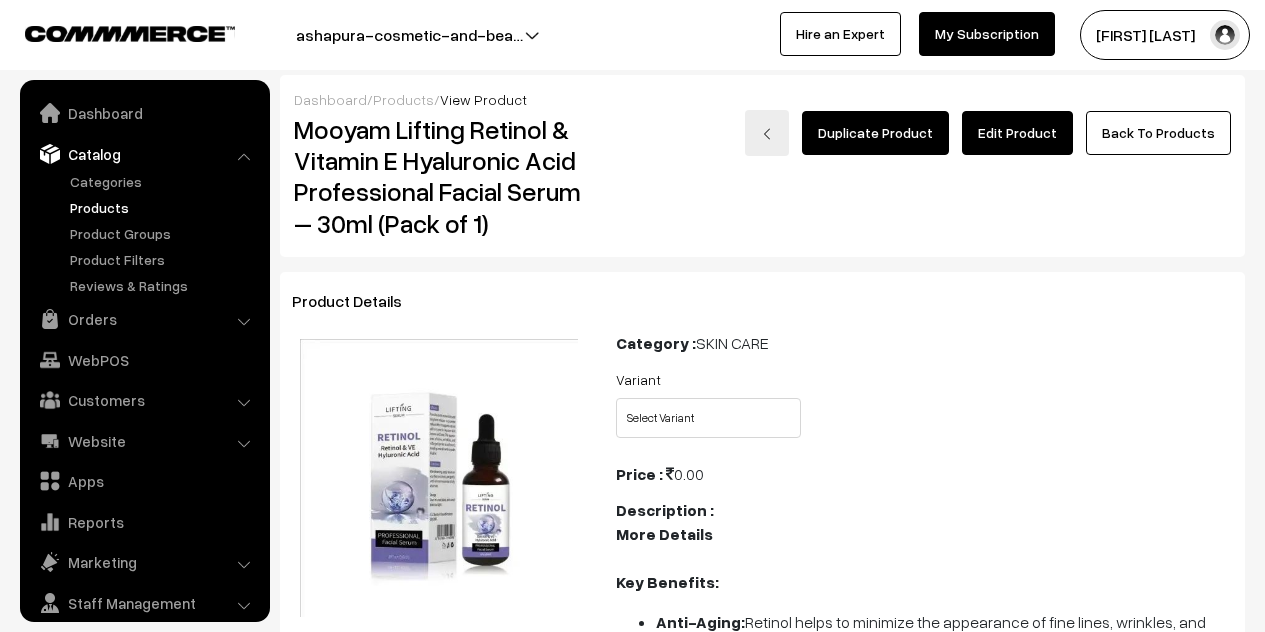 scroll, scrollTop: 400, scrollLeft: 0, axis: vertical 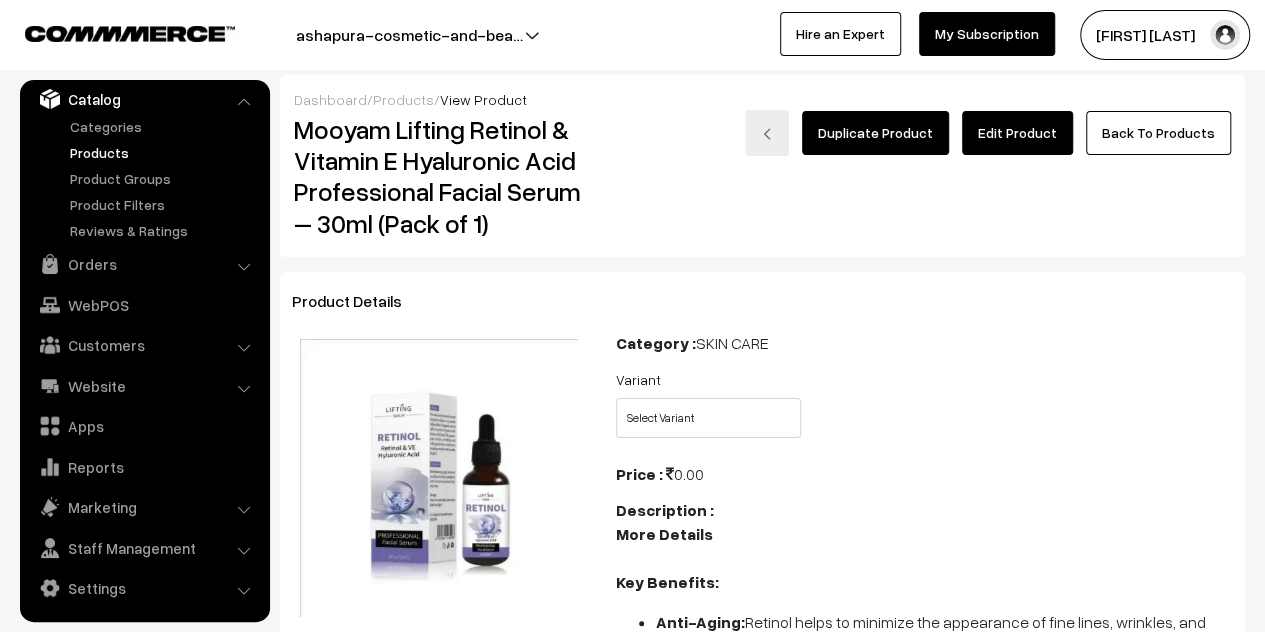 click on "Edit Product" at bounding box center [1017, 133] 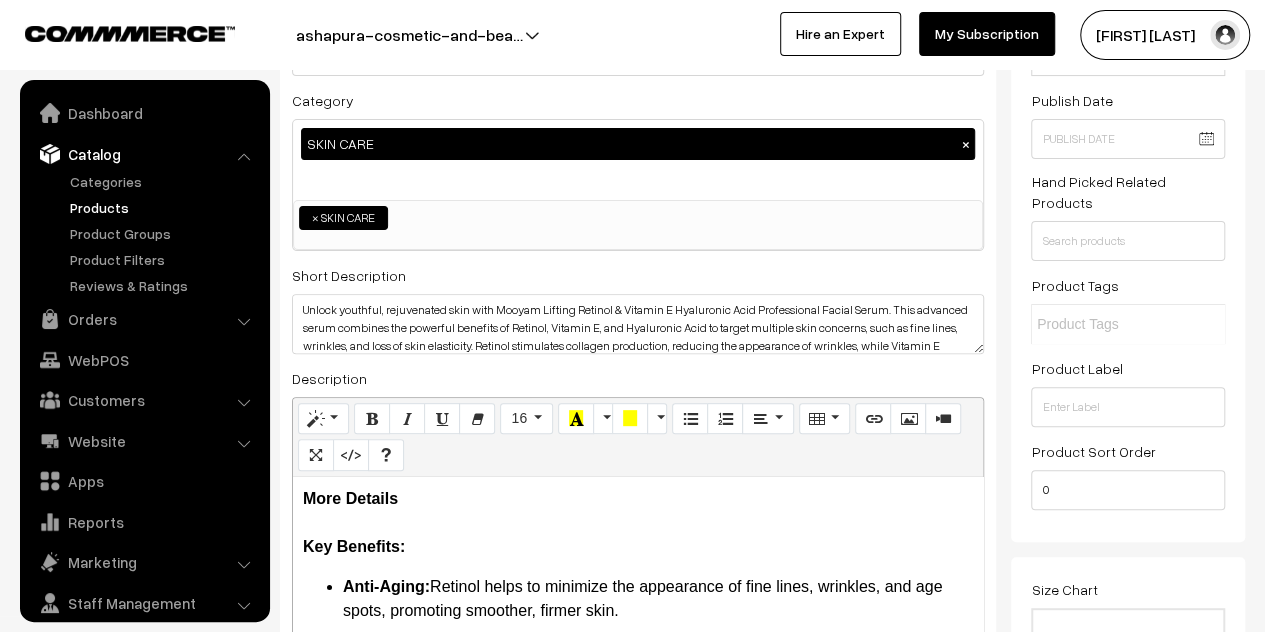 scroll, scrollTop: 200, scrollLeft: 0, axis: vertical 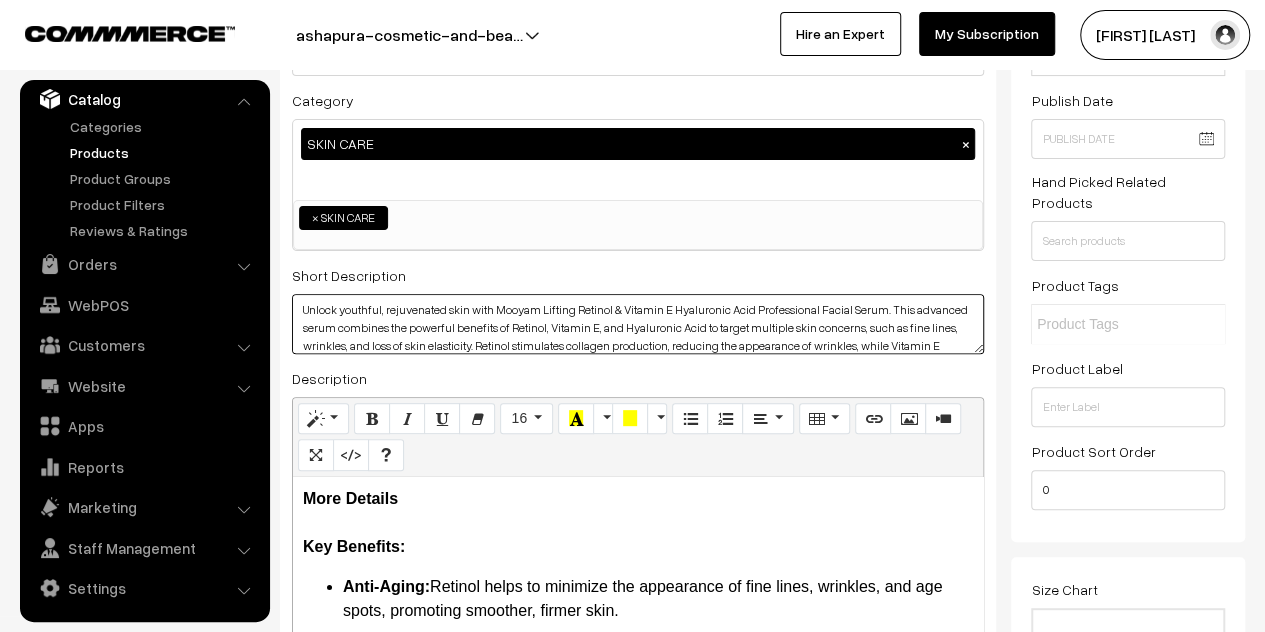 click on "Unlock youthful, rejuvenated skin with Mooyam Lifting Retinol & Vitamin E Hyaluronic Acid Professional Facial Serum. This advanced serum combines the powerful benefits of Retinol, Vitamin E, and Hyaluronic Acid to target multiple skin concerns, such as fine lines, wrinkles, and loss of skin elasticity. Retinol stimulates collagen production, reducing the appearance of wrinkles, while Vitamin E provides antioxidant protection, helping to heal and nourish the skin. Hyaluronic Acid deeply hydrates and plumps the skin, leaving it soft, smooth, and glowing. This potent formula is perfect for those looking to improve skin texture, firmness, and overall radiance, revealing a more youthful complexion." at bounding box center [638, 324] 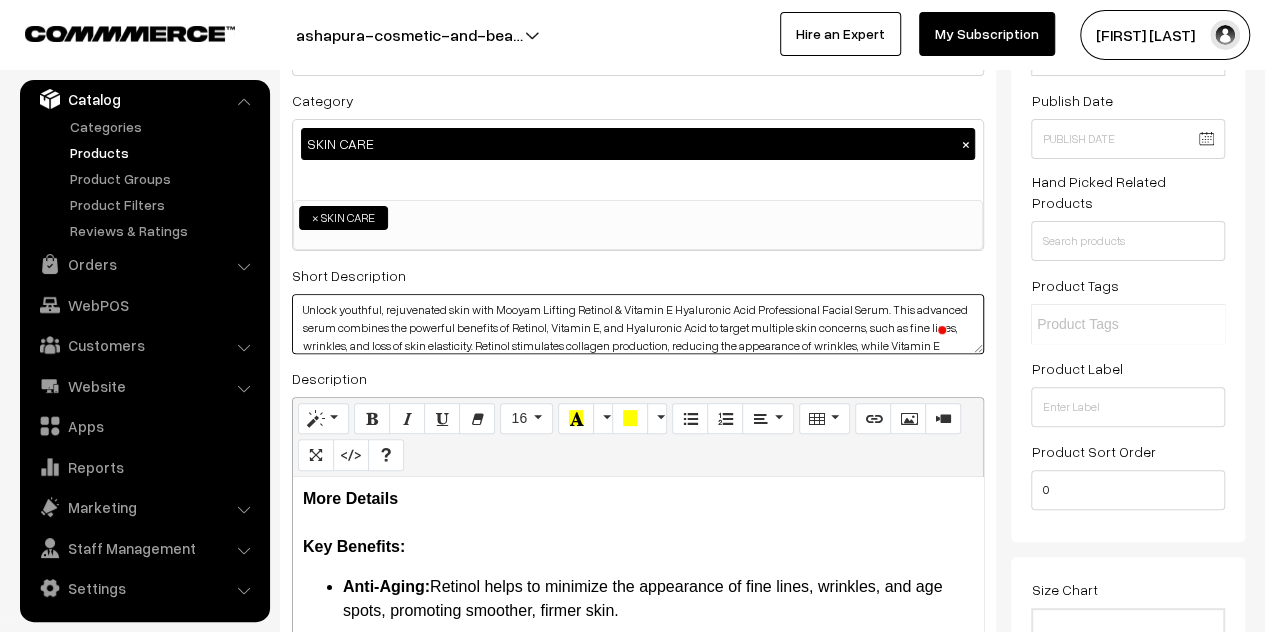 paste on "<ul>" 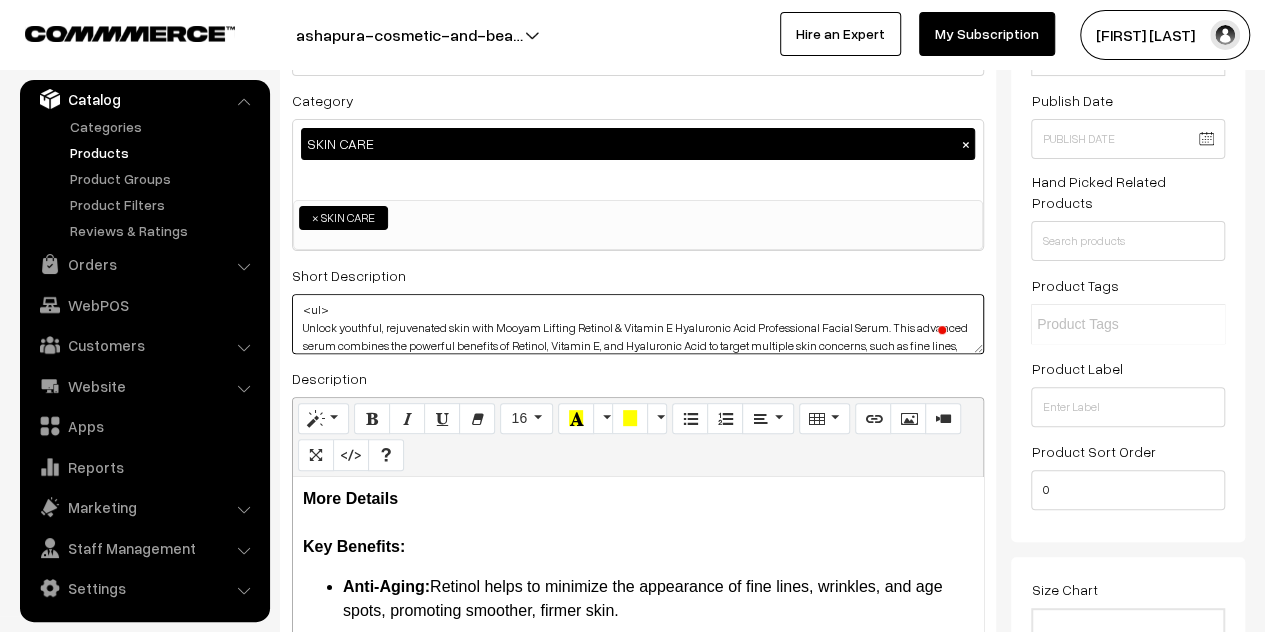 click on "Unlock youthful, rejuvenated skin with Mooyam Lifting Retinol & Vitamin E Hyaluronic Acid Professional Facial Serum. This advanced serum combines the powerful benefits of Retinol, Vitamin E, and Hyaluronic Acid to target multiple skin concerns, such as fine lines, wrinkles, and loss of skin elasticity. Retinol stimulates collagen production, reducing the appearance of wrinkles, while Vitamin E provides antioxidant protection, helping to heal and nourish the skin. Hyaluronic Acid deeply hydrates and plumps the skin, leaving it soft, smooth, and glowing. This potent formula is perfect for those looking to improve skin texture, firmness, and overall radiance, revealing a more youthful complexion." at bounding box center [638, 324] 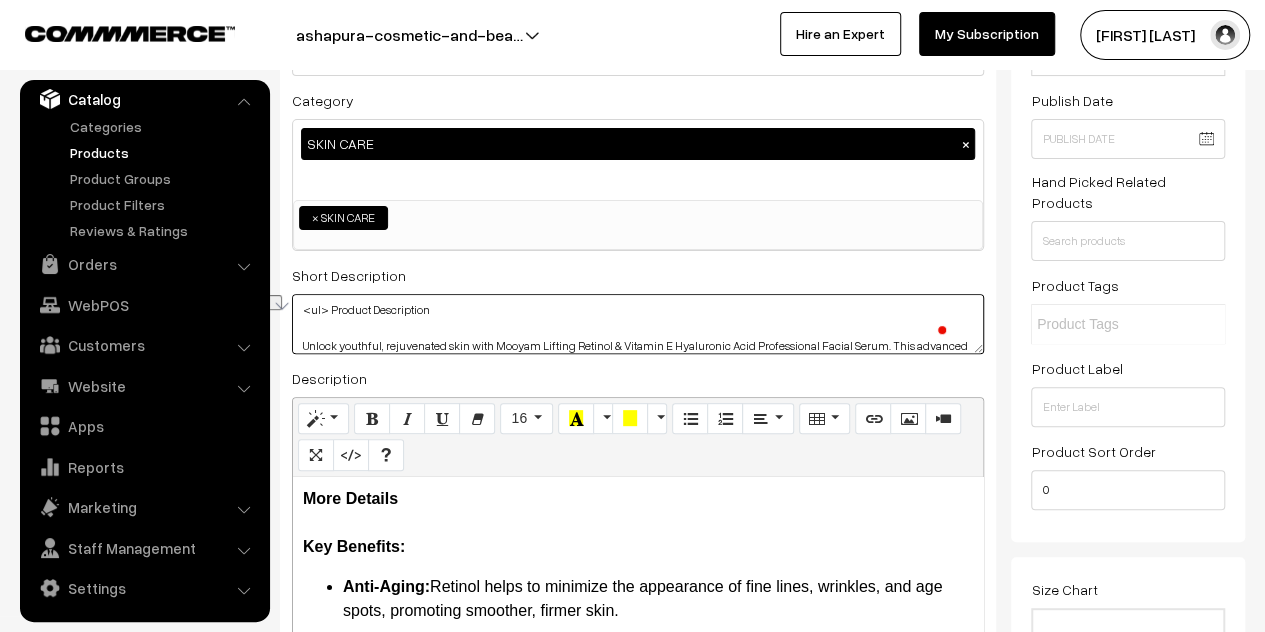drag, startPoint x: 451, startPoint y: 313, endPoint x: 326, endPoint y: 304, distance: 125.32358 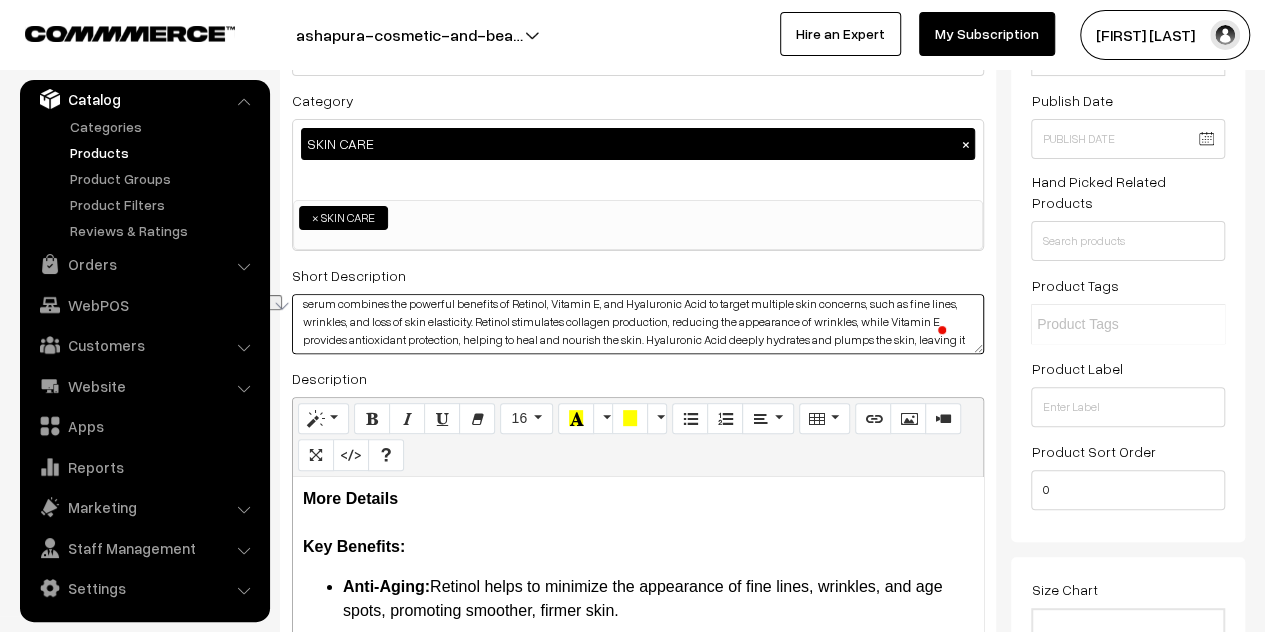 scroll, scrollTop: 60, scrollLeft: 0, axis: vertical 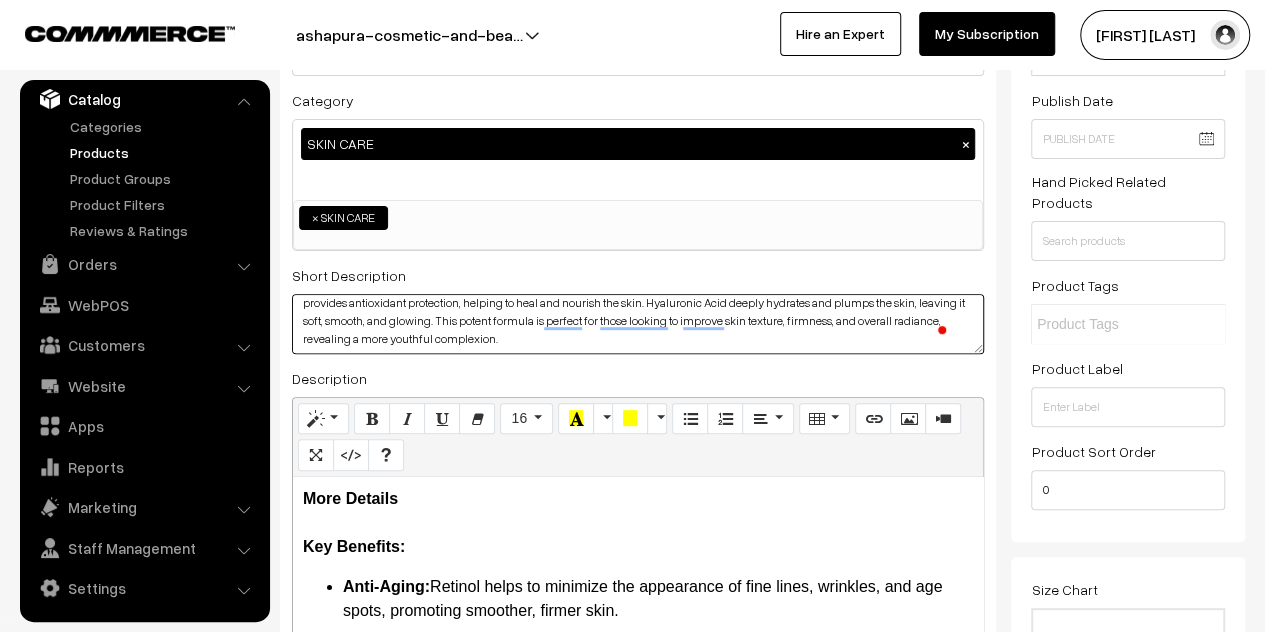 click on "Unlock youthful, rejuvenated skin with Mooyam Lifting Retinol & Vitamin E Hyaluronic Acid Professional Facial Serum. This advanced serum combines the powerful benefits of Retinol, Vitamin E, and Hyaluronic Acid to target multiple skin concerns, such as fine lines, wrinkles, and loss of skin elasticity. Retinol stimulates collagen production, reducing the appearance of wrinkles, while Vitamin E provides antioxidant protection, helping to heal and nourish the skin. Hyaluronic Acid deeply hydrates and plumps the skin, leaving it soft, smooth, and glowing. This potent formula is perfect for those looking to improve skin texture, firmness, and overall radiance, revealing a more youthful complexion." at bounding box center (638, 324) 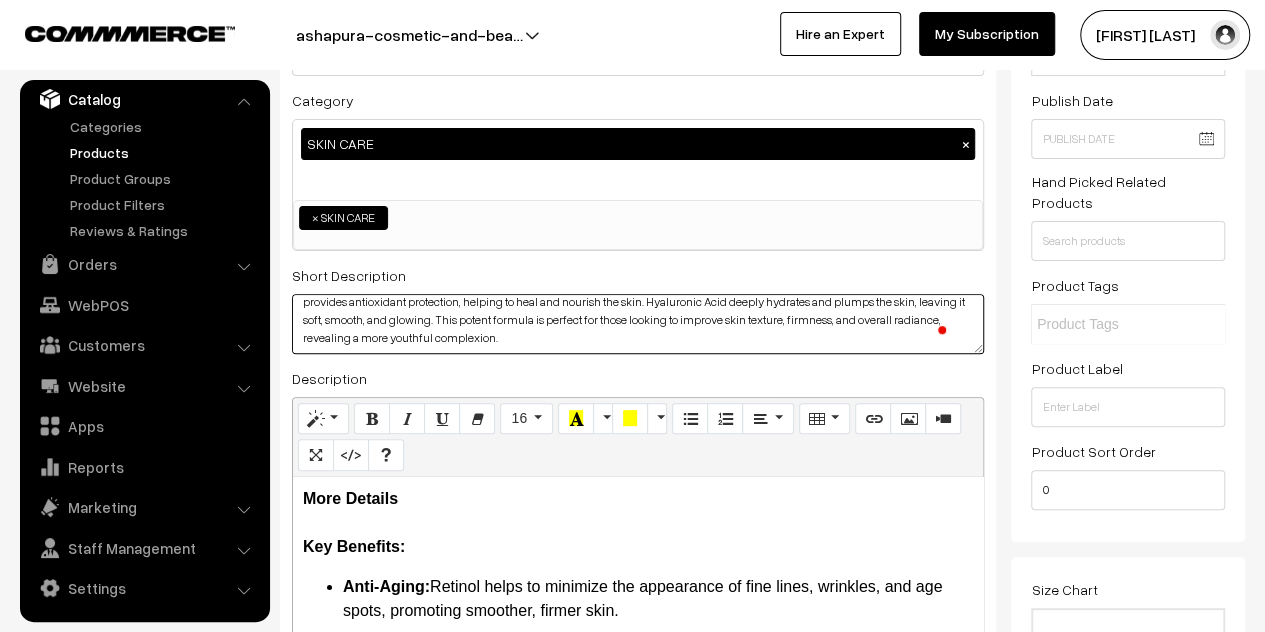 scroll, scrollTop: 125, scrollLeft: 0, axis: vertical 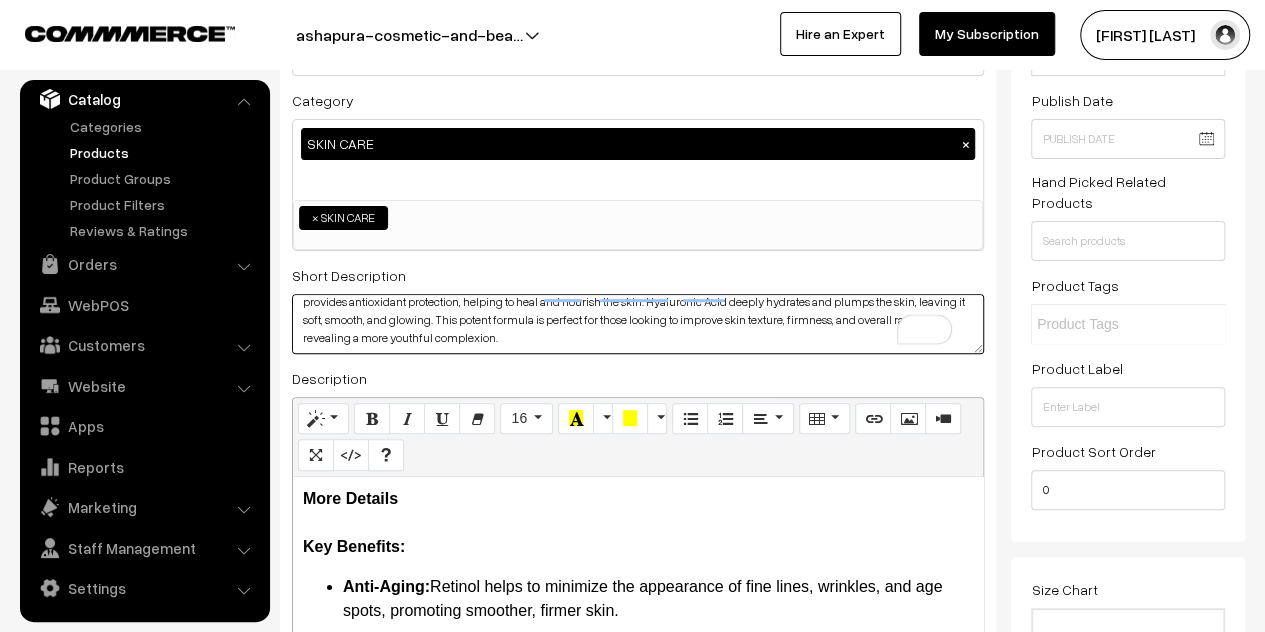 paste on "</ul>" 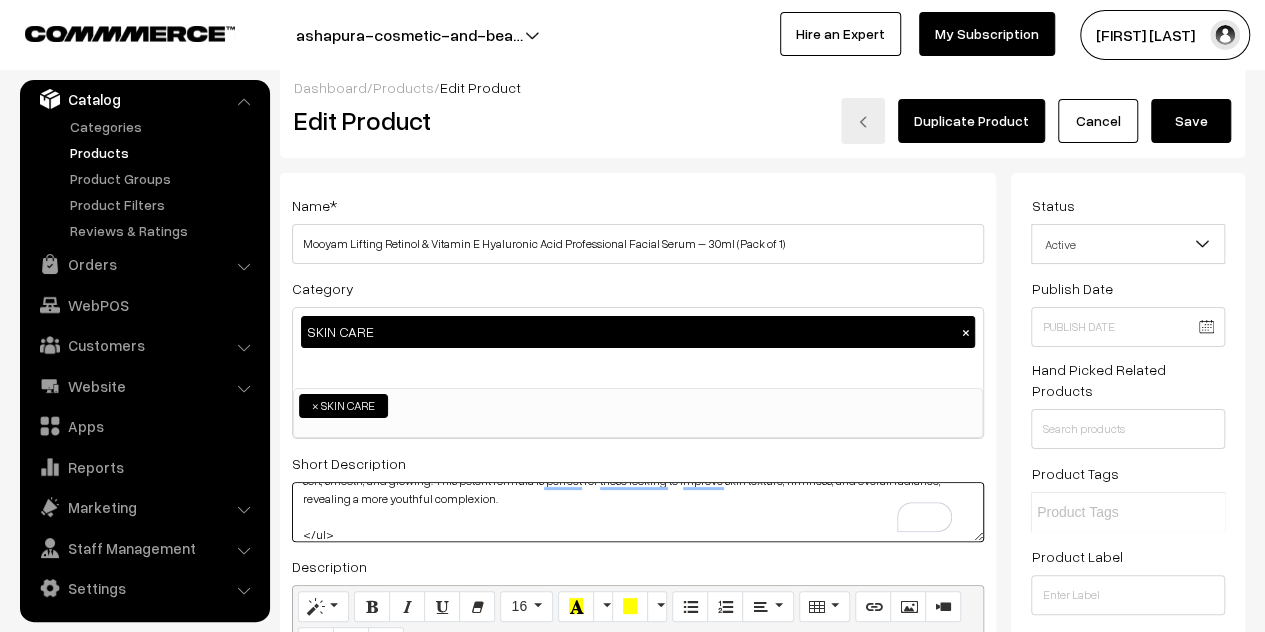 scroll, scrollTop: 0, scrollLeft: 0, axis: both 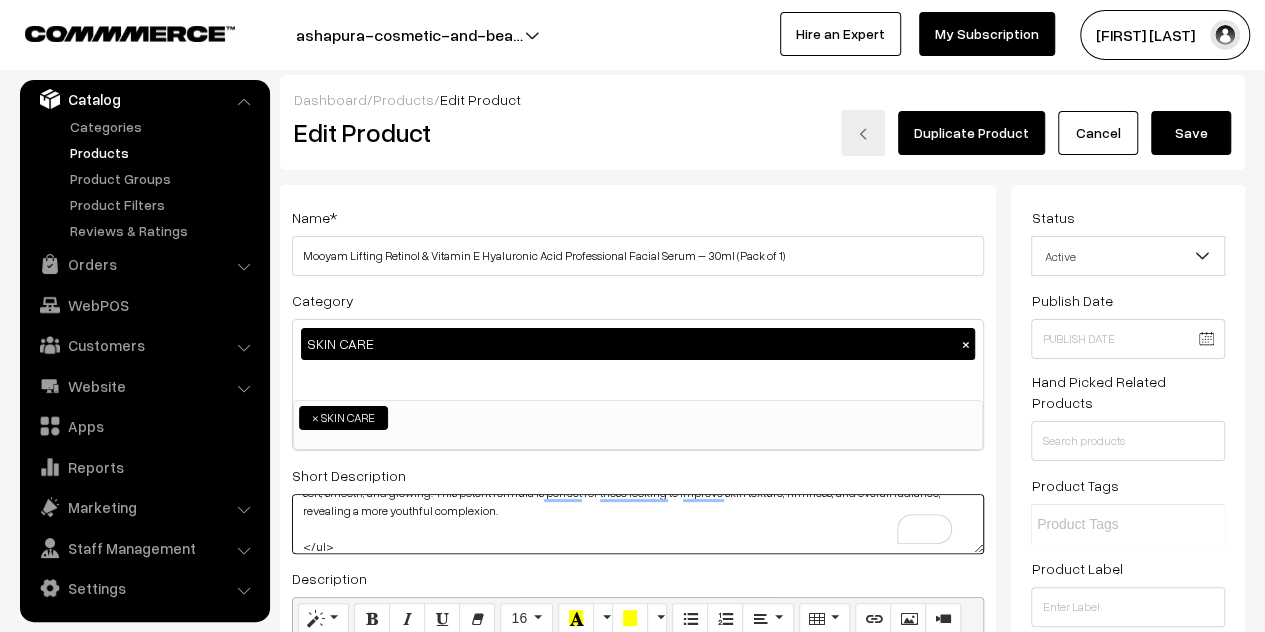 type on "<ul> Product Description
Unlock youthful, rejuvenated skin with Mooyam Lifting Retinol & Vitamin E Hyaluronic Acid Professional Facial Serum. This advanced serum combines the powerful benefits of Retinol, Vitamin E, and Hyaluronic Acid to target multiple skin concerns, such as fine lines, wrinkles, and loss of skin elasticity. Retinol stimulates collagen production, reducing the appearance of wrinkles, while Vitamin E provides antioxidant protection, helping to heal and nourish the skin. Hyaluronic Acid deeply hydrates and plumps the skin, leaving it soft, smooth, and glowing. This potent formula is perfect for those looking to improve skin texture, firmness, and overall radiance, revealing a more youthful complexion.
</ul>" 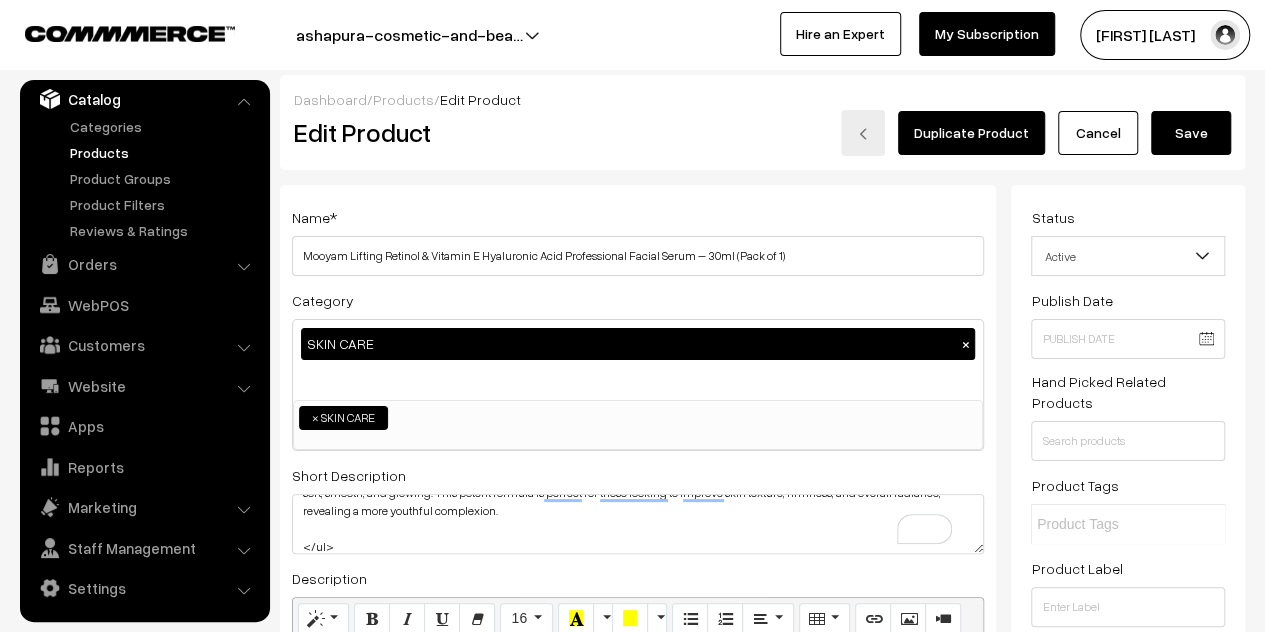 click on "Save" at bounding box center (1191, 133) 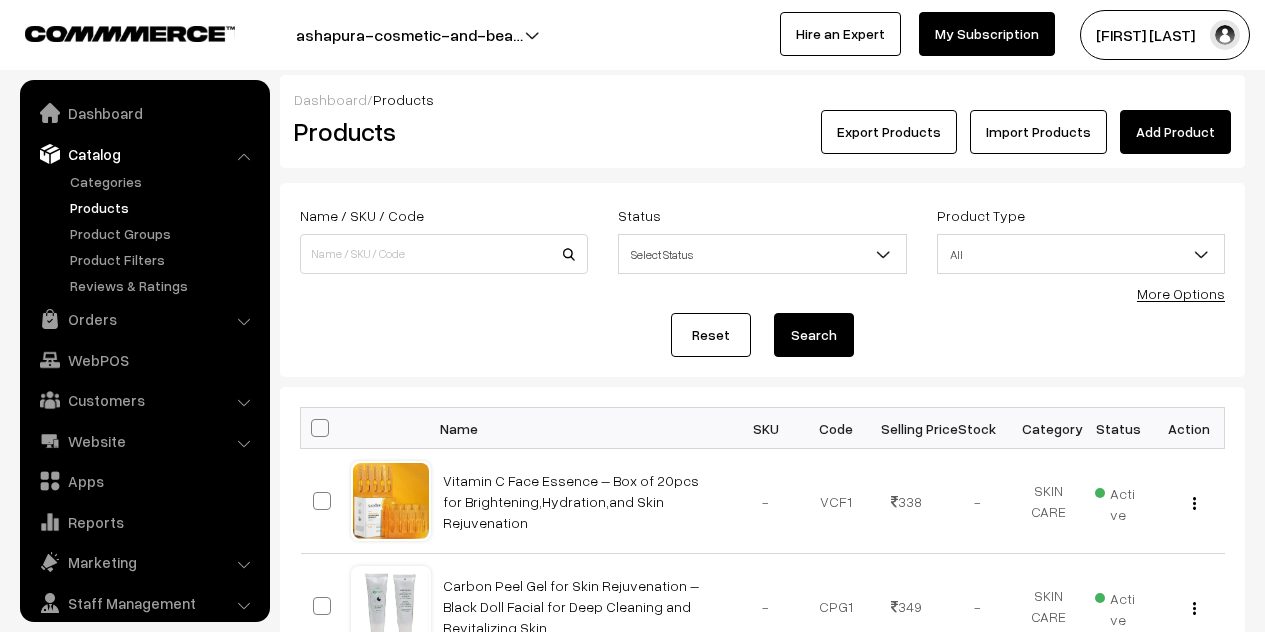 scroll, scrollTop: 0, scrollLeft: 0, axis: both 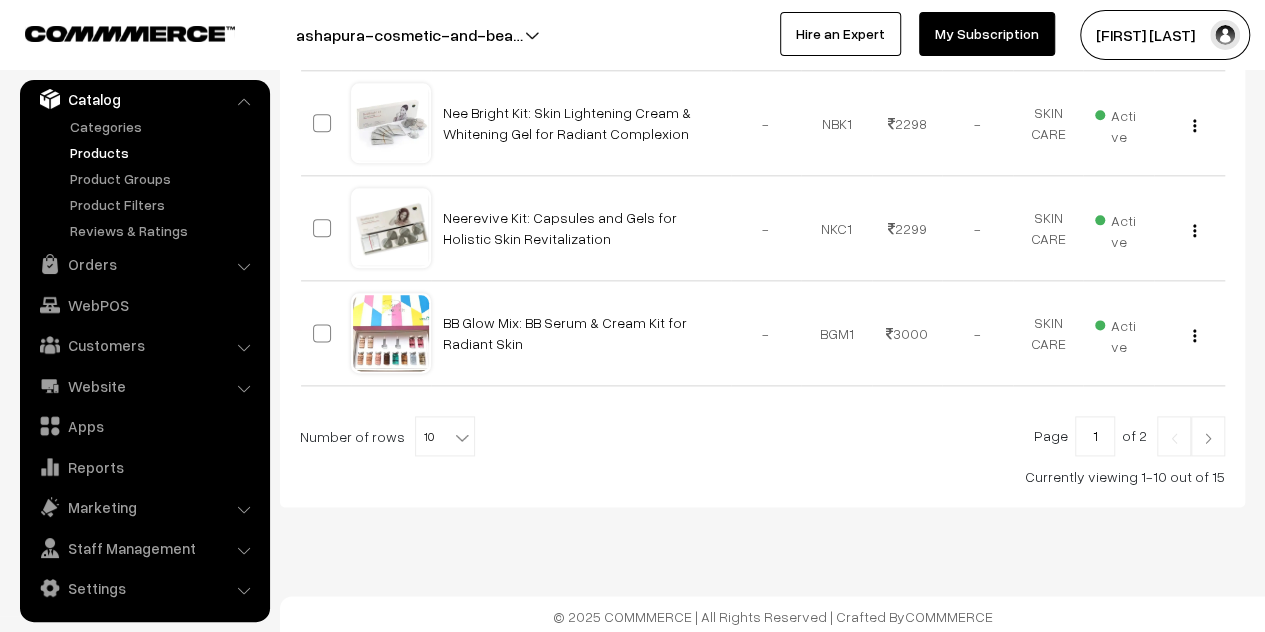 click at bounding box center (1208, 436) 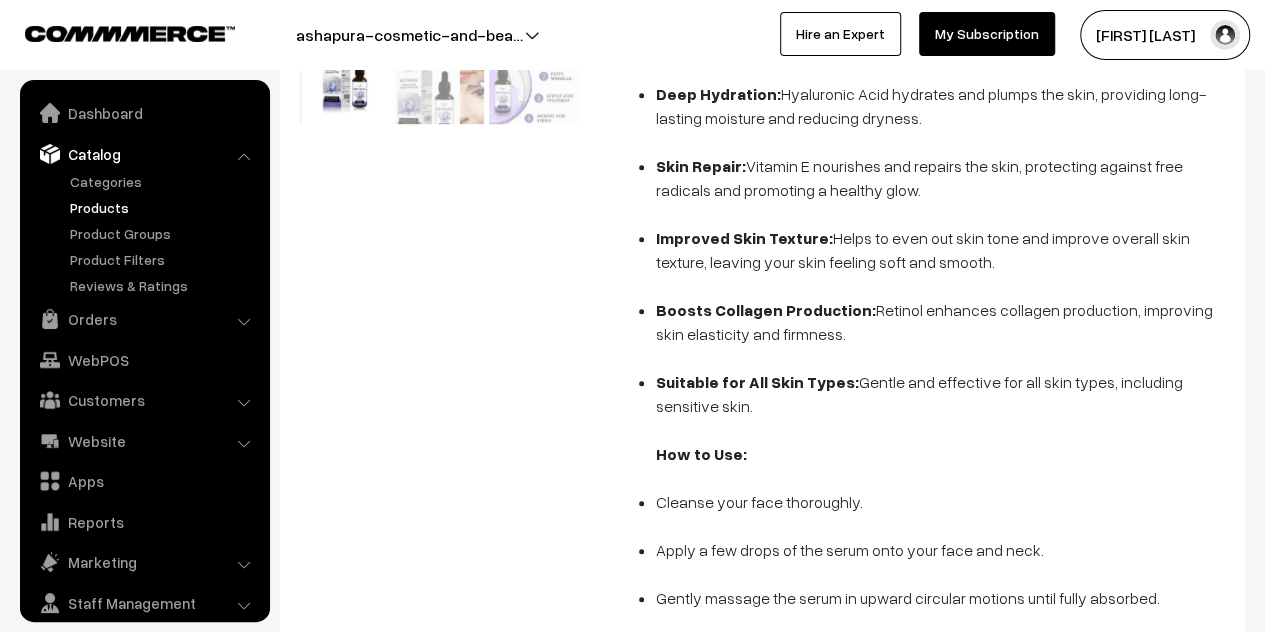 scroll, scrollTop: 902, scrollLeft: 0, axis: vertical 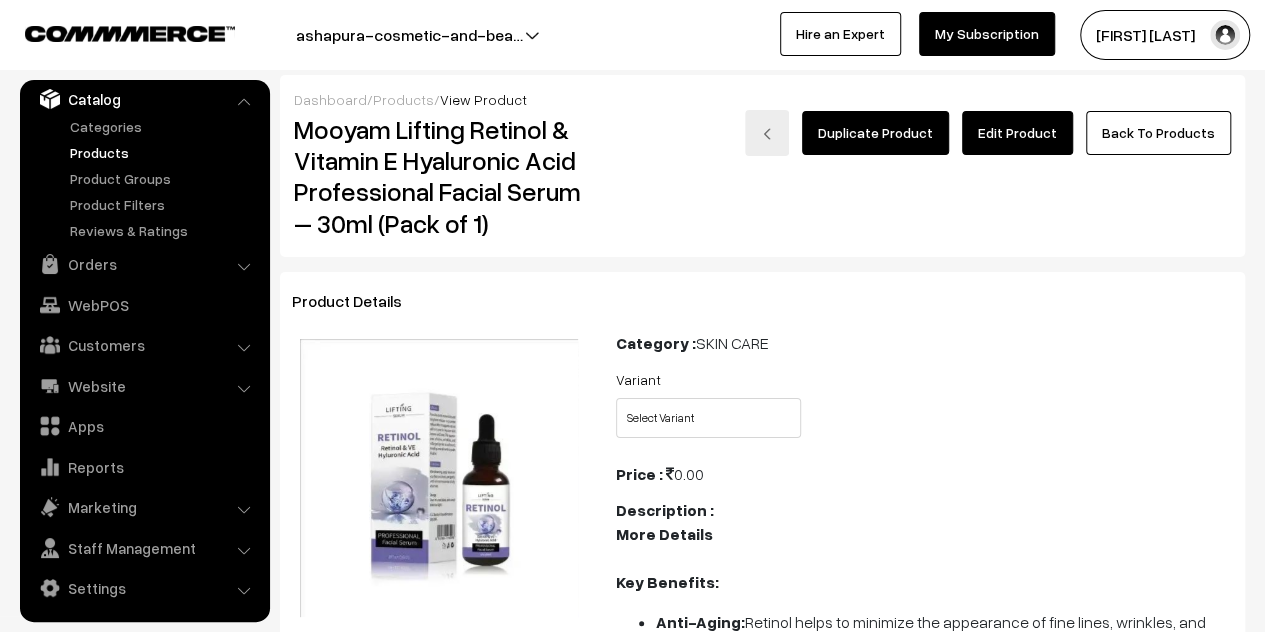 click on "Edit Product" at bounding box center [1017, 133] 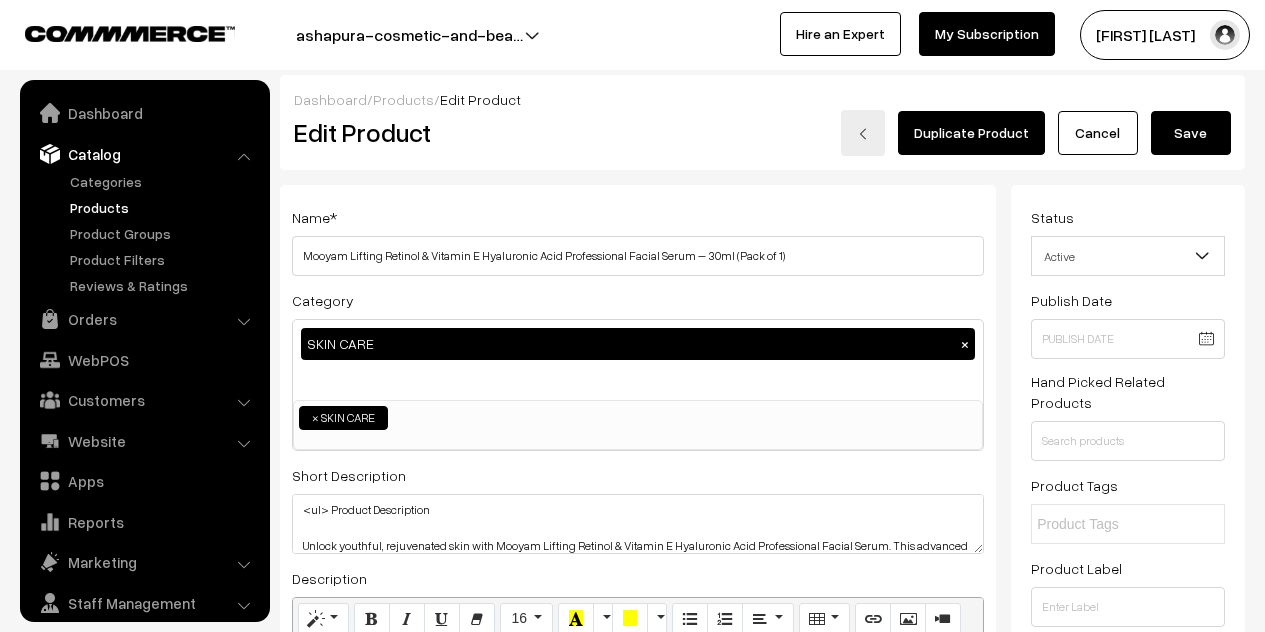 scroll, scrollTop: 0, scrollLeft: 0, axis: both 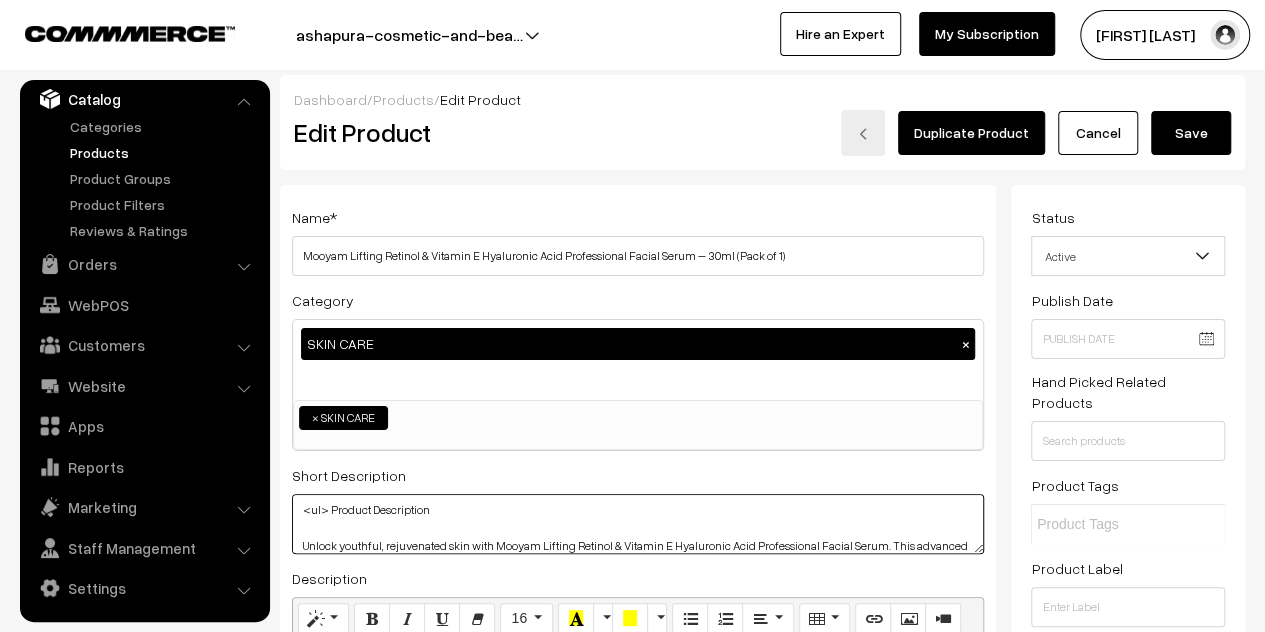 click on "<ul> Product Description
Unlock youthful, rejuvenated skin with Mooyam Lifting Retinol & Vitamin E Hyaluronic Acid Professional Facial Serum. This advanced serum combines the powerful benefits of Retinol, Vitamin E, and Hyaluronic Acid to target multiple skin concerns, such as fine lines, wrinkles, and loss of skin elasticity. Retinol stimulates collagen production, reducing the appearance of wrinkles, while Vitamin E provides antioxidant protection, helping to heal and nourish the skin. Hyaluronic Acid deeply hydrates and plumps the skin, leaving it soft, smooth, and glowing. This potent formula is perfect for those looking to improve skin texture, firmness, and overall radiance, revealing a more youthful complexion.
</ul>" at bounding box center [638, 524] 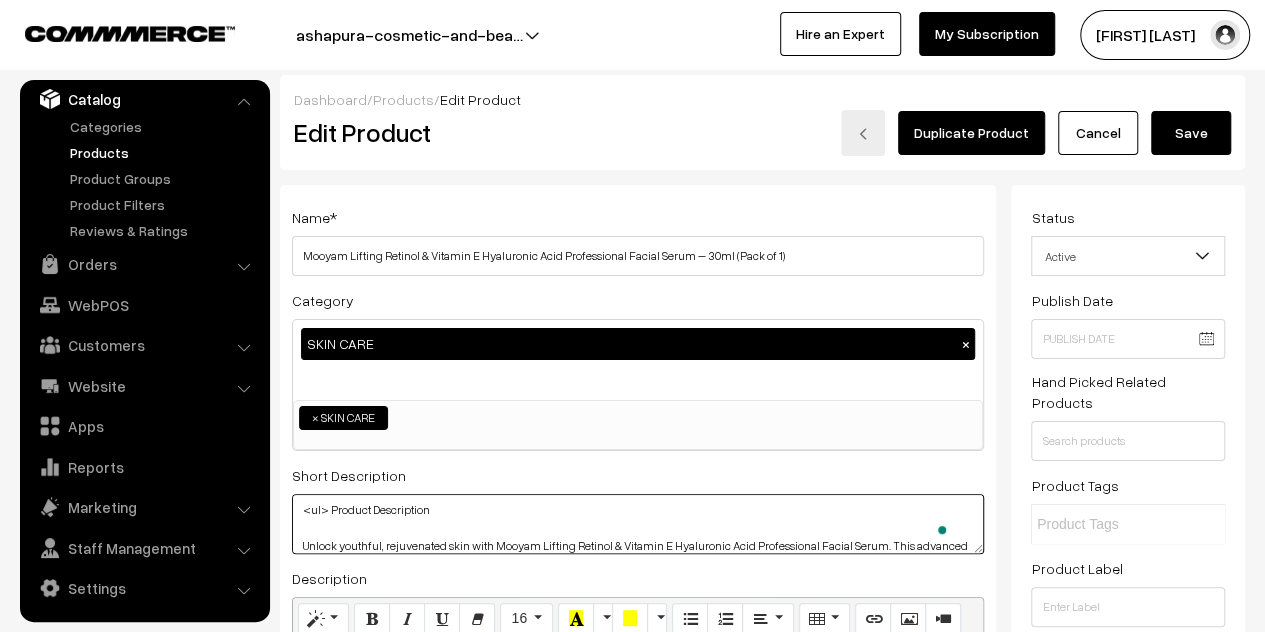 paste on "</ul>" 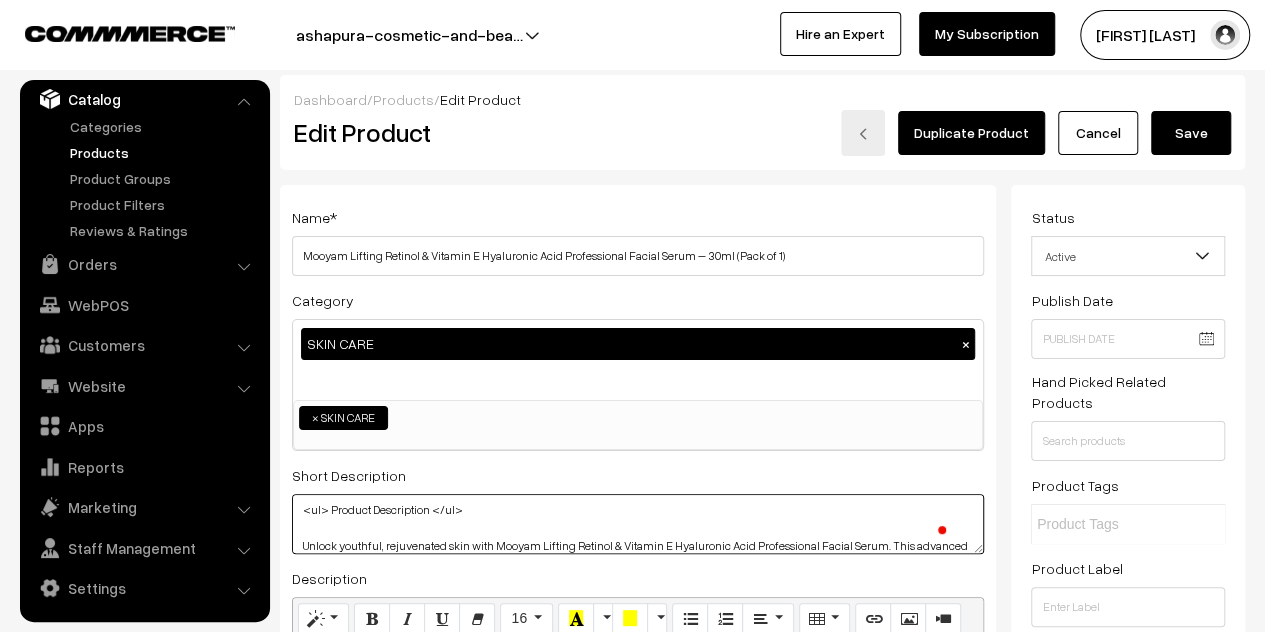 drag, startPoint x: 324, startPoint y: 509, endPoint x: 298, endPoint y: 509, distance: 26 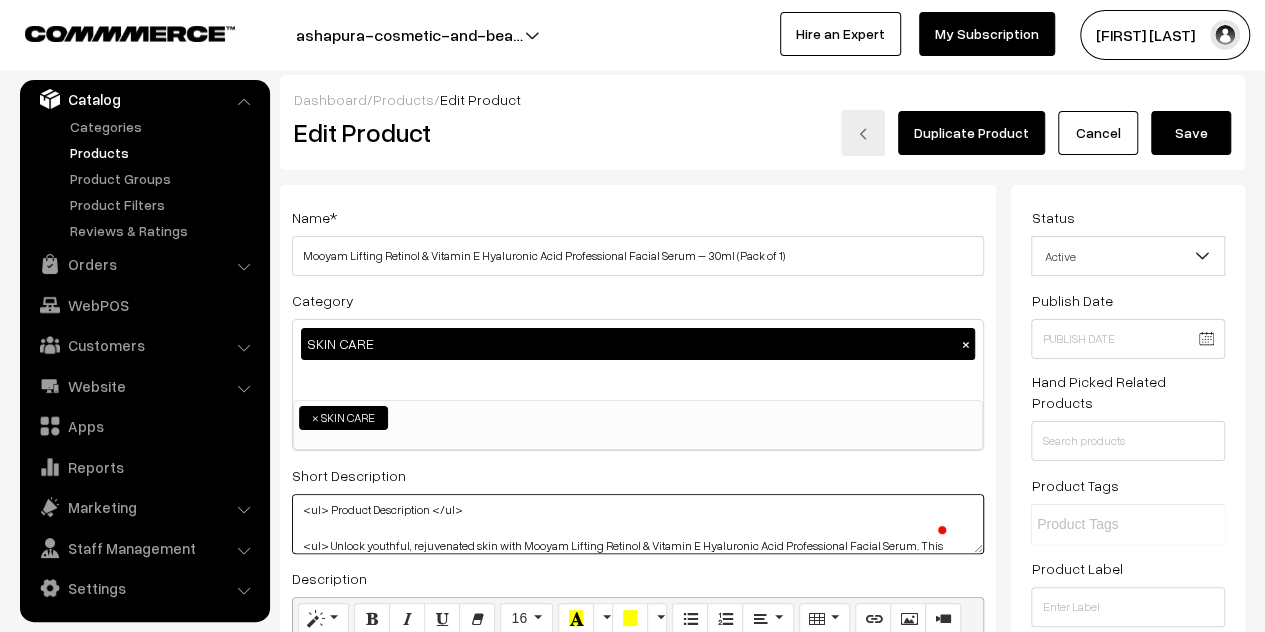 scroll, scrollTop: 100, scrollLeft: 0, axis: vertical 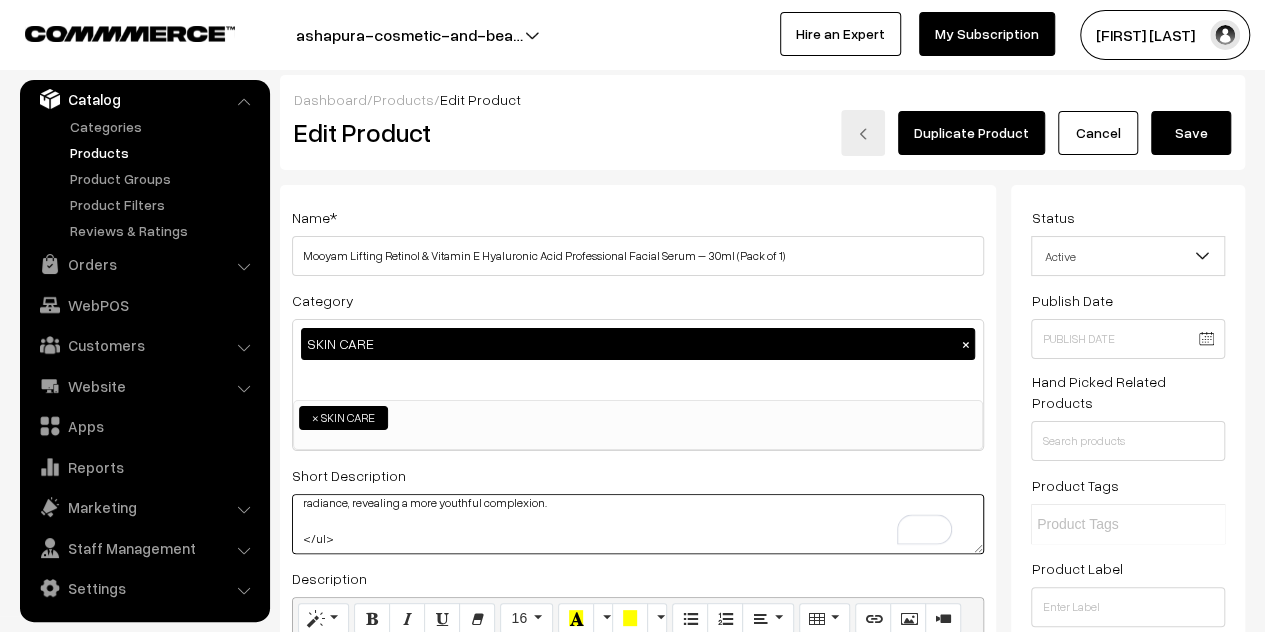 click on "<ul> Product Description
Unlock youthful, rejuvenated skin with Mooyam Lifting Retinol & Vitamin E Hyaluronic Acid Professional Facial Serum. This advanced serum combines the powerful benefits of Retinol, Vitamin E, and Hyaluronic Acid to target multiple skin concerns, such as fine lines, wrinkles, and loss of skin elasticity. Retinol stimulates collagen production, reducing the appearance of wrinkles, while Vitamin E provides antioxidant protection, helping to heal and nourish the skin. Hyaluronic Acid deeply hydrates and plumps the skin, leaving it soft, smooth, and glowing. This potent formula is perfect for those looking to improve skin texture, firmness, and overall radiance, revealing a more youthful complexion.
</ul>" at bounding box center [638, 524] 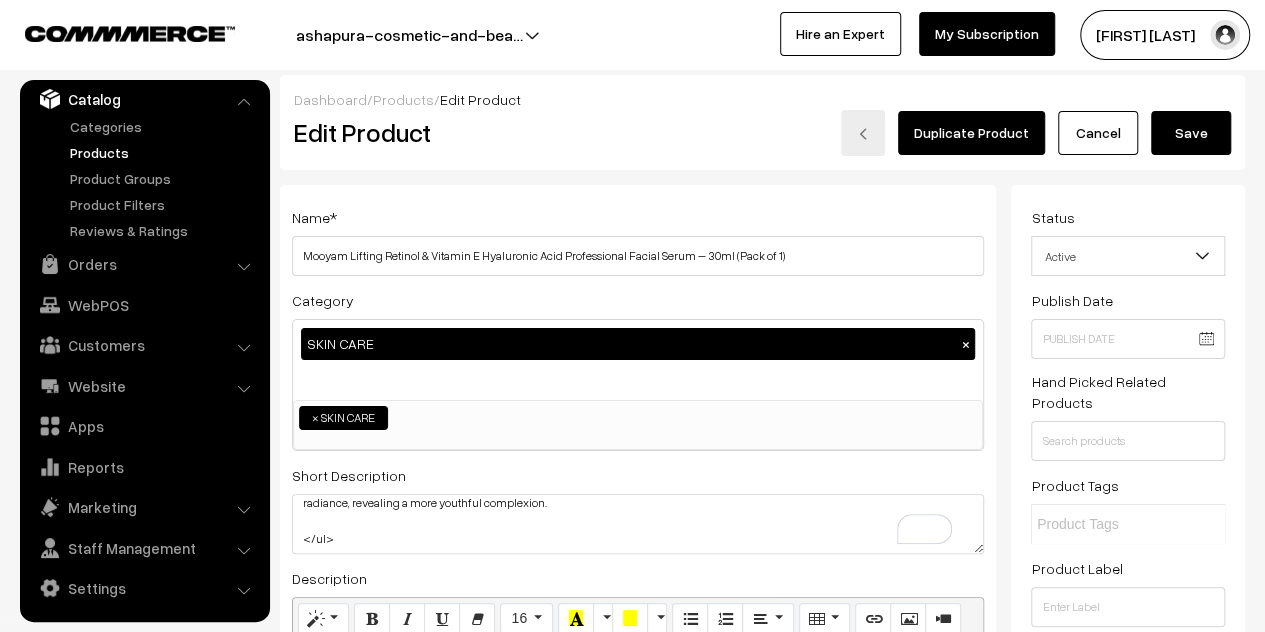 click on "Save" at bounding box center (1191, 133) 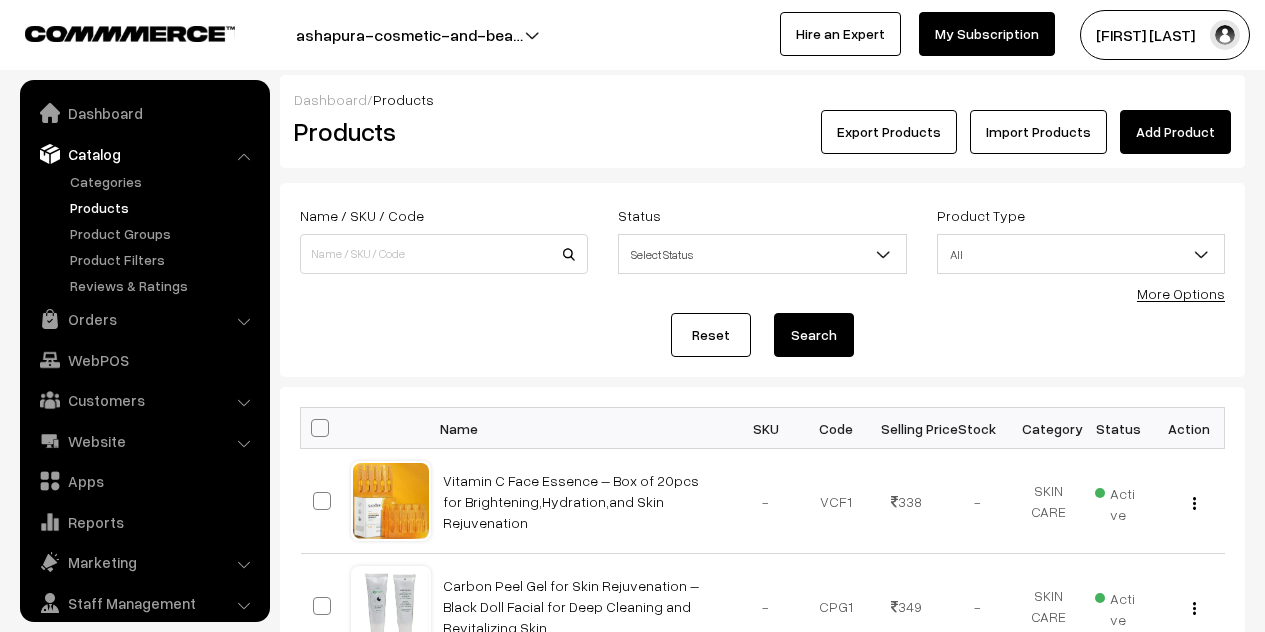 scroll, scrollTop: 0, scrollLeft: 0, axis: both 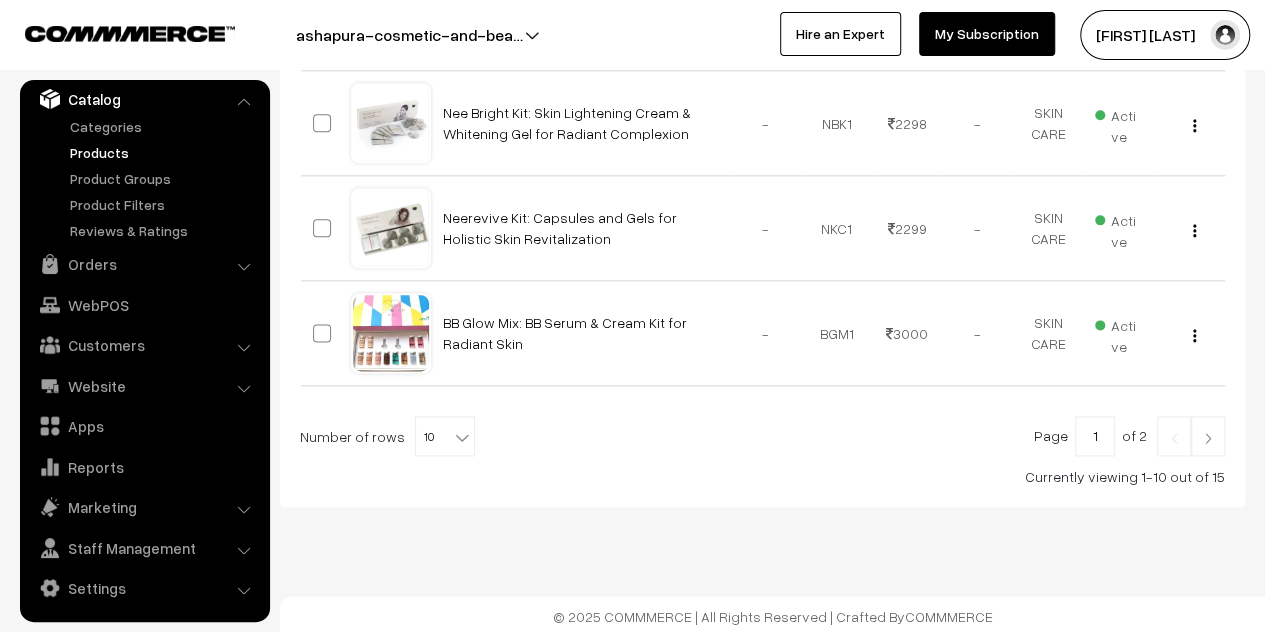 click at bounding box center (1208, 438) 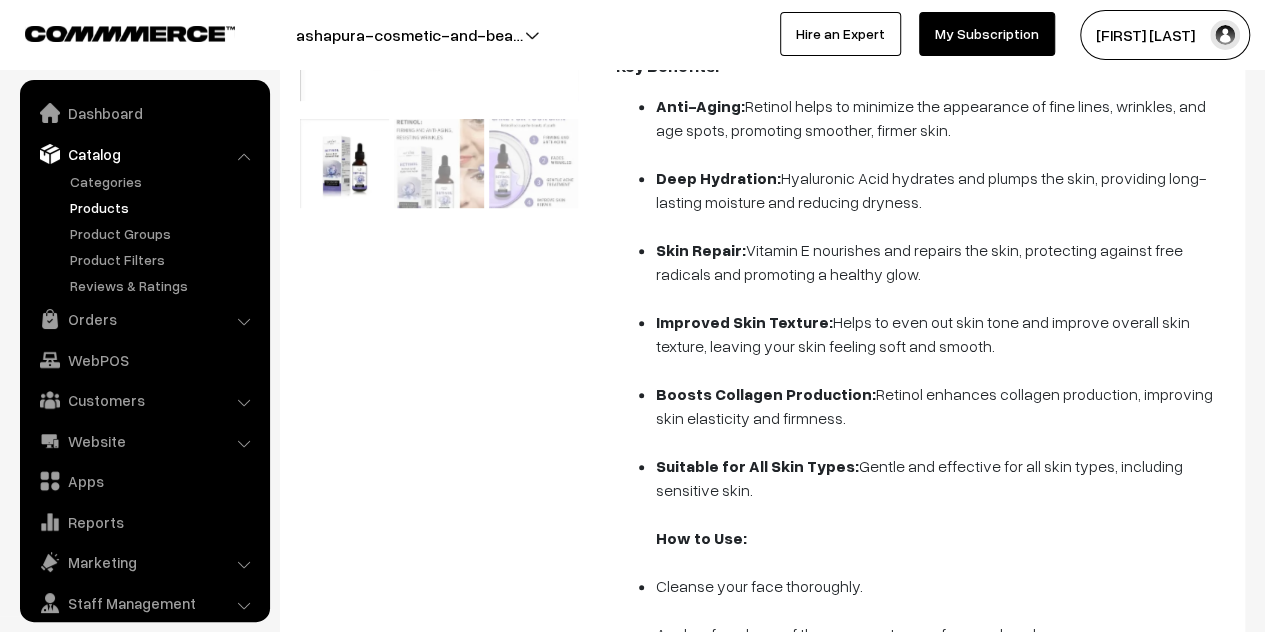scroll, scrollTop: 886, scrollLeft: 0, axis: vertical 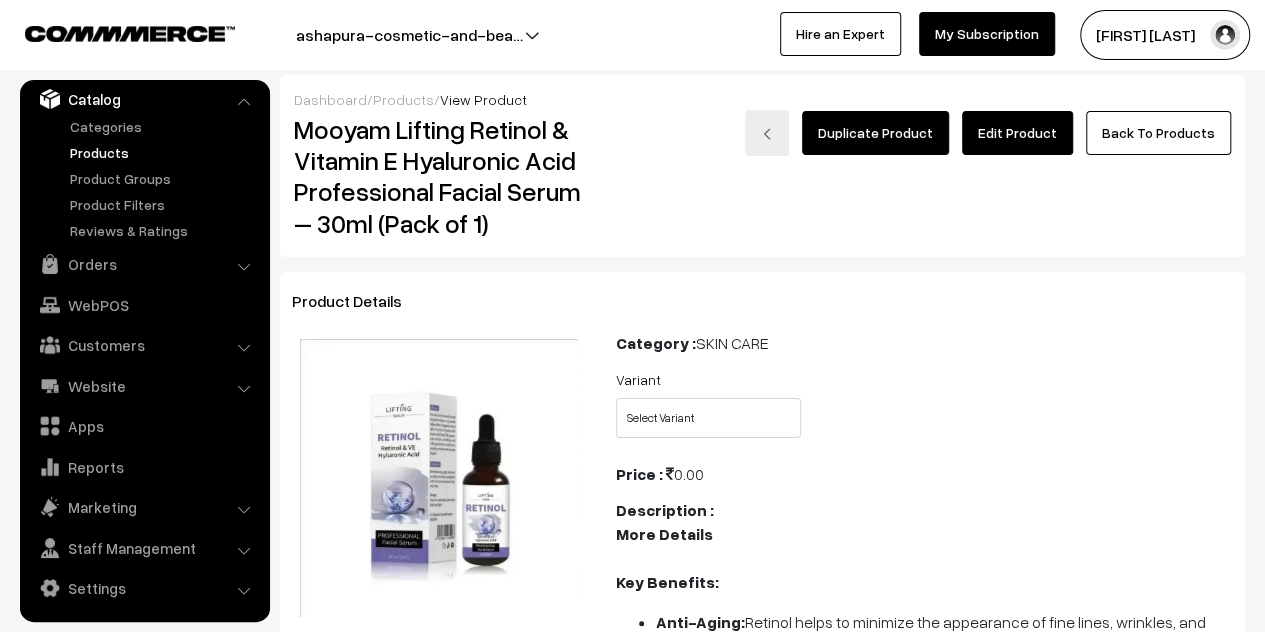 click on "Edit Product" at bounding box center (1017, 133) 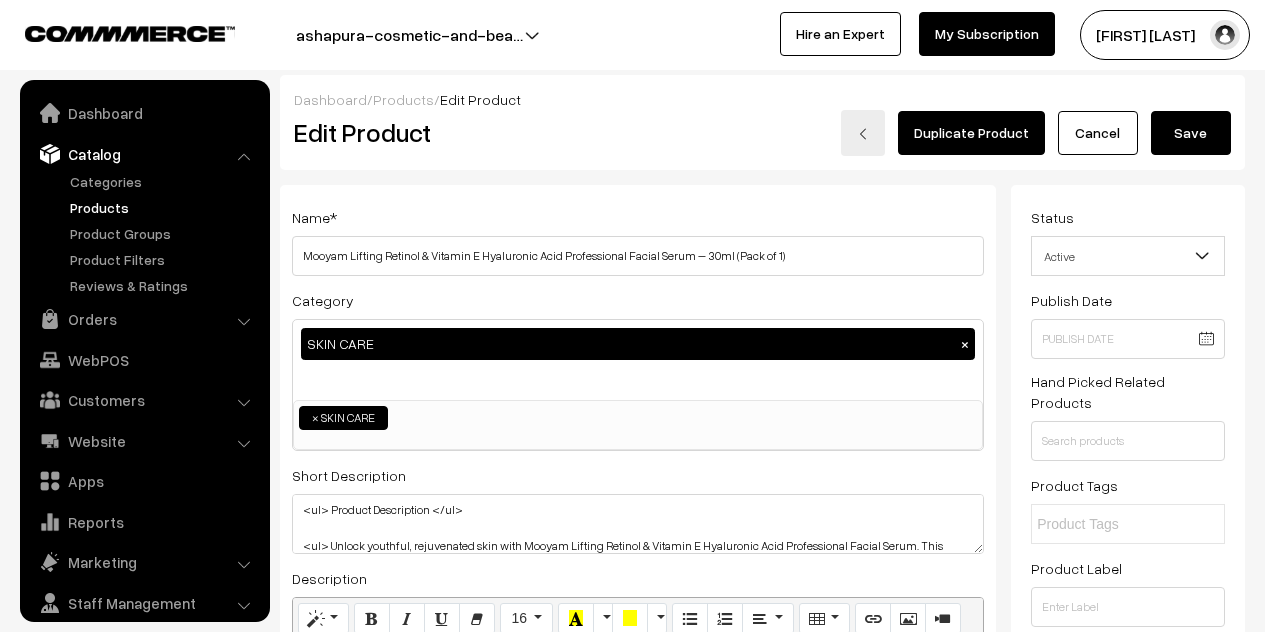 scroll, scrollTop: 0, scrollLeft: 0, axis: both 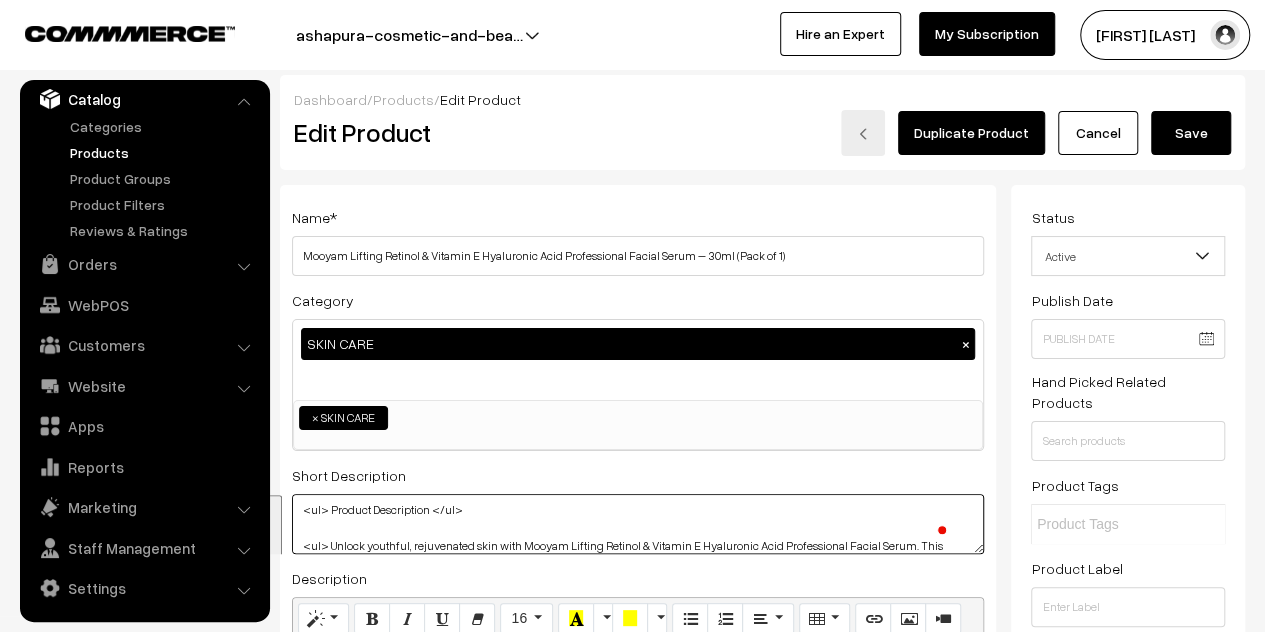 drag, startPoint x: 551, startPoint y: 509, endPoint x: 326, endPoint y: 509, distance: 225 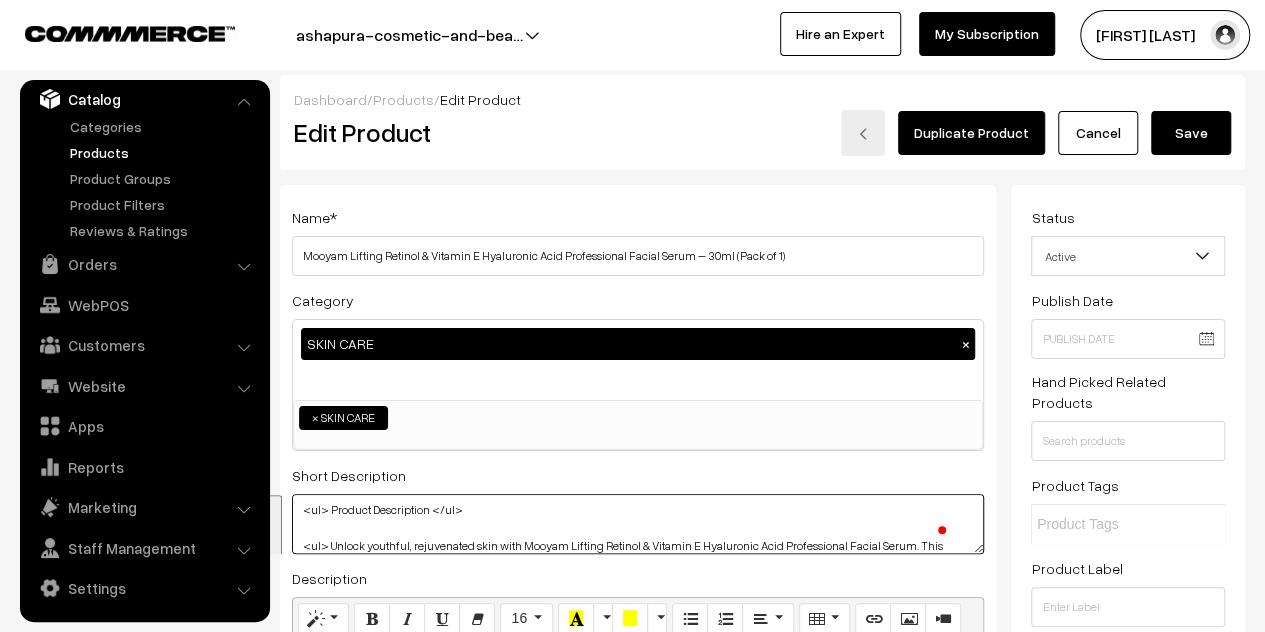 click on "<ul> Product Description </ul>
<ul> Unlock youthful, rejuvenated skin with Mooyam Lifting Retinol & Vitamin E Hyaluronic Acid Professional Facial Serum. This advanced serum combines the powerful benefits of Retinol, Vitamin E, and Hyaluronic Acid to target multiple skin concerns, such as fine lines, wrinkles, and loss of skin elasticity. Retinol stimulates collagen production, reducing the appearance of wrinkles, while Vitamin E provides antioxidant protection, helping to heal and nourish the skin. Hyaluronic Acid deeply hydrates and plumps the skin, leaving it soft, smooth, and glowing. This potent formula is perfect for those looking to improve skin texture, firmness, and overall radiance, revealing a more youthful complexion.
</ul>" at bounding box center [638, 524] 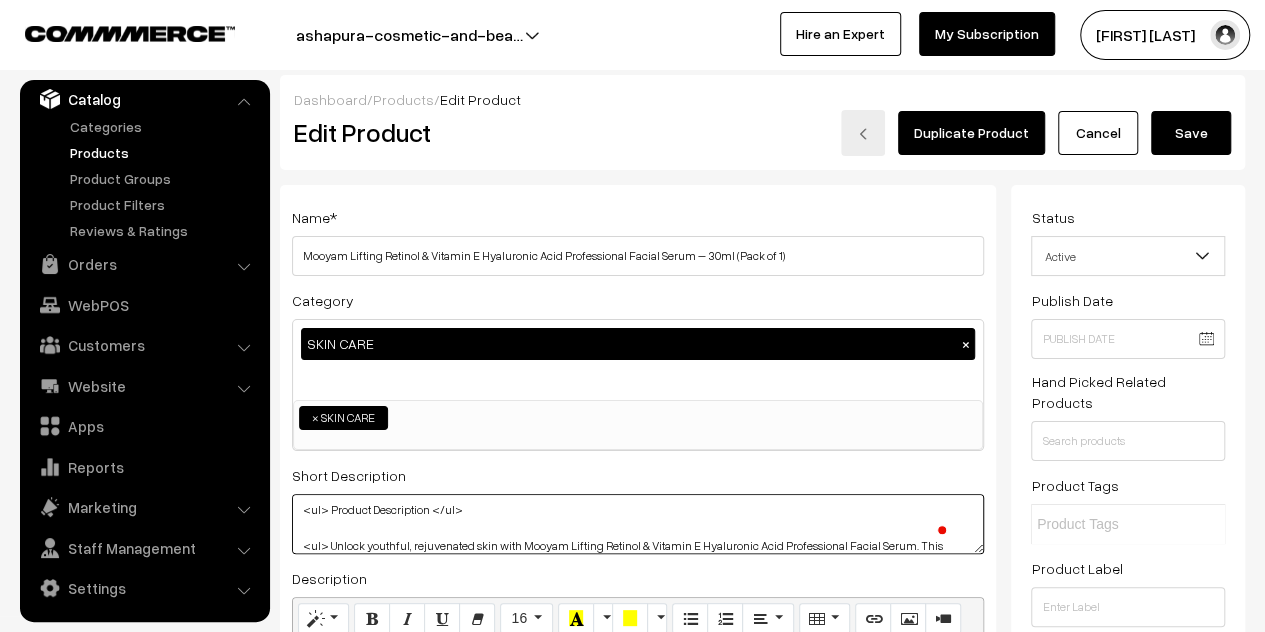 drag, startPoint x: 326, startPoint y: 513, endPoint x: 305, endPoint y: 513, distance: 21 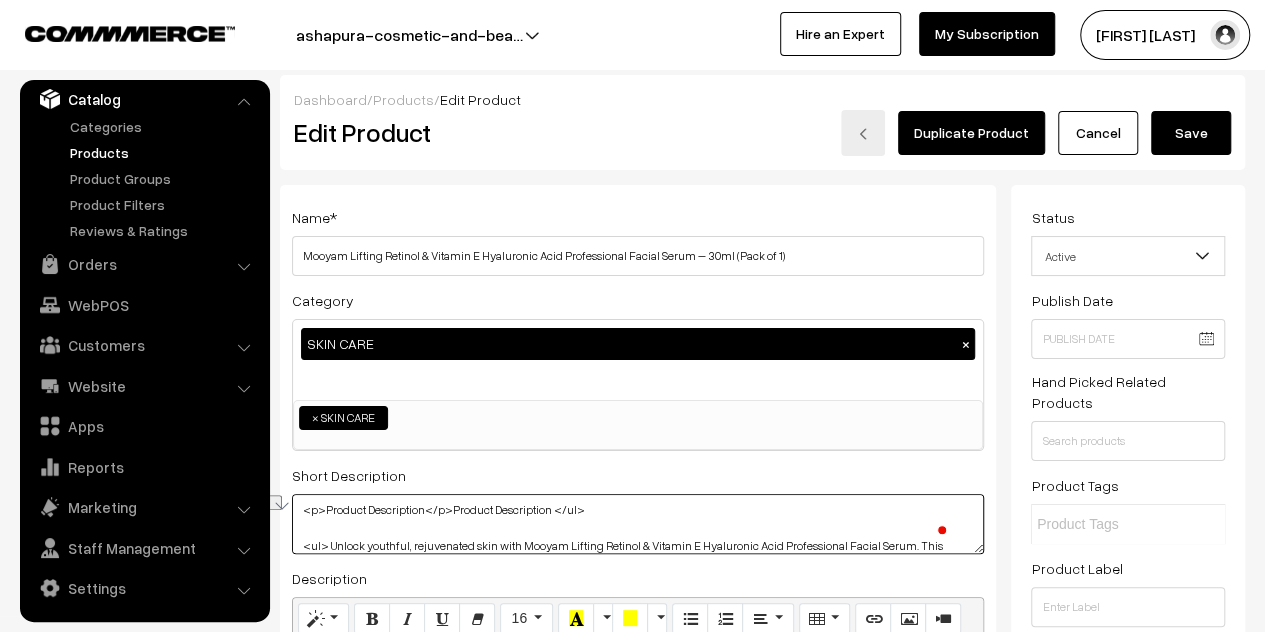 drag, startPoint x: 448, startPoint y: 510, endPoint x: 626, endPoint y: 515, distance: 178.0702 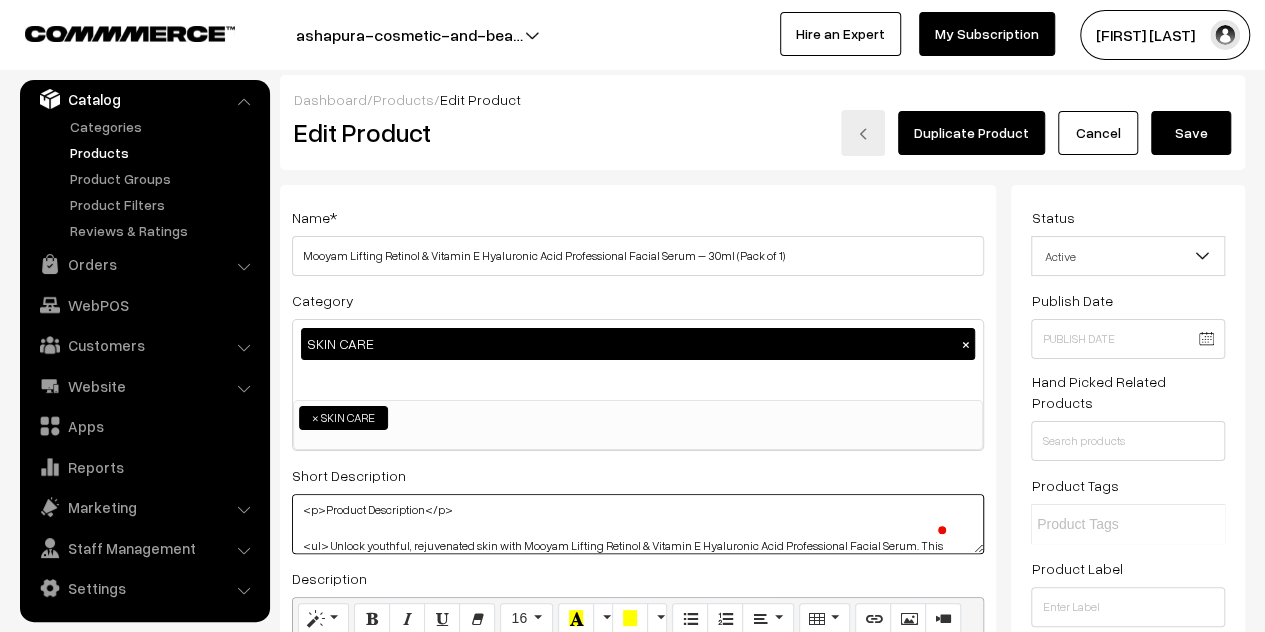 click on "<ul> Product Description </ul>
<ul> Unlock youthful, rejuvenated skin with Mooyam Lifting Retinol & Vitamin E Hyaluronic Acid Professional Facial Serum. This advanced serum combines the powerful benefits of Retinol, Vitamin E, and Hyaluronic Acid to target multiple skin concerns, such as fine lines, wrinkles, and loss of skin elasticity. Retinol stimulates collagen production, reducing the appearance of wrinkles, while Vitamin E provides antioxidant protection, helping to heal and nourish the skin. Hyaluronic Acid deeply hydrates and plumps the skin, leaving it soft, smooth, and glowing. This potent formula is perfect for those looking to improve skin texture, firmness, and overall radiance, revealing a more youthful complexion.
</ul>" at bounding box center [638, 524] 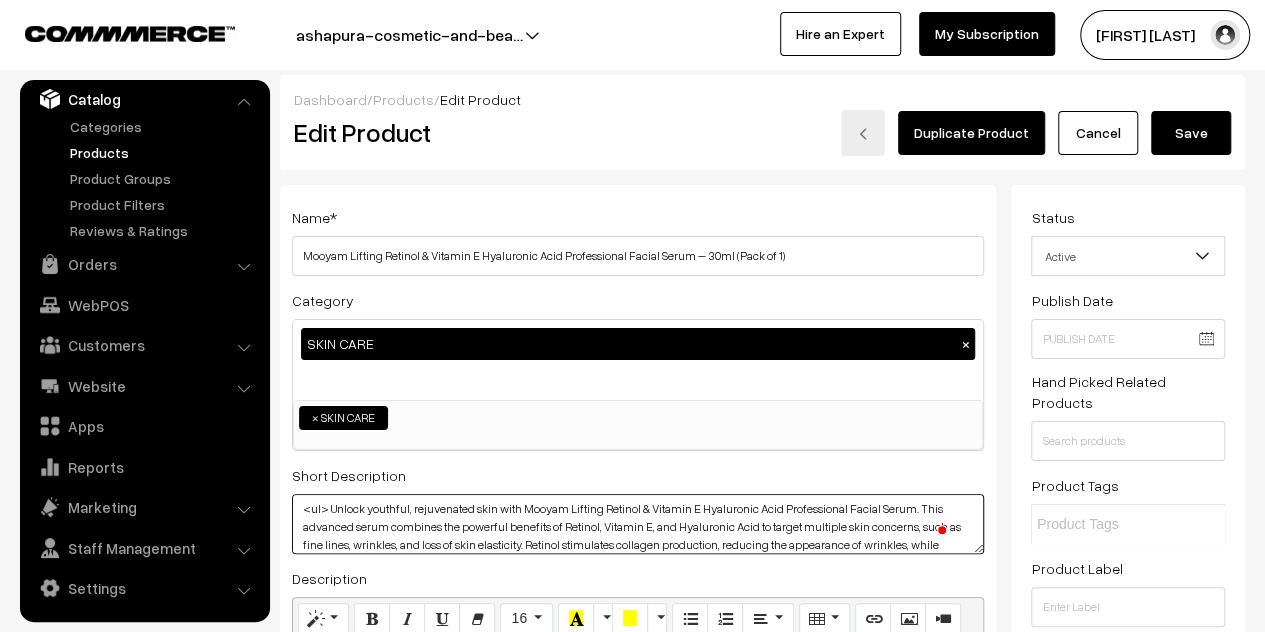 scroll, scrollTop: 74, scrollLeft: 0, axis: vertical 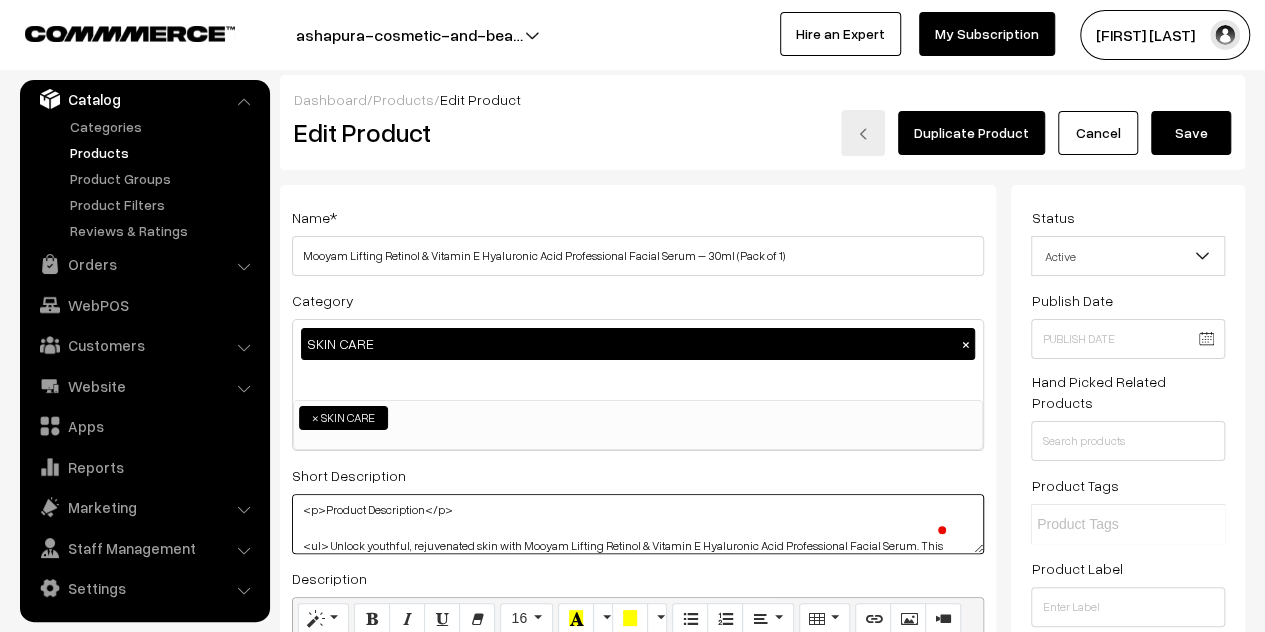 drag, startPoint x: 322, startPoint y: 544, endPoint x: 308, endPoint y: 496, distance: 50 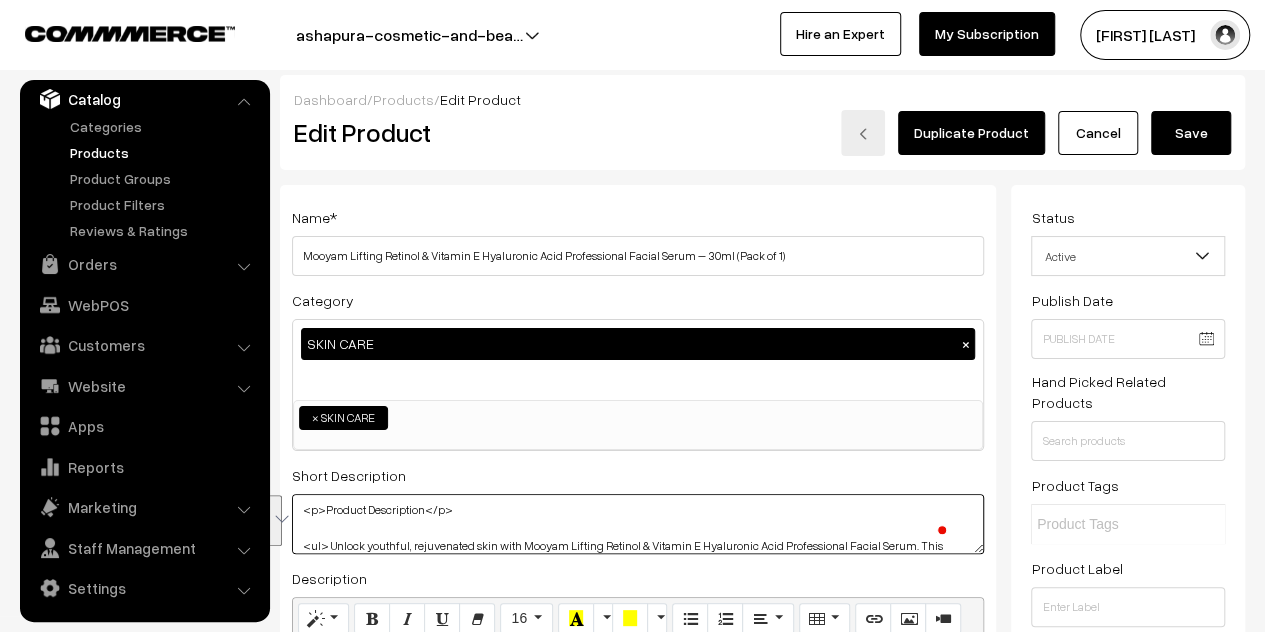 click on "<ul> Product Description </ul>
<ul> Unlock youthful, rejuvenated skin with Mooyam Lifting Retinol & Vitamin E Hyaluronic Acid Professional Facial Serum. This advanced serum combines the powerful benefits of Retinol, Vitamin E, and Hyaluronic Acid to target multiple skin concerns, such as fine lines, wrinkles, and loss of skin elasticity. Retinol stimulates collagen production, reducing the appearance of wrinkles, while Vitamin E provides antioxidant protection, helping to heal and nourish the skin. Hyaluronic Acid deeply hydrates and plumps the skin, leaving it soft, smooth, and glowing. This potent formula is perfect for those looking to improve skin texture, firmness, and overall radiance, revealing a more youthful complexion.
</ul>" at bounding box center [638, 524] 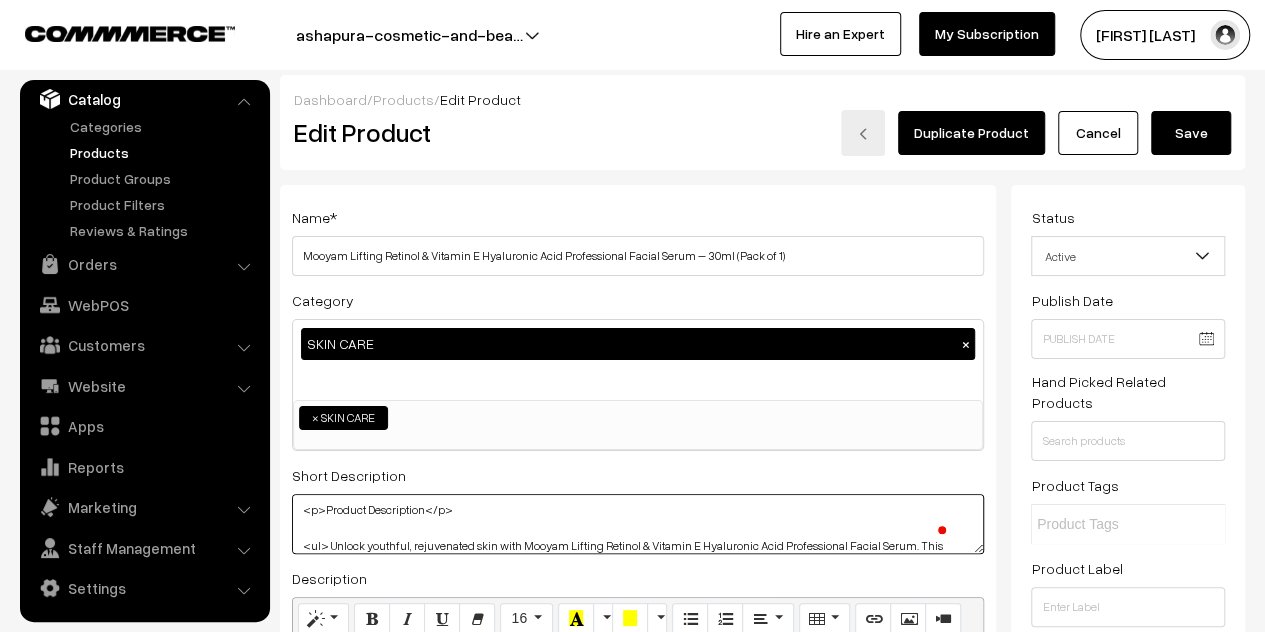 scroll, scrollTop: 42, scrollLeft: 0, axis: vertical 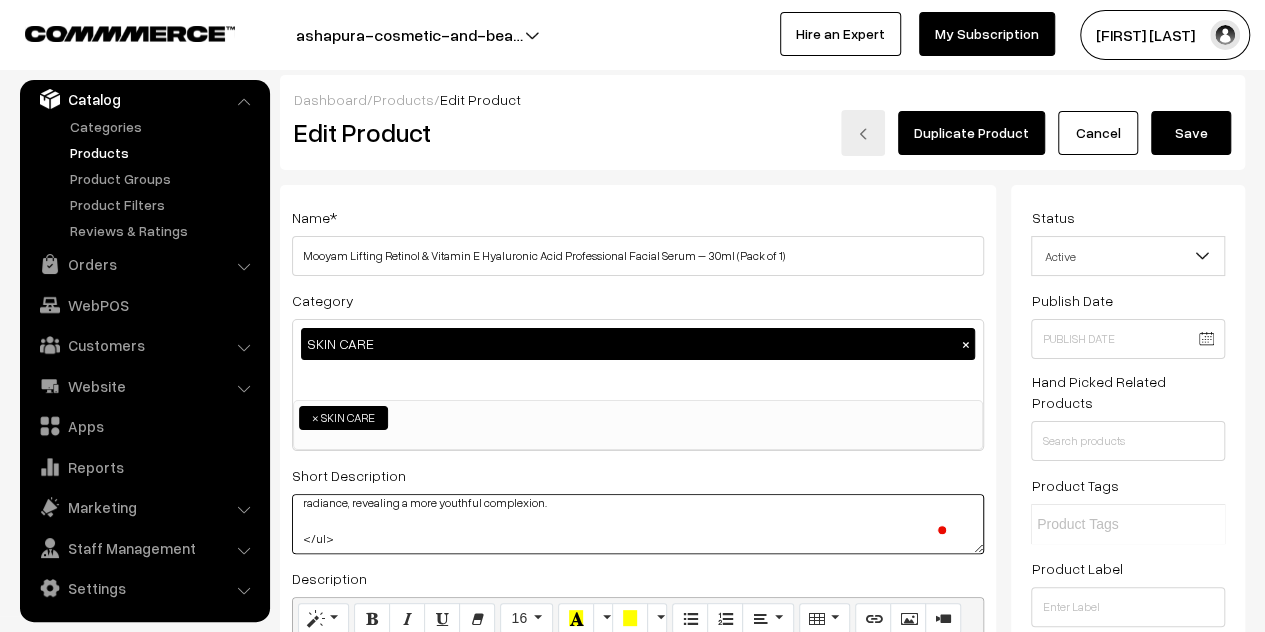 drag, startPoint x: 323, startPoint y: 545, endPoint x: 310, endPoint y: 511, distance: 36.40055 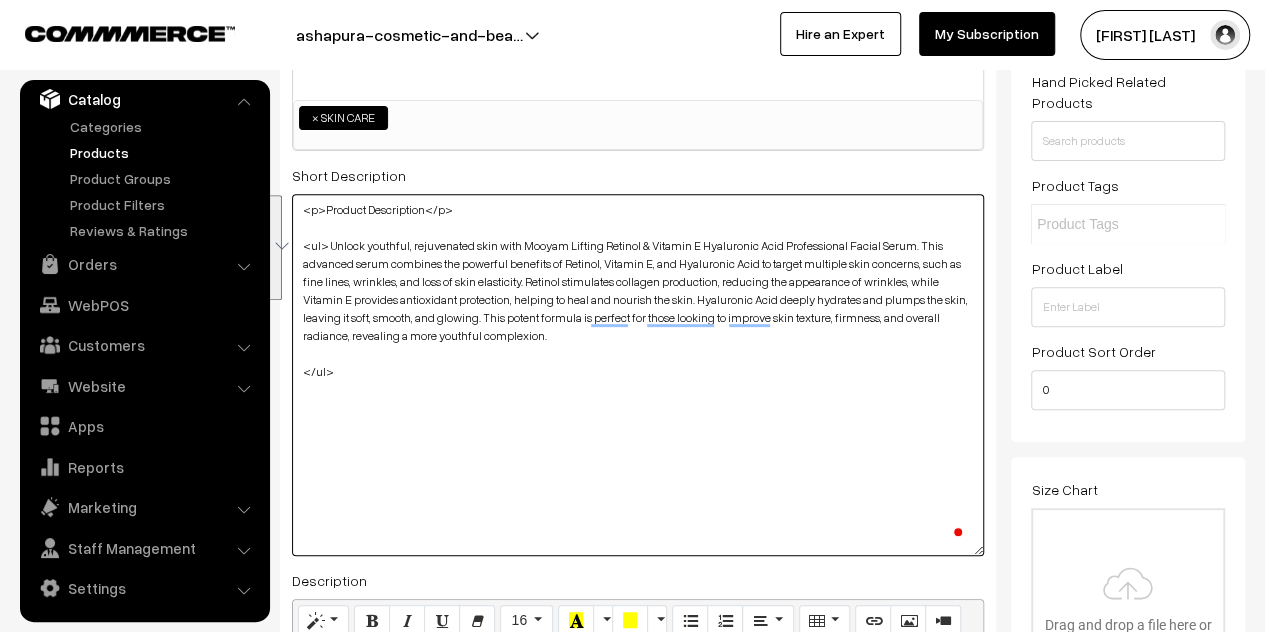 drag, startPoint x: 975, startPoint y: 252, endPoint x: 942, endPoint y: 576, distance: 325.6762 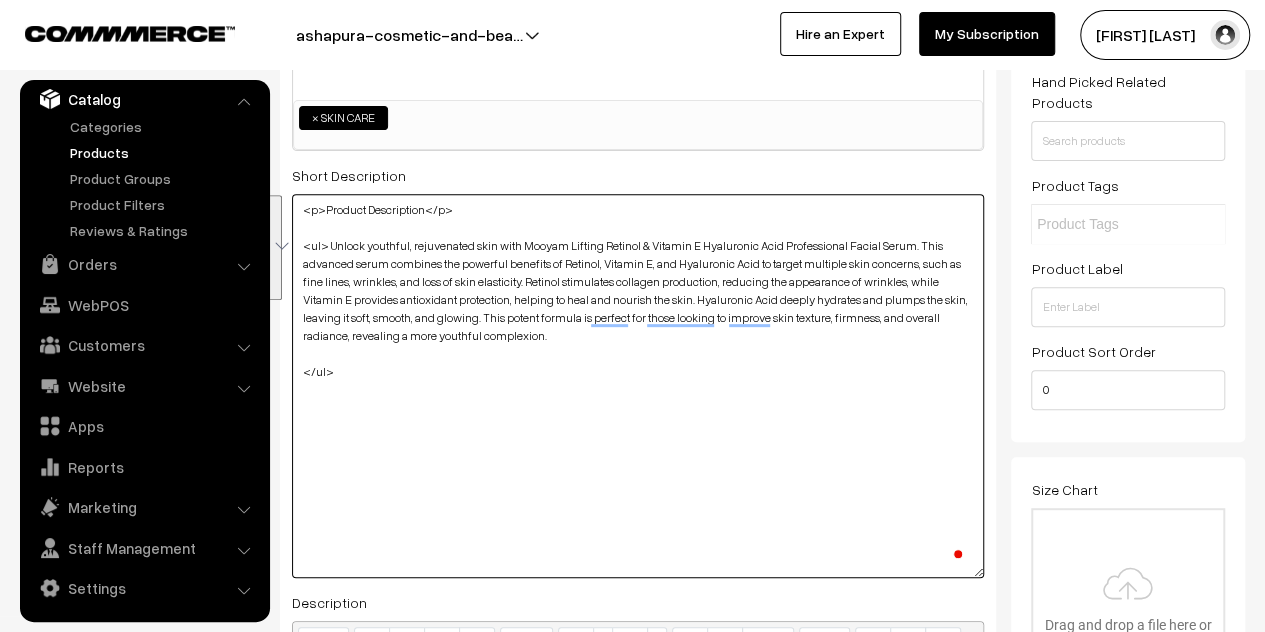 click on "<ul> Product Description </ul>
<ul> Unlock youthful, rejuvenated skin with Mooyam Lifting Retinol & Vitamin E Hyaluronic Acid Professional Facial Serum. This advanced serum combines the powerful benefits of Retinol, Vitamin E, and Hyaluronic Acid to target multiple skin concerns, such as fine lines, wrinkles, and loss of skin elasticity. Retinol stimulates collagen production, reducing the appearance of wrinkles, while Vitamin E provides antioxidant protection, helping to heal and nourish the skin. Hyaluronic Acid deeply hydrates and plumps the skin, leaving it soft, smooth, and glowing. This potent formula is perfect for those looking to improve skin texture, firmness, and overall radiance, revealing a more youthful complexion.
</ul>" at bounding box center [638, 386] 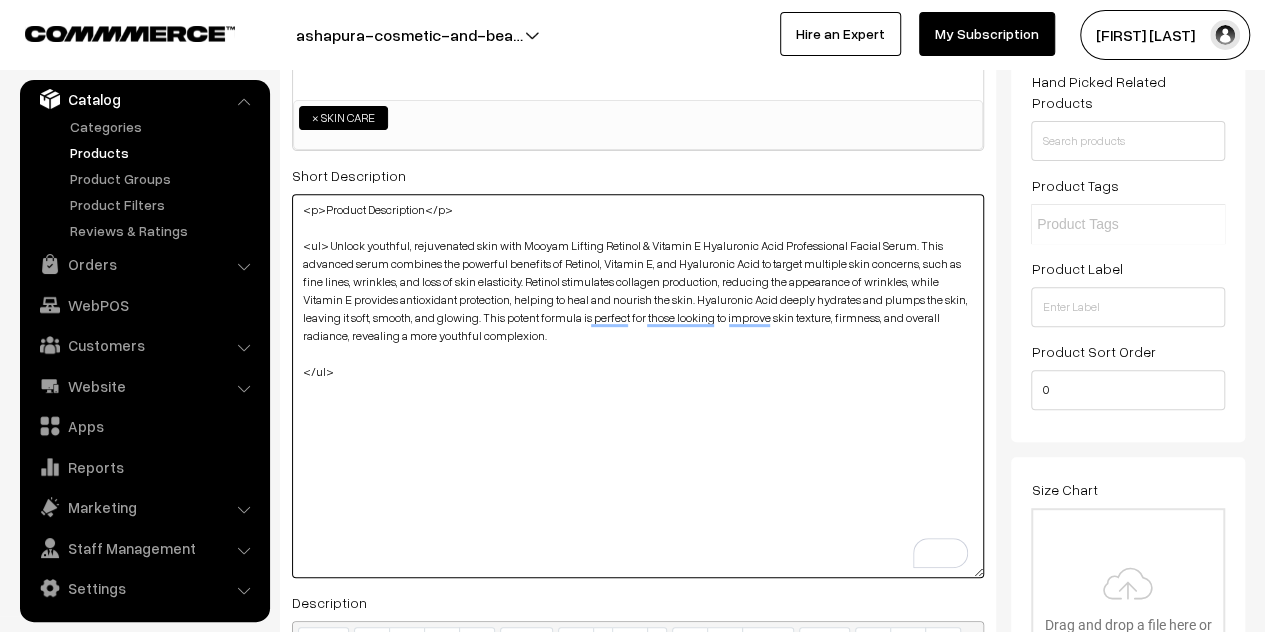 click on "<ul> Product Description </ul>
<ul> Unlock youthful, rejuvenated skin with Mooyam Lifting Retinol & Vitamin E Hyaluronic Acid Professional Facial Serum. This advanced serum combines the powerful benefits of Retinol, Vitamin E, and Hyaluronic Acid to target multiple skin concerns, such as fine lines, wrinkles, and loss of skin elasticity. Retinol stimulates collagen production, reducing the appearance of wrinkles, while Vitamin E provides antioxidant protection, helping to heal and nourish the skin. Hyaluronic Acid deeply hydrates and plumps the skin, leaving it soft, smooth, and glowing. This potent formula is perfect for those looking to improve skin texture, firmness, and overall radiance, revealing a more youthful complexion.
</ul>" at bounding box center (638, 386) 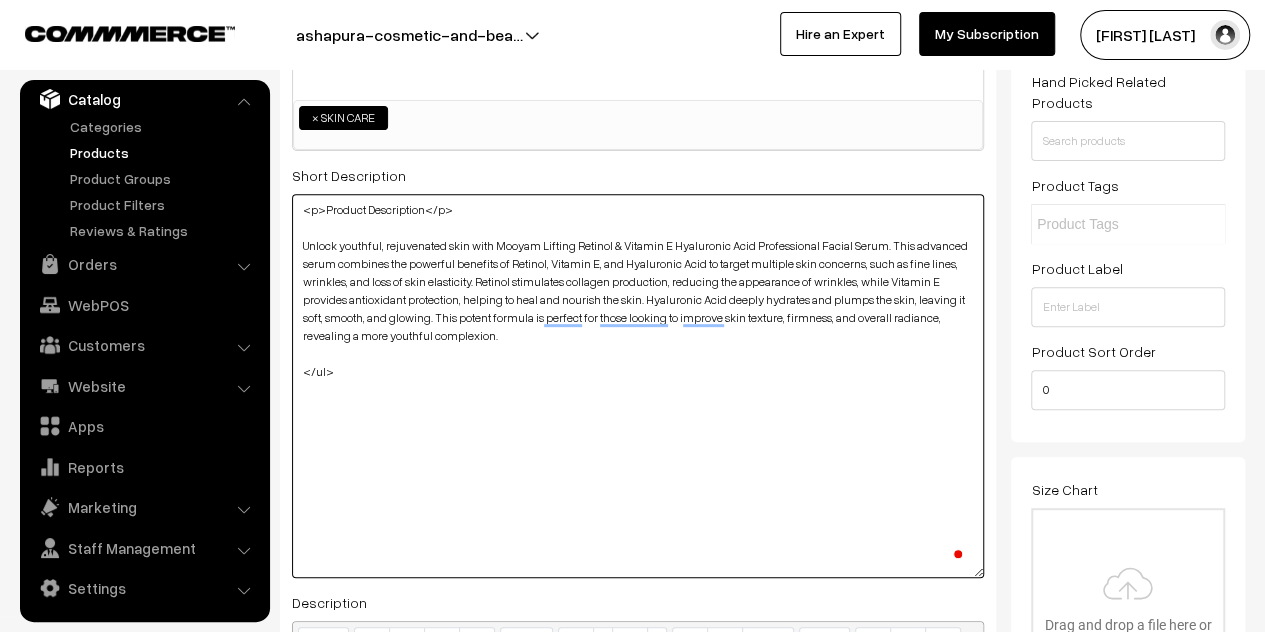 paste on "<p>" 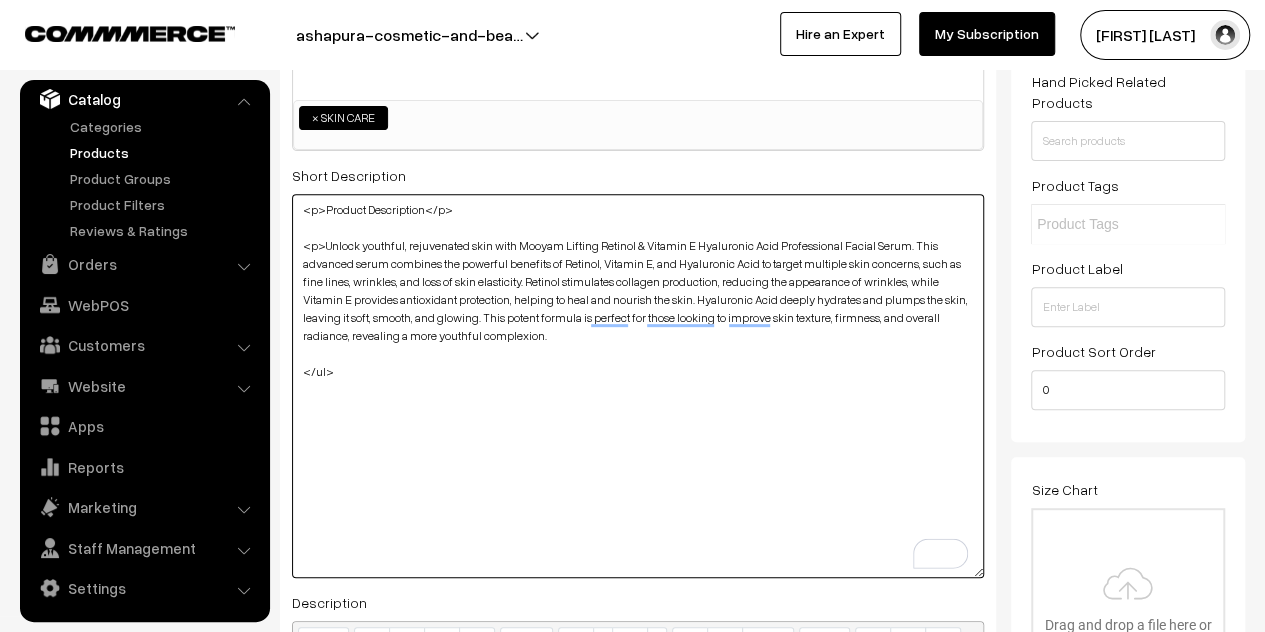 click on "<ul> Product Description </ul>
<ul> Unlock youthful, rejuvenated skin with Mooyam Lifting Retinol & Vitamin E Hyaluronic Acid Professional Facial Serum. This advanced serum combines the powerful benefits of Retinol, Vitamin E, and Hyaluronic Acid to target multiple skin concerns, such as fine lines, wrinkles, and loss of skin elasticity. Retinol stimulates collagen production, reducing the appearance of wrinkles, while Vitamin E provides antioxidant protection, helping to heal and nourish the skin. Hyaluronic Acid deeply hydrates and plumps the skin, leaving it soft, smooth, and glowing. This potent formula is perfect for those looking to improve skin texture, firmness, and overall radiance, revealing a more youthful complexion.
</ul>" at bounding box center (638, 386) 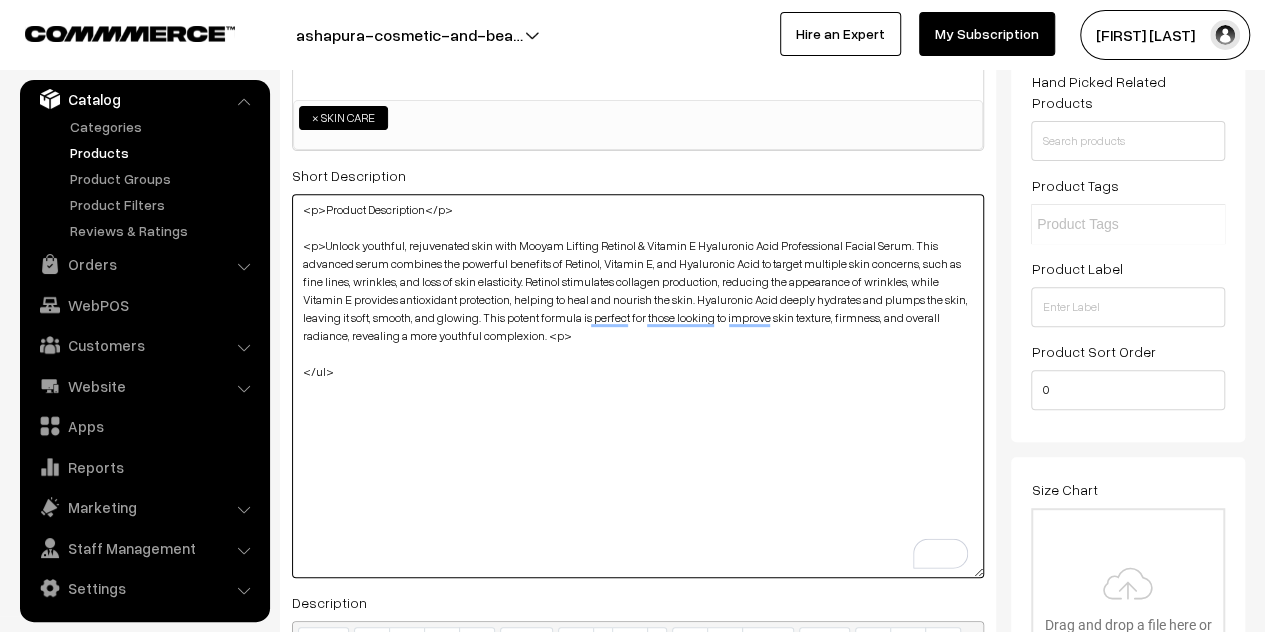 drag, startPoint x: 356, startPoint y: 367, endPoint x: 292, endPoint y: 370, distance: 64.070274 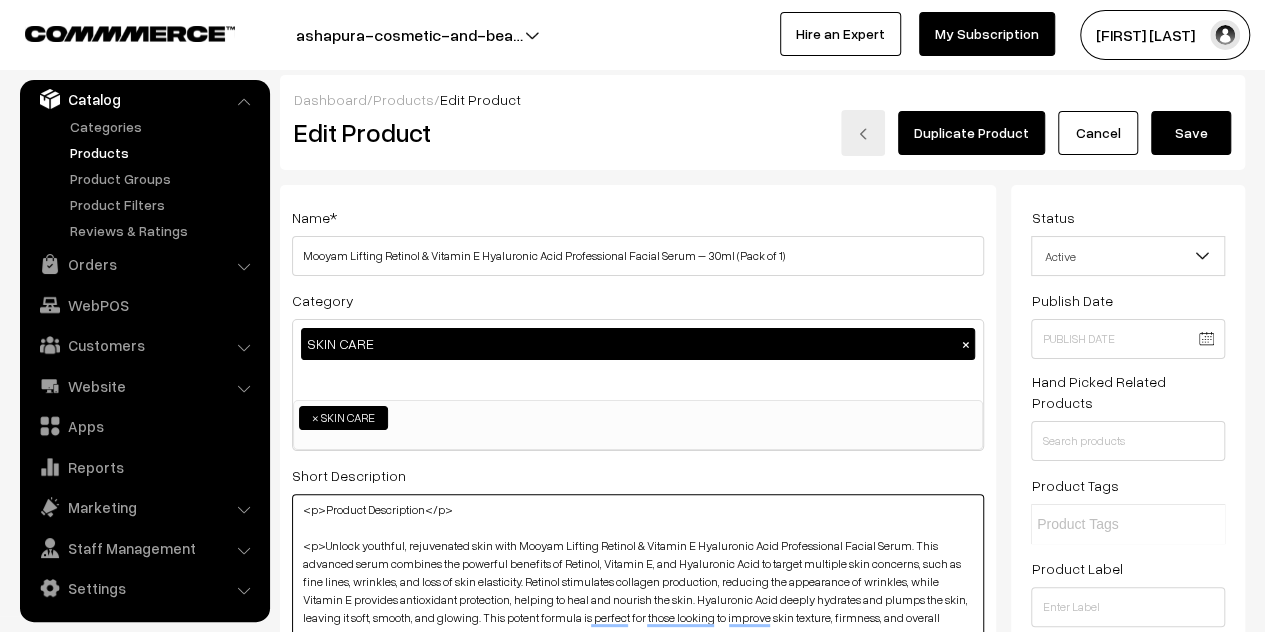 type on "<p>Product Description</p>
<p>Unlock youthful, rejuvenated skin with Mooyam Lifting Retinol & Vitamin E Hyaluronic Acid Professional Facial Serum. This advanced serum combines the powerful benefits of Retinol, Vitamin E, and Hyaluronic Acid to target multiple skin concerns, such as fine lines, wrinkles, and loss of skin elasticity. Retinol stimulates collagen production, reducing the appearance of wrinkles, while Vitamin E provides antioxidant protection, helping to heal and nourish the skin. Hyaluronic Acid deeply hydrates and plumps the skin, leaving it soft, smooth, and glowing. This potent formula is perfect for those looking to improve skin texture, firmness, and overall radiance, revealing a more youthful complexion. <p>" 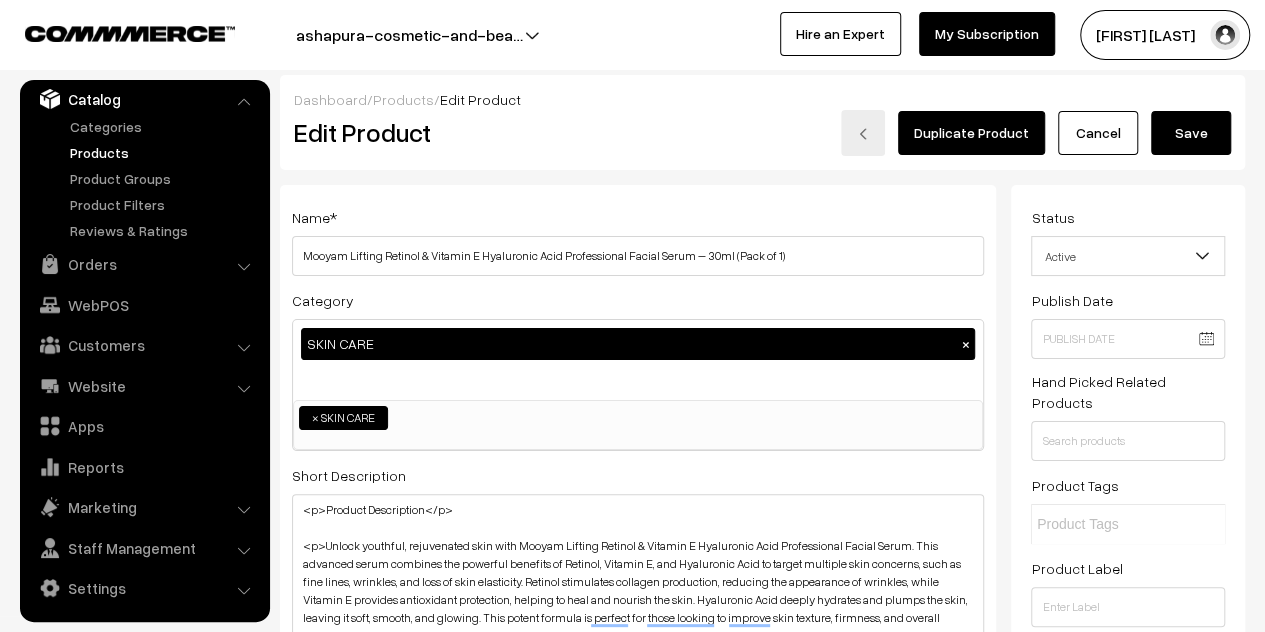 click on "Save" at bounding box center [1191, 133] 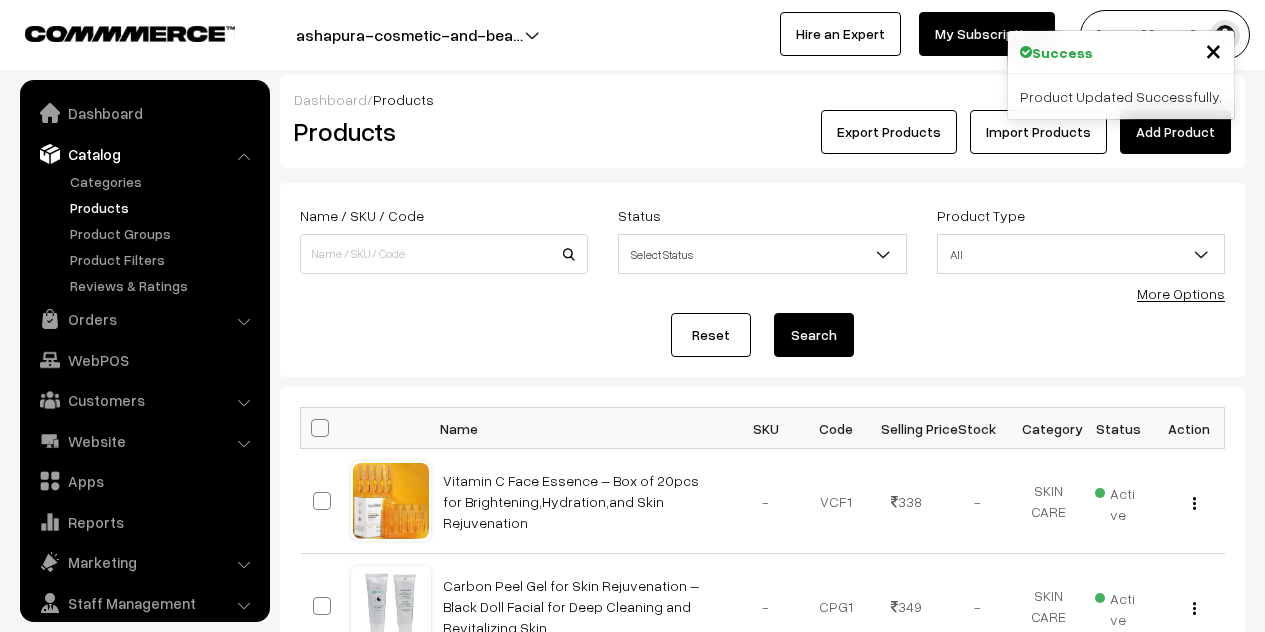 scroll, scrollTop: 0, scrollLeft: 0, axis: both 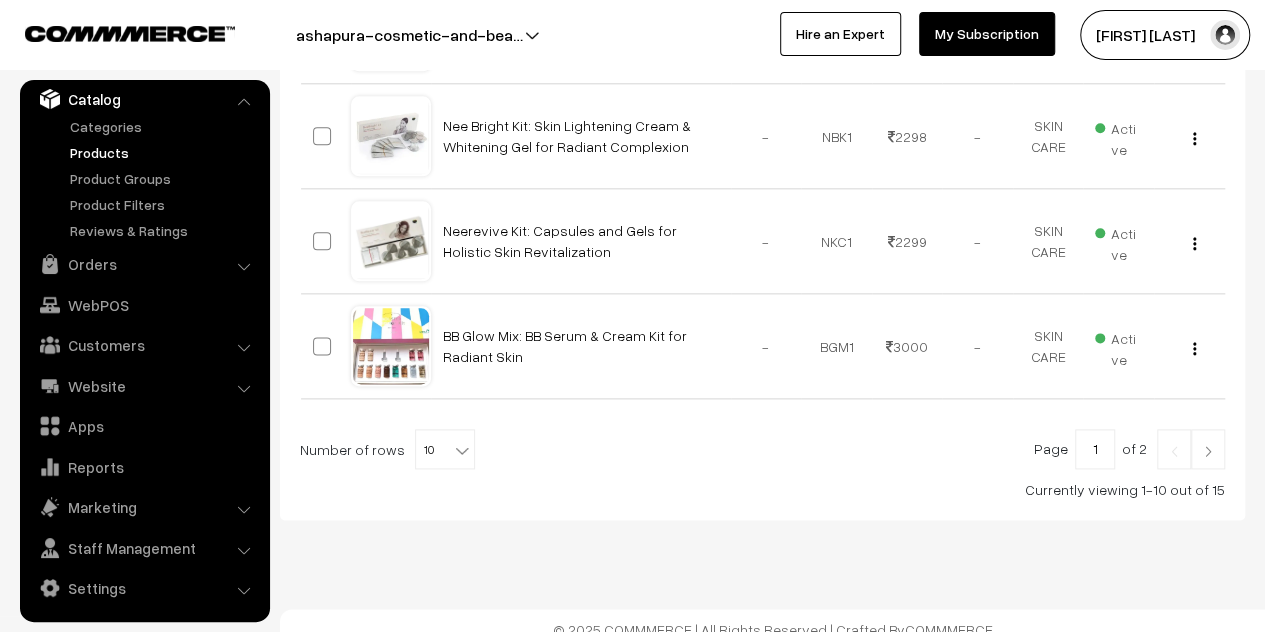 click at bounding box center (1208, 451) 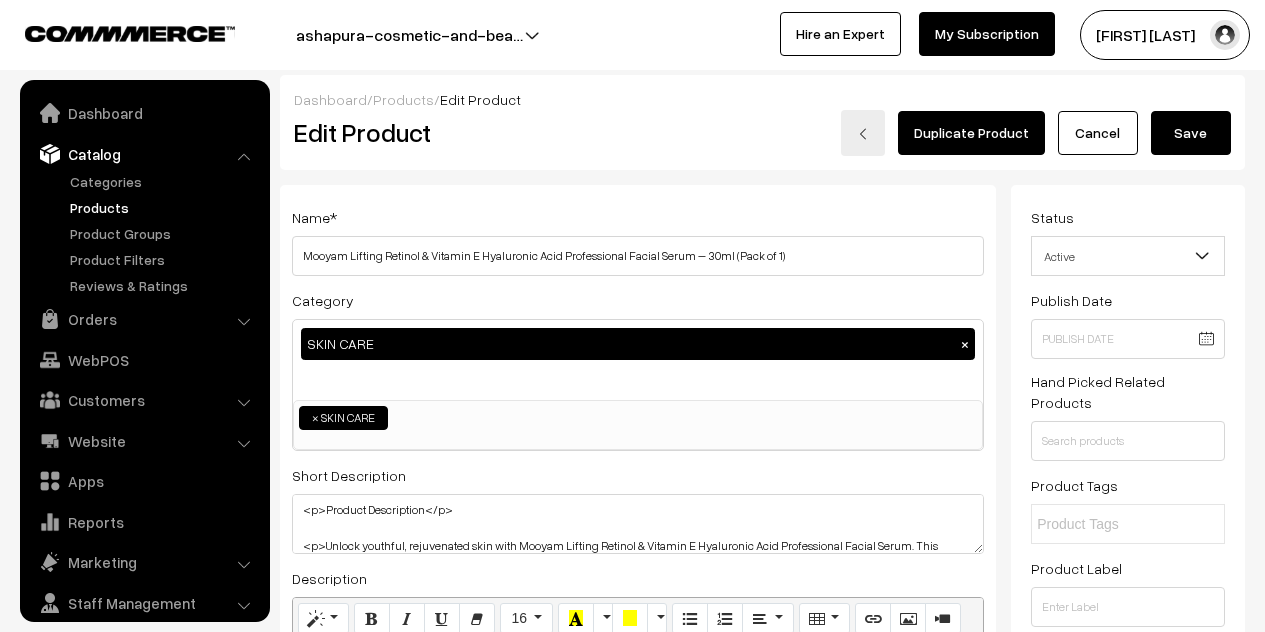 scroll, scrollTop: 0, scrollLeft: 0, axis: both 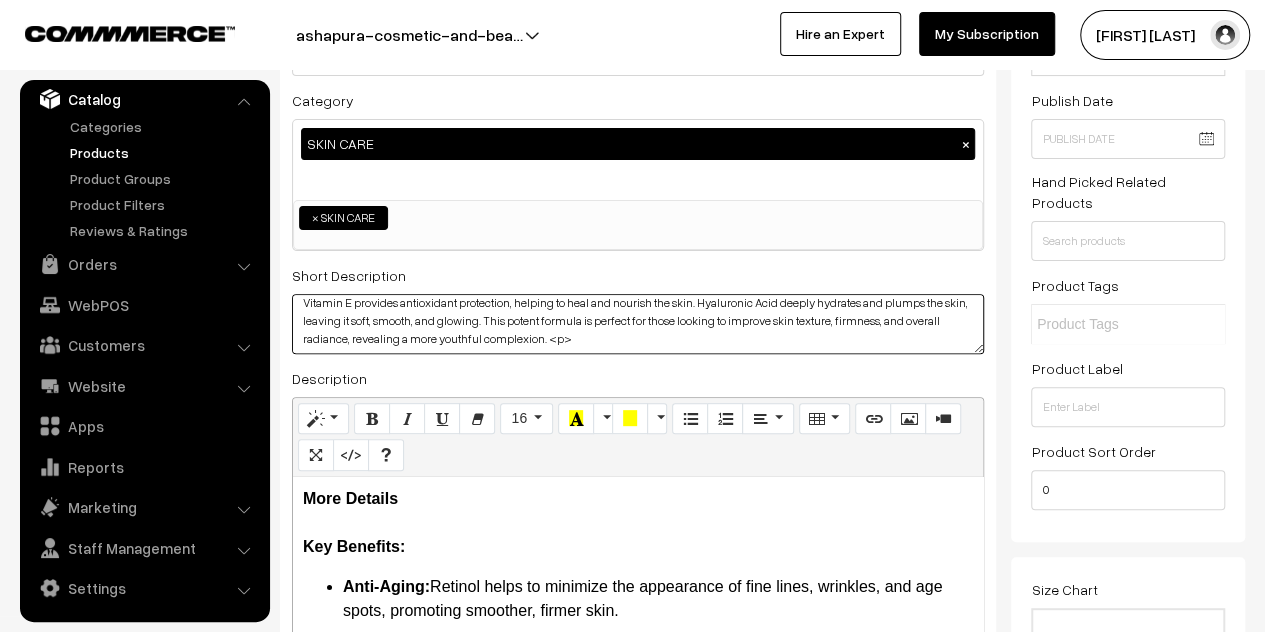 click on "<p>Product Description</p>
<p>Unlock youthful, rejuvenated skin with Mooyam Lifting Retinol & Vitamin E Hyaluronic Acid Professional Facial Serum. This advanced serum combines the powerful benefits of Retinol, Vitamin E, and Hyaluronic Acid to target multiple skin concerns, such as fine lines, wrinkles, and loss of skin elasticity. Retinol stimulates collagen production, reducing the appearance of wrinkles, while Vitamin E provides antioxidant protection, helping to heal and nourish the skin. Hyaluronic Acid deeply hydrates and plumps the skin, leaving it soft, smooth, and glowing. This potent formula is perfect for those looking to improve skin texture, firmness, and overall radiance, revealing a more youthful complexion. <p>" at bounding box center (638, 324) 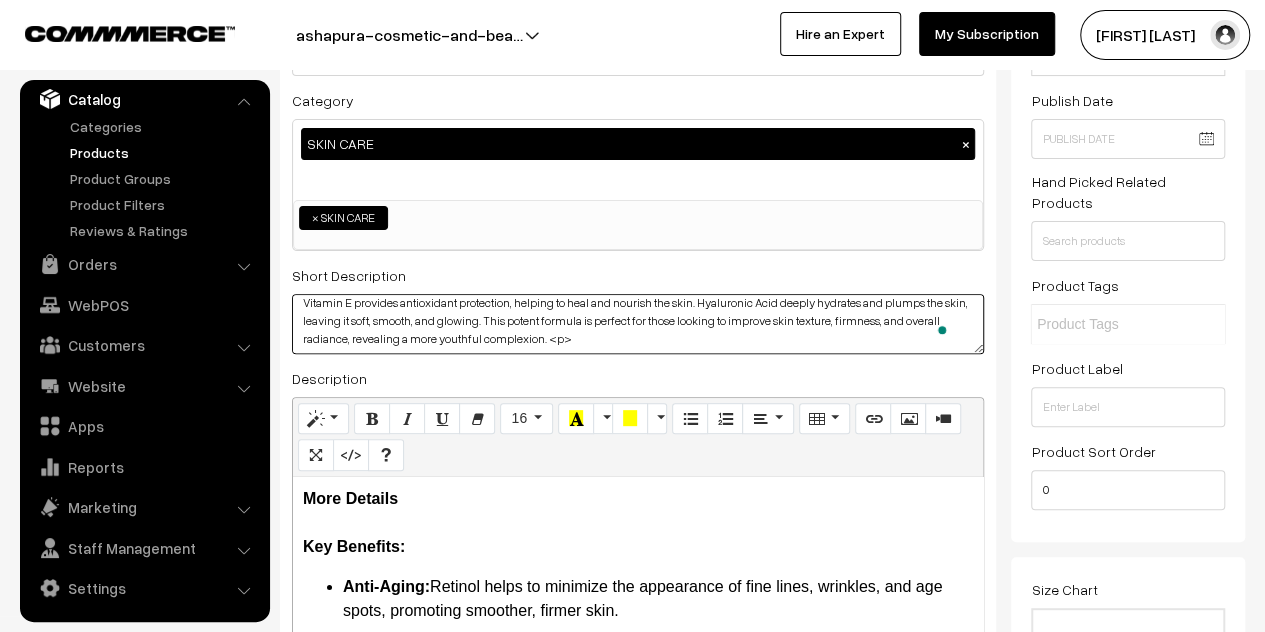 scroll, scrollTop: 96, scrollLeft: 0, axis: vertical 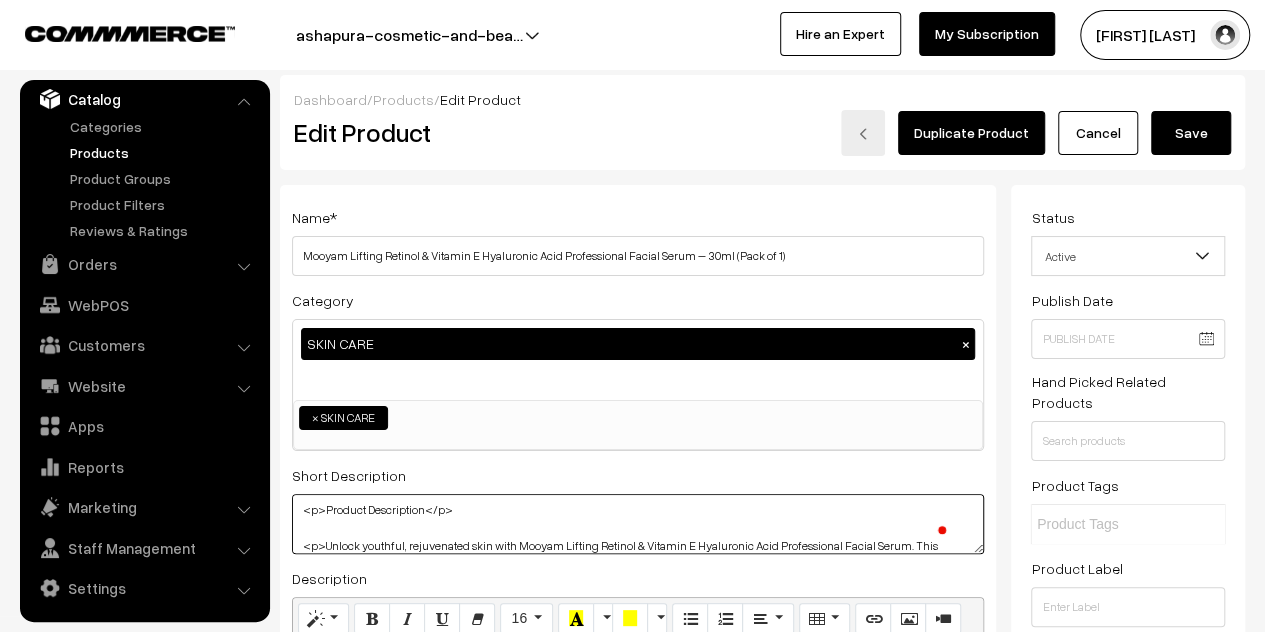 type on "<p>Product Description</p>
<p>Unlock youthful, rejuvenated skin with Mooyam Lifting Retinol & Vitamin E Hyaluronic Acid Professional Facial Serum. This advanced serum combines the powerful benefits of Retinol, Vitamin E, and Hyaluronic Acid to target multiple skin concerns, such as fine lines, wrinkles, and loss of skin elasticity. Retinol stimulates collagen production, reducing the appearance of wrinkles, while Vitamin E provides antioxidant protection, helping to heal and nourish the skin. Hyaluronic Acid deeply hydrates and plumps the skin, leaving it soft, smooth, and glowing. This potent formula is perfect for those looking to improve skin texture, firmness, and overall radiance, revealing a more youthful complexion. </p>" 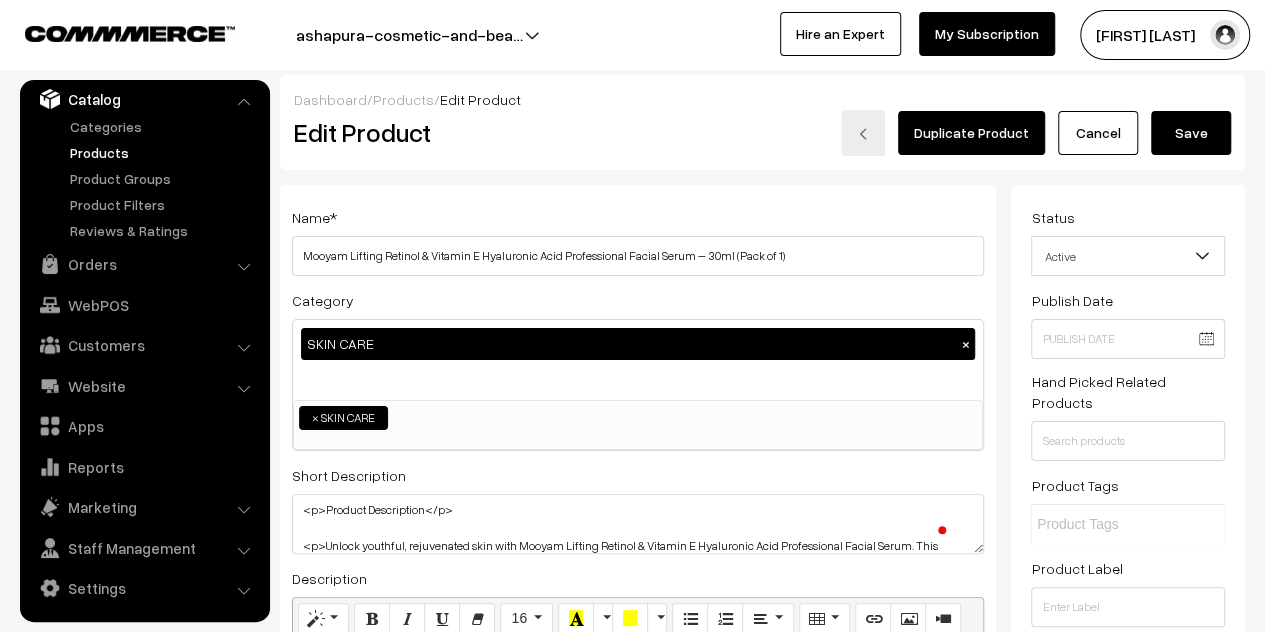 click on "Save" at bounding box center (1191, 133) 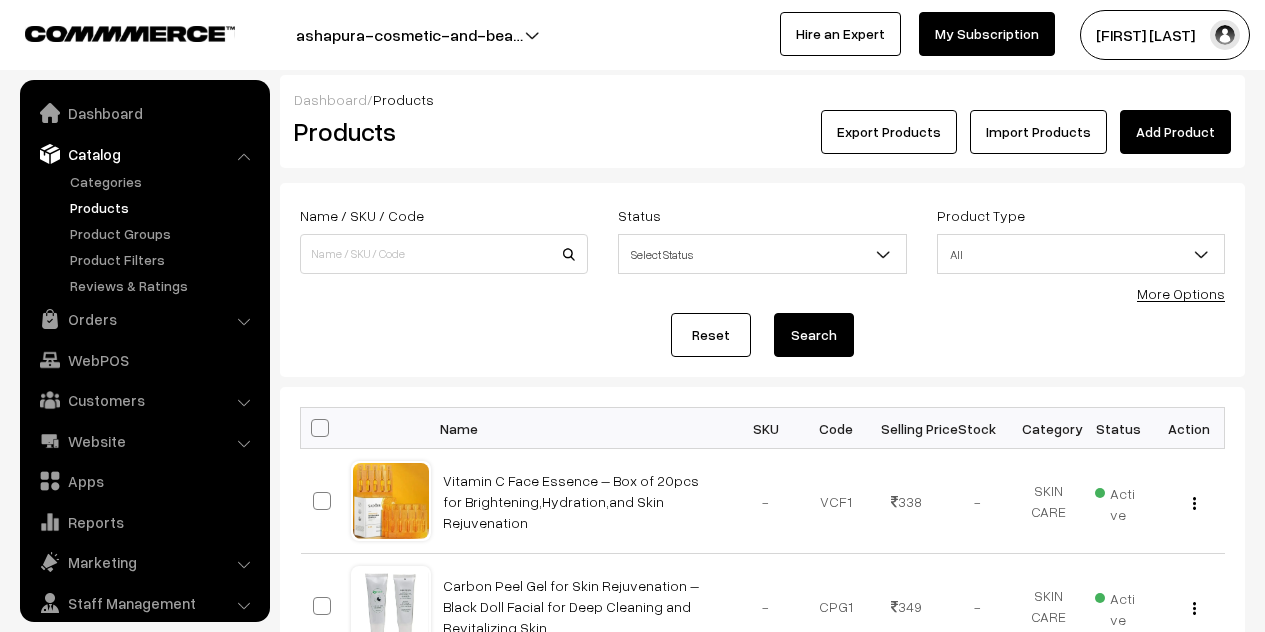 scroll, scrollTop: 0, scrollLeft: 0, axis: both 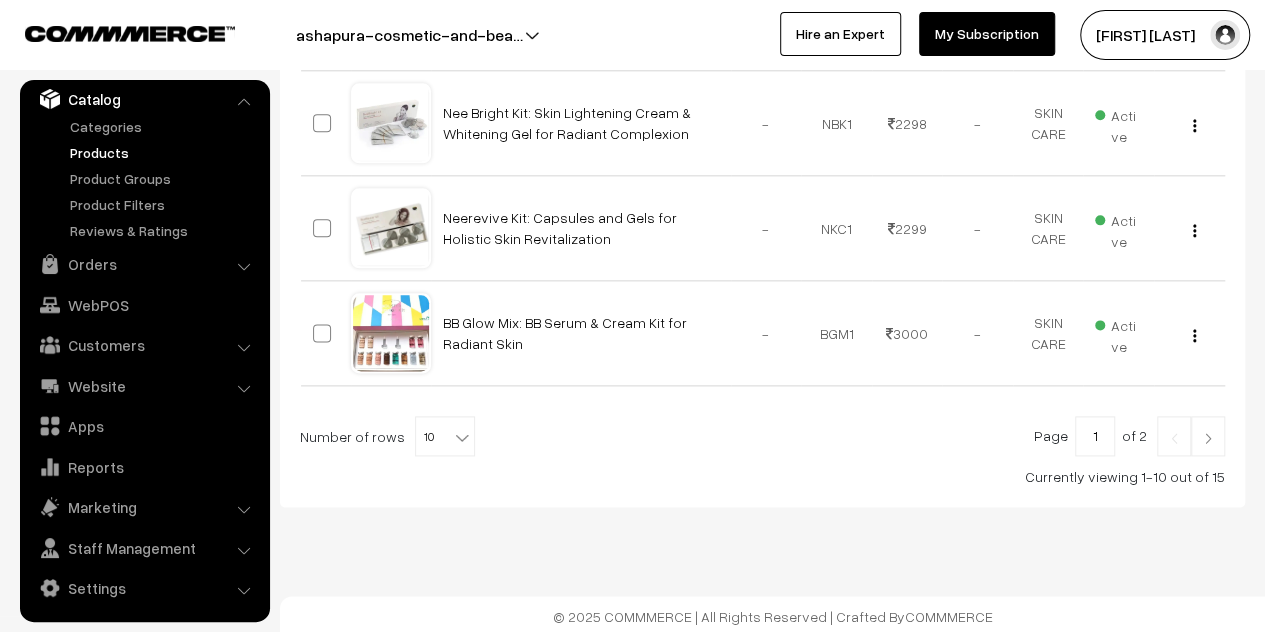 click at bounding box center (1208, 436) 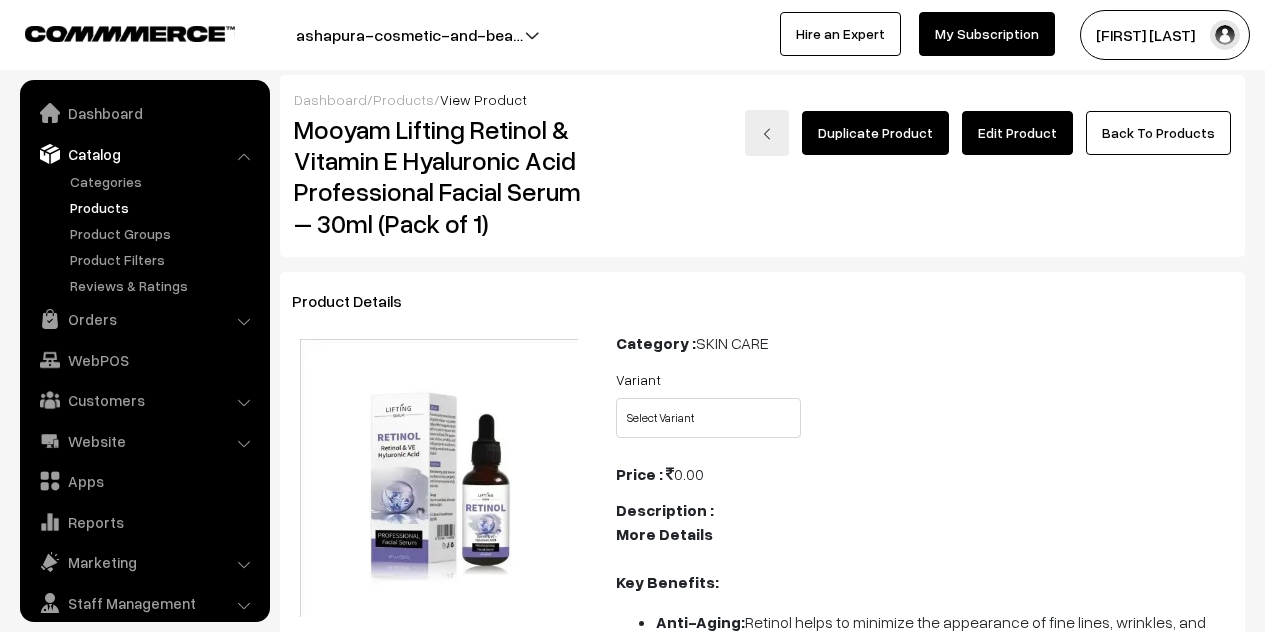 scroll, scrollTop: 300, scrollLeft: 0, axis: vertical 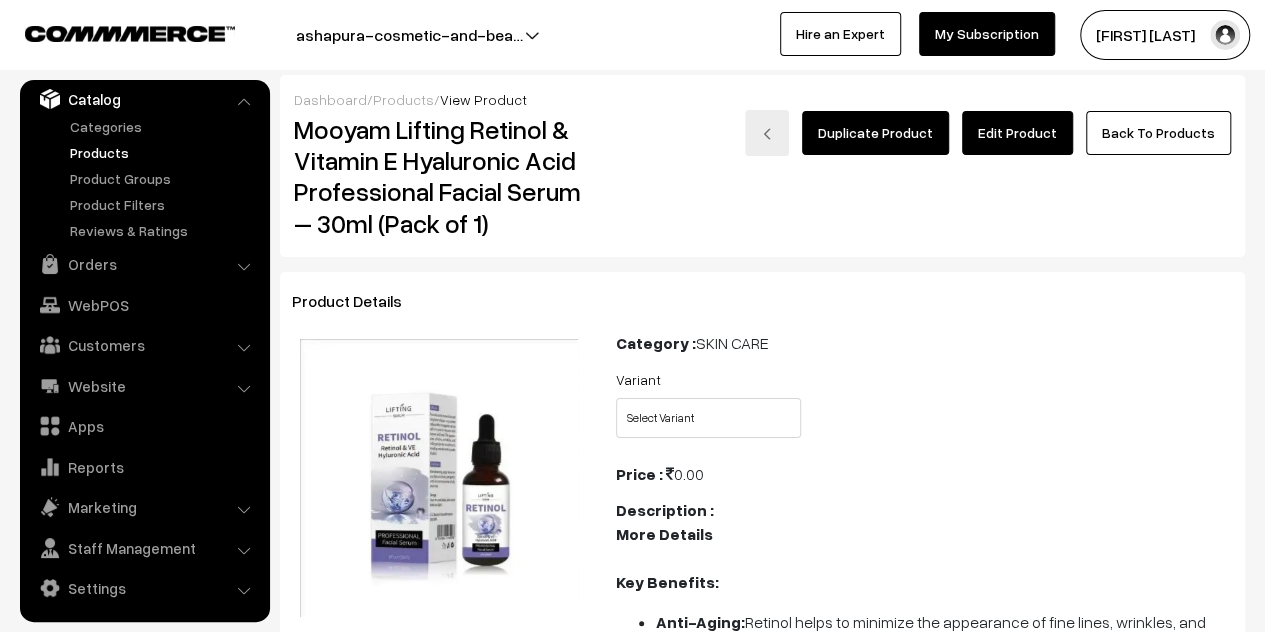 click on "Edit Product" at bounding box center [1017, 133] 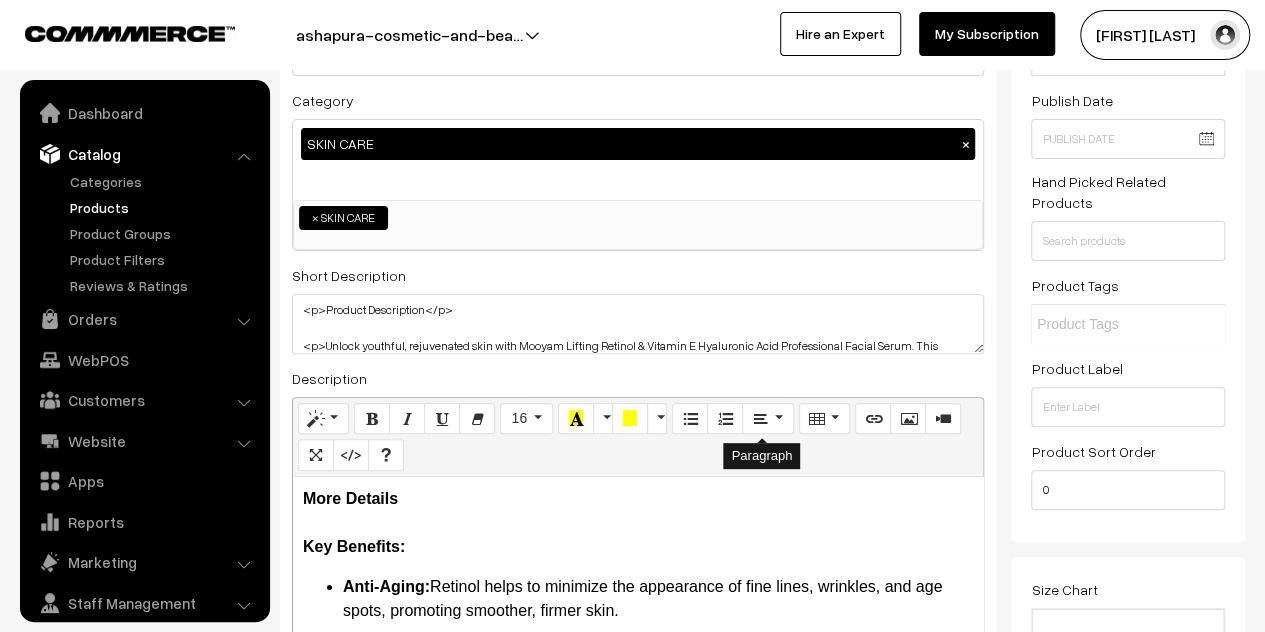scroll, scrollTop: 200, scrollLeft: 0, axis: vertical 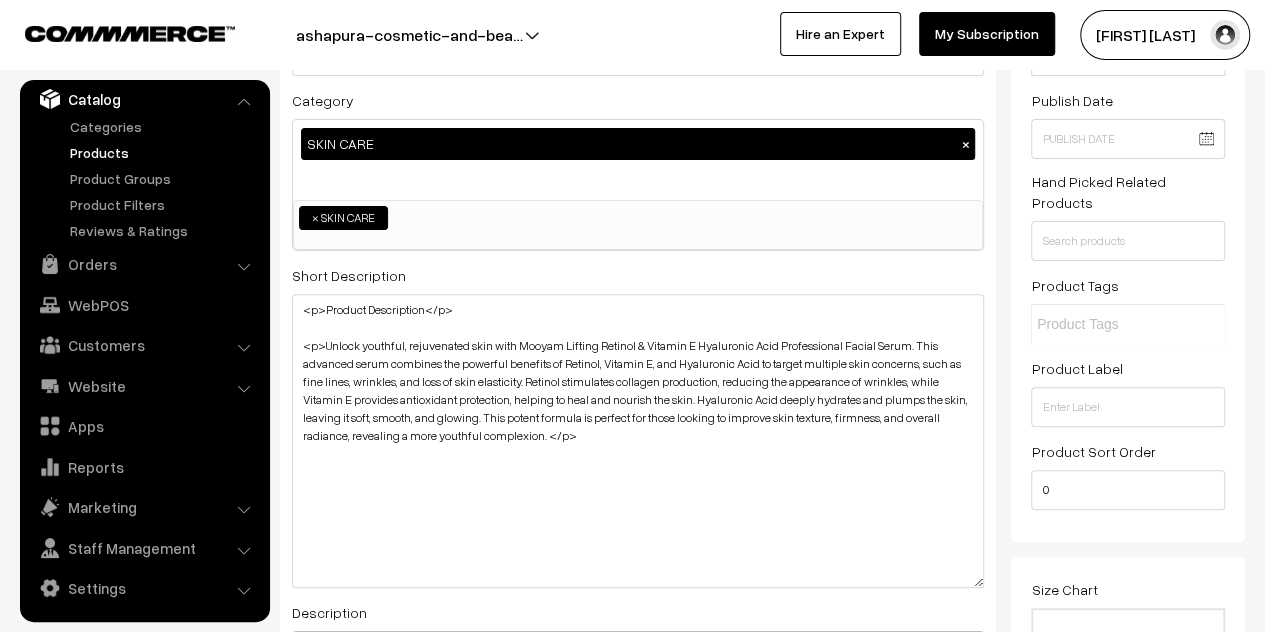 drag, startPoint x: 978, startPoint y: 351, endPoint x: 964, endPoint y: 585, distance: 234.41843 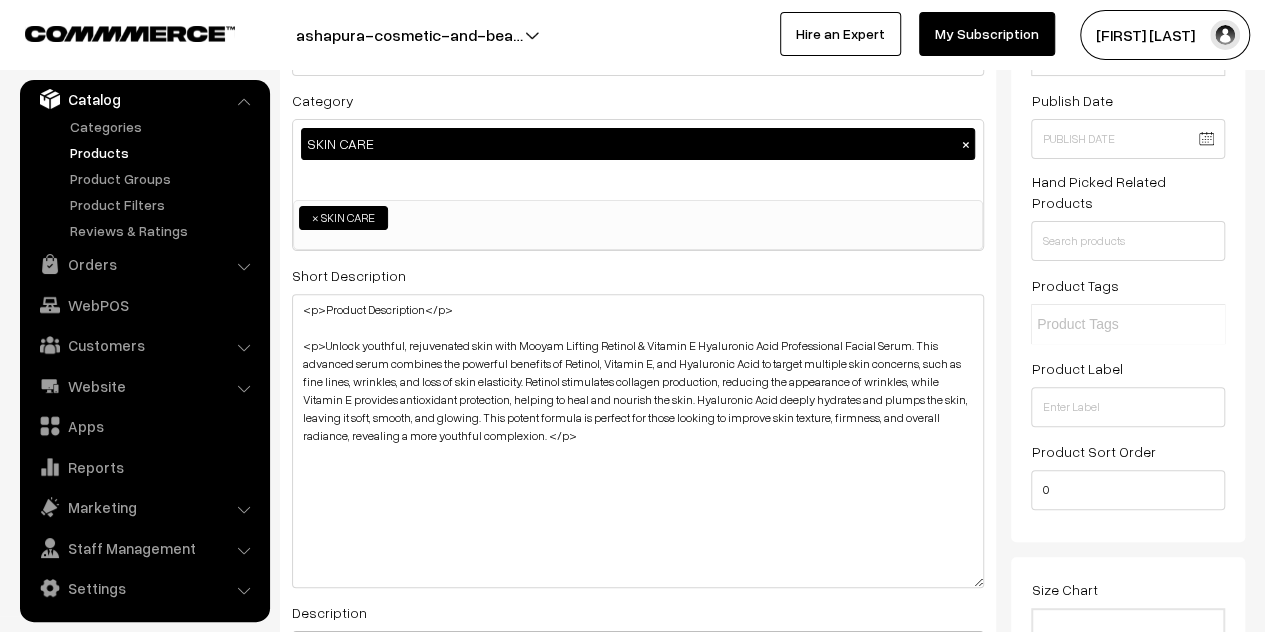 click on "<p>Product Description</p>
<p>Unlock youthful, rejuvenated skin with Mooyam Lifting Retinol & Vitamin E Hyaluronic Acid Professional Facial Serum. This advanced serum combines the powerful benefits of Retinol, Vitamin E, and Hyaluronic Acid to target multiple skin concerns, such as fine lines, wrinkles, and loss of skin elasticity. Retinol stimulates collagen production, reducing the appearance of wrinkles, while Vitamin E provides antioxidant protection, helping to heal and nourish the skin. Hyaluronic Acid deeply hydrates and plumps the skin, leaving it soft, smooth, and glowing. This potent formula is perfect for those looking to improve skin texture, firmness, and overall radiance, revealing a more youthful complexion. </p>" at bounding box center (638, 441) 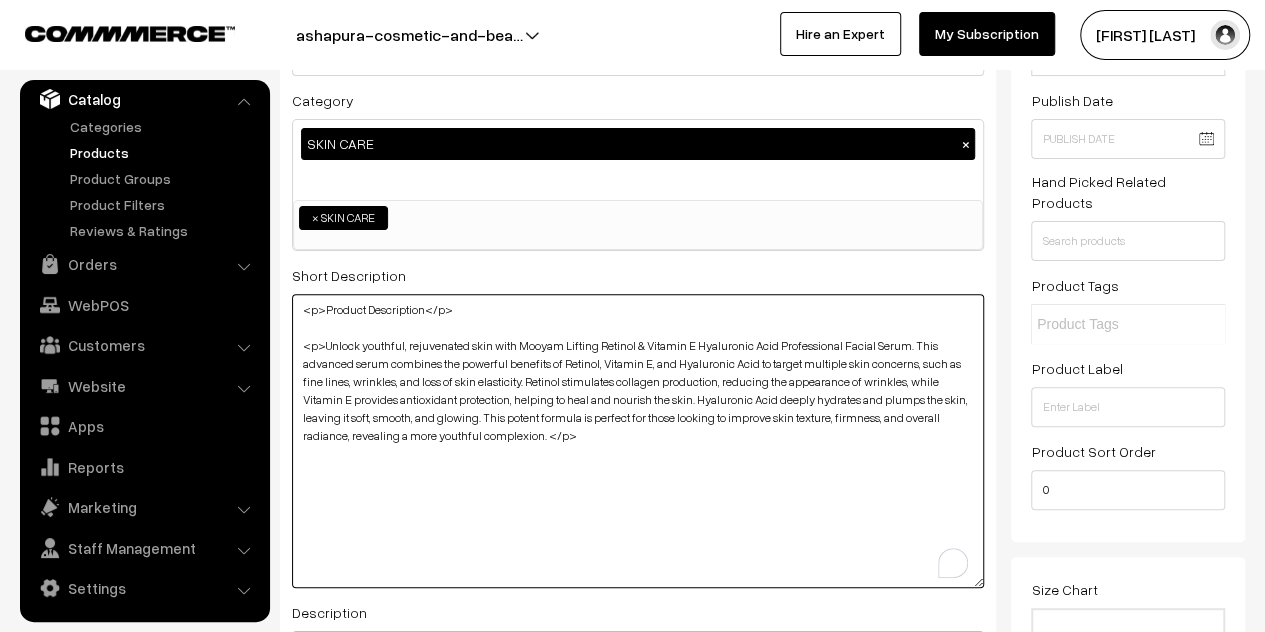 drag, startPoint x: 583, startPoint y: 440, endPoint x: 274, endPoint y: 305, distance: 337.20322 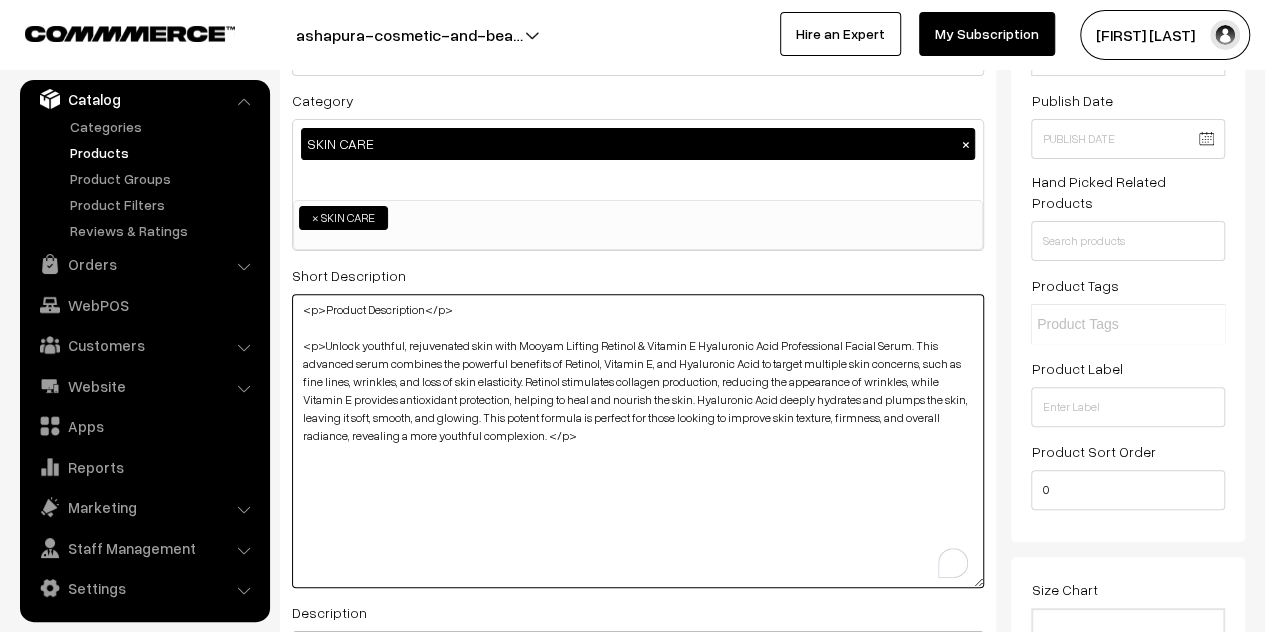 click on "Name  *
Mooyam Lifting Retinol & Vitamin E Hyaluronic Acid Professional Facial Serum – 30ml (Pack of 1)
Category
SKIN CARE ×
SKIN CARE
COSMETIC
SPORTS
HOME DECORATION
cupping
Acupuncture
HEALTH AND PERSONAL CARE
MASSAGER ×" at bounding box center (638, 1081) 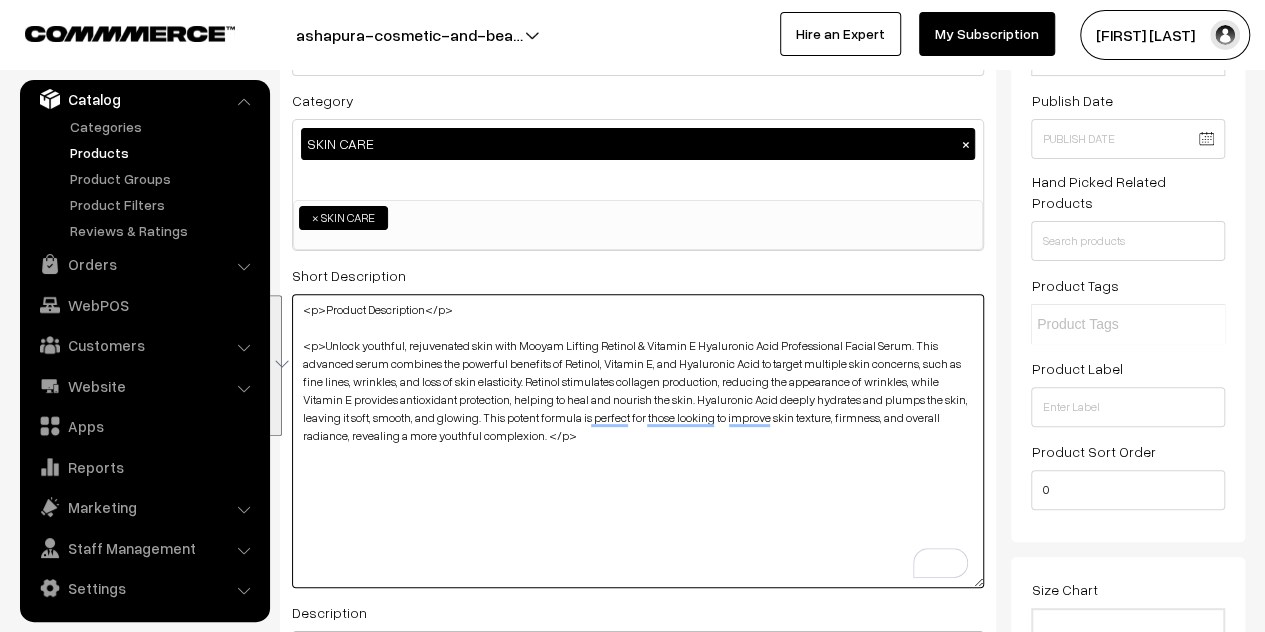 click on "<p>Product Description</p>
<p>Unlock youthful, rejuvenated skin with Mooyam Lifting Retinol & Vitamin E Hyaluronic Acid Professional Facial Serum. This advanced serum combines the powerful benefits of Retinol, Vitamin E, and Hyaluronic Acid to target multiple skin concerns, such as fine lines, wrinkles, and loss of skin elasticity. Retinol stimulates collagen production, reducing the appearance of wrinkles, while Vitamin E provides antioxidant protection, helping to heal and nourish the skin. Hyaluronic Acid deeply hydrates and plumps the skin, leaving it soft, smooth, and glowing. This potent formula is perfect for those looking to improve skin texture, firmness, and overall radiance, revealing a more youthful complexion. </p>" at bounding box center (638, 441) 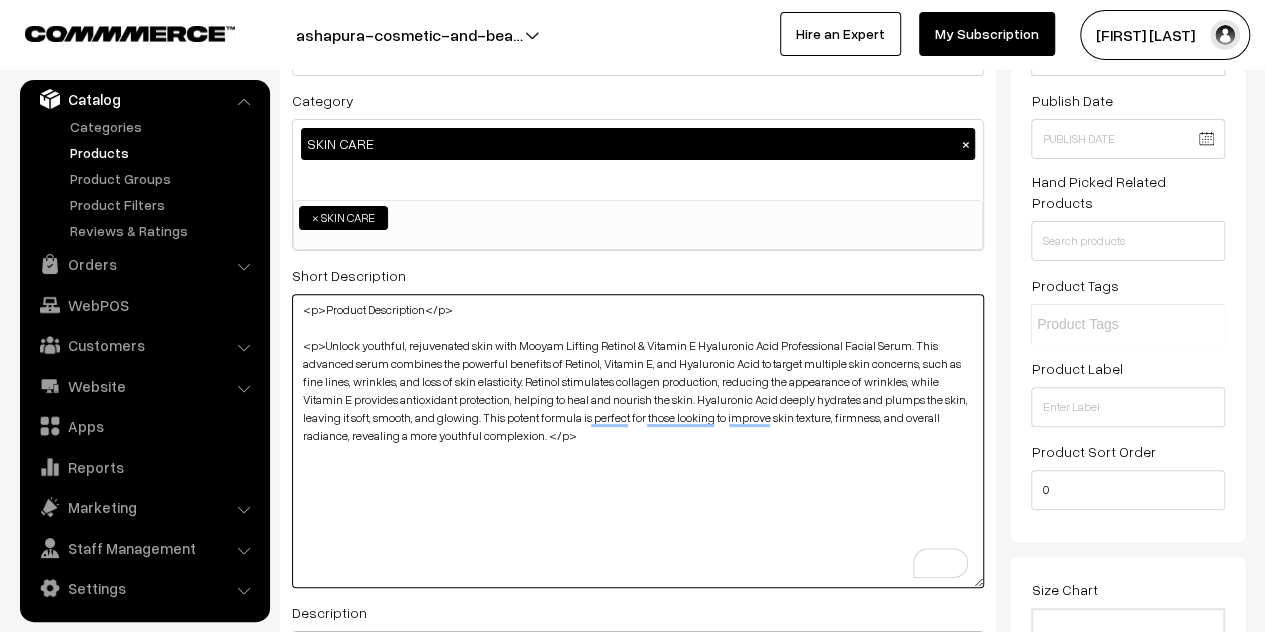 scroll, scrollTop: 0, scrollLeft: 0, axis: both 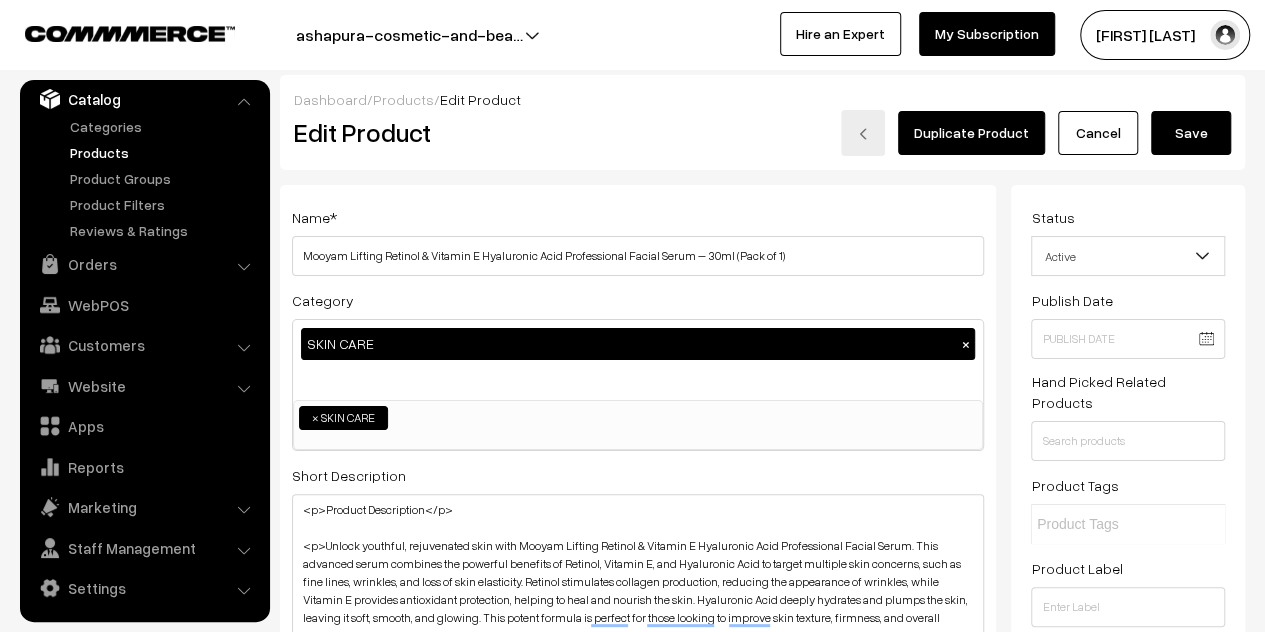 click on "Save" at bounding box center (1191, 133) 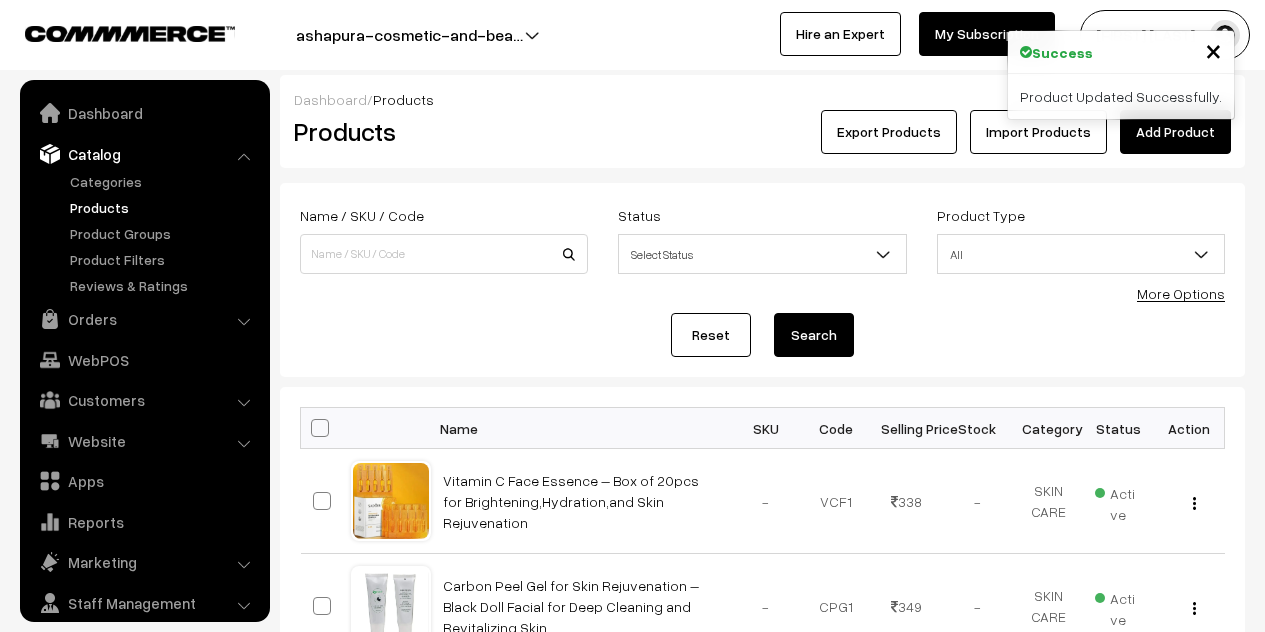 scroll, scrollTop: 0, scrollLeft: 0, axis: both 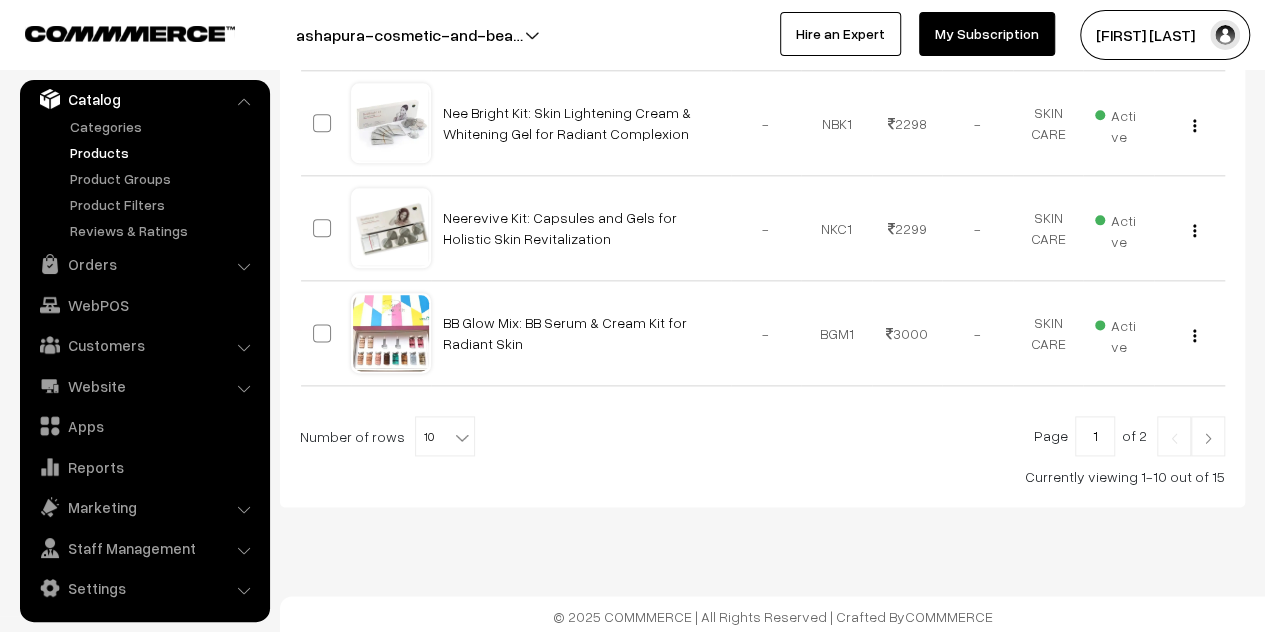 click at bounding box center [1208, 438] 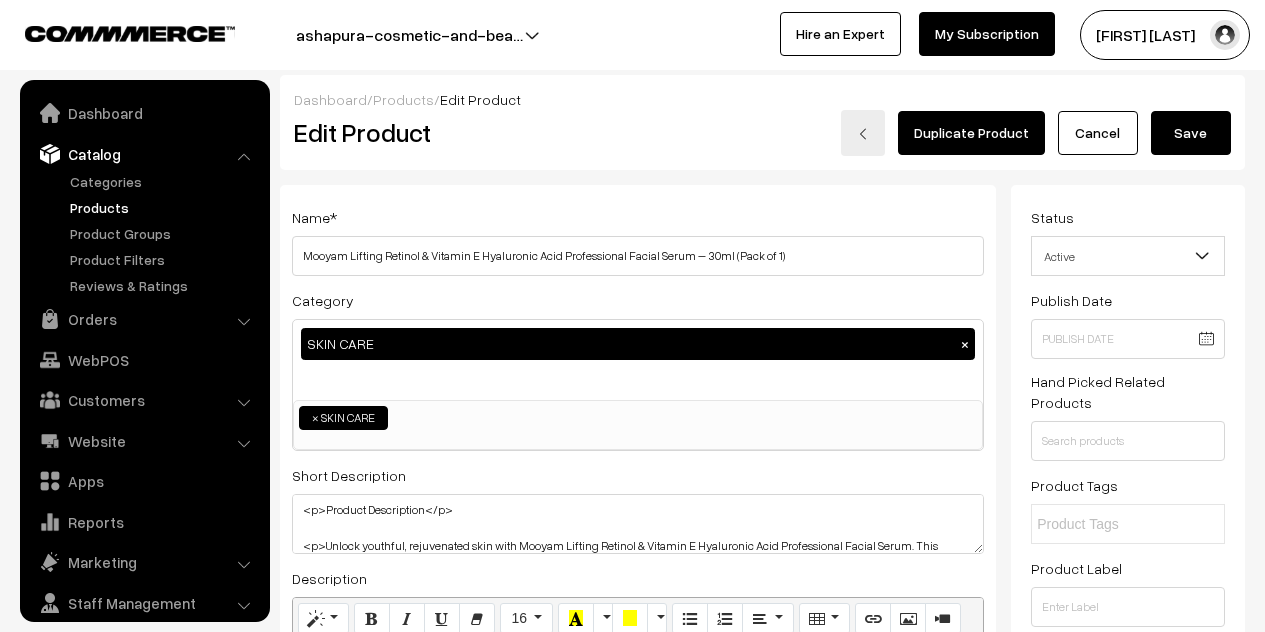 scroll, scrollTop: 222, scrollLeft: 0, axis: vertical 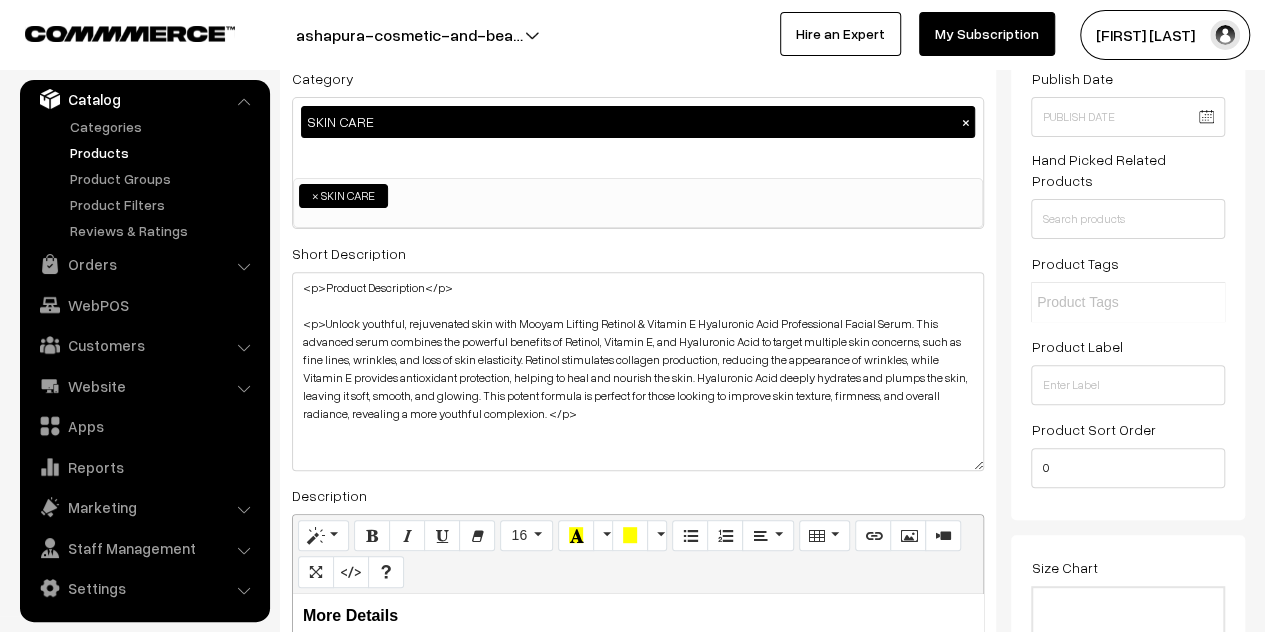 drag, startPoint x: 976, startPoint y: 329, endPoint x: 970, endPoint y: 469, distance: 140.12851 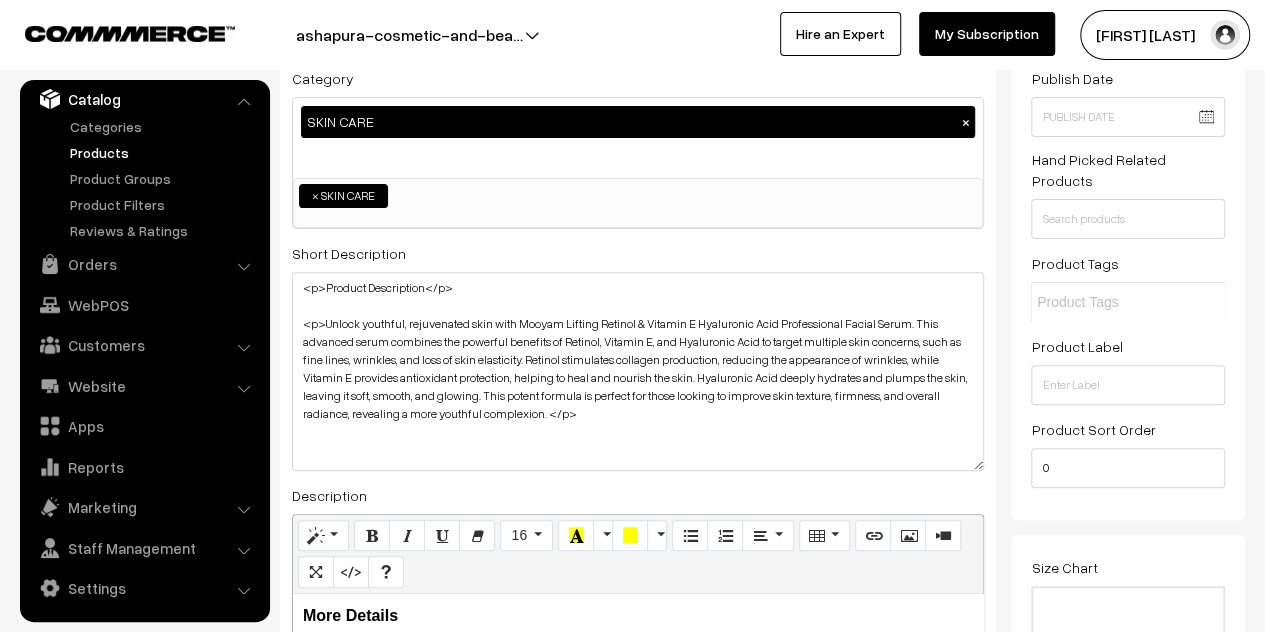 click on "<p>Product Description</p>
<p>Unlock youthful, rejuvenated skin with Mooyam Lifting Retinol & Vitamin E Hyaluronic Acid Professional Facial Serum. This advanced serum combines the powerful benefits of Retinol, Vitamin E, and Hyaluronic Acid to target multiple skin concerns, such as fine lines, wrinkles, and loss of skin elasticity. Retinol stimulates collagen production, reducing the appearance of wrinkles, while Vitamin E provides antioxidant protection, helping to heal and nourish the skin. Hyaluronic Acid deeply hydrates and plumps the skin, leaving it soft, smooth, and glowing. This potent formula is perfect for those looking to improve skin texture, firmness, and overall radiance, revealing a more youthful complexion. </p>" at bounding box center [638, 371] 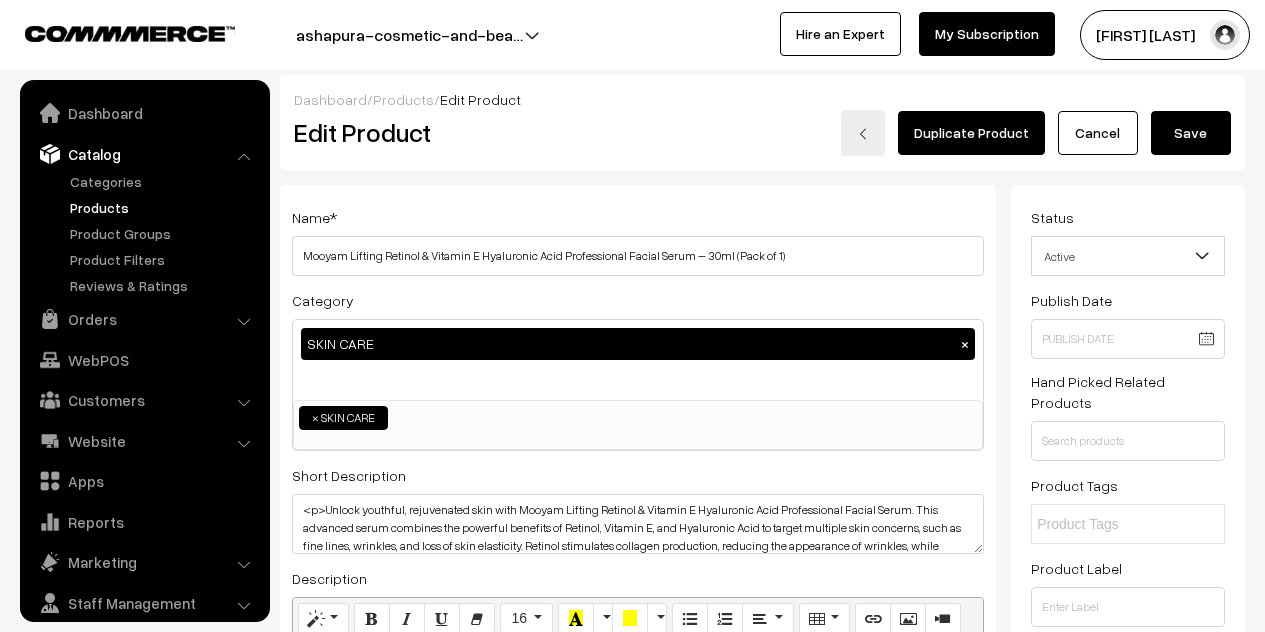 scroll, scrollTop: 100, scrollLeft: 0, axis: vertical 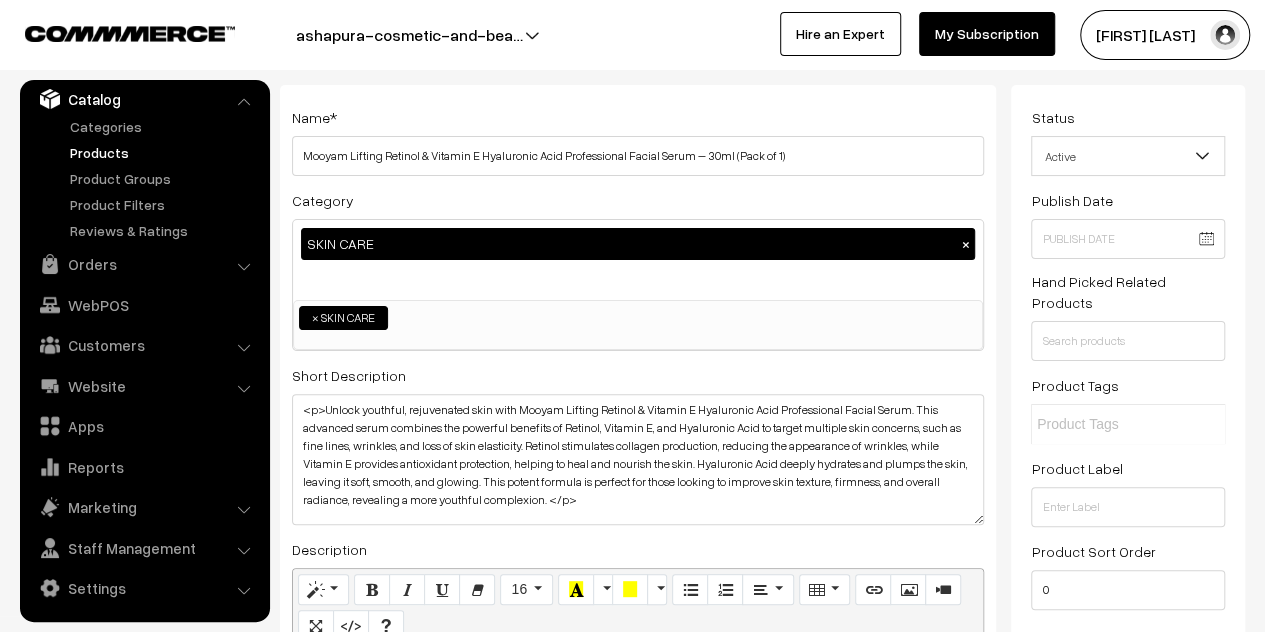 drag, startPoint x: 976, startPoint y: 453, endPoint x: 959, endPoint y: 524, distance: 73.00685 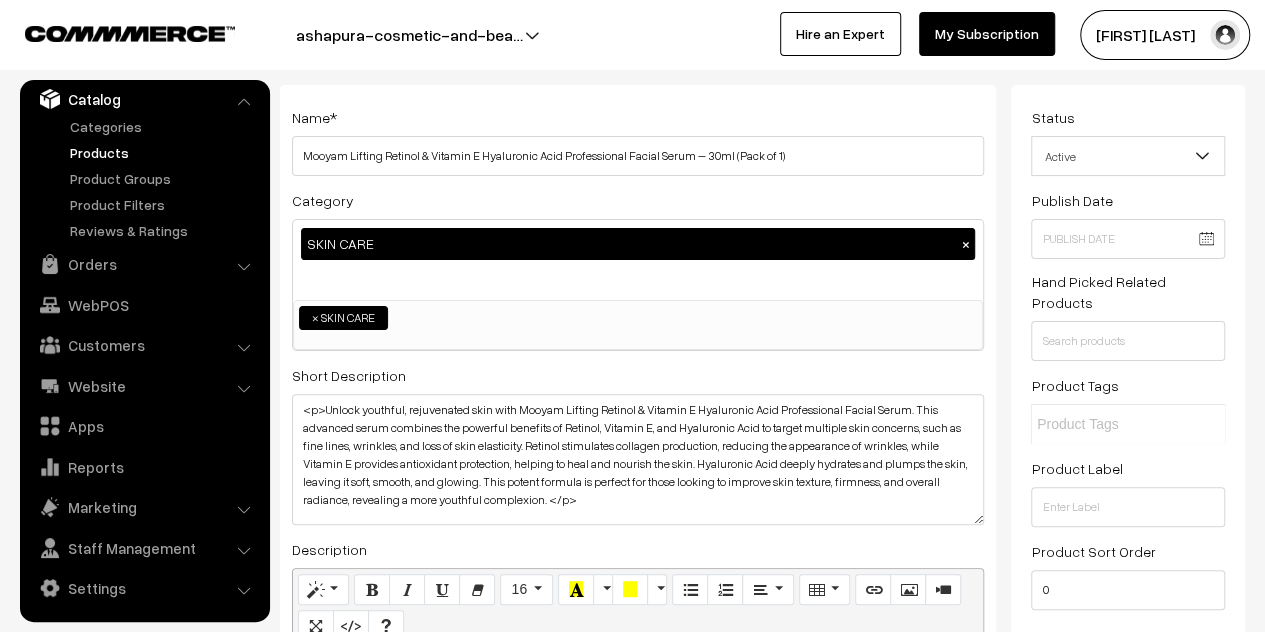 click on "<p>Unlock youthful, rejuvenated skin with Mooyam Lifting Retinol & Vitamin E Hyaluronic Acid Professional Facial Serum. This advanced serum combines the powerful benefits of Retinol, Vitamin E, and Hyaluronic Acid to target multiple skin concerns, such as fine lines, wrinkles, and loss of skin elasticity. Retinol stimulates collagen production, reducing the appearance of wrinkles, while Vitamin E provides antioxidant protection, helping to heal and nourish the skin. Hyaluronic Acid deeply hydrates and plumps the skin, leaving it soft, smooth, and glowing. This potent formula is perfect for those looking to improve skin texture, firmness, and overall radiance, revealing a more youthful complexion. </p>" at bounding box center (638, 459) 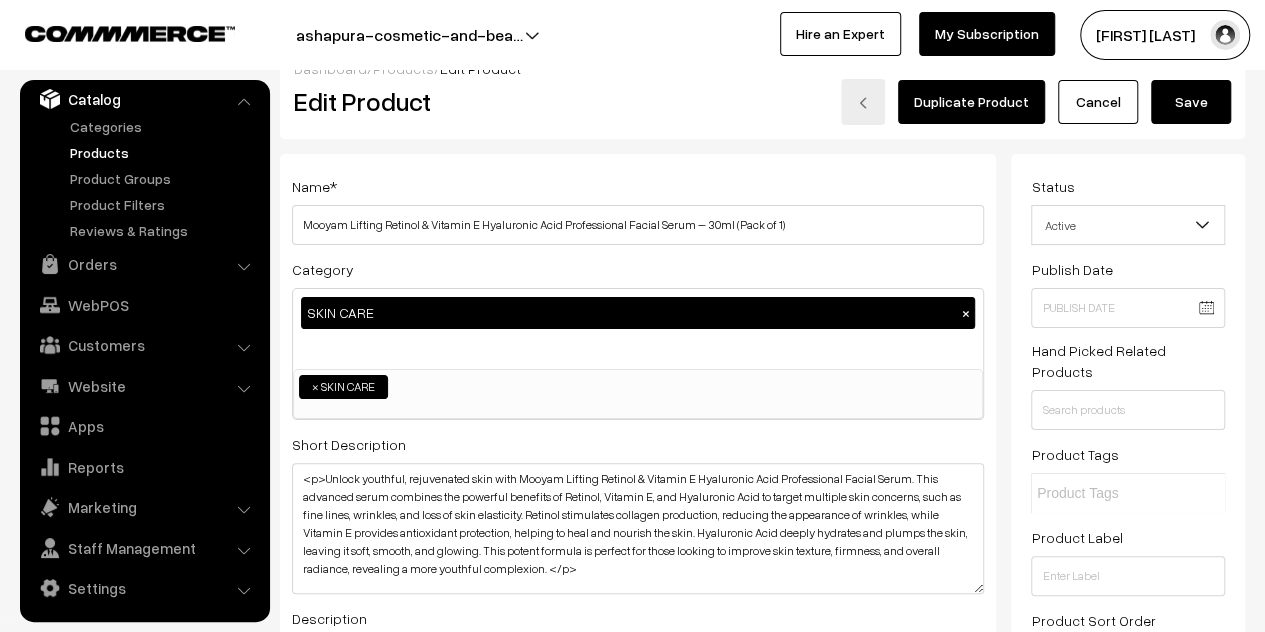 scroll, scrollTop: 0, scrollLeft: 0, axis: both 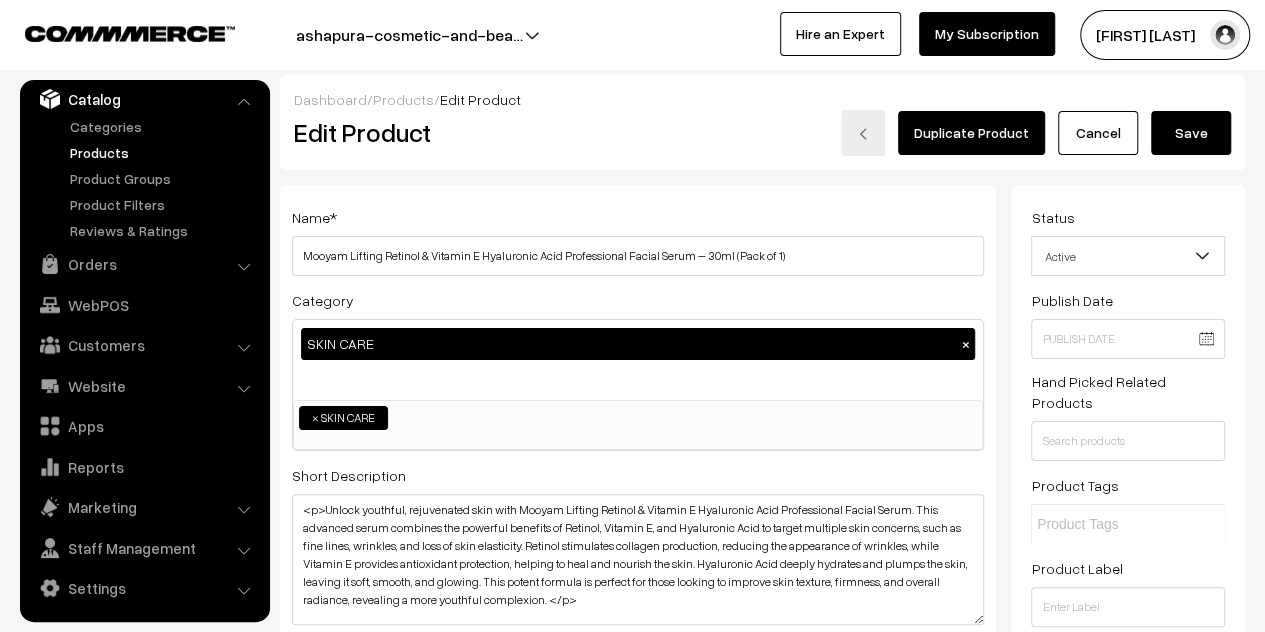drag, startPoint x: 1172, startPoint y: 121, endPoint x: 1162, endPoint y: 131, distance: 14.142136 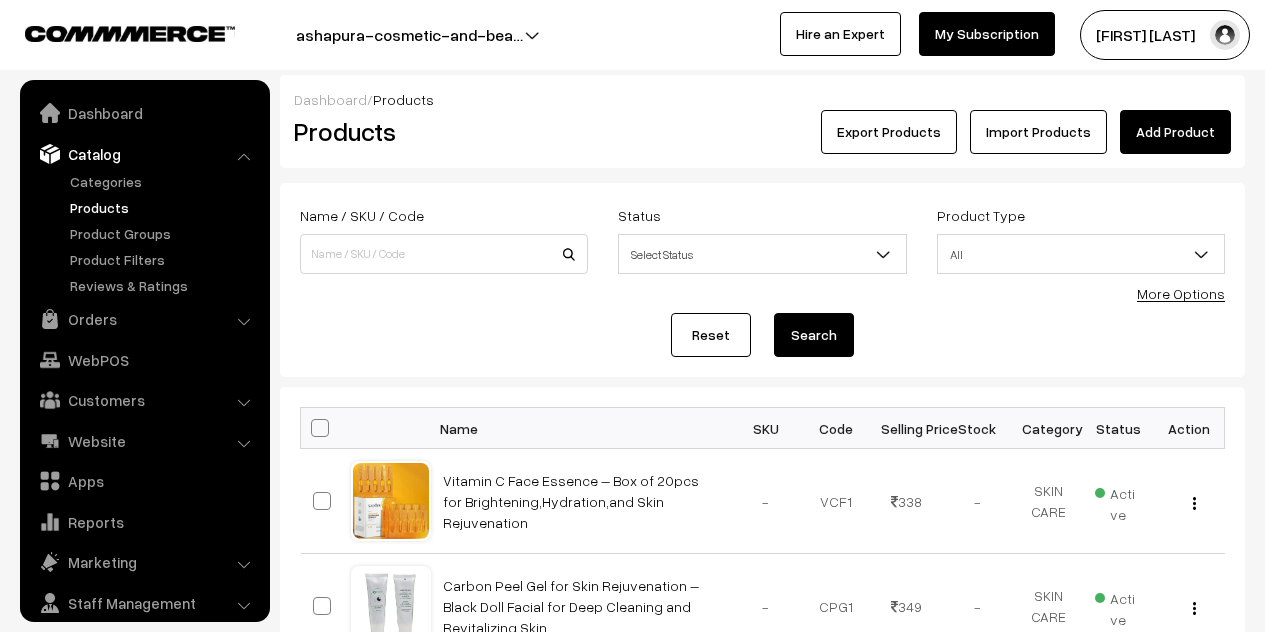 scroll, scrollTop: 0, scrollLeft: 0, axis: both 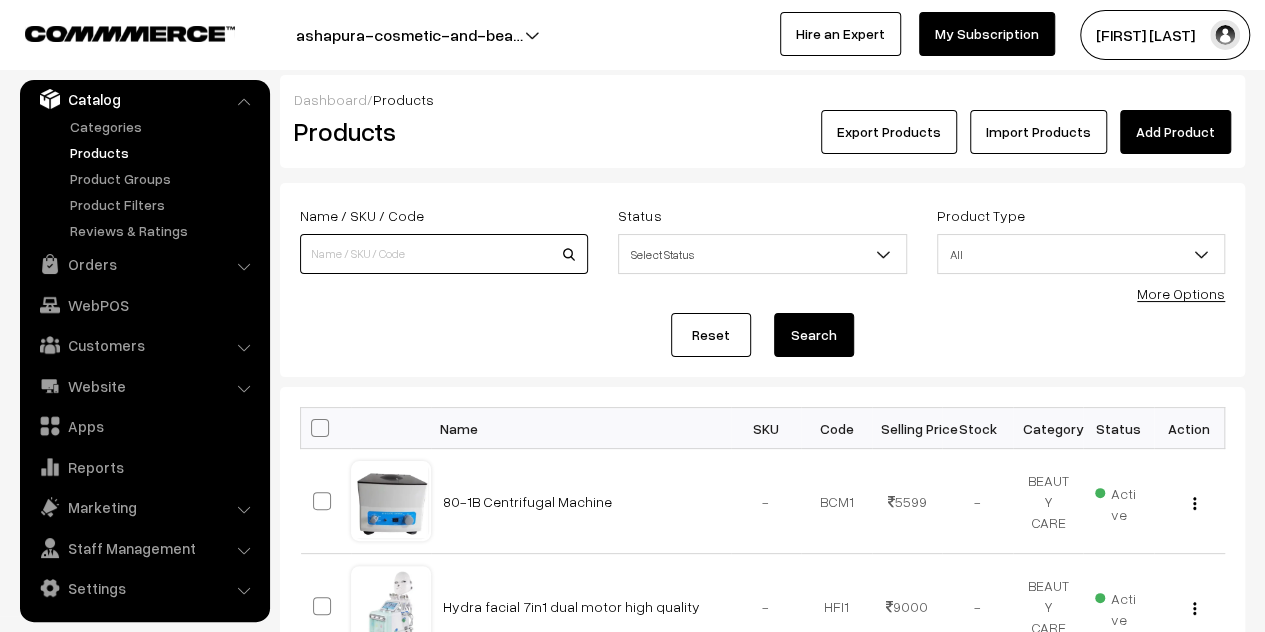 click at bounding box center (444, 254) 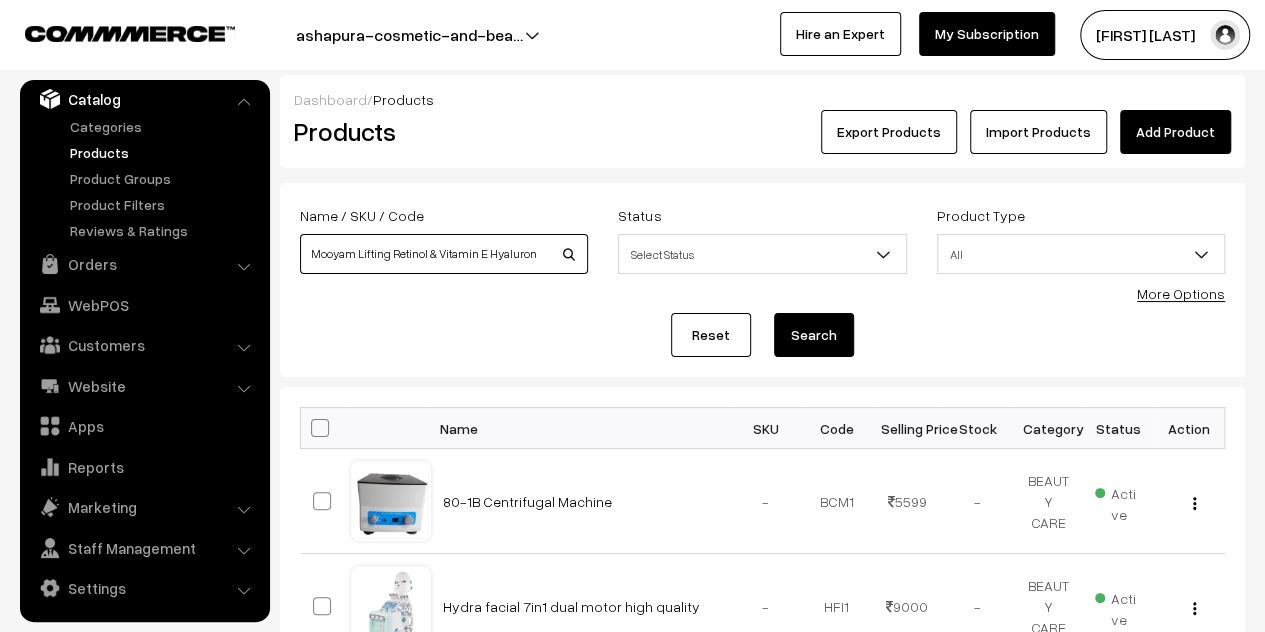 scroll, scrollTop: 0, scrollLeft: 243, axis: horizontal 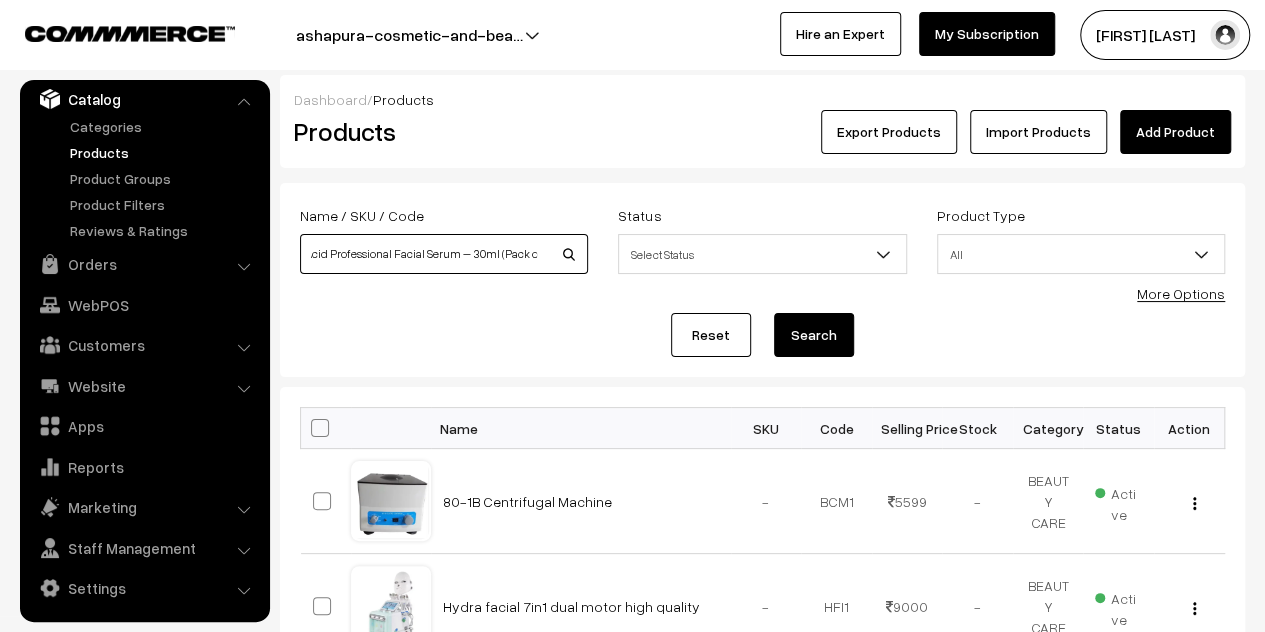 type on "Mooyam Lifting Retinol & Vitamin E Hyaluronic Acid Professional Facial Serum – 30ml (Pack of 1)" 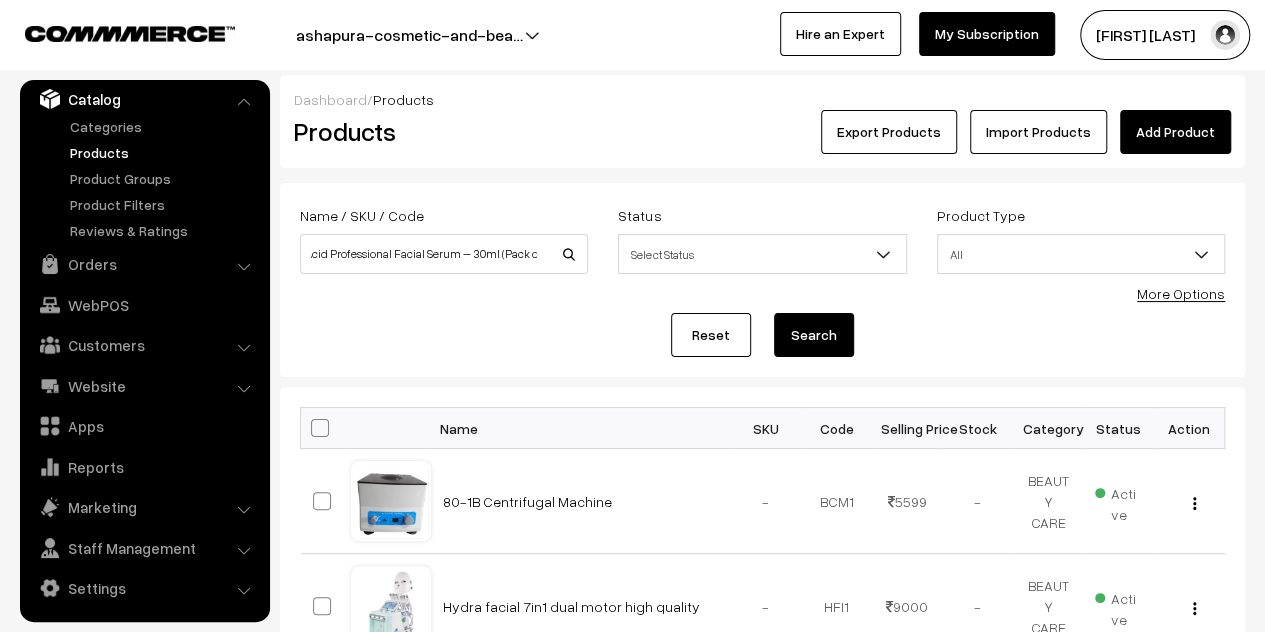 scroll, scrollTop: 0, scrollLeft: 0, axis: both 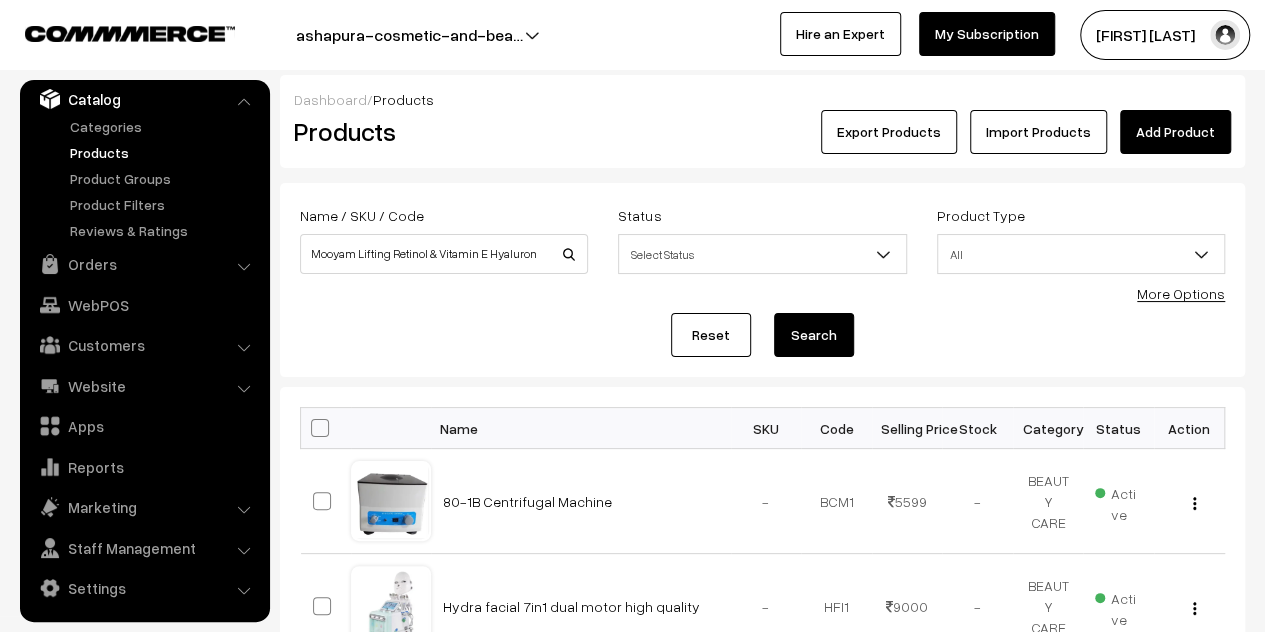 click on "Name / SKU / Code
Mooyam Lifting Retinol & Vitamin E Hyaluronic Acid Professional Facial Serum – 30ml (Pack of 1)
Status
Select Status
Active
Inactive
Select Status
Product Type
All
Digital
Physical
All
More Options
Name / SKU / Code" at bounding box center [762, 280] 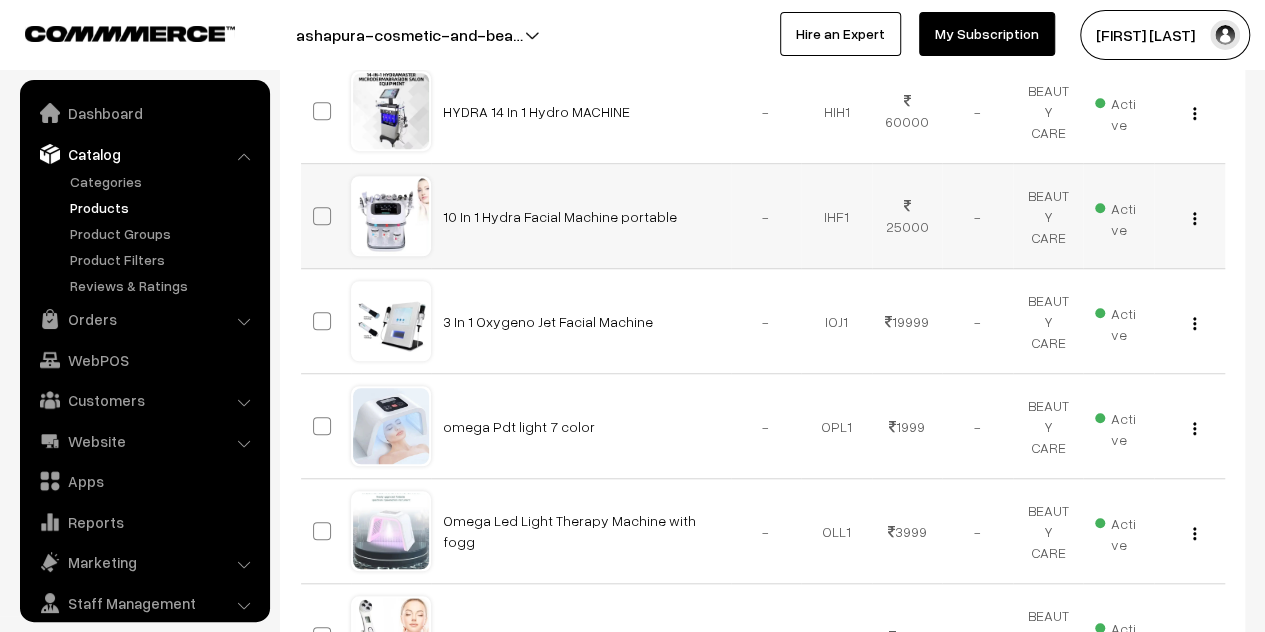 scroll, scrollTop: 601, scrollLeft: 0, axis: vertical 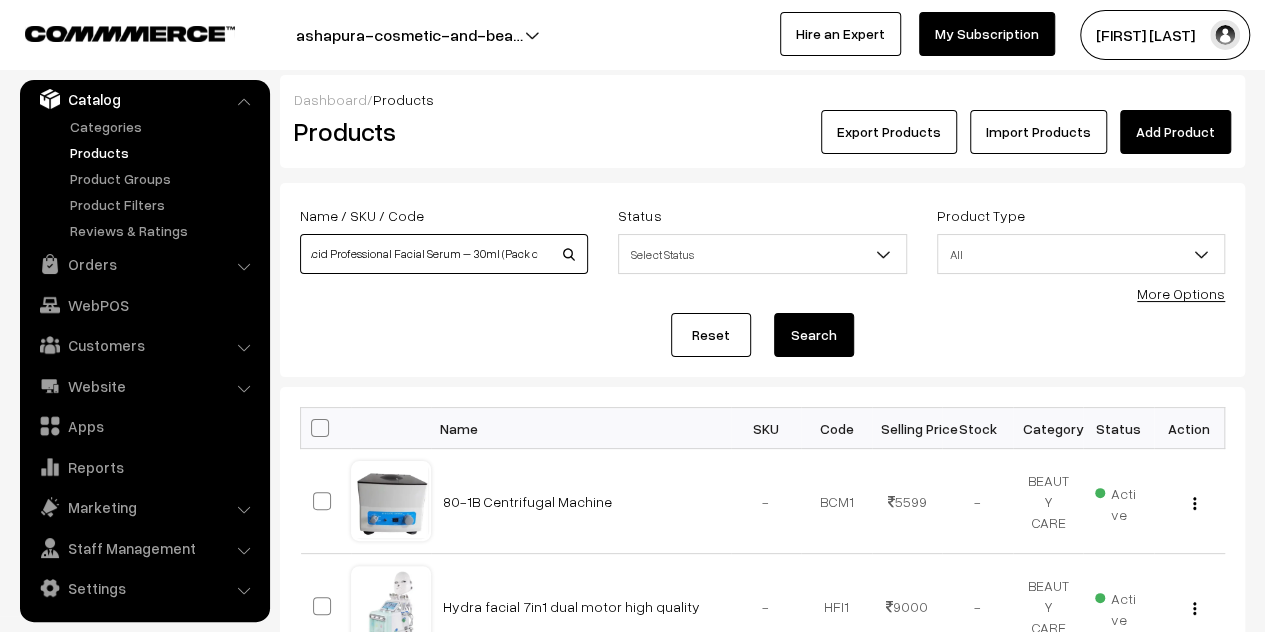 drag, startPoint x: 424, startPoint y: 257, endPoint x: 1187, endPoint y: 285, distance: 763.5136 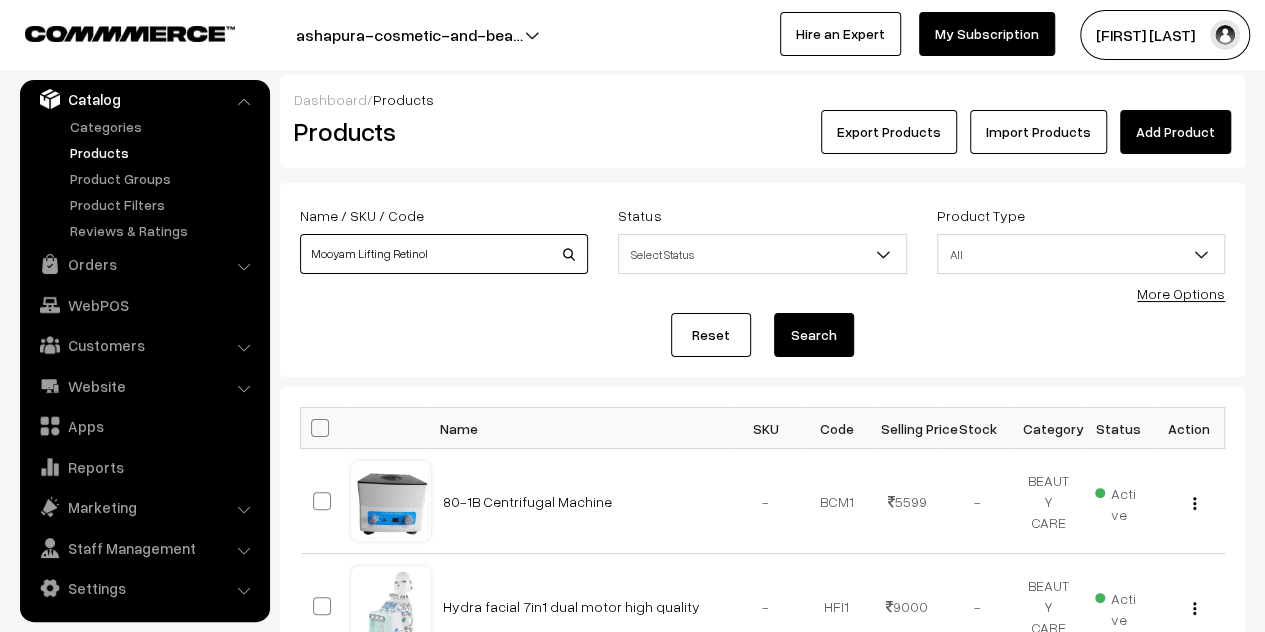 scroll, scrollTop: 0, scrollLeft: 0, axis: both 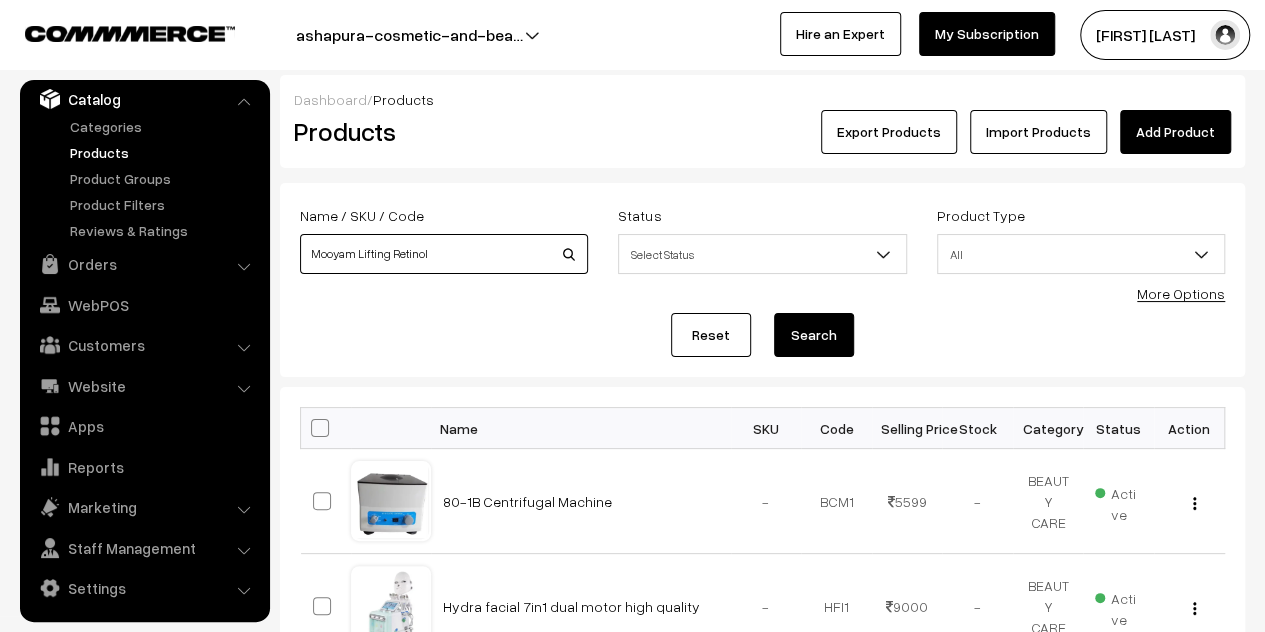 click on "Mooyam Lifting Retinol" at bounding box center [444, 254] 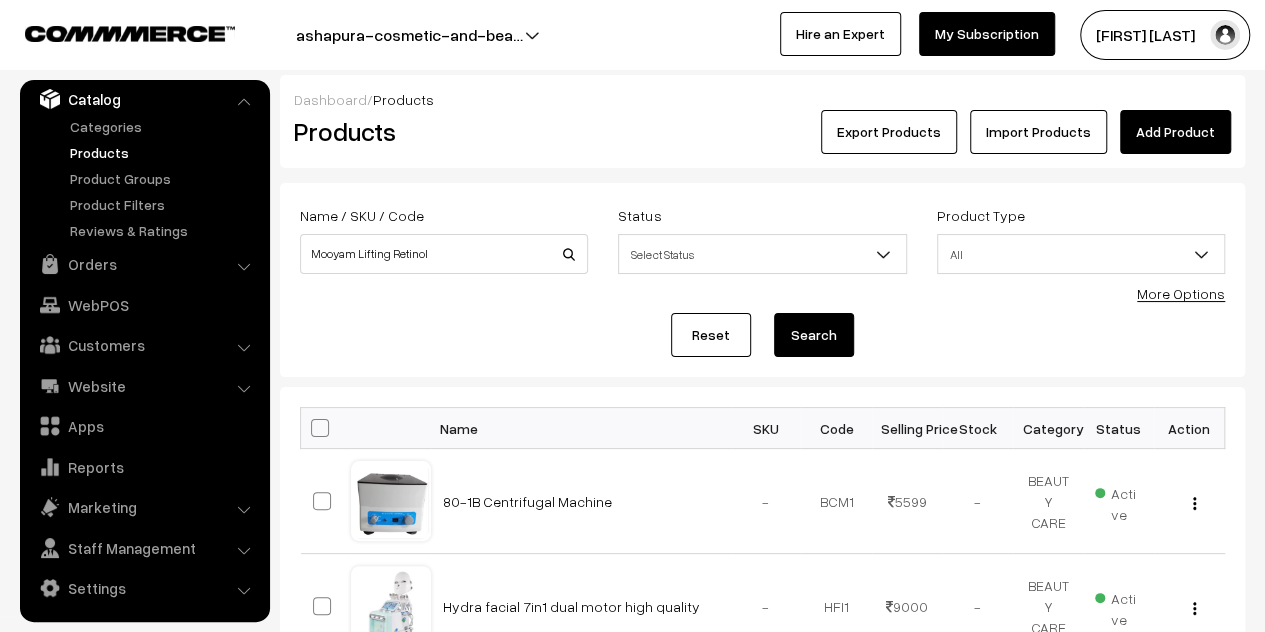click on "Search" at bounding box center [814, 335] 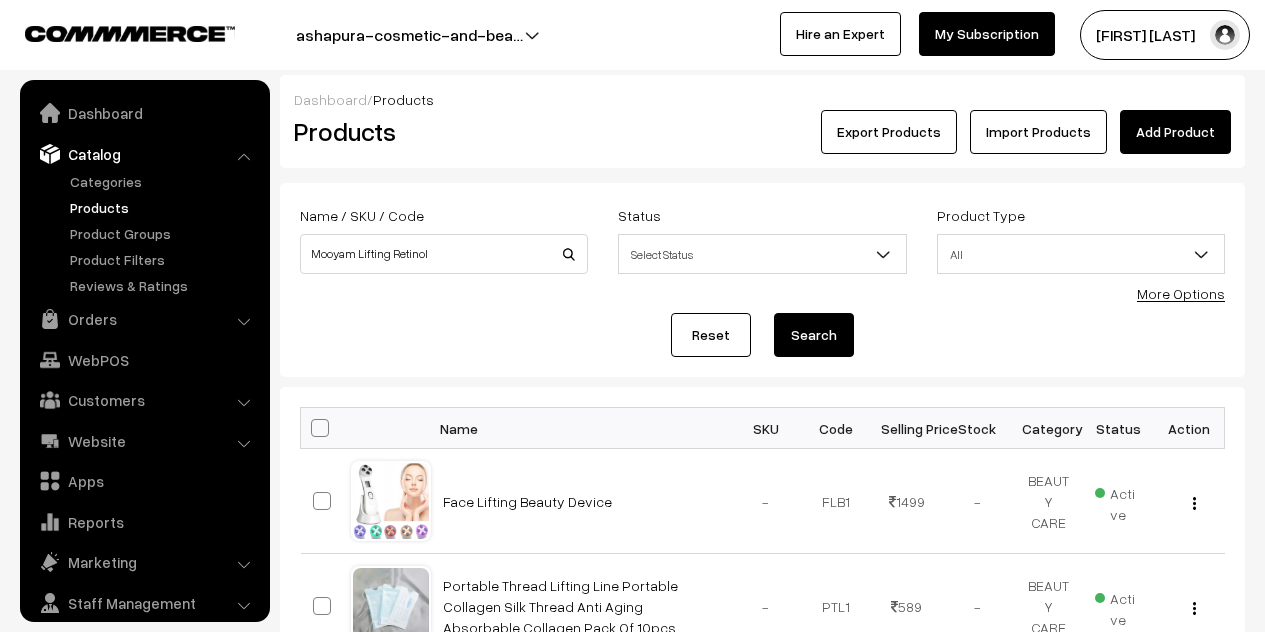 scroll, scrollTop: 500, scrollLeft: 0, axis: vertical 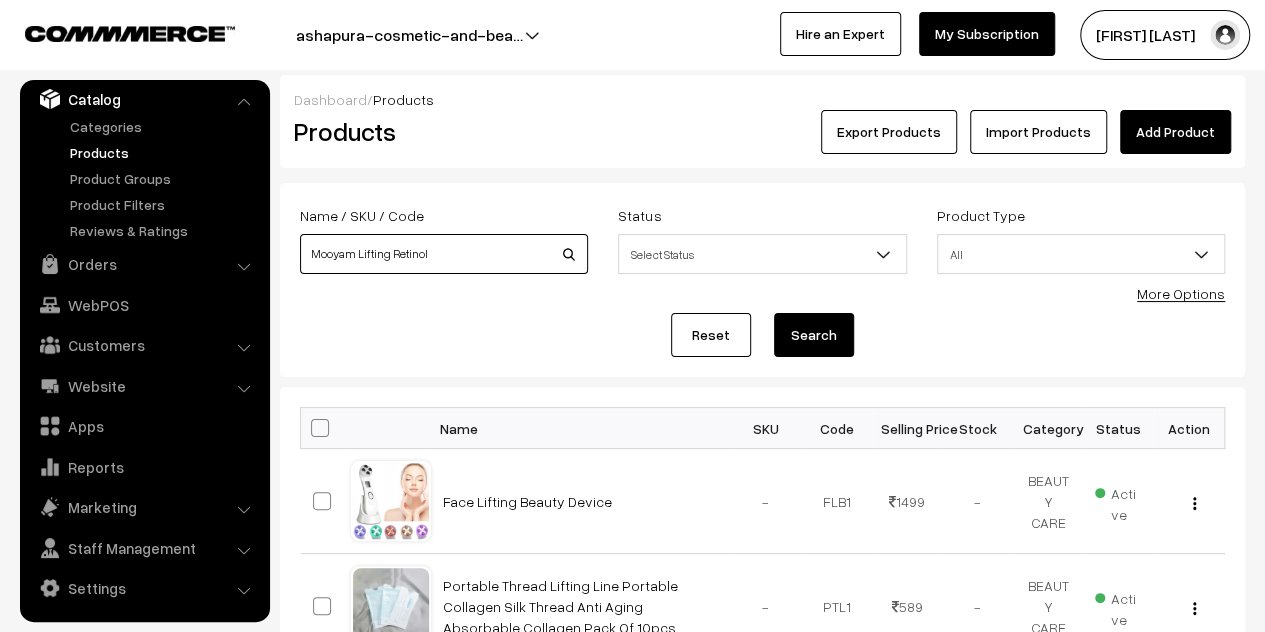 click on "Mooyam Lifting Retinol" at bounding box center (444, 254) 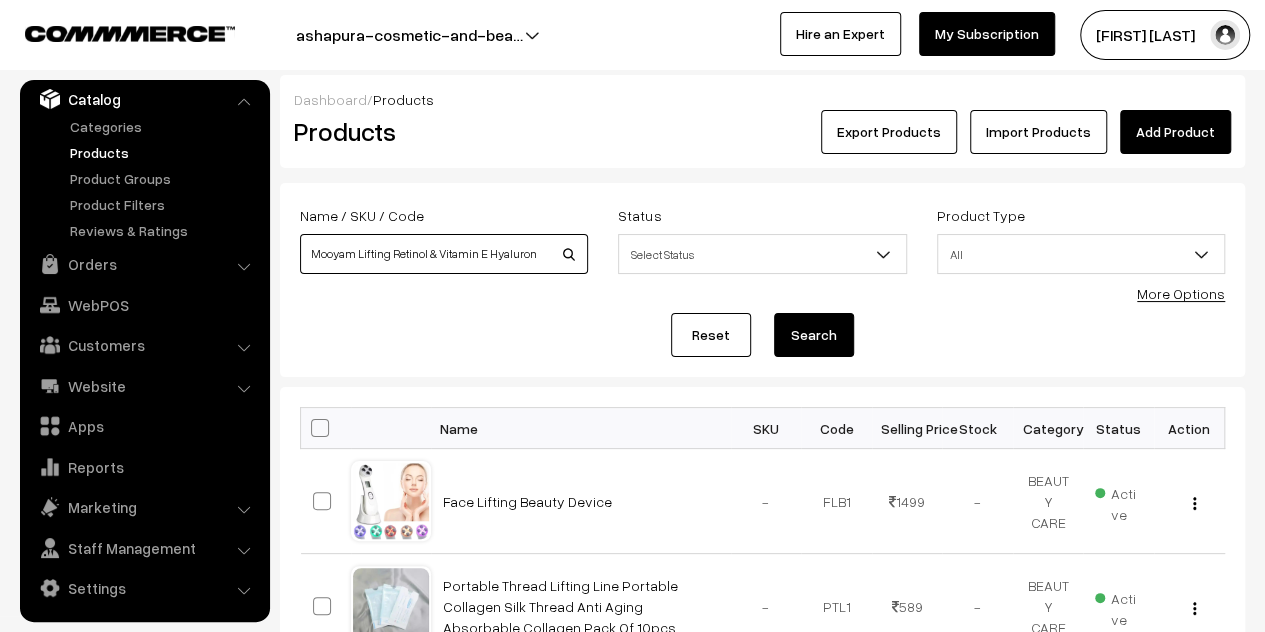 scroll, scrollTop: 0, scrollLeft: 243, axis: horizontal 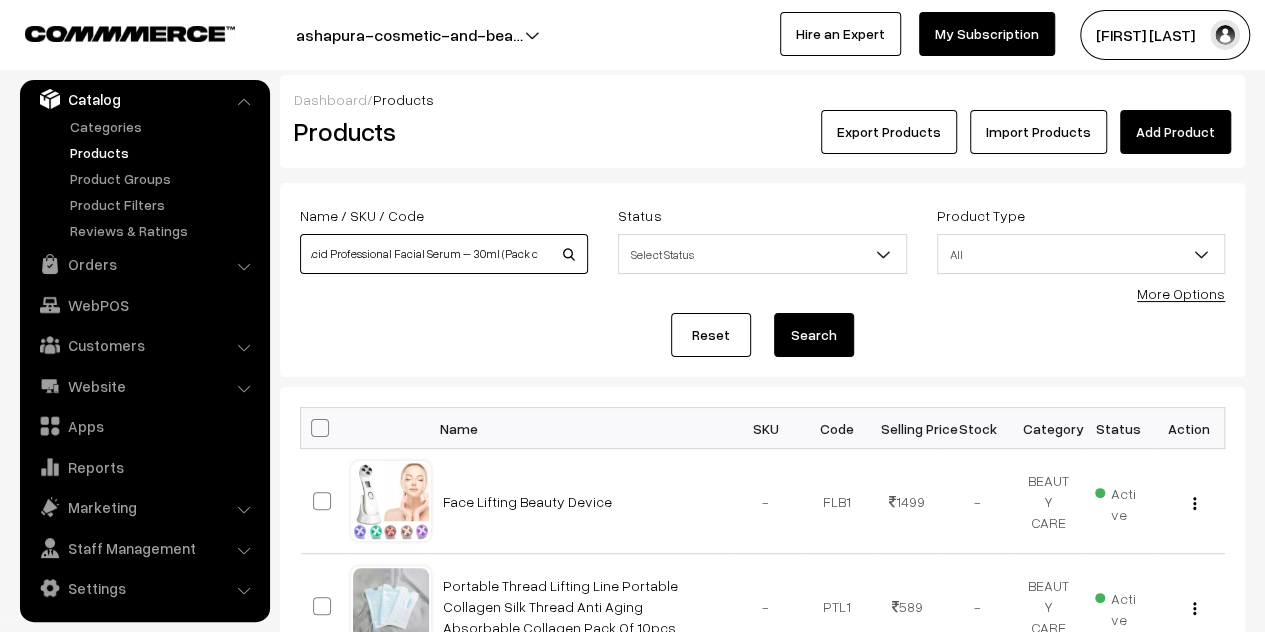 type on "Mooyam Lifting Retinol & Vitamin E Hyaluronic Acid Professional Facial Serum – 30ml (Pack of 1)" 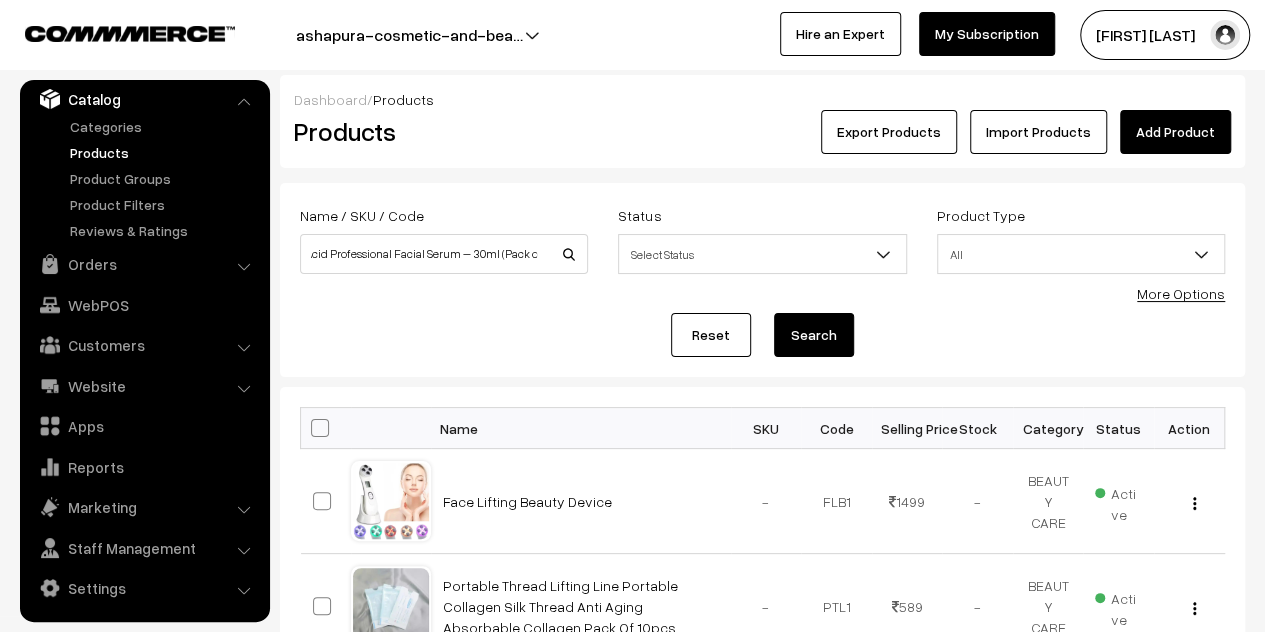 scroll, scrollTop: 0, scrollLeft: 0, axis: both 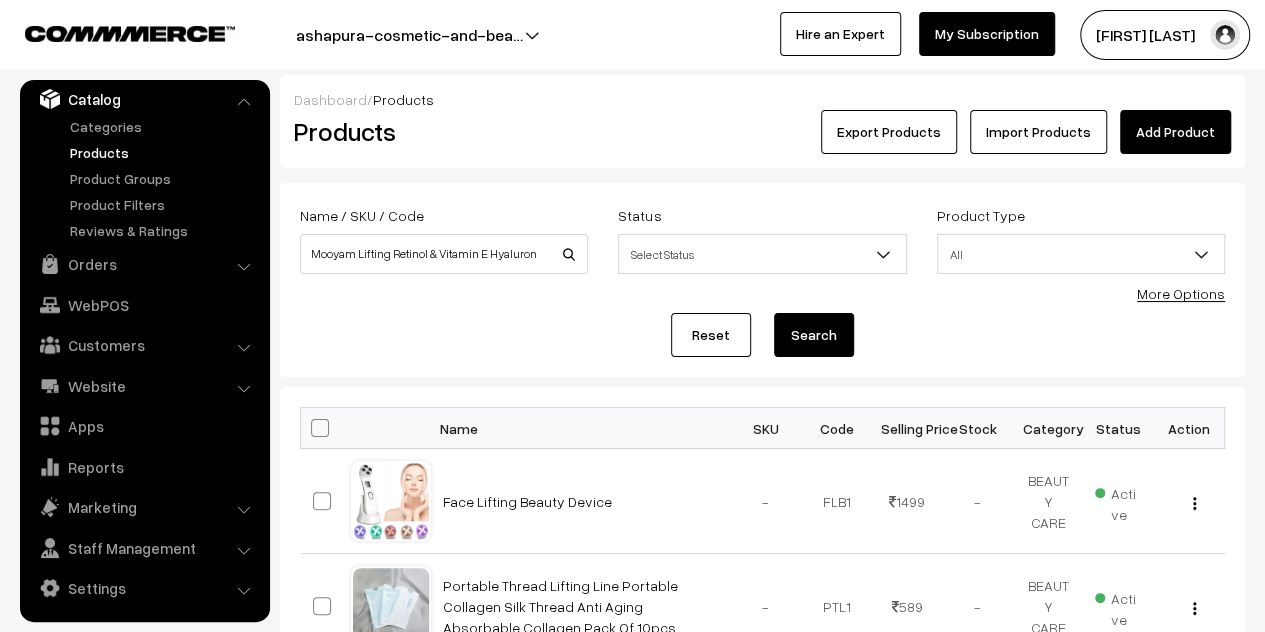 click on "Search" at bounding box center [814, 335] 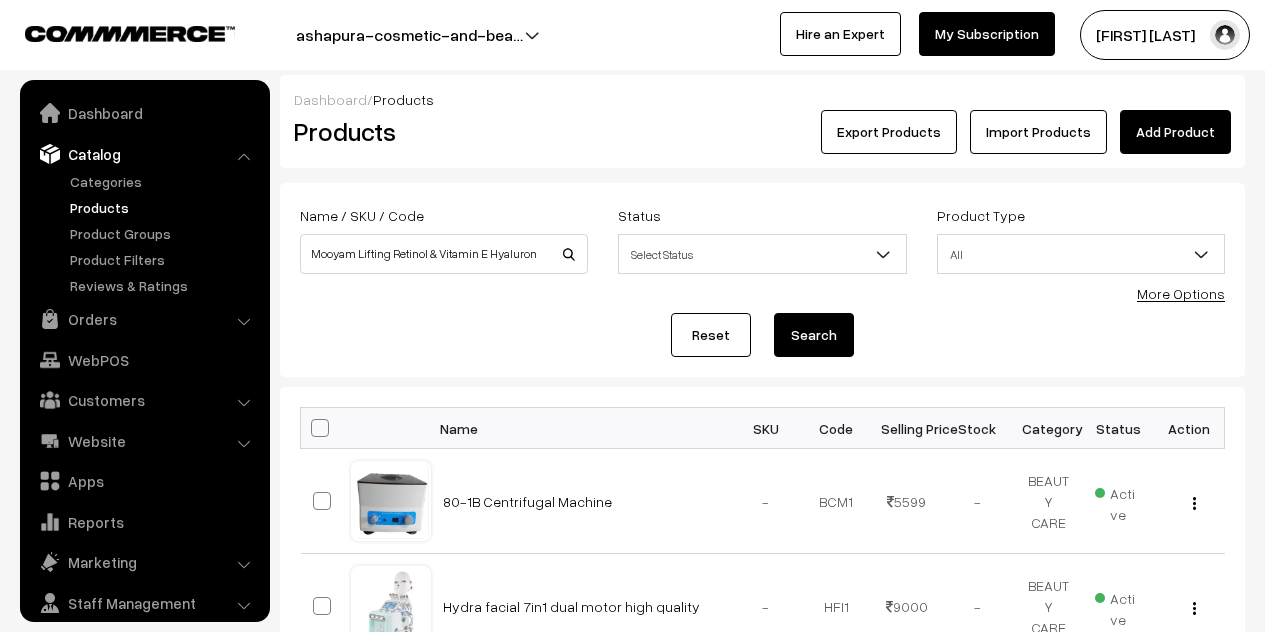 scroll, scrollTop: 700, scrollLeft: 0, axis: vertical 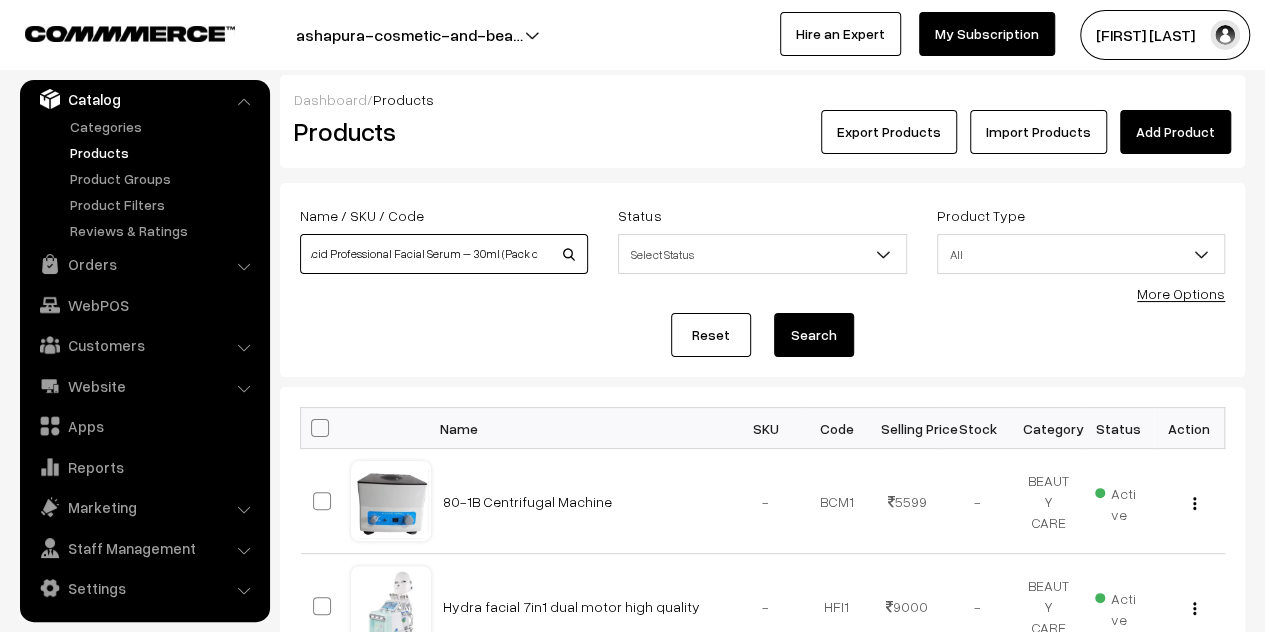 drag, startPoint x: 356, startPoint y: 255, endPoint x: 780, endPoint y: 261, distance: 424.04245 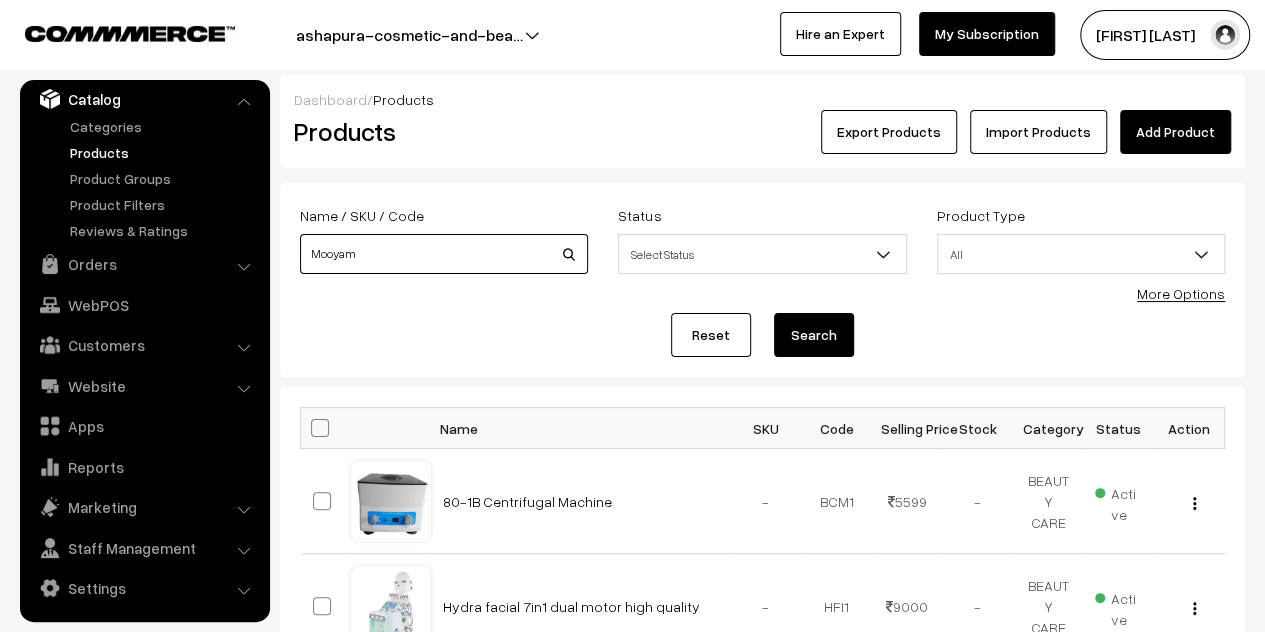 scroll, scrollTop: 0, scrollLeft: 0, axis: both 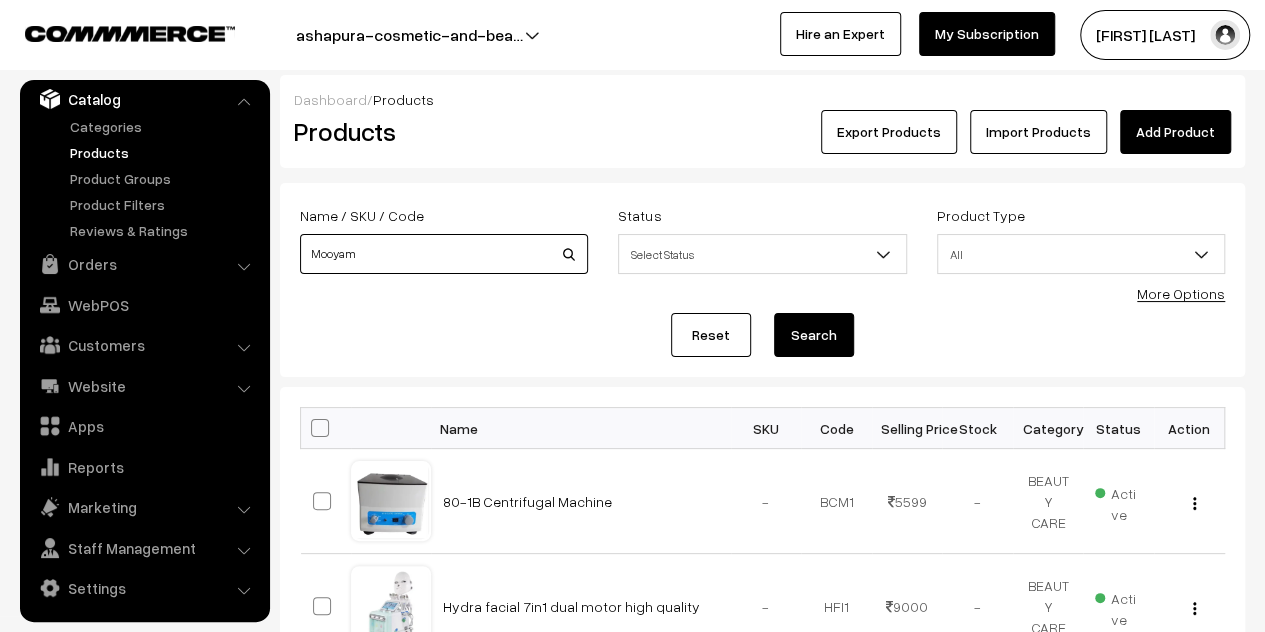 type on "Mooyam" 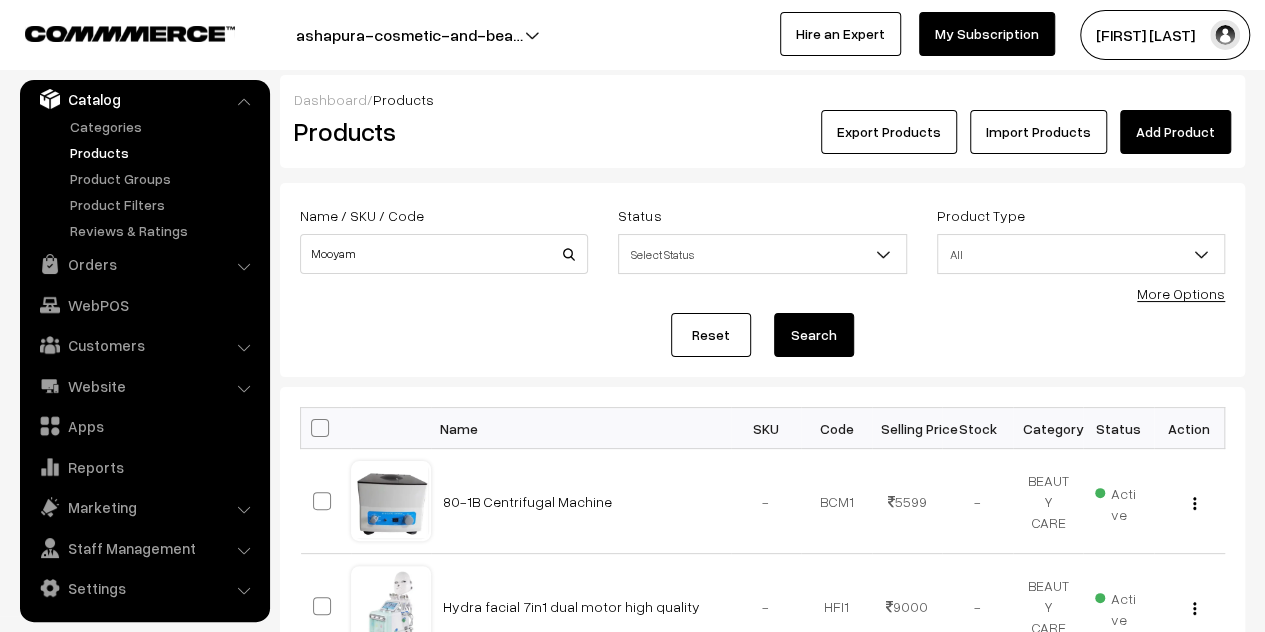 click on "Search" at bounding box center [814, 335] 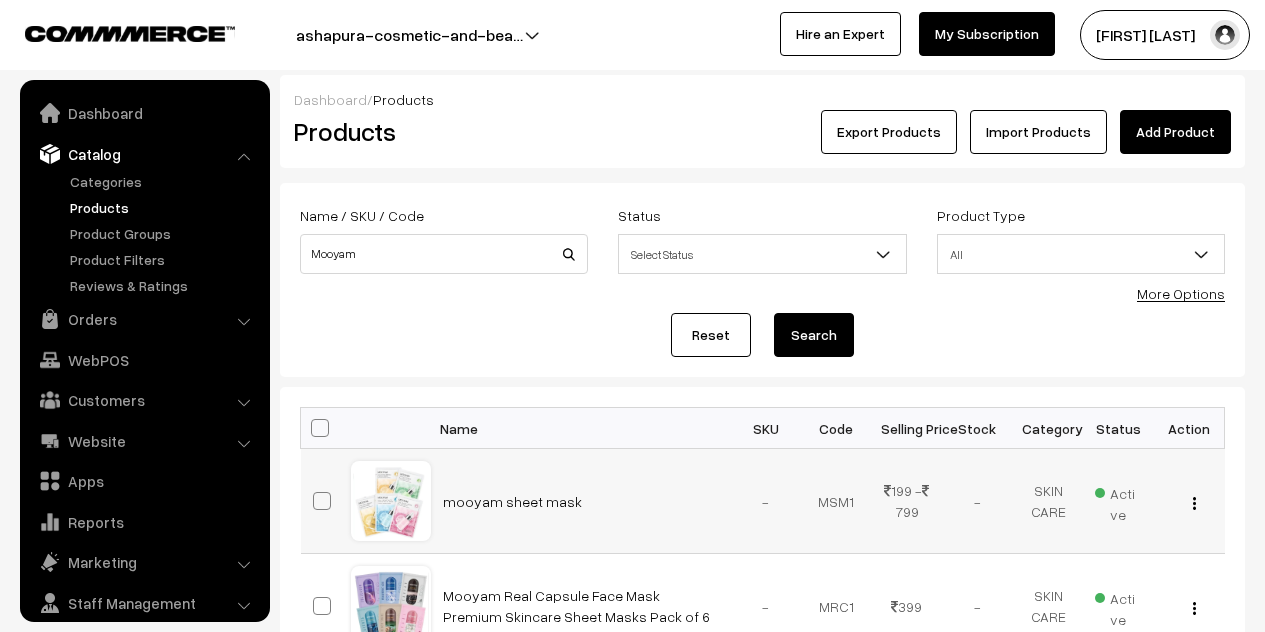 scroll, scrollTop: 0, scrollLeft: 0, axis: both 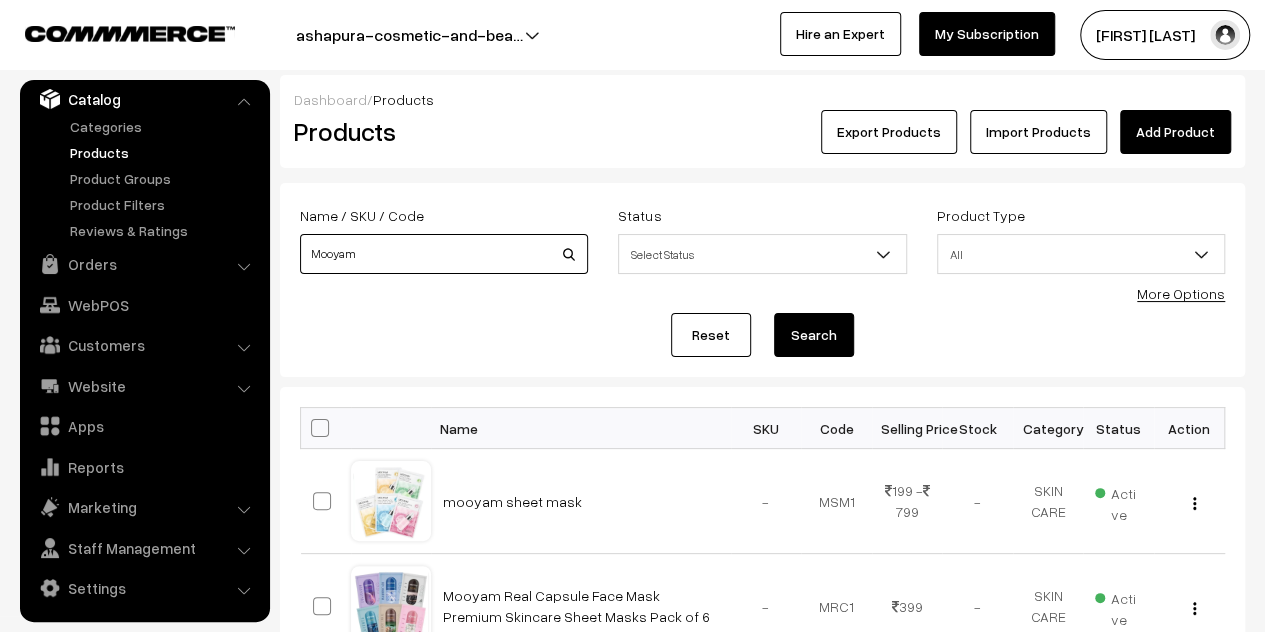 click on "Mooyam" at bounding box center (444, 254) 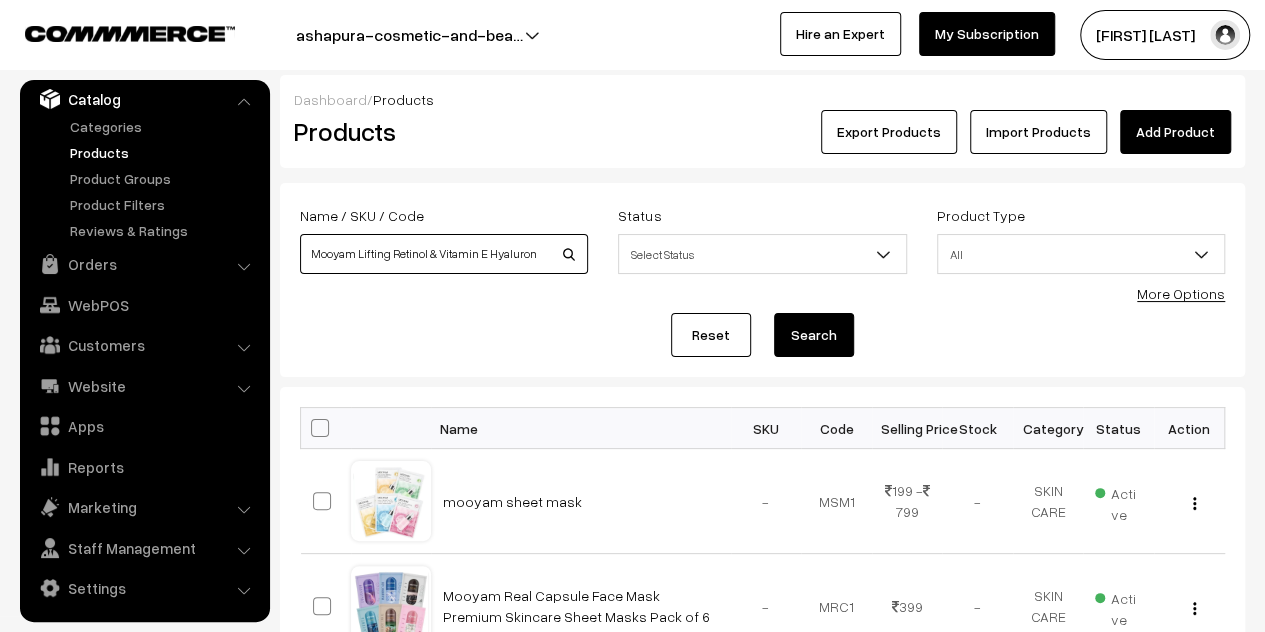 scroll, scrollTop: 0, scrollLeft: 243, axis: horizontal 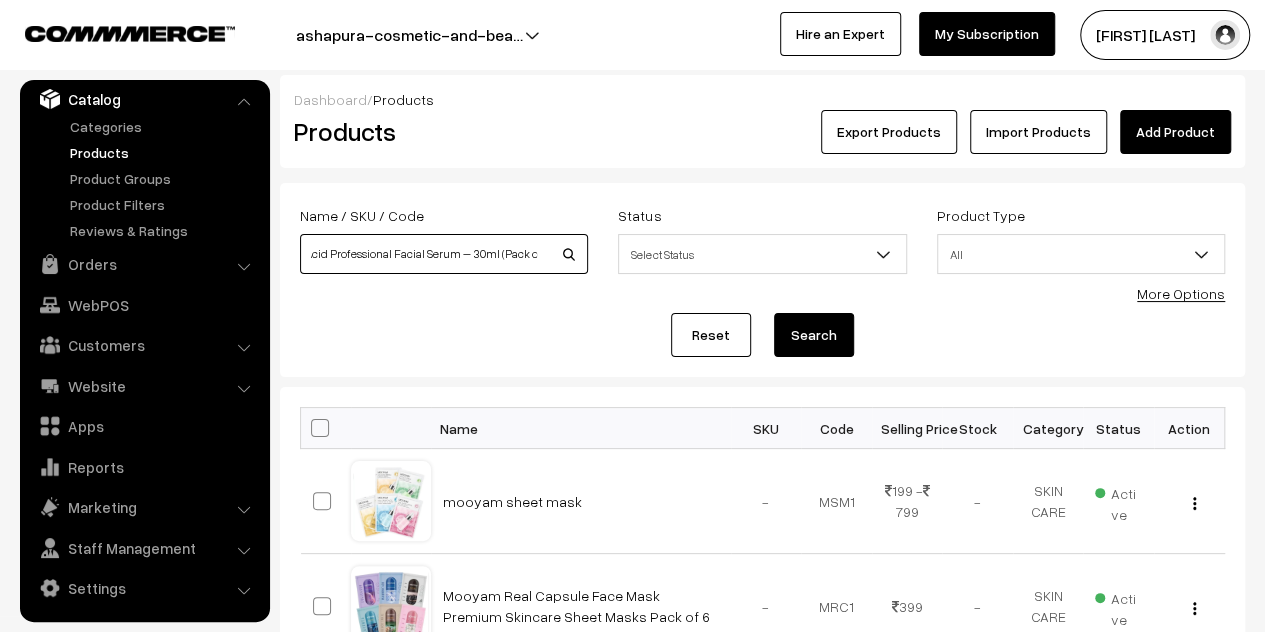 drag, startPoint x: 450, startPoint y: 253, endPoint x: 610, endPoint y: 253, distance: 160 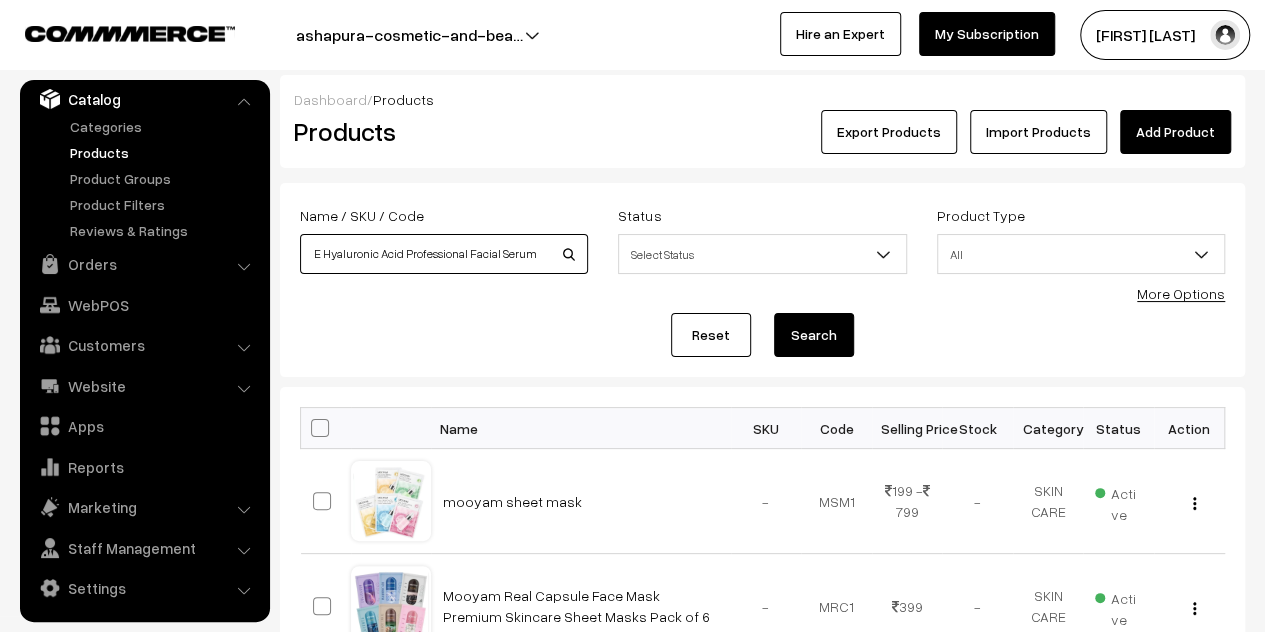scroll, scrollTop: 0, scrollLeft: 157, axis: horizontal 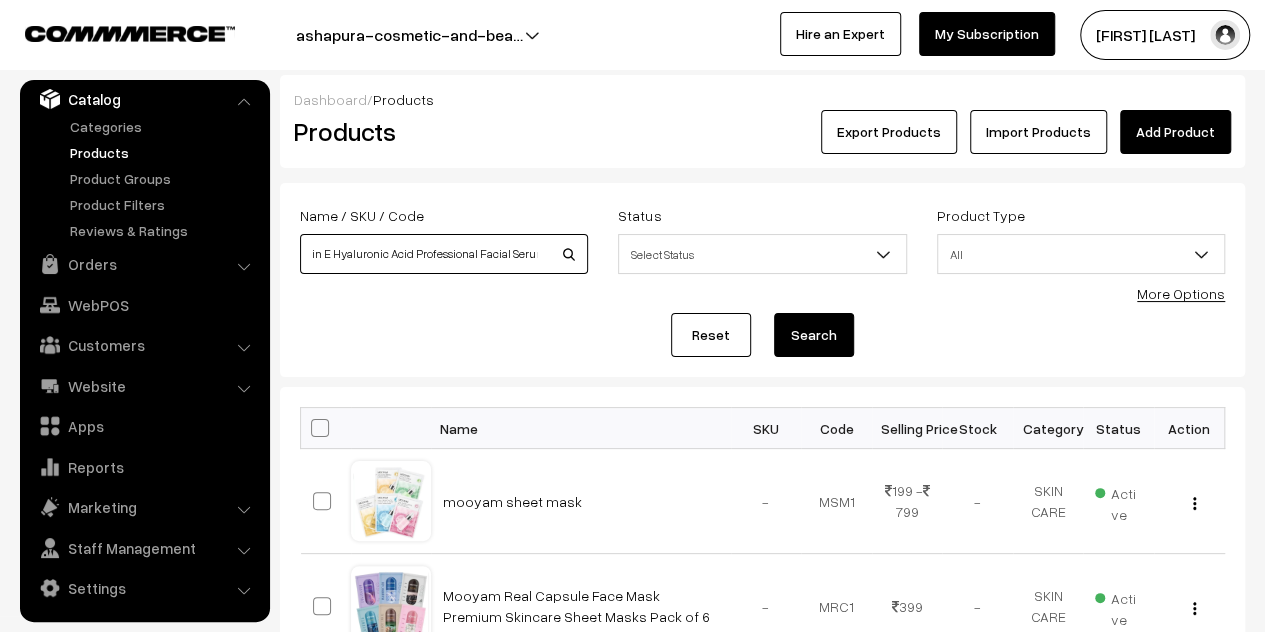 type on "Mooyam Lifting Retinol & Vitamin E Hyaluronic Acid Professional Facial Serum" 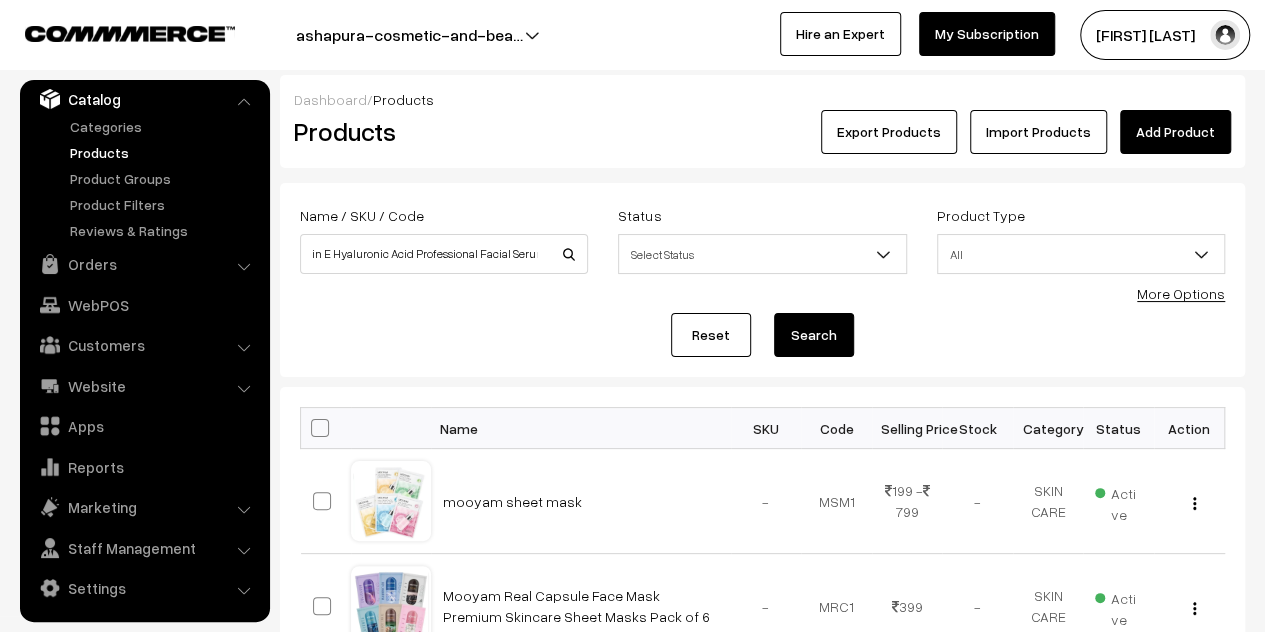 click on "Search" at bounding box center [814, 335] 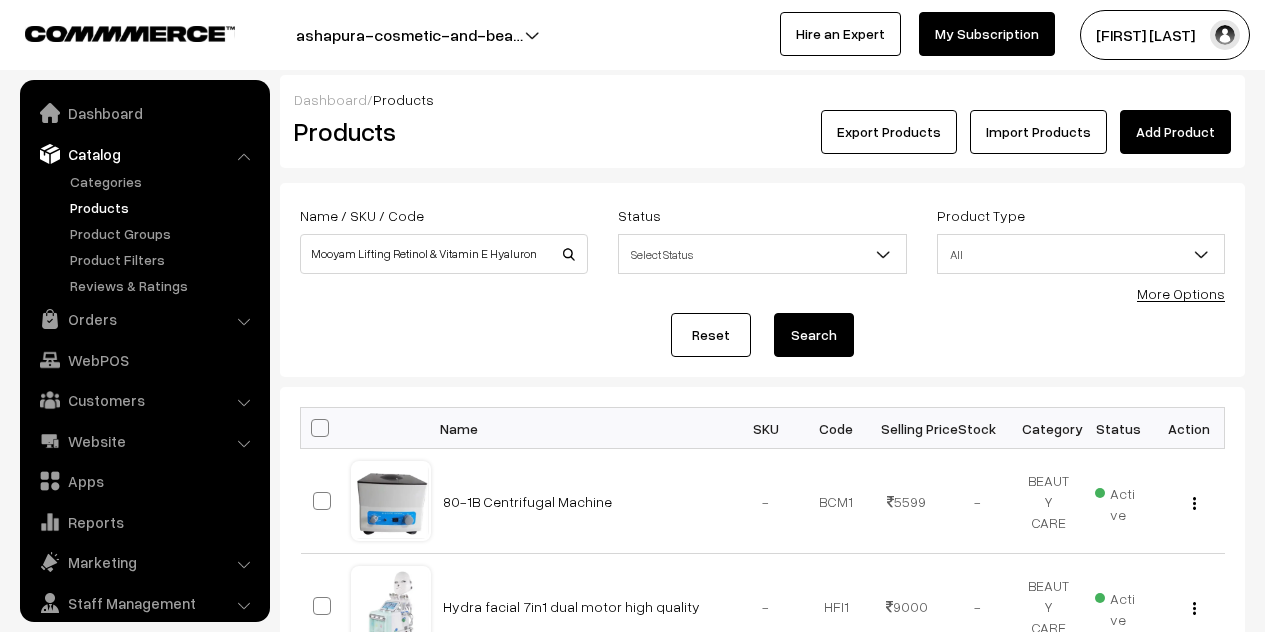 scroll, scrollTop: 300, scrollLeft: 0, axis: vertical 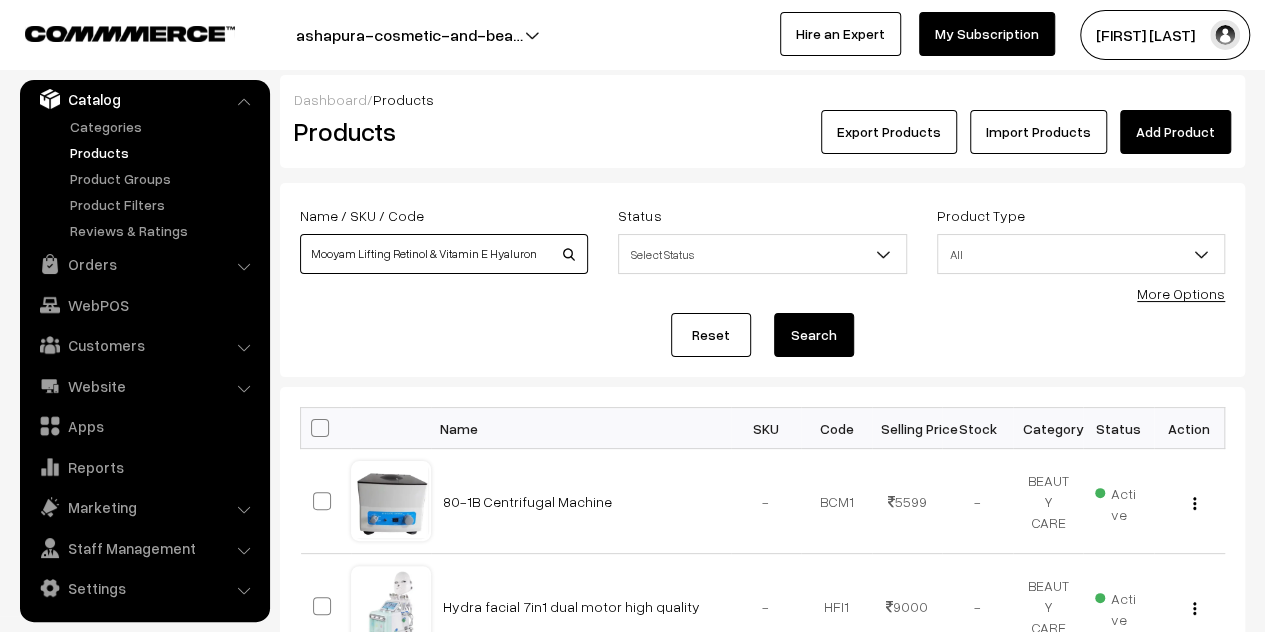 click on "Mooyam Lifting Retinol & Vitamin E Hyaluronic Acid Professional Facial Serum" at bounding box center (444, 254) 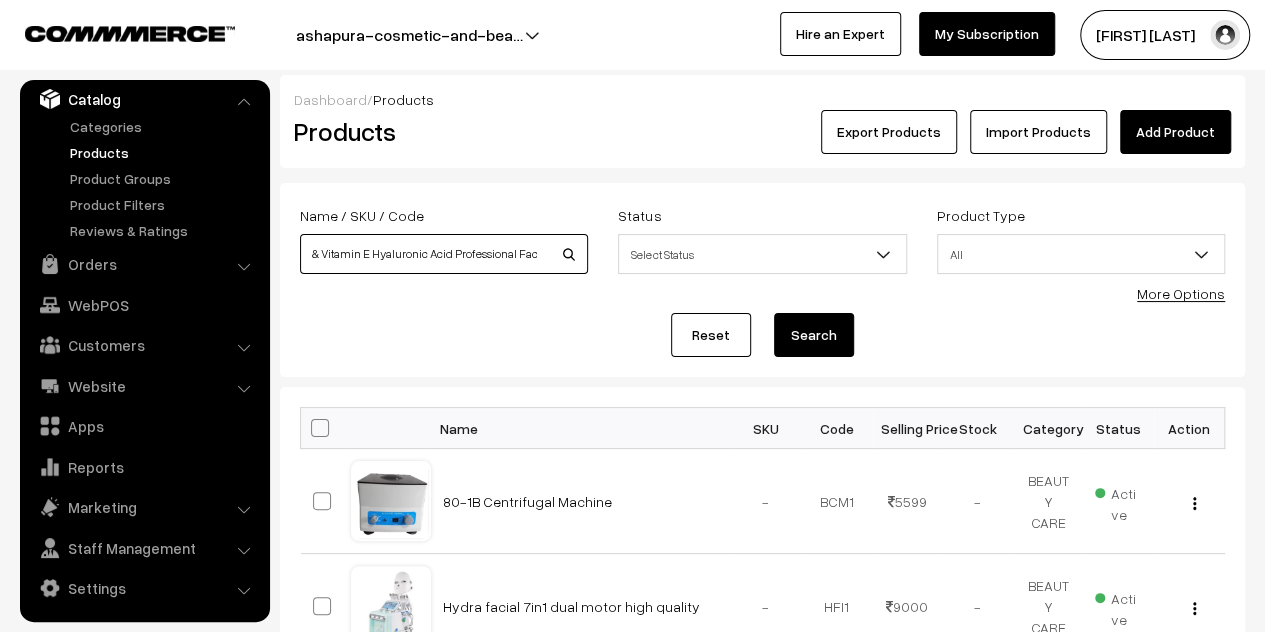 scroll, scrollTop: 0, scrollLeft: 157, axis: horizontal 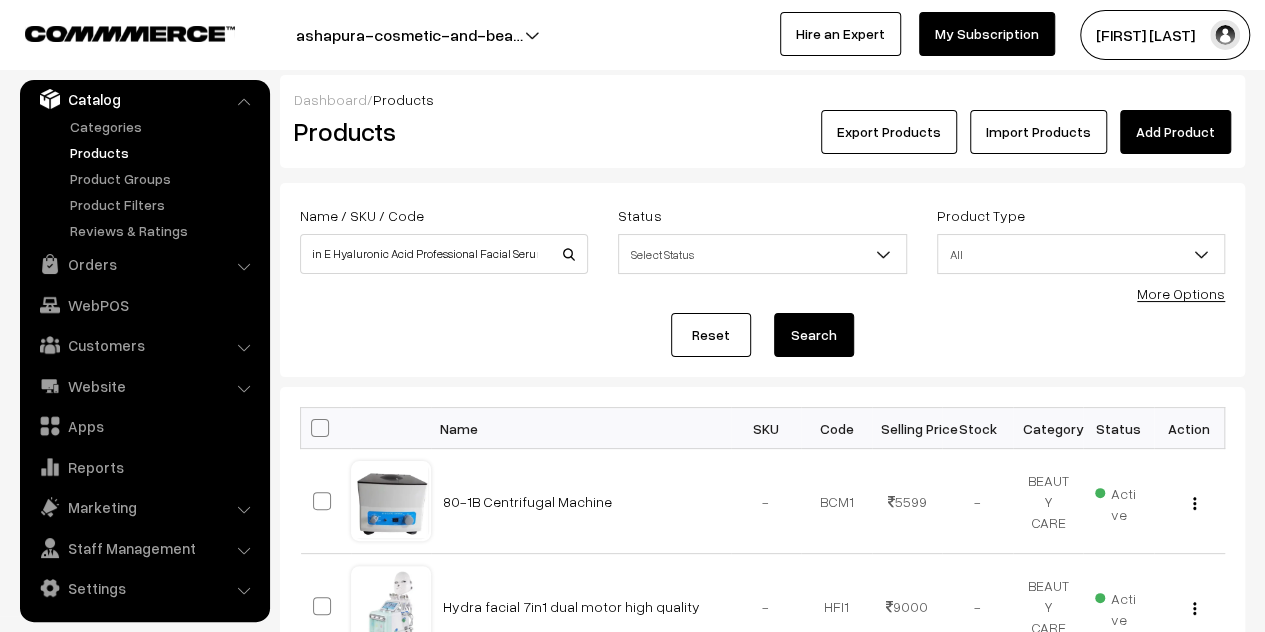 click on "Search" at bounding box center (814, 335) 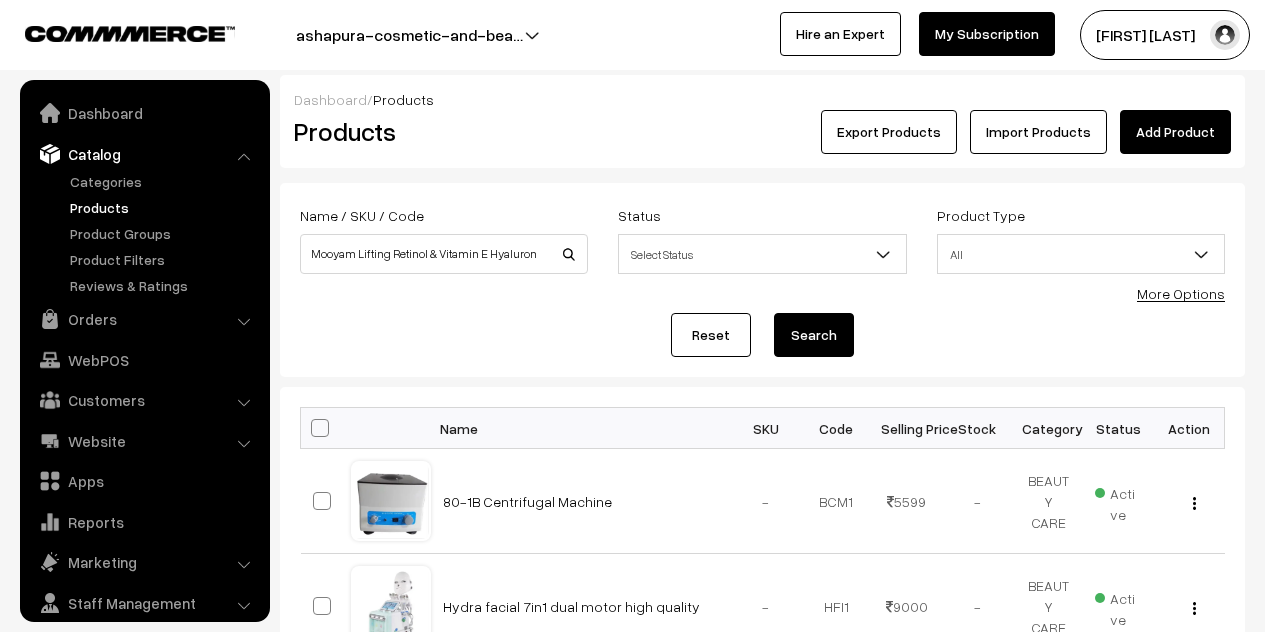 scroll, scrollTop: 0, scrollLeft: 0, axis: both 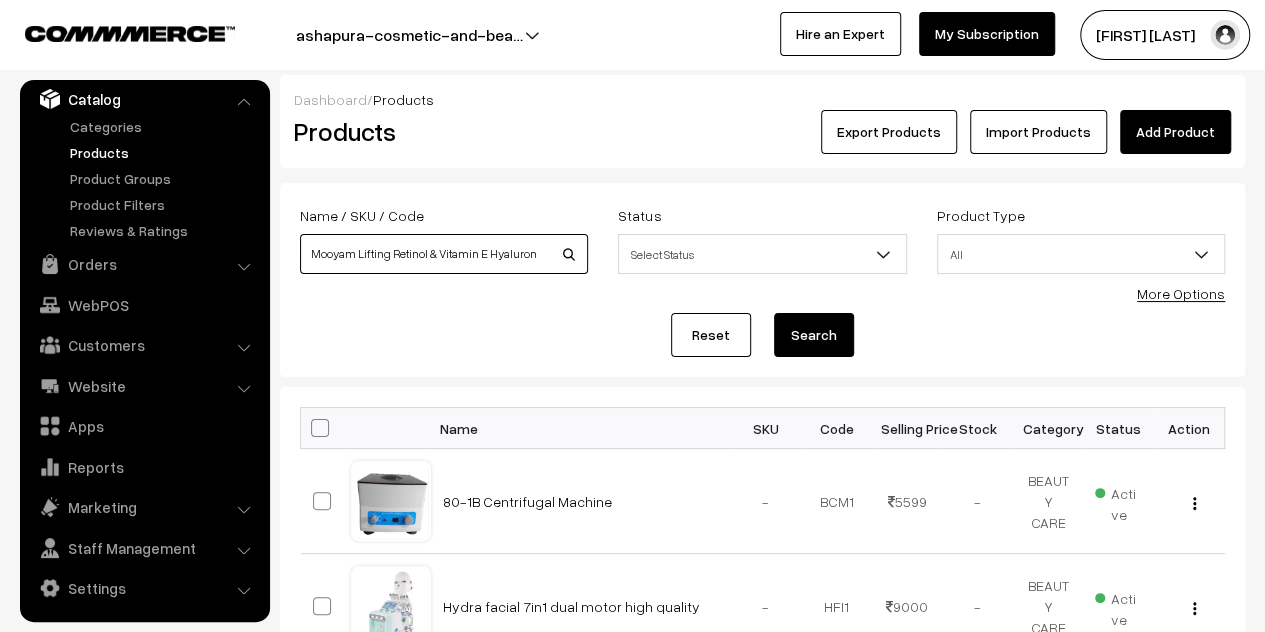 click on "Mooyam Lifting Retinol & Vitamin E Hyaluronic Acid Professional Facial Serum" at bounding box center (444, 254) 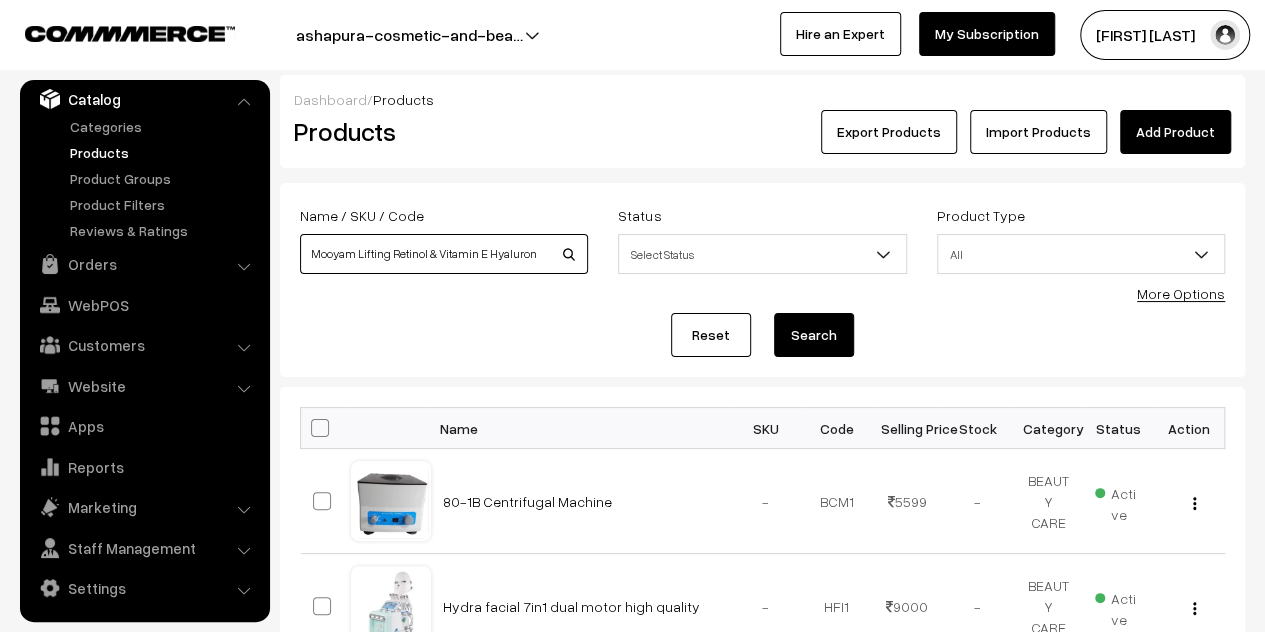 scroll, scrollTop: 0, scrollLeft: 157, axis: horizontal 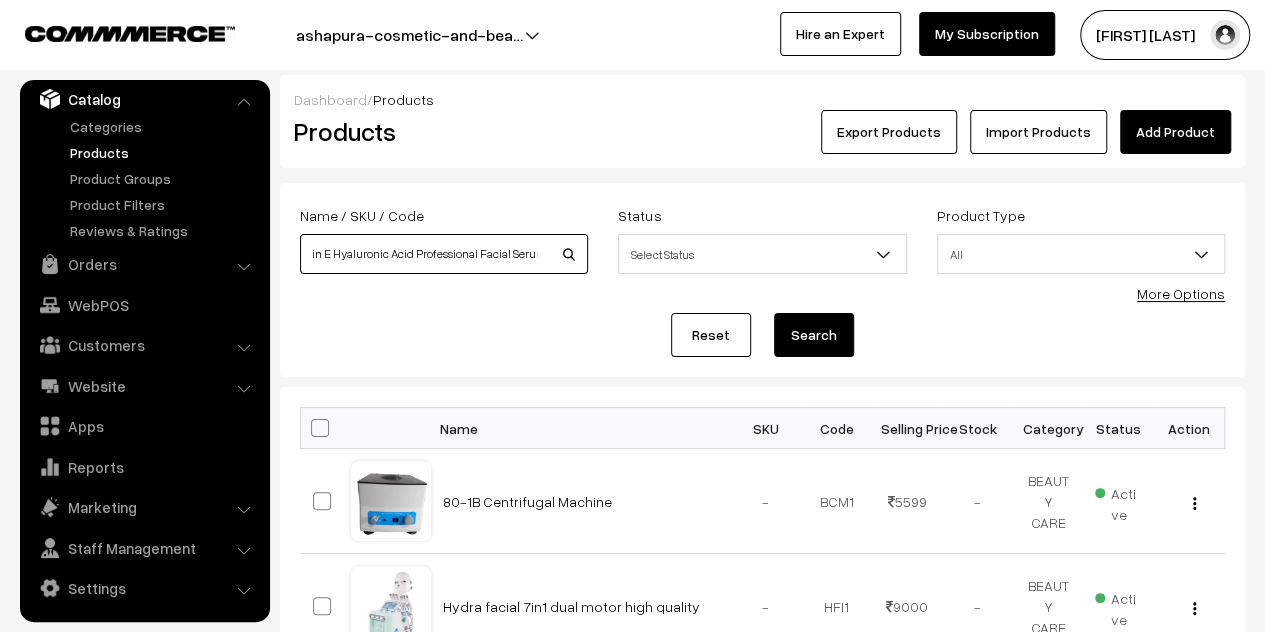 drag, startPoint x: 484, startPoint y: 253, endPoint x: 790, endPoint y: 257, distance: 306.02615 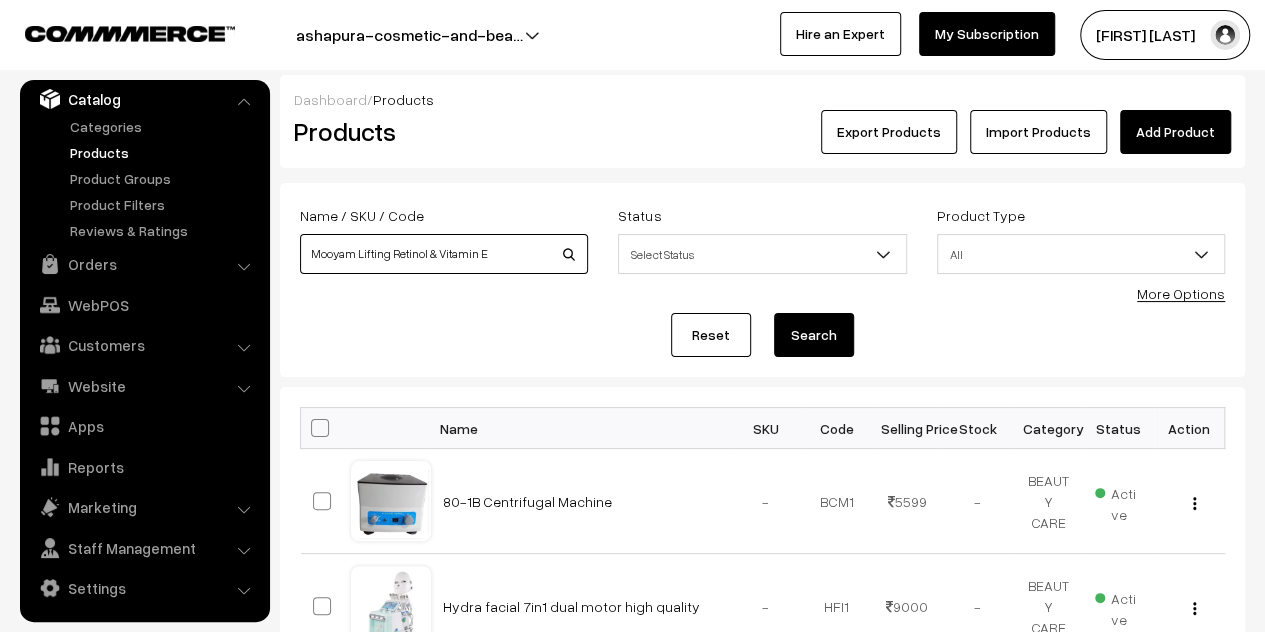 scroll, scrollTop: 0, scrollLeft: 0, axis: both 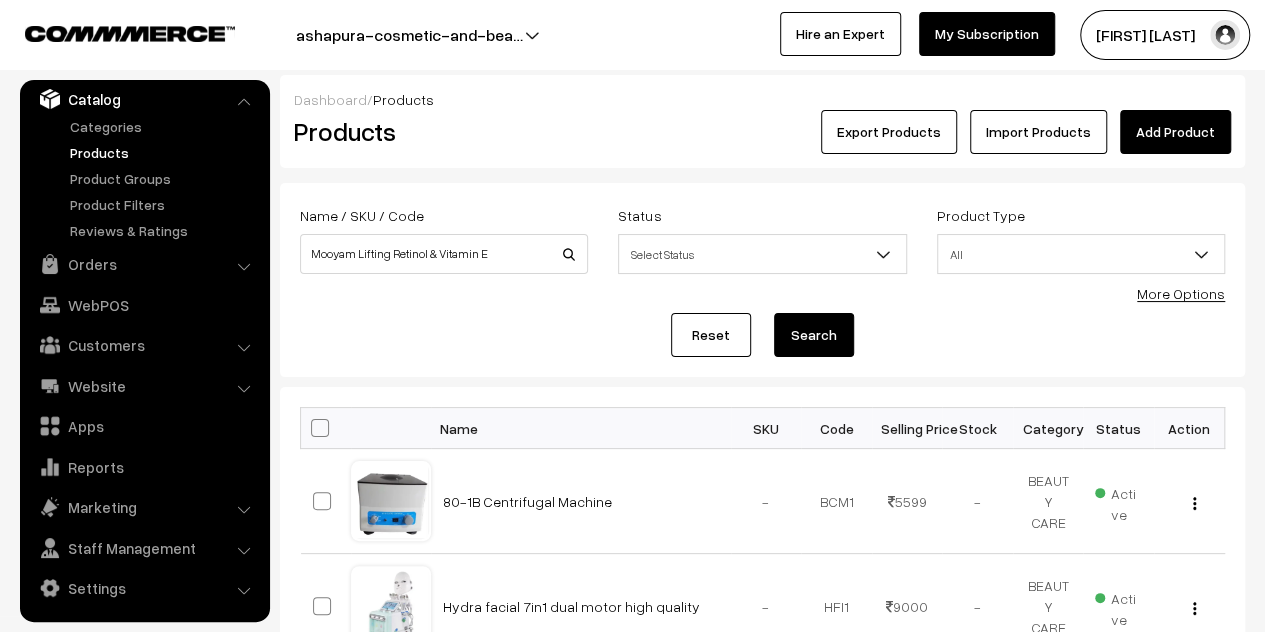 click on "Search" at bounding box center [814, 335] 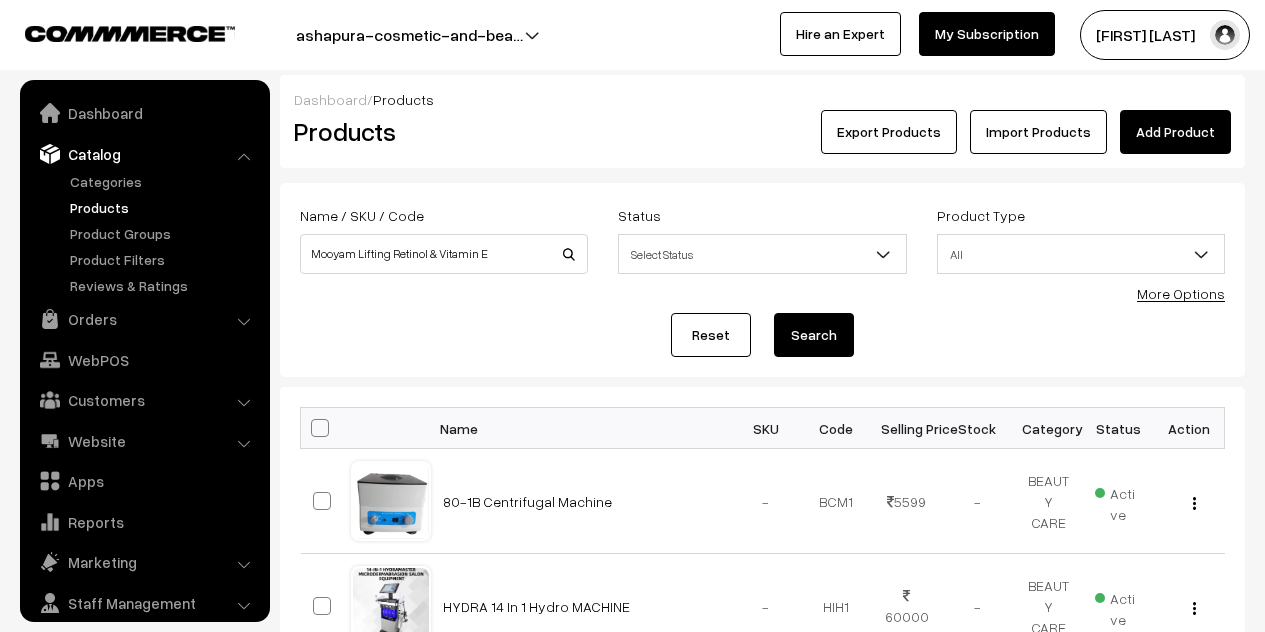scroll, scrollTop: 0, scrollLeft: 0, axis: both 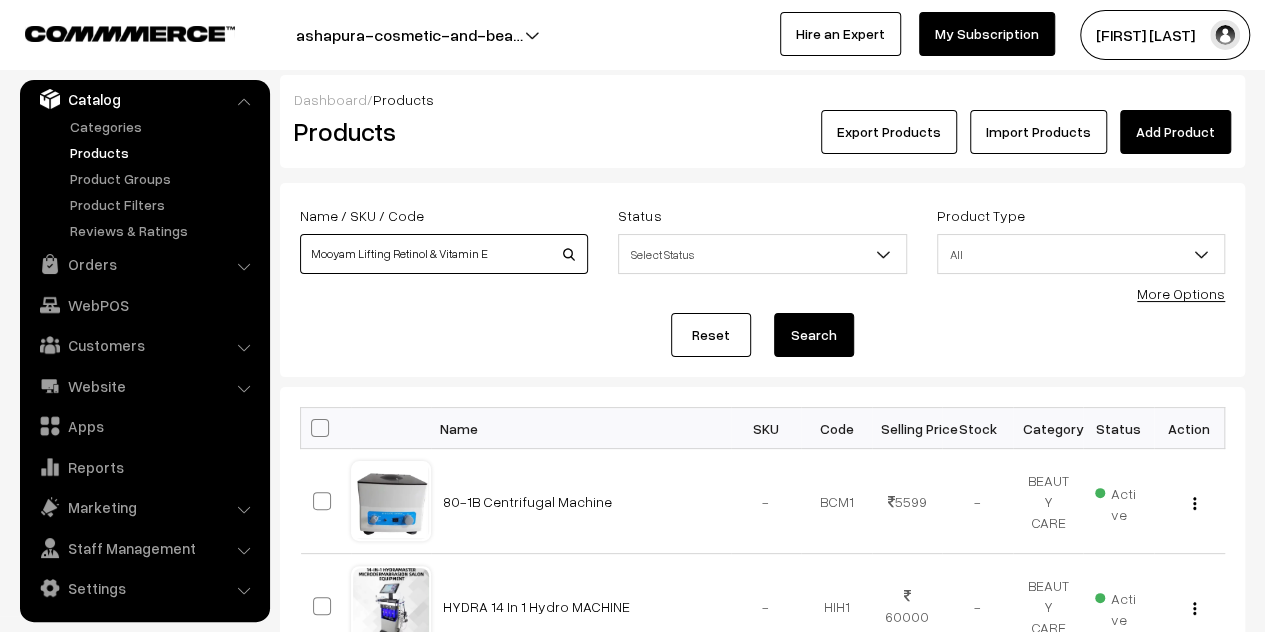 drag, startPoint x: 516, startPoint y: 251, endPoint x: 436, endPoint y: 250, distance: 80.00625 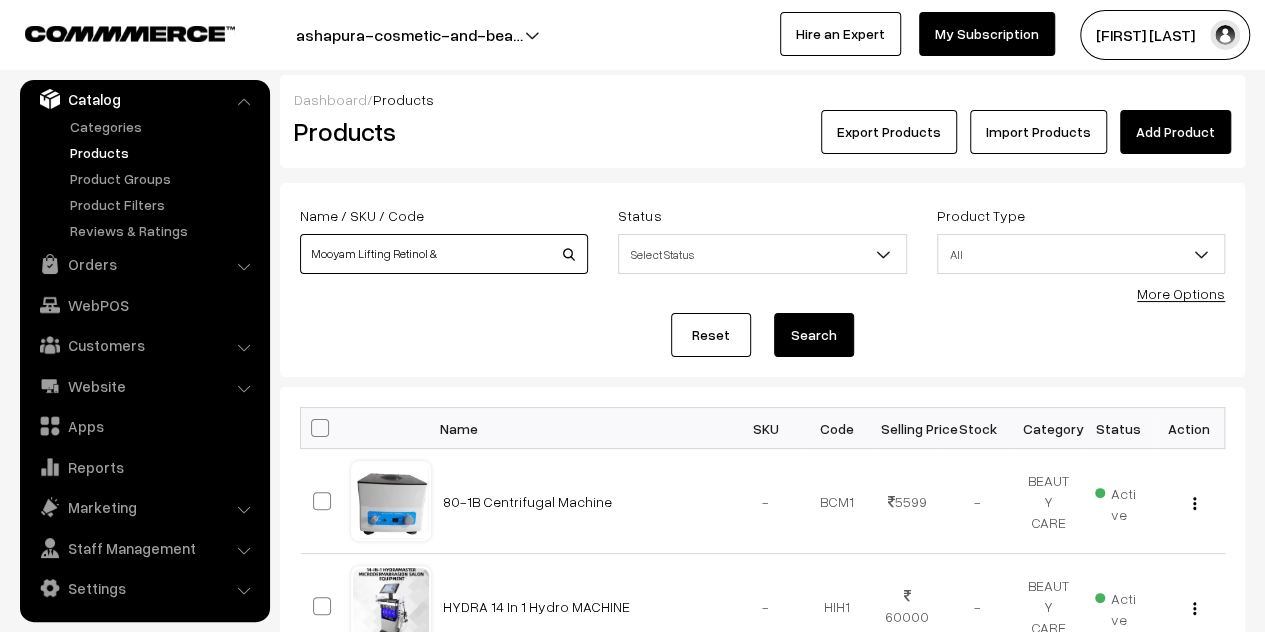 type on "Mooyam Lifting Retinol &" 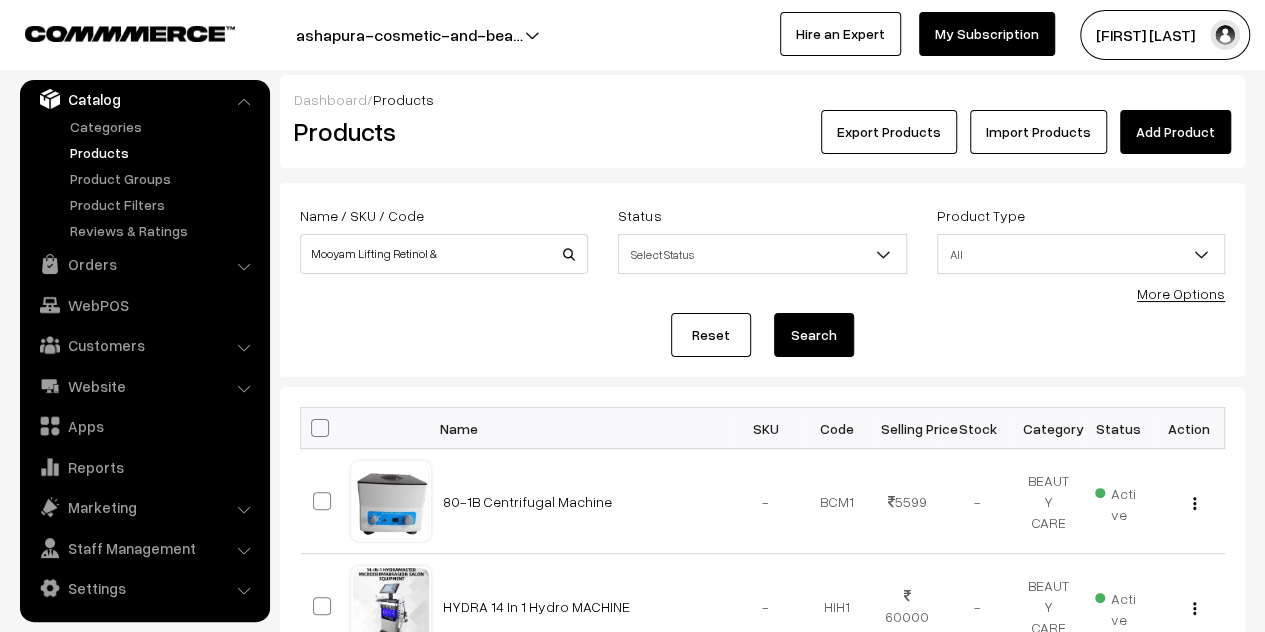 click on "Search" at bounding box center (814, 335) 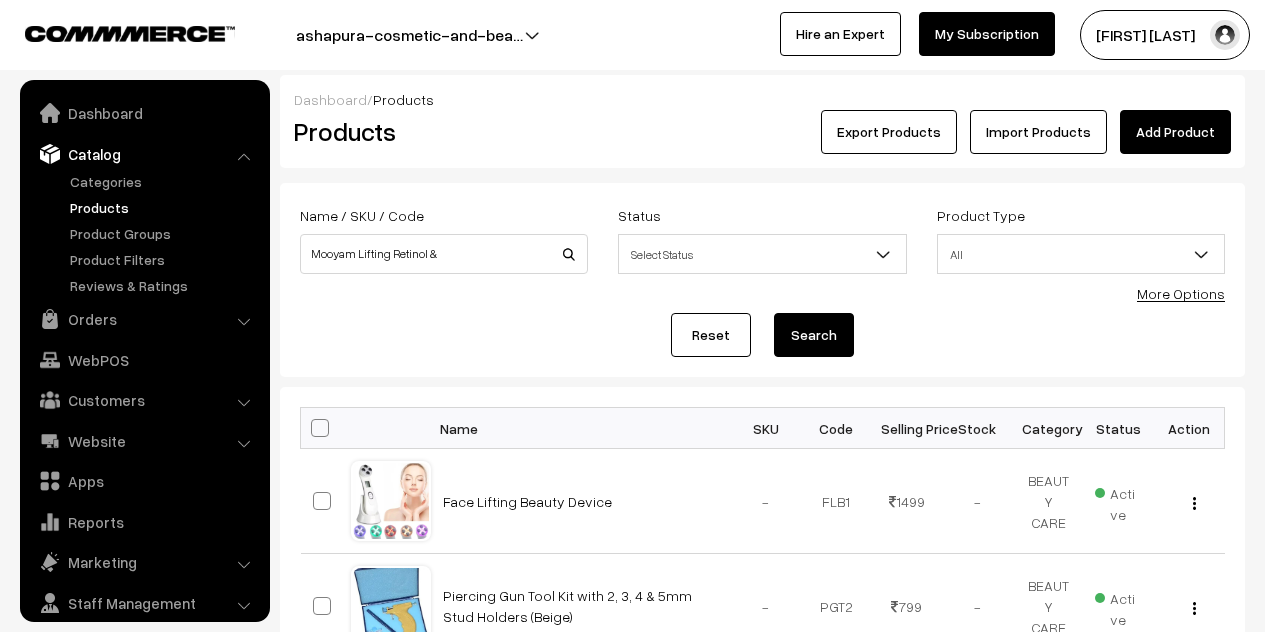 scroll, scrollTop: 0, scrollLeft: 0, axis: both 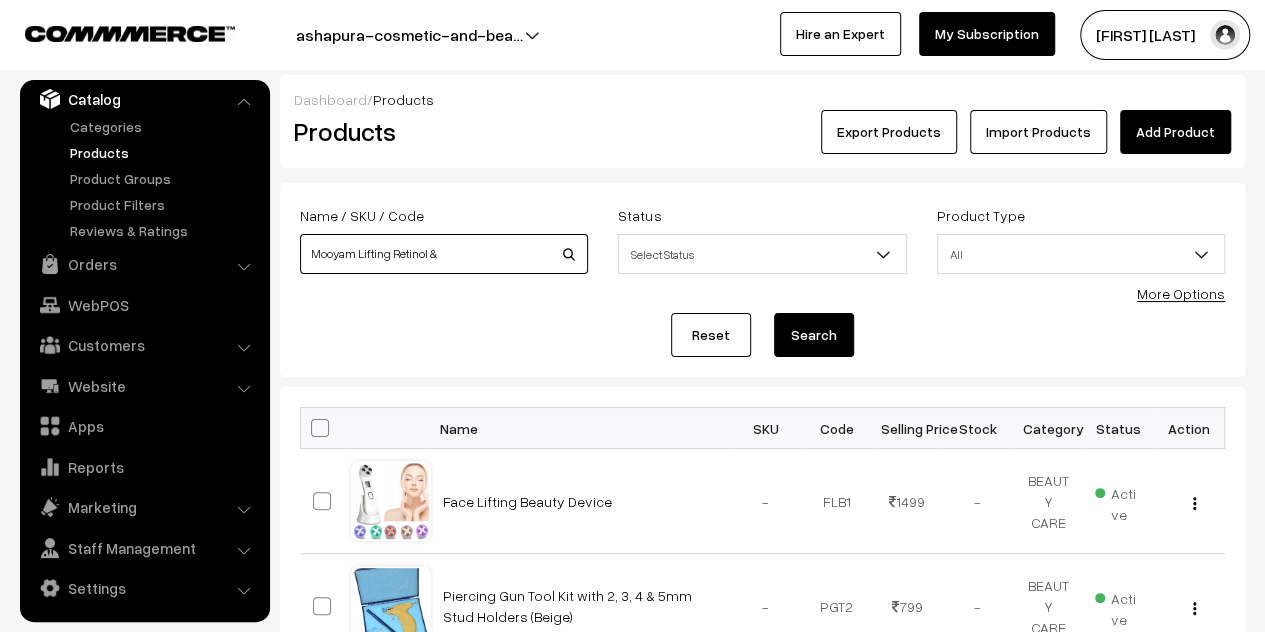 click on "Mooyam Lifting Retinol &" at bounding box center [444, 254] 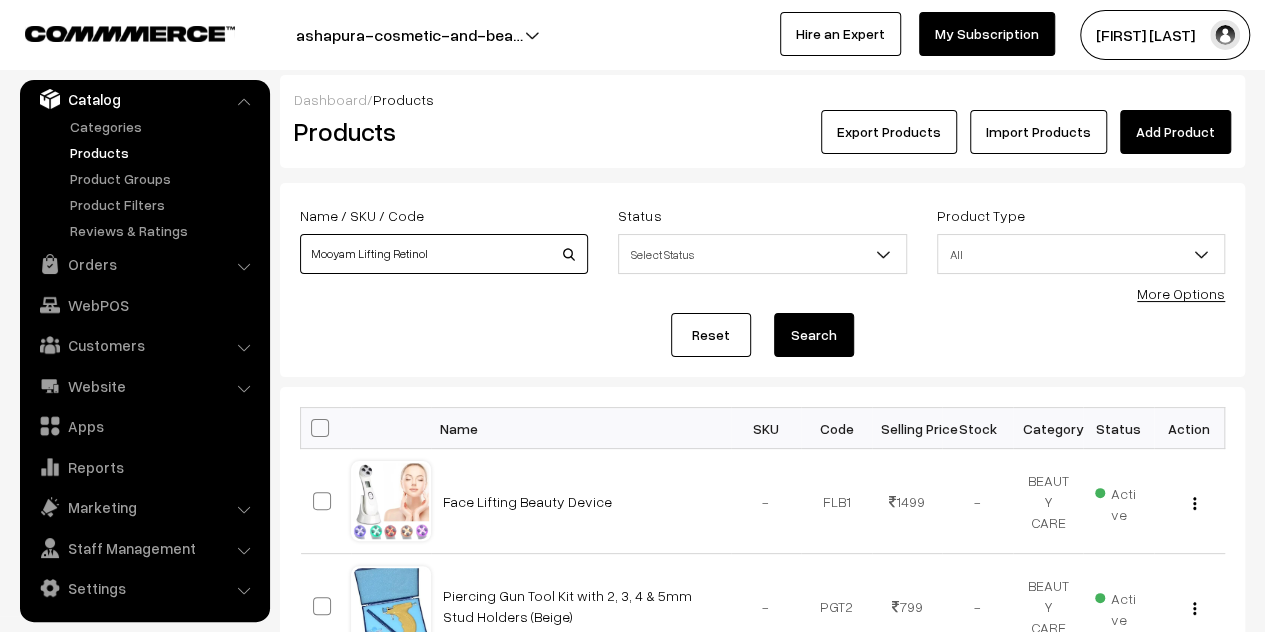 type on "Mooyam Lifting Retinol" 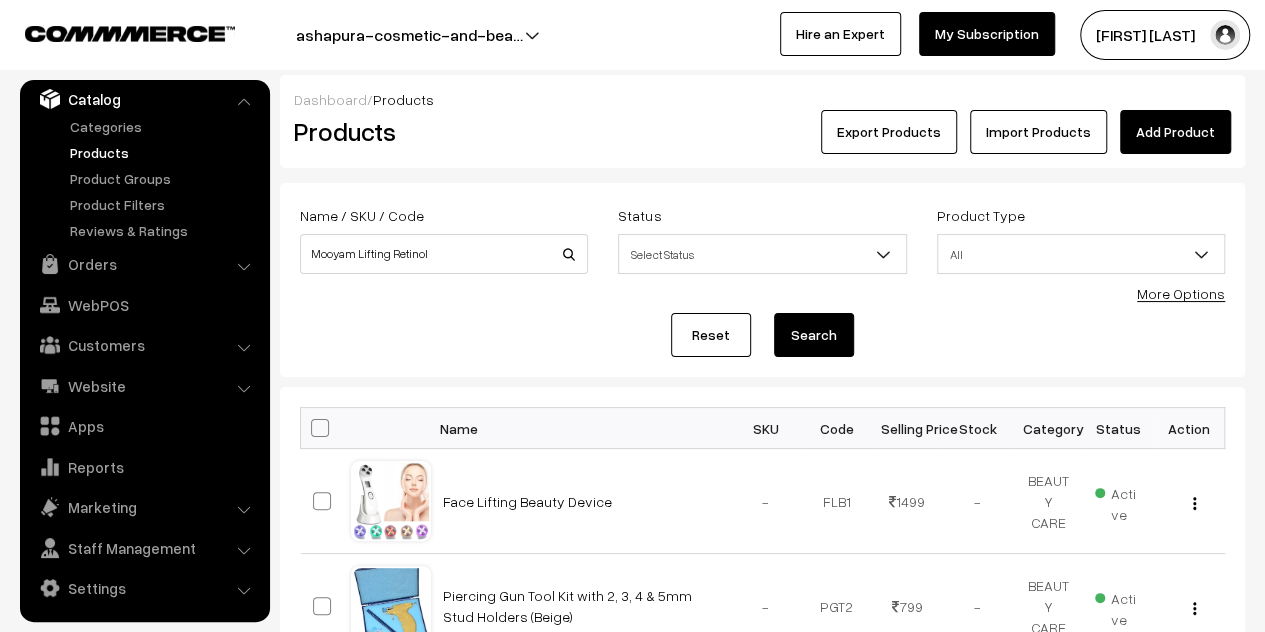click on "Search" at bounding box center [814, 335] 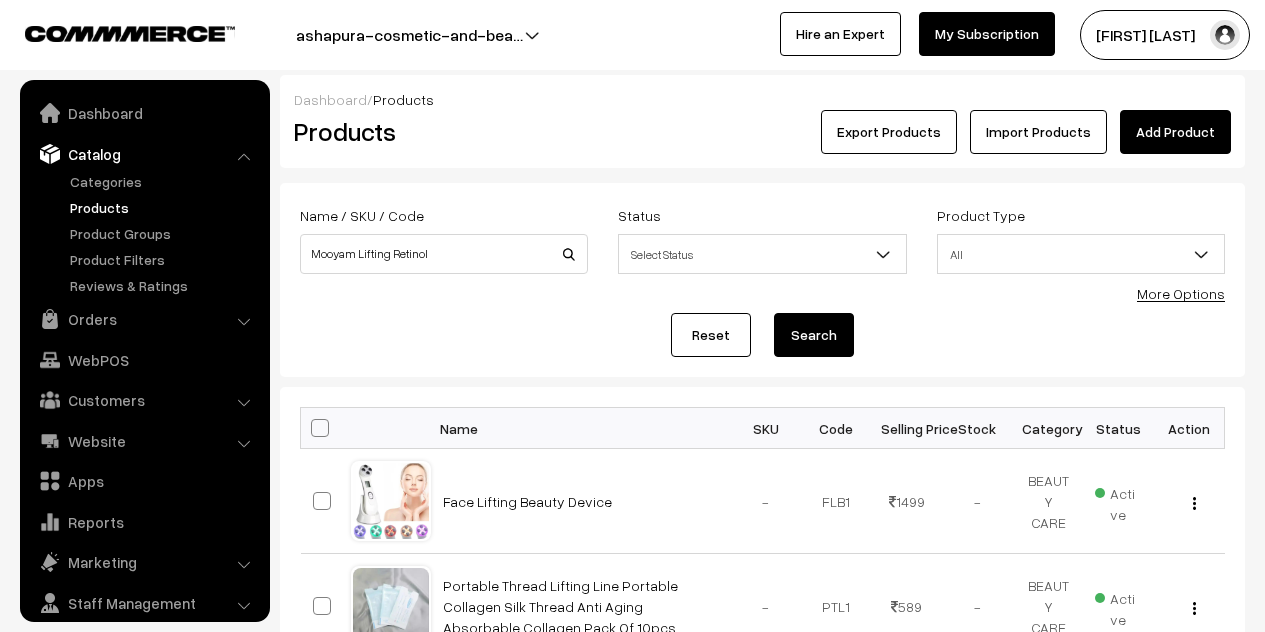 scroll, scrollTop: 0, scrollLeft: 0, axis: both 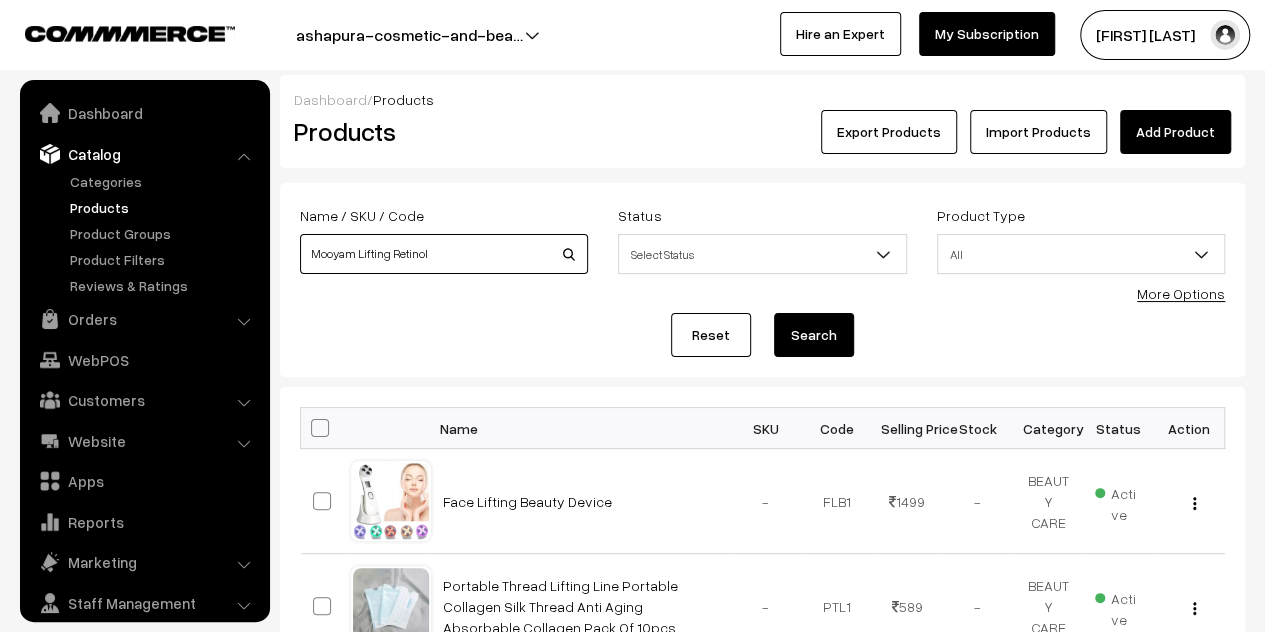 click on "Mooyam Lifting Retinol" at bounding box center [444, 254] 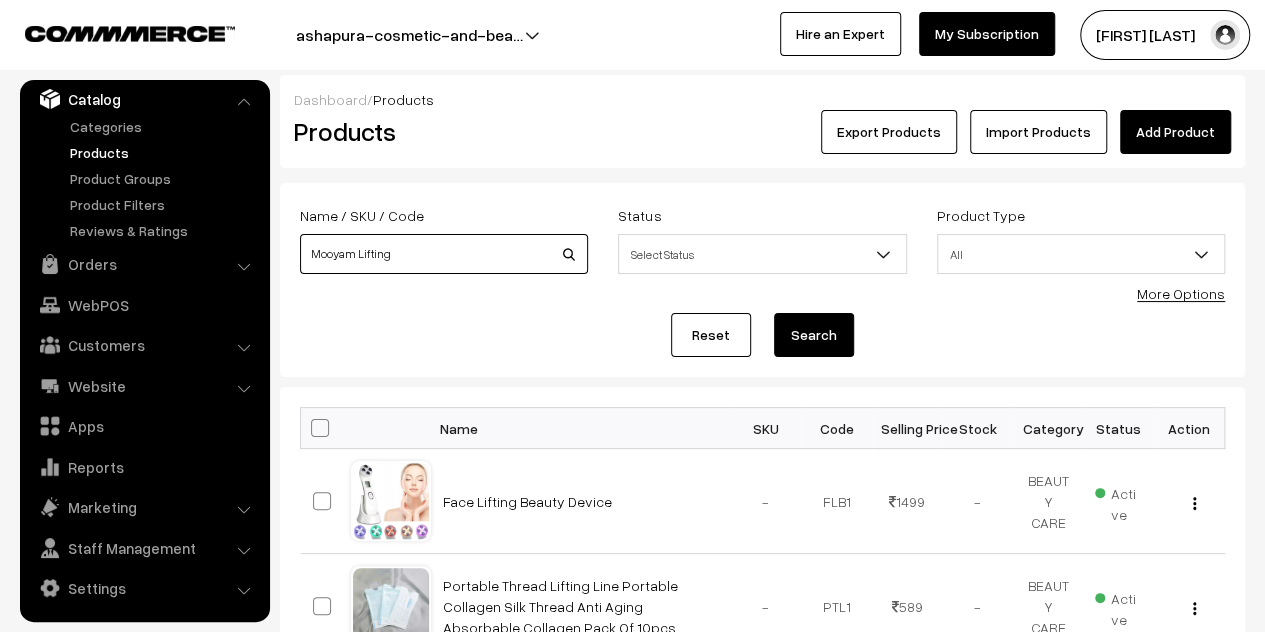 type on "Mooyam Lifting" 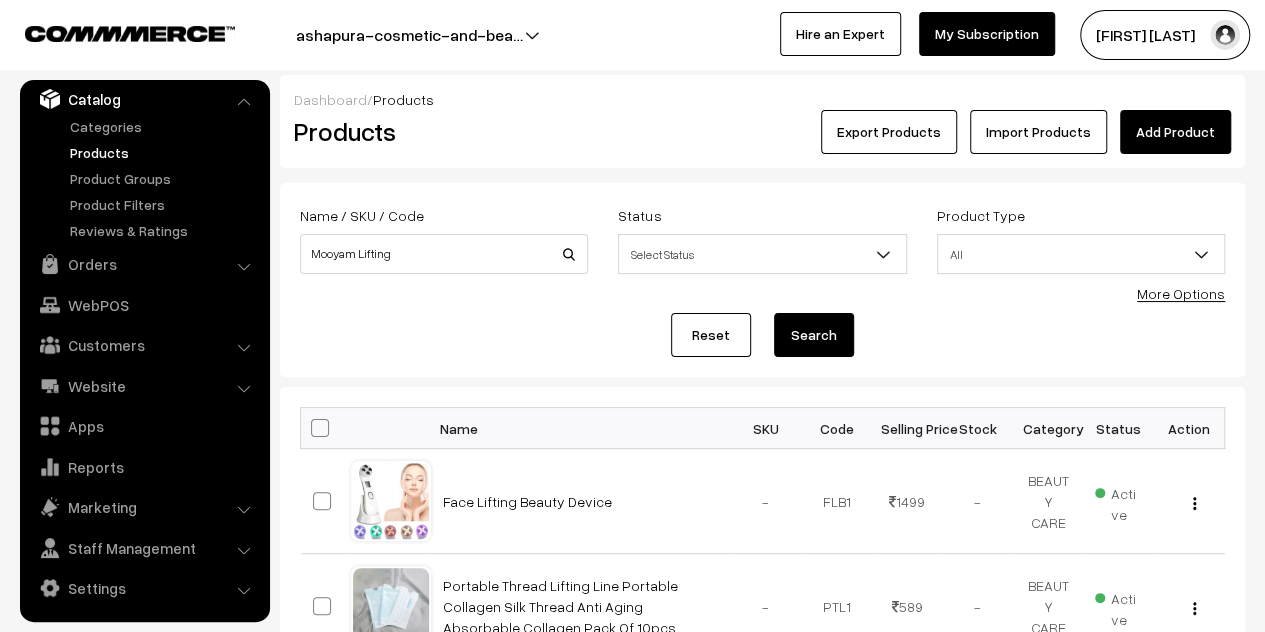 click on "Search" at bounding box center (814, 335) 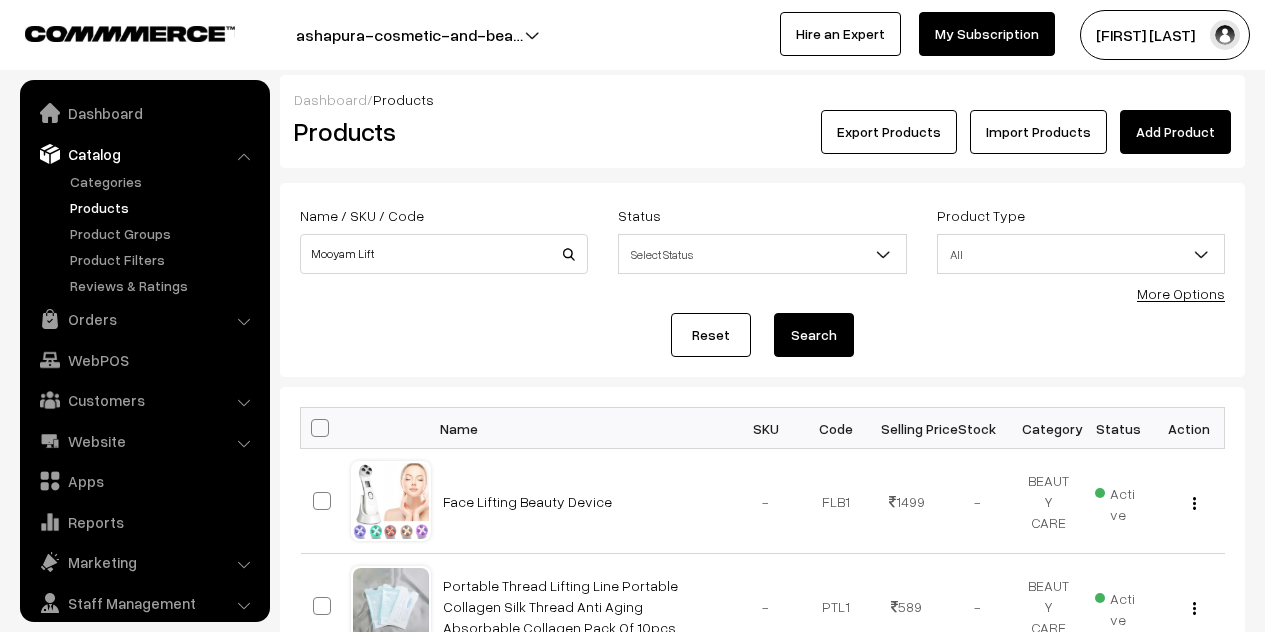 scroll, scrollTop: 0, scrollLeft: 0, axis: both 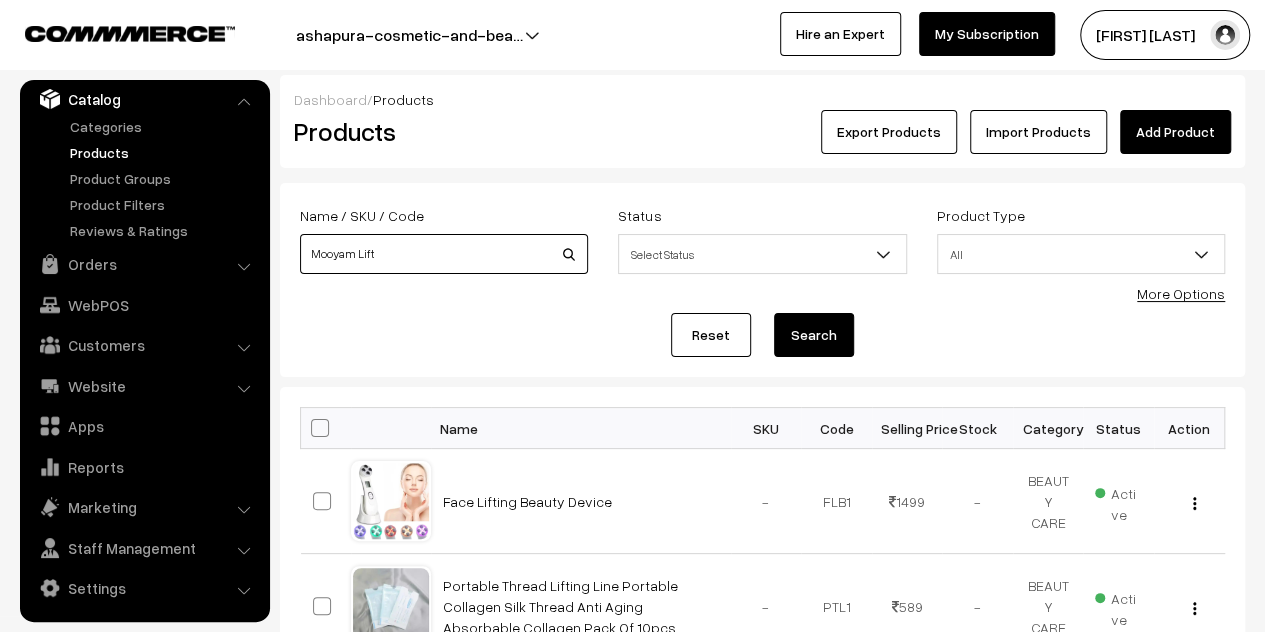 click on "Mooyam Lift" at bounding box center (444, 254) 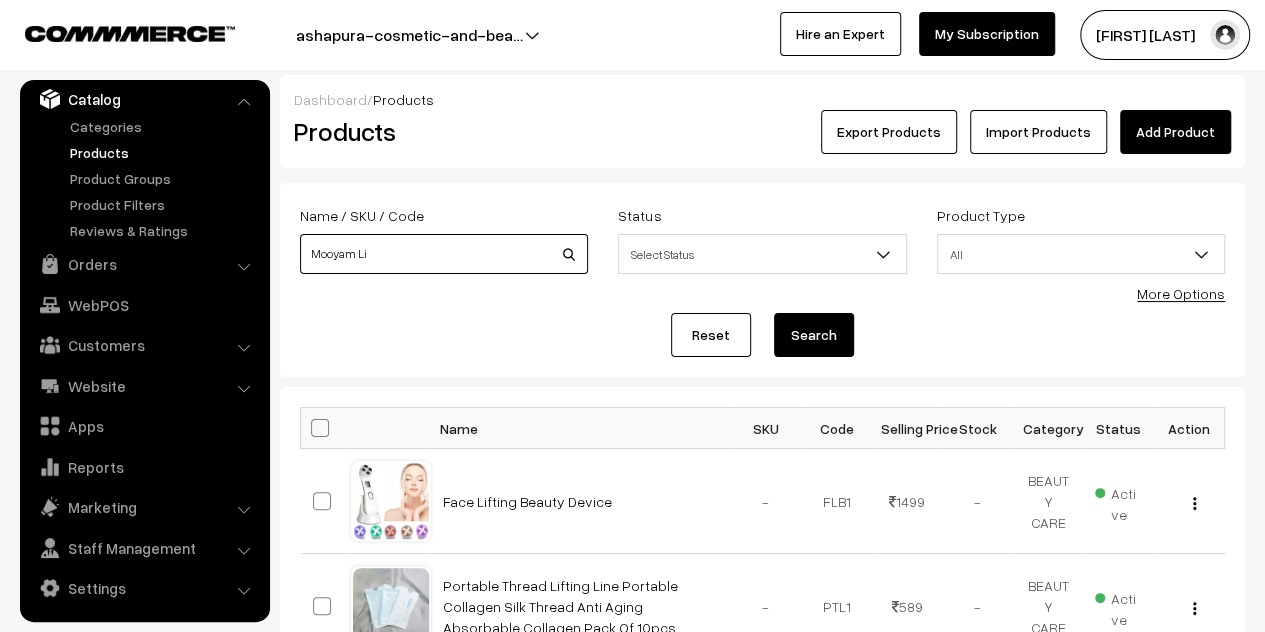 type on "Mooyam Li" 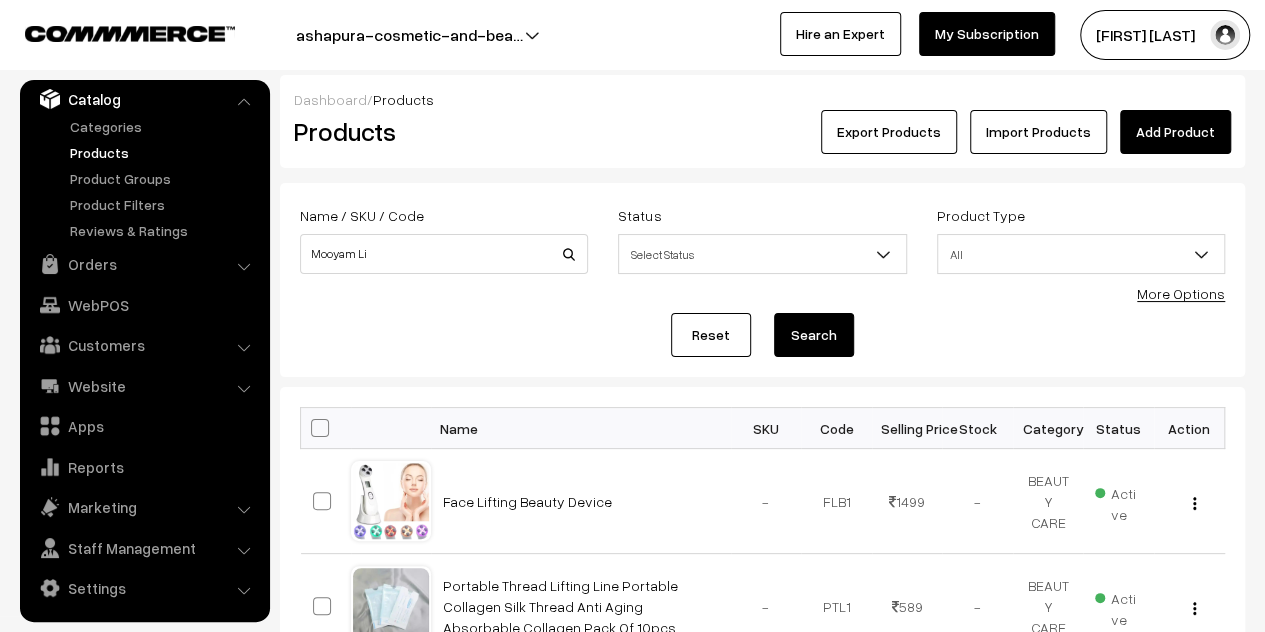 click on "Search" at bounding box center (814, 335) 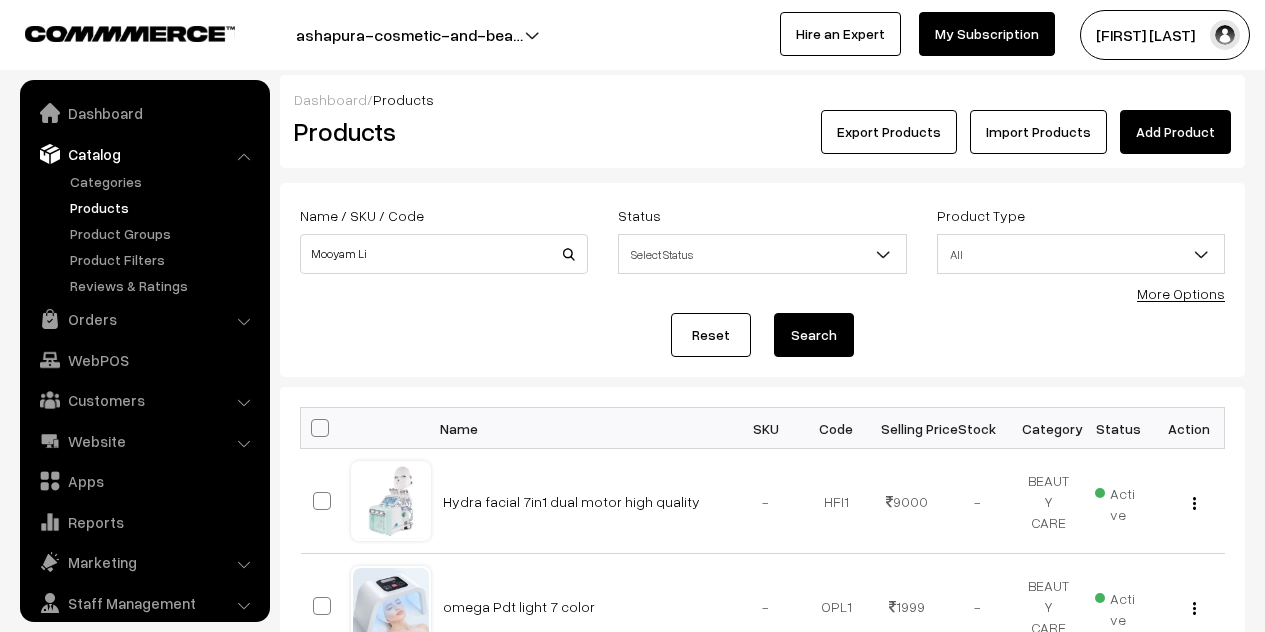 scroll, scrollTop: 0, scrollLeft: 0, axis: both 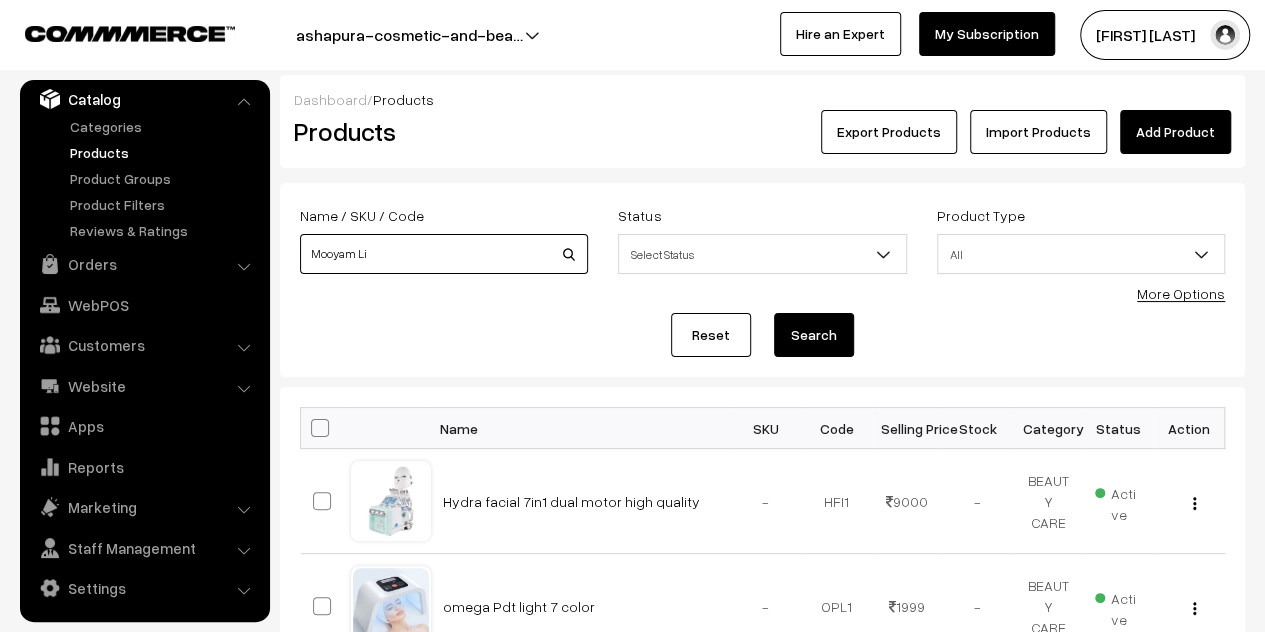 click on "Mooyam Li" at bounding box center [444, 254] 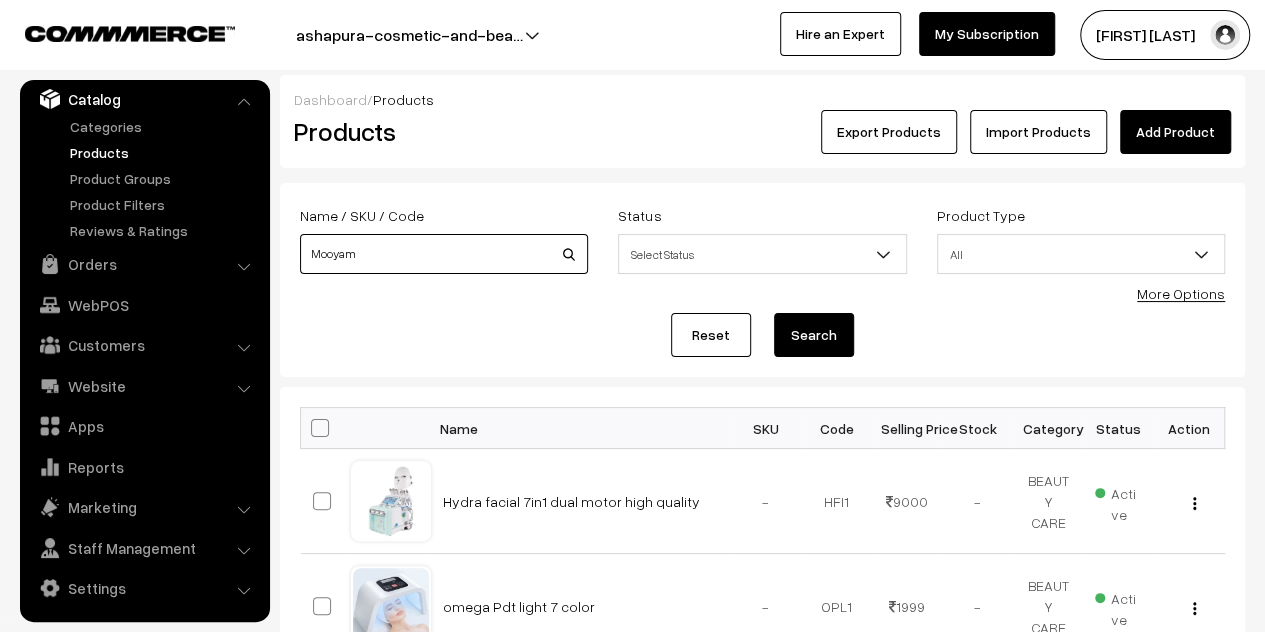 type on "Mooyam" 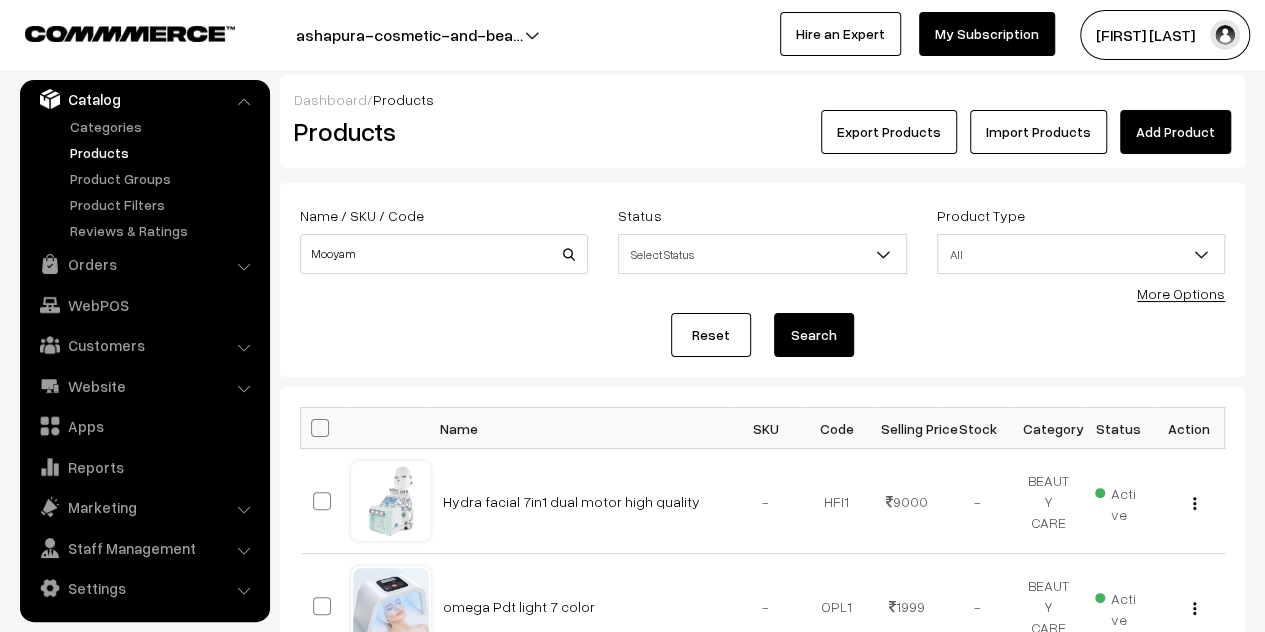click on "Search" at bounding box center (814, 335) 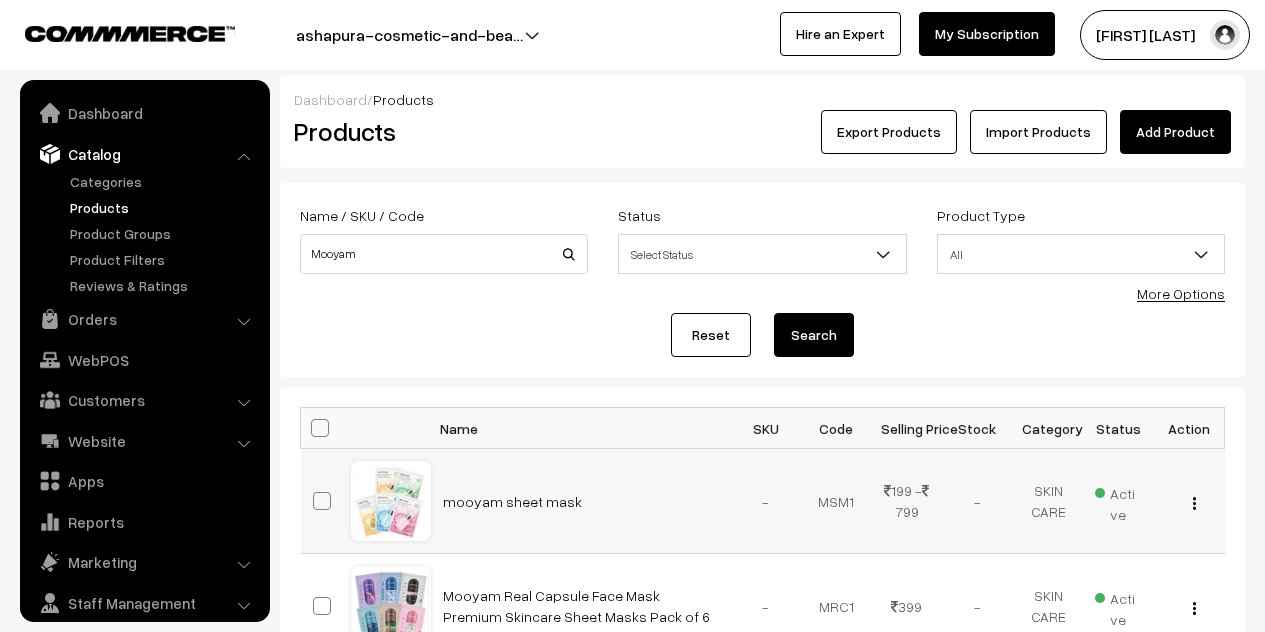 scroll, scrollTop: 0, scrollLeft: 0, axis: both 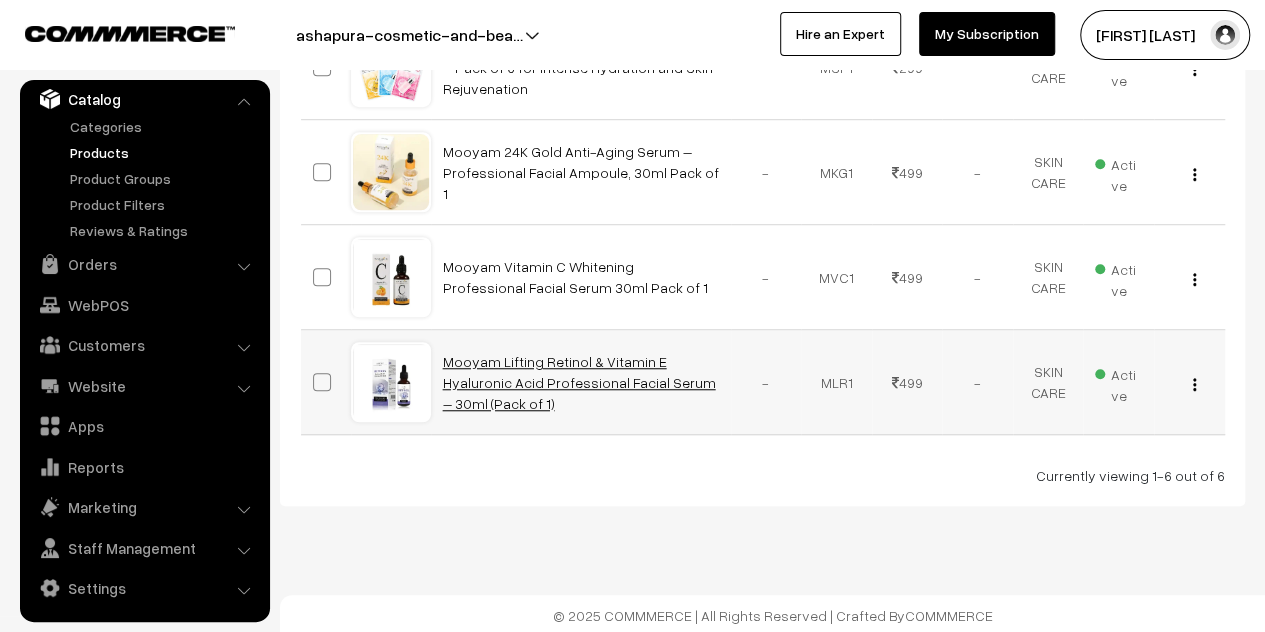click on "Mooyam Lifting Retinol & Vitamin E Hyaluronic Acid Professional Facial Serum – 30ml (Pack of 1)" at bounding box center [579, 382] 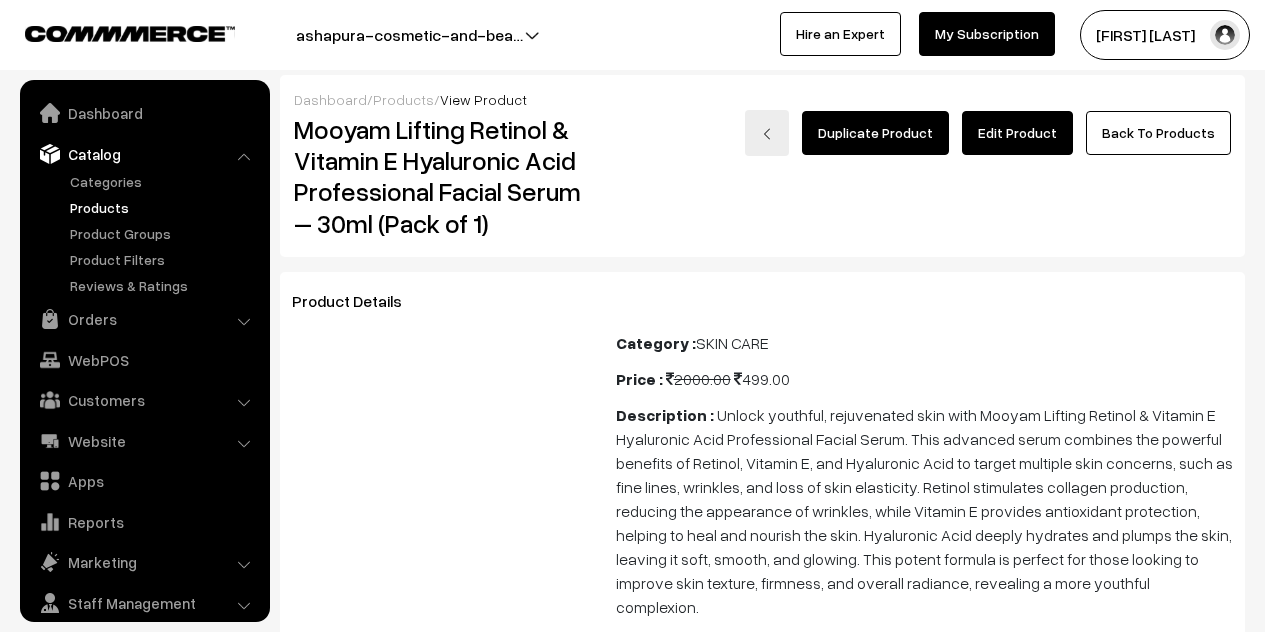 scroll, scrollTop: 0, scrollLeft: 0, axis: both 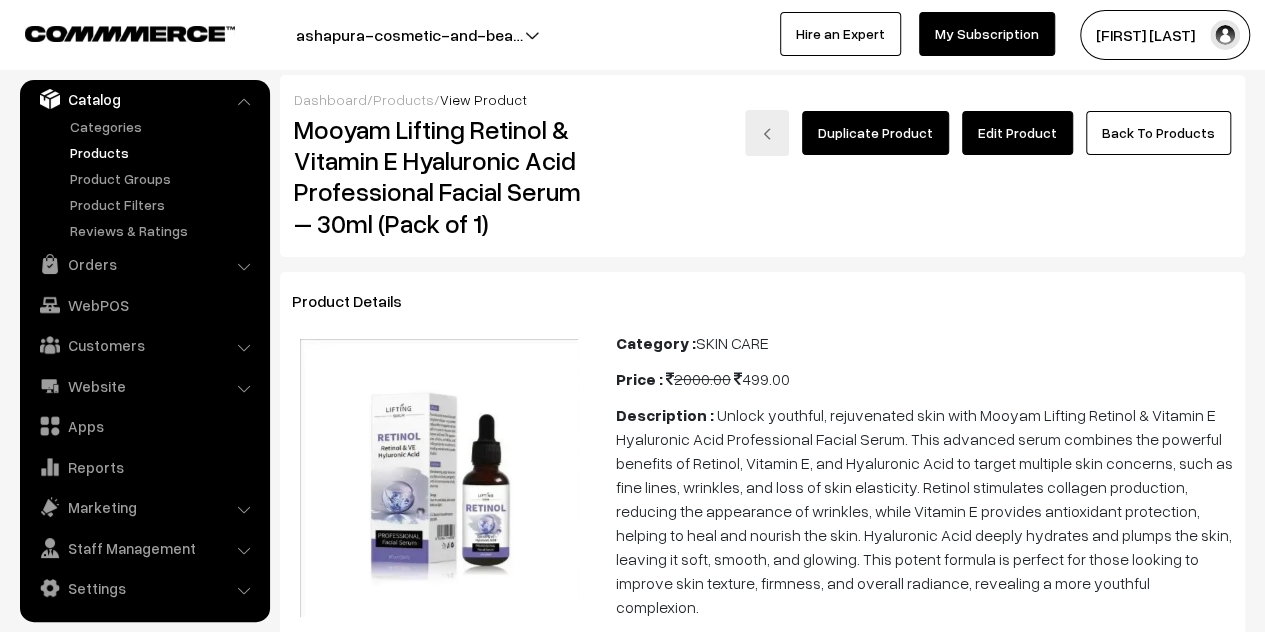 click on "Edit Product" at bounding box center (1017, 133) 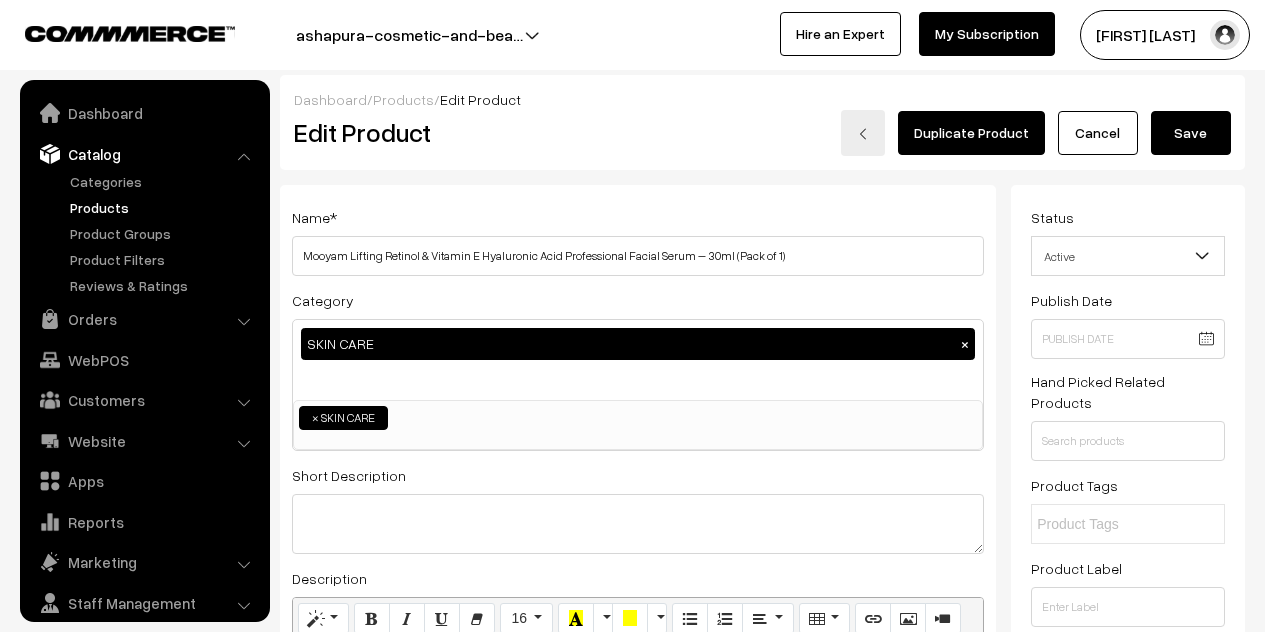 scroll, scrollTop: 0, scrollLeft: 0, axis: both 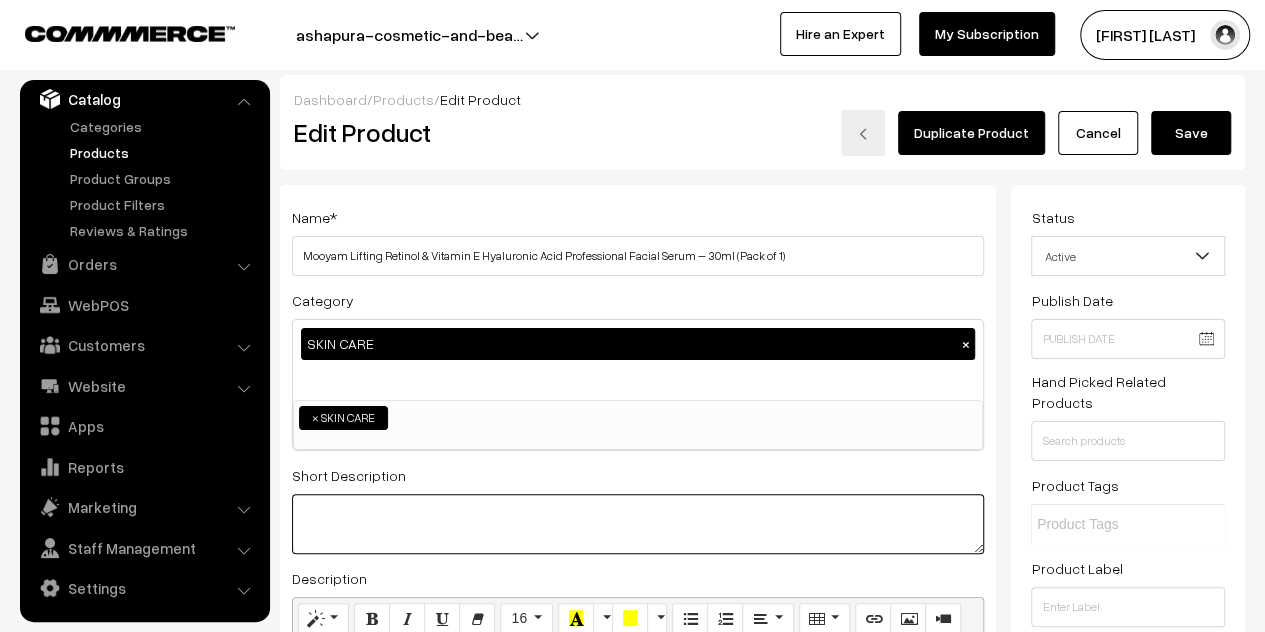 click at bounding box center [638, 524] 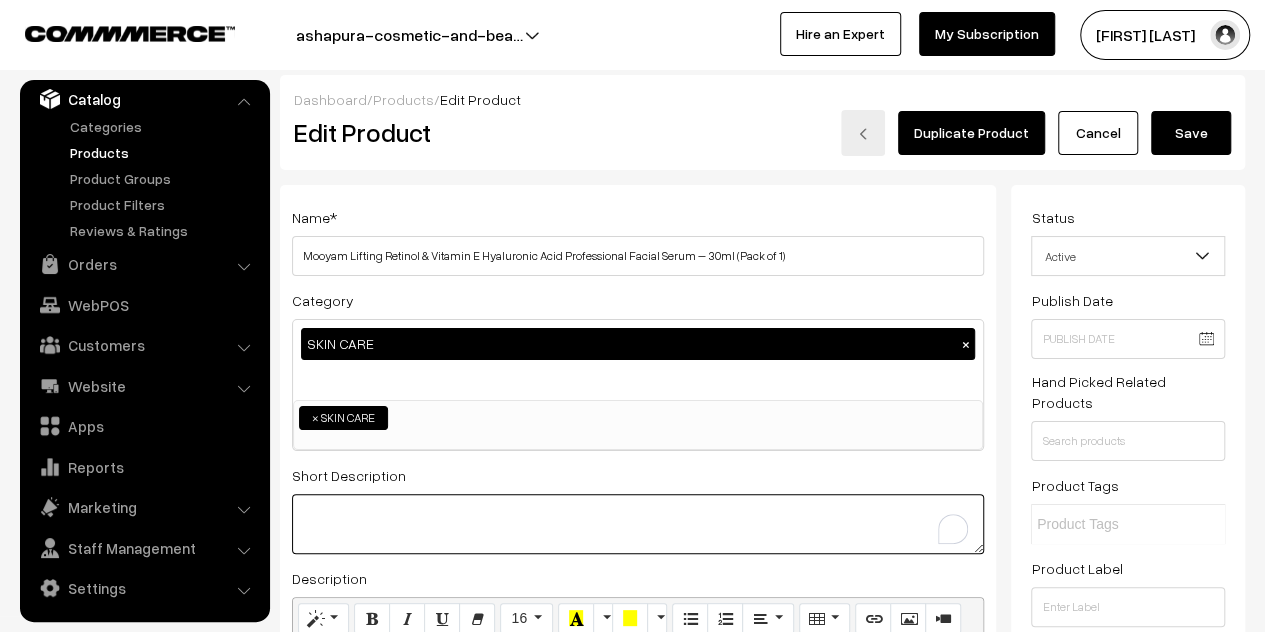 paste on "Unlock youthful, rejuvenated skin with Mooyam Lifting Retinol & Vitamin E Hyaluronic Acid Professional Facial Serum. This advanced serum combines the powerful benefits of Retinol, Vitamin E, and Hyaluronic Acid to target multiple skin concerns, such as fine lines, wrinkles, and loss of skin elasticity. Retinol stimulates collagen production, reducing the appearance of wrinkles, while Vitamin E provides antioxidant protection, helping to heal and nourish the skin. Hyaluronic Acid deeply hydrates and plumps the skin, leaving it soft, smooth, and glowing. This potent formula is perfect for those looking to improve skin texture, firmness, and overall radiance, revealing a more youthful complexion." 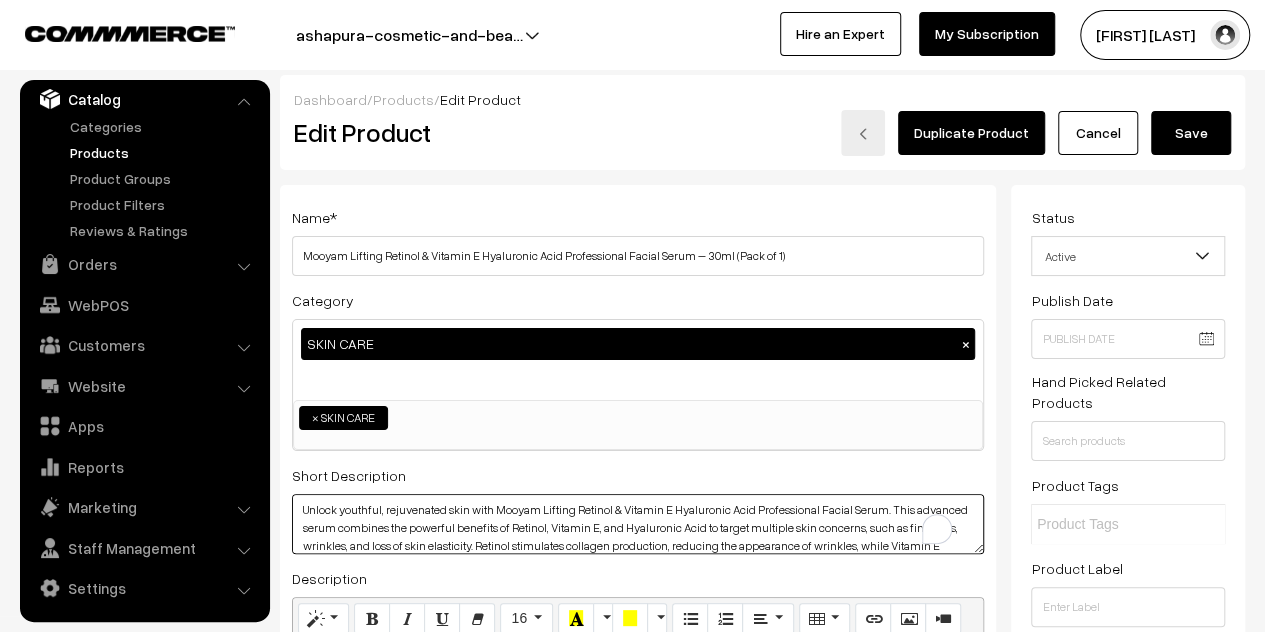 scroll, scrollTop: 53, scrollLeft: 0, axis: vertical 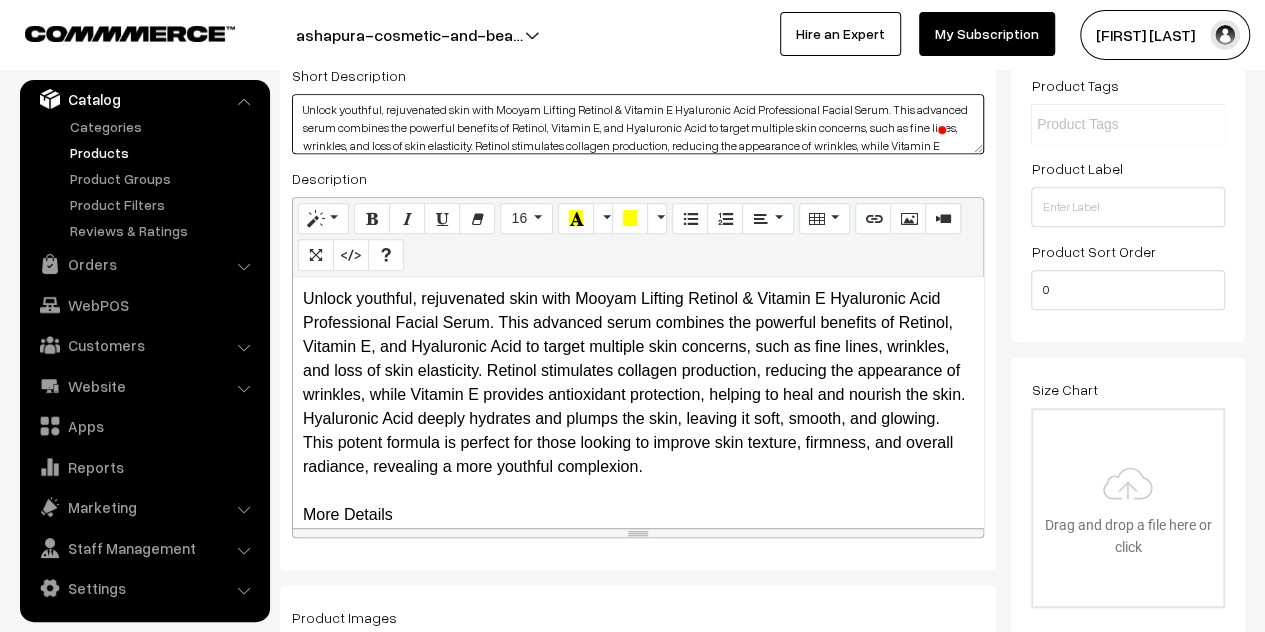 type on "Unlock youthful, rejuvenated skin with Mooyam Lifting Retinol & Vitamin E Hyaluronic Acid Professional Facial Serum. This advanced serum combines the powerful benefits of Retinol, Vitamin E, and Hyaluronic Acid to target multiple skin concerns, such as fine lines, wrinkles, and loss of skin elasticity. Retinol stimulates collagen production, reducing the appearance of wrinkles, while Vitamin E provides antioxidant protection, helping to heal and nourish the skin. Hyaluronic Acid deeply hydrates and plumps the skin, leaving it soft, smooth, and glowing. This potent formula is perfect for those looking to improve skin texture, firmness, and overall radiance, revealing a more youthful complexion." 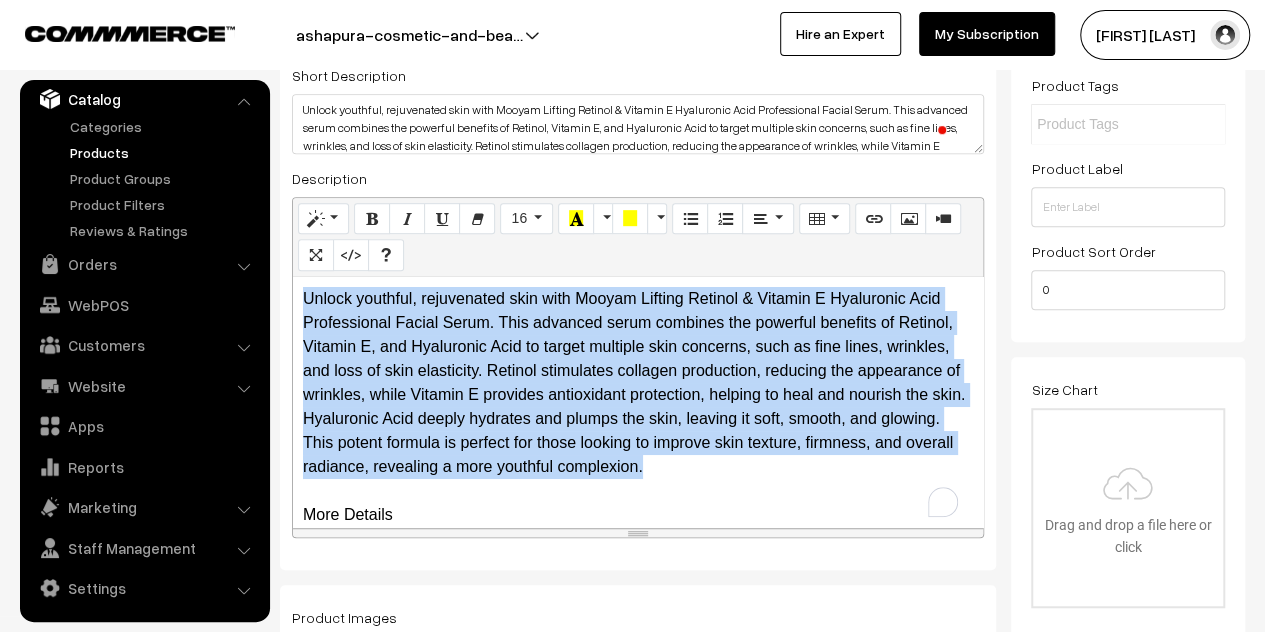 drag, startPoint x: 756, startPoint y: 467, endPoint x: 287, endPoint y: 295, distance: 499.5448 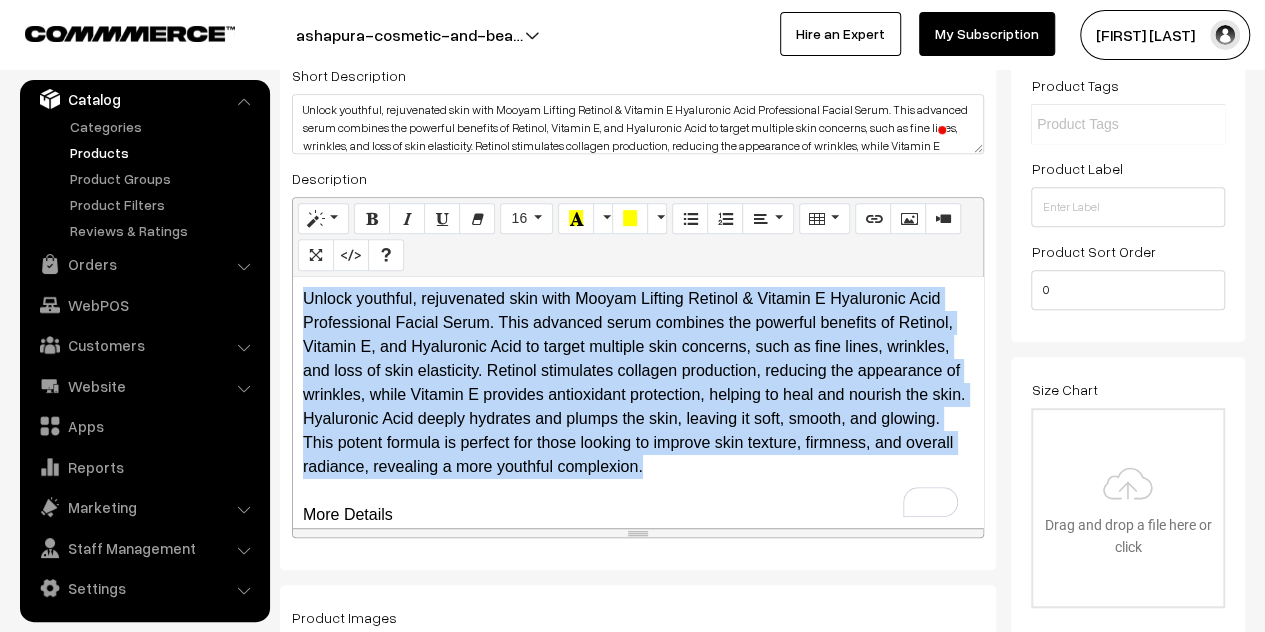 type 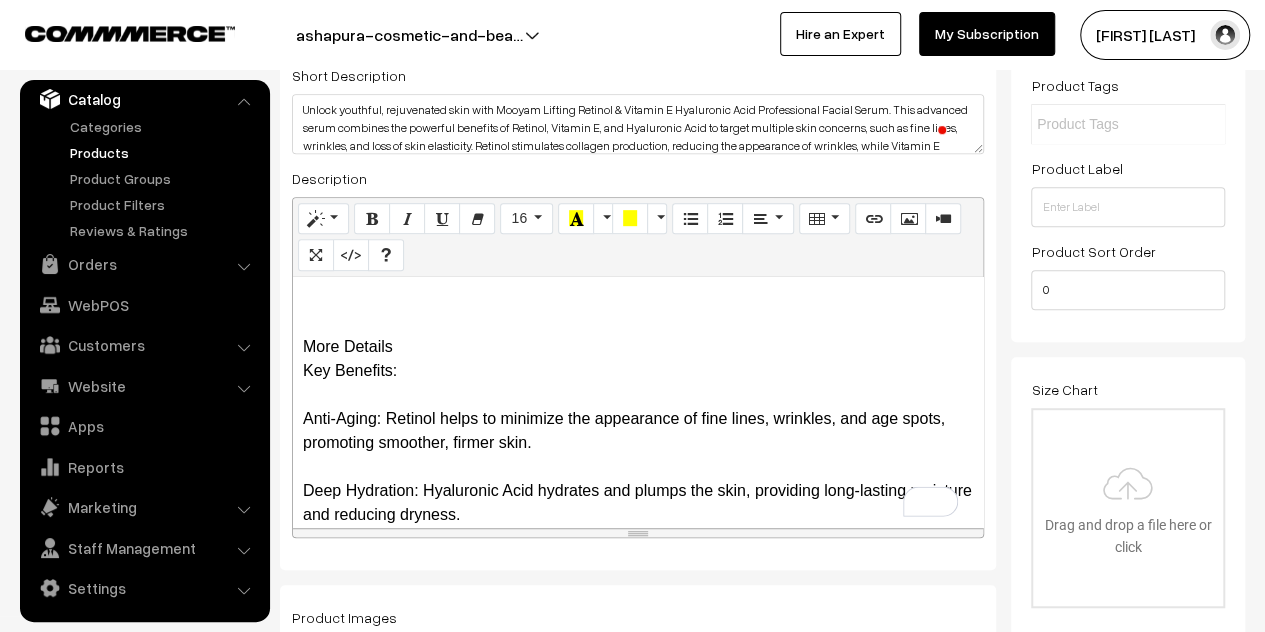 click on "More Details
Key Benefits:
Anti-Aging: Retinol helps to minimize the appearance of fine lines, wrinkles, and age spots, promoting smoother, firmer skin.
Deep Hydration: Hyaluronic Acid hydrates and plumps the skin, providing long-lasting moisture and reducing dryness.
Skin Repair: Vitamin E nourishes and repairs the skin, protecting against free radicals and promoting a healthy glow.
Improved Skin Texture: Helps to even out skin tone and improve overall skin texture, leaving your skin feeling soft and smooth.
Boosts Collagen Production: Retinol enhances collagen production, improving skin elasticity and firmness.
Suitable for All Skin Types: Gentle and effective for all skin types, including sensitive skin.
How to Use:
Cleanse your face thoroughly.
Apply a few drops of the serum onto your face and neck.
Gently massage the serum in upward circular motions until fully absorbed.
Follow with your favorite moisturizer or sunscreen.
Package Contents:" at bounding box center (638, 402) 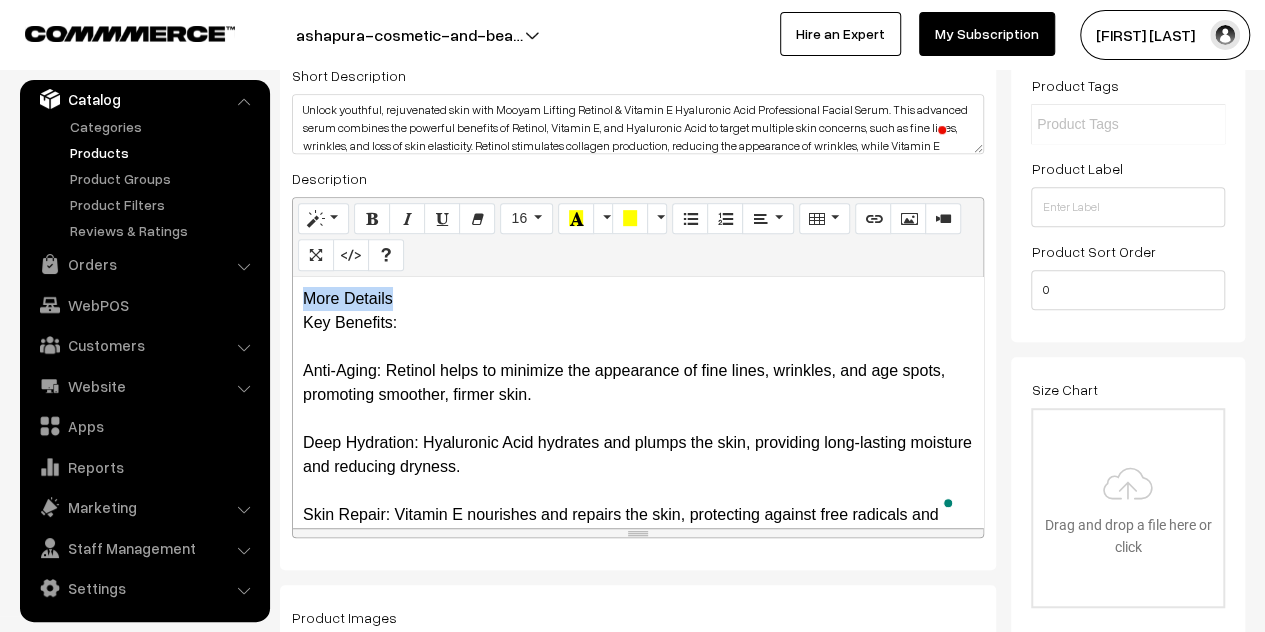 drag, startPoint x: 409, startPoint y: 307, endPoint x: 301, endPoint y: 285, distance: 110.217964 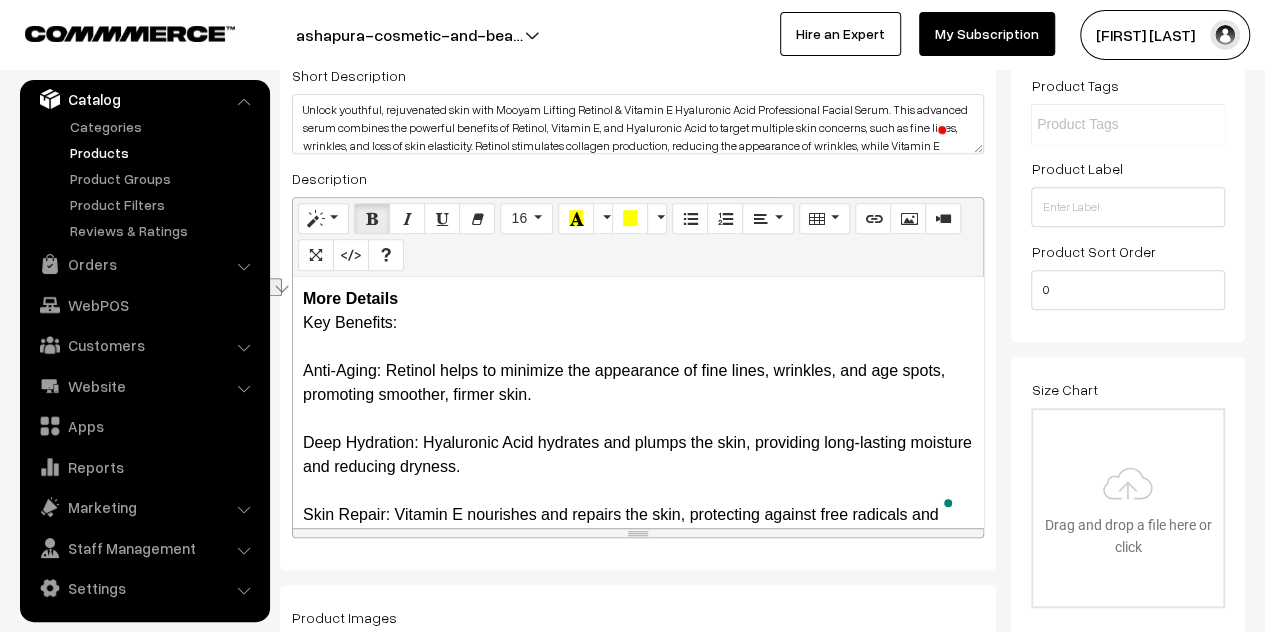 click on "More Details
Key Benefits:
Anti-Aging: Retinol helps to minimize the appearance of fine lines, wrinkles, and age spots, promoting smoother, firmer skin.
Deep Hydration: Hyaluronic Acid hydrates and plumps the skin, providing long-lasting moisture and reducing dryness.
Skin Repair: Vitamin E nourishes and repairs the skin, protecting against free radicals and promoting a healthy glow.
Improved Skin Texture: Helps to even out skin tone and improve overall skin texture, leaving your skin feeling soft and smooth.
Boosts Collagen Production: Retinol enhances collagen production, improving skin elasticity and firmness.
Suitable for All Skin Types: Gentle and effective for all skin types, including sensitive skin.
How to Use:
Cleanse your face thoroughly.
Apply a few drops of the serum onto your face and neck.
Gently massage the serum in upward circular motions until fully absorbed.
Follow with your favorite moisturizer or sunscreen.
Package Contents:" at bounding box center [638, 402] 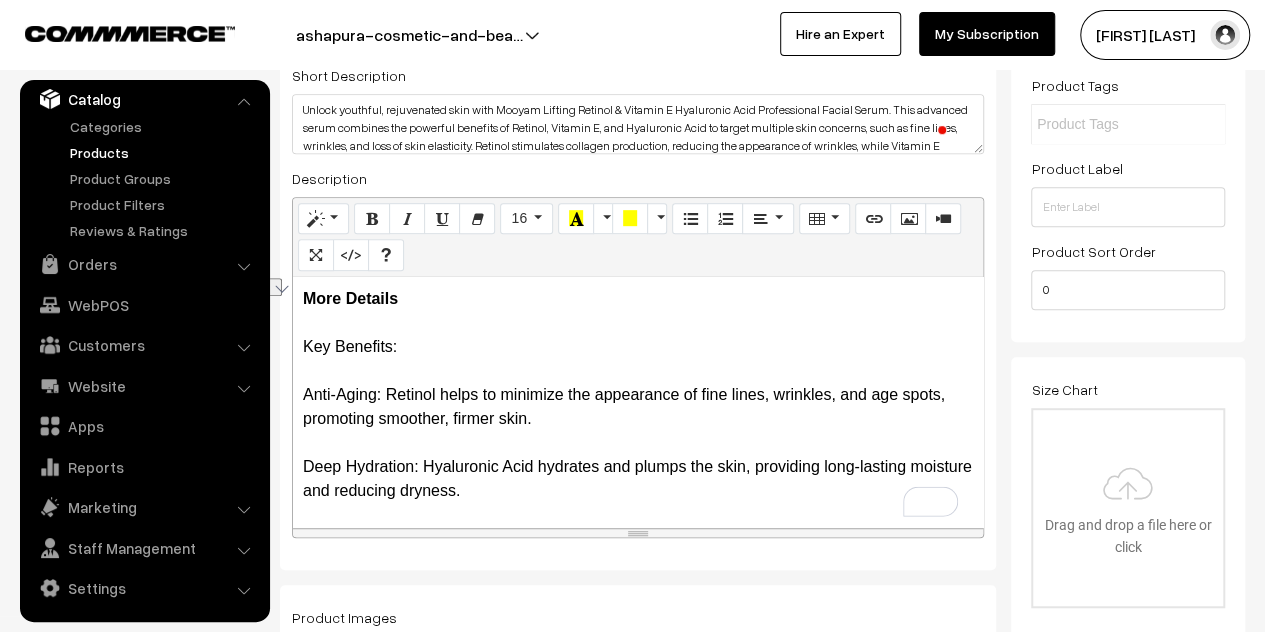 drag, startPoint x: 412, startPoint y: 342, endPoint x: 306, endPoint y: 348, distance: 106.16968 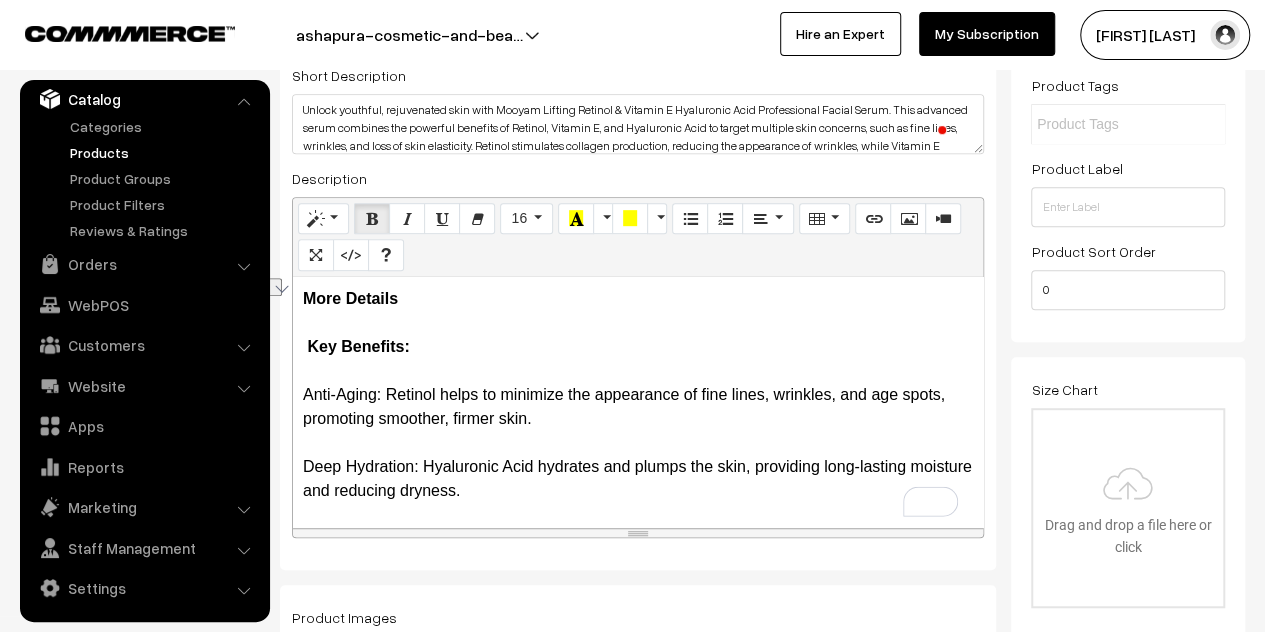 click on "More Details   Key Benefits:
Anti-Aging: Retinol helps to minimize the appearance of fine lines, wrinkles, and age spots, promoting smoother, firmer skin.
Deep Hydration: Hyaluronic Acid hydrates and plumps the skin, providing long-lasting moisture and reducing dryness.
Skin Repair: Vitamin E nourishes and repairs the skin, protecting against free radicals and promoting a healthy glow.
Improved Skin Texture: Helps to even out skin tone and improve overall skin texture, leaving your skin feeling soft and smooth.
Boosts Collagen Production: Retinol enhances collagen production, improving skin elasticity and firmness.
Suitable for All Skin Types: Gentle and effective for all skin types, including sensitive skin.
How to Use:
Cleanse your face thoroughly.
Apply a few drops of the serum onto your face and neck.
Gently massage the serum in upward circular motions until fully absorbed.
Follow with your favorite moisturizer or sunscreen.
Package Contents:" at bounding box center (638, 402) 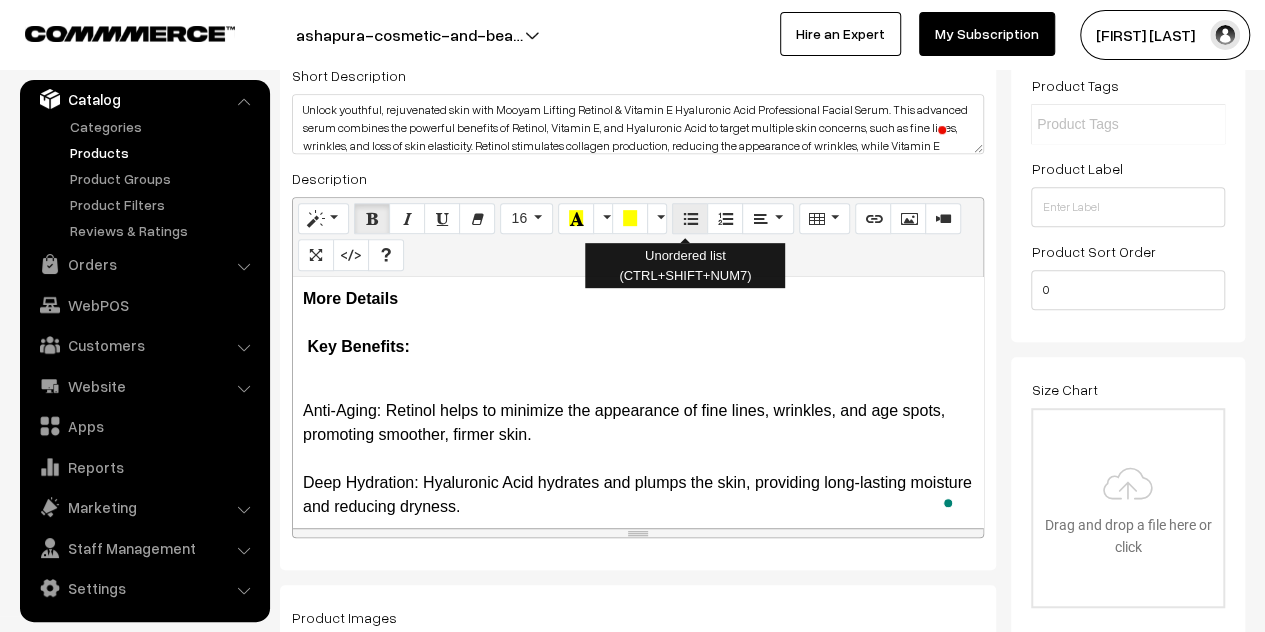 click at bounding box center (690, 219) 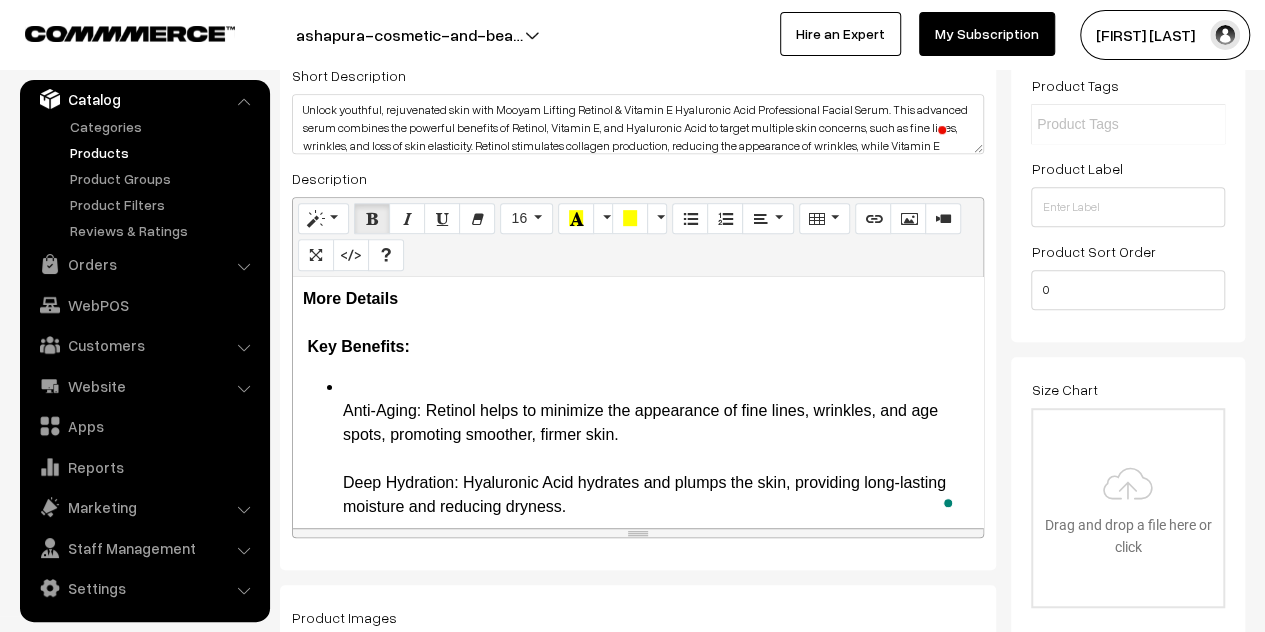 click on "Anti-Aging: Retinol helps to minimize the appearance of fine lines, wrinkles, and age spots, promoting smoother, firmer skin.
Deep Hydration: Hyaluronic Acid hydrates and plumps the skin, providing long-lasting moisture and reducing dryness.
Skin Repair: Vitamin E nourishes and repairs the skin, protecting against free radicals and promoting a healthy glow.
Improved Skin Texture: Helps to even out skin tone and improve overall skin texture, leaving your skin feeling soft and smooth.
Boosts Collagen Production: Retinol enhances collagen production, improving skin elasticity and firmness.
Suitable for All Skin Types: Gentle and effective for all skin types, including sensitive skin.
How to Use:
Cleanse your face thoroughly.
Apply a few drops of the serum onto your face and neck.
Gently massage the serum in upward circular motions until fully absorbed.
Follow with your favorite moisturizer or sunscreen.
Package Contents:" at bounding box center (658, 759) 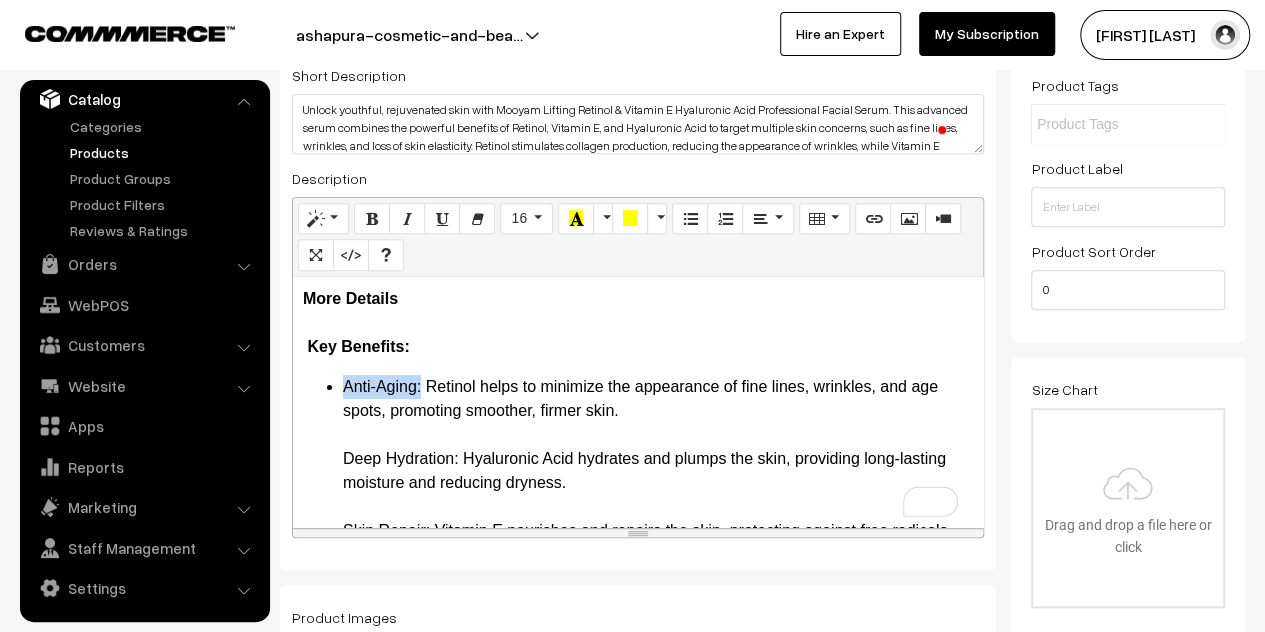 drag, startPoint x: 422, startPoint y: 385, endPoint x: 344, endPoint y: 388, distance: 78.05767 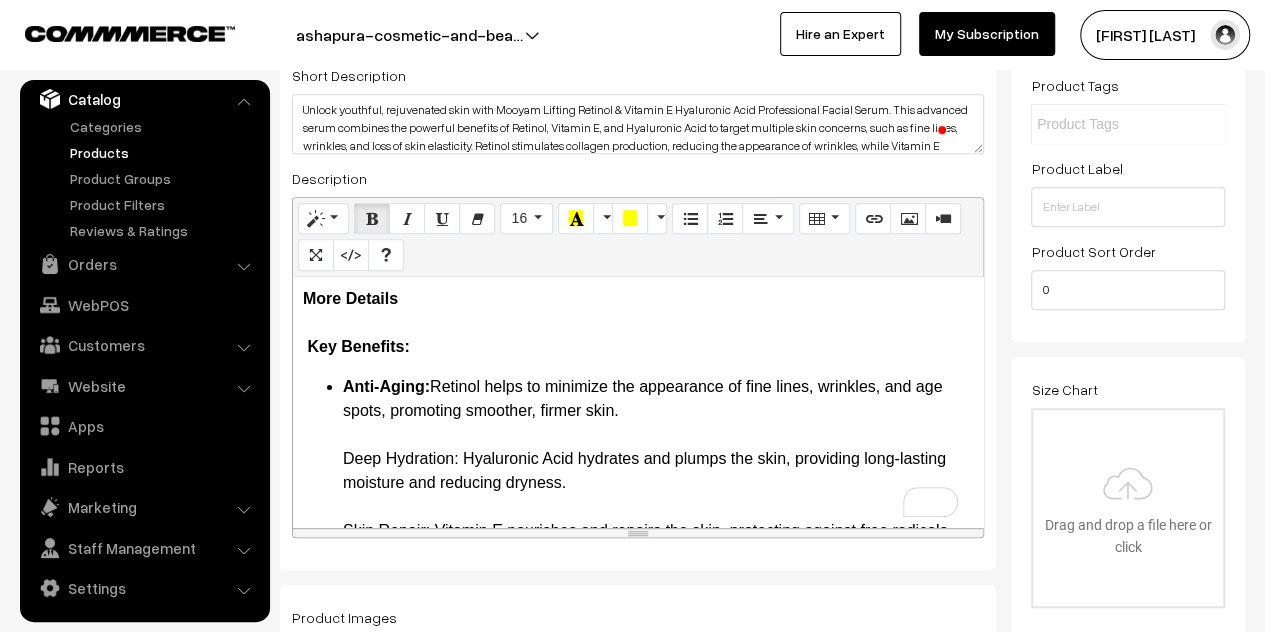 click on "Anti-Aging:  Retinol helps to minimize the appearance of fine lines, wrinkles, and age spots, promoting smoother, firmer skin.
Deep Hydration: Hyaluronic Acid hydrates and plumps the skin, providing long-lasting moisture and reducing dryness.
Skin Repair: Vitamin E nourishes and repairs the skin, protecting against free radicals and promoting a healthy glow.
Improved Skin Texture: Helps to even out skin tone and improve overall skin texture, leaving your skin feeling soft and smooth.
Boosts Collagen Production: Retinol enhances collagen production, improving skin elasticity and firmness.
Suitable for All Skin Types: Gentle and effective for all skin types, including sensitive skin.
How to Use:
Cleanse your face thoroughly.
Apply a few drops of the serum onto your face and neck.
Gently massage the serum in upward circular motions until fully absorbed.
Follow with your favorite moisturizer or sunscreen.
Package Contents:" at bounding box center (638, 747) 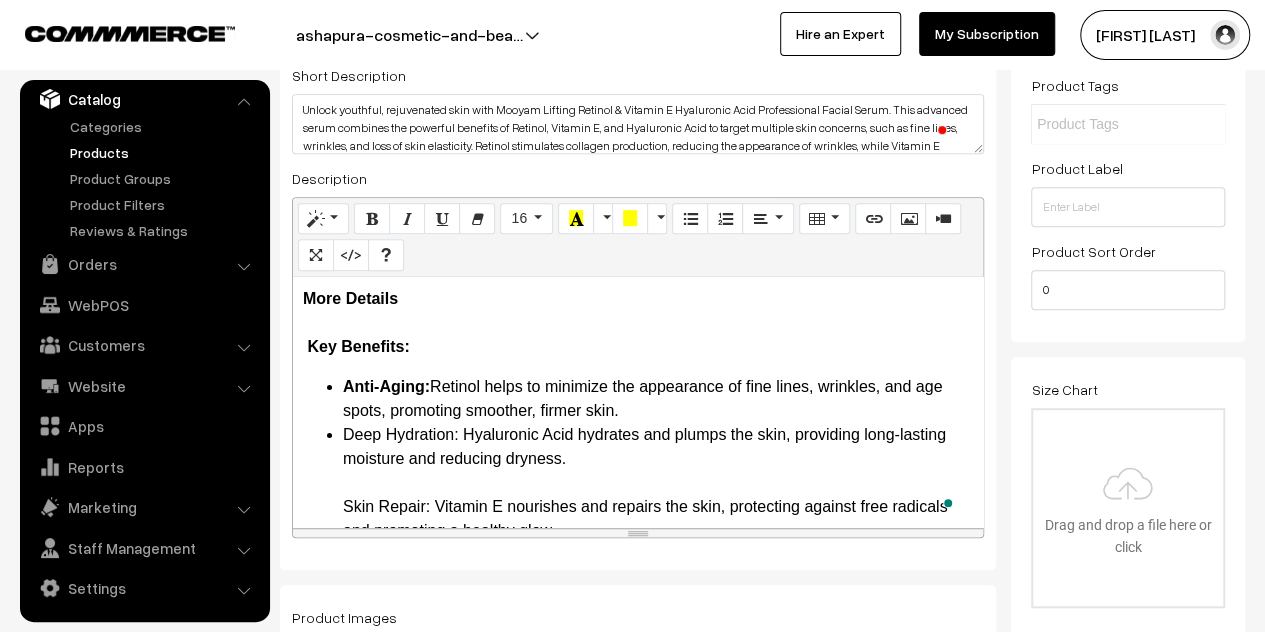 click on "Anti-Aging:  Retinol helps to minimize the appearance of fine lines, wrinkles, and age spots, promoting smoother, firmer skin. Deep Hydration: Hyaluronic Acid hydrates and plumps the skin, providing long-lasting moisture and reducing dryness.
Skin Repair: Vitamin E nourishes and repairs the skin, protecting against free radicals and promoting a healthy glow.
Improved Skin Texture: Helps to even out skin tone and improve overall skin texture, leaving your skin feeling soft and smooth.
Boosts Collagen Production: Retinol enhances collagen production, improving skin elasticity and firmness.
Suitable for All Skin Types: Gentle and effective for all skin types, including sensitive skin.
How to Use:
Cleanse your face thoroughly.
Apply a few drops of the serum onto your face and neck.
Gently massage the serum in upward circular motions until fully absorbed.
Follow with your favorite moisturizer or sunscreen.
Package Contents:" at bounding box center (638, 735) 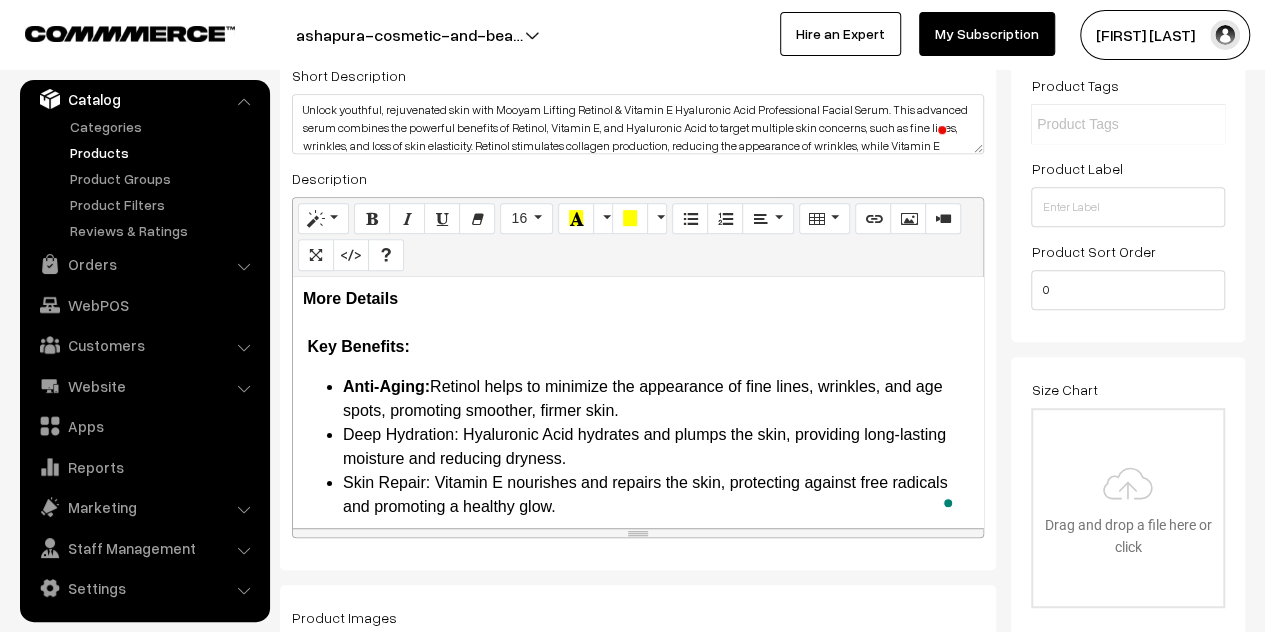 scroll, scrollTop: 13, scrollLeft: 0, axis: vertical 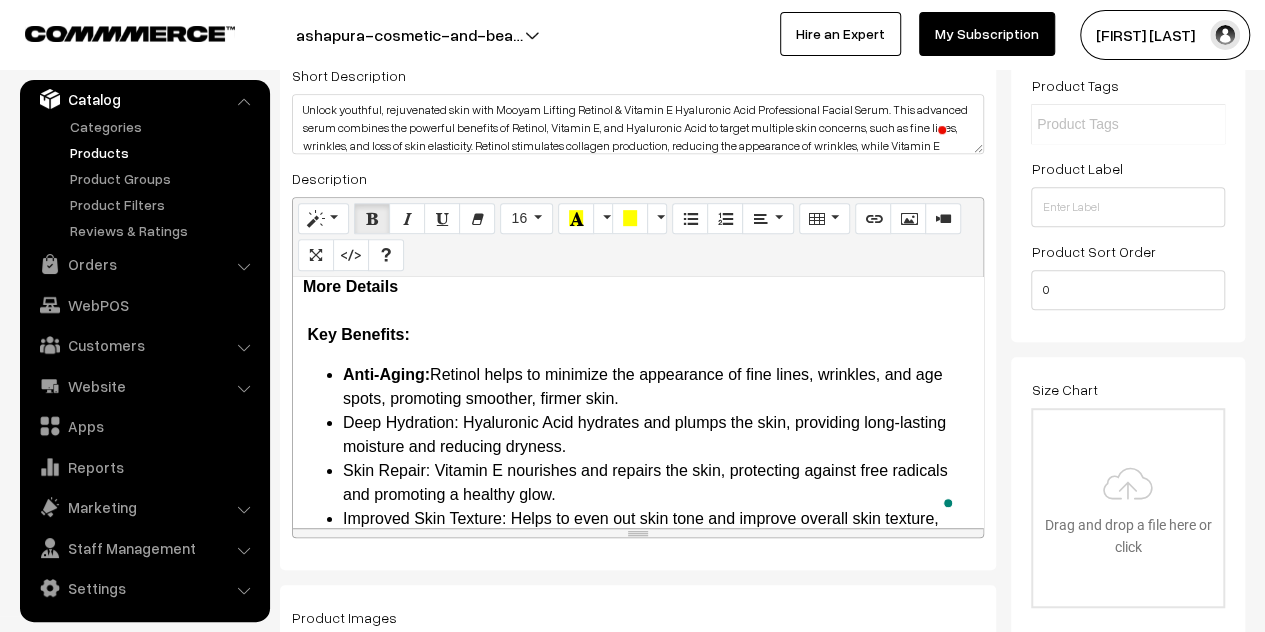 click on "Anti-Aging:  Retinol helps to minimize the appearance of fine lines, wrinkles, and age spots, promoting smoother, firmer skin." at bounding box center (658, 387) 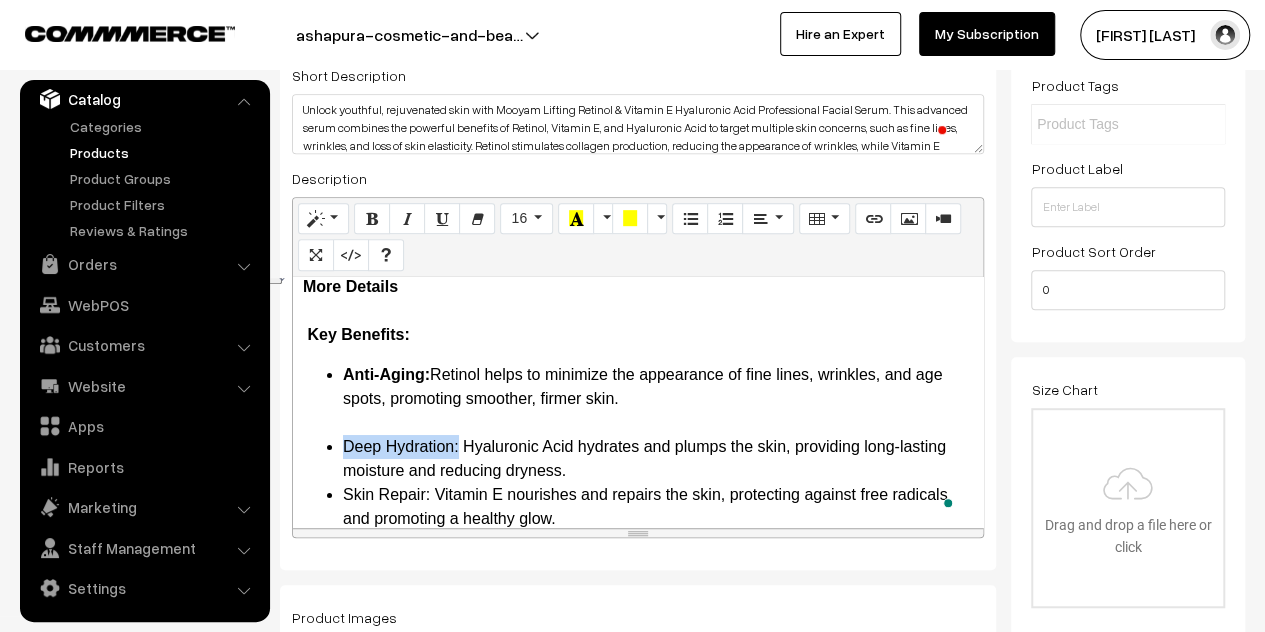 drag, startPoint x: 459, startPoint y: 449, endPoint x: 346, endPoint y: 444, distance: 113.110565 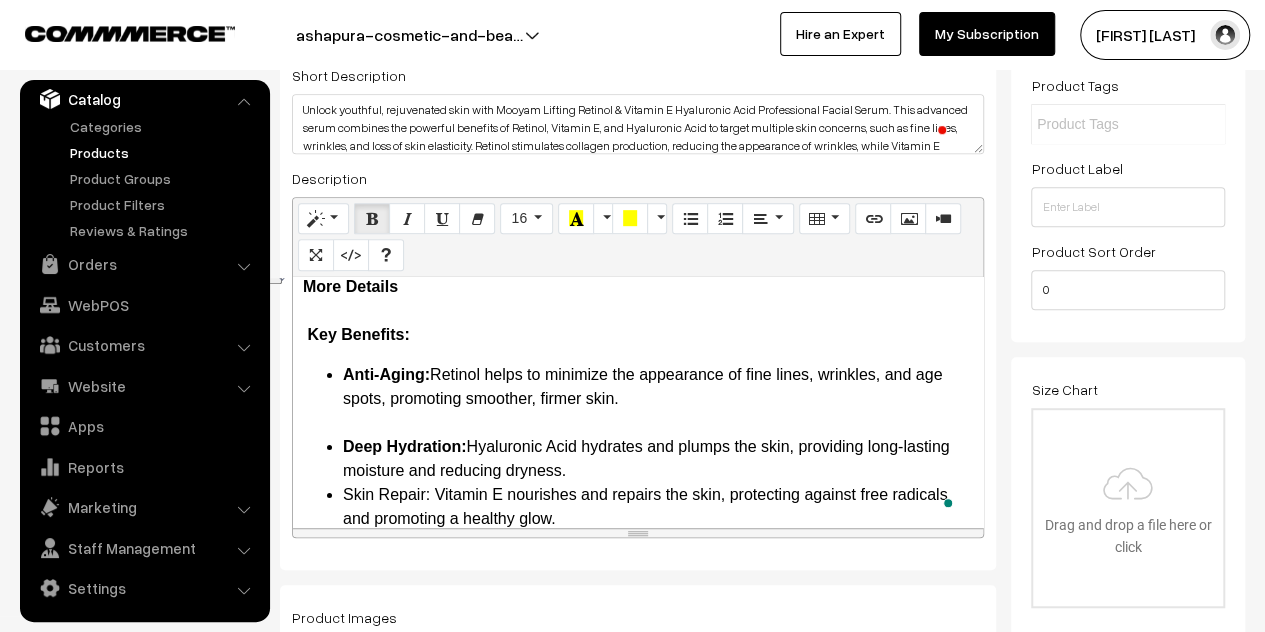 click on "Deep Hydration:  Hyaluronic Acid hydrates and plumps the skin, providing long-lasting moisture and reducing dryness." at bounding box center [658, 459] 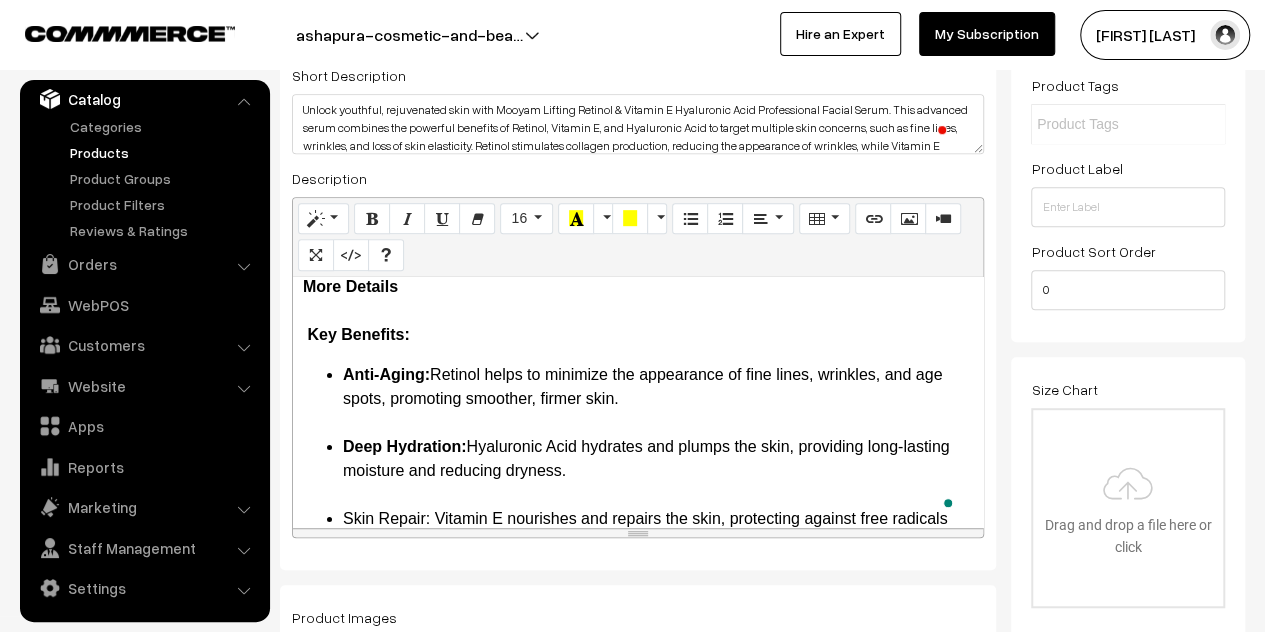 scroll, scrollTop: 97, scrollLeft: 0, axis: vertical 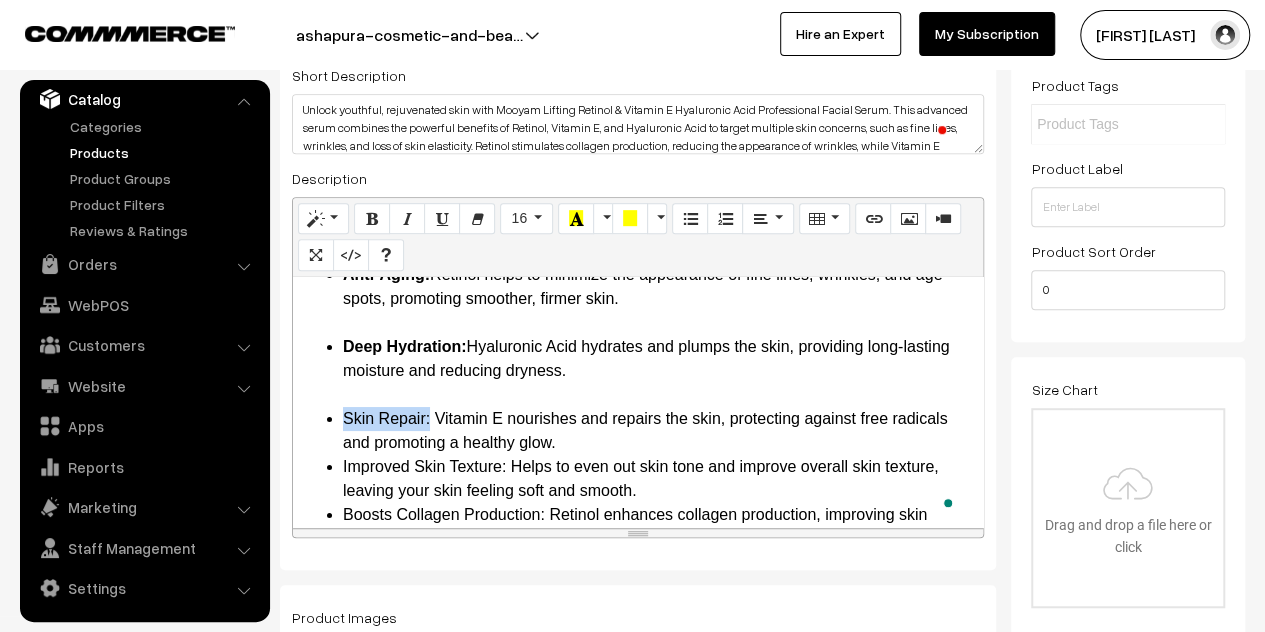 drag, startPoint x: 430, startPoint y: 419, endPoint x: 338, endPoint y: 424, distance: 92.13577 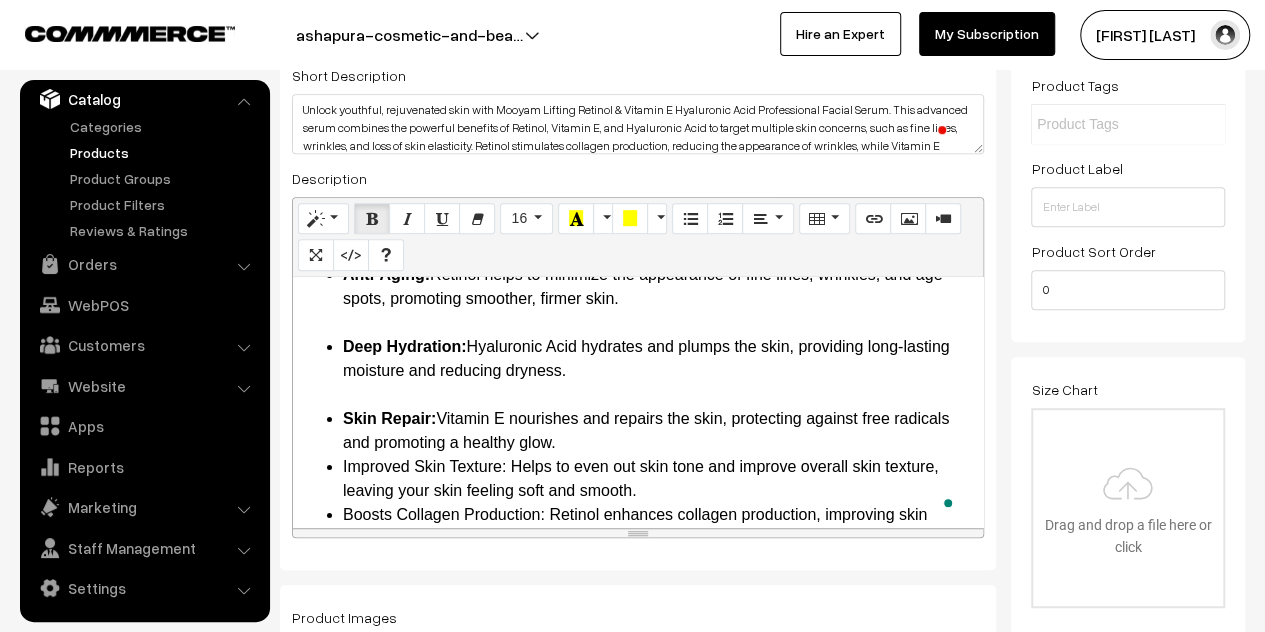 click on "Skin Repair:  Vitamin E nourishes and repairs the skin, protecting against free radicals and promoting a healthy glow." at bounding box center [658, 431] 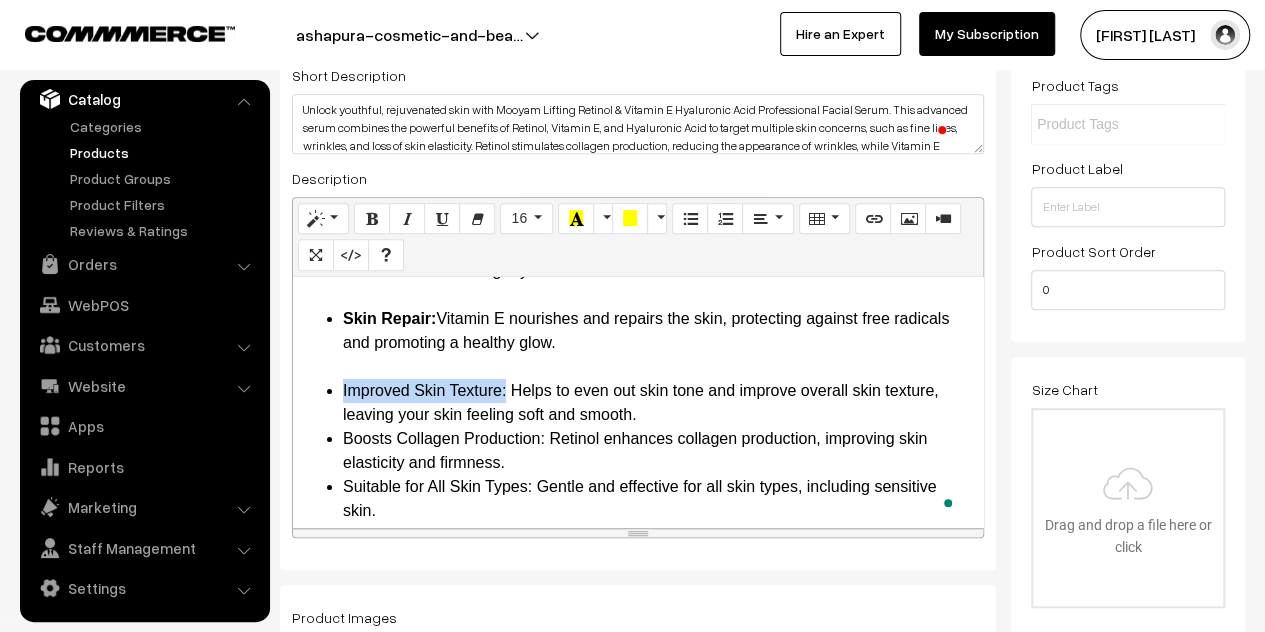 drag, startPoint x: 507, startPoint y: 395, endPoint x: 339, endPoint y: 393, distance: 168.0119 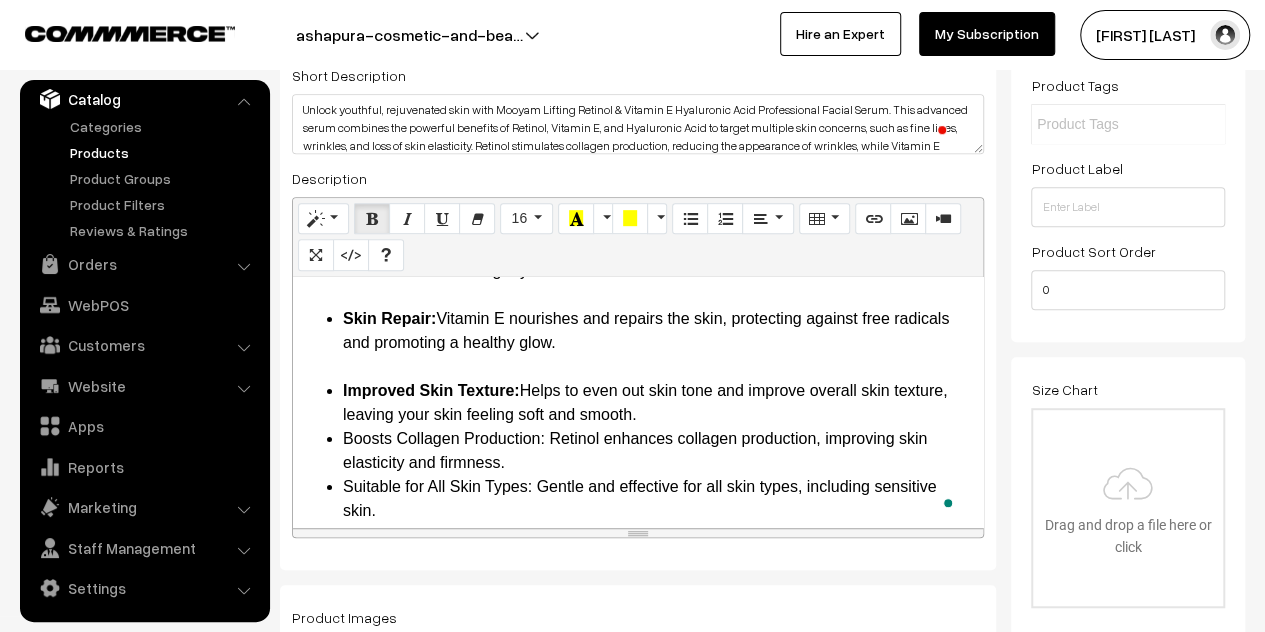 click on "Improved Skin Texture:  Helps to even out skin tone and improve overall skin texture, leaving your skin feeling soft and smooth." at bounding box center [658, 403] 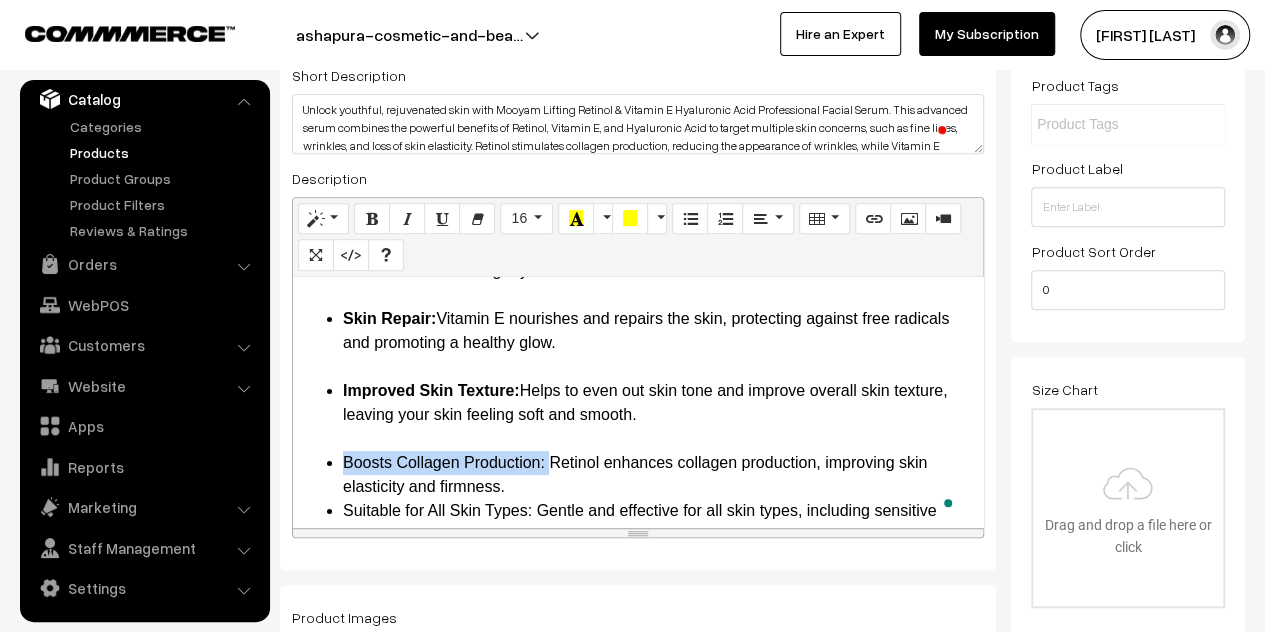 drag, startPoint x: 548, startPoint y: 461, endPoint x: 344, endPoint y: 463, distance: 204.0098 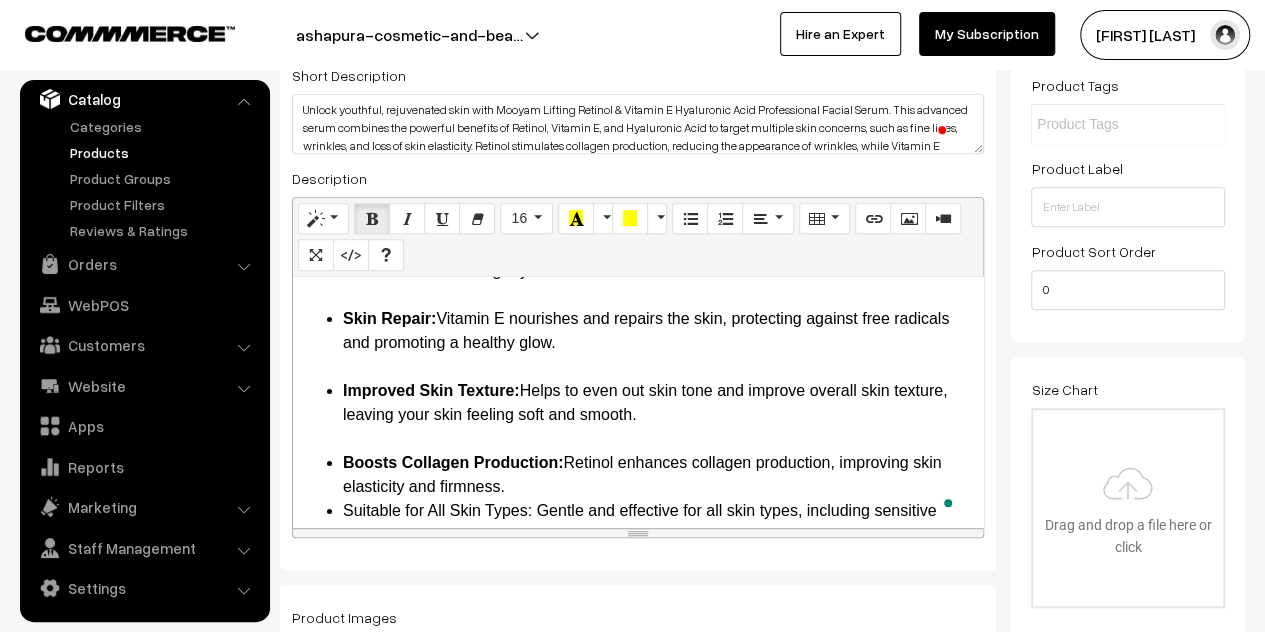 click on "Boosts Collagen Production:  Retinol enhances collagen production, improving skin elasticity and firmness." at bounding box center (658, 475) 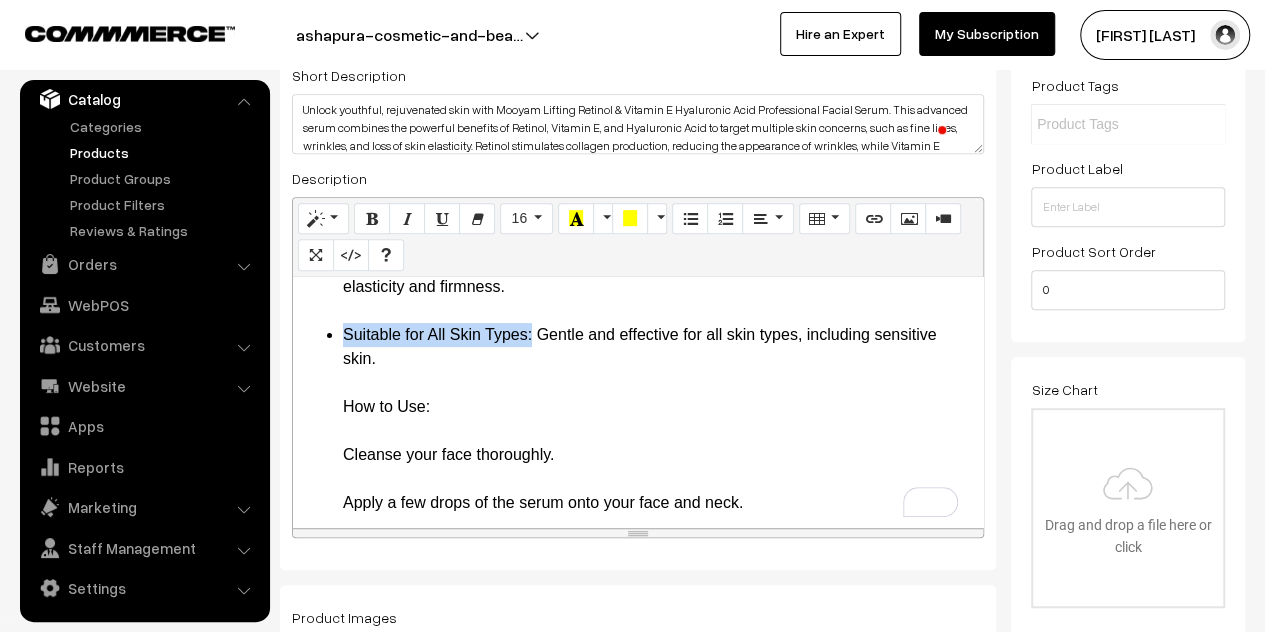drag, startPoint x: 532, startPoint y: 337, endPoint x: 344, endPoint y: 334, distance: 188.02394 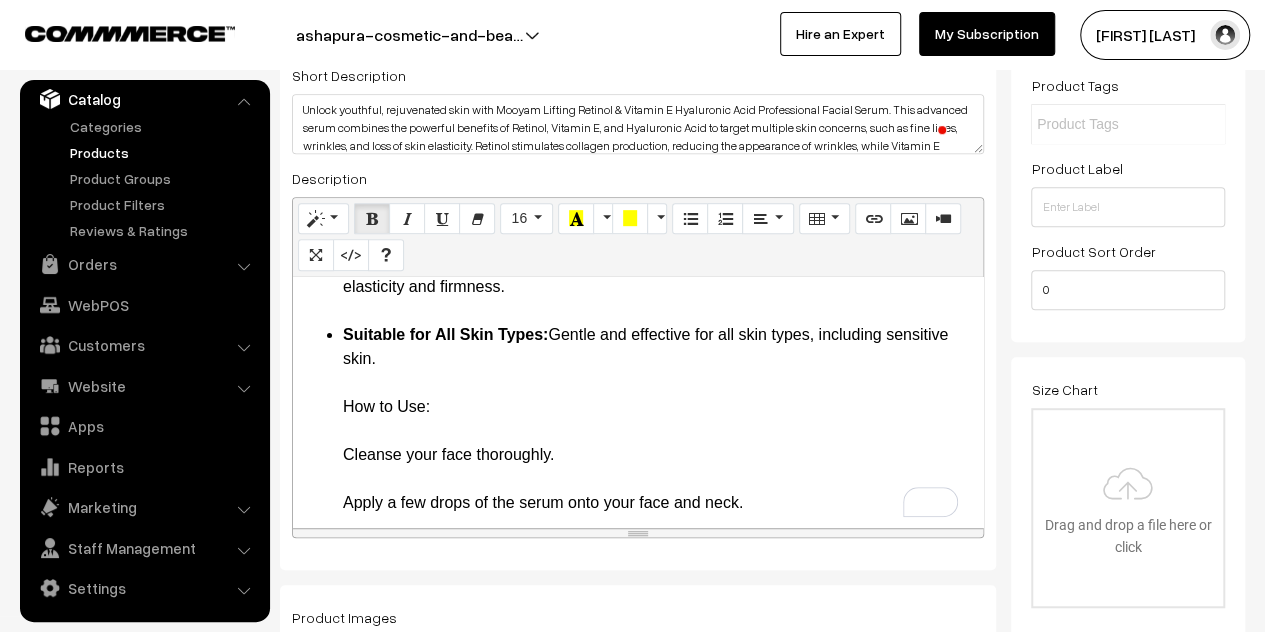 drag, startPoint x: 436, startPoint y: 404, endPoint x: 342, endPoint y: 408, distance: 94.08507 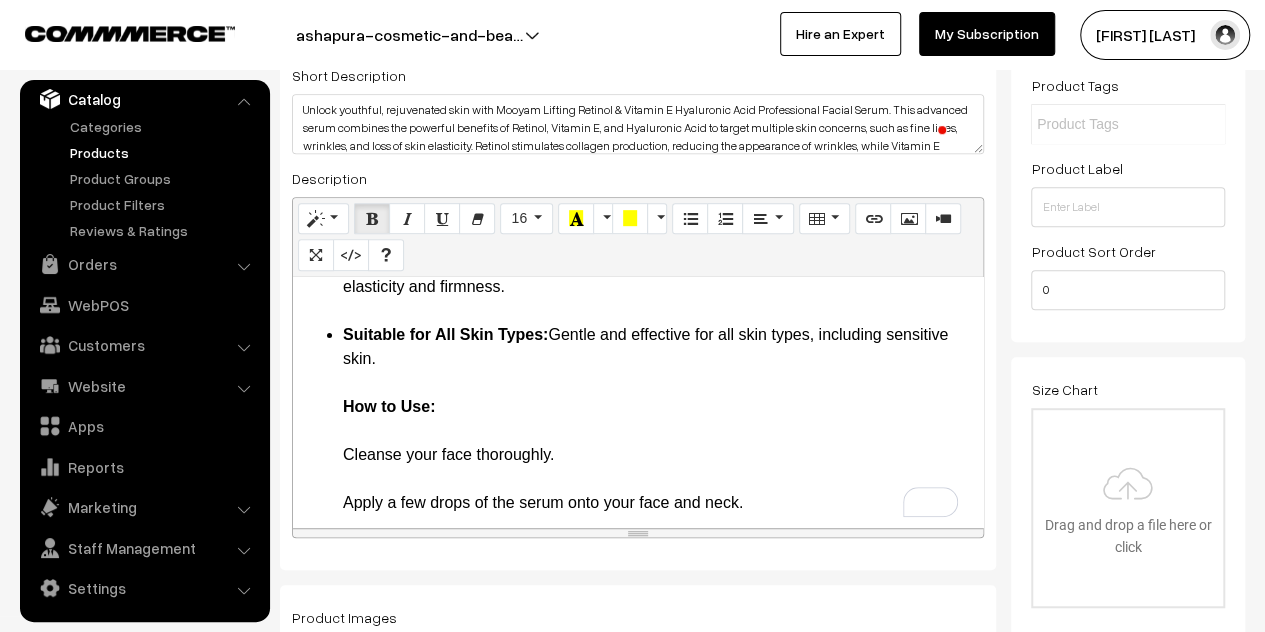 click on "Anti-Aging:  Retinol helps to minimize the appearance of fine lines, wrinkles, and age spots, promoting smoother, firmer skin. Deep Hydration:  Hyaluronic Acid hydrates and plumps the skin, providing long-lasting moisture and reducing dryness. Skin Repair:  Vitamin E nourishes and repairs the skin, protecting against free radicals and promoting a healthy glow. Improved Skin Texture:  Helps to even out skin tone and improve overall skin texture, leaving your skin feeling soft and smooth. Boosts Collagen Production:  Retinol enhances collagen production, improving skin elasticity and firmness. Suitable for All Skin Types:  Gentle and effective for all skin types, including sensitive skin.
How to Use:
Cleanse your face thoroughly.
Apply a few drops of the serum onto your face and neck.
Gently massage the serum in upward circular motions until fully absorbed.
Follow with your favorite moisturizer or sunscreen.
Package Contents:" at bounding box center [638, 335] 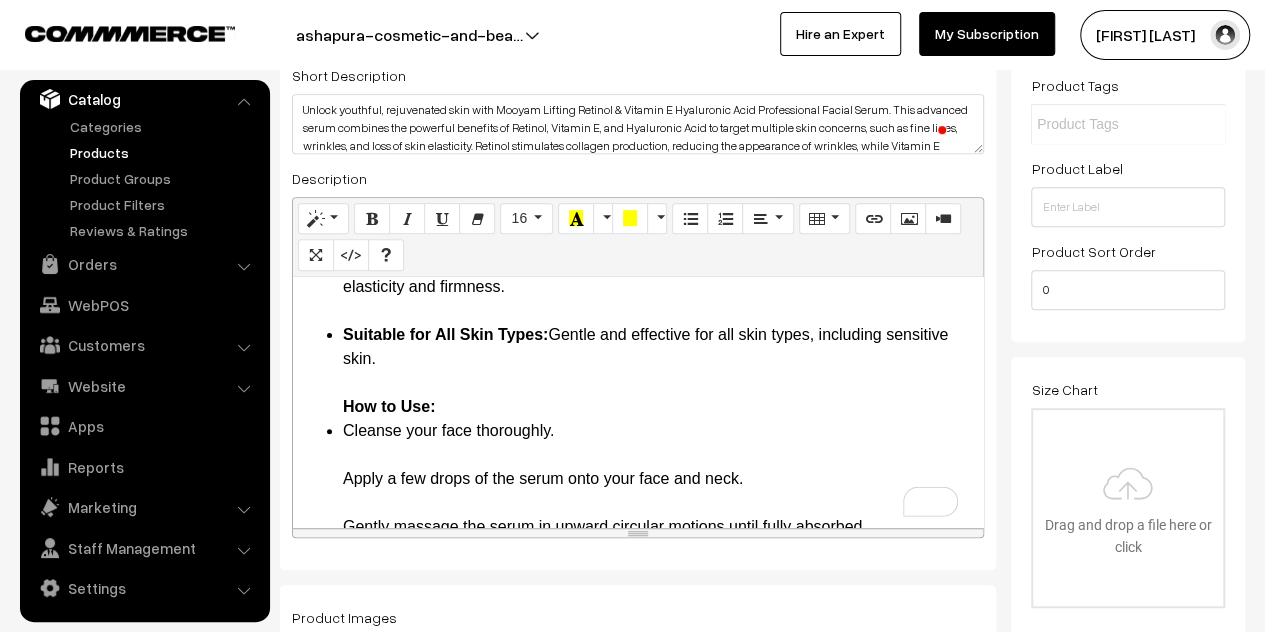 click on "Suitable for All Skin Types:  Gentle and effective for all skin types, including sensitive skin.
How to Use:" at bounding box center [658, 371] 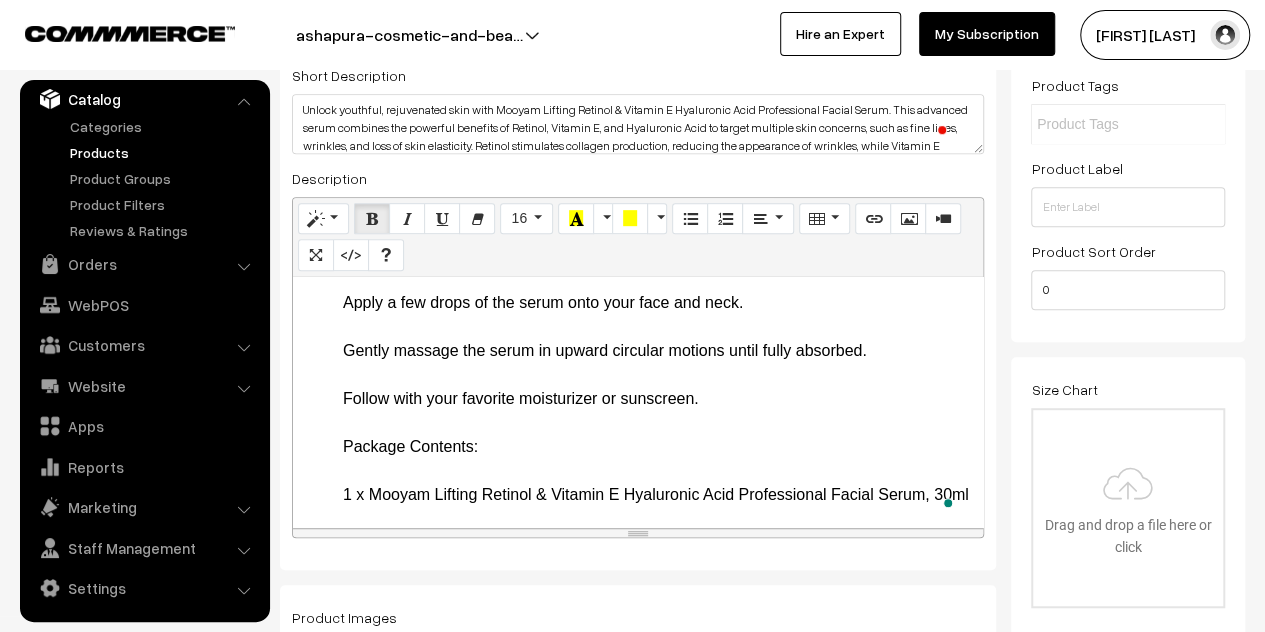 click on "Anti-Aging:  Retinol helps to minimize the appearance of fine lines, wrinkles, and age spots, promoting smoother, firmer skin. Deep Hydration:  Hyaluronic Acid hydrates and plumps the skin, providing long-lasting moisture and reducing dryness. Skin Repair:  Vitamin E nourishes and repairs the skin, protecting against free radicals and promoting a healthy glow. Improved Skin Texture:  Helps to even out skin tone and improve overall skin texture, leaving your skin feeling soft and smooth. Boosts Collagen Production:  Retinol enhances collagen production, improving skin elasticity and firmness. Suitable for All Skin Types:  Gentle and effective for all skin types, including sensitive skin.
How to Use: Cleanse your face thoroughly.
Apply a few drops of the serum onto your face and neck.
Gently massage the serum in upward circular motions until fully absorbed.
Follow with your favorite moisturizer or sunscreen.
Package Contents:" at bounding box center (638, 135) 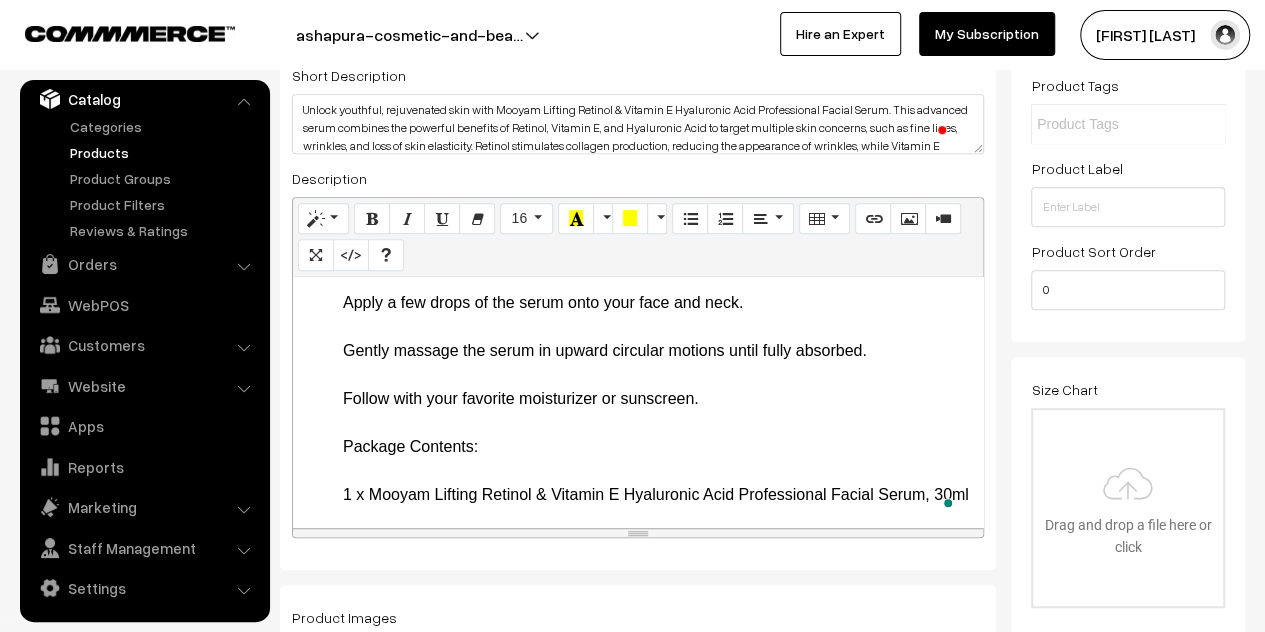 click on "Anti-Aging:  Retinol helps to minimize the appearance of fine lines, wrinkles, and age spots, promoting smoother, firmer skin. Deep Hydration:  Hyaluronic Acid hydrates and plumps the skin, providing long-lasting moisture and reducing dryness. Skin Repair:  Vitamin E nourishes and repairs the skin, protecting against free radicals and promoting a healthy glow. Improved Skin Texture:  Helps to even out skin tone and improve overall skin texture, leaving your skin feeling soft and smooth. Boosts Collagen Production:  Retinol enhances collagen production, improving skin elasticity and firmness. Suitable for All Skin Types:  Gentle and effective for all skin types, including sensitive skin.
How to Use: Cleanse your face thoroughly.
Apply a few drops of the serum onto your face and neck.
Gently massage the serum in upward circular motions until fully absorbed.
Follow with your favorite moisturizer or sunscreen.
Package Contents:" at bounding box center [638, 135] 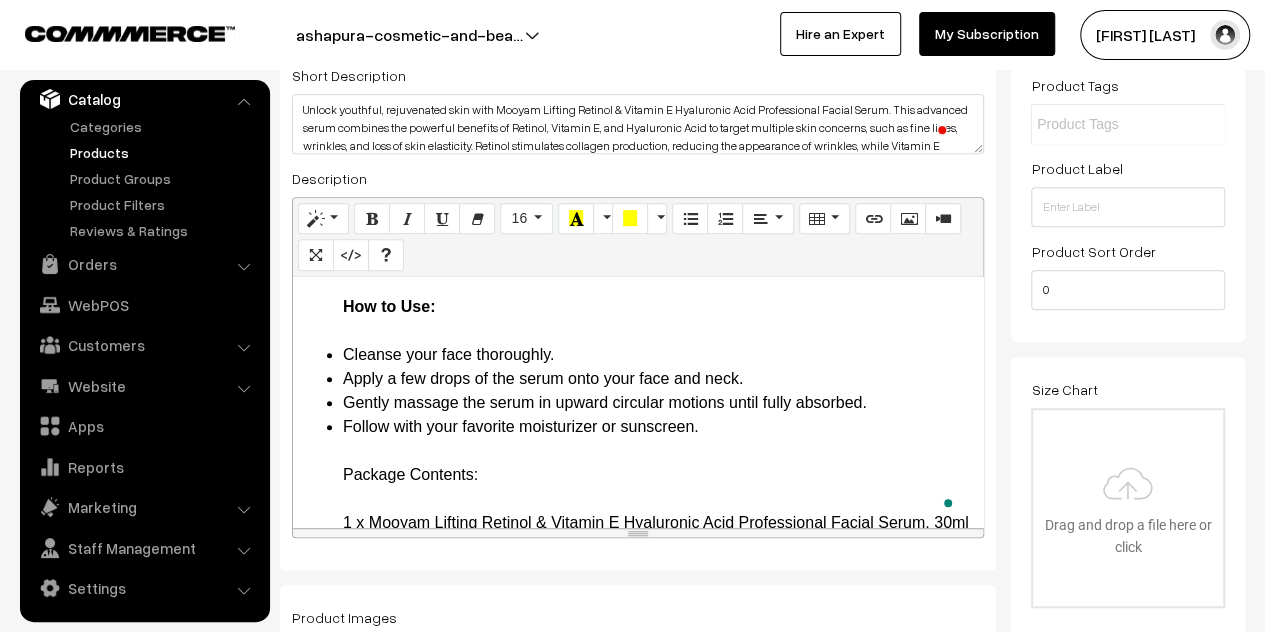 click on "Cleanse your face thoroughly." at bounding box center (658, 355) 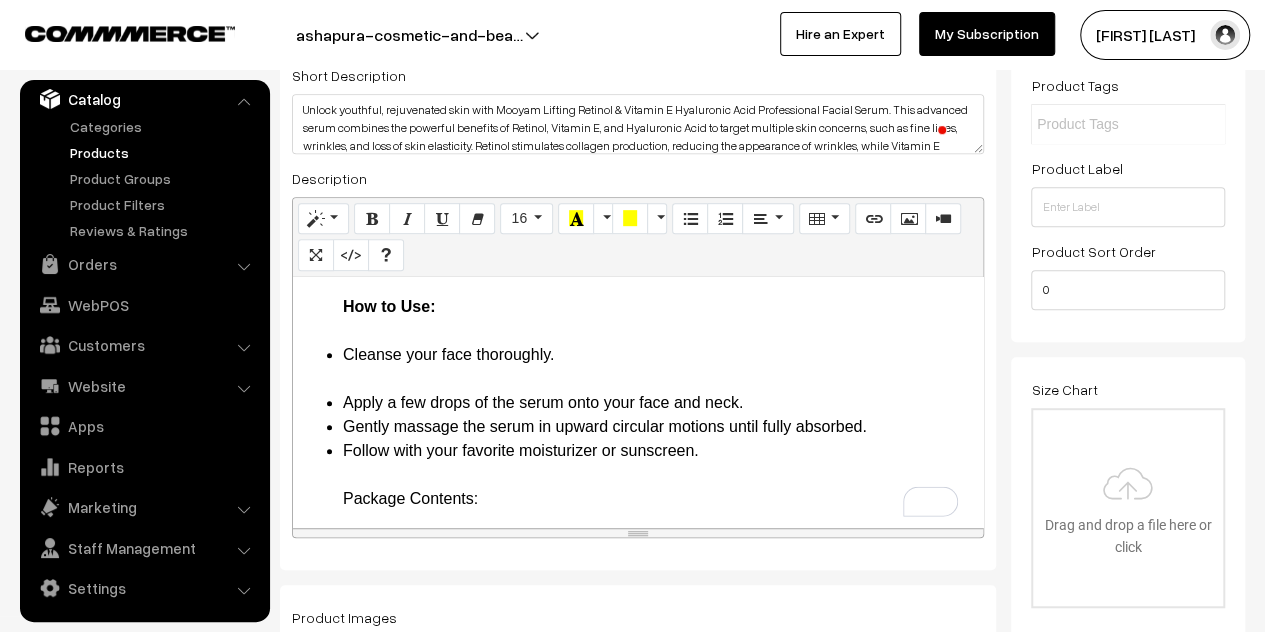 click on "Apply a few drops of the serum onto your face and neck." at bounding box center [658, 403] 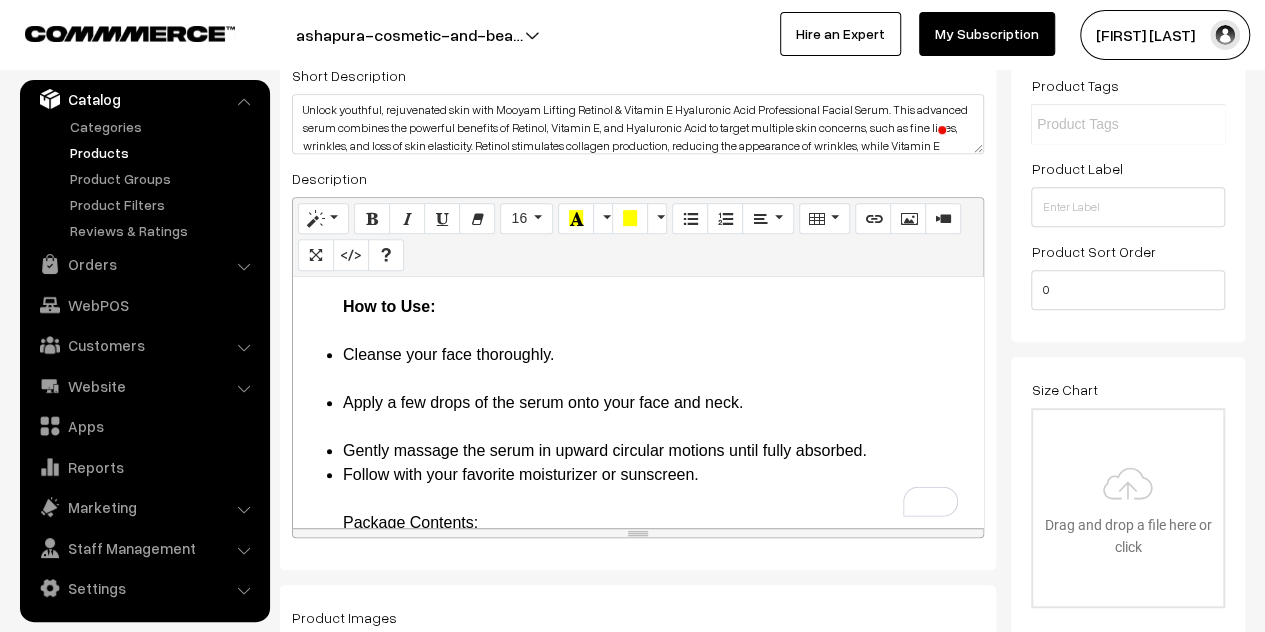 click on "Gently massage the serum in upward circular motions until fully absorbed." at bounding box center [658, 451] 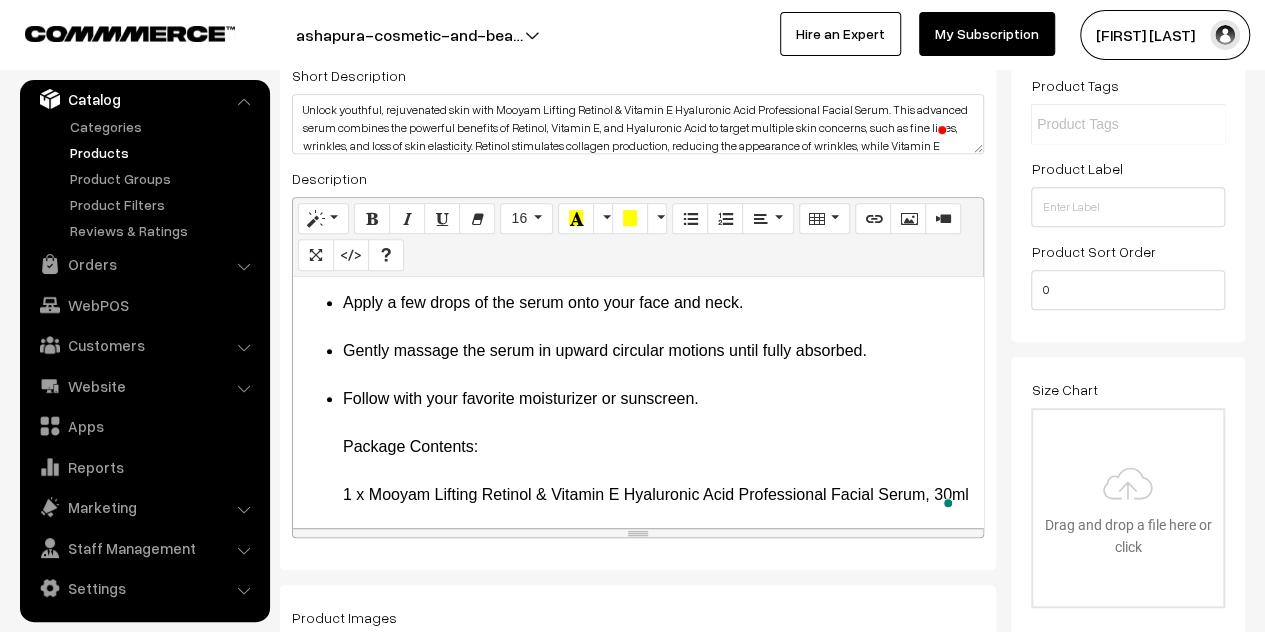 drag, startPoint x: 498, startPoint y: 447, endPoint x: 347, endPoint y: 448, distance: 151.00331 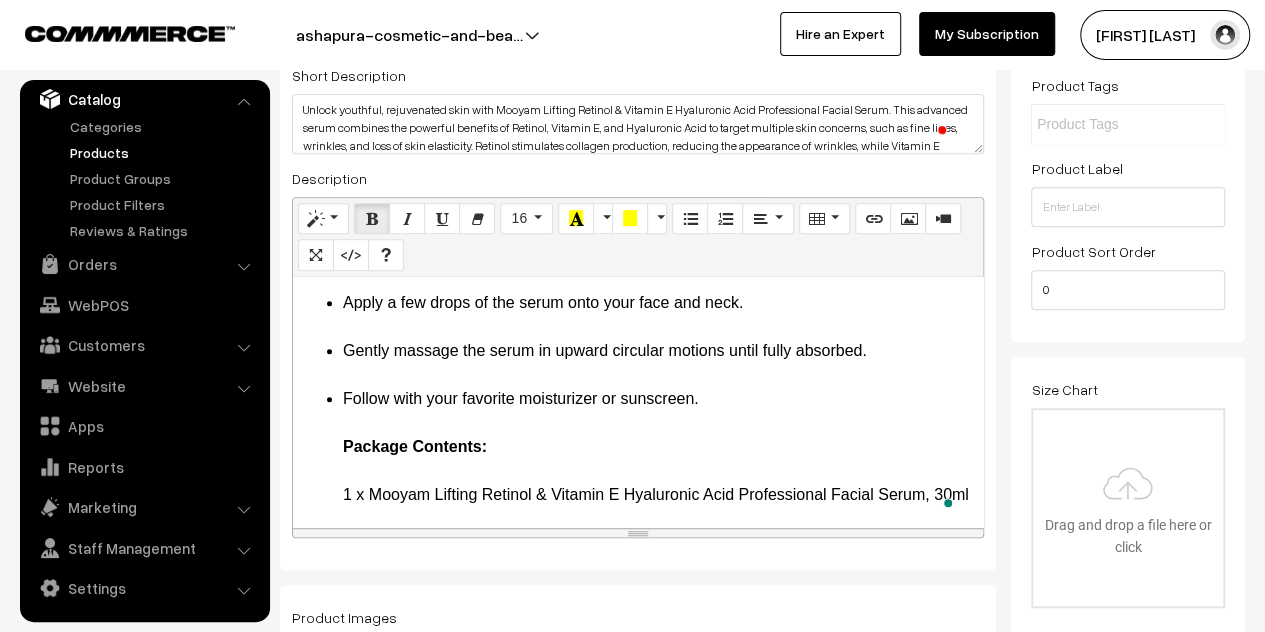 click on "Anti-Aging:  Retinol helps to minimize the appearance of fine lines, wrinkles, and age spots, promoting smoother, firmer skin. Deep Hydration:  Hyaluronic Acid hydrates and plumps the skin, providing long-lasting moisture and reducing dryness. Skin Repair:  Vitamin E nourishes and repairs the skin, protecting against free radicals and promoting a healthy glow. Improved Skin Texture:  Helps to even out skin tone and improve overall skin texture, leaving your skin feeling soft and smooth. Boosts Collagen Production:  Retinol enhances collagen production, improving skin elasticity and firmness. Suitable for All Skin Types:  Gentle and effective for all skin types, including sensitive skin.
How to Use: Cleanse your face thoroughly. Apply a few drops of the serum onto your face and neck. Gently massage the serum in upward circular motions until fully absorbed. Follow with your favorite moisturizer or sunscreen.
Package Contents:" at bounding box center (638, 135) 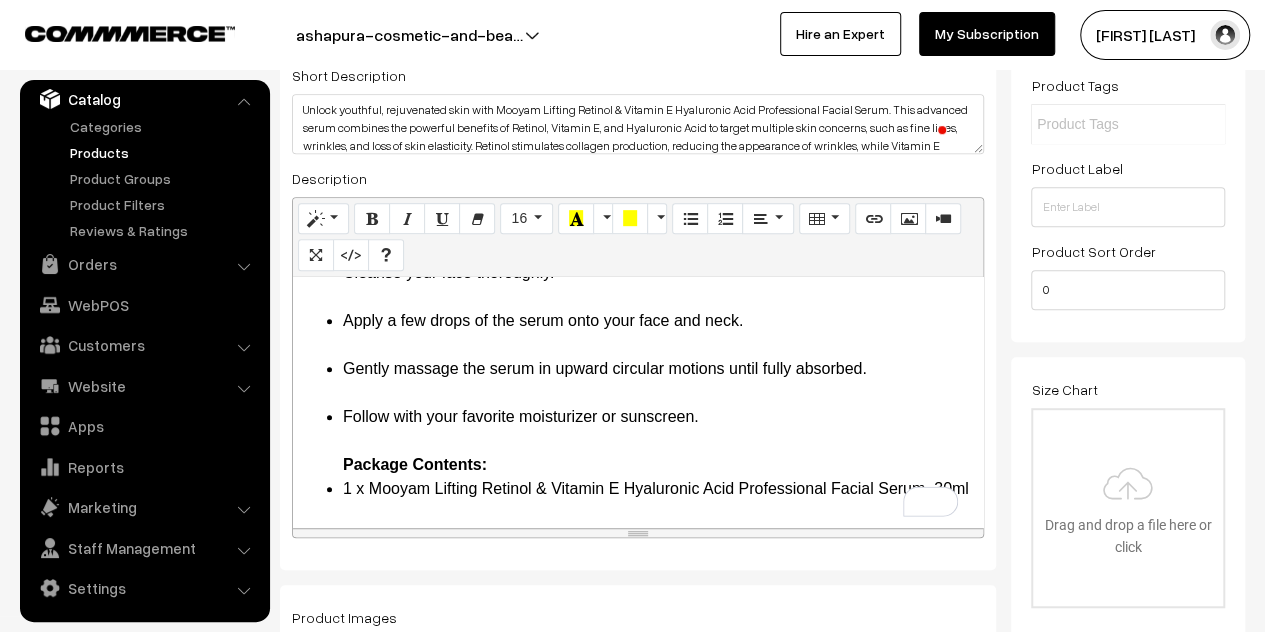 click on "Follow with your favorite moisturizer or sunscreen.
Package Contents:" at bounding box center [658, 441] 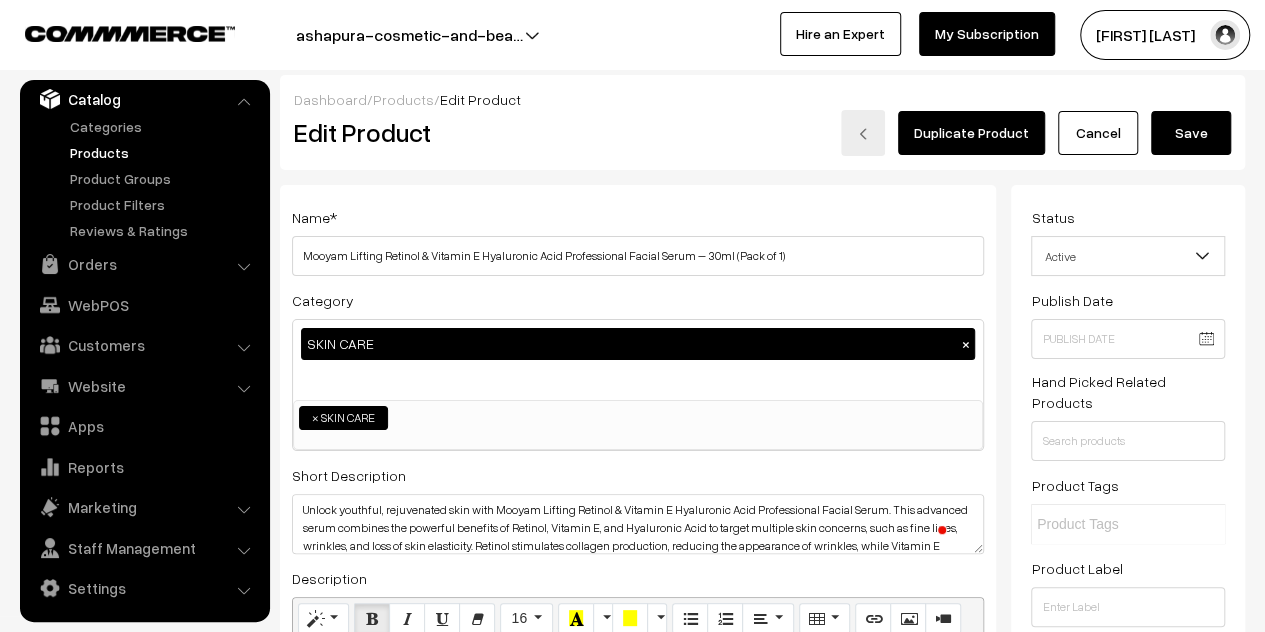 click on "Save" at bounding box center (1191, 133) 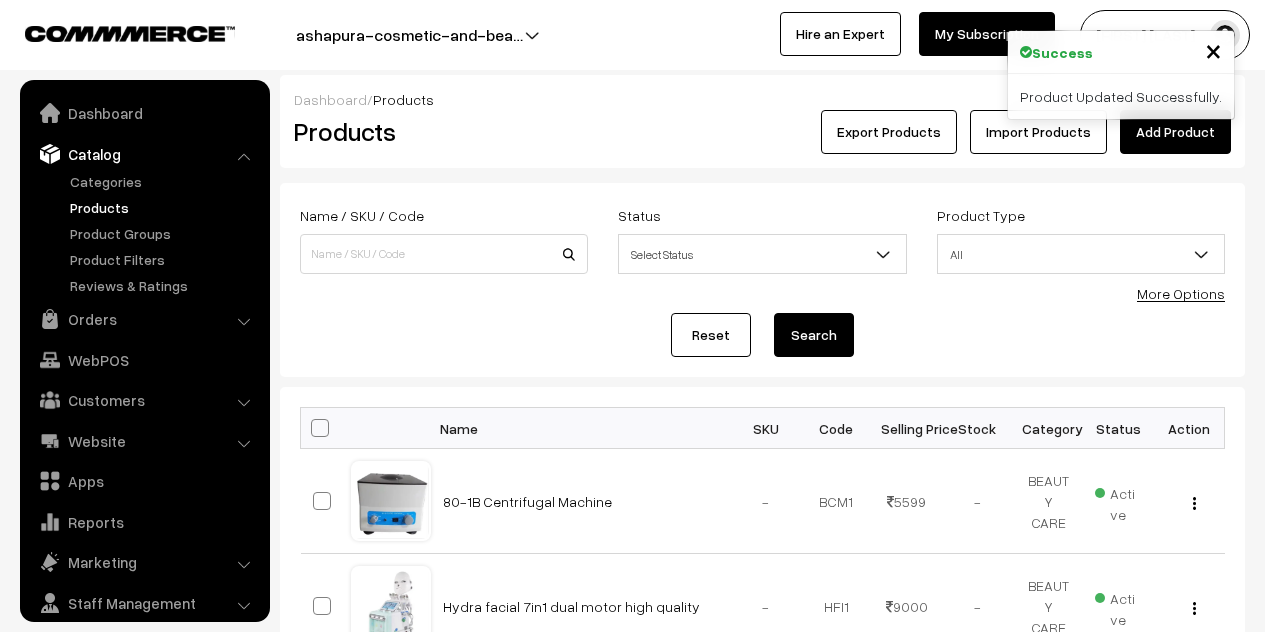 scroll, scrollTop: 0, scrollLeft: 0, axis: both 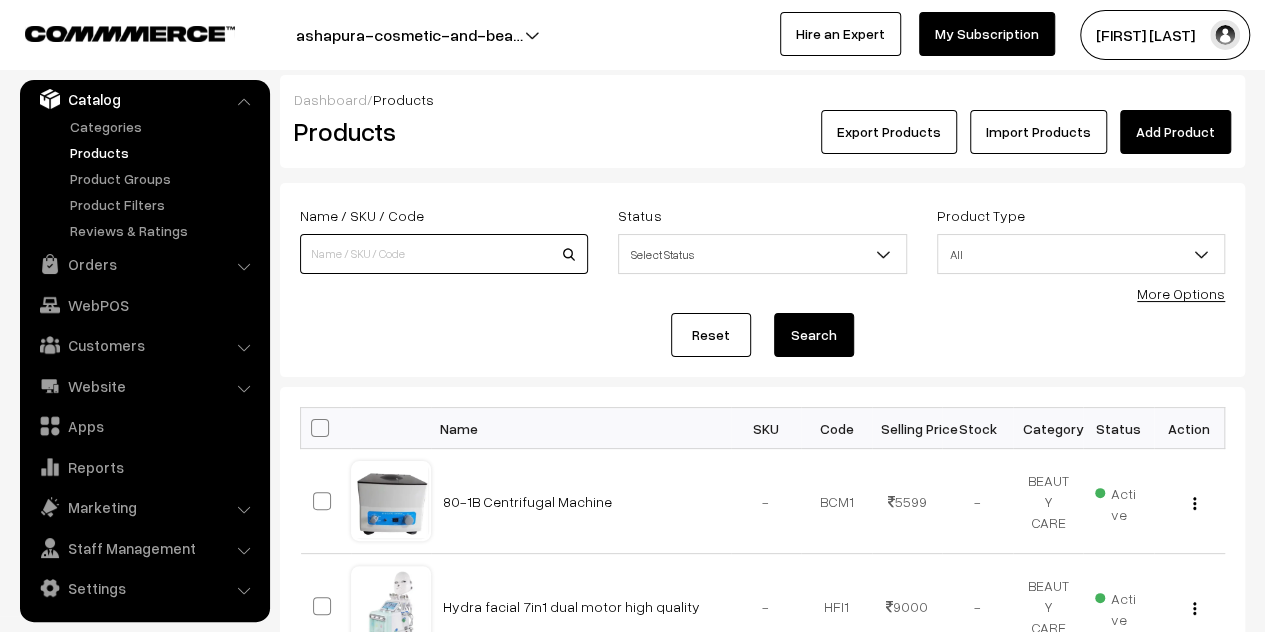 click at bounding box center [444, 254] 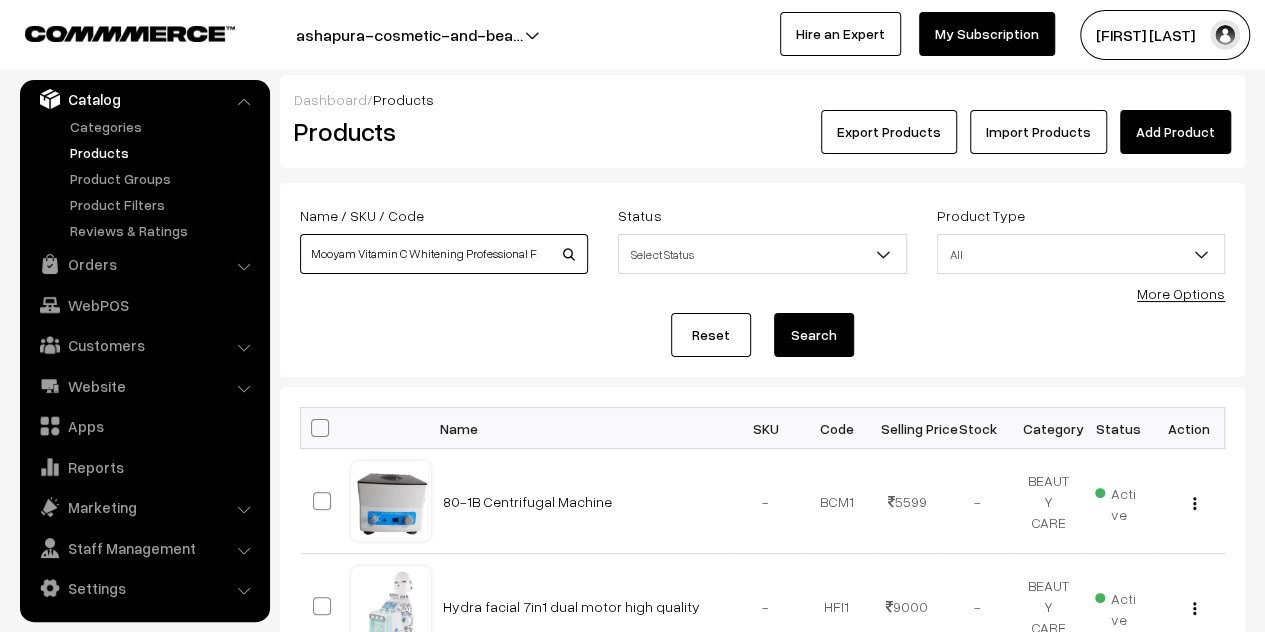 scroll, scrollTop: 0, scrollLeft: 124, axis: horizontal 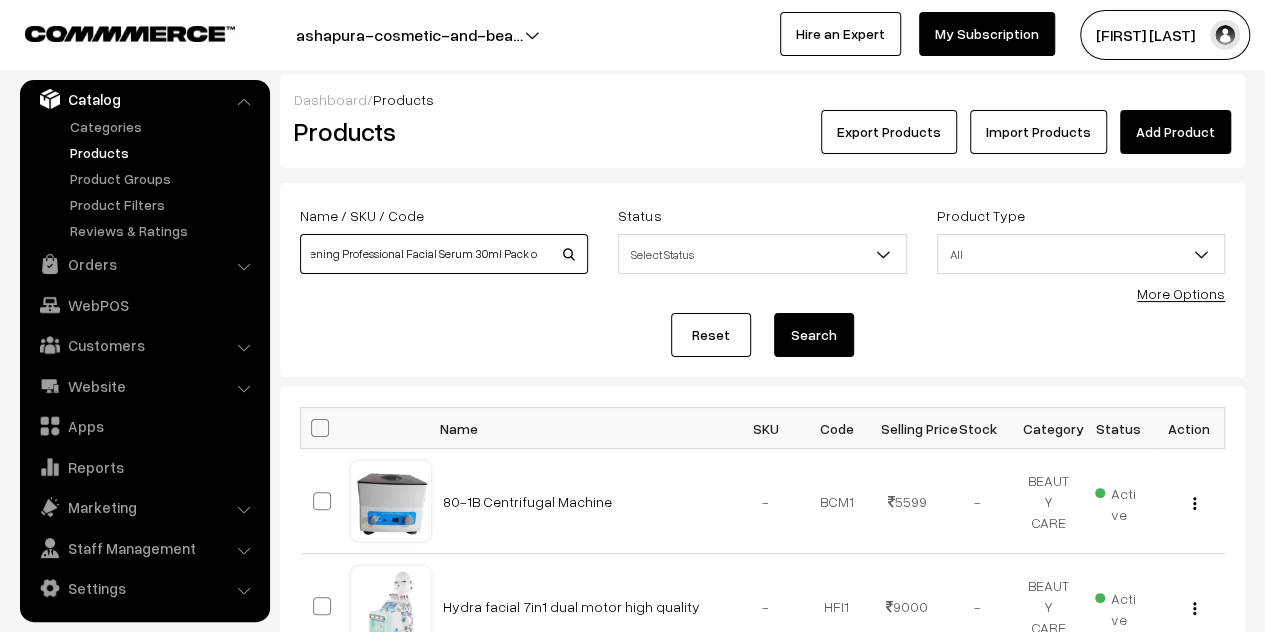 drag, startPoint x: 326, startPoint y: 253, endPoint x: 676, endPoint y: 245, distance: 350.09143 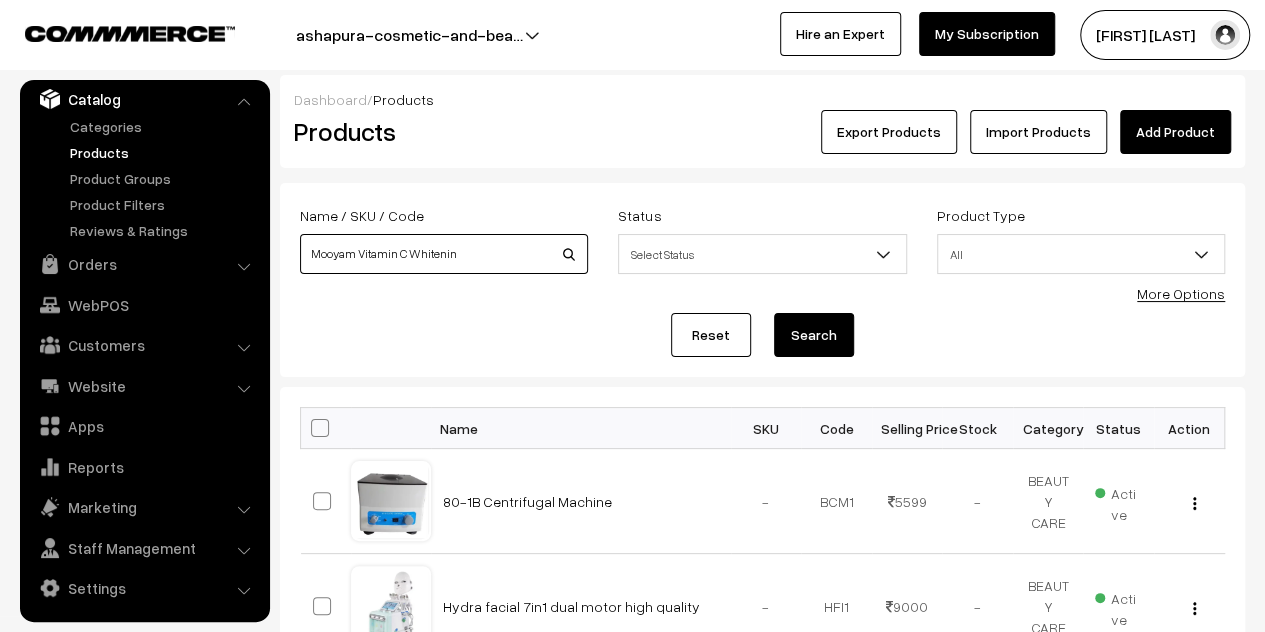scroll, scrollTop: 0, scrollLeft: 0, axis: both 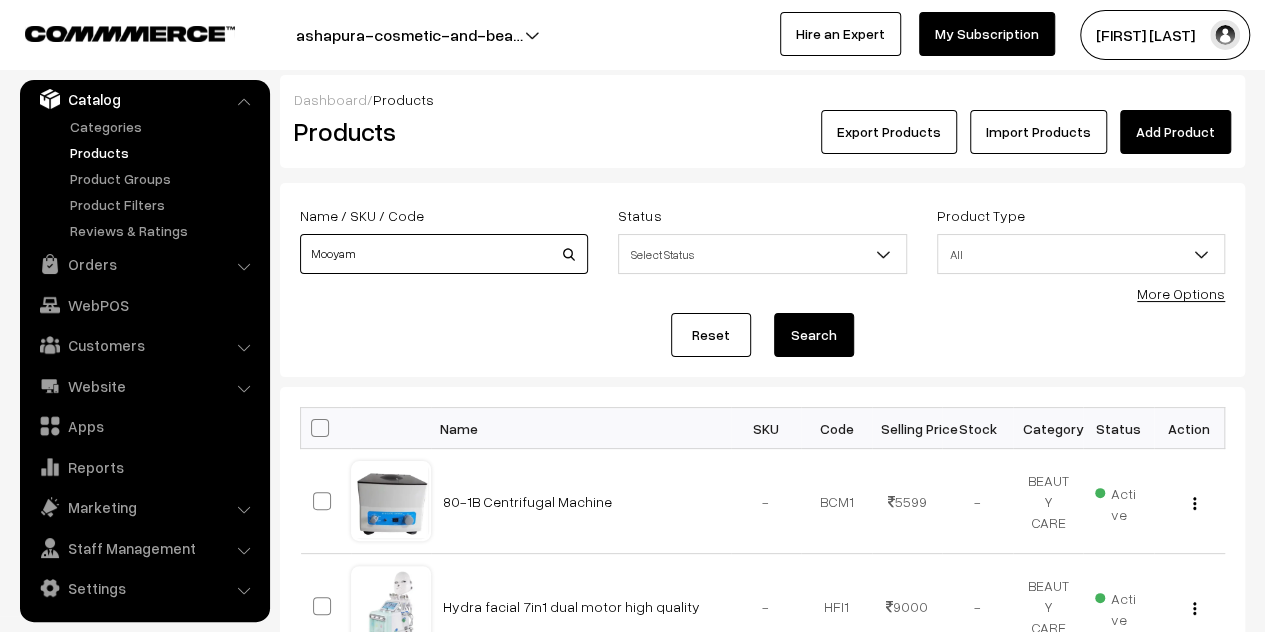 type on "Mooyam" 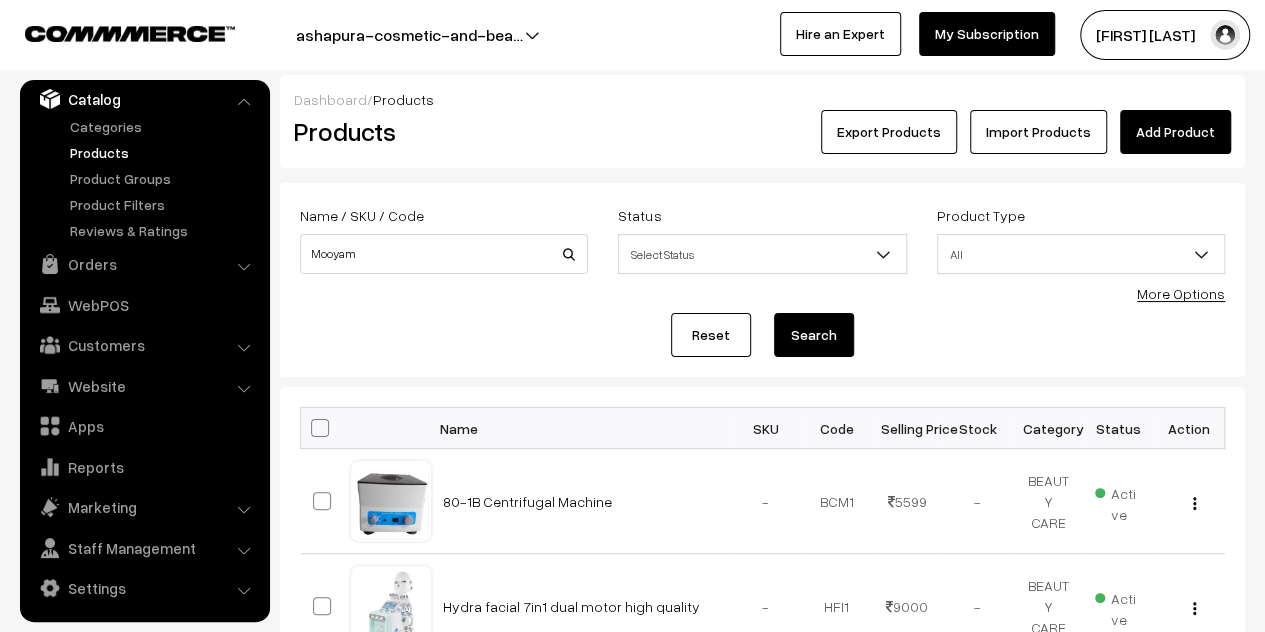 click on "Search" at bounding box center (814, 335) 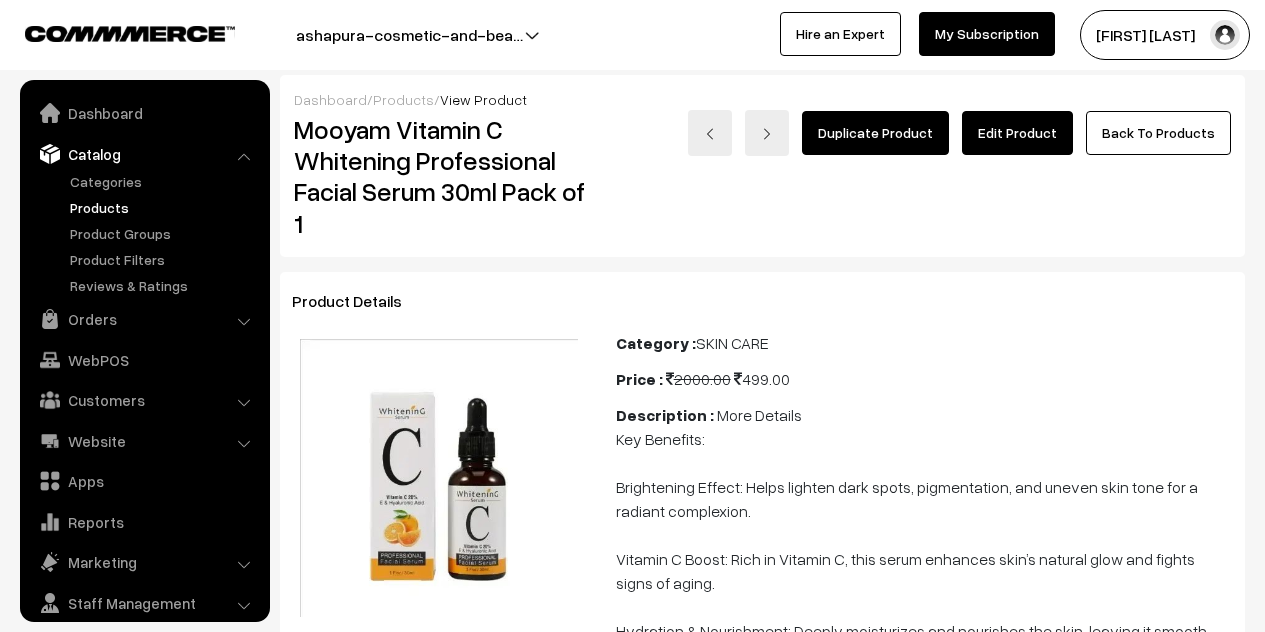scroll, scrollTop: 0, scrollLeft: 0, axis: both 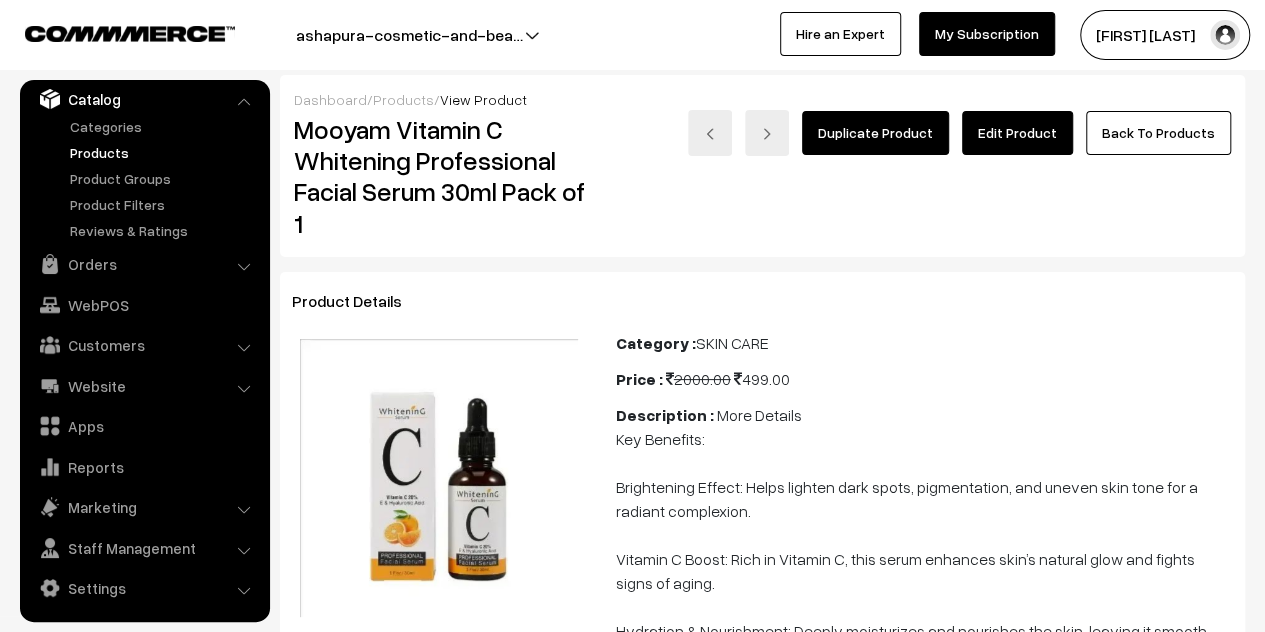 click on "Edit Product" at bounding box center [1017, 133] 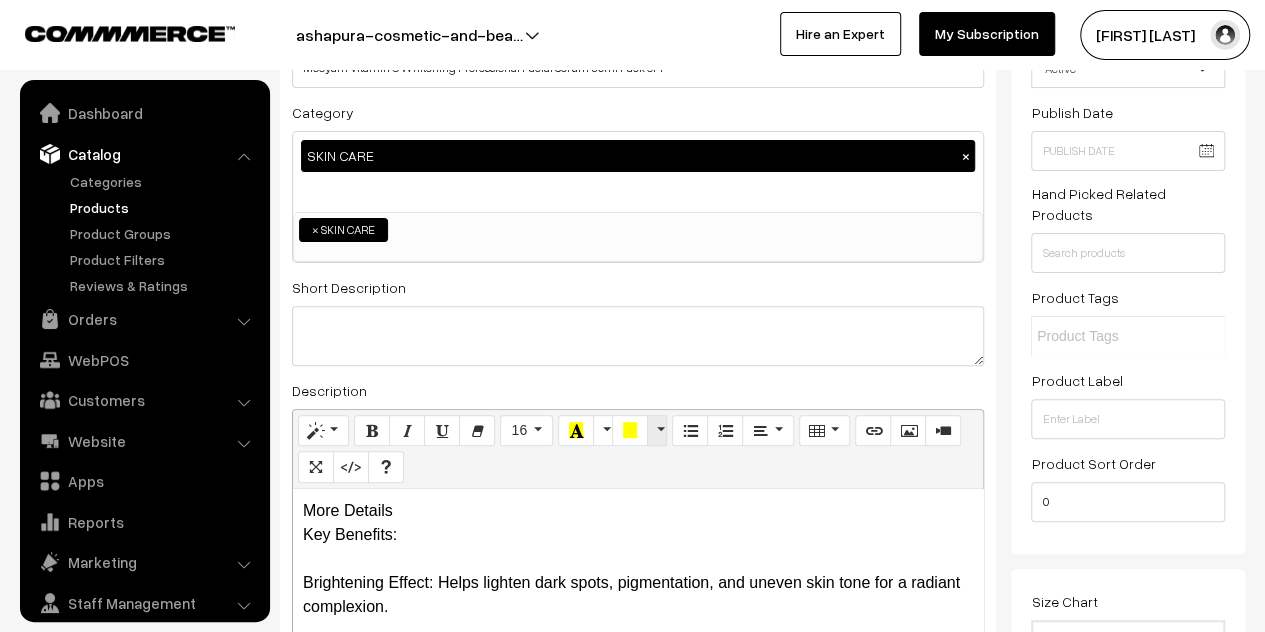 scroll, scrollTop: 200, scrollLeft: 0, axis: vertical 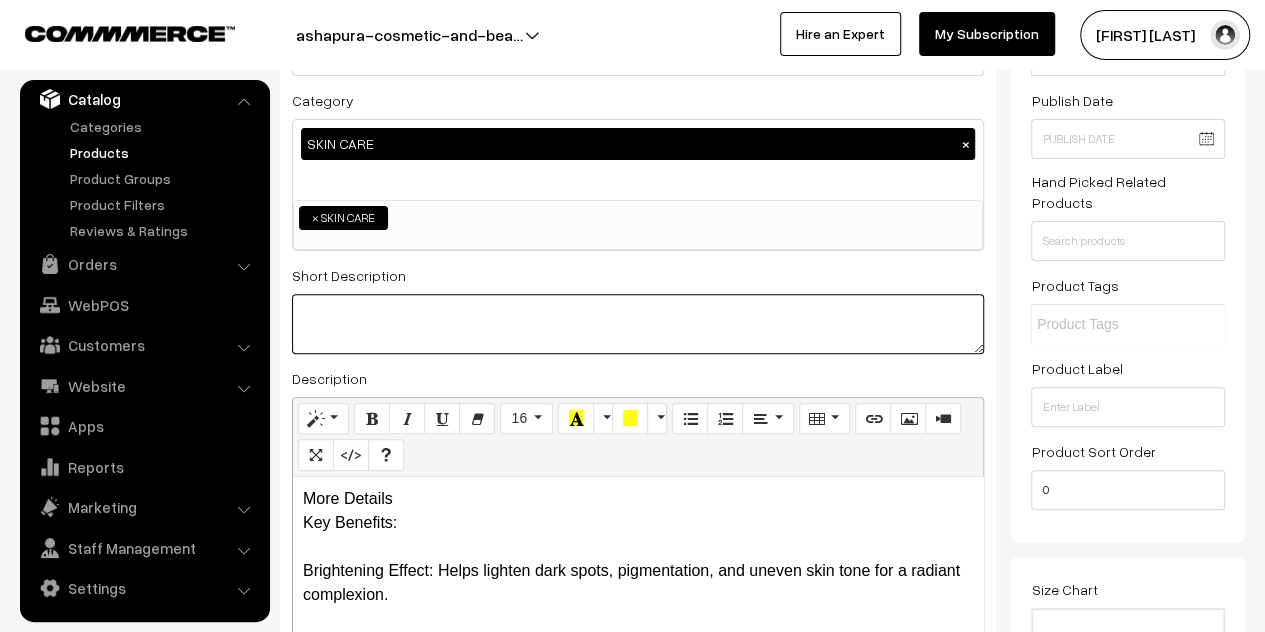 click at bounding box center (638, 324) 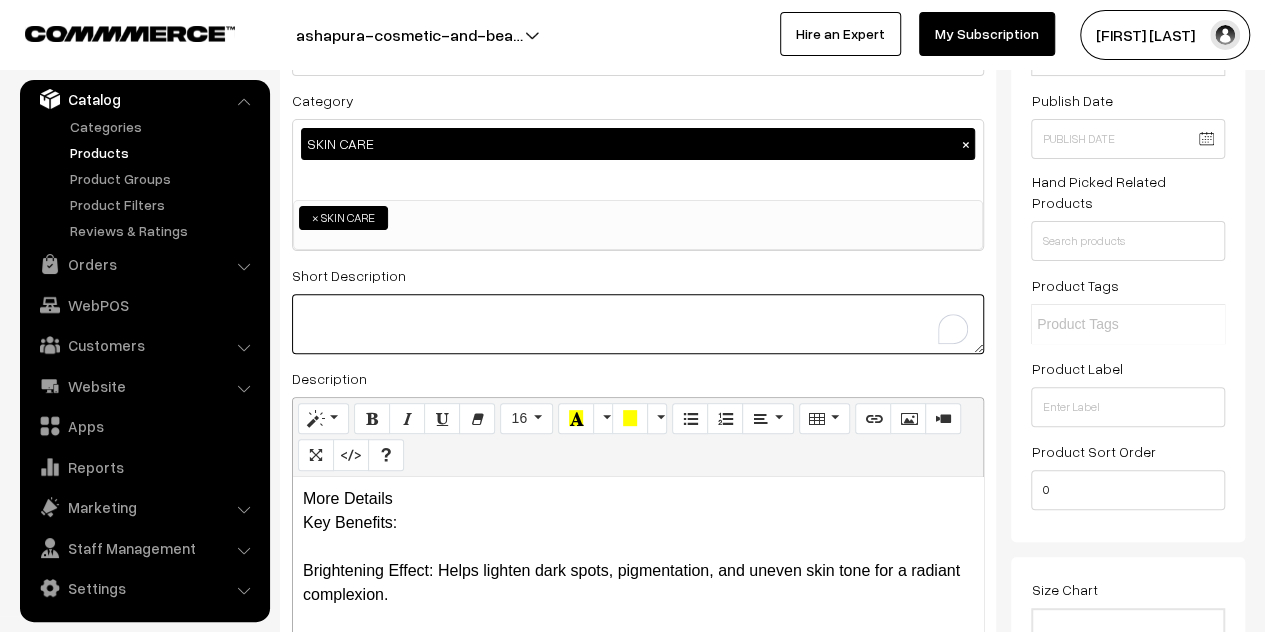 paste on "Reveal a brighter, more even complexion with Mooyam Vitamin C Whitening Professional Facial Serum. Formulated with a potent blend of Vitamin C, this lightweight serum works effectively to reduce dark spots, hyperpigmentation, and uneven skin tone. It helps to brighten and refresh the skin, leaving it radiant and rejuvenated. Packed with antioxidants, Vitamin C fights free radicals, boosts collagen production, and provides deep hydration to the skin. Suitable for all skin types, this serum improves skin texture while giving you a glowing, youthful appearance. Make Mooyam Vitamin C Whitening Serum an essential part of your skincare routine for visibly brighter and more even-toned skin." 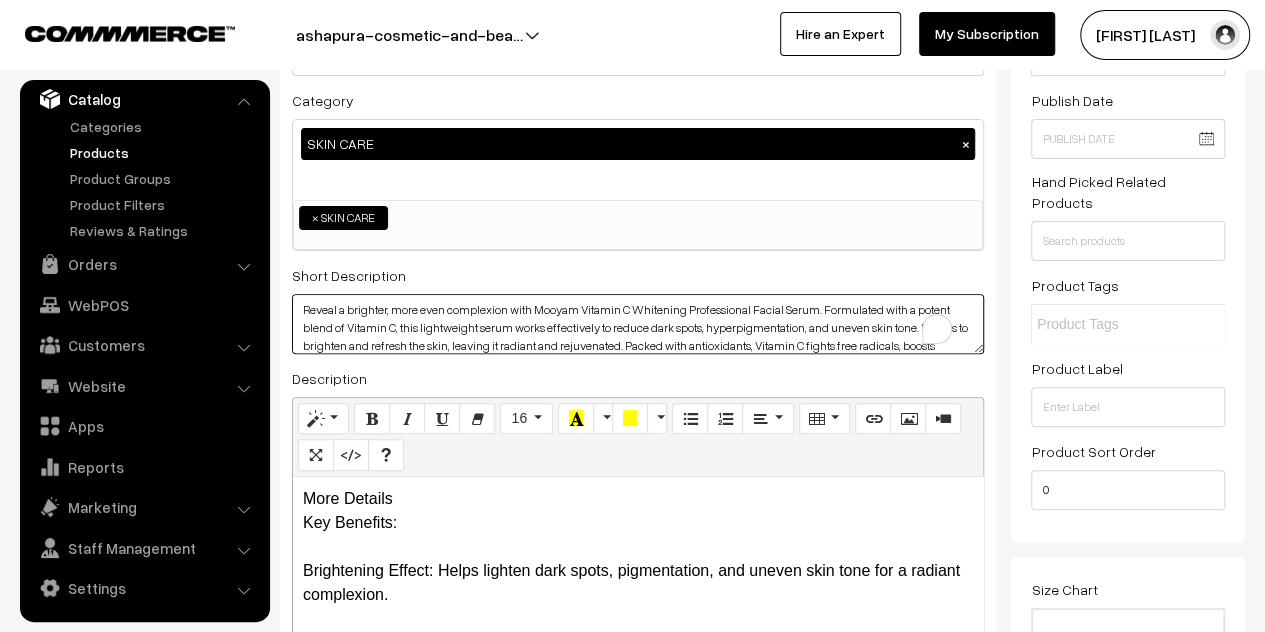 scroll, scrollTop: 53, scrollLeft: 0, axis: vertical 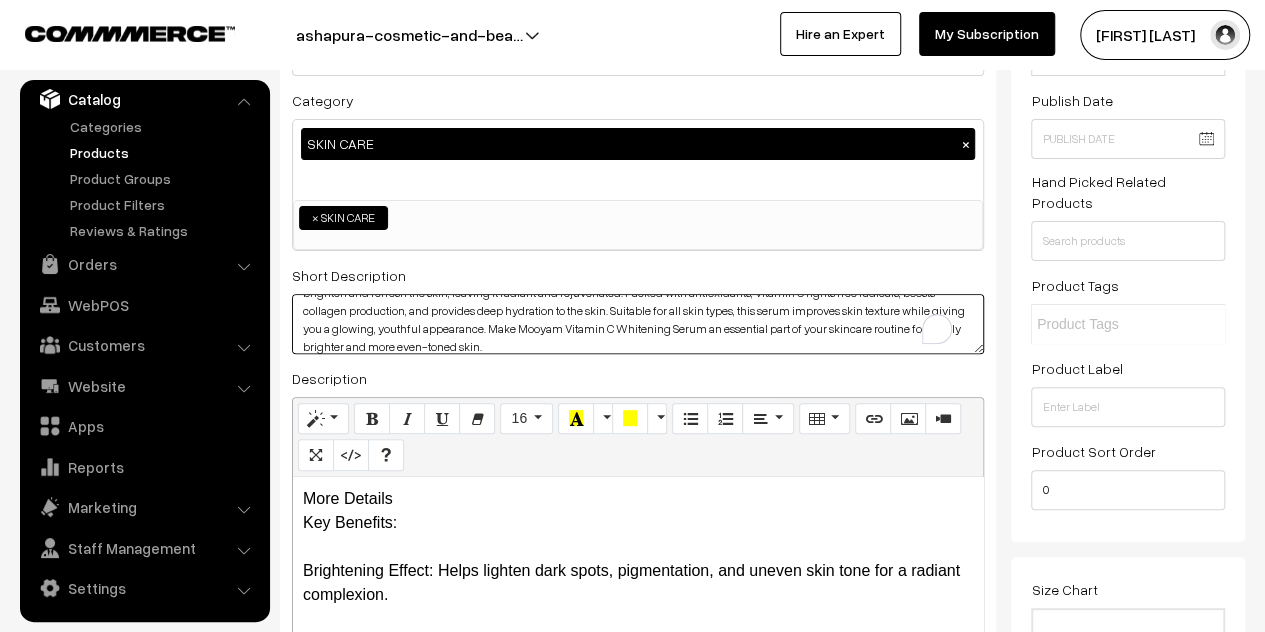 type on "Reveal a brighter, more even complexion with Mooyam Vitamin C Whitening Professional Facial Serum. Formulated with a potent blend of Vitamin C, this lightweight serum works effectively to reduce dark spots, hyperpigmentation, and uneven skin tone. It helps to brighten and refresh the skin, leaving it radiant and rejuvenated. Packed with antioxidants, Vitamin C fights free radicals, boosts collagen production, and provides deep hydration to the skin. Suitable for all skin types, this serum improves skin texture while giving you a glowing, youthful appearance. Make Mooyam Vitamin C Whitening Serum an essential part of your skincare routine for visibly brighter and more even-toned skin." 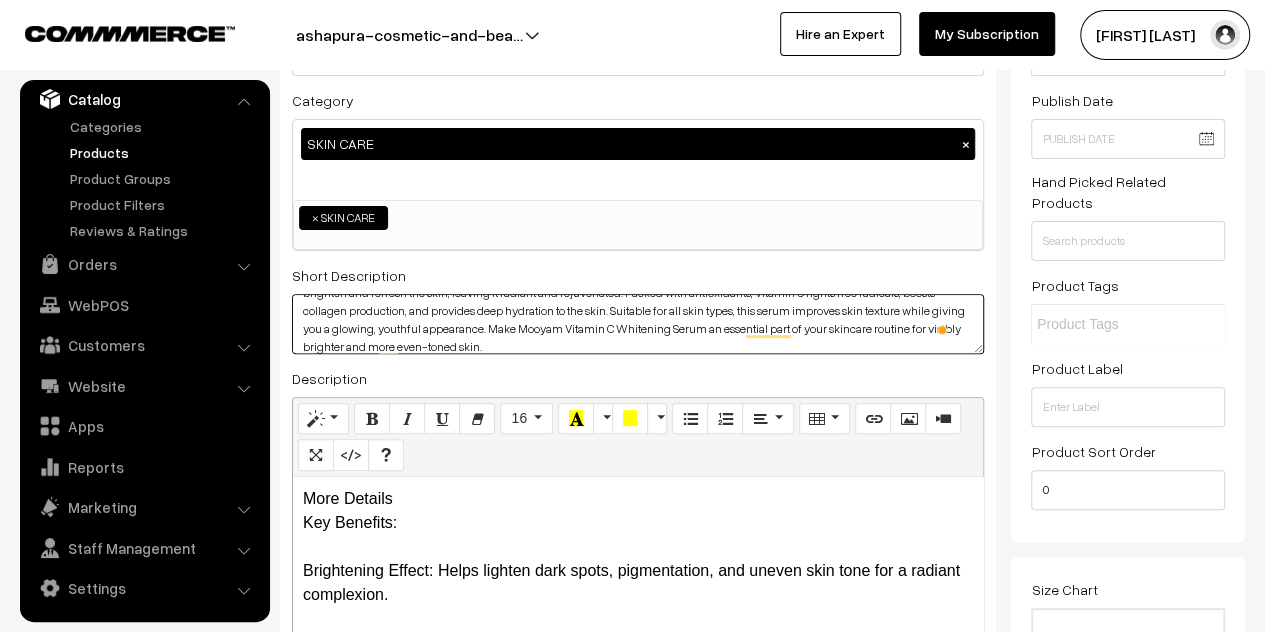 click on "Name  *
Mooyam Vitamin C Whitening Professional Facial Serum 30ml Pack of 1
Category
SKIN CARE ×
SKIN CARE
COSMETIC
SPORTS
HOME DECORATION
cupping
Acupuncture
HEALTH AND PERSONAL CARE
MASSAGER TATOO AND MICROBLADING HAIR COLOR BEAUTY CARE ×" at bounding box center [638, 377] 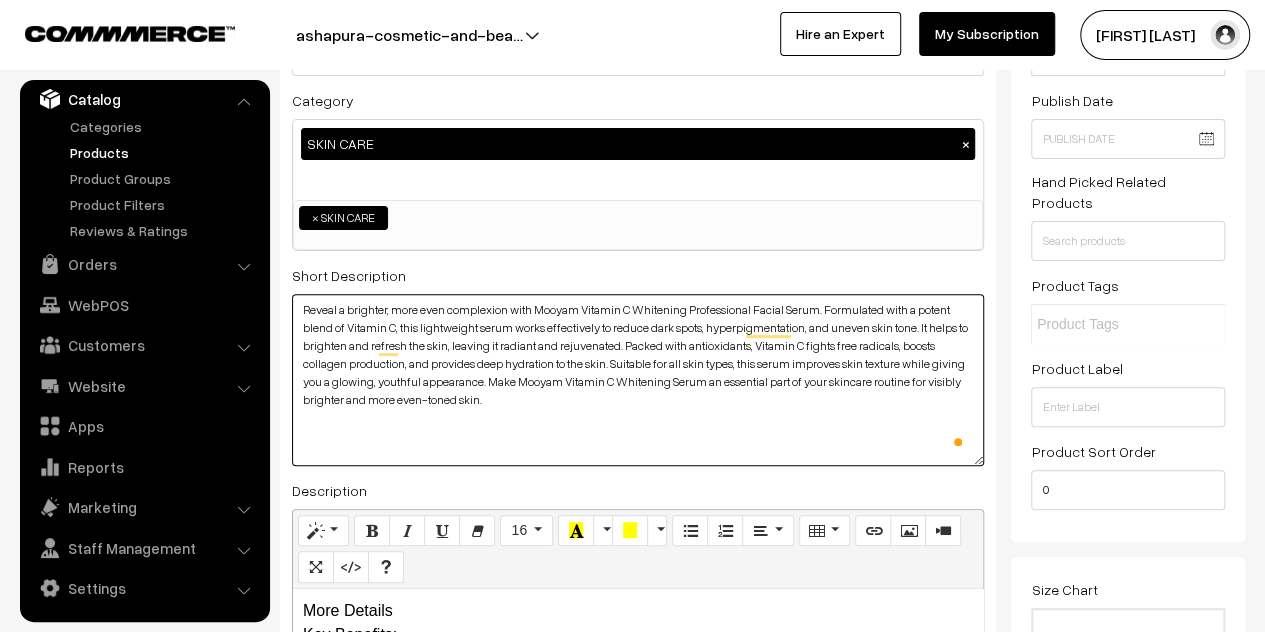 scroll, scrollTop: 0, scrollLeft: 0, axis: both 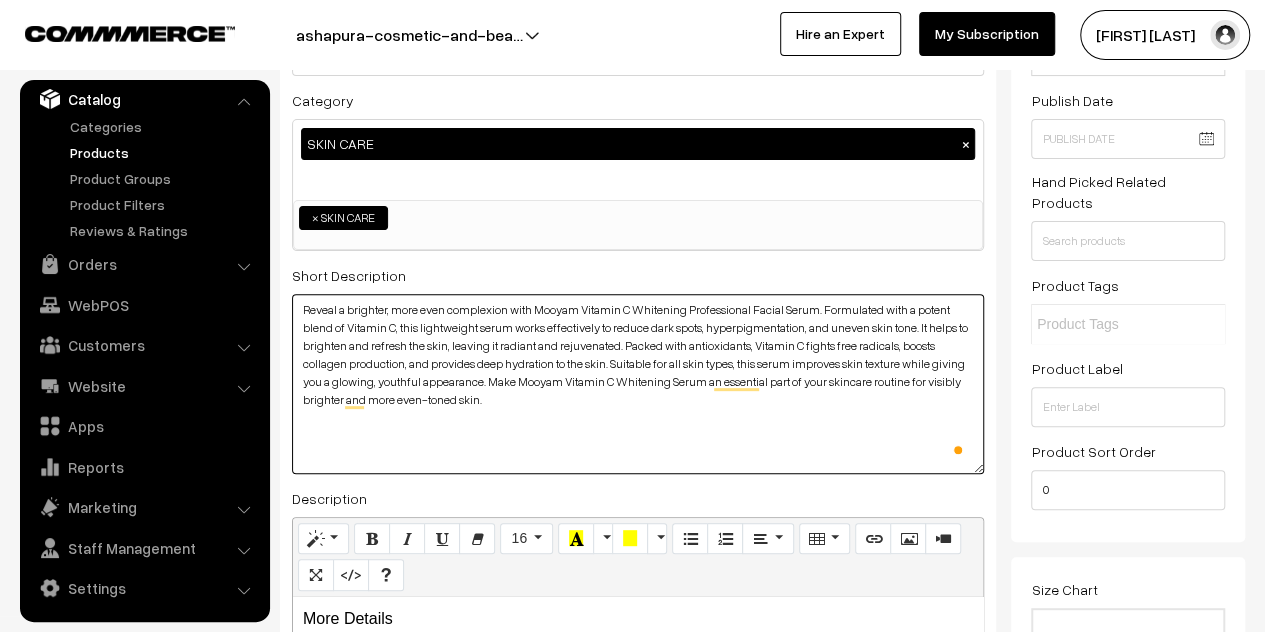 drag, startPoint x: 978, startPoint y: 350, endPoint x: 959, endPoint y: 470, distance: 121.49486 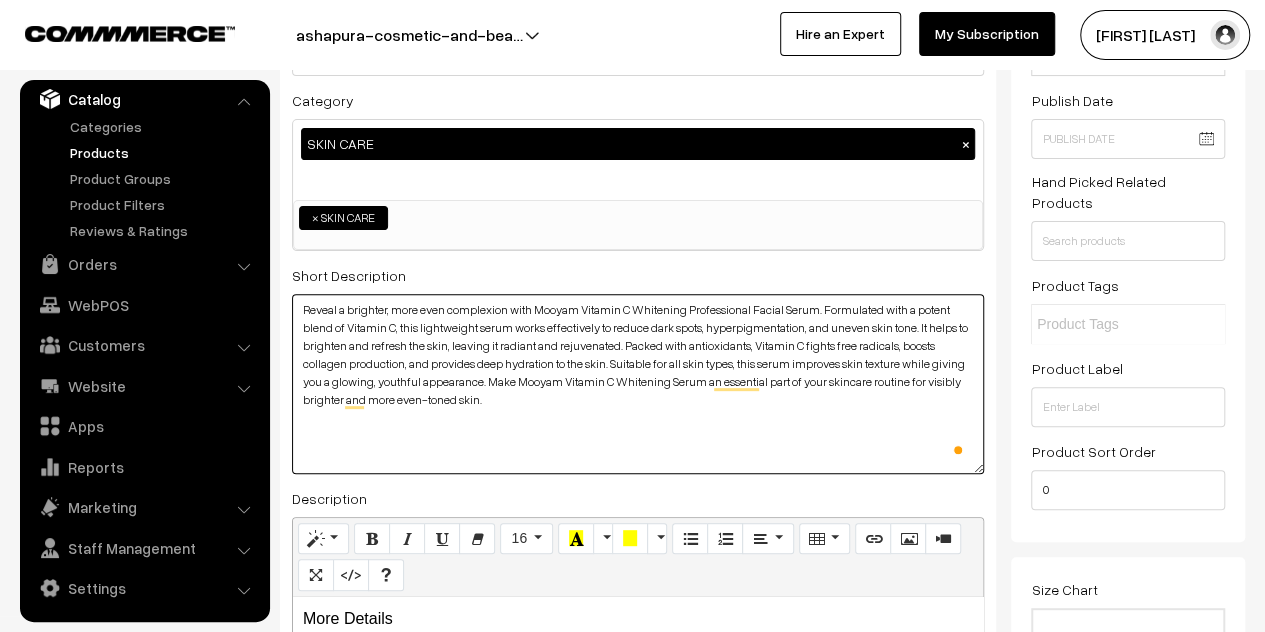 click on "Reveal a brighter, more even complexion with Mooyam Vitamin C Whitening Professional Facial Serum. Formulated with a potent blend of Vitamin C, this lightweight serum works effectively to reduce dark spots, hyperpigmentation, and uneven skin tone. It helps to brighten and refresh the skin, leaving it radiant and rejuvenated. Packed with antioxidants, Vitamin C fights free radicals, boosts collagen production, and provides deep hydration to the skin. Suitable for all skin types, this serum improves skin texture while giving you a glowing, youthful appearance. Make Mooyam Vitamin C Whitening Serum an essential part of your skincare routine for visibly brighter and more even-toned skin." at bounding box center (638, 384) 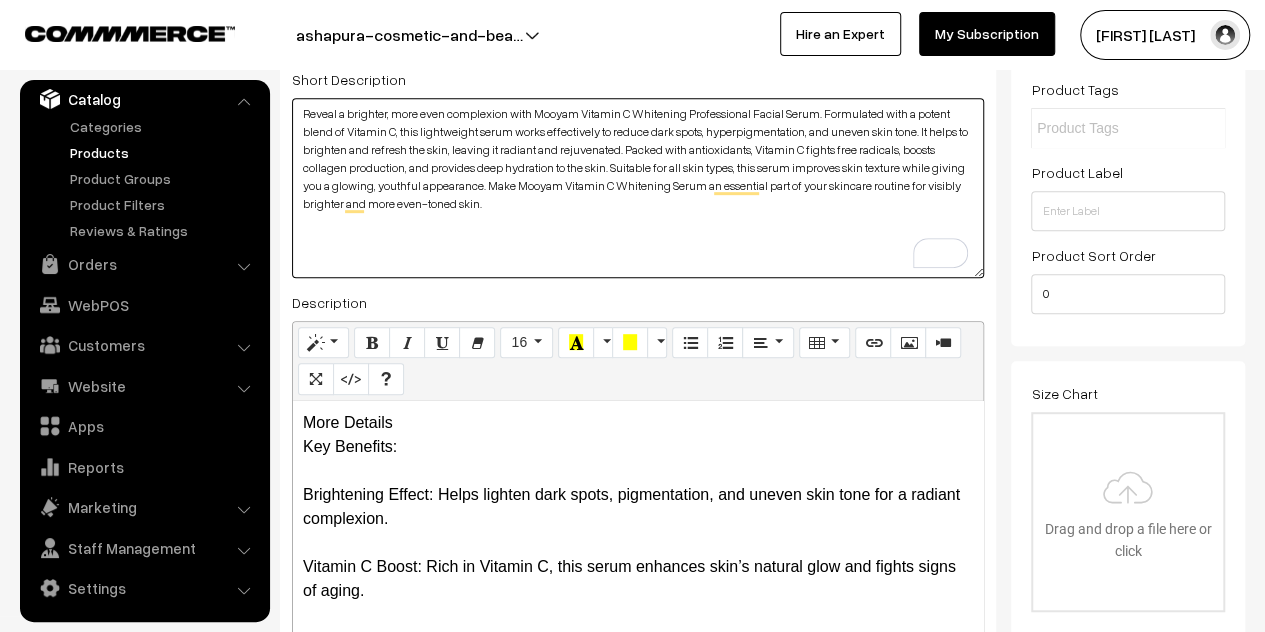 scroll, scrollTop: 400, scrollLeft: 0, axis: vertical 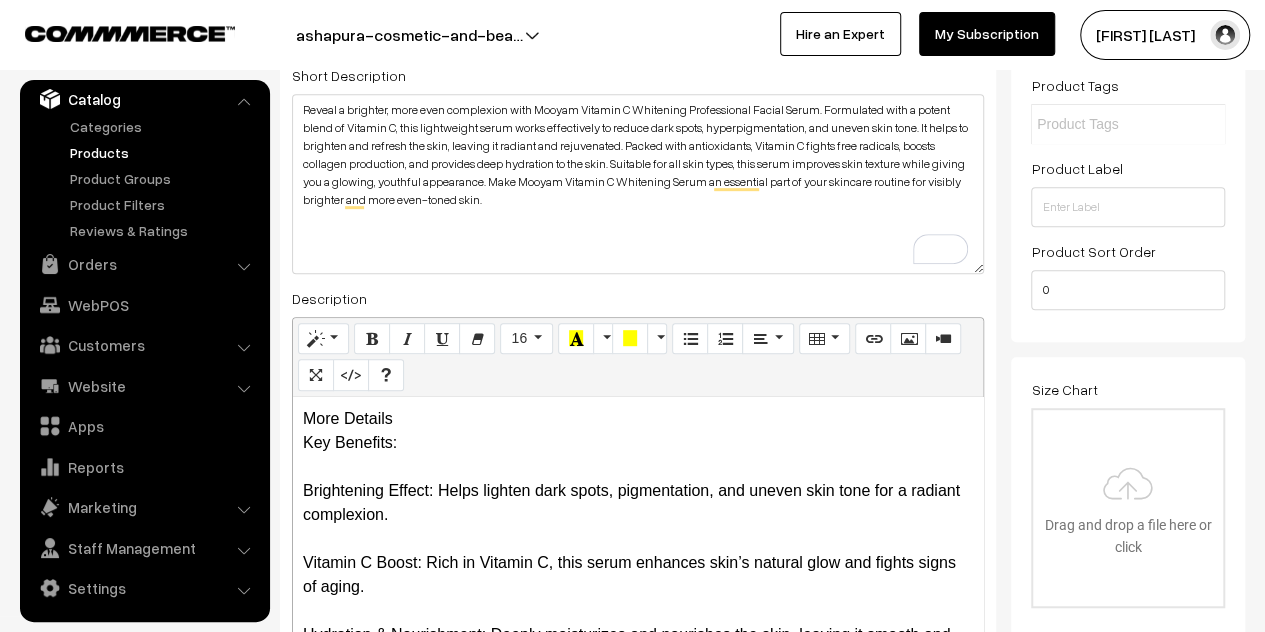 click on "More Details
Key Benefits:
Brightening Effect: Helps lighten dark spots, pigmentation, and uneven skin tone for a radiant complexion.
Vitamin C Boost: Rich in Vitamin C, this serum enhances skin’s natural glow and fights signs of aging.
Hydration & Nourishment: Deeply moisturizes and nourishes the skin, leaving it smooth and refreshed.
Improves Skin Texture: Smoothens and refines skin texture for a more youthful, even appearance.
Antioxidant Protection: Fights free radicals and reduces the damage caused by environmental stressors.
Suitable for All Skin Types: Gentle and effective for all skin types, including sensitive skin.
How to Use:
After cleansing, apply a few drops of the serum to your face and neck.
Gently massage in upward circular motions for better absorption.
Follow with your favorite moisturizer or sunscreen for optimal results.
Package Contents:
1 x Mooyam Vitamin C Whitening Professional Facial Serum, 30ml" at bounding box center [638, 522] 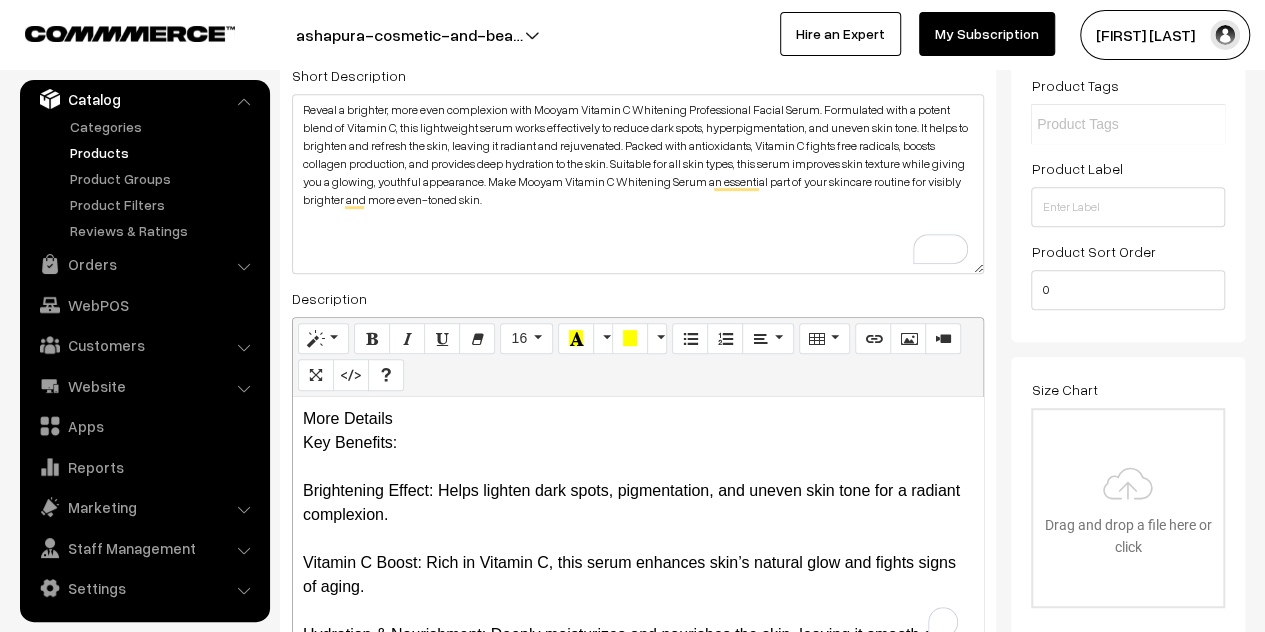 type 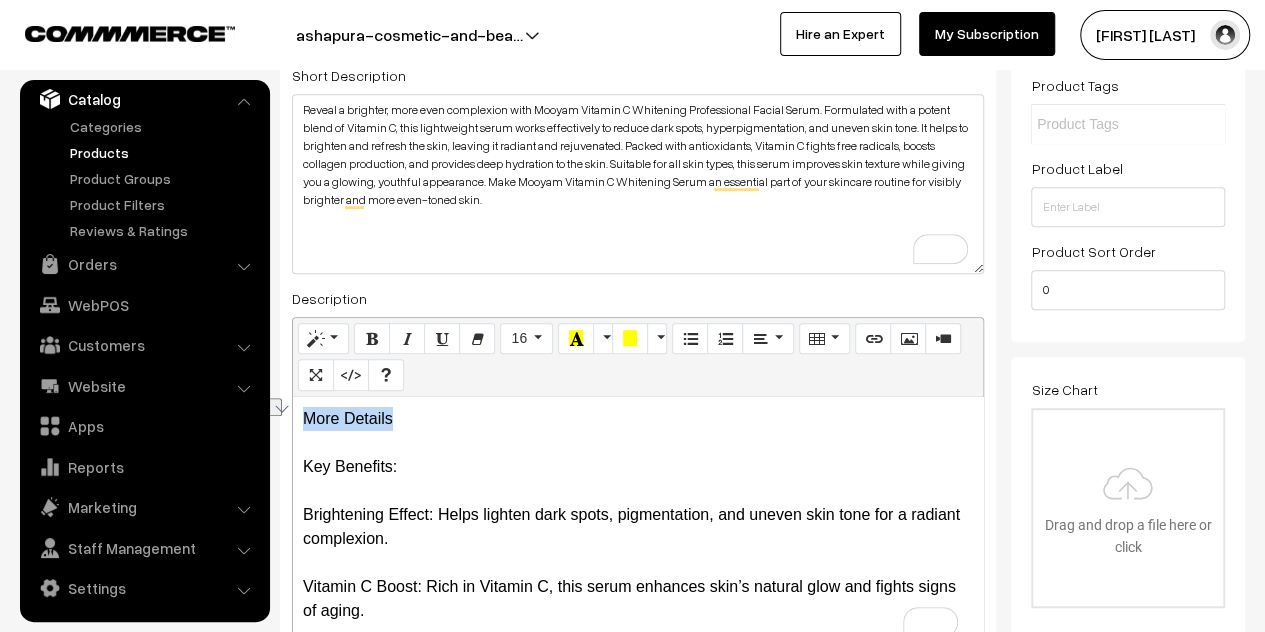 drag, startPoint x: 411, startPoint y: 424, endPoint x: 302, endPoint y: 429, distance: 109.11462 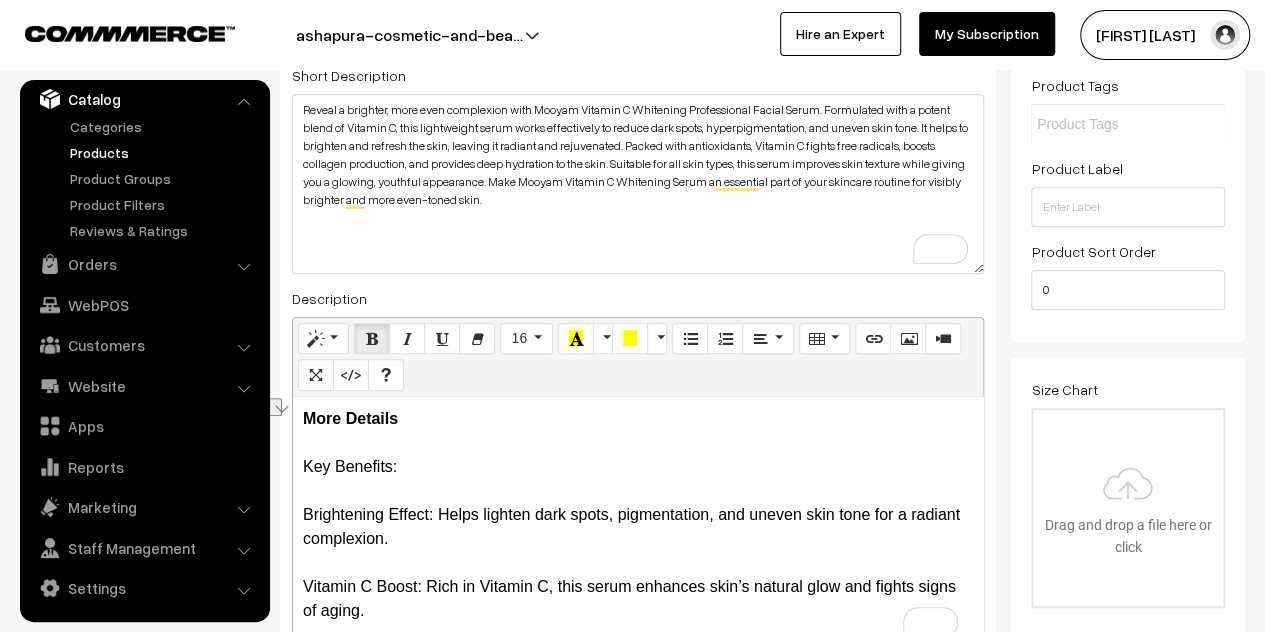 drag, startPoint x: 397, startPoint y: 469, endPoint x: 286, endPoint y: 475, distance: 111.16204 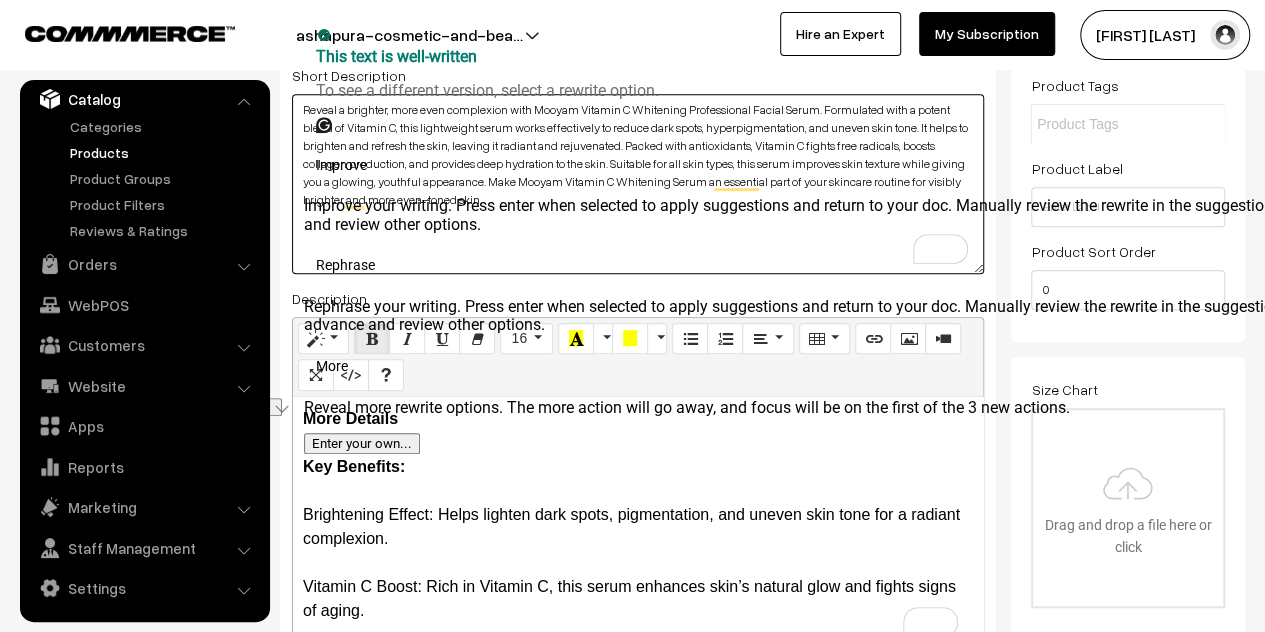 click on "Reveal a brighter, more even complexion with Mooyam Vitamin C Whitening Professional Facial Serum. Formulated with a potent blend of Vitamin C, this lightweight serum works effectively to reduce dark spots, hyperpigmentation, and uneven skin tone. It helps to brighten and refresh the skin, leaving it radiant and rejuvenated. Packed with antioxidants, Vitamin C fights free radicals, boosts collagen production, and provides deep hydration to the skin. Suitable for all skin types, this serum improves skin texture while giving you a glowing, youthful appearance. Make Mooyam Vitamin C Whitening Serum an essential part of your skincare routine for visibly brighter and more even-toned skin." at bounding box center [638, 184] 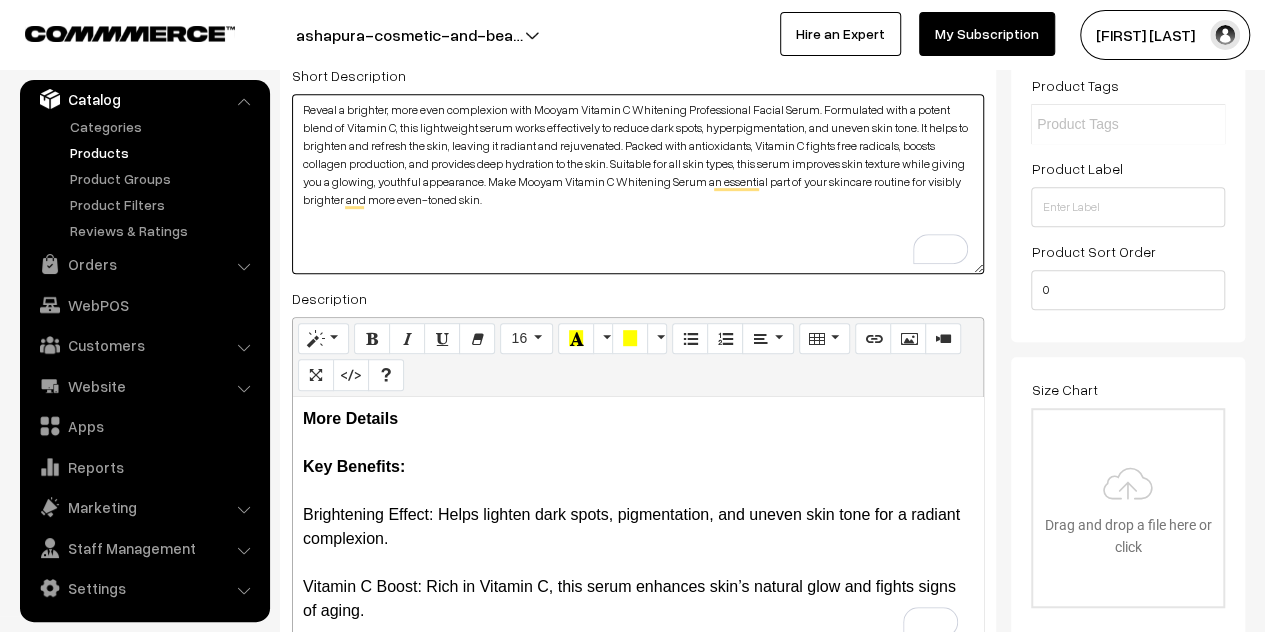 scroll, scrollTop: 120, scrollLeft: 0, axis: vertical 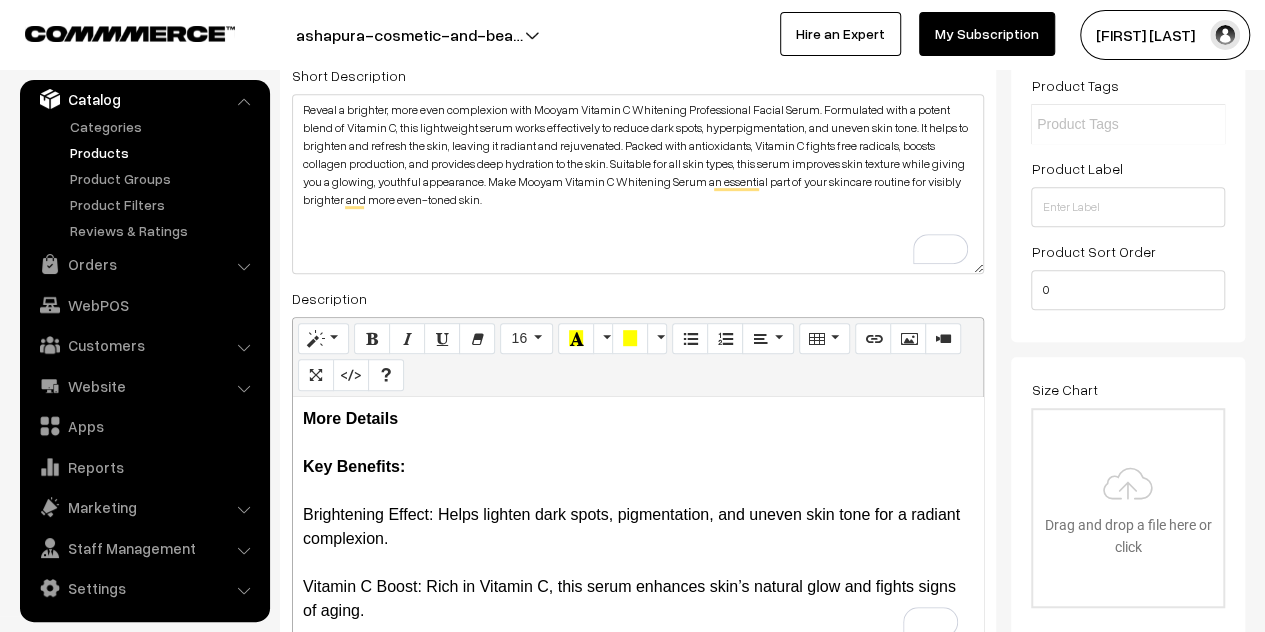 click on "More Details
Key Benefits:
Brightening Effect: Helps lighten dark spots, pigmentation, and uneven skin tone for a radiant complexion.
Vitamin C Boost: Rich in Vitamin C, this serum enhances skin’s natural glow and fights signs of aging.
Hydration & Nourishment: Deeply moisturizes and nourishes the skin, leaving it smooth and refreshed.
Improves Skin Texture: Smoothens and refines skin texture for a more youthful, even appearance.
Antioxidant Protection: Fights free radicals and reduces the damage caused by environmental stressors.
Suitable for All Skin Types: Gentle and effective for all skin types, including sensitive skin.
How to Use:
After cleansing, apply a few drops of the serum to your face and neck.
Gently massage in upward circular motions for better absorption.
Follow with your favorite moisturizer or sunscreen for optimal results.
Package Contents:
1 x Mooyam Vitamin C Whitening Professional Facial Serum, 30ml" at bounding box center (638, 522) 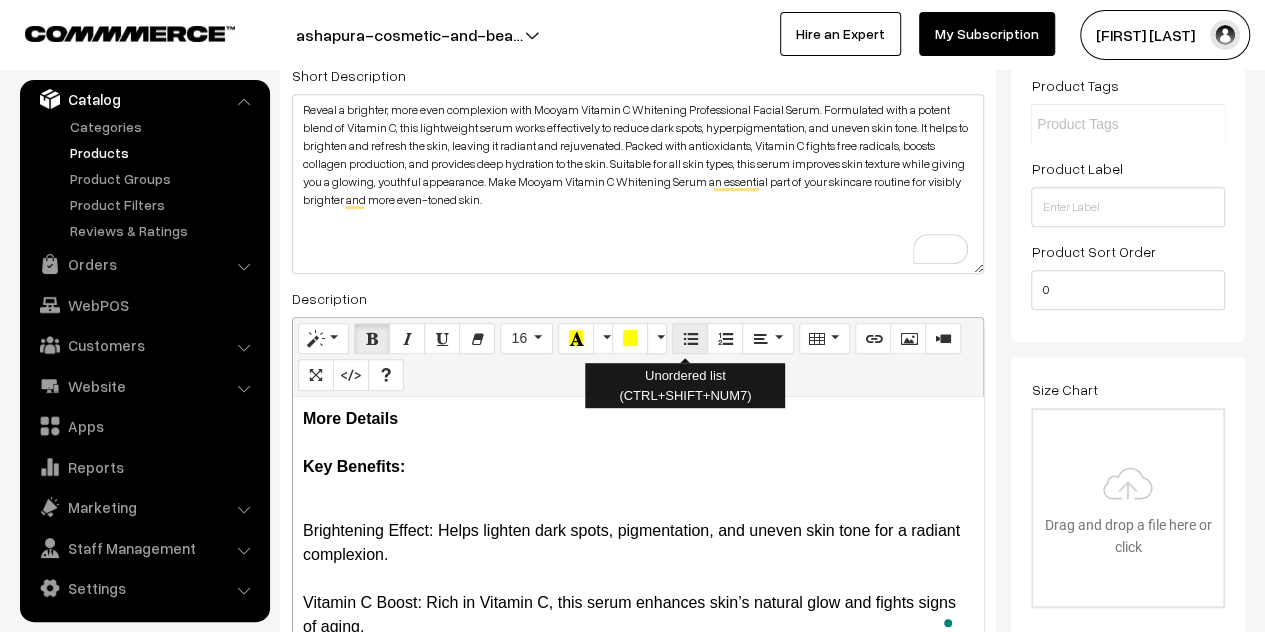 click at bounding box center [690, 338] 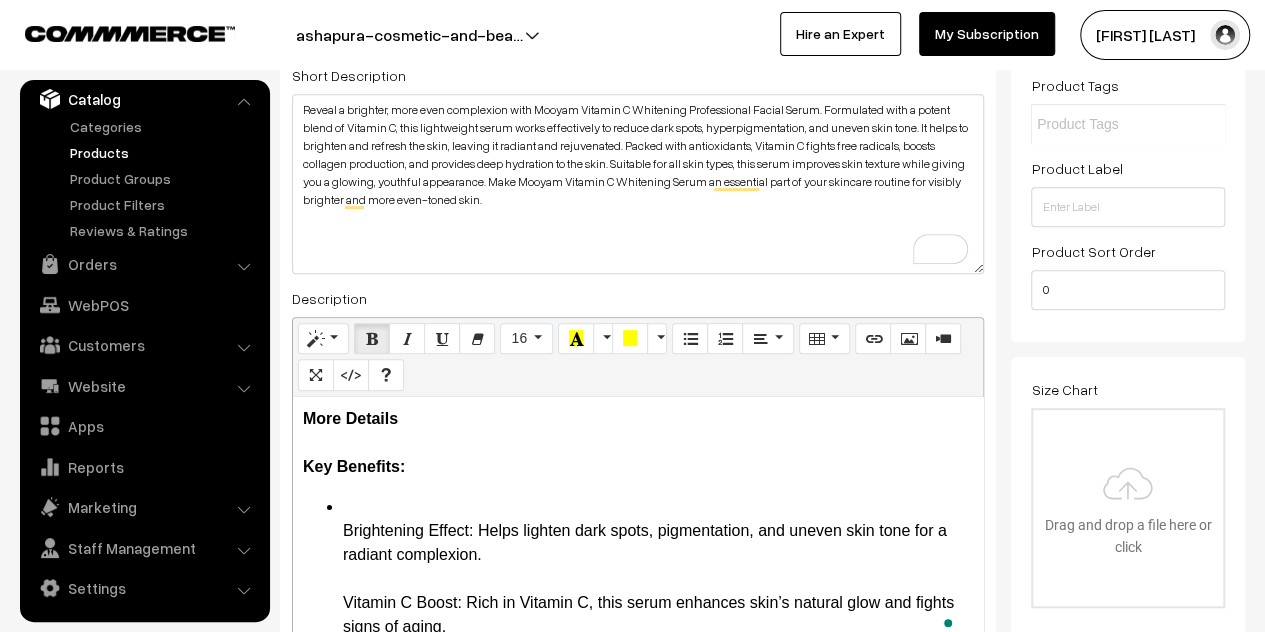 click on "Brightening Effect: Helps lighten dark spots, pigmentation, and uneven skin tone for a radiant complexion.
Vitamin C Boost: Rich in Vitamin C, this serum enhances skin’s natural glow and fights signs of aging.
Hydration & Nourishment: Deeply moisturizes and nourishes the skin, leaving it smooth and refreshed.
Improves Skin Texture: Smoothens and refines skin texture for a more youthful, even appearance.
Antioxidant Protection: Fights free radicals and reduces the damage caused by environmental stressors.
Suitable for All Skin Types: Gentle and effective for all skin types, including sensitive skin.
How to Use:
After cleansing, apply a few drops of the serum to your face and neck.
Gently massage in upward circular motions for better absorption.
Follow with your favorite moisturizer or sunscreen for optimal results.
Package Contents:
1 x Mooyam Vitamin C Whitening Professional Facial Serum, 30ml" at bounding box center [658, 855] 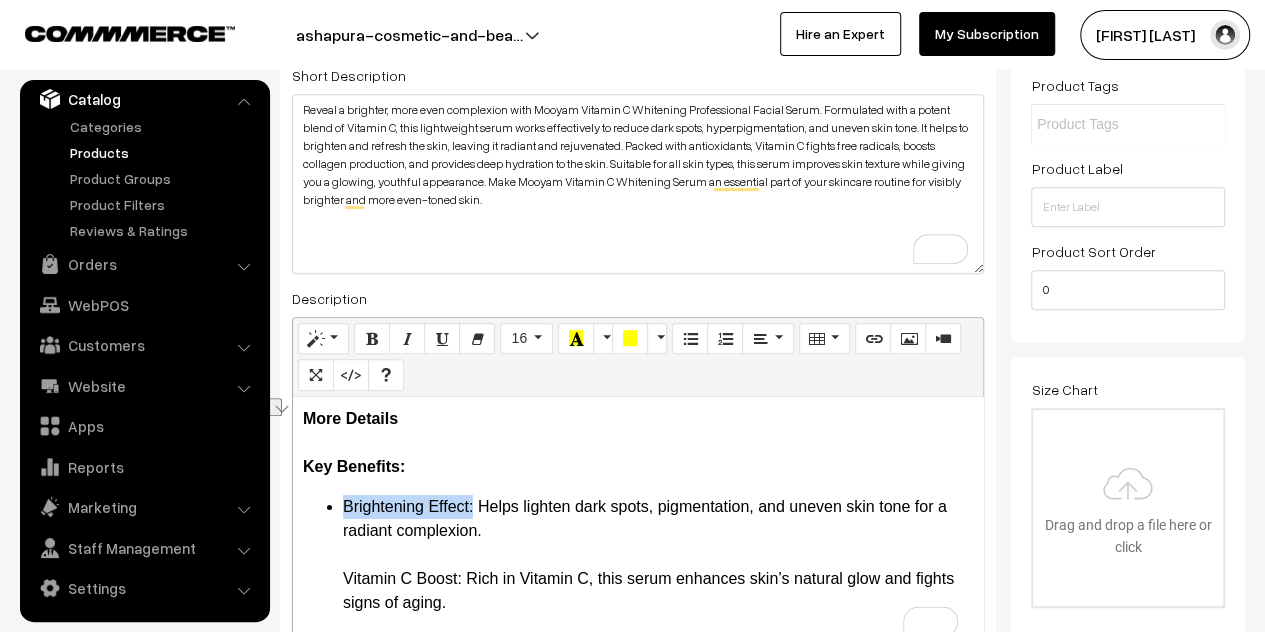 drag, startPoint x: 473, startPoint y: 507, endPoint x: 346, endPoint y: 505, distance: 127.01575 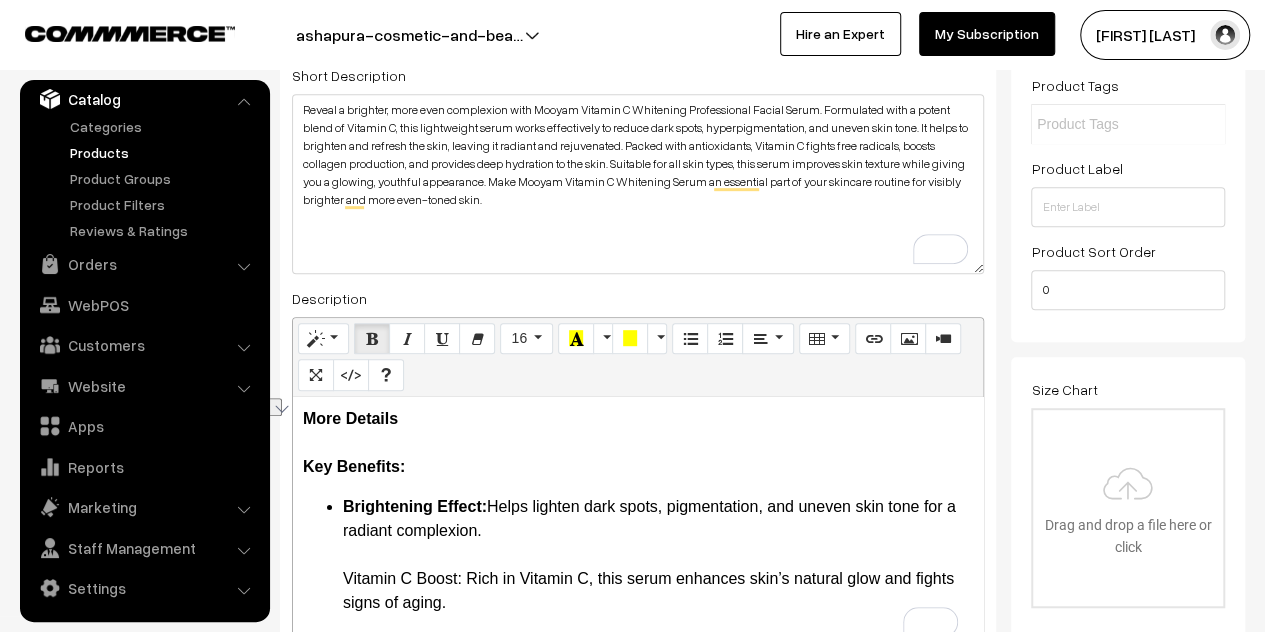 click on "Brightening Effect:  Helps lighten dark spots, pigmentation, and uneven skin tone for a radiant complexion.
Vitamin C Boost: Rich in Vitamin C, this serum enhances skin’s natural glow and fights signs of aging.
Hydration & Nourishment: Deeply moisturizes and nourishes the skin, leaving it smooth and refreshed.
Improves Skin Texture: Smoothens and refines skin texture for a more youthful, even appearance.
Antioxidant Protection: Fights free radicals and reduces the damage caused by environmental stressors.
Suitable for All Skin Types: Gentle and effective for all skin types, including sensitive skin.
How to Use:
After cleansing, apply a few drops of the serum to your face and neck.
Gently massage in upward circular motions for better absorption.
Follow with your favorite moisturizer or sunscreen for optimal results.
Package Contents:
1 x Mooyam Vitamin C Whitening Professional Facial Serum, 30ml" at bounding box center (638, 843) 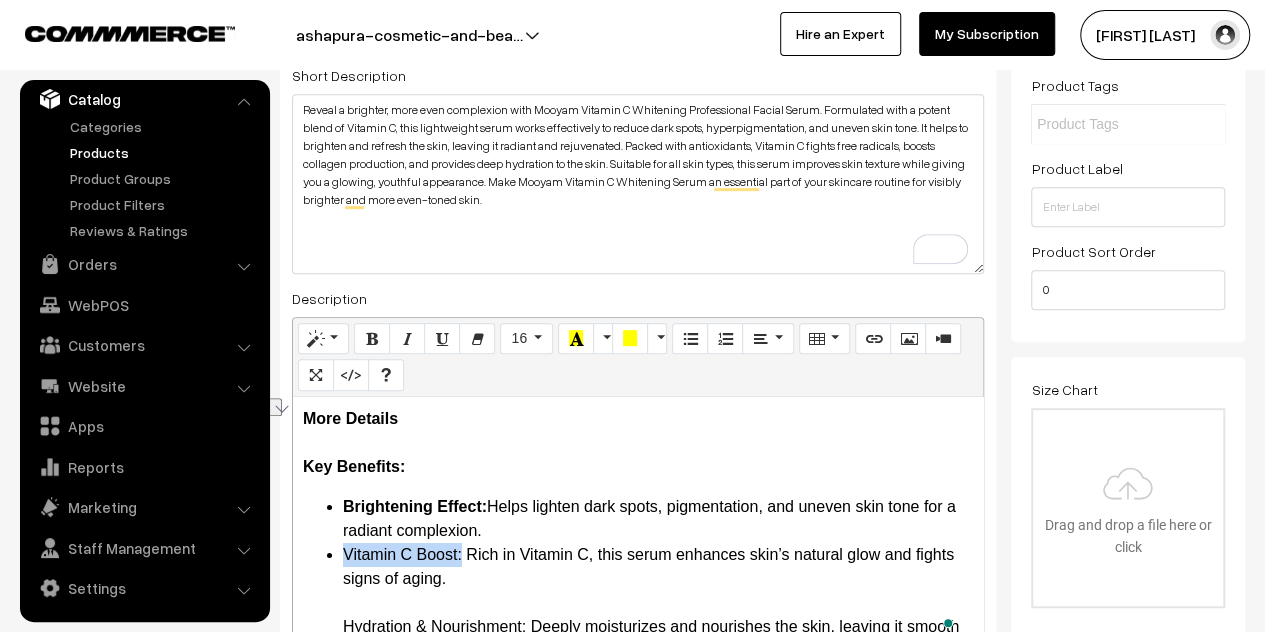 drag, startPoint x: 463, startPoint y: 557, endPoint x: 345, endPoint y: 555, distance: 118.016945 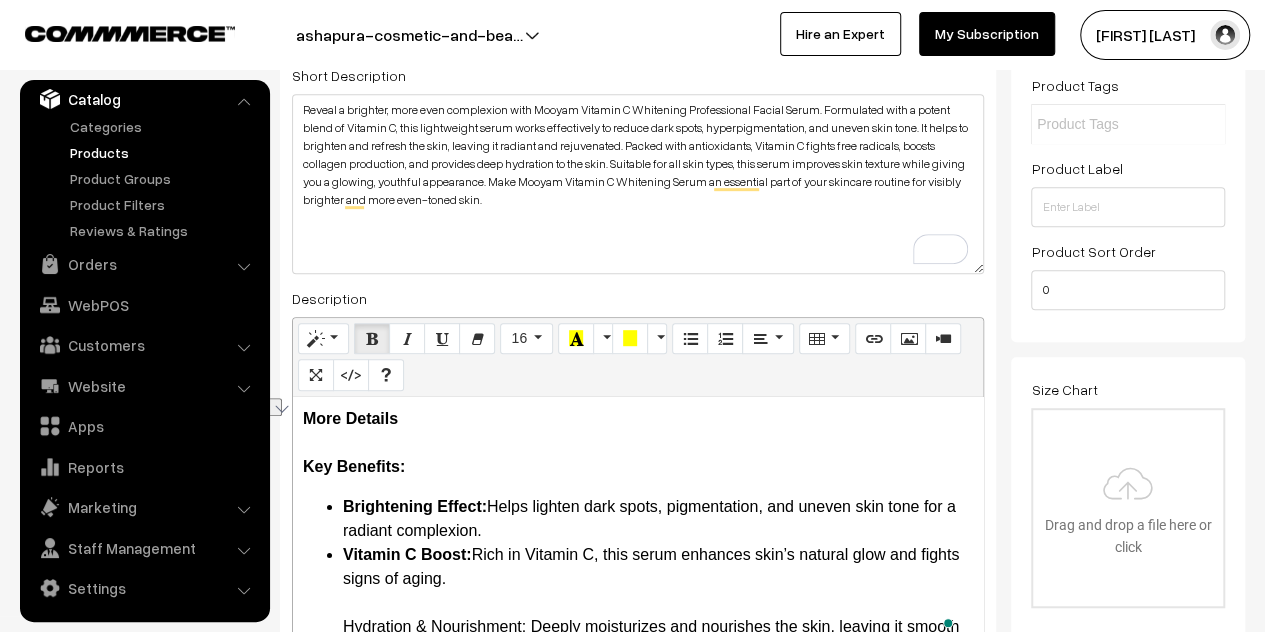 scroll, scrollTop: 200, scrollLeft: 0, axis: vertical 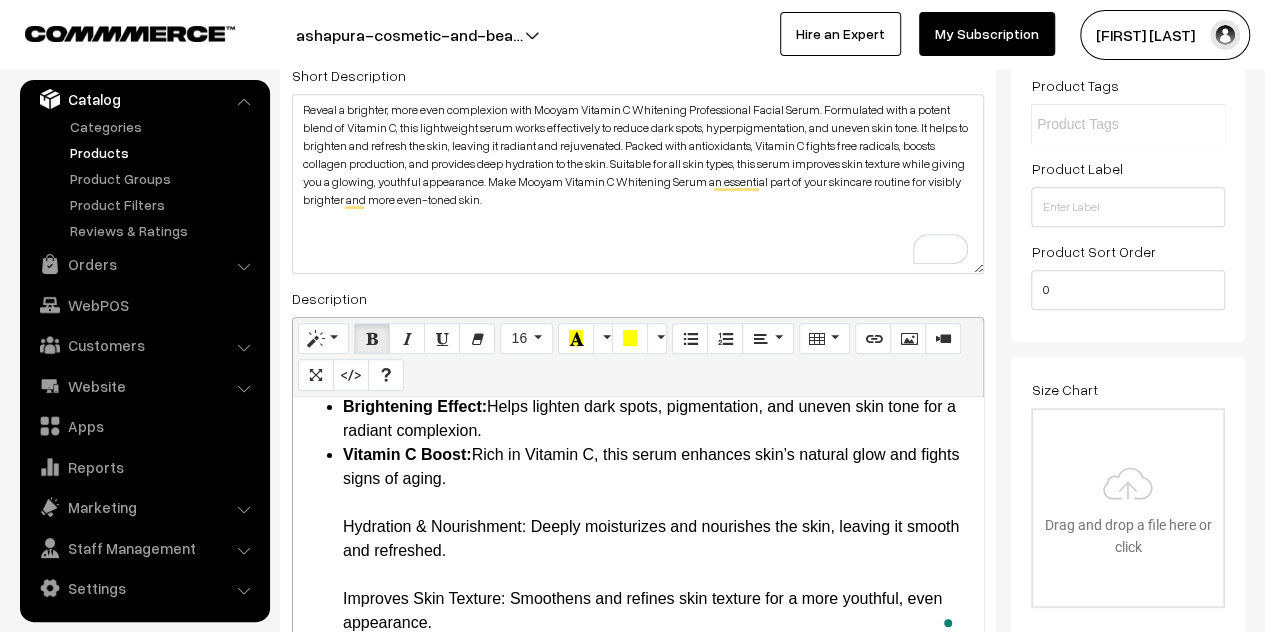 click on "Brightening Effect:  Helps lighten dark spots, pigmentation, and uneven skin tone for a radiant complexion. Vitamin C Boost:  Rich in Vitamin C, this serum enhances skin’s natural glow and fights signs of aging.
Hydration & Nourishment: Deeply moisturizes and nourishes the skin, leaving it smooth and refreshed.
Improves Skin Texture: Smoothens and refines skin texture for a more youthful, even appearance.
Antioxidant Protection: Fights free radicals and reduces the damage caused by environmental stressors.
Suitable for All Skin Types: Gentle and effective for all skin types, including sensitive skin.
How to Use:
After cleansing, apply a few drops of the serum to your face and neck.
Gently massage in upward circular motions for better absorption.
Follow with your favorite moisturizer or sunscreen for optimal results.
Package Contents:
1 x Mooyam Vitamin C Whitening Professional Facial Serum, 30ml" at bounding box center (638, 731) 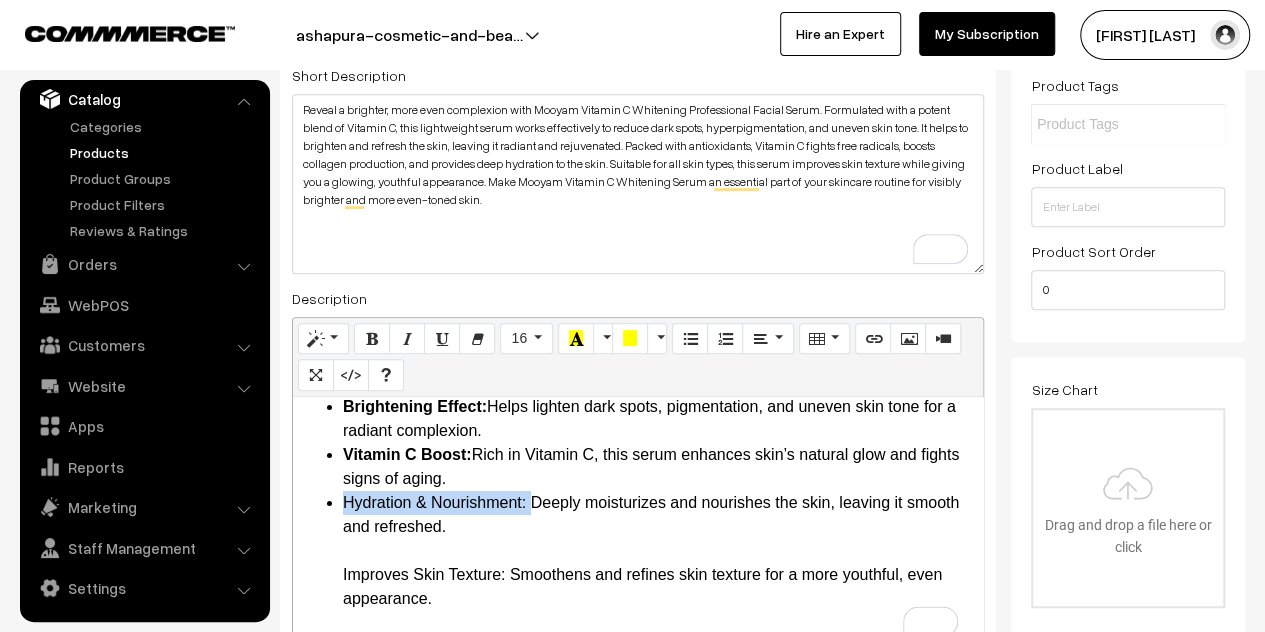 drag, startPoint x: 532, startPoint y: 505, endPoint x: 344, endPoint y: 500, distance: 188.06648 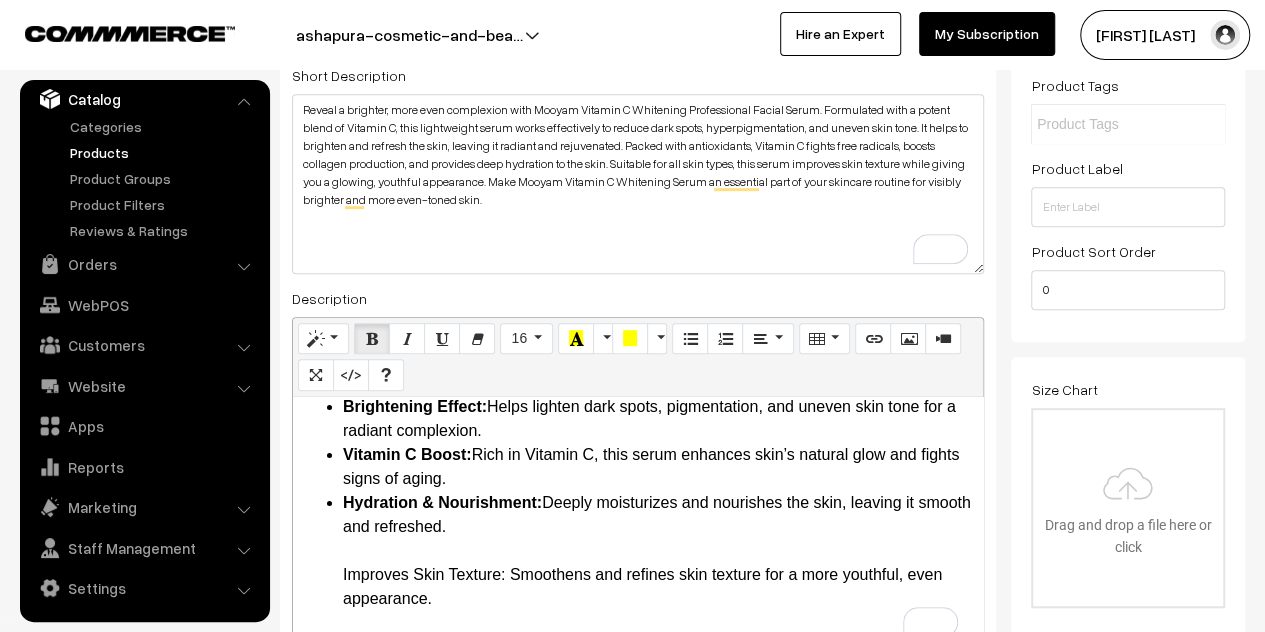 click on "Brightening Effect:  Helps lighten dark spots, pigmentation, and uneven skin tone for a radiant complexion. Vitamin C Boost:  Rich in Vitamin C, this serum enhances skin’s natural glow and fights signs of aging. Hydration & Nourishment:  Deeply moisturizes and nourishes the skin, leaving it smooth and refreshed.
Improves Skin Texture: Smoothens and refines skin texture for a more youthful, even appearance.
Antioxidant Protection: Fights free radicals and reduces the damage caused by environmental stressors.
Suitable for All Skin Types: Gentle and effective for all skin types, including sensitive skin.
How to Use:
After cleansing, apply a few drops of the serum to your face and neck.
Gently massage in upward circular motions for better absorption.
Follow with your favorite moisturizer or sunscreen for optimal results.
Package Contents:
1 x Mooyam Vitamin C Whitening Professional Facial Serum, 30ml" at bounding box center (638, 719) 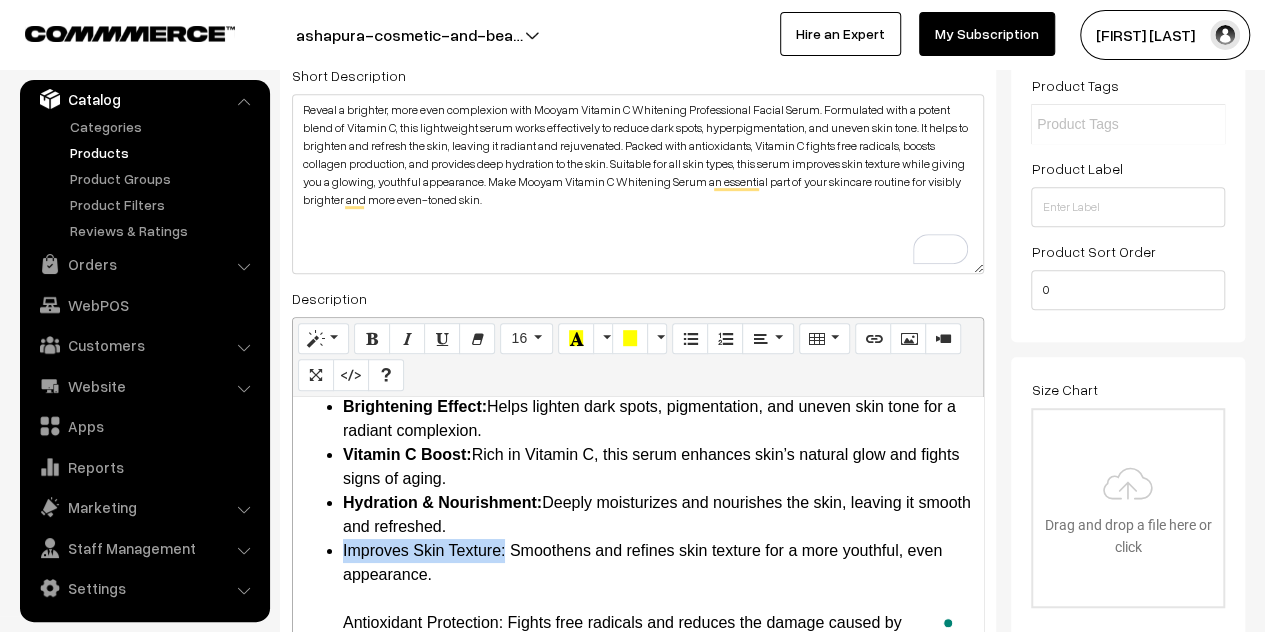 drag, startPoint x: 506, startPoint y: 547, endPoint x: 339, endPoint y: 551, distance: 167.0479 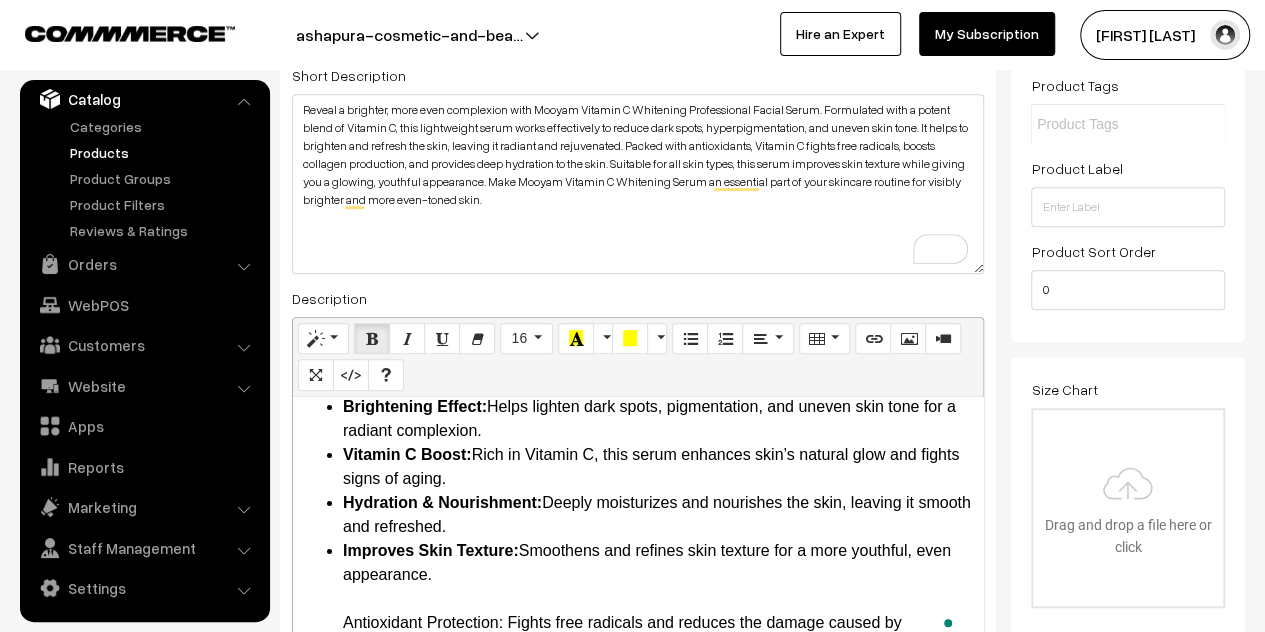 click on "Brightening Effect:  Helps lighten dark spots, pigmentation, and uneven skin tone for a radiant complexion. Vitamin C Boost:  Rich in Vitamin C, this serum enhances skin’s natural glow and fights signs of aging. Hydration & Nourishment:  Deeply moisturizes and nourishes the skin, leaving it smooth and refreshed. Improves Skin Texture:  Smoothens and refines skin texture for a more youthful, even appearance.
Antioxidant Protection: Fights free radicals and reduces the damage caused by environmental stressors.
Suitable for All Skin Types: Gentle and effective for all skin types, including sensitive skin.
How to Use:
After cleansing, apply a few drops of the serum to your face and neck.
Gently massage in upward circular motions for better absorption.
Follow with your favorite moisturizer or sunscreen for optimal results.
Package Contents:
1 x Mooyam Vitamin C Whitening Professional Facial Serum, 30ml" at bounding box center [638, 707] 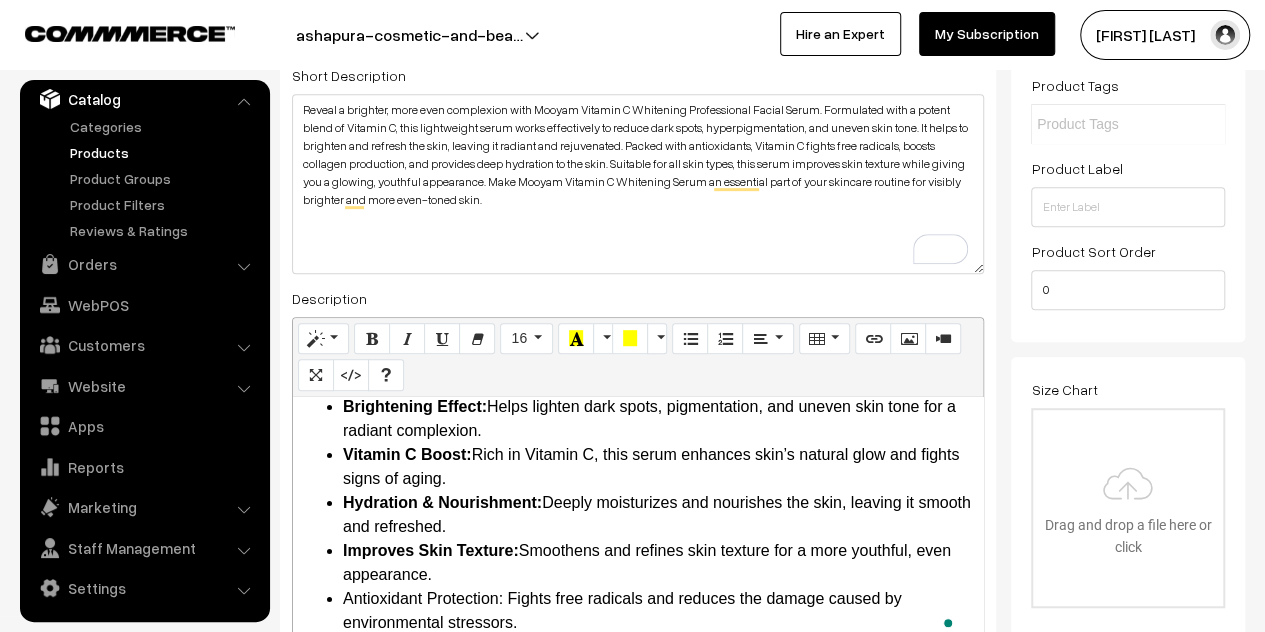 scroll, scrollTop: 185, scrollLeft: 0, axis: vertical 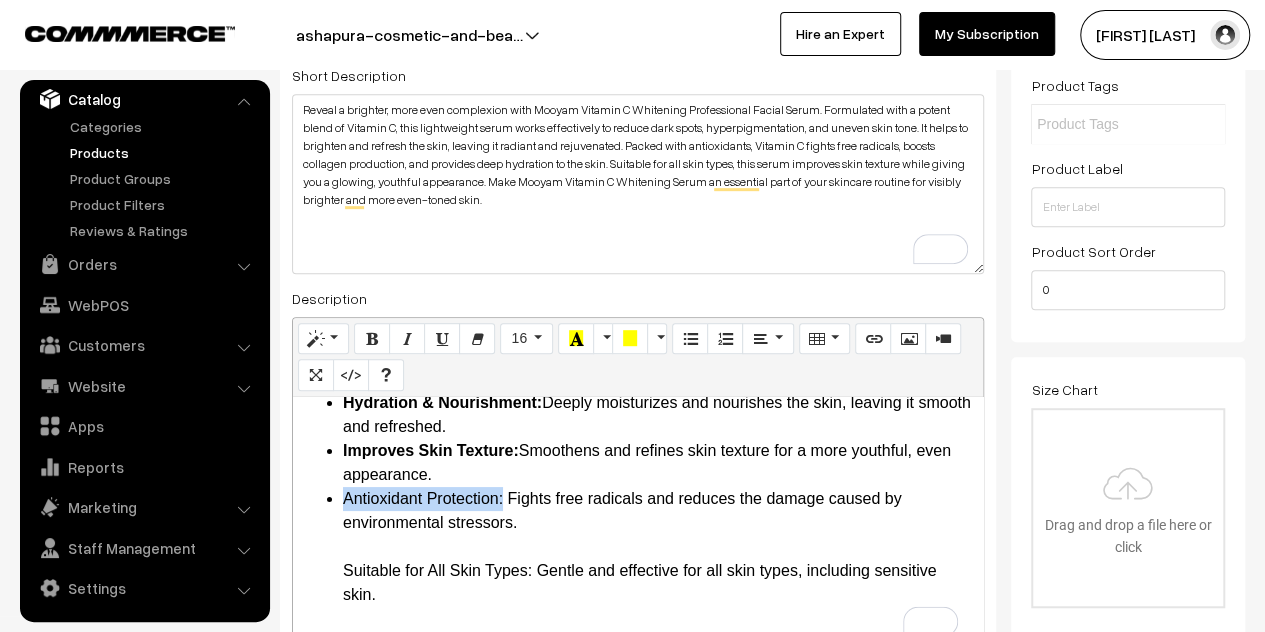 drag, startPoint x: 504, startPoint y: 501, endPoint x: 346, endPoint y: 503, distance: 158.01266 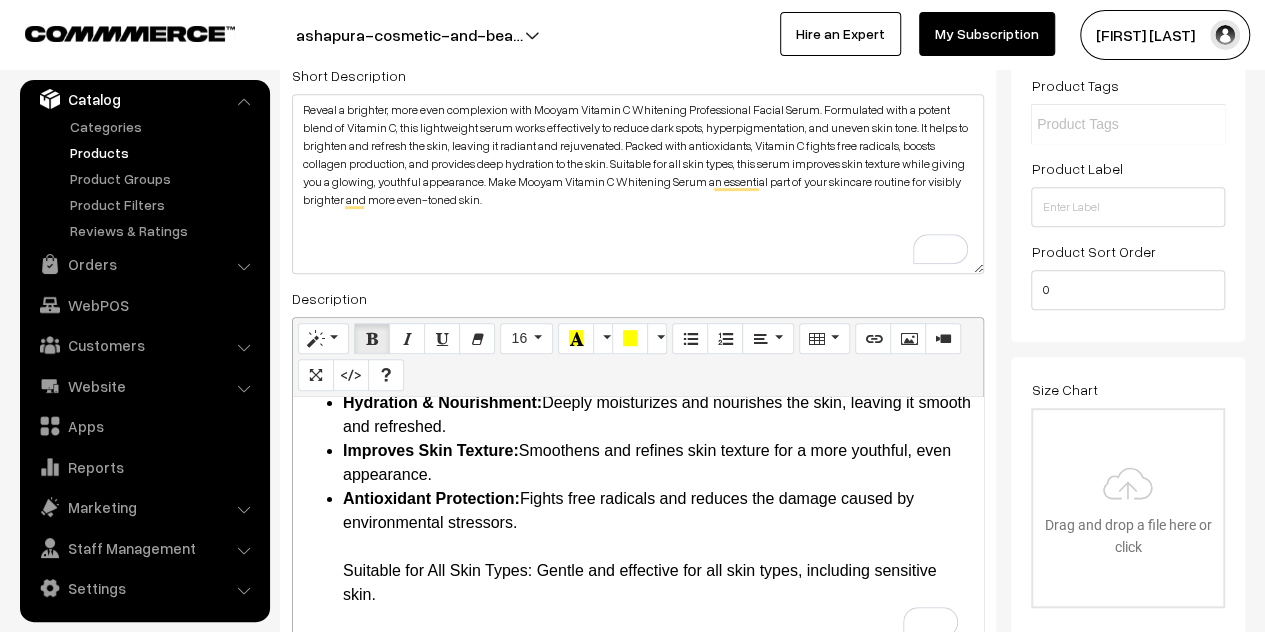 click on "Brightening Effect:  Helps lighten dark spots, pigmentation, and uneven skin tone for a radiant complexion. Vitamin C Boost:  Rich in Vitamin C, this serum enhances skin’s natural glow and fights signs of aging. Hydration & Nourishment:  Deeply moisturizes and nourishes the skin, leaving it smooth and refreshed. Improves Skin Texture:  Smoothens and refines skin texture for a more youthful, even appearance. Antioxidant Protection:  Fights free radicals and reduces the damage caused by environmental stressors.
Suitable for All Skin Types: Gentle and effective for all skin types, including sensitive skin.
How to Use:
After cleansing, apply a few drops of the serum to your face and neck.
Gently massage in upward circular motions for better absorption.
Follow with your favorite moisturizer or sunscreen for optimal results.
Package Contents:
1 x Mooyam Vitamin C Whitening Professional Facial Serum, 30ml" at bounding box center [638, 595] 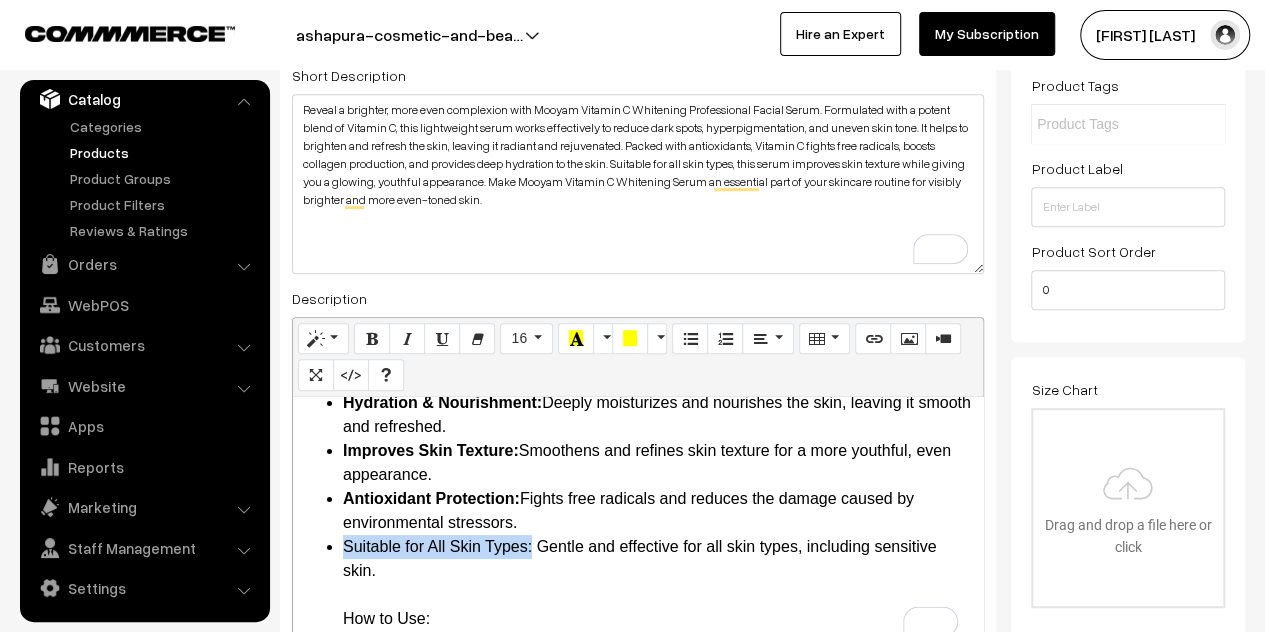 drag, startPoint x: 532, startPoint y: 551, endPoint x: 344, endPoint y: 549, distance: 188.01064 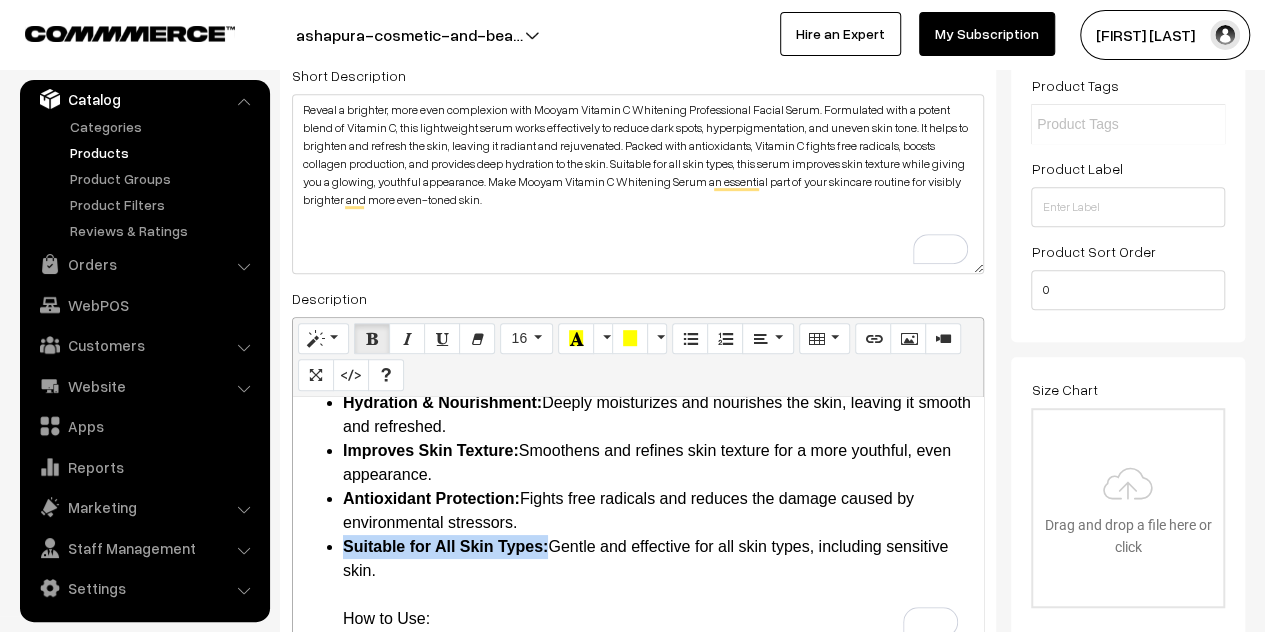 scroll, scrollTop: 40, scrollLeft: 0, axis: vertical 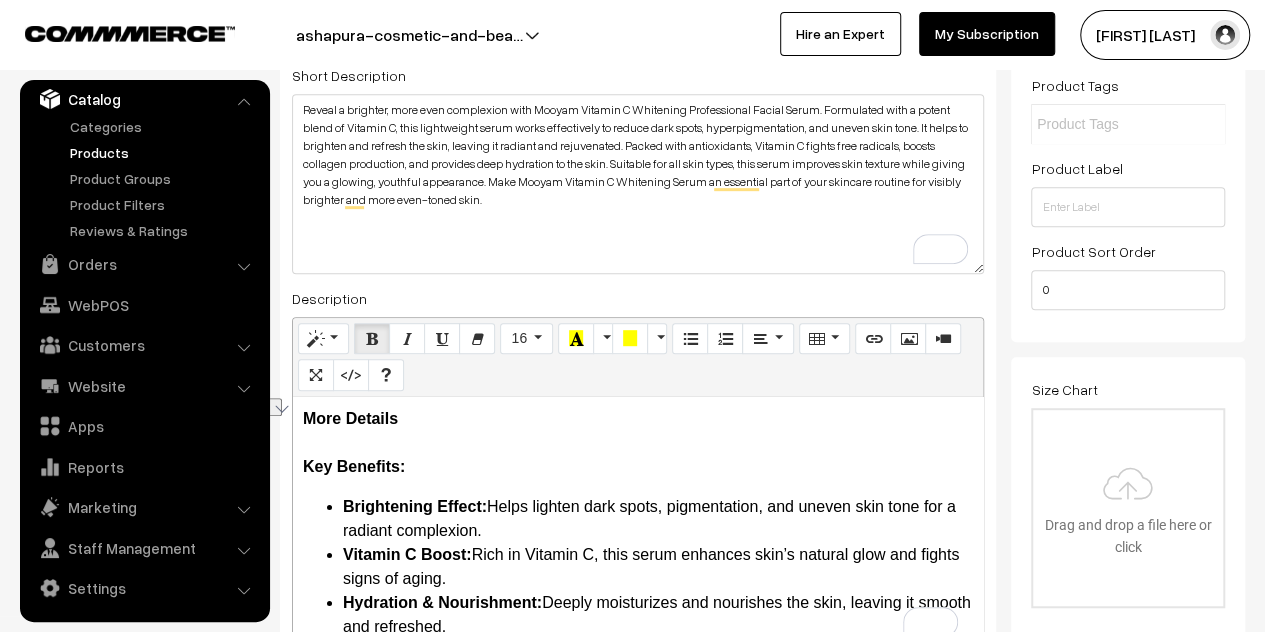 click on "Brightening Effect:  Helps lighten dark spots, pigmentation, and uneven skin tone for a radiant complexion." at bounding box center [658, 519] 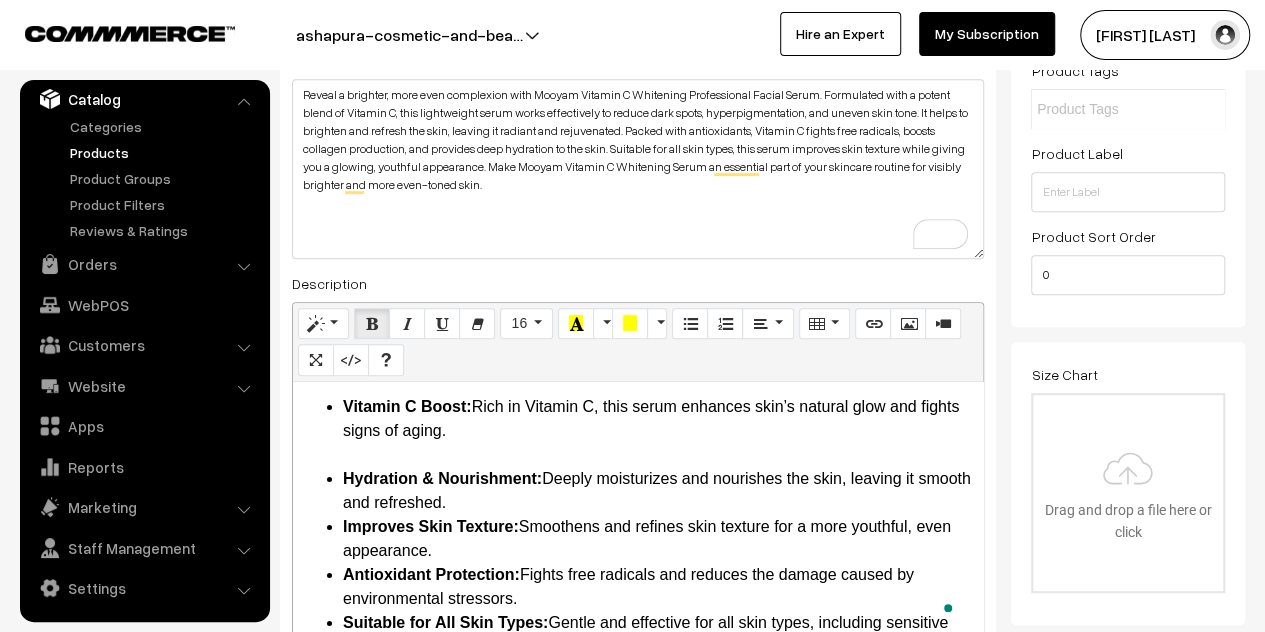 click on "Hydration & Nourishment:  Deeply moisturizes and nourishes the skin, leaving it smooth and refreshed." at bounding box center [658, 491] 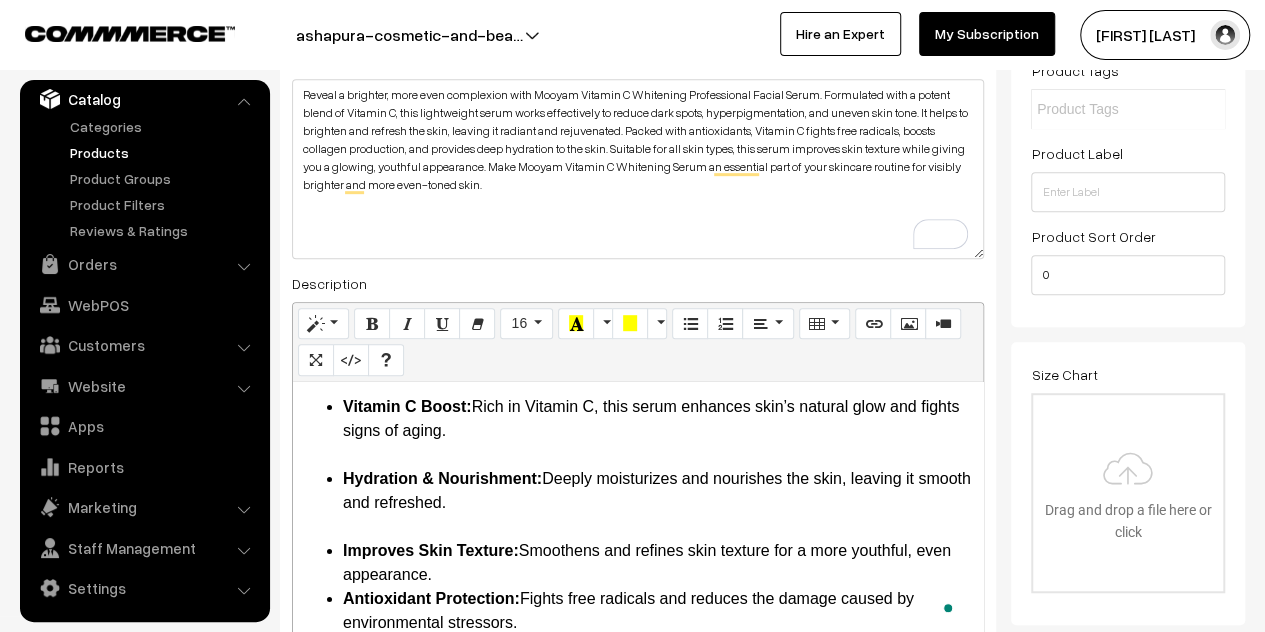 click on "Improves Skin Texture:  Smoothens and refines skin texture for a more youthful, even appearance." at bounding box center (658, 563) 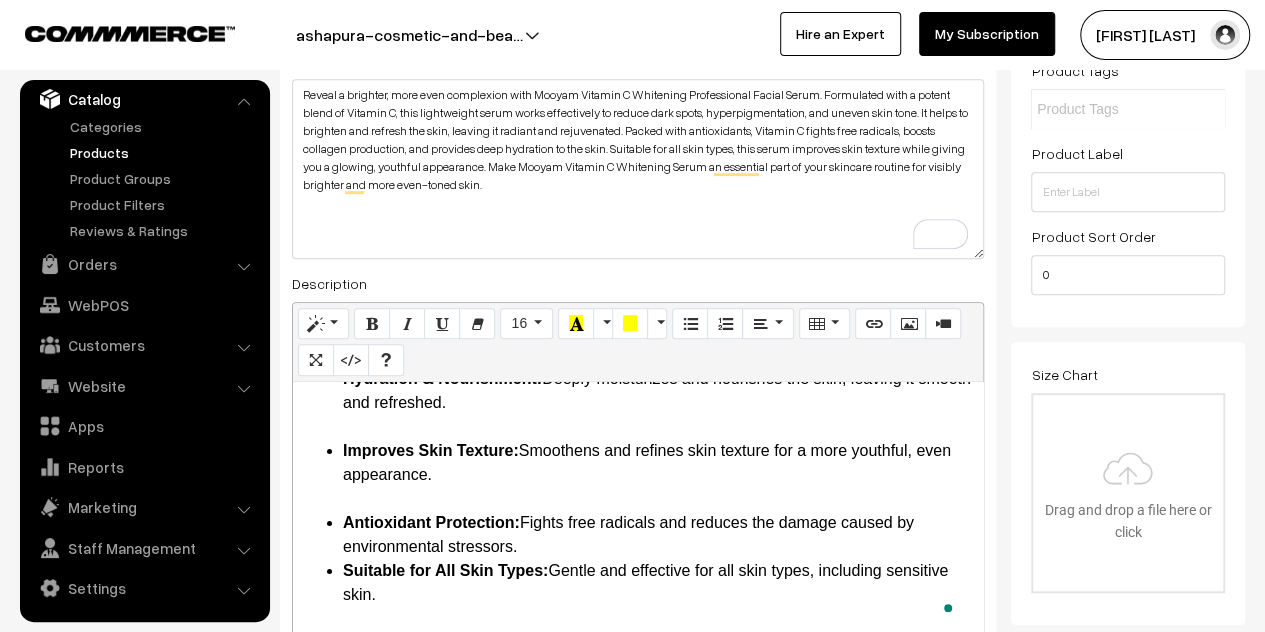 click on "Antioxidant Protection:  Fights free radicals and reduces the damage caused by environmental stressors." at bounding box center [658, 535] 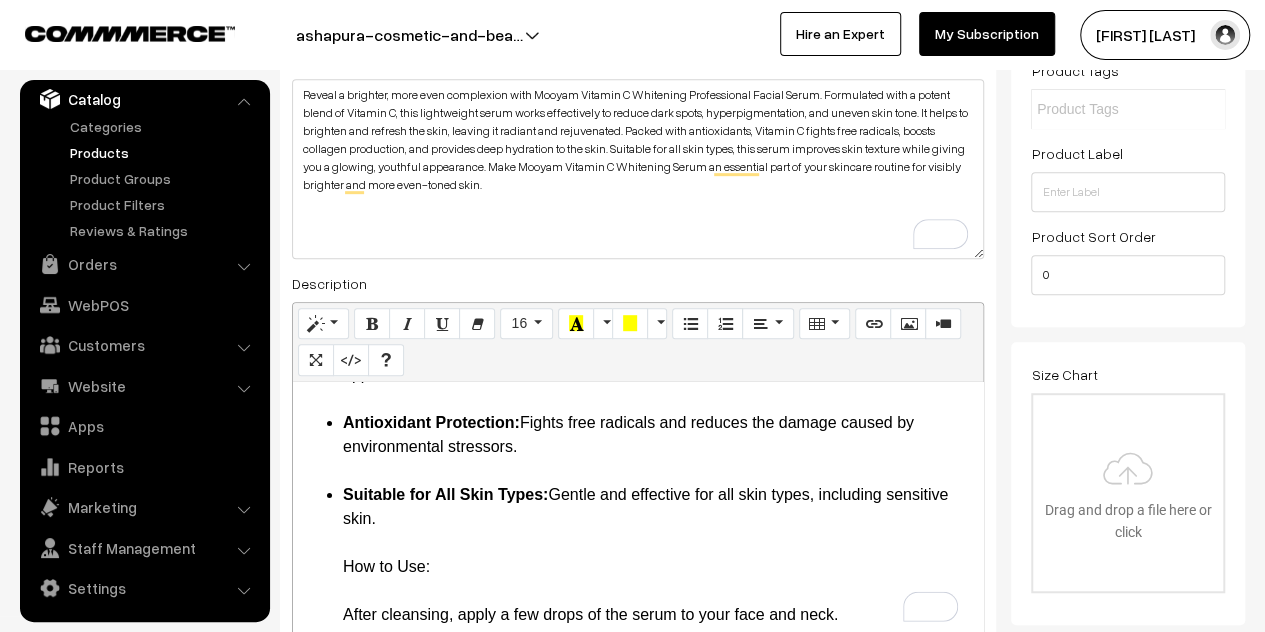 drag, startPoint x: 439, startPoint y: 567, endPoint x: 338, endPoint y: 569, distance: 101.0198 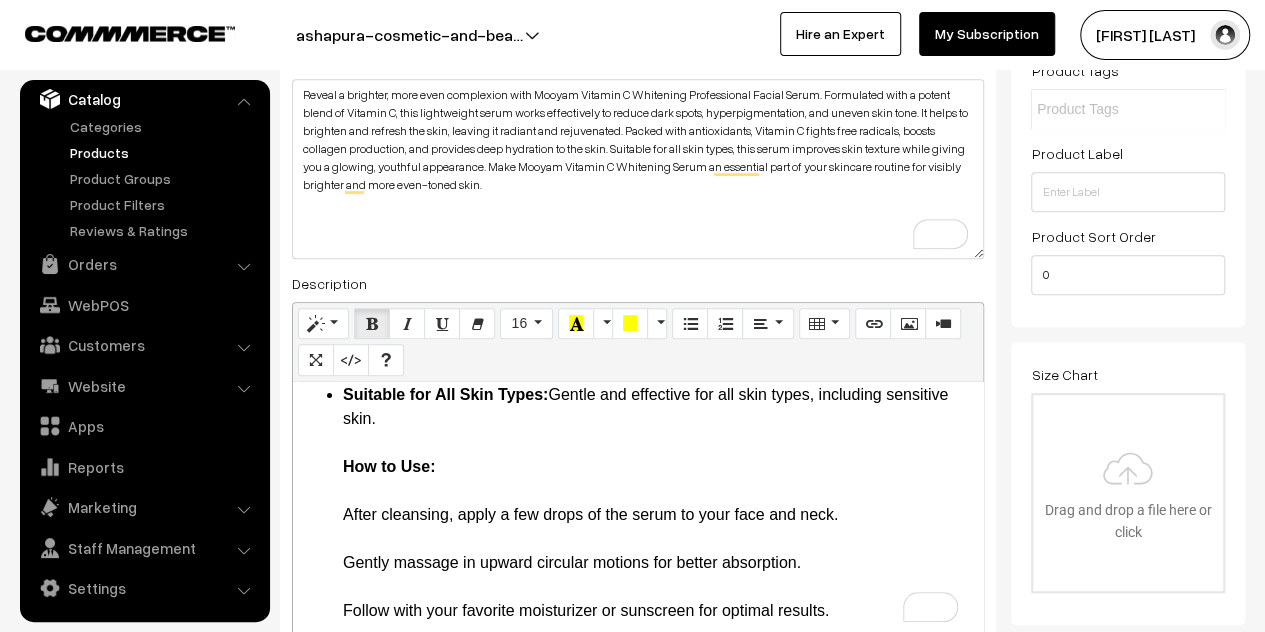 click on "Brightening Effect:  Helps lighten dark spots, pigmentation, and uneven skin tone for a radiant complexion. Vitamin C Boost:  Rich in Vitamin C, this serum enhances skin’s natural glow and fights signs of aging. Hydration & Nourishment:  Deeply moisturizes and nourishes the skin, leaving it smooth and refreshed. Improves Skin Texture:  Smoothens and refines skin texture for a more youthful, even appearance. Antioxidant Protection:  Fights free radicals and reduces the damage caused by environmental stressors. Suitable for All Skin Types:  Gentle and effective for all skin types, including sensitive skin.
How to Use:
After cleansing, apply a few drops of the serum to your face and neck.
Gently massage in upward circular motions for better absorption.
Follow with your favorite moisturizer or sunscreen for optimal results.
Package Contents:
1 x Mooyam Vitamin C Whitening Professional Facial Serum, 30ml" at bounding box center (638, 371) 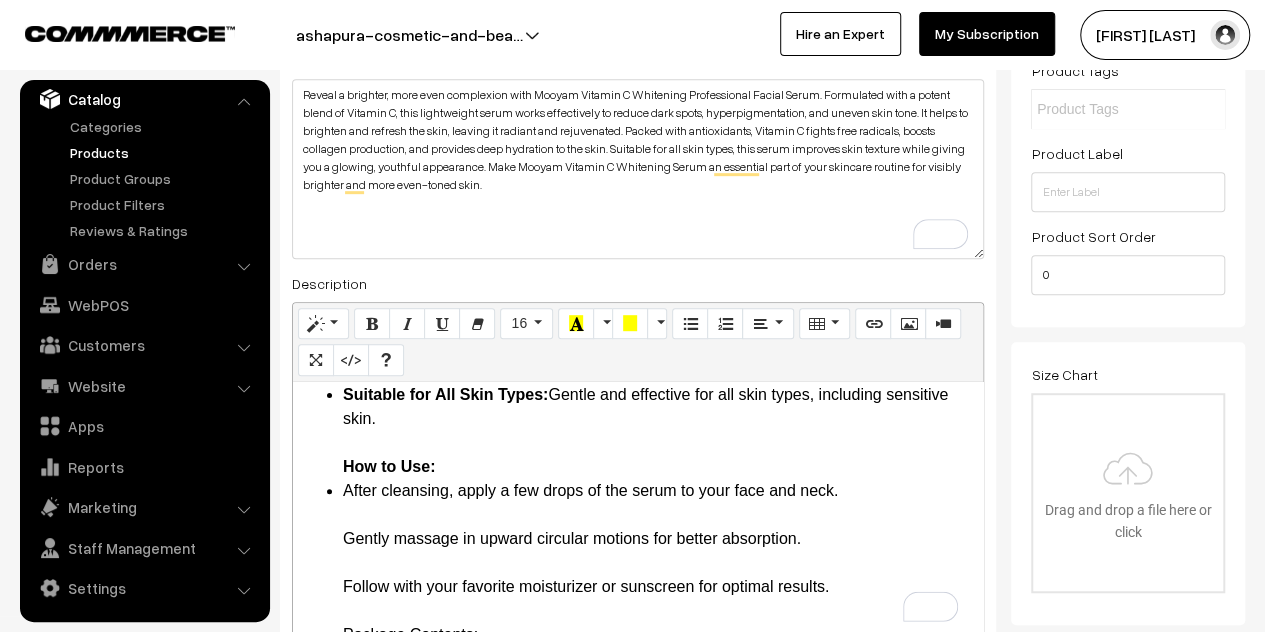 click on "Suitable for All Skin Types:  Gentle and effective for all skin types, including sensitive skin.
How to Use:" at bounding box center [658, 431] 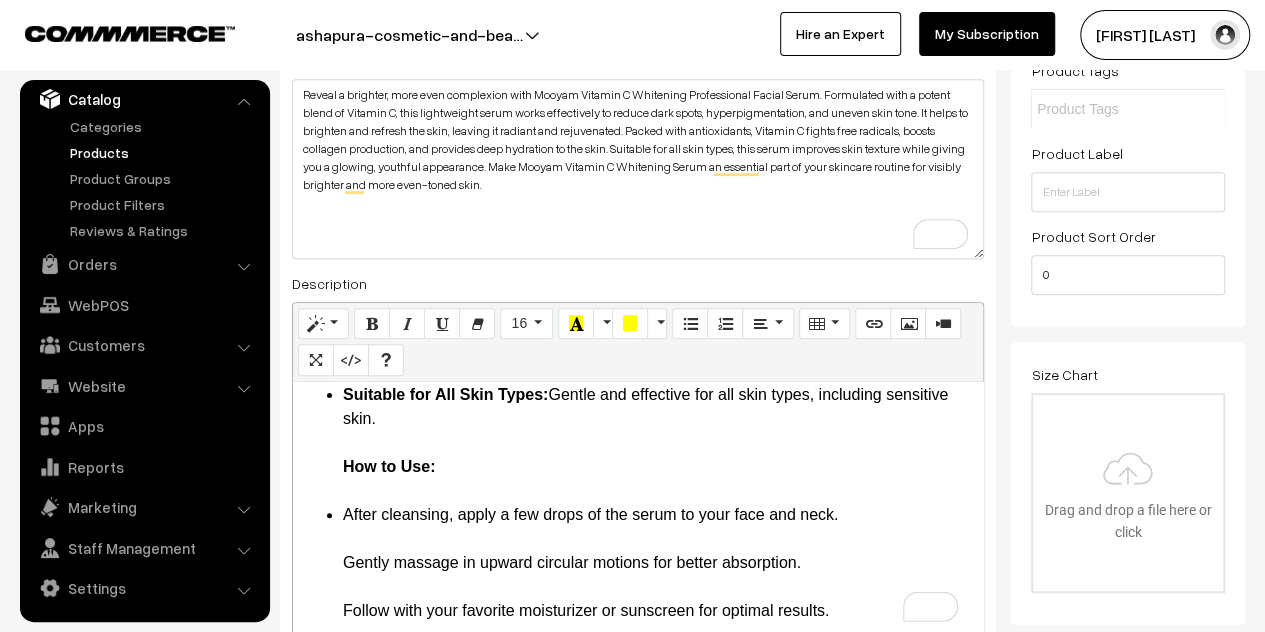 click on "Brightening Effect:  Helps lighten dark spots, pigmentation, and uneven skin tone for a radiant complexion. Vitamin C Boost:  Rich in Vitamin C, this serum enhances skin’s natural glow and fights signs of aging. Hydration & Nourishment:  Deeply moisturizes and nourishes the skin, leaving it smooth and refreshed. Improves Skin Texture:  Smoothens and refines skin texture for a more youthful, even appearance. Antioxidant Protection:  Fights free radicals and reduces the damage caused by environmental stressors. Suitable for All Skin Types:  Gentle and effective for all skin types, including sensitive skin.
How to Use: After cleansing, apply a few drops of the serum to your face and neck.
Gently massage in upward circular motions for better absorption.
Follow with your favorite moisturizer or sunscreen for optimal results.
Package Contents:
1 x Mooyam Vitamin C Whitening Professional Facial Serum, 30ml" at bounding box center [638, 371] 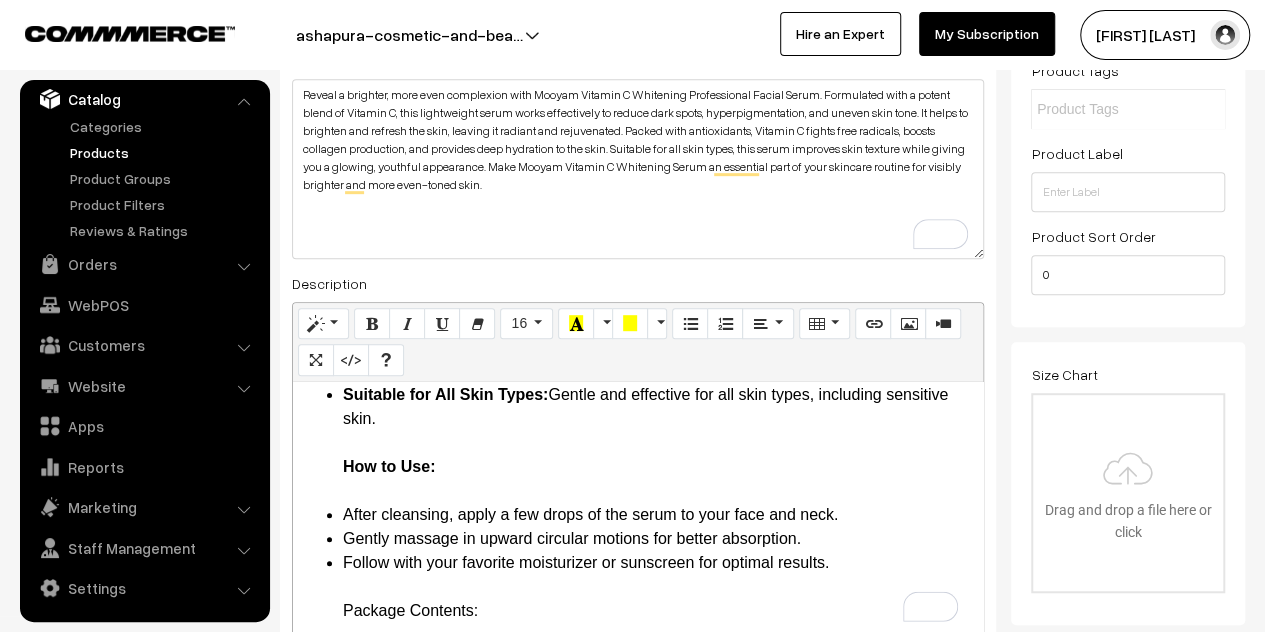 click on "After cleansing, apply a few drops of the serum to your face and neck." at bounding box center (658, 515) 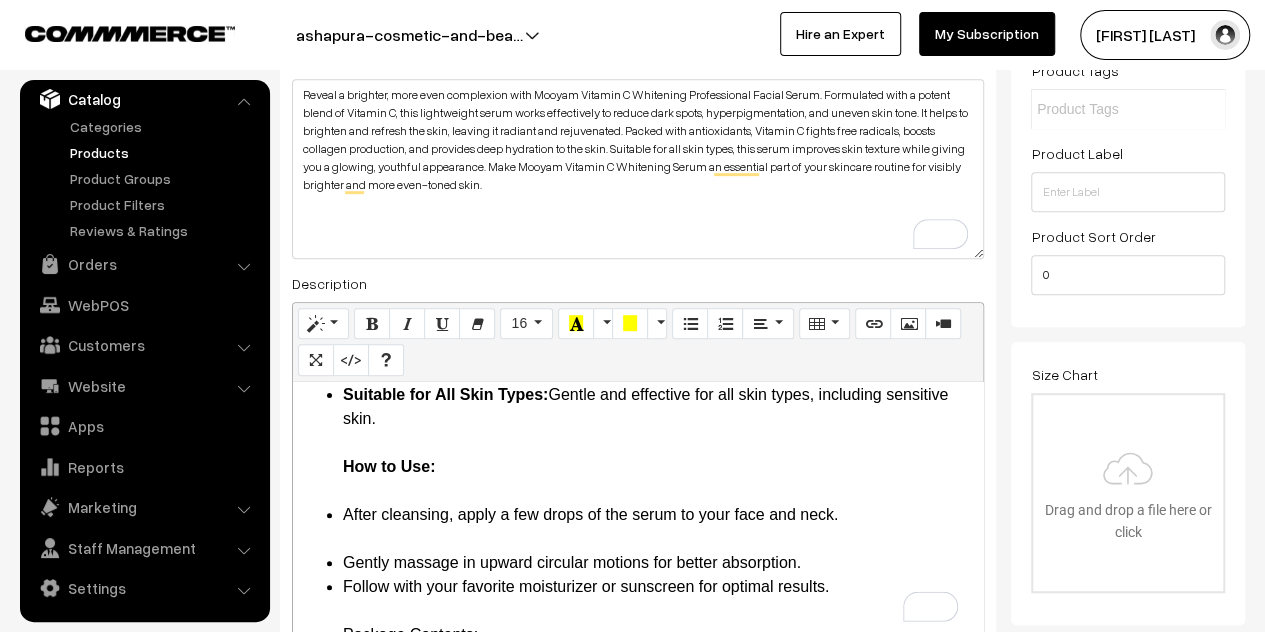 click on "Gently massage in upward circular motions for better absorption." at bounding box center [658, 563] 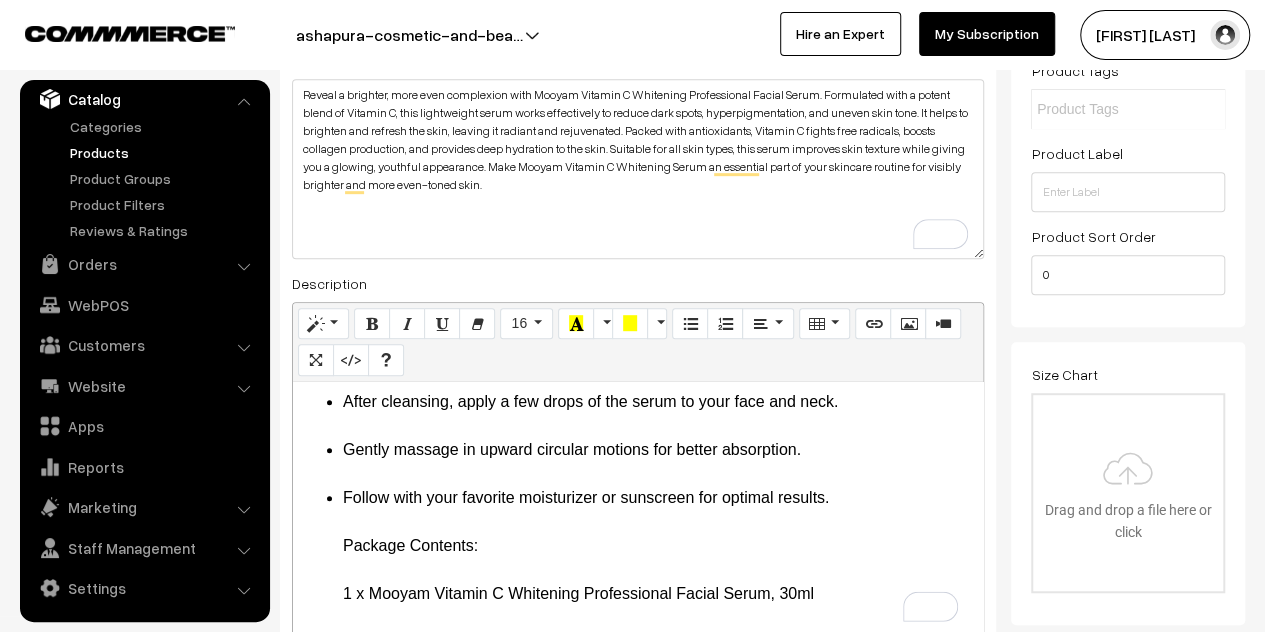 drag, startPoint x: 482, startPoint y: 543, endPoint x: 339, endPoint y: 545, distance: 143.01399 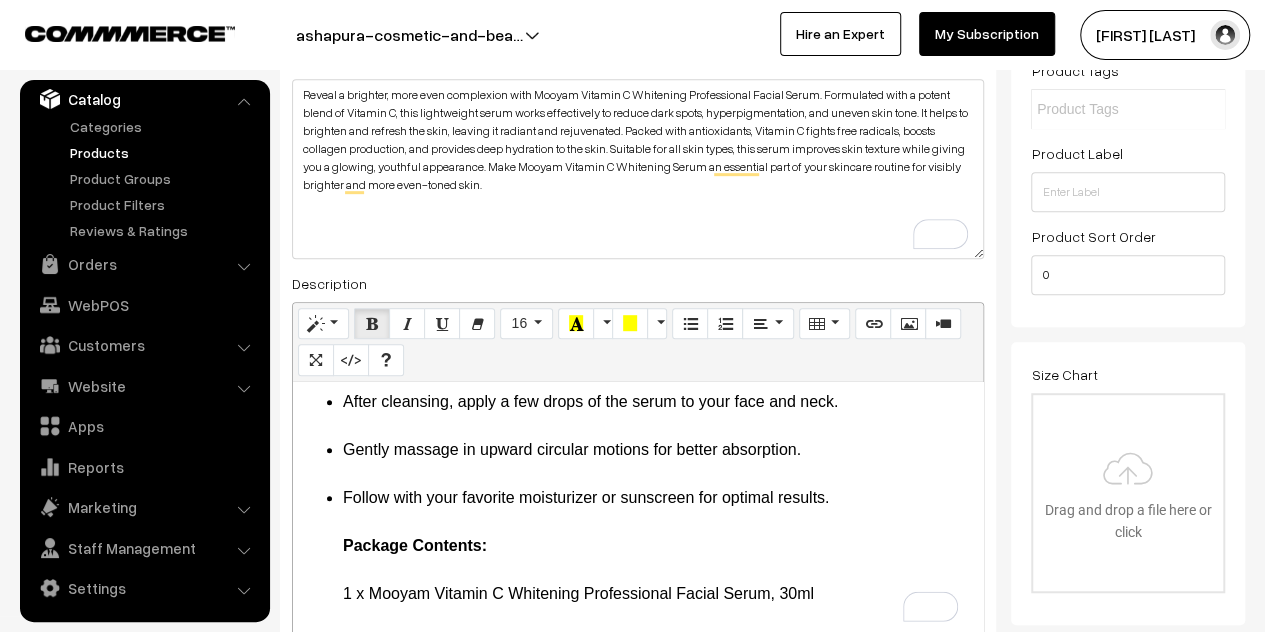 click on "Follow with your favorite moisturizer or sunscreen for optimal results.
Package Contents:
1 x Mooyam Vitamin C Whitening Professional Facial Serum, 30ml" at bounding box center (658, 546) 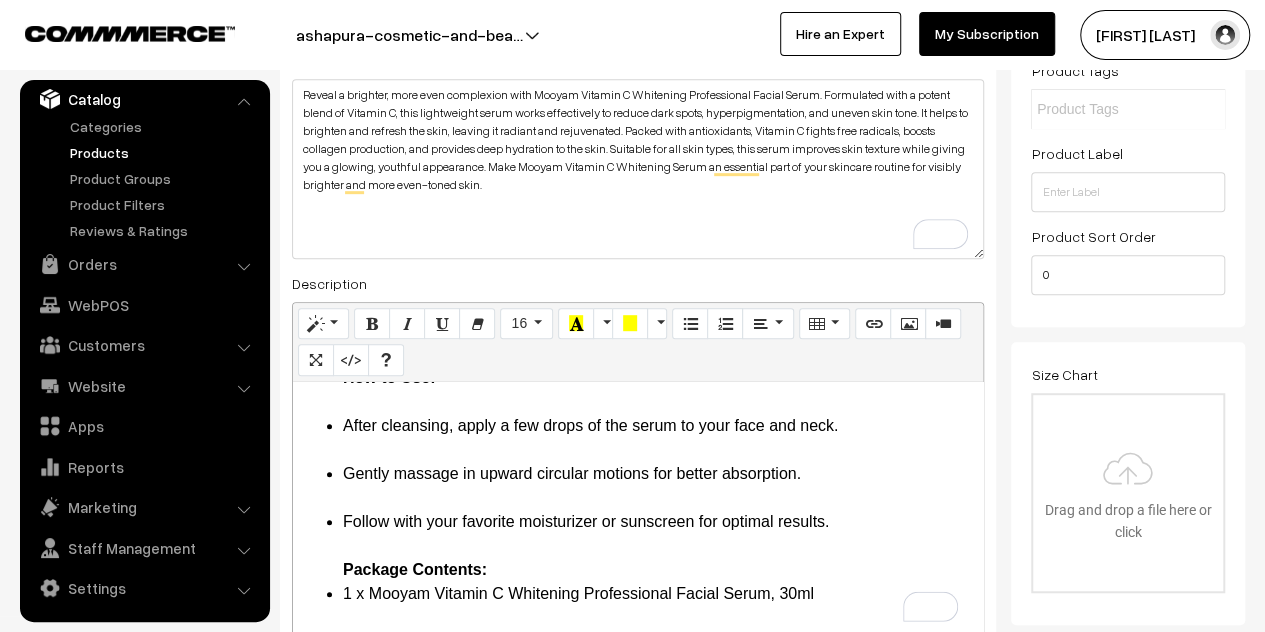 click on "Follow with your favorite moisturizer or sunscreen for optimal results.
Package Contents:" at bounding box center (658, 546) 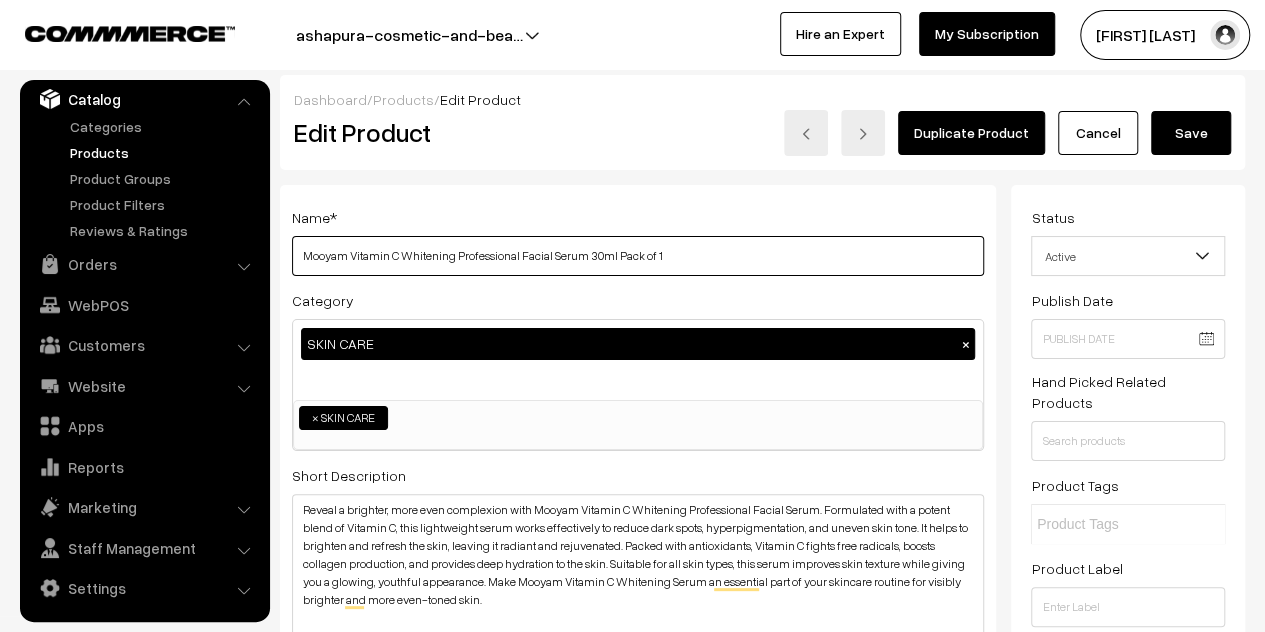 click on "Mooyam Vitamin C Whitening Professional Facial Serum 30ml Pack of 1" at bounding box center [638, 256] 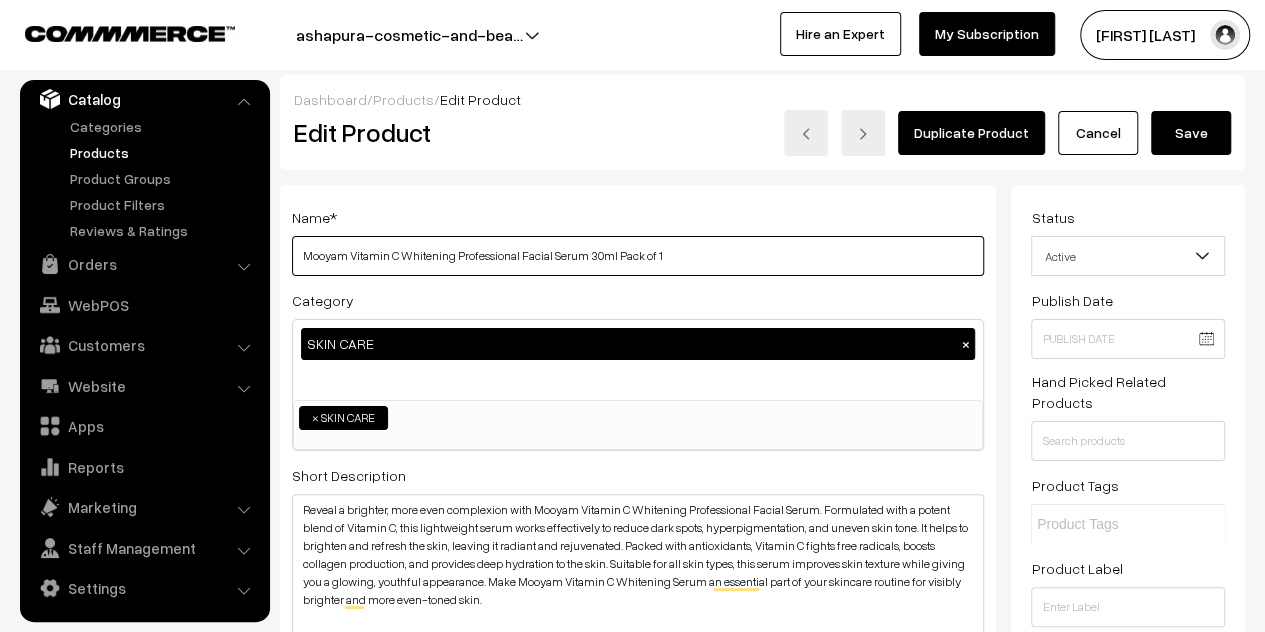 click on "Mooyam Vitamin C Whitening Professional Facial Serum 30ml Pack of 1" at bounding box center [638, 256] 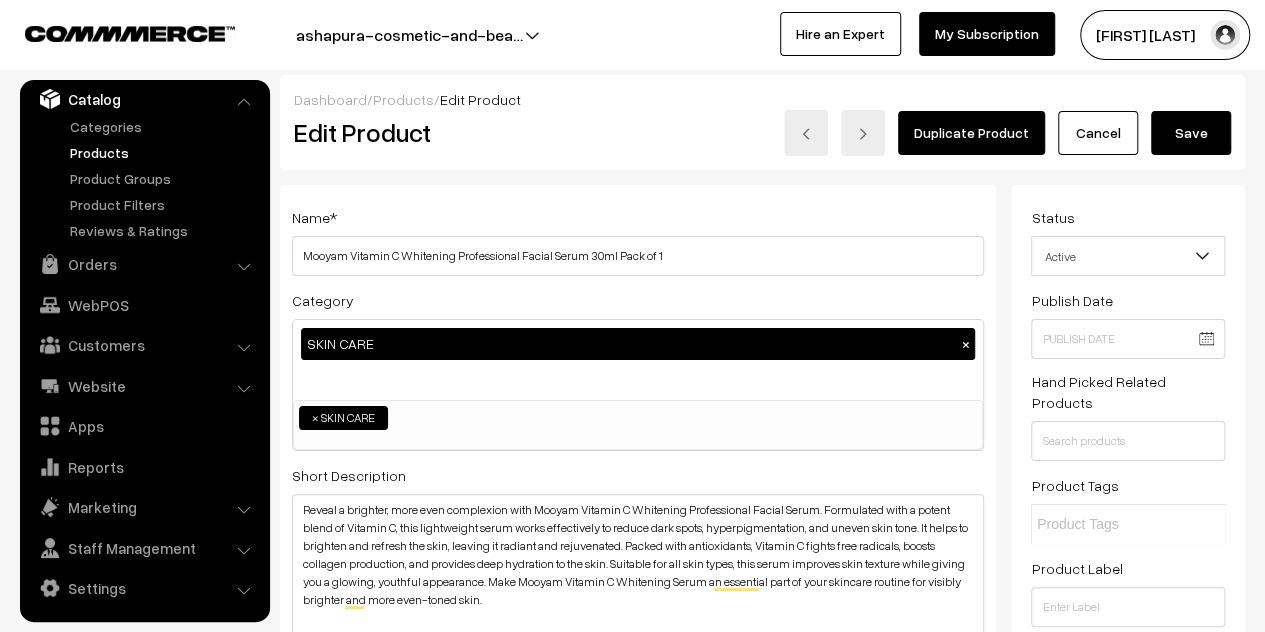 click on "Save" at bounding box center (1191, 133) 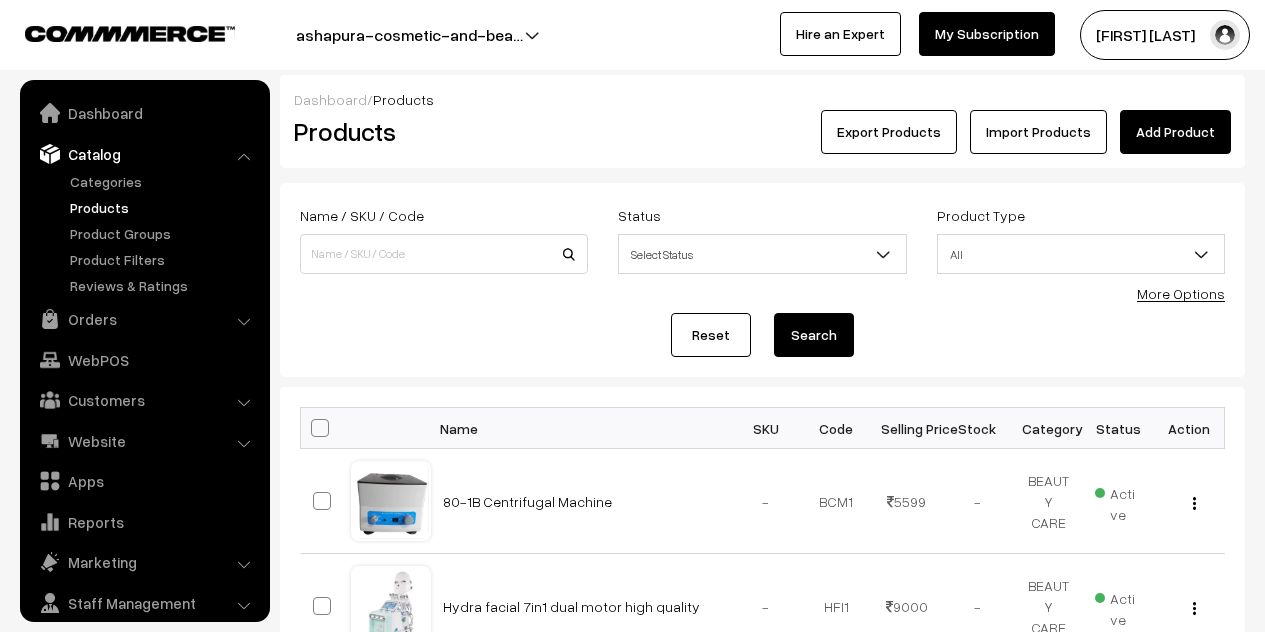 scroll, scrollTop: 0, scrollLeft: 0, axis: both 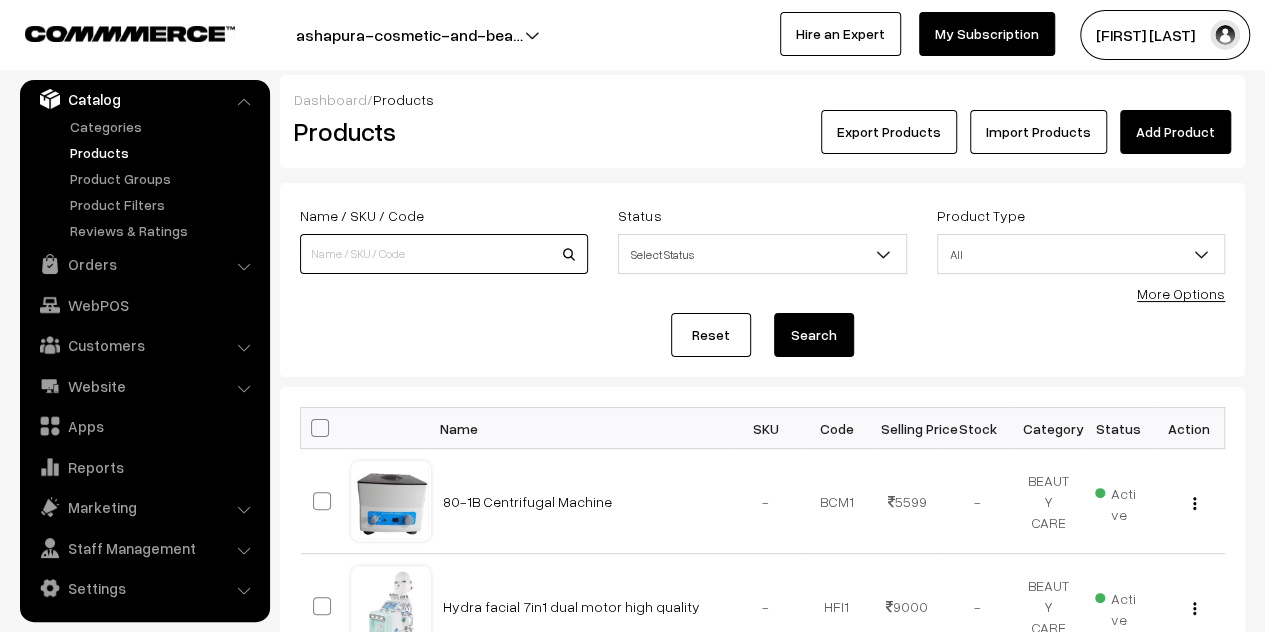 click at bounding box center [444, 254] 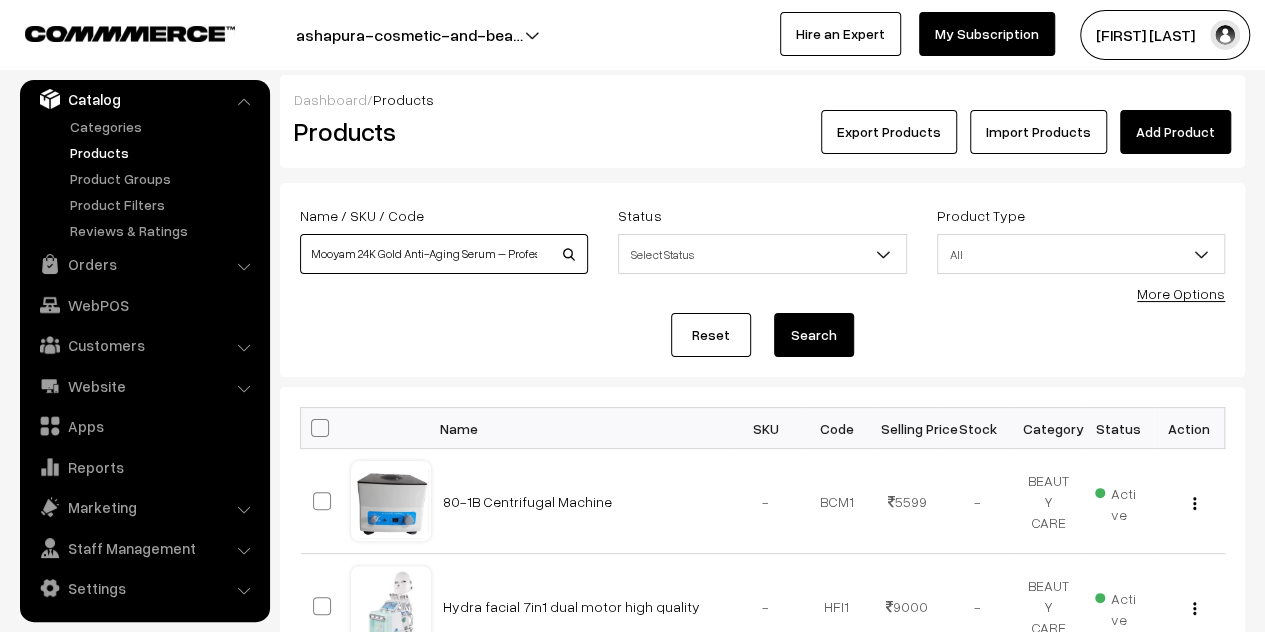 scroll, scrollTop: 0, scrollLeft: 183, axis: horizontal 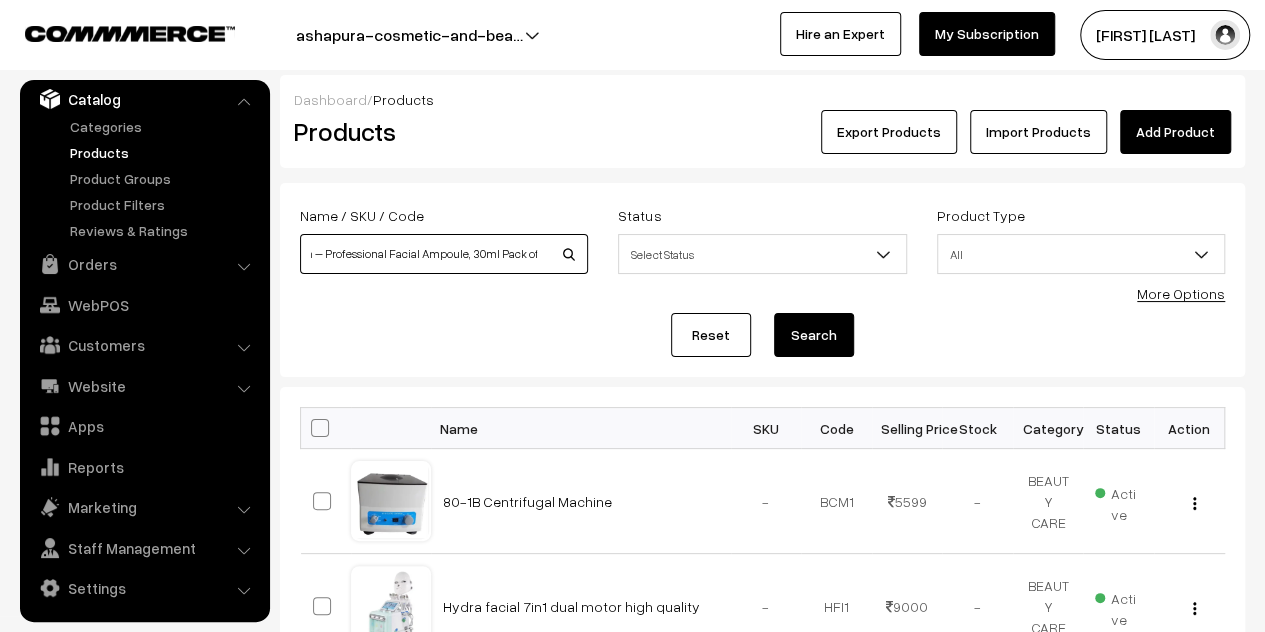 drag, startPoint x: 317, startPoint y: 260, endPoint x: 968, endPoint y: 290, distance: 651.69086 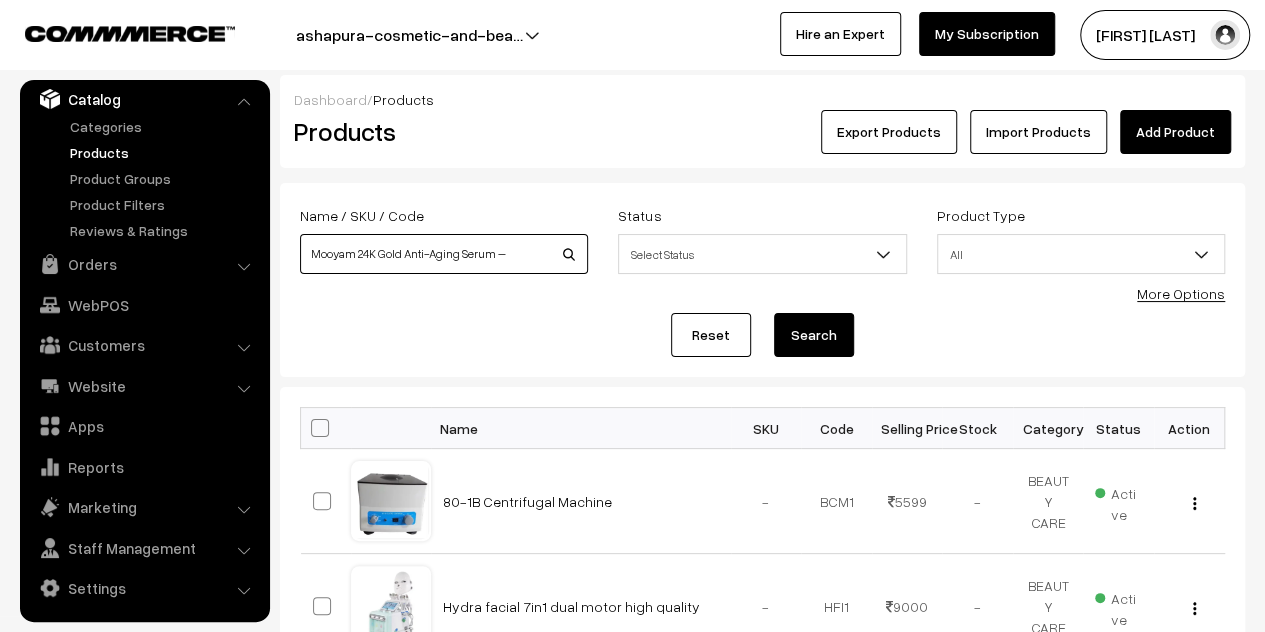 scroll, scrollTop: 0, scrollLeft: 0, axis: both 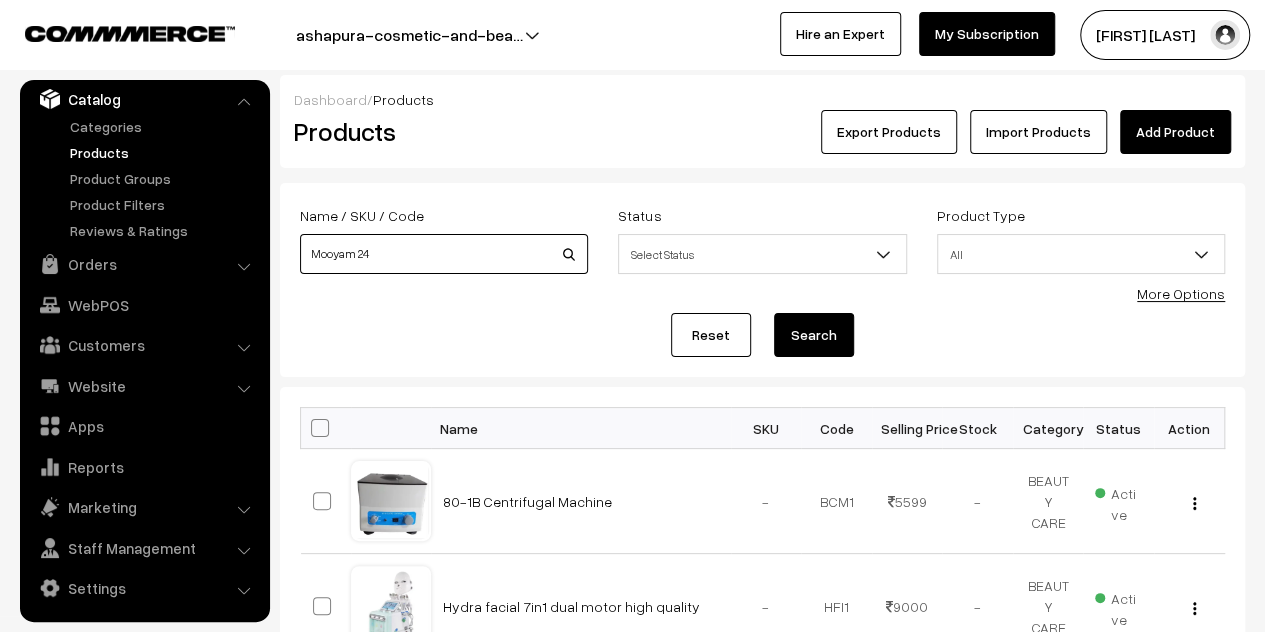 type on "Mooyam 24" 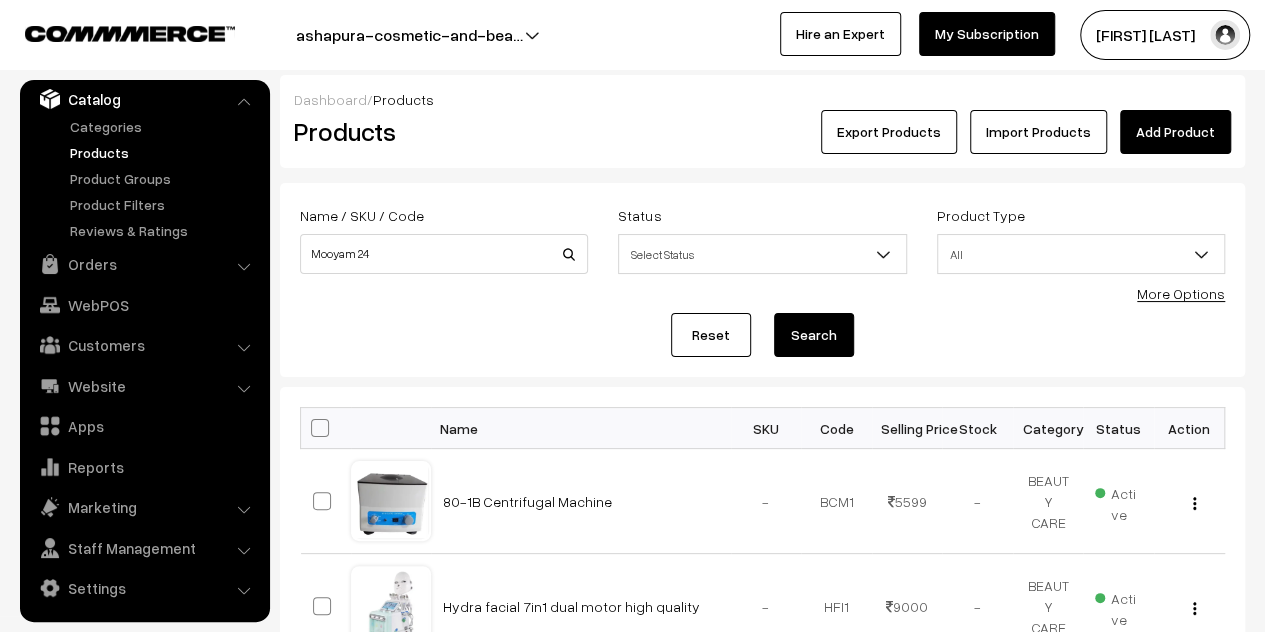 click on "Search" at bounding box center [814, 335] 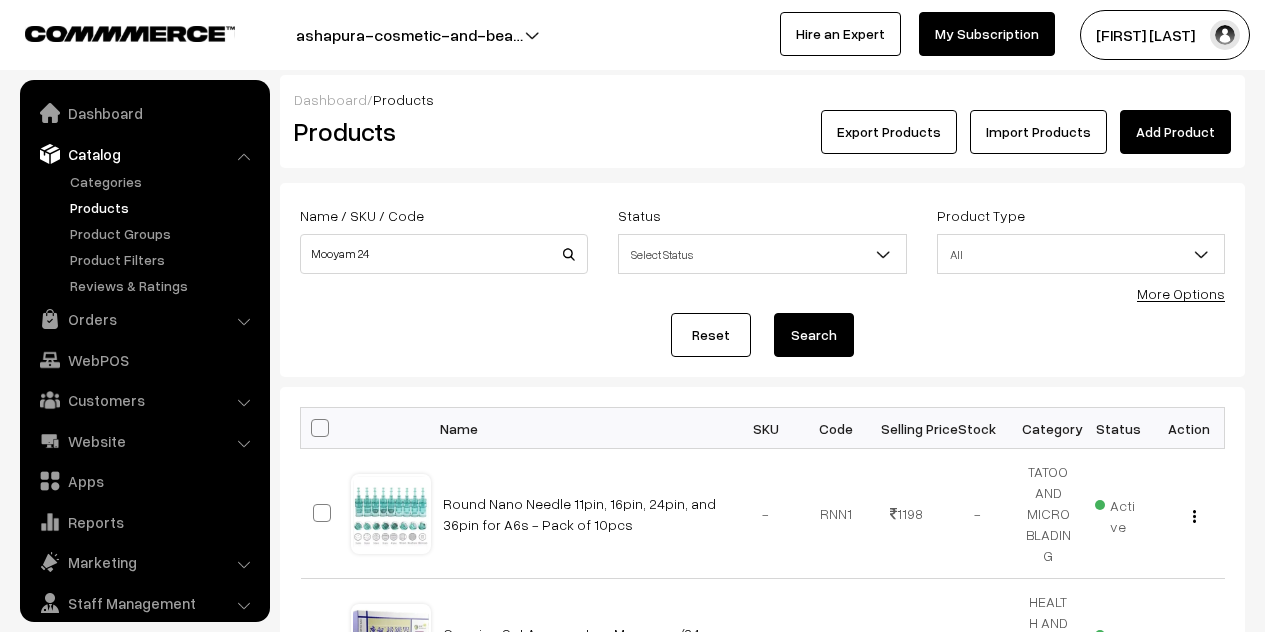 scroll, scrollTop: 166, scrollLeft: 0, axis: vertical 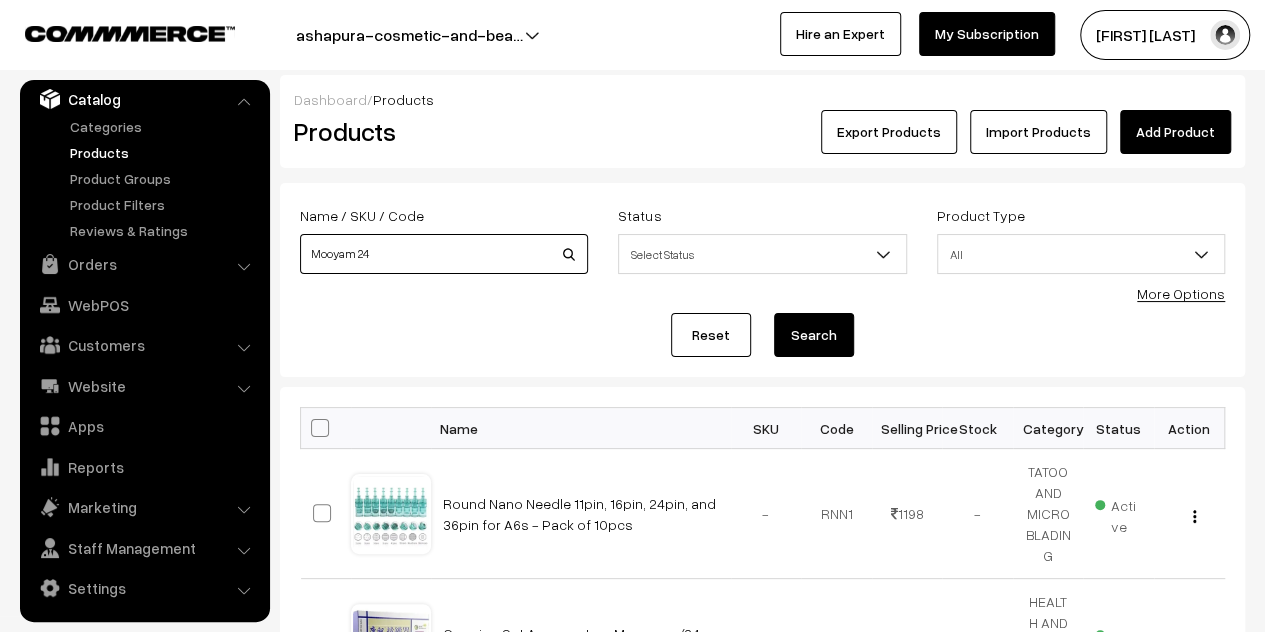 click on "Mooyam 24" at bounding box center (444, 254) 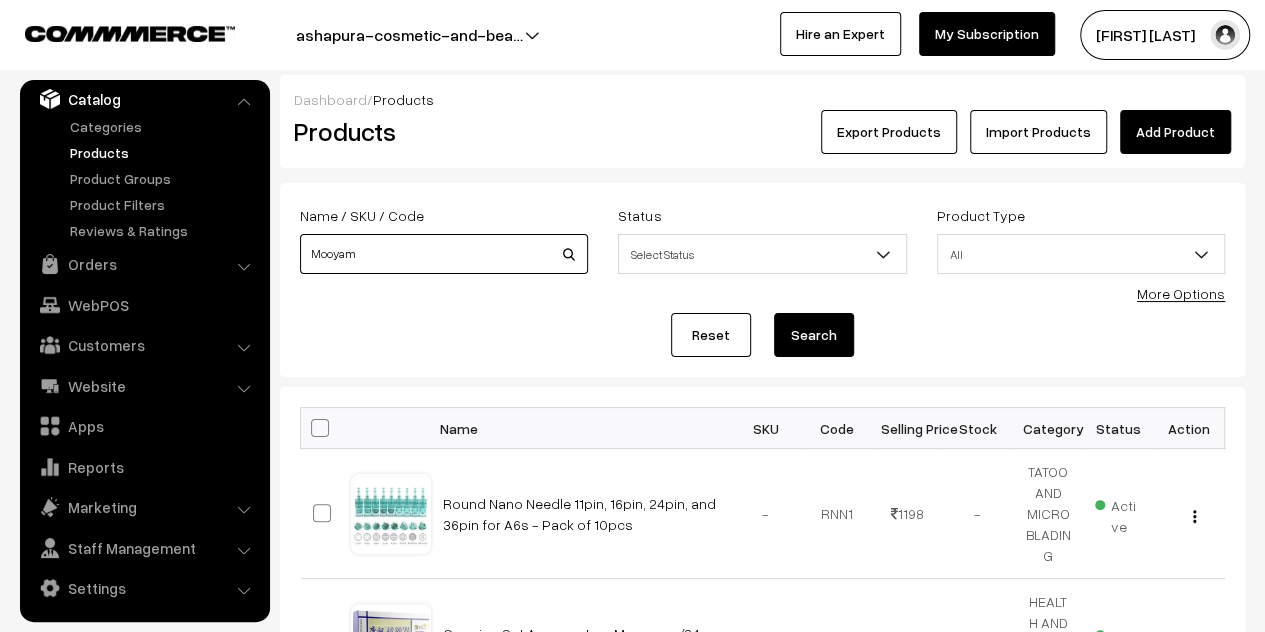 type on "Mooyam" 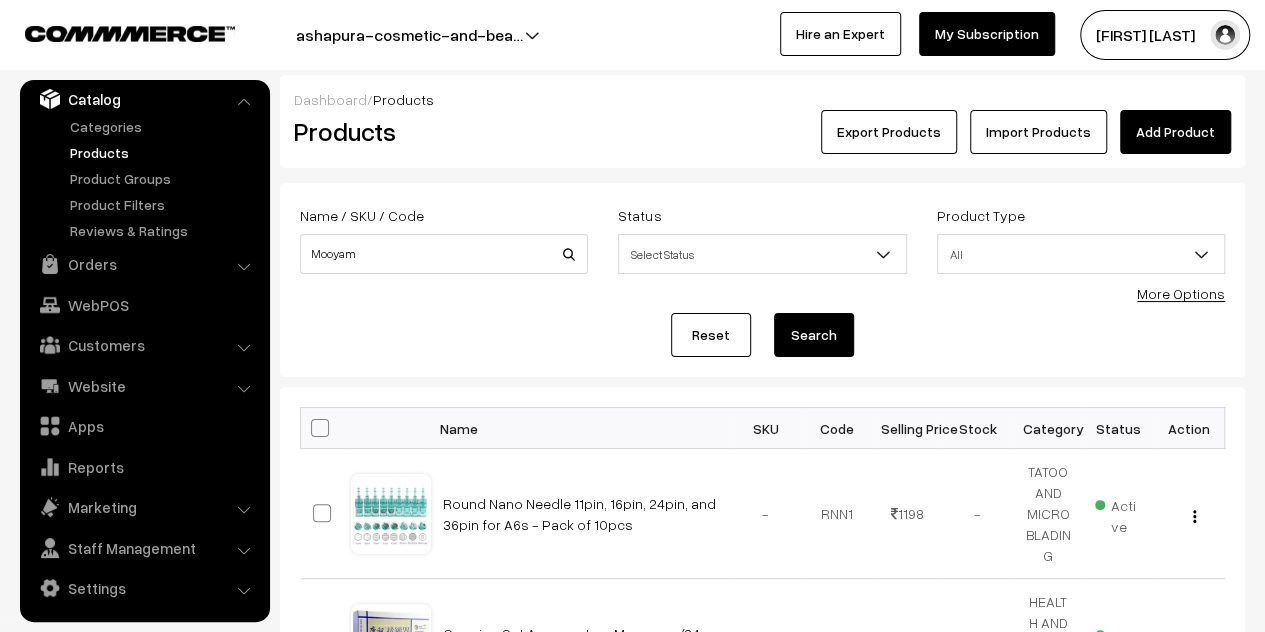 click on "Search" at bounding box center (814, 335) 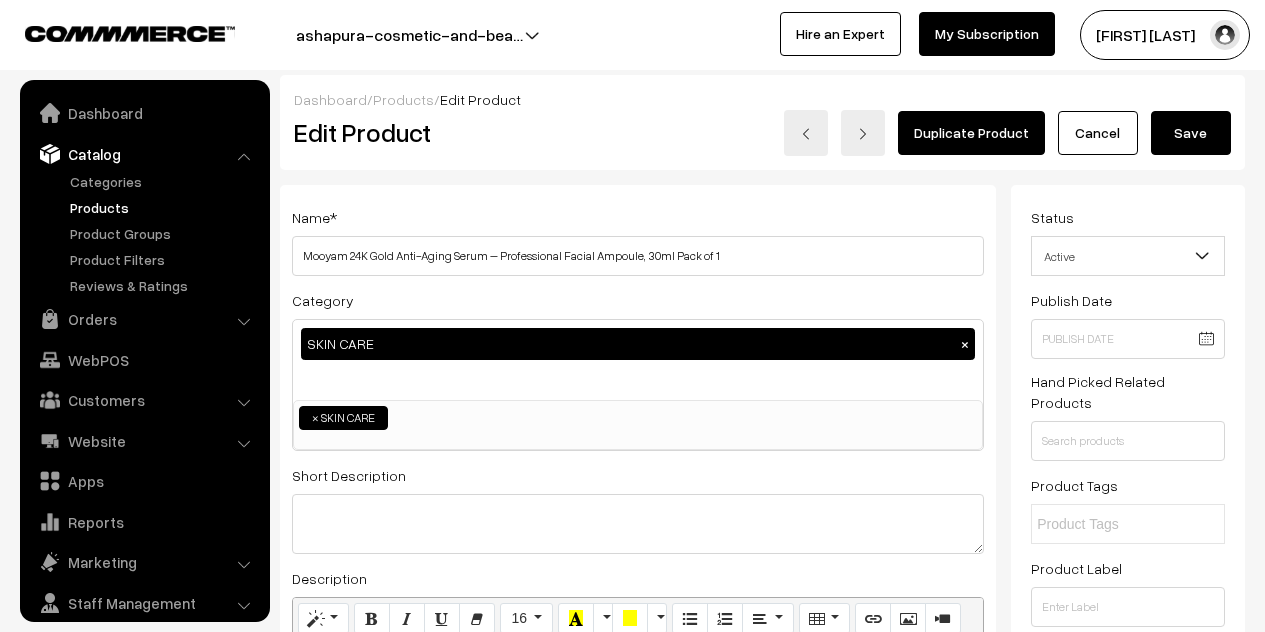 scroll, scrollTop: 0, scrollLeft: 0, axis: both 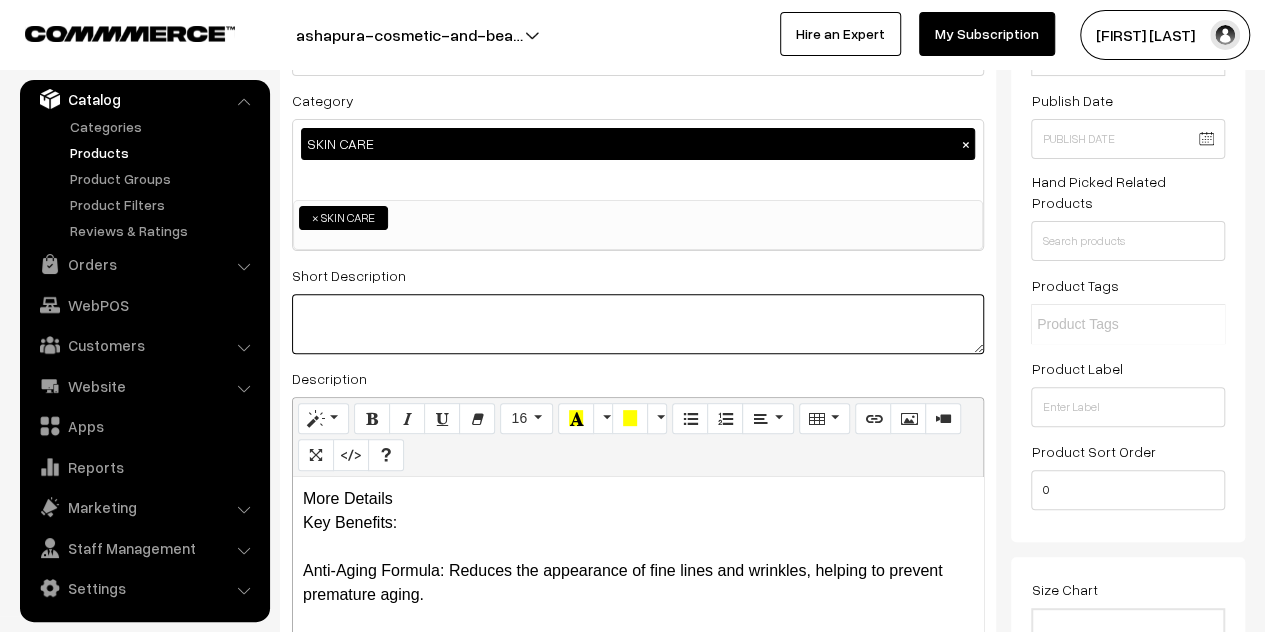 click at bounding box center [638, 324] 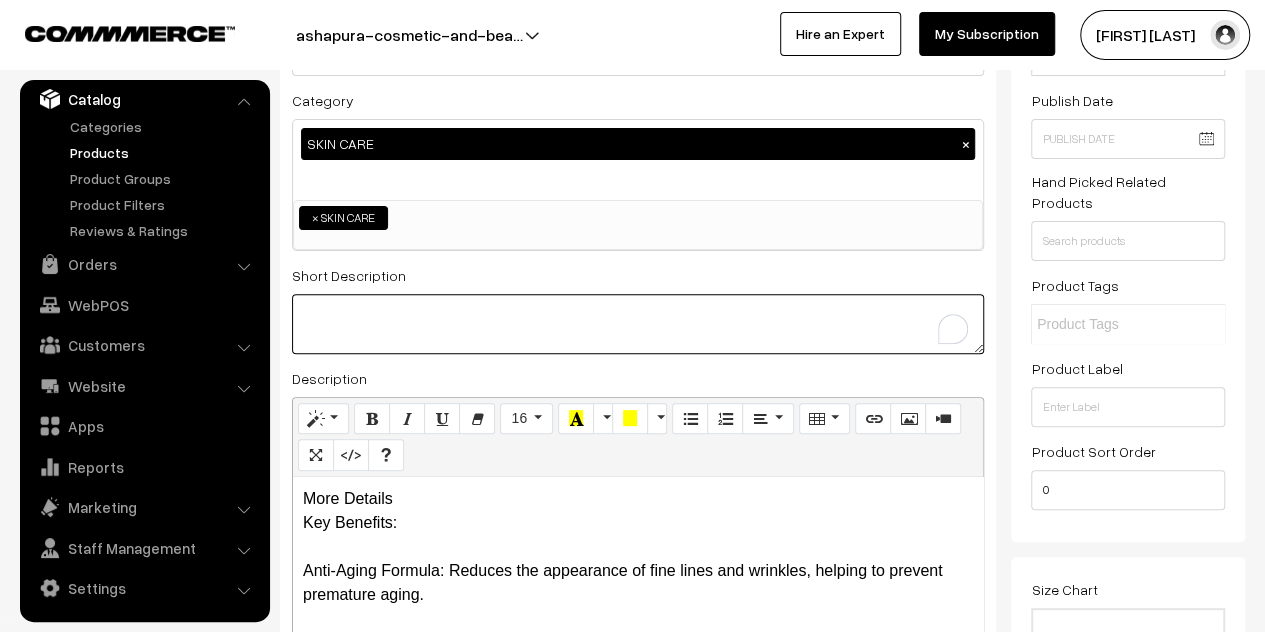 paste on "Experience the luxury of youthful skin with Mooyam Anti-Aging Serum, enriched with 24K Luxury Gold. This professional-grade facial serum is designed to combat the signs of aging and enhance your skin’s radiance. With its powerful formula, it deeply nourishes and revitalizes the skin, providing a firming effect and reducing the appearance of fine lines, wrinkles, and dark spots. The gold particles help improve blood circulation and promote a smoother, more even skin tone. Suitable for all skin types, this serum gives your skin a luxurious glow while providing long-lasting hydration. Indulge in the age-defying power of Mooyam Anti-Aging Serum and reveal your most radiant and youthful complexion." 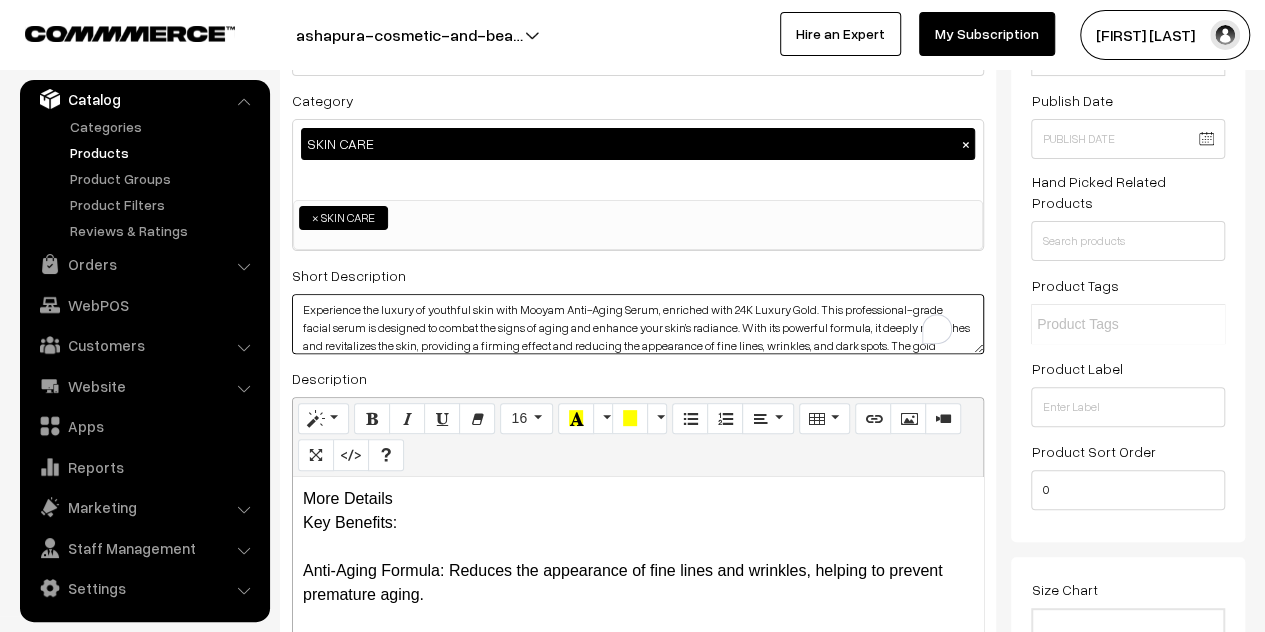 scroll, scrollTop: 53, scrollLeft: 0, axis: vertical 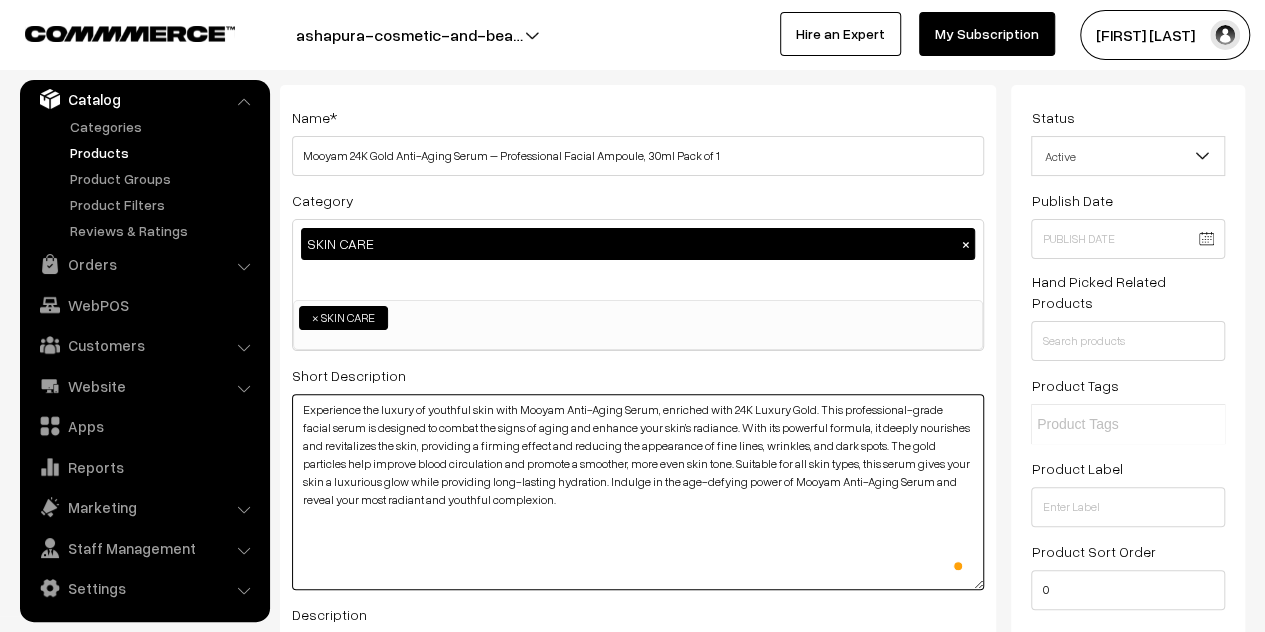 drag, startPoint x: 980, startPoint y: 451, endPoint x: 955, endPoint y: 591, distance: 142.21463 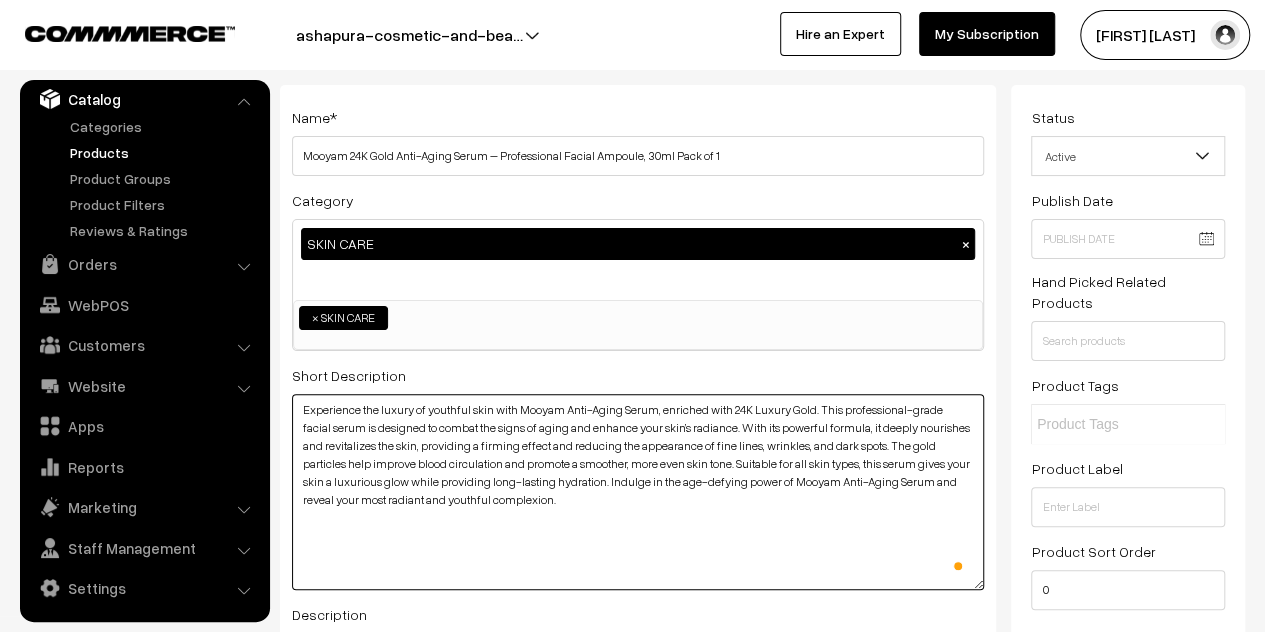click on "Experience the luxury of youthful skin with Mooyam Anti-Aging Serum, enriched with 24K Luxury Gold. This professional-grade facial serum is designed to combat the signs of aging and enhance your skin’s radiance. With its powerful formula, it deeply nourishes and revitalizes the skin, providing a firming effect and reducing the appearance of fine lines, wrinkles, and dark spots. The gold particles help improve blood circulation and promote a smoother, more even skin tone. Suitable for all skin types, this serum gives your skin a luxurious glow while providing long-lasting hydration. Indulge in the age-defying power of Mooyam Anti-Aging Serum and reveal your most radiant and youthful complexion." at bounding box center [638, 492] 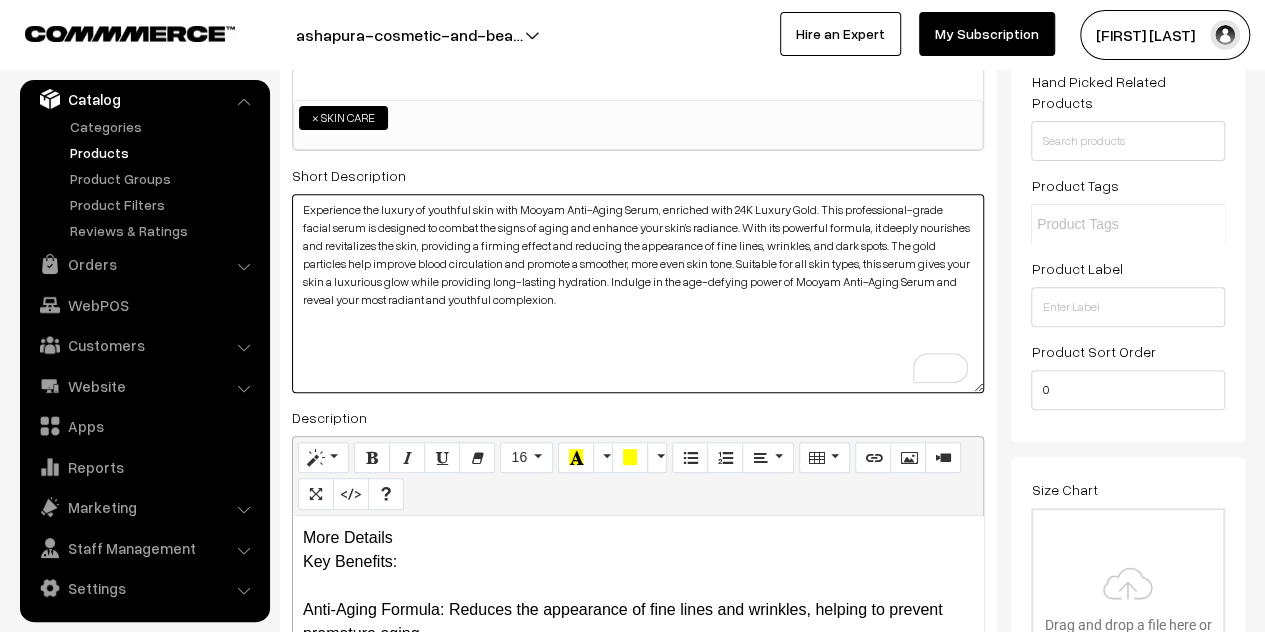 scroll, scrollTop: 400, scrollLeft: 0, axis: vertical 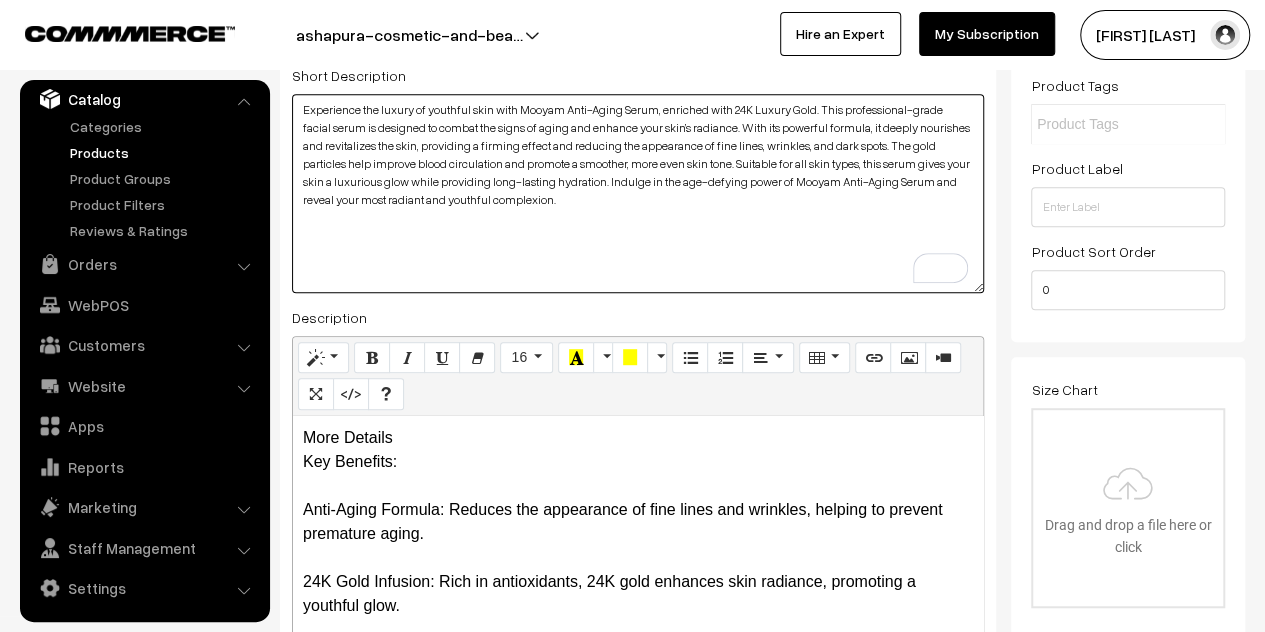 type on "Experience the luxury of youthful skin with Mooyam Anti-Aging Serum, enriched with 24K Luxury Gold. This professional-grade facial serum is designed to combat the signs of aging and enhance your skin’s radiance. With its powerful formula, it deeply nourishes and revitalizes the skin, providing a firming effect and reducing the appearance of fine lines, wrinkles, and dark spots. The gold particles help improve blood circulation and promote a smoother, more even skin tone. Suitable for all skin types, this serum gives your skin a luxurious glow while providing long-lasting hydration. Indulge in the age-defying power of Mooyam Anti-Aging Serum and reveal your most radiant and youthful complexion." 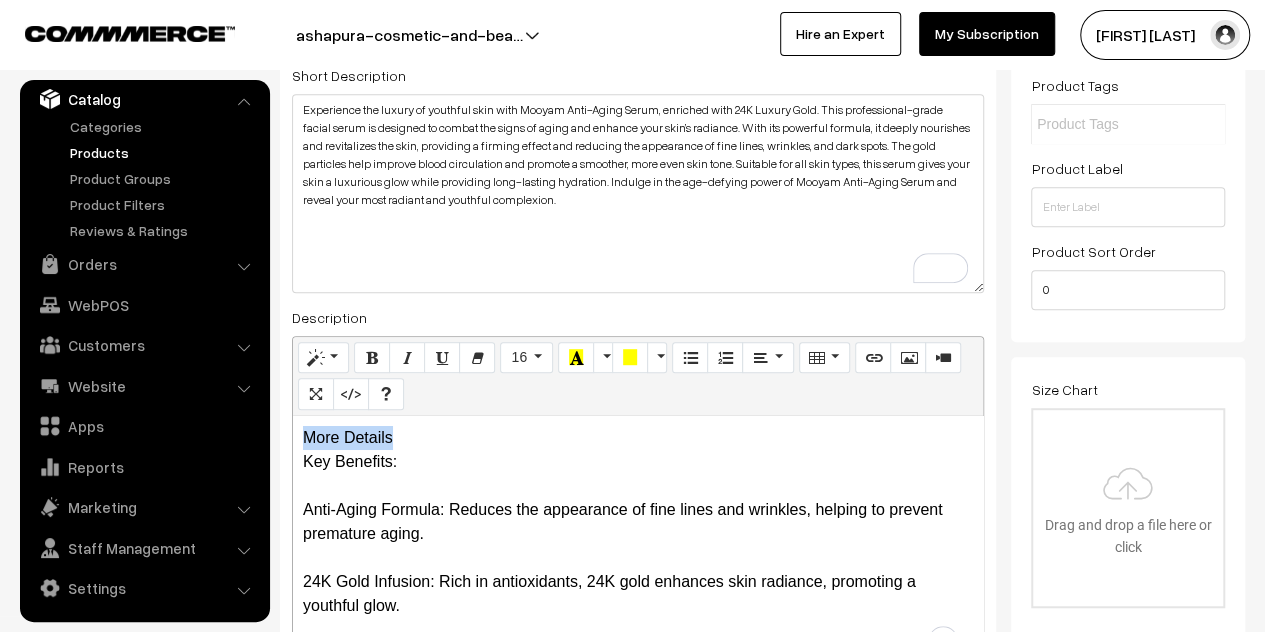 drag, startPoint x: 419, startPoint y: 443, endPoint x: 302, endPoint y: 441, distance: 117.01709 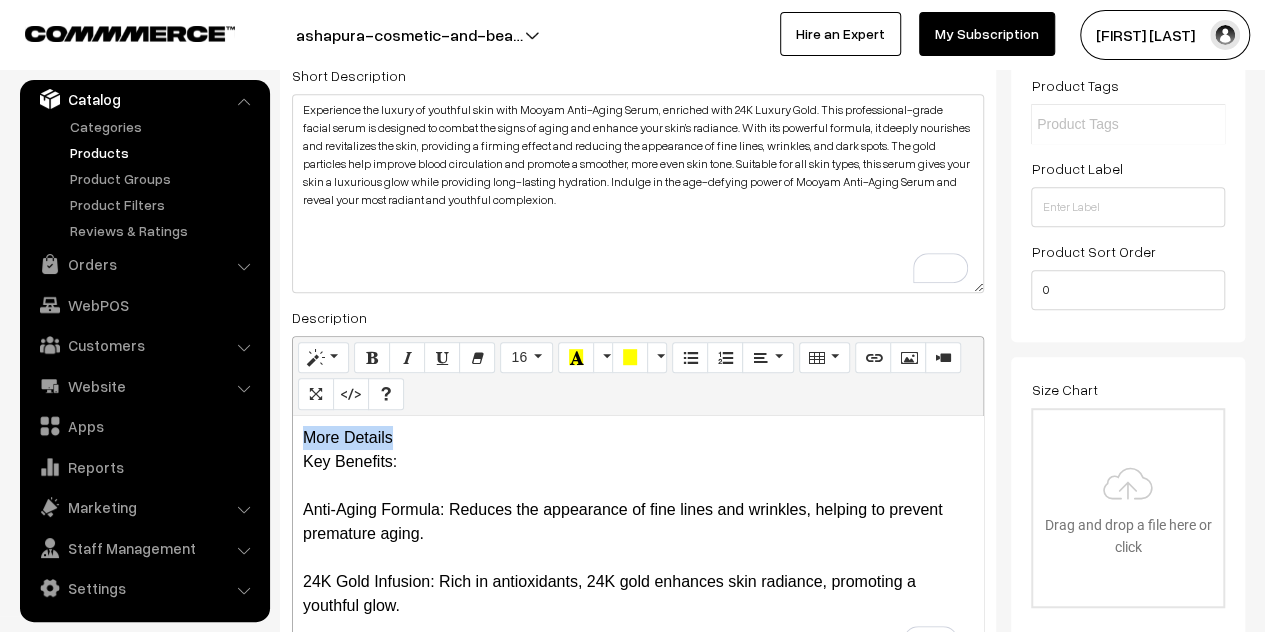 type 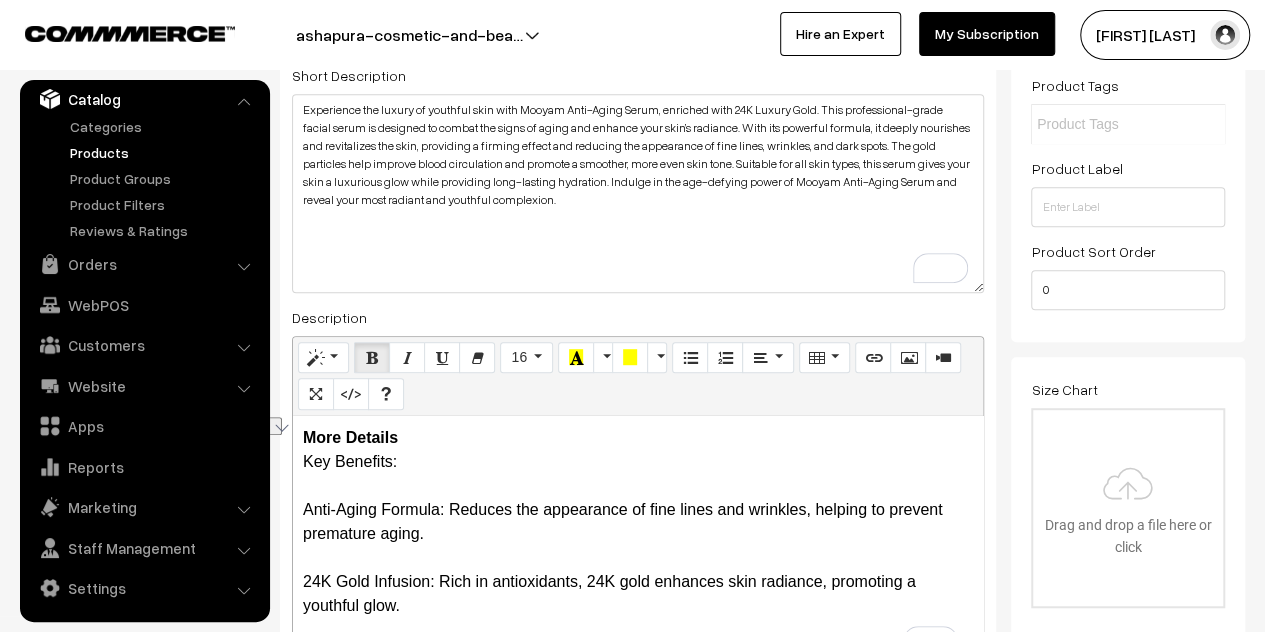 click on "More Details
Key Benefits:
Anti-Aging Formula: Reduces the appearance of fine lines and wrinkles, helping to prevent premature aging.
24K Gold Infusion: Rich in antioxidants, 24K gold enhances skin radiance, promoting a youthful glow.
Hydration & Nourishment: Deeply moisturizes and nourishes, leaving your skin soft, smooth, and plump.
Improved Skin Texture: Helps to tighten and firm the skin, promoting a more even and refined complexion.
Brightening Effect: Fights dullness and dark spots, giving your skin a natural, luminous finish.
Suitable for All Skin Types: Gentle and effective for all skin types, including sensitive skin.
How to Use:
Cleanse your face and apply a few drops of the serum to your face and neck.
Gently massage in upward circular motions for better absorption.
Follow with your favorite moisturizer or sunscreen for optimal results.
Package Contents:
1 x Mooyam Anti-Aging Serum 24K Luxury Gold Ampoule, 30ml" at bounding box center [638, 541] 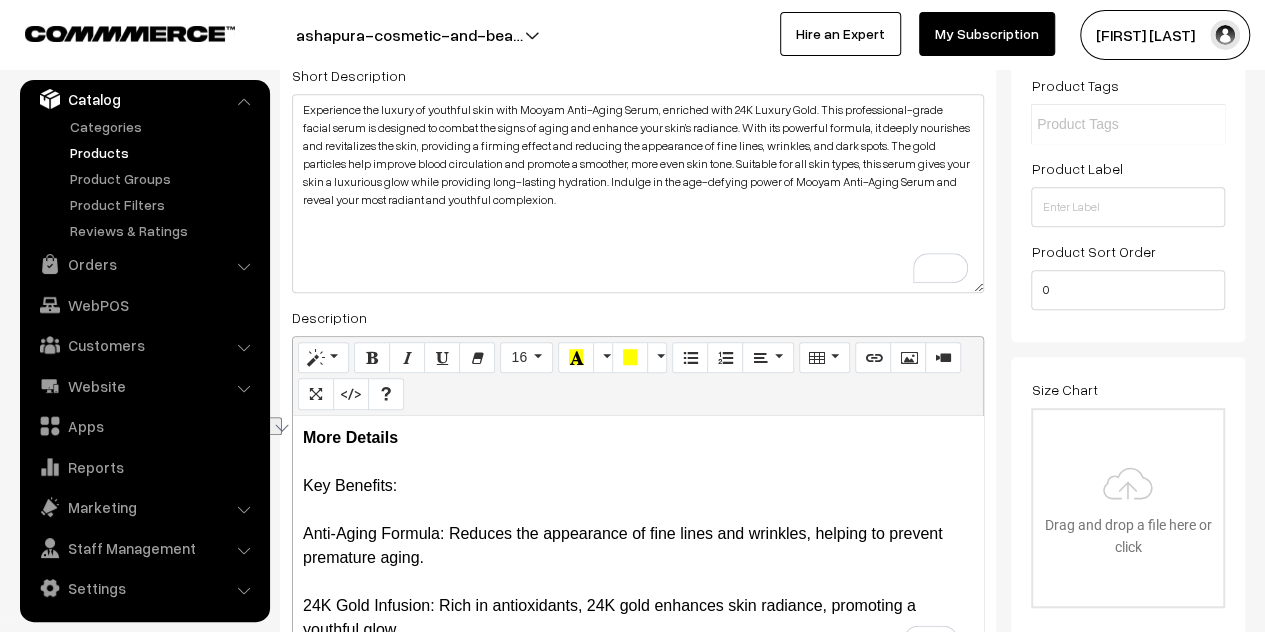 drag, startPoint x: 415, startPoint y: 489, endPoint x: 277, endPoint y: 489, distance: 138 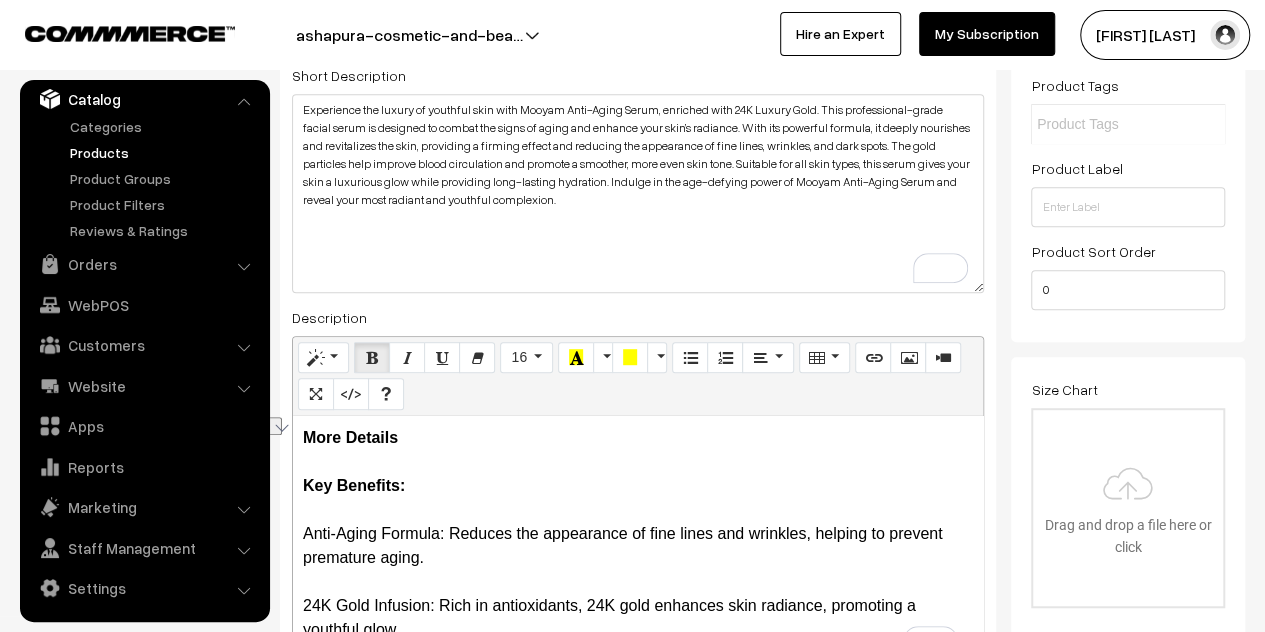click on "More Details
Key Benefits:
Anti-Aging Formula: Reduces the appearance of fine lines and wrinkles, helping to prevent premature aging.
24K Gold Infusion: Rich in antioxidants, 24K gold enhances skin radiance, promoting a youthful glow.
Hydration & Nourishment: Deeply moisturizes and nourishes, leaving your skin soft, smooth, and plump.
Improved Skin Texture: Helps to tighten and firm the skin, promoting a more even and refined complexion.
Brightening Effect: Fights dullness and dark spots, giving your skin a natural, luminous finish.
Suitable for All Skin Types: Gentle and effective for all skin types, including sensitive skin.
How to Use:
Cleanse your face and apply a few drops of the serum to your face and neck.
Gently massage in upward circular motions for better absorption.
Follow with your favorite moisturizer or sunscreen for optimal results.
Package Contents:
1 x Mooyam Anti-Aging Serum 24K Luxury Gold Ampoule, 30ml" at bounding box center [638, 541] 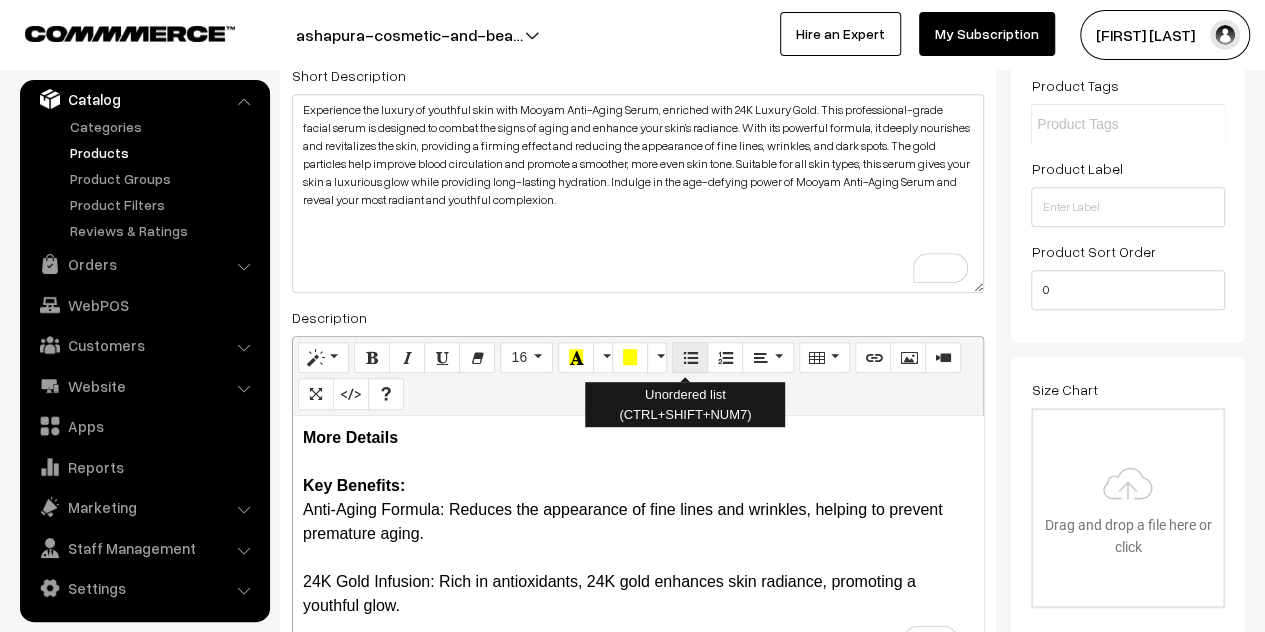 click at bounding box center (690, 357) 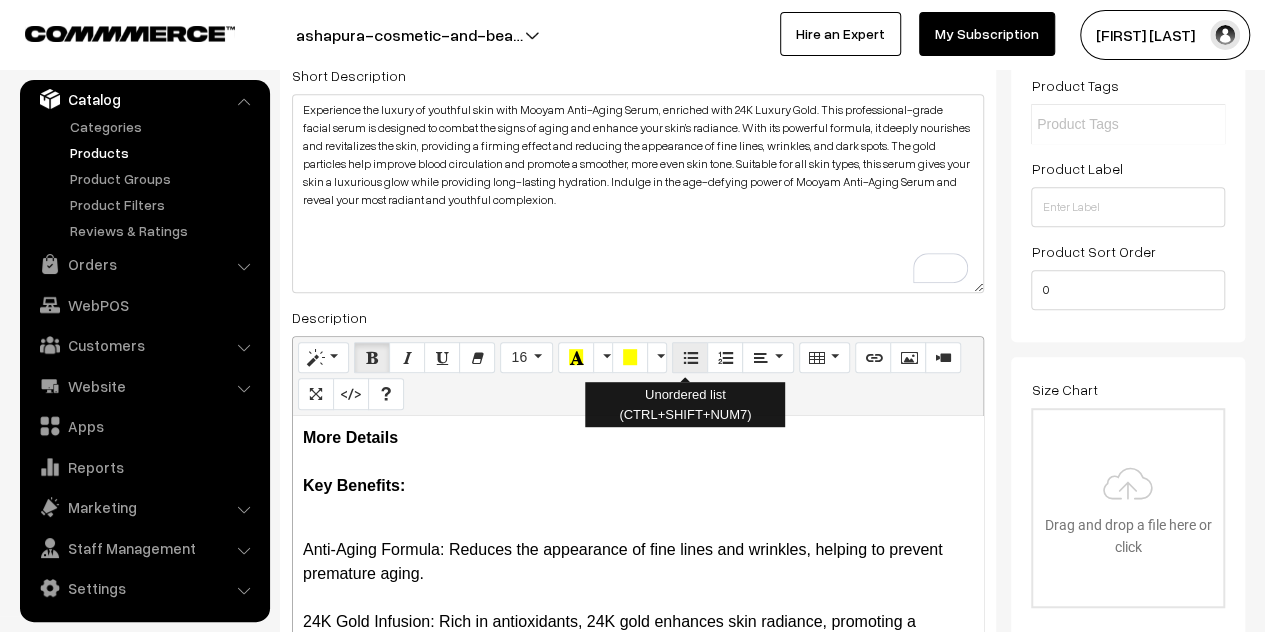 click at bounding box center (690, 358) 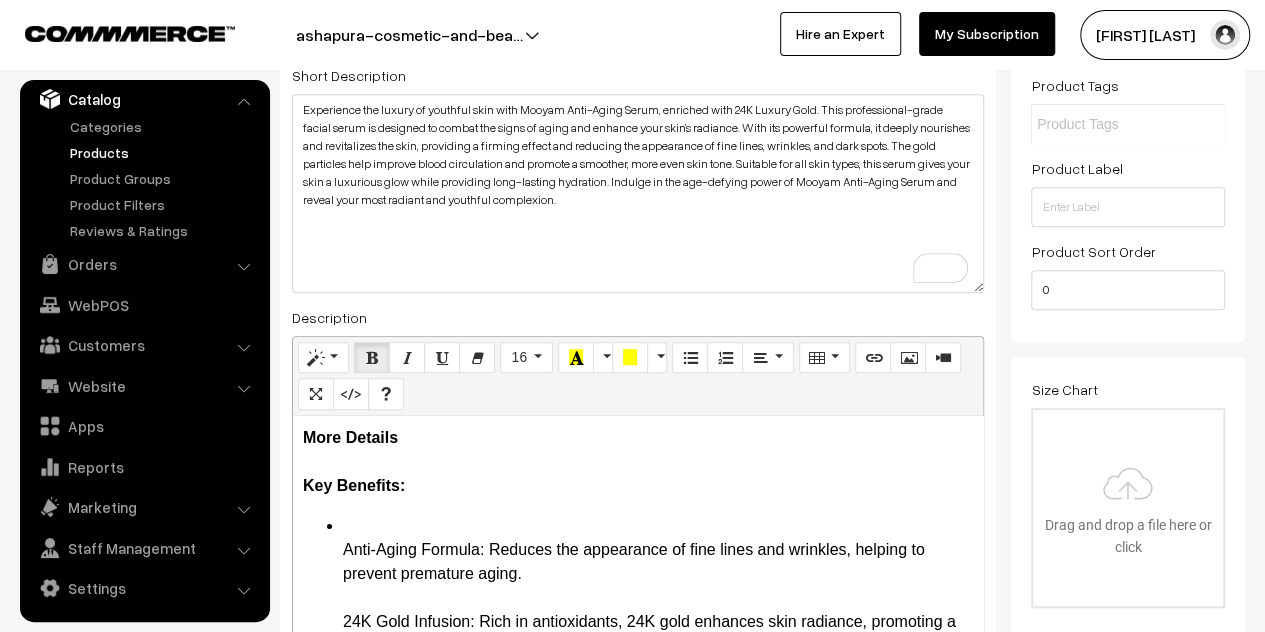 click on "Anti-Aging Formula: Reduces the appearance of fine lines and wrinkles, helping to prevent premature aging.
24K Gold Infusion: Rich in antioxidants, 24K gold enhances skin radiance, promoting a youthful glow.
Hydration & Nourishment: Deeply moisturizes and nourishes, leaving your skin soft, smooth, and plump.
Improved Skin Texture: Helps to tighten and firm the skin, promoting a more even and refined complexion.
Brightening Effect: Fights dullness and dark spots, giving your skin a natural, luminous finish.
Suitable for All Skin Types: Gentle and effective for all skin types, including sensitive skin.
How to Use:
Cleanse your face and apply a few drops of the serum to your face and neck.
Gently massage in upward circular motions for better absorption.
Follow with your favorite moisturizer or sunscreen for optimal results.
Package Contents:
1 x Mooyam Anti-Aging Serum 24K Luxury Gold Ampoule, 30ml" at bounding box center (658, 874) 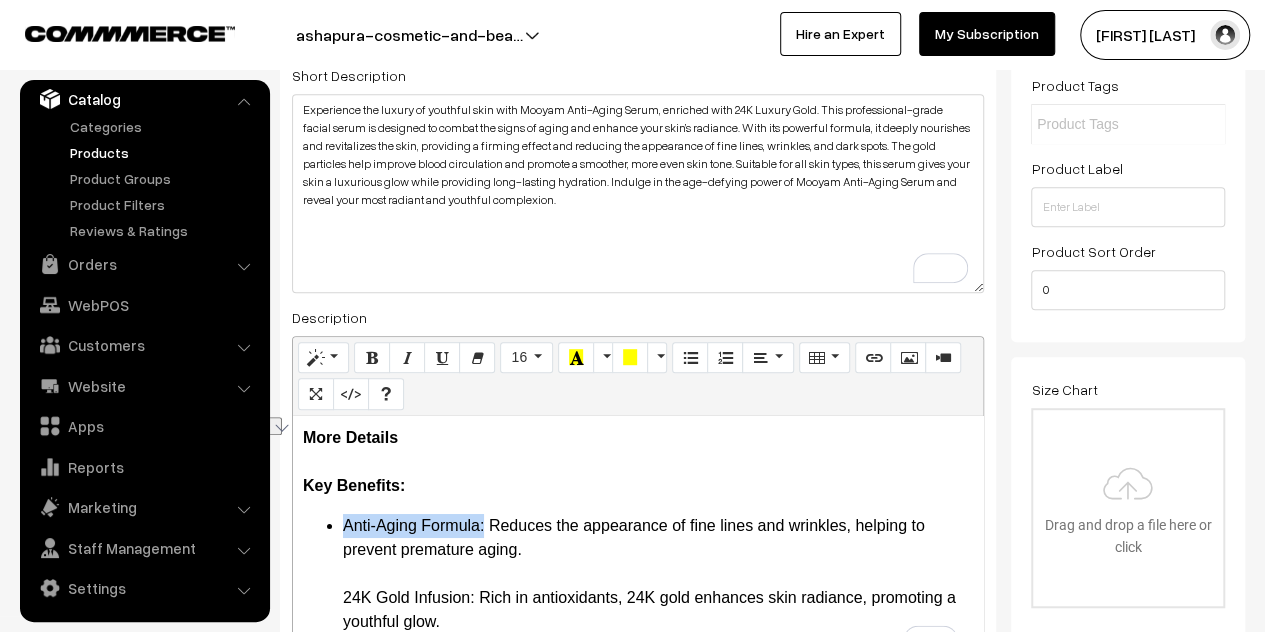 drag, startPoint x: 484, startPoint y: 524, endPoint x: 345, endPoint y: 530, distance: 139.12944 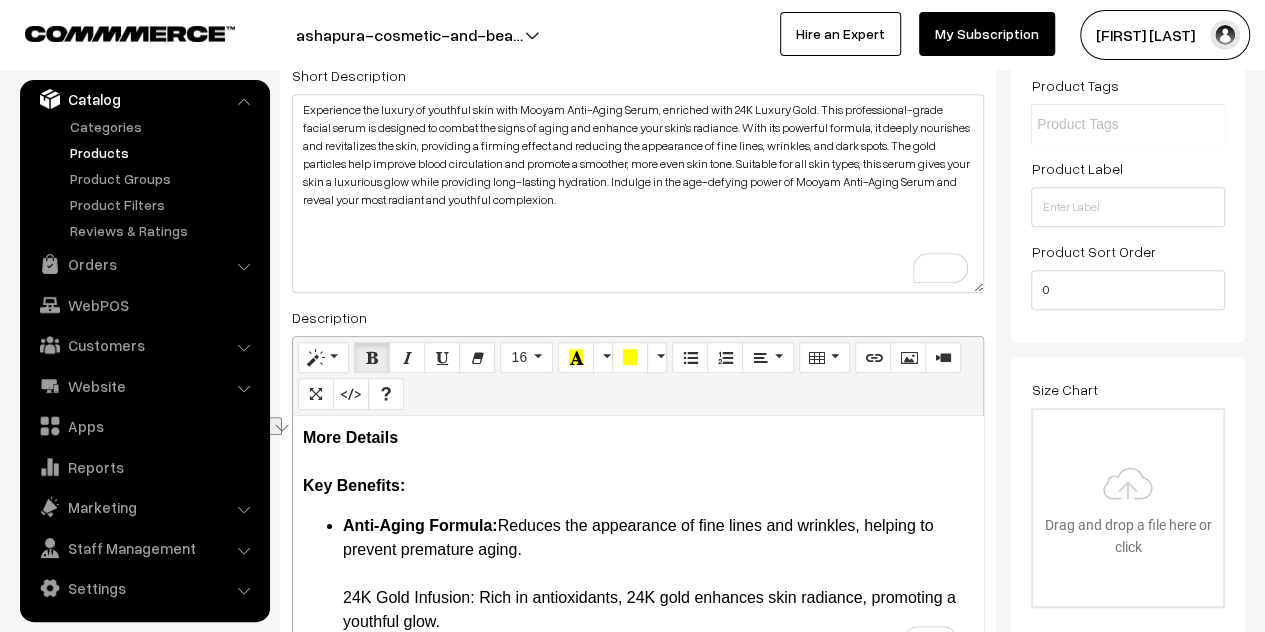 scroll, scrollTop: 104, scrollLeft: 0, axis: vertical 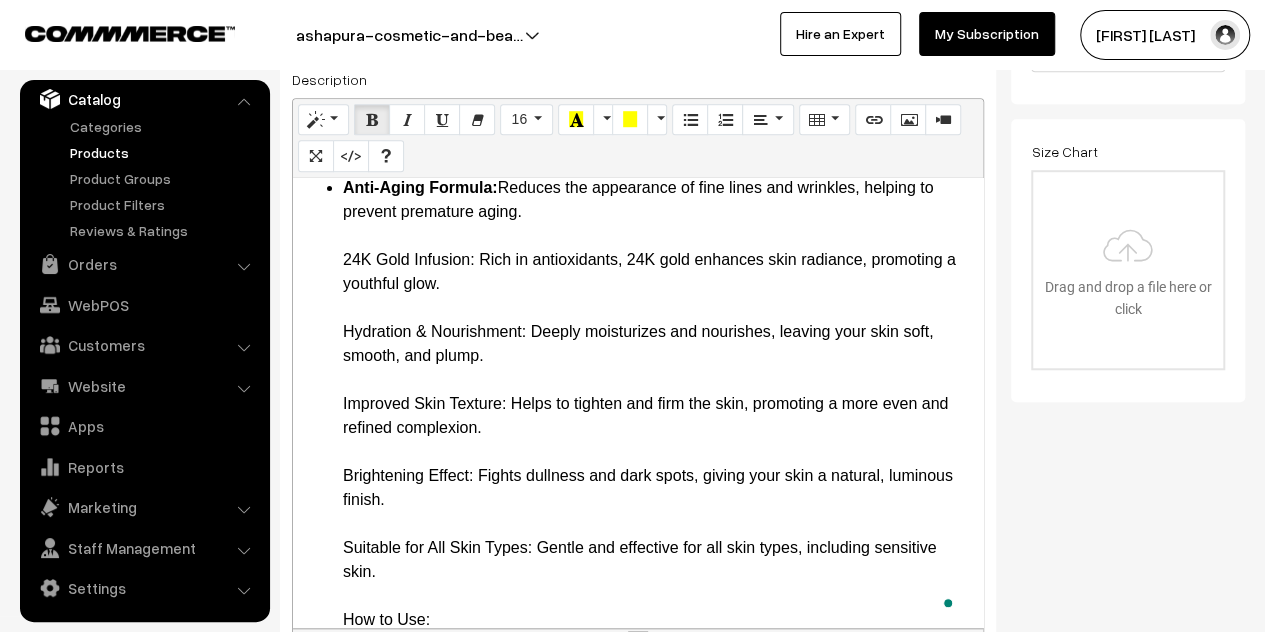 drag, startPoint x: 976, startPoint y: 432, endPoint x: 966, endPoint y: 632, distance: 200.24985 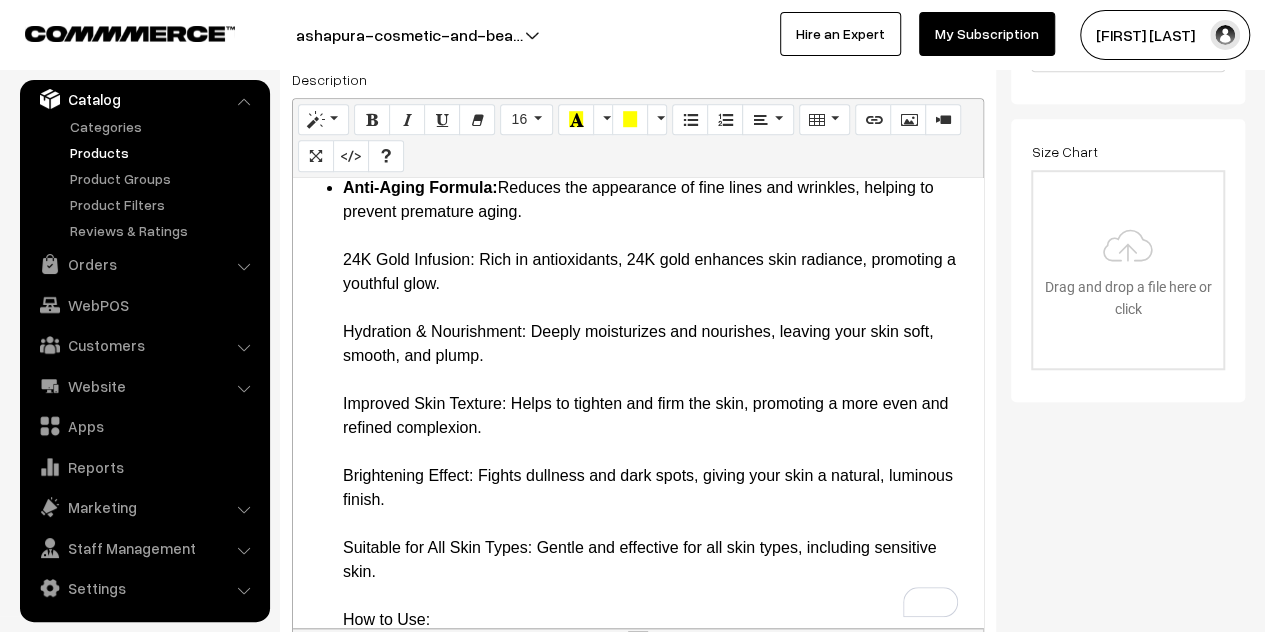 click on "Anti-Aging Formula:  Reduces the appearance of fine lines and wrinkles, helping to prevent premature aging.
24K Gold Infusion: Rich in antioxidants, 24K gold enhances skin radiance, promoting a youthful glow.
Hydration & Nourishment: Deeply moisturizes and nourishes, leaving your skin soft, smooth, and plump.
Improved Skin Texture: Helps to tighten and firm the skin, promoting a more even and refined complexion.
Brightening Effect: Fights dullness and dark spots, giving your skin a natural, luminous finish.
Suitable for All Skin Types: Gentle and effective for all skin types, including sensitive skin.
How to Use:
Cleanse your face and apply a few drops of the serum to your face and neck.
Gently massage in upward circular motions for better absorption.
Follow with your favorite moisturizer or sunscreen for optimal results.
Package Contents:
1 x Mooyam Anti-Aging Serum 24K Luxury Gold Ampoule, 30ml" at bounding box center [658, 524] 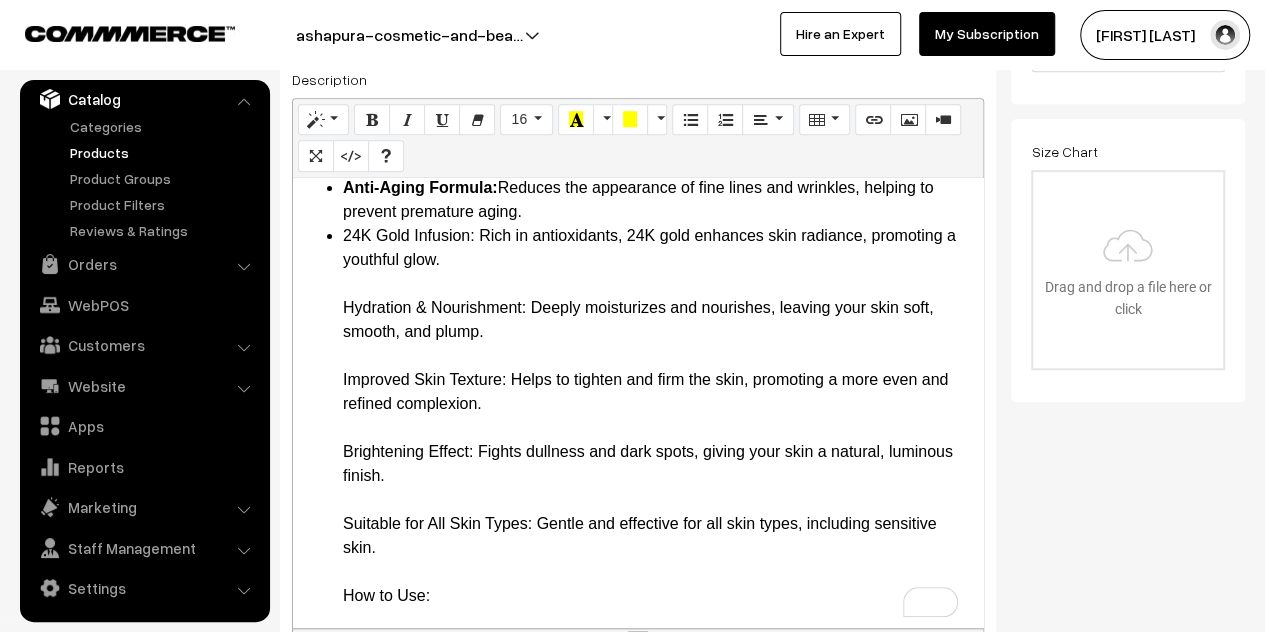 click on "Anti-Aging Formula:  Reduces the appearance of fine lines and wrinkles, helping to prevent premature aging. 24K Gold Infusion: Rich in antioxidants, 24K gold enhances skin radiance, promoting a youthful glow.
Hydration & Nourishment: Deeply moisturizes and nourishes, leaving your skin soft, smooth, and plump.
Improved Skin Texture: Helps to tighten and firm the skin, promoting a more even and refined complexion.
Brightening Effect: Fights dullness and dark spots, giving your skin a natural, luminous finish.
Suitable for All Skin Types: Gentle and effective for all skin types, including sensitive skin.
How to Use:
Cleanse your face and apply a few drops of the serum to your face and neck.
Gently massage in upward circular motions for better absorption.
Follow with your favorite moisturizer or sunscreen for optimal results.
Package Contents:
1 x Mooyam Anti-Aging Serum 24K Luxury Gold Ampoule, 30ml" at bounding box center [638, 512] 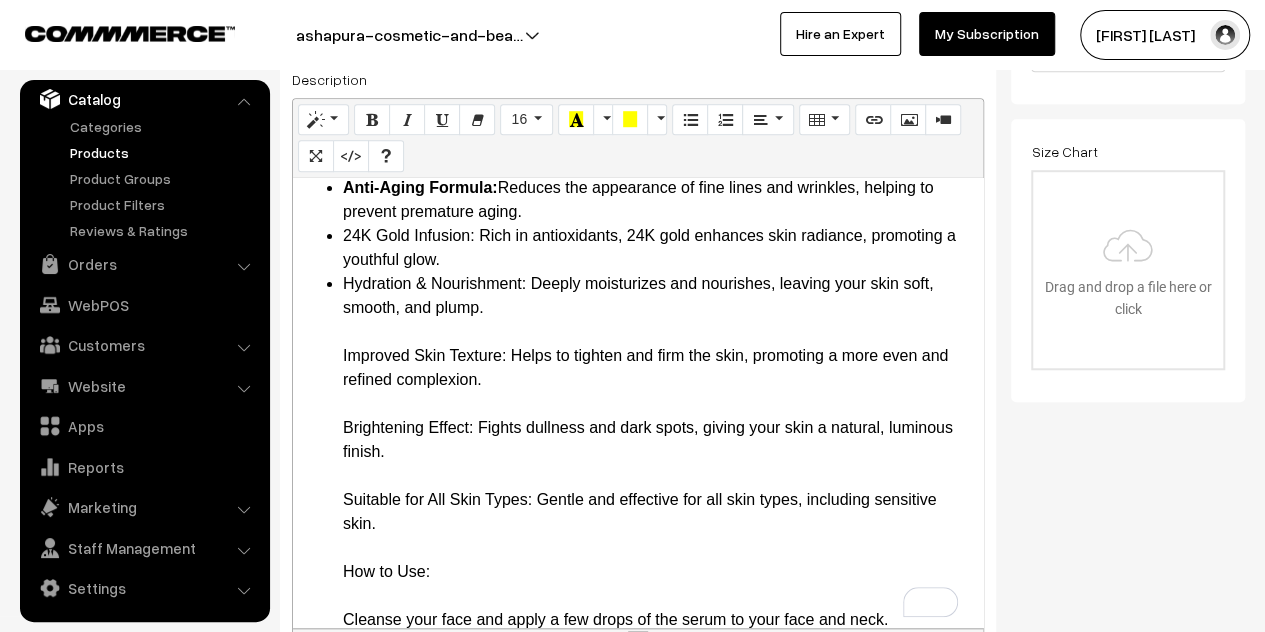 click on "Anti-Aging Formula:  Reduces the appearance of fine lines and wrinkles, helping to prevent premature aging. 24K Gold Infusion: Rich in antioxidants, 24K gold enhances skin radiance, promoting a youthful glow. Hydration & Nourishment: Deeply moisturizes and nourishes, leaving your skin soft, smooth, and plump.
Improved Skin Texture: Helps to tighten and firm the skin, promoting a more even and refined complexion.
Brightening Effect: Fights dullness and dark spots, giving your skin a natural, luminous finish.
Suitable for All Skin Types: Gentle and effective for all skin types, including sensitive skin.
How to Use:
Cleanse your face and apply a few drops of the serum to your face and neck.
Gently massage in upward circular motions for better absorption.
Follow with your favorite moisturizer or sunscreen for optimal results.
Package Contents:
1 x Mooyam Anti-Aging Serum 24K Luxury Gold Ampoule, 30ml" at bounding box center [638, 500] 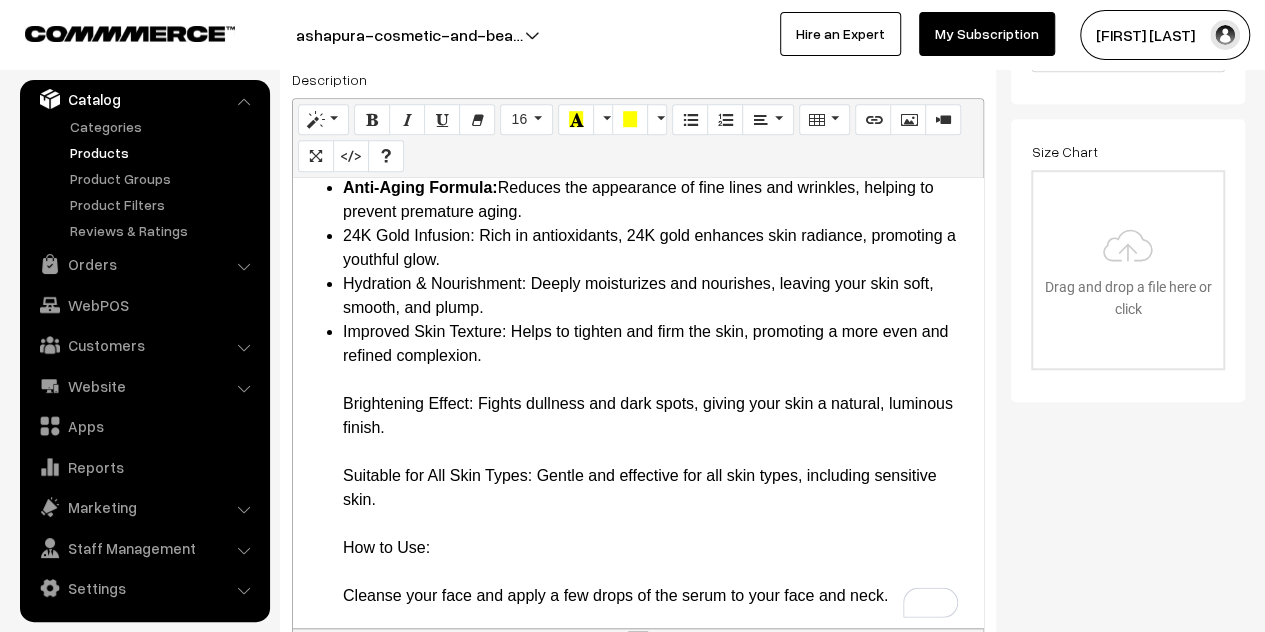 click on "Anti-Aging Formula:  Reduces the appearance of fine lines and wrinkles, helping to prevent premature aging. 24K Gold Infusion: Rich in antioxidants, 24K gold enhances skin radiance, promoting a youthful glow. Hydration & Nourishment: Deeply moisturizes and nourishes, leaving your skin soft, smooth, and plump. Improved Skin Texture: Helps to tighten and firm the skin, promoting a more even and refined complexion.
Brightening Effect: Fights dullness and dark spots, giving your skin a natural, luminous finish.
Suitable for All Skin Types: Gentle and effective for all skin types, including sensitive skin.
How to Use:
Cleanse your face and apply a few drops of the serum to your face and neck.
Gently massage in upward circular motions for better absorption.
Follow with your favorite moisturizer or sunscreen for optimal results.
Package Contents:
1 x Mooyam Anti-Aging Serum 24K Luxury Gold Ampoule, 30ml" at bounding box center [638, 488] 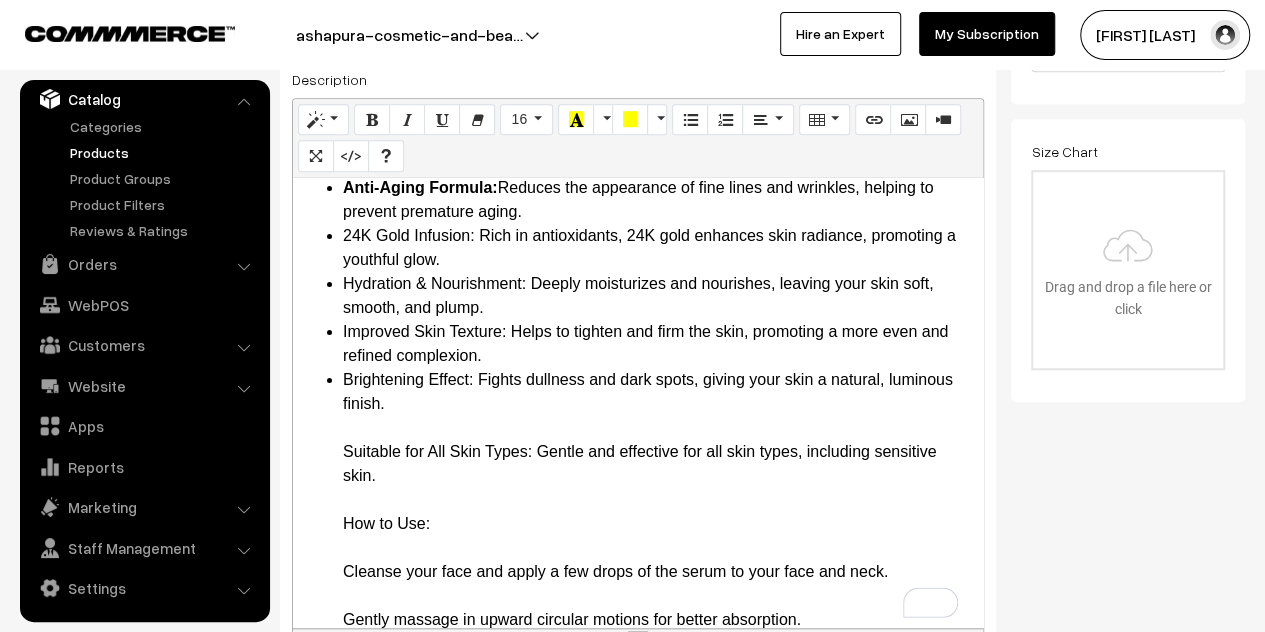 click on "Brightening Effect: Fights dullness and dark spots, giving your skin a natural, luminous finish.
Suitable for All Skin Types: Gentle and effective for all skin types, including sensitive skin.
How to Use:
Cleanse your face and apply a few drops of the serum to your face and neck.
Gently massage in upward circular motions for better absorption.
Follow with your favorite moisturizer or sunscreen for optimal results.
Package Contents:
1 x Mooyam Anti-Aging Serum 24K Luxury Gold Ampoule, 30ml" at bounding box center [658, 572] 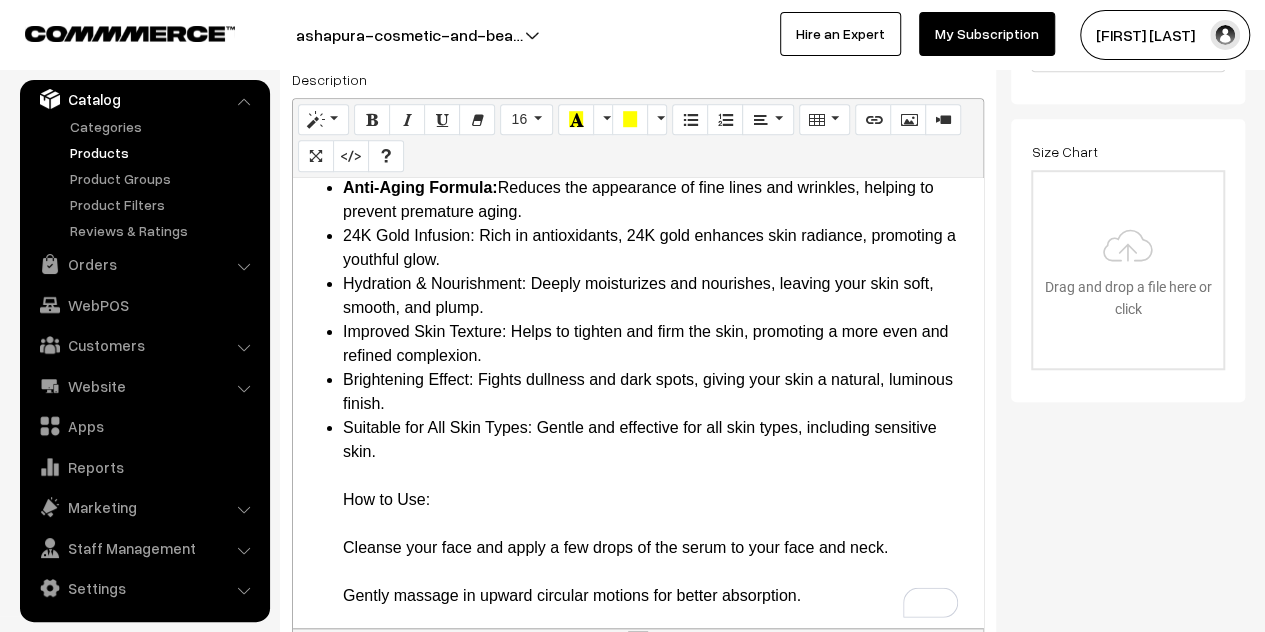 scroll, scrollTop: 27, scrollLeft: 0, axis: vertical 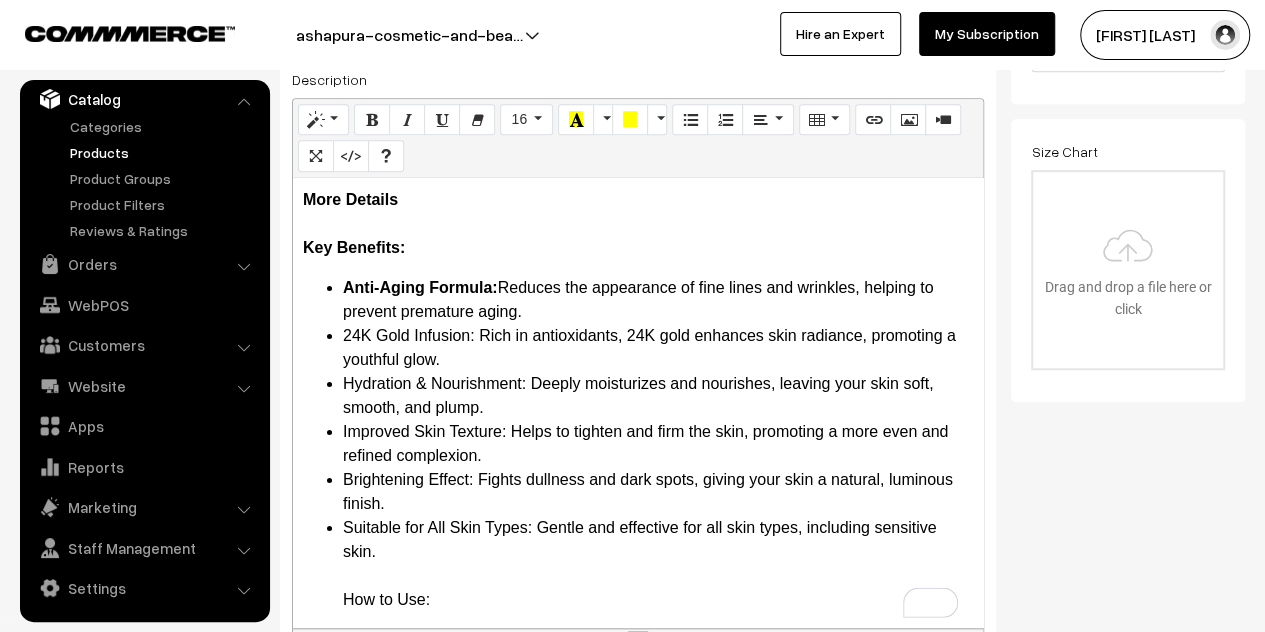 click on "Anti-Aging Formula:  Reduces the appearance of fine lines and wrinkles, helping to prevent premature aging." at bounding box center (658, 300) 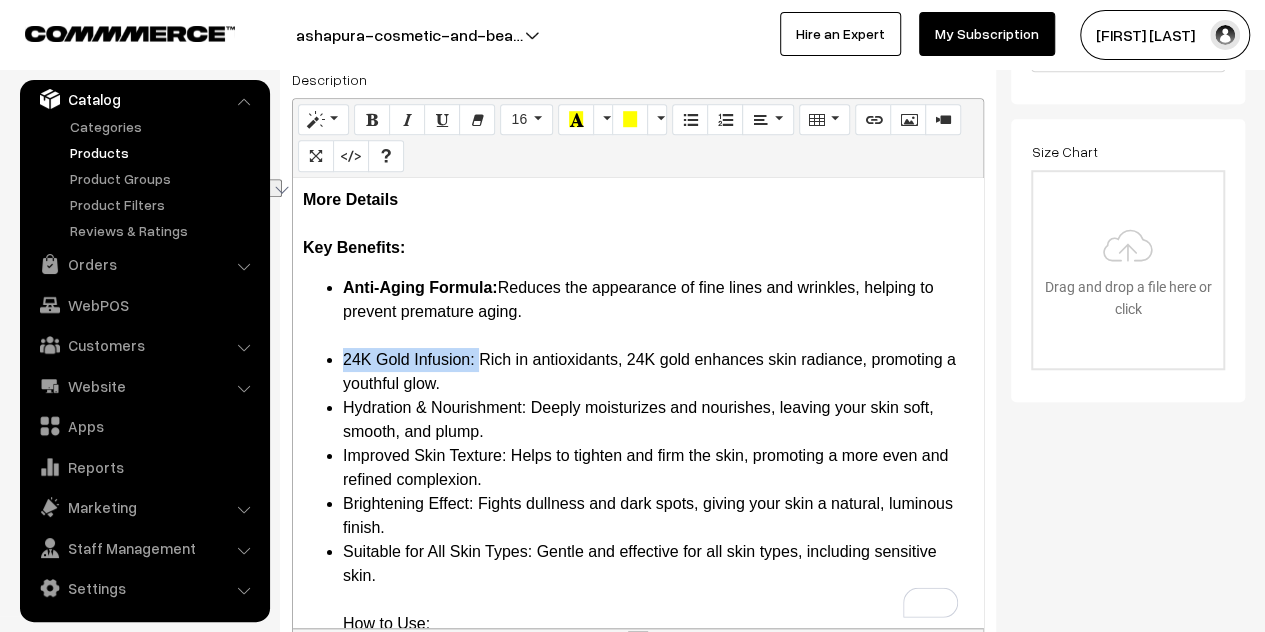 drag, startPoint x: 476, startPoint y: 362, endPoint x: 346, endPoint y: 359, distance: 130.0346 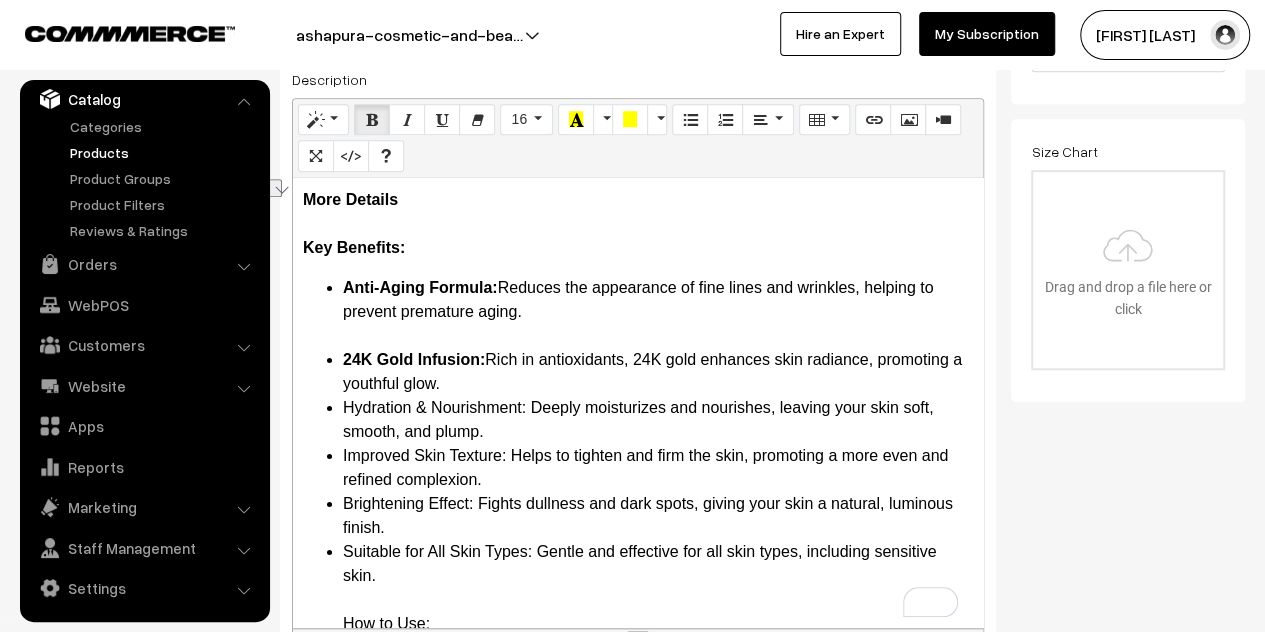click on "24K Gold Infusion:  Rich in antioxidants, 24K gold enhances skin radiance, promoting a youthful glow." at bounding box center (658, 372) 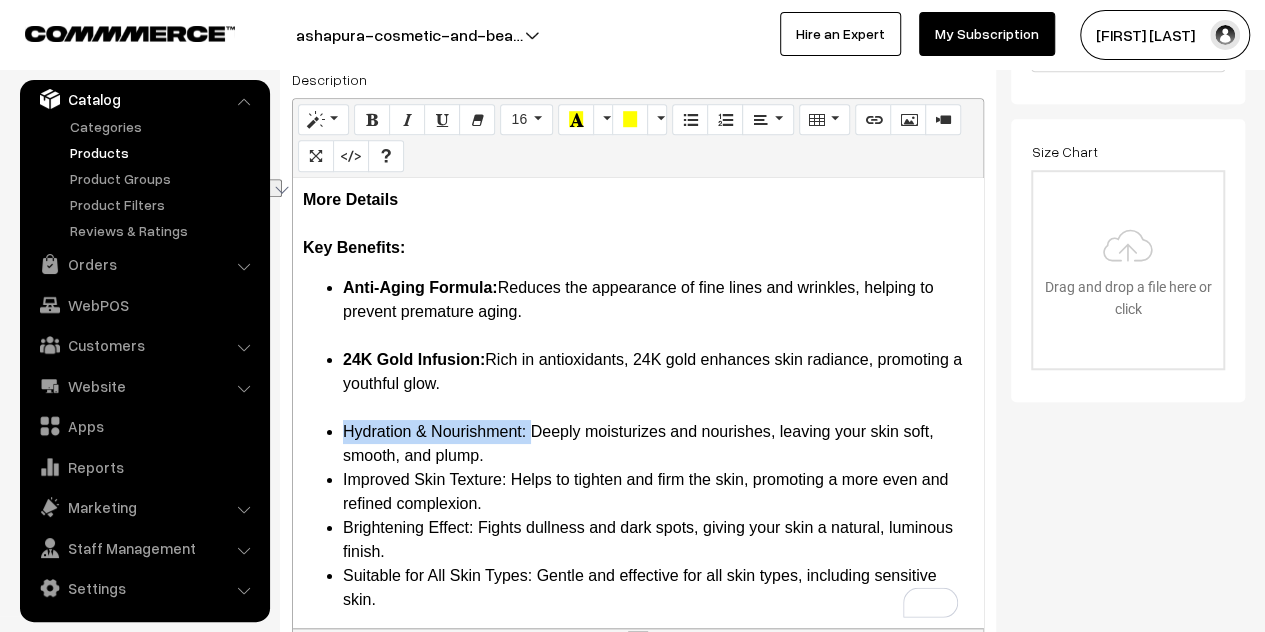 drag, startPoint x: 529, startPoint y: 431, endPoint x: 332, endPoint y: 432, distance: 197.00253 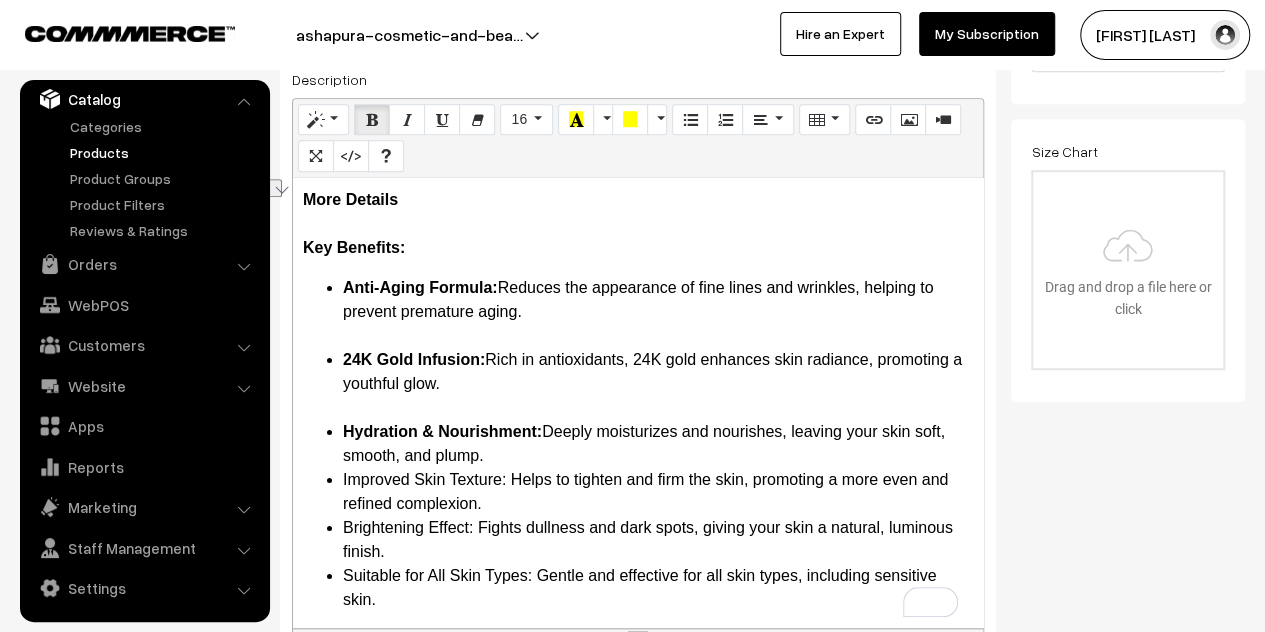click on "Hydration & Nourishment:  Deeply moisturizes and nourishes, leaving your skin soft, smooth, and plump." at bounding box center (658, 444) 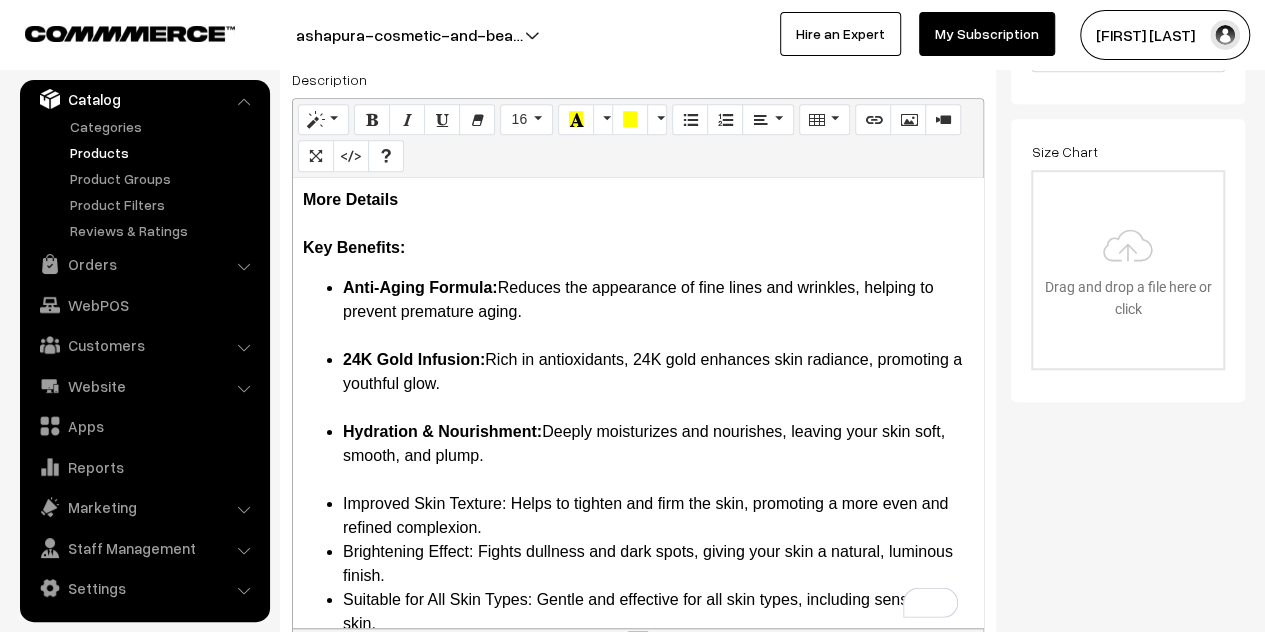 scroll, scrollTop: 46, scrollLeft: 0, axis: vertical 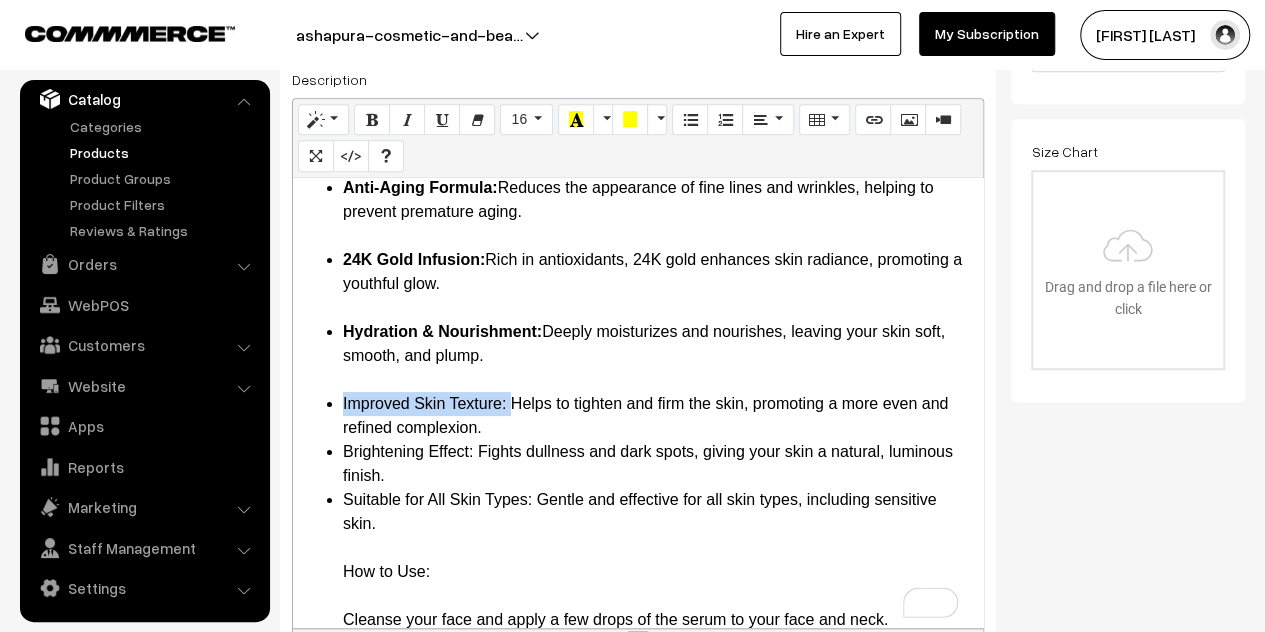 drag, startPoint x: 510, startPoint y: 401, endPoint x: 343, endPoint y: 405, distance: 167.0479 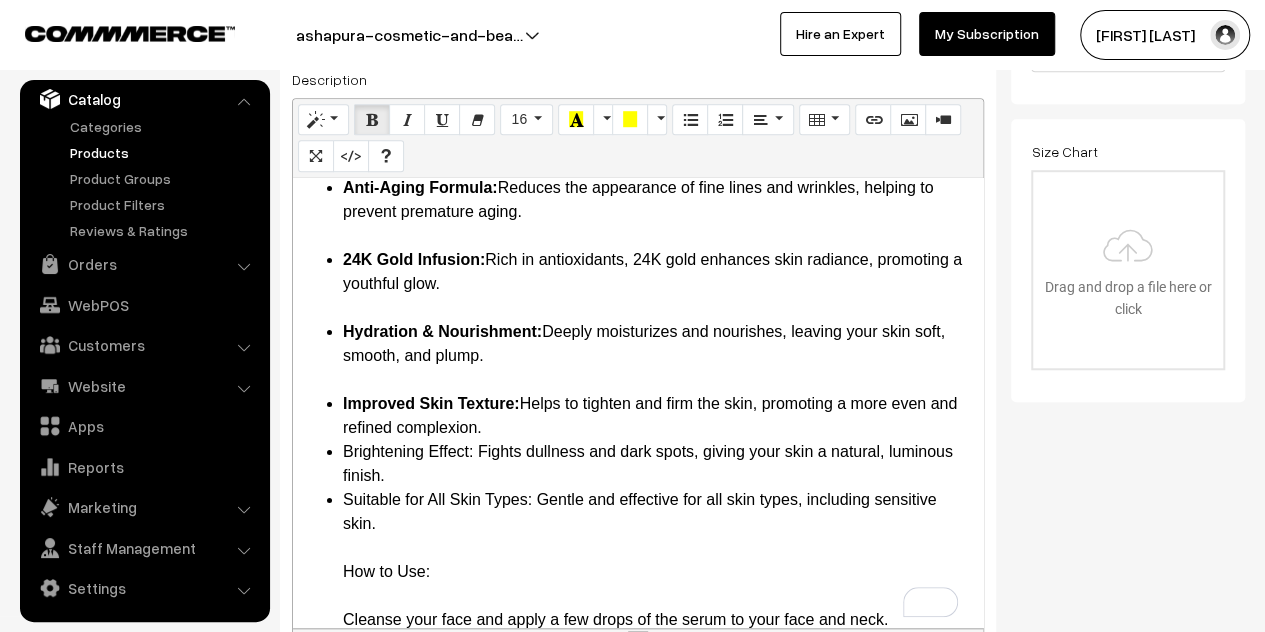 click on "Improved Skin Texture:  Helps to tighten and firm the skin, promoting a more even and refined complexion." at bounding box center [658, 416] 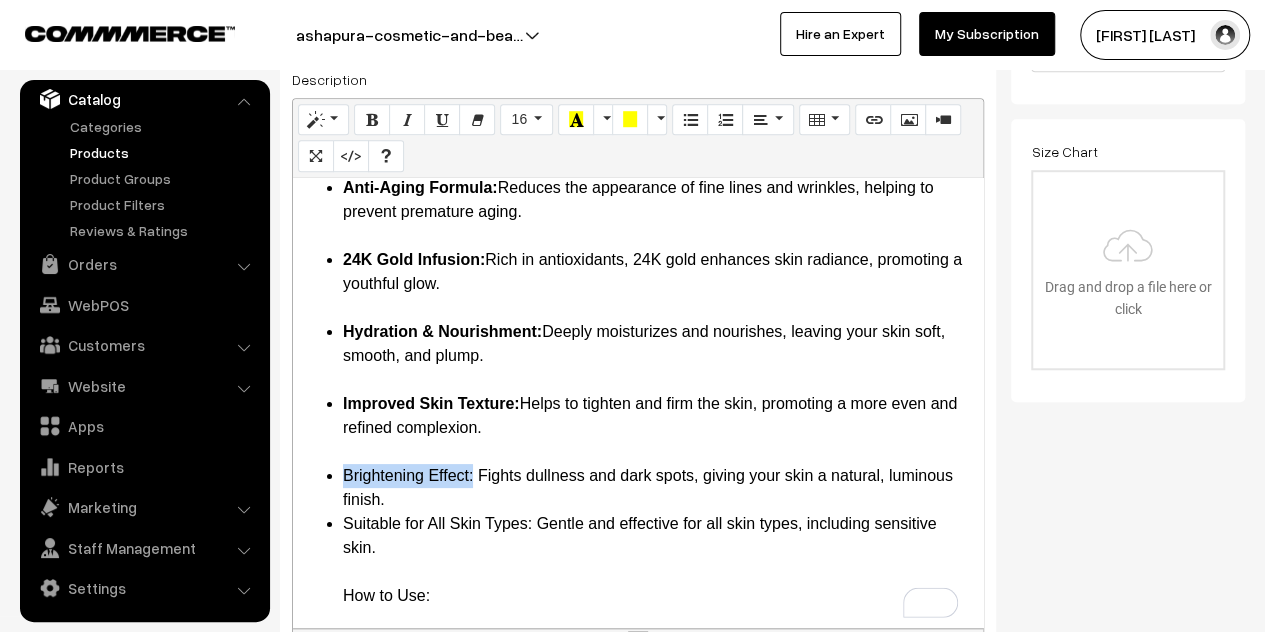 drag, startPoint x: 475, startPoint y: 479, endPoint x: 343, endPoint y: 479, distance: 132 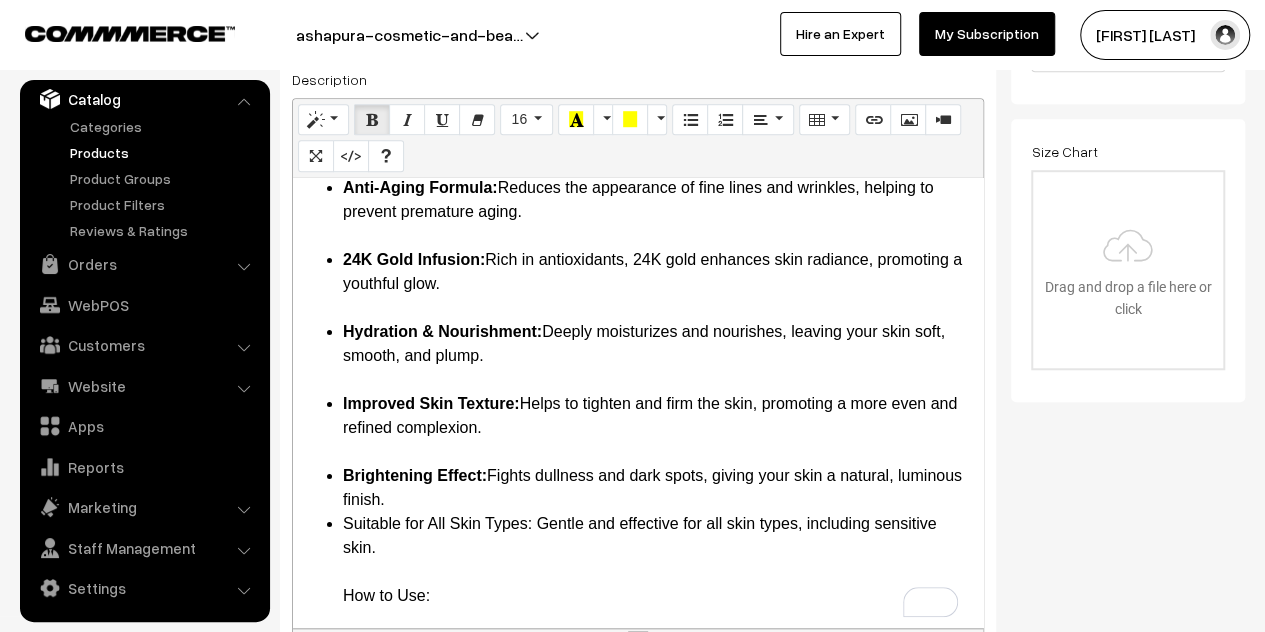 click on "Brightening Effect:  Fights dullness and dark spots, giving your skin a natural, luminous finish." at bounding box center (658, 488) 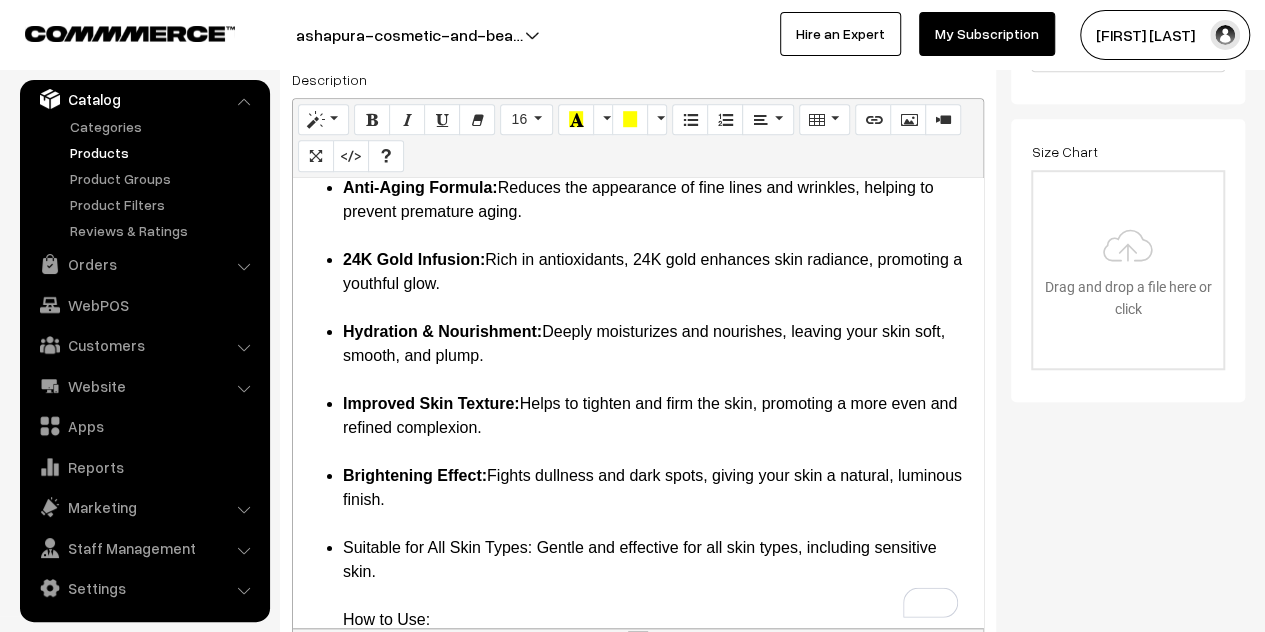 scroll, scrollTop: 144, scrollLeft: 0, axis: vertical 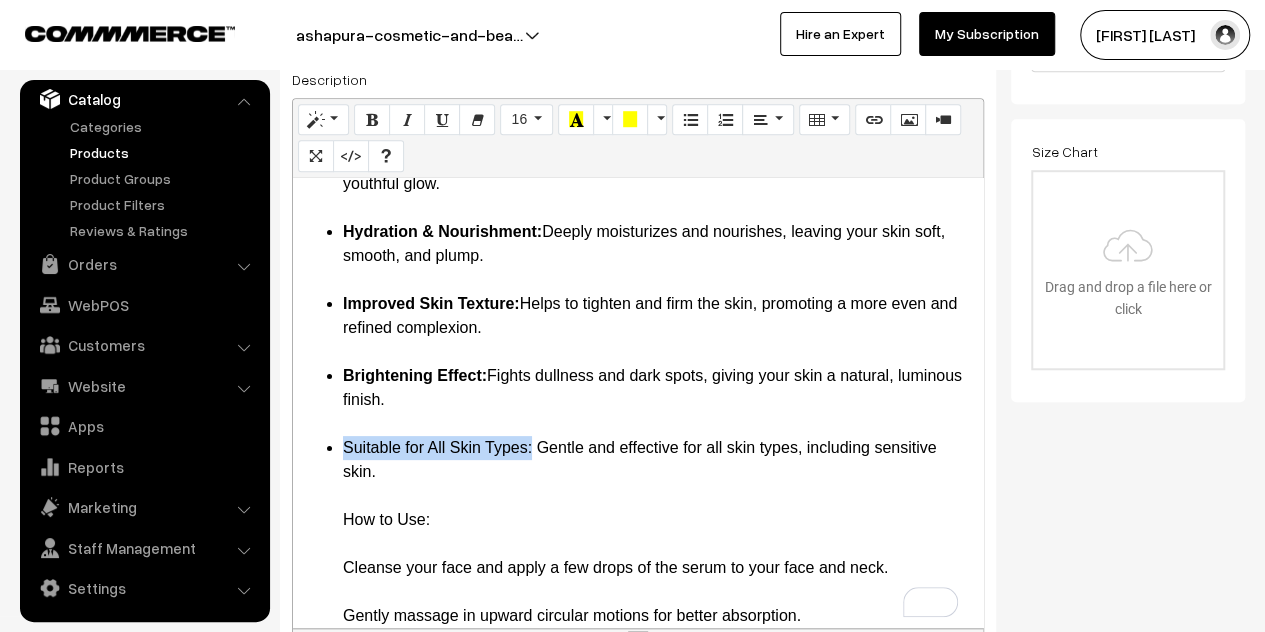 drag, startPoint x: 533, startPoint y: 448, endPoint x: 346, endPoint y: 458, distance: 187.26718 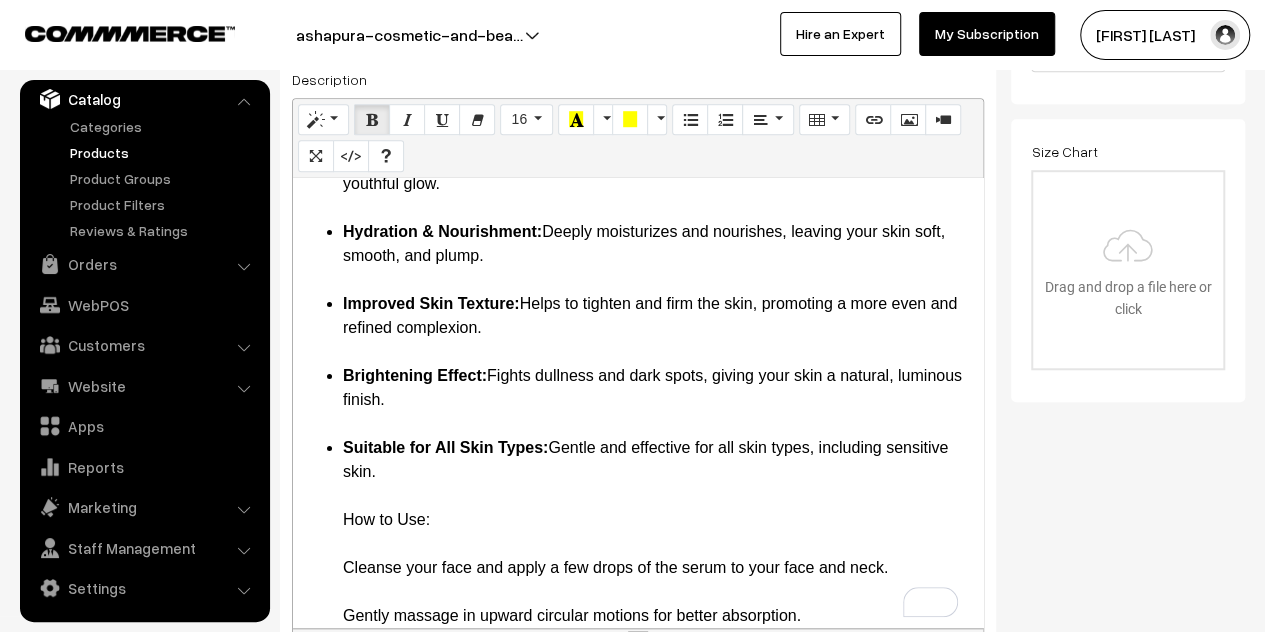 scroll, scrollTop: 122, scrollLeft: 0, axis: vertical 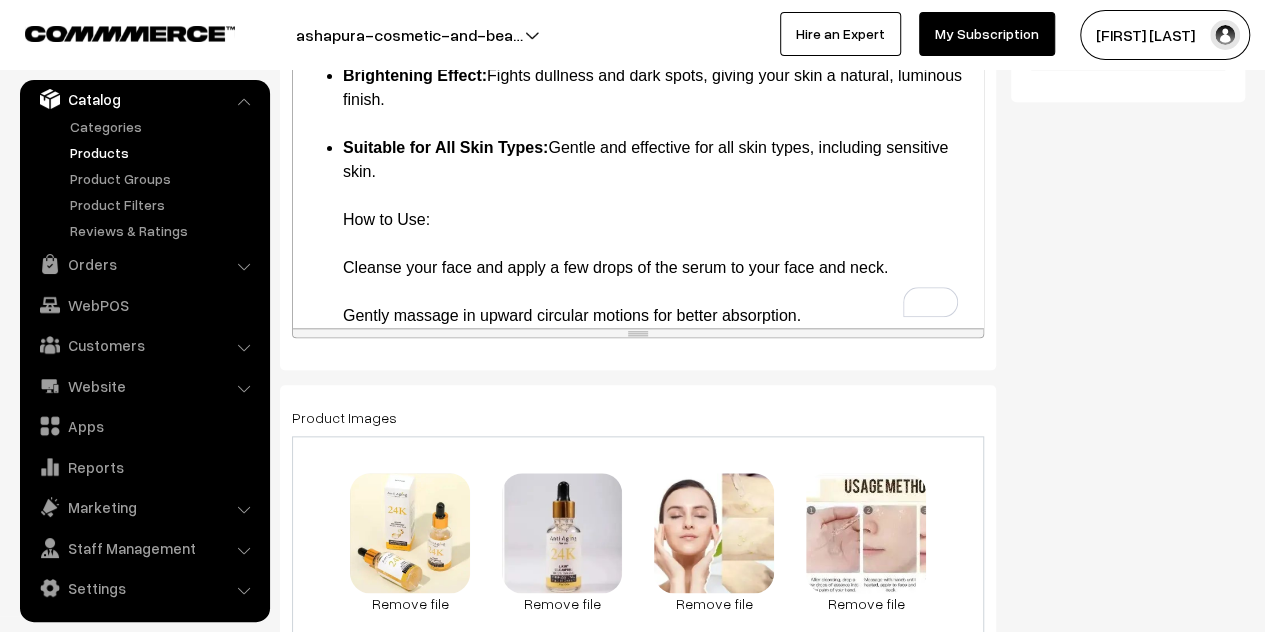 drag, startPoint x: 446, startPoint y: 222, endPoint x: 336, endPoint y: 222, distance: 110 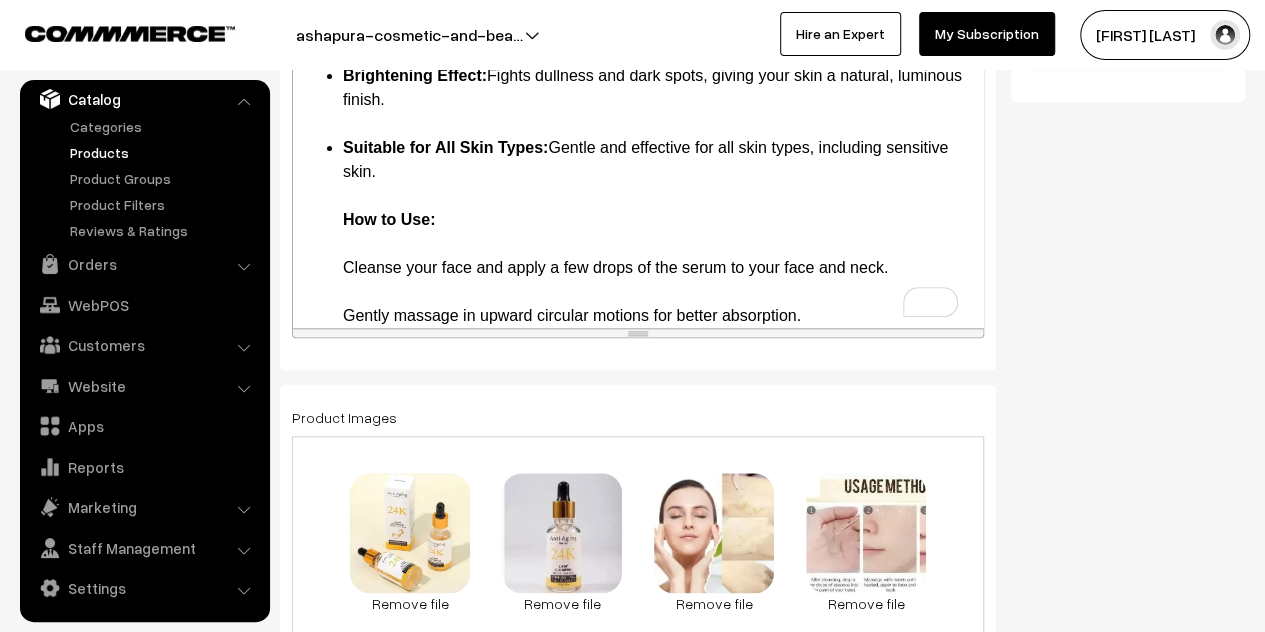 click on "Anti-Aging Formula:  Reduces the appearance of fine lines and wrinkles, helping to prevent premature aging. 24K Gold Infusion:  Rich in antioxidants, 24K gold enhances skin radiance, promoting a youthful glow. Hydration & Nourishment:  Deeply moisturizes and nourishes, leaving your skin soft, smooth, and plump. Improved Skin Texture:  Helps to tighten and firm the skin, promoting a more even and refined complexion. Brightening Effect:  Fights dullness and dark spots, giving your skin a natural, luminous finish. Suitable for All Skin Types:  Gentle and effective for all skin types, including sensitive skin.
How to Use:
Cleanse your face and apply a few drops of the serum to your face and neck.
Gently massage in upward circular motions for better absorption.
Follow with your favorite moisturizer or sunscreen for optimal results.
Package Contents:
1 x Mooyam Anti-Aging Serum 24K Luxury Gold Ampoule, 30ml" at bounding box center (638, 124) 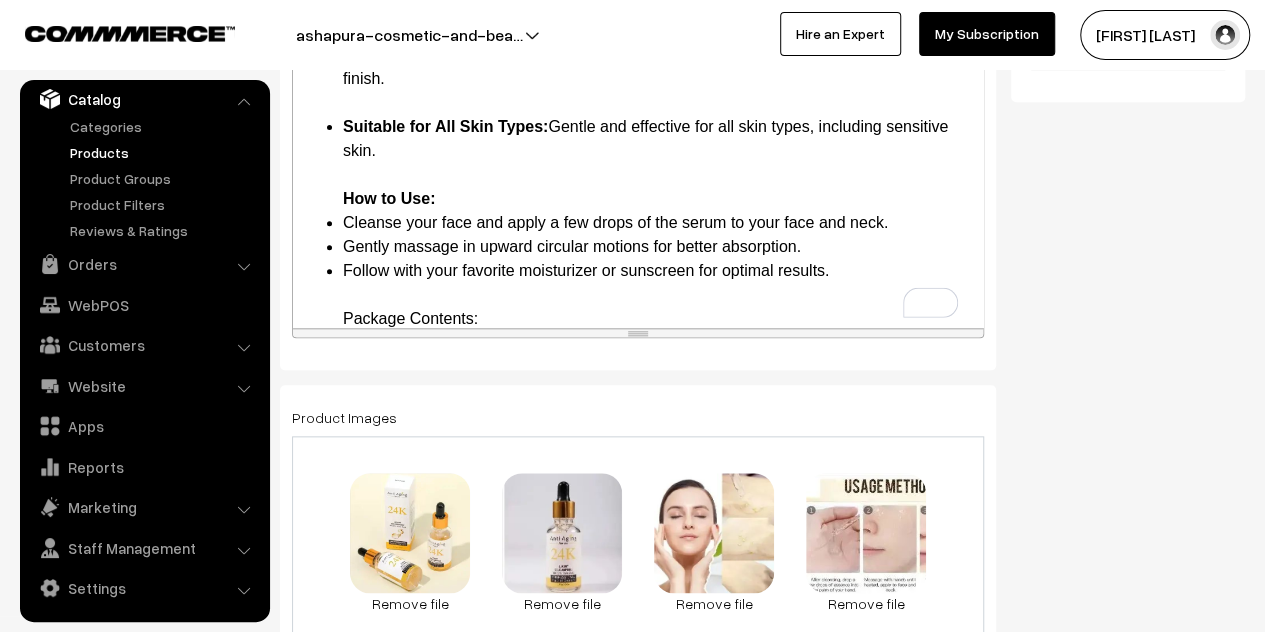 click on "Suitable for All Skin Types:  Gentle and effective for all skin types, including sensitive skin.
How to Use:" at bounding box center (658, 163) 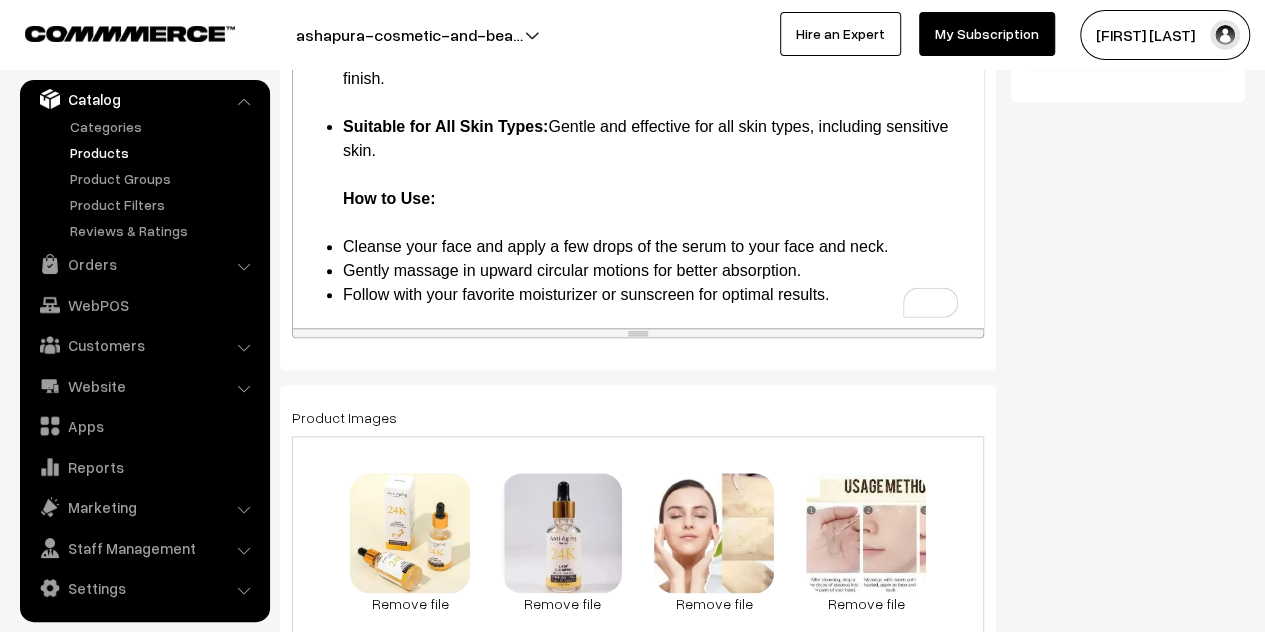 click on "Cleanse your face and apply a few drops of the serum to your face and neck." at bounding box center (658, 247) 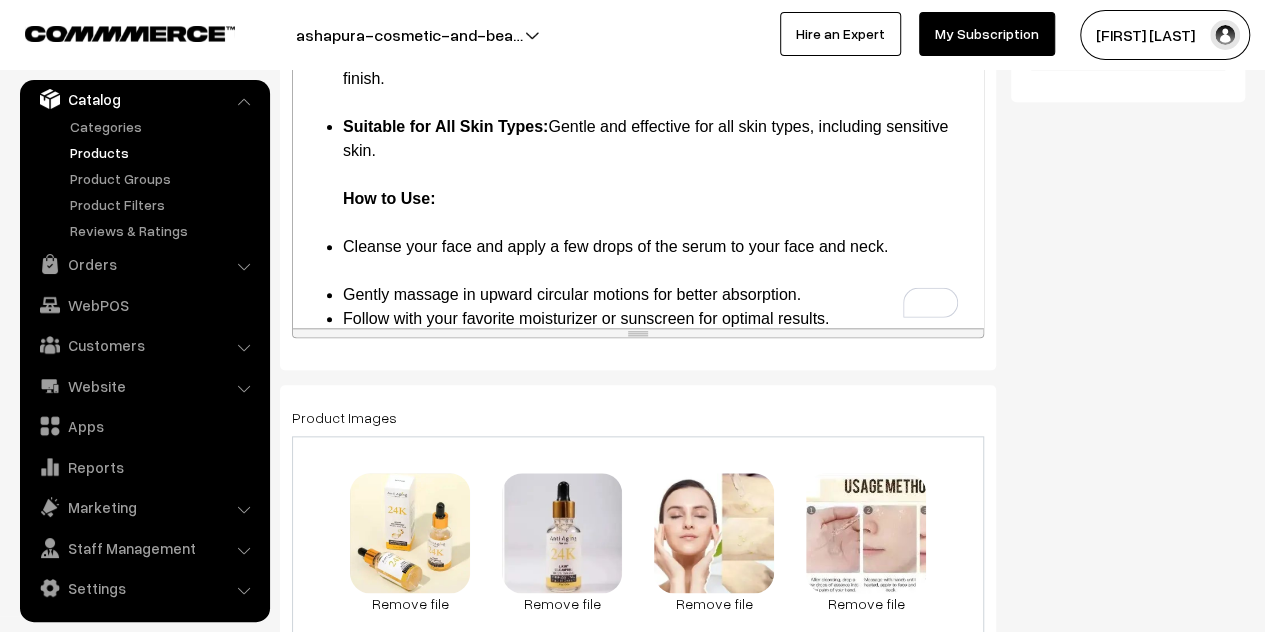 click on "Gently massage in upward circular motions for better absorption." at bounding box center (658, 295) 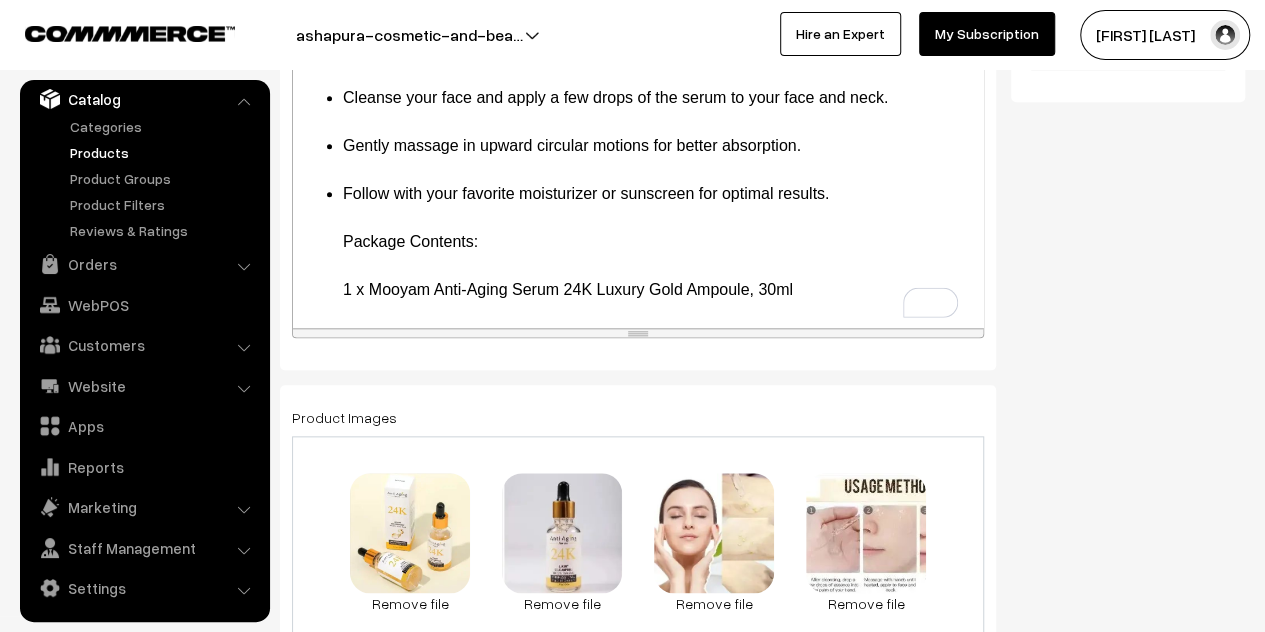 drag, startPoint x: 506, startPoint y: 235, endPoint x: 315, endPoint y: 236, distance: 191.00262 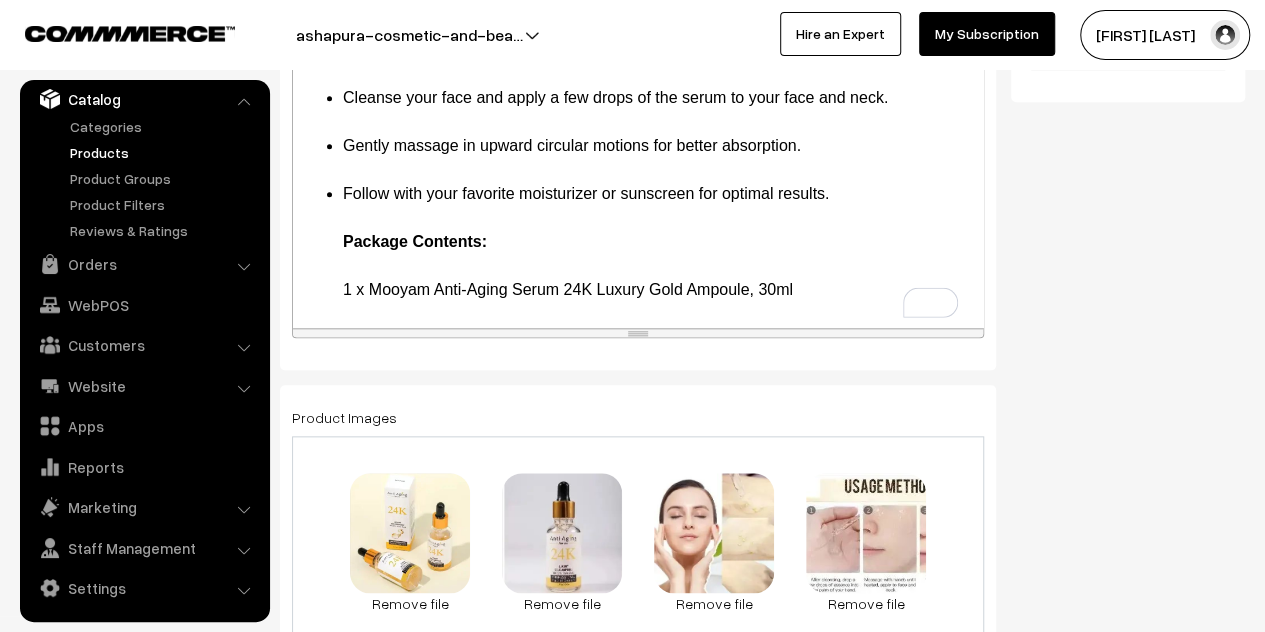 click on "Anti-Aging Formula:  Reduces the appearance of fine lines and wrinkles, helping to prevent premature aging. 24K Gold Infusion:  Rich in antioxidants, 24K gold enhances skin radiance, promoting a youthful glow. Hydration & Nourishment:  Deeply moisturizes and nourishes, leaving your skin soft, smooth, and plump. Improved Skin Texture:  Helps to tighten and firm the skin, promoting a more even and refined complexion. Brightening Effect:  Fights dullness and dark spots, giving your skin a natural, luminous finish. Suitable for All Skin Types:  Gentle and effective for all skin types, including sensitive skin.
How to Use: Cleanse your face and apply a few drops of the serum to your face and neck. Gently massage in upward circular motions for better absorption. Follow with your favorite moisturizer or sunscreen for optimal results.
Package Contents:
1 x Mooyam Anti-Aging Serum 24K Luxury Gold Ampoule, 30ml" at bounding box center [638, -46] 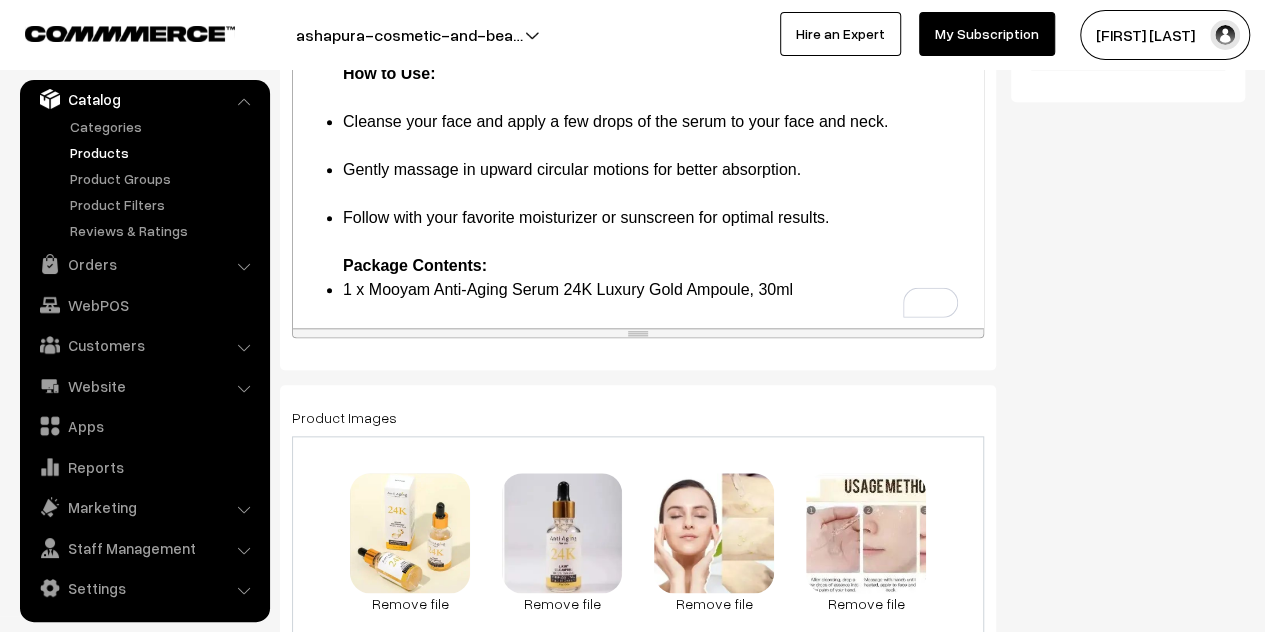 click on "Follow with your favorite moisturizer or sunscreen for optimal results.
Package Contents:" at bounding box center [658, 242] 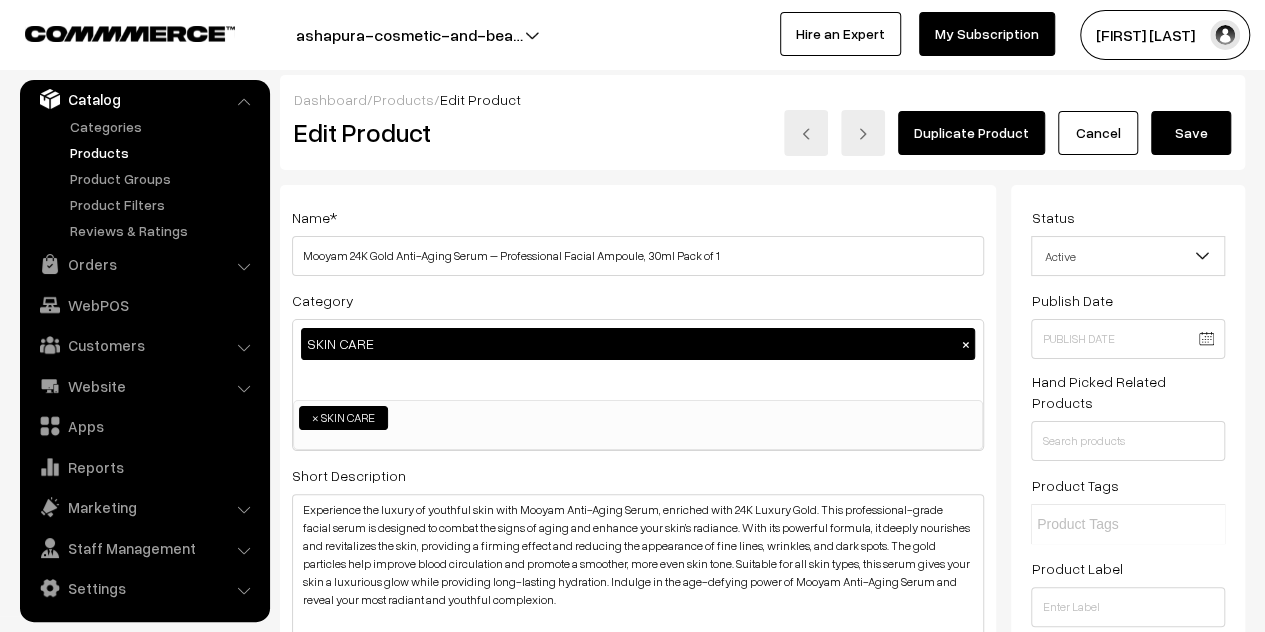 click on "Save" at bounding box center (1191, 133) 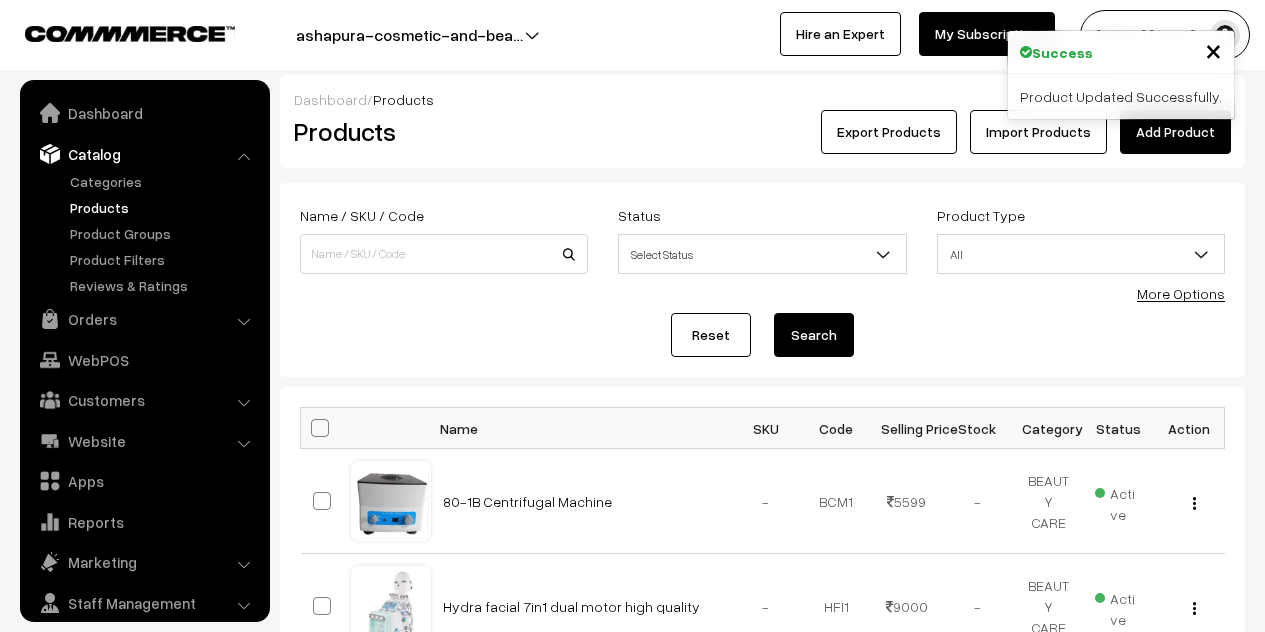 scroll, scrollTop: 0, scrollLeft: 0, axis: both 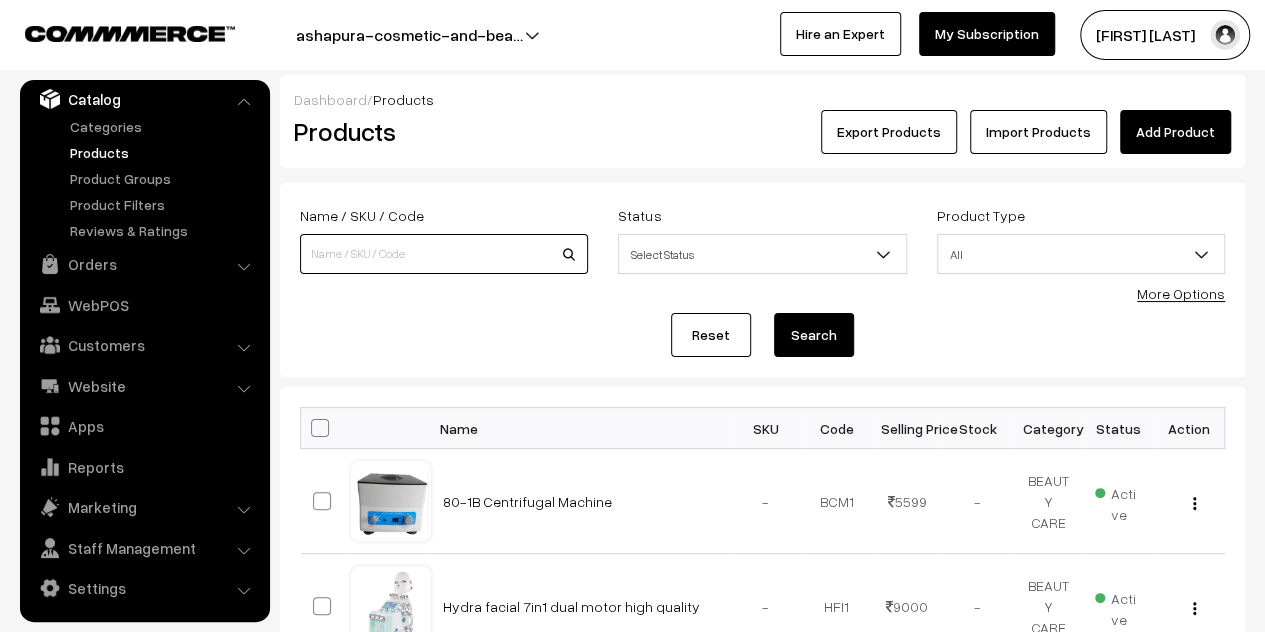 click at bounding box center (444, 254) 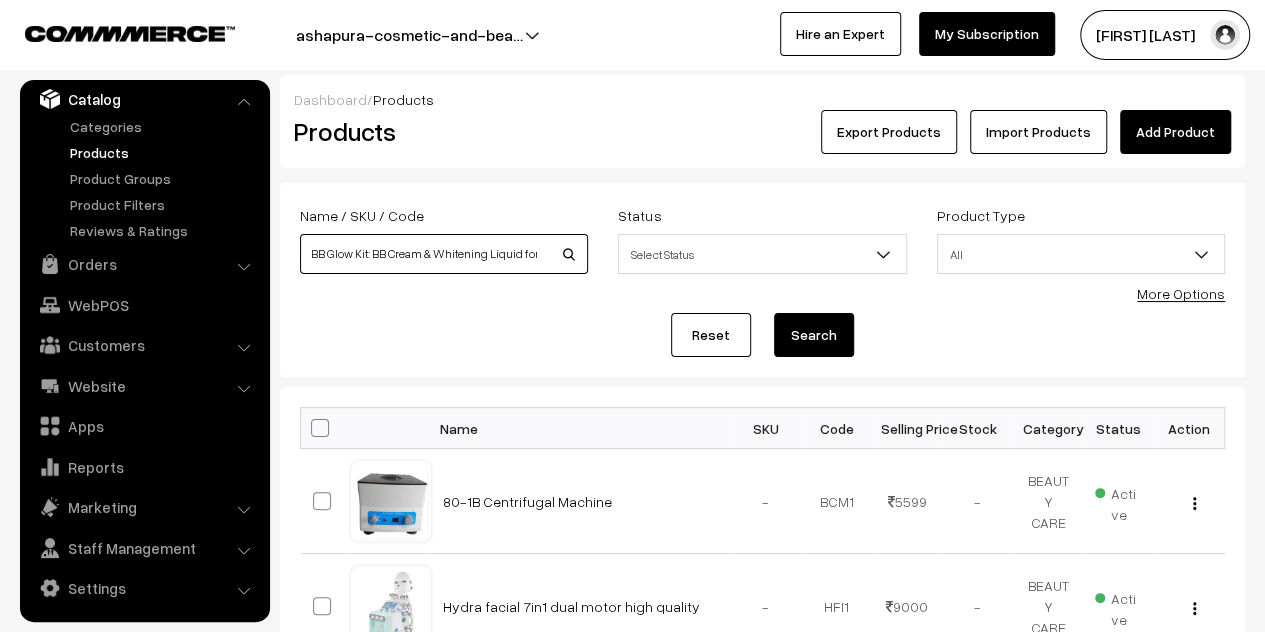 scroll, scrollTop: 0, scrollLeft: 76, axis: horizontal 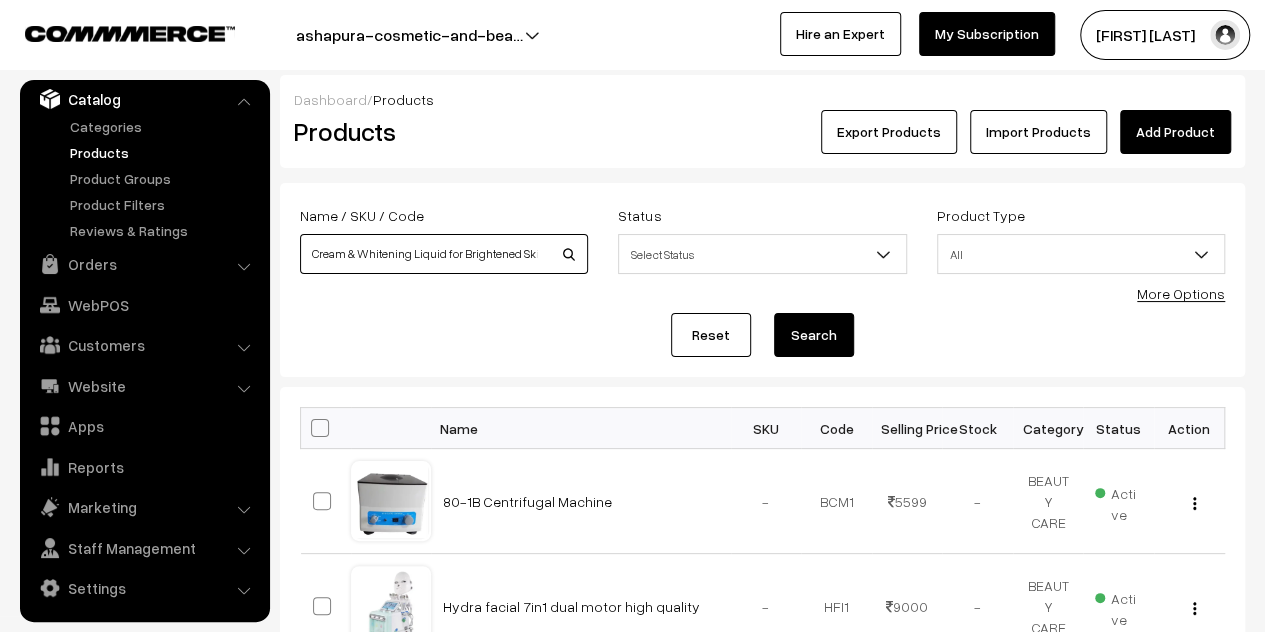 drag, startPoint x: 312, startPoint y: 253, endPoint x: 802, endPoint y: 231, distance: 490.49362 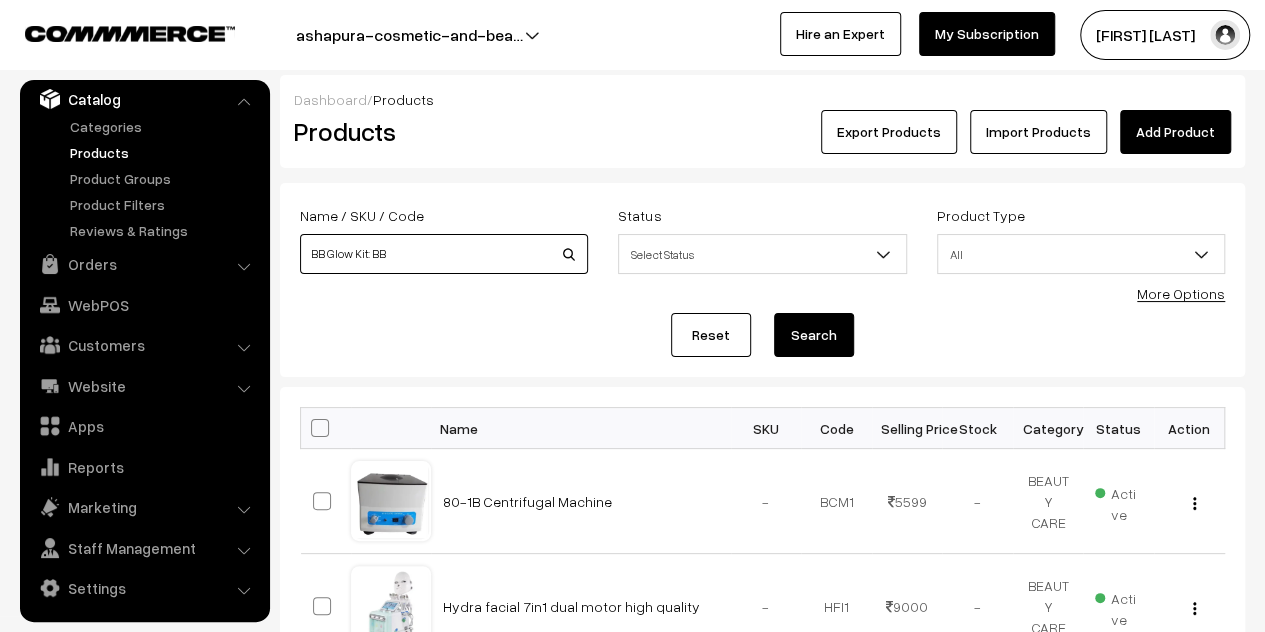 scroll, scrollTop: 0, scrollLeft: 0, axis: both 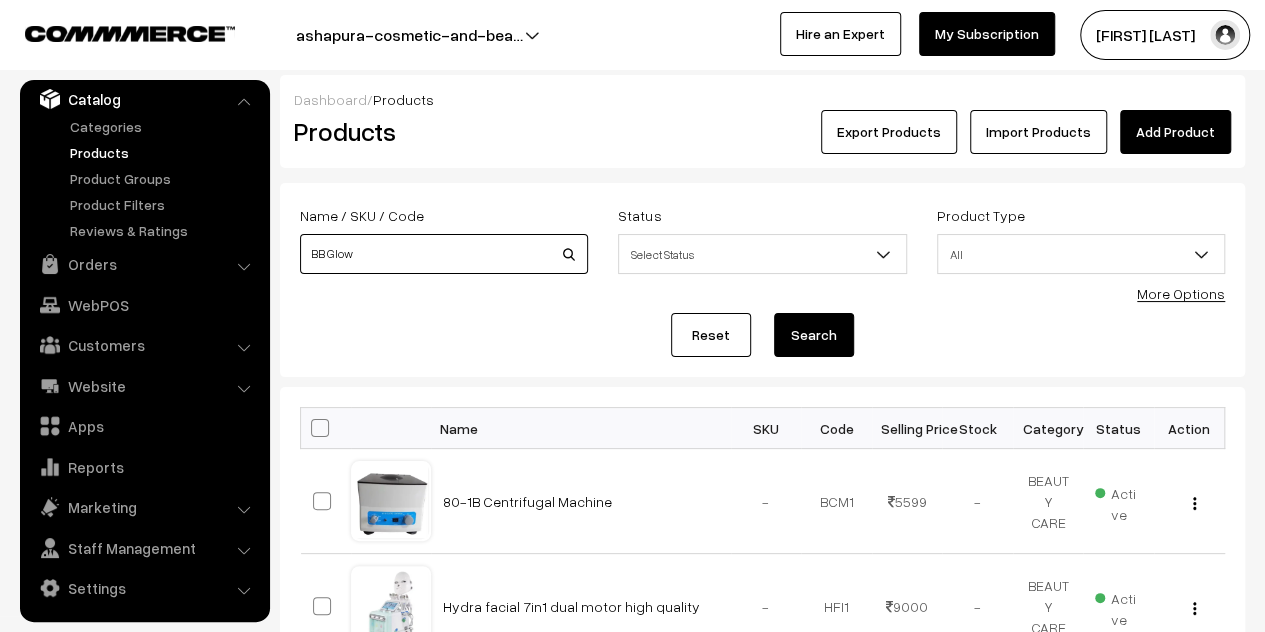 type on "BB Glow" 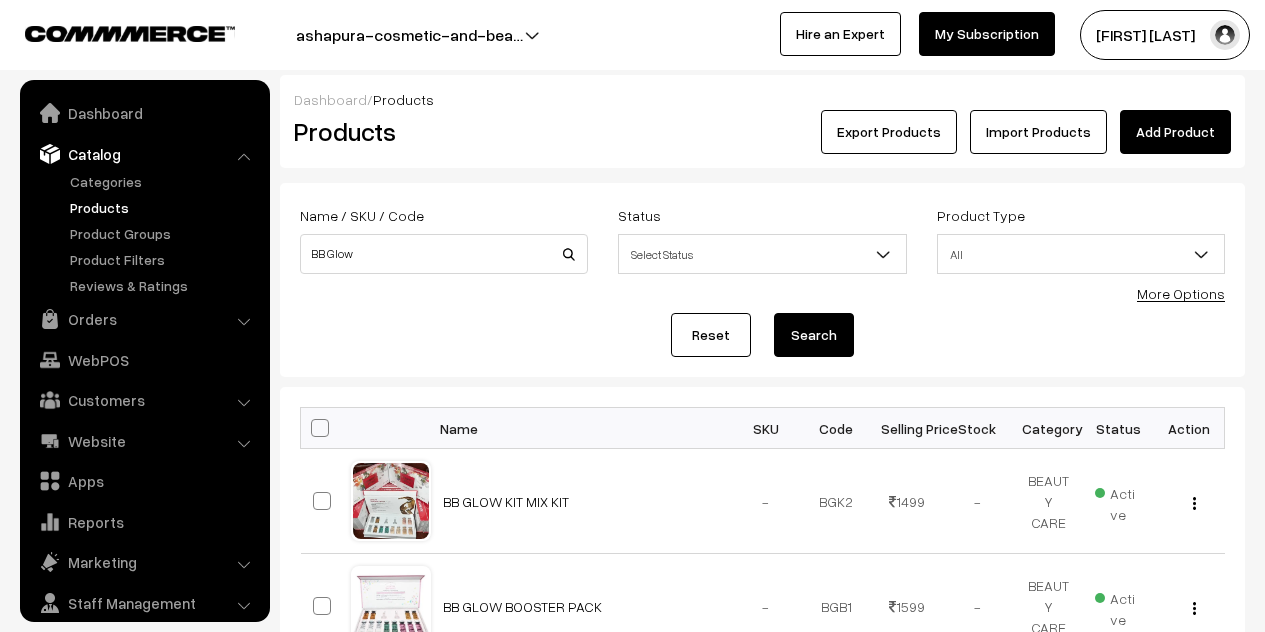 scroll, scrollTop: 0, scrollLeft: 0, axis: both 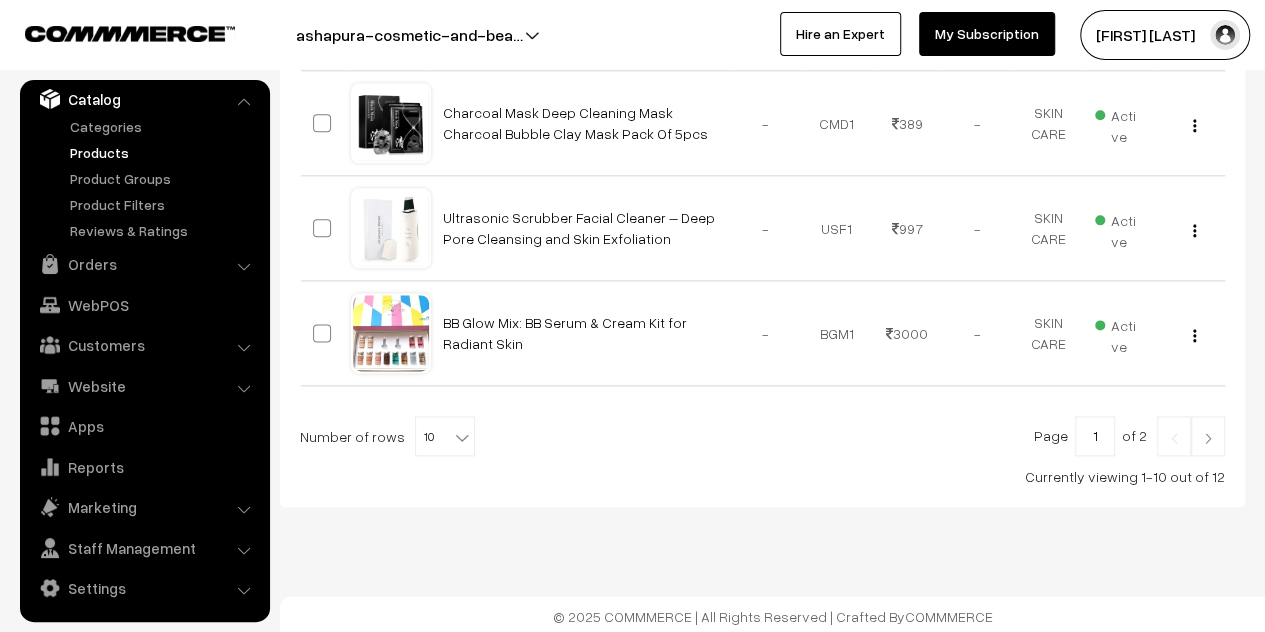 click at bounding box center [1208, 436] 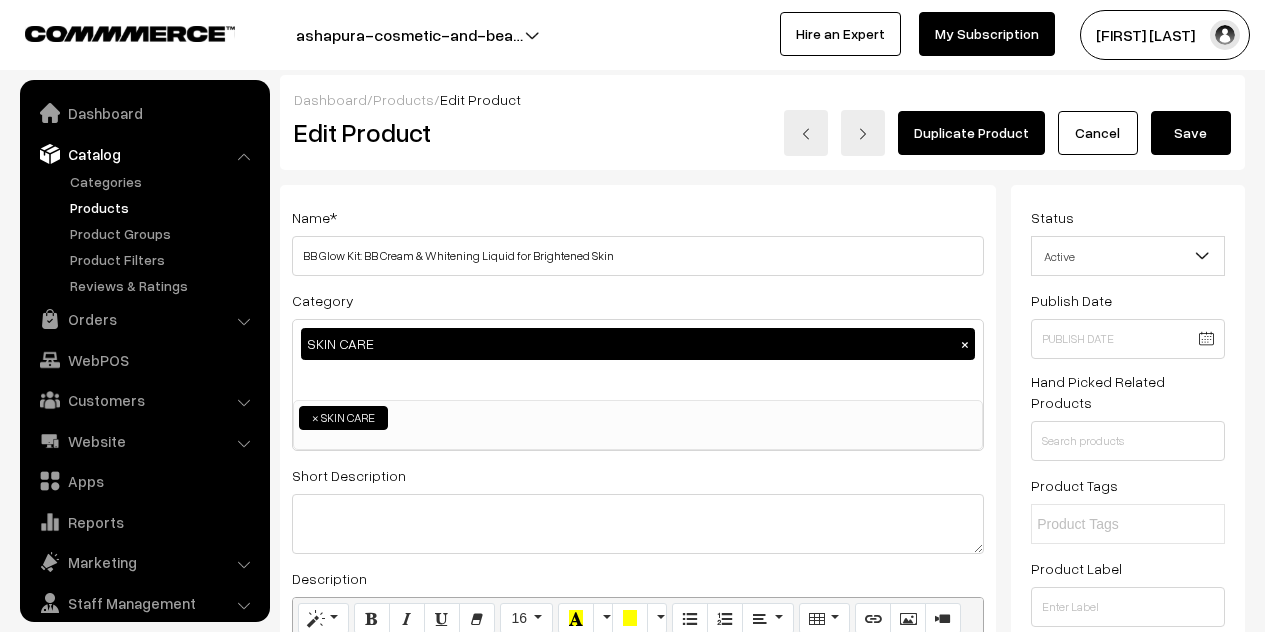 scroll, scrollTop: 0, scrollLeft: 0, axis: both 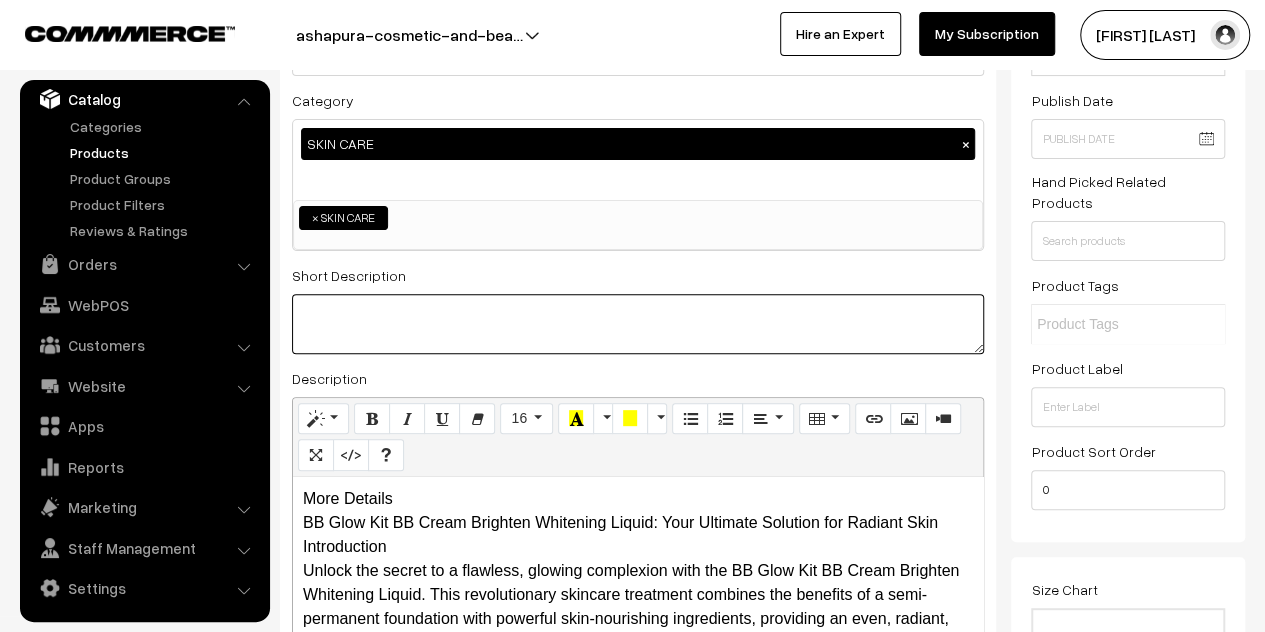 click at bounding box center [638, 324] 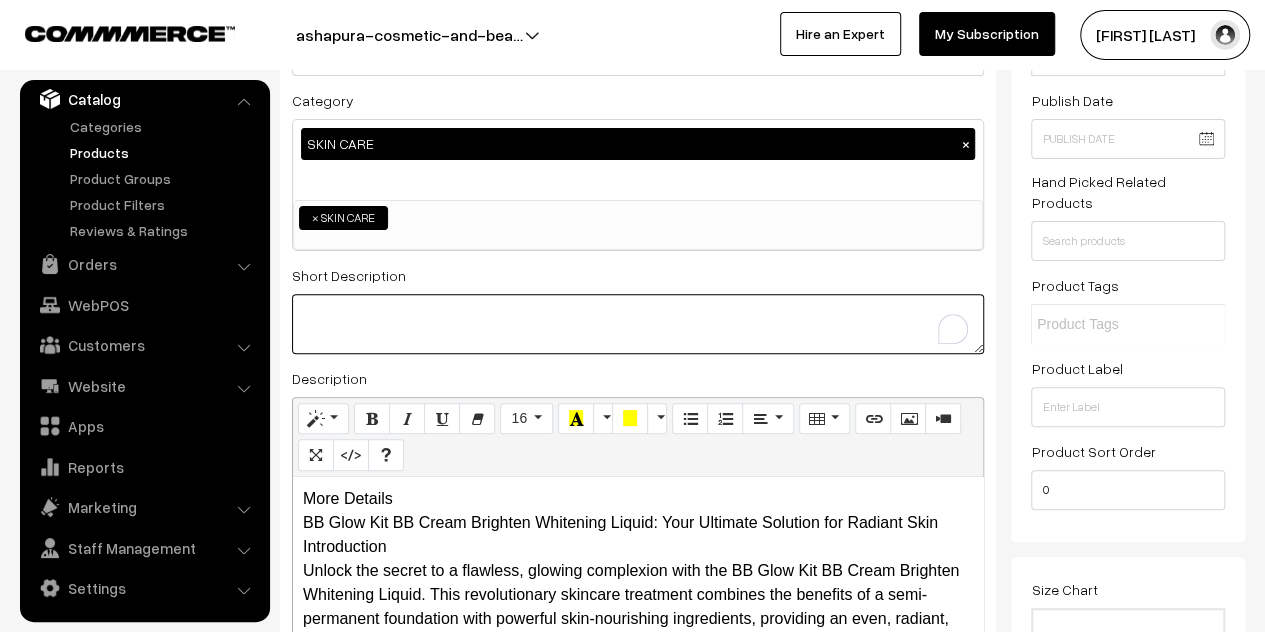 paste on "Unlock the secret to a flawless, glowing complexion with the BB Glow Kit BB Cream Brighten Whitening Liquid. This revolutionary skincare treatment combines the benefits of a semi-permanent foundation with powerful skin-nourishing ingredients, providing an even, radiant, and youthful appearance. Perfect for all skin types, the BB Glow Kit is designed to deliver professional-grade results from the comfort of your own home." 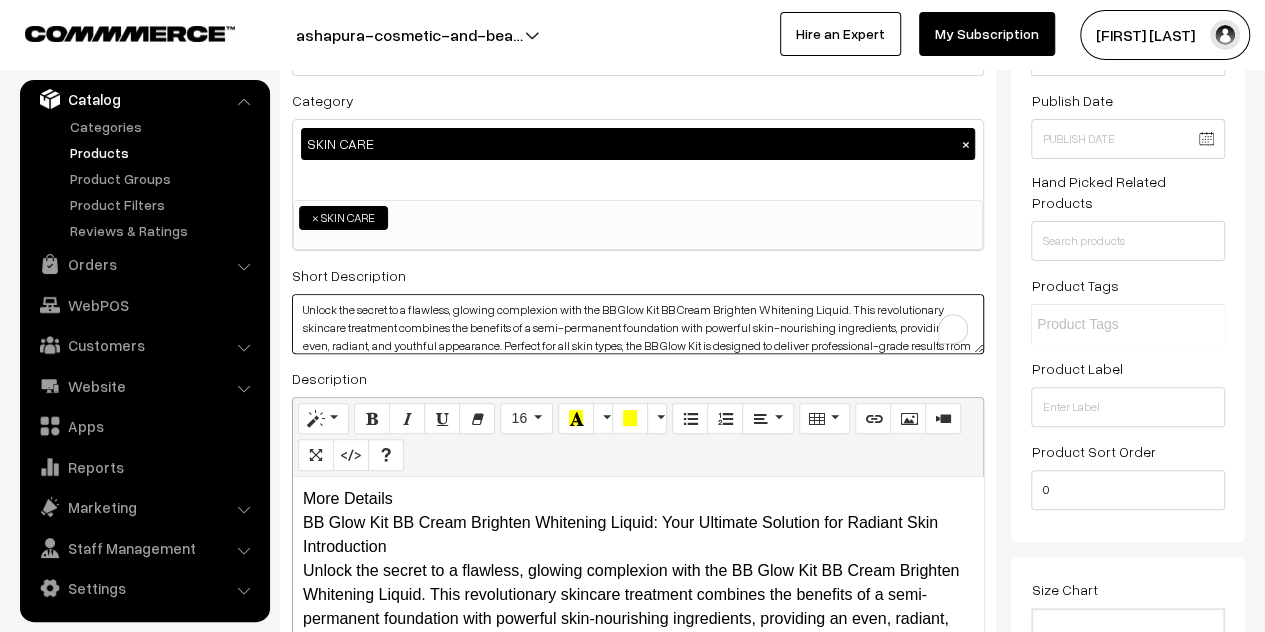 scroll, scrollTop: 17, scrollLeft: 0, axis: vertical 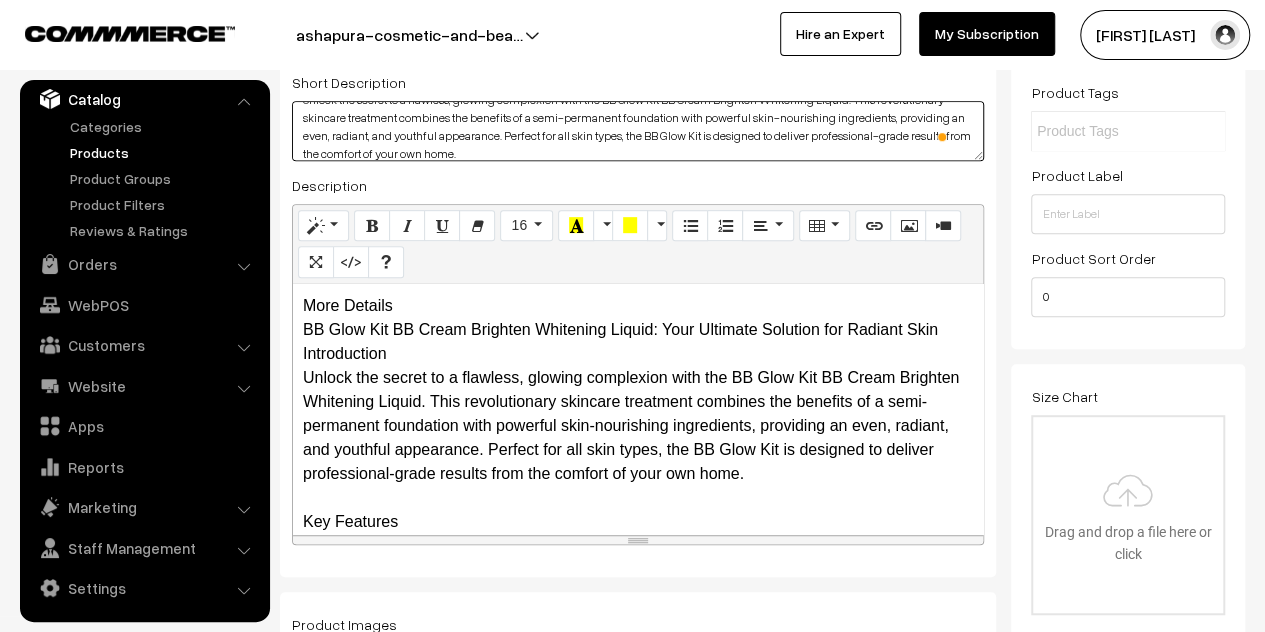 type on "Unlock the secret to a flawless, glowing complexion with the BB Glow Kit BB Cream Brighten Whitening Liquid. This revolutionary skincare treatment combines the benefits of a semi-permanent foundation with powerful skin-nourishing ingredients, providing an even, radiant, and youthful appearance. Perfect for all skin types, the BB Glow Kit is designed to deliver professional-grade results from the comfort of your own home." 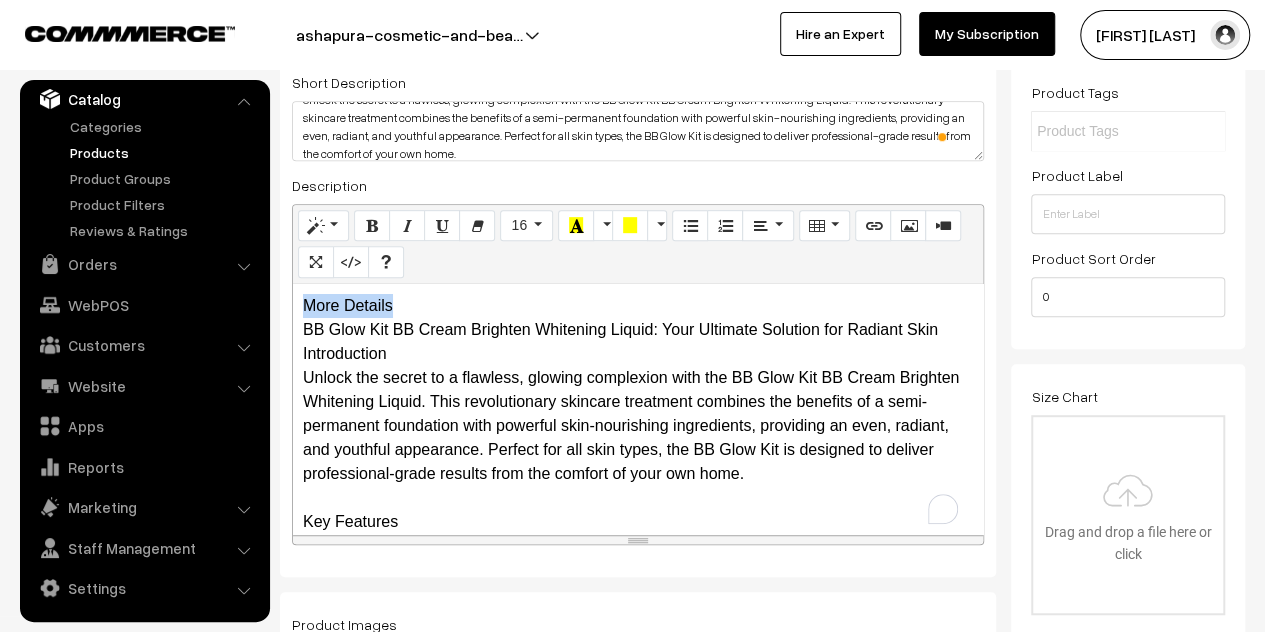 drag, startPoint x: 424, startPoint y: 312, endPoint x: 306, endPoint y: 312, distance: 118 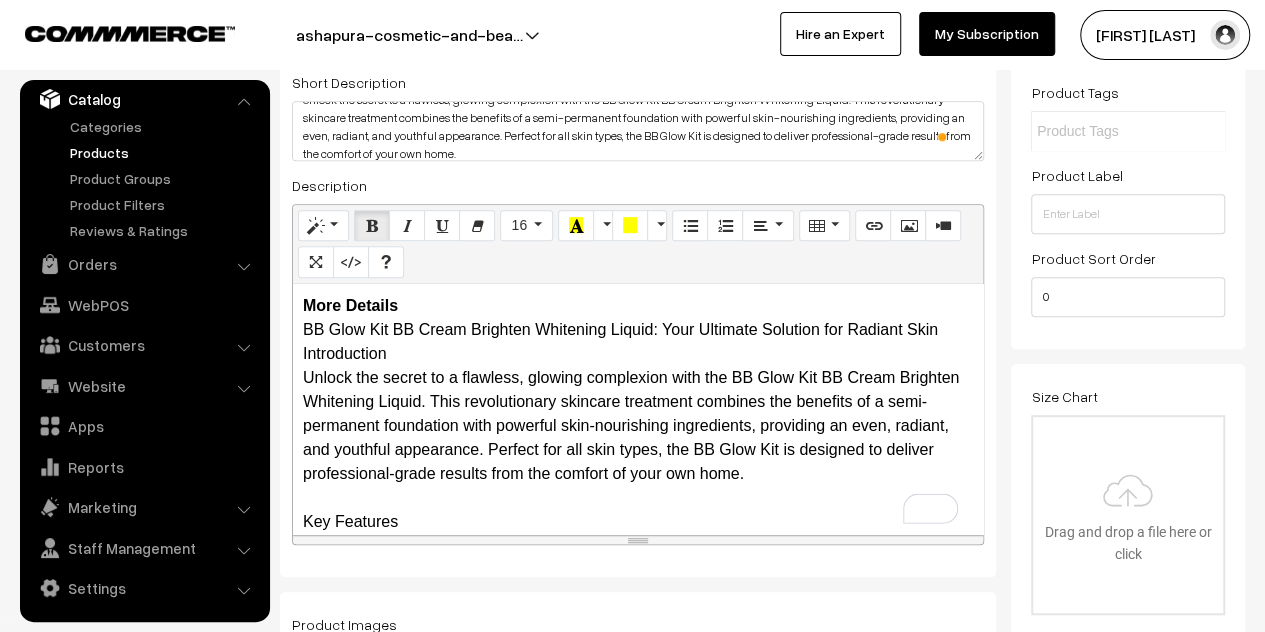 scroll, scrollTop: 17, scrollLeft: 0, axis: vertical 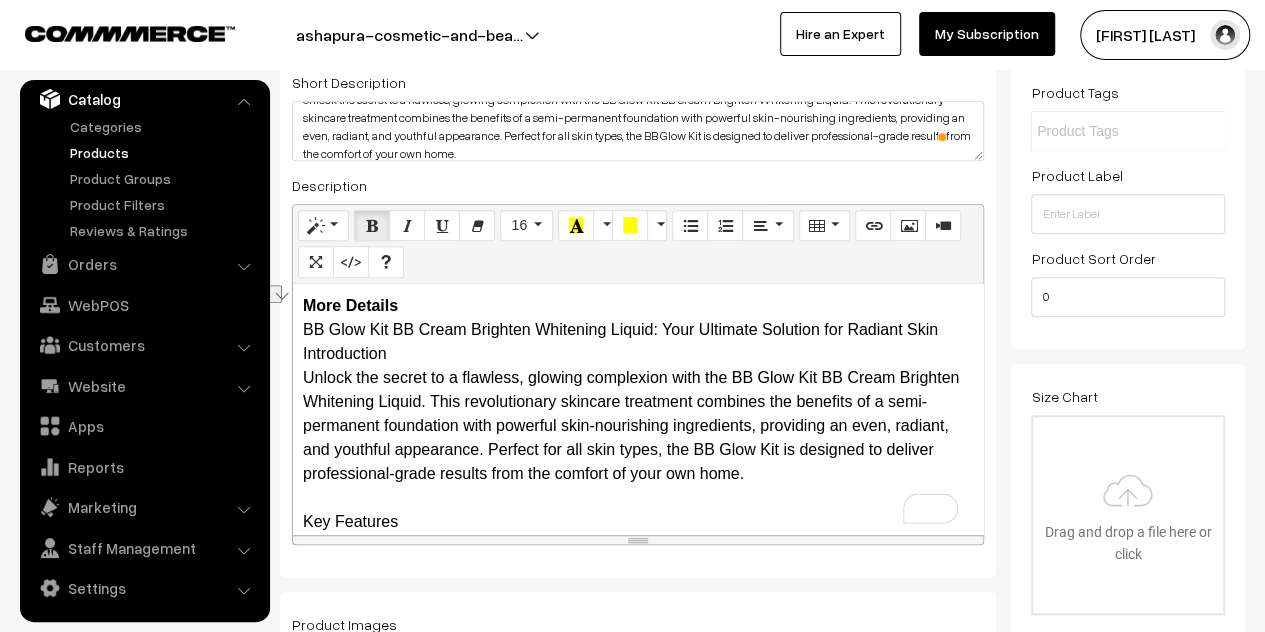 click on "More Details
BB Glow Kit BB Cream Brighten Whitening Liquid: Your Ultimate Solution for Radiant Skin
Introduction
Unlock the secret to a flawless, glowing complexion with the BB Glow Kit BB Cream Brighten Whitening Liquid. This revolutionary skincare treatment combines the benefits of a semi-permanent foundation with powerful skin-nourishing ingredients, providing an even, radiant, and youthful appearance. Perfect for all skin types, the BB Glow Kit is designed to deliver professional-grade results from the comfort of your own home.
Key Features
Innovative BB Glow Treatment: The BB Glow Kit includes BB Cream Brighten Whitening Liquid, which infuses the skin with nourishing ingredients and pigments to provide a semi-permanent foundation effect. This treatment helps to even out skin tone, reduce pigmentation, and impart a natural, glowing finish.
Detailed Description
Benefits
How to Use" at bounding box center [638, 409] 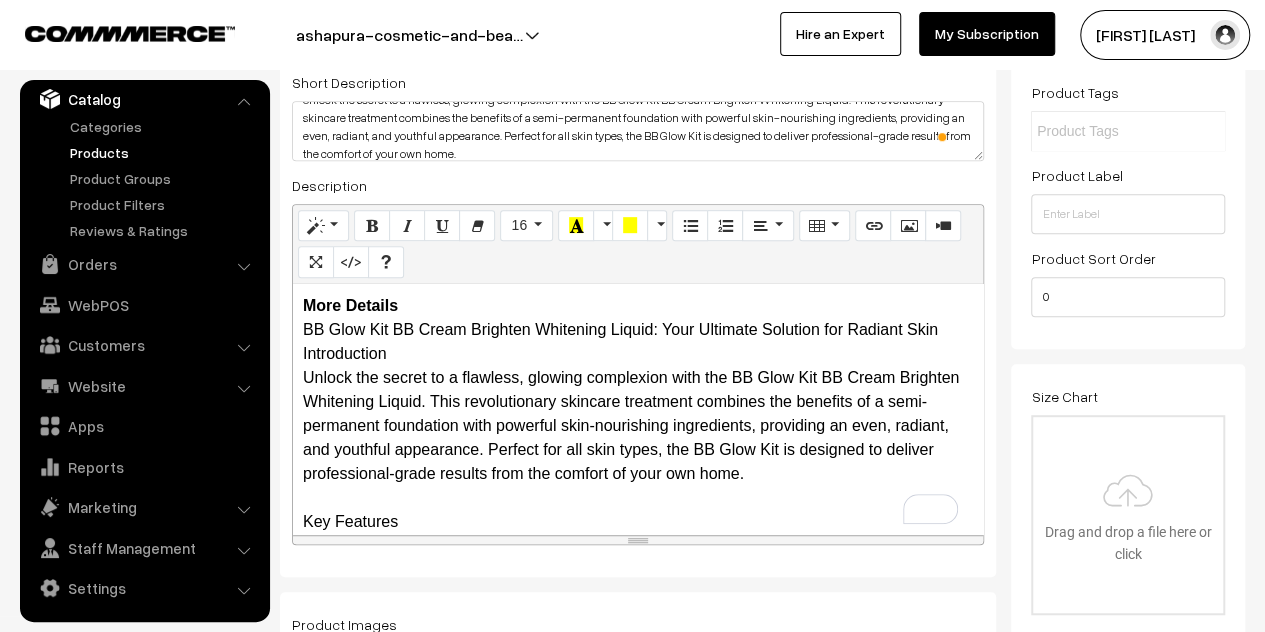 click on "More Details
BB Glow Kit BB Cream Brighten Whitening Liquid: Your Ultimate Solution for Radiant Skin
Introduction
Unlock the secret to a flawless, glowing complexion with the BB Glow Kit BB Cream Brighten Whitening Liquid. This revolutionary skincare treatment combines the benefits of a semi-permanent foundation with powerful skin-nourishing ingredients, providing an even, radiant, and youthful appearance. Perfect for all skin types, the BB Glow Kit is designed to deliver professional-grade results from the comfort of your own home.
Key Features
Innovative BB Glow Treatment: The BB Glow Kit includes BB Cream Brighten Whitening Liquid, which infuses the skin with nourishing ingredients and pigments to provide a semi-permanent foundation effect. This treatment helps to even out skin tone, reduce pigmentation, and impart a natural, glowing finish.
Detailed Description
Benefits
How to Use" at bounding box center [638, 409] 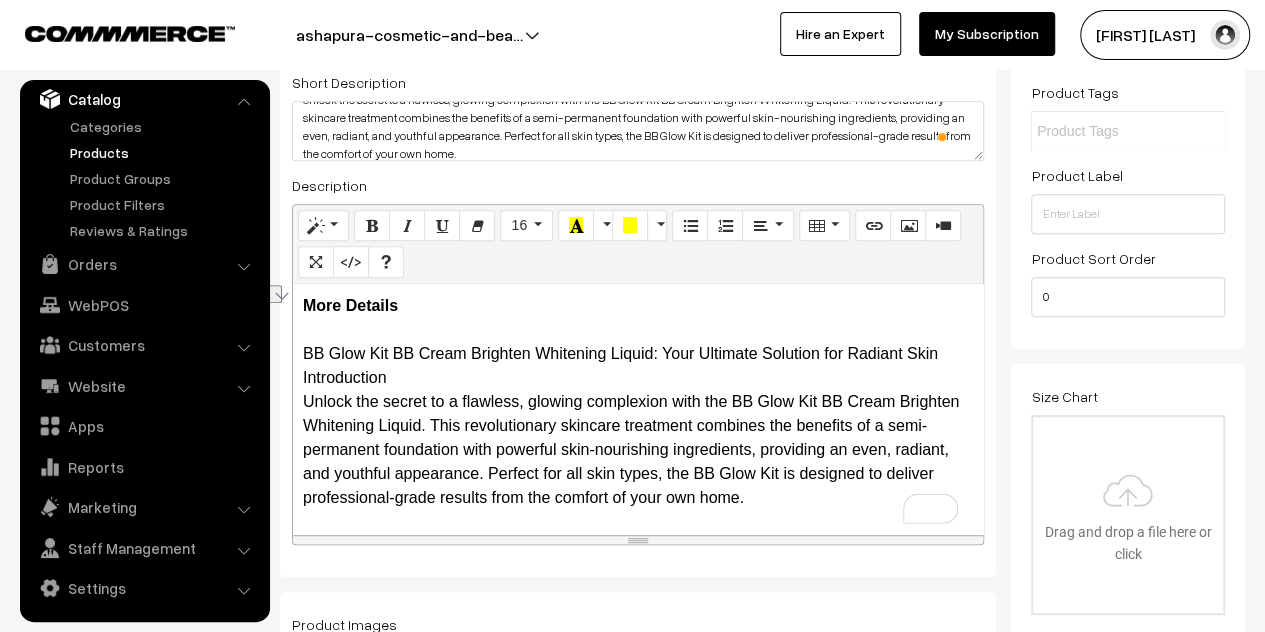 drag, startPoint x: 939, startPoint y: 357, endPoint x: 296, endPoint y: 347, distance: 643.07776 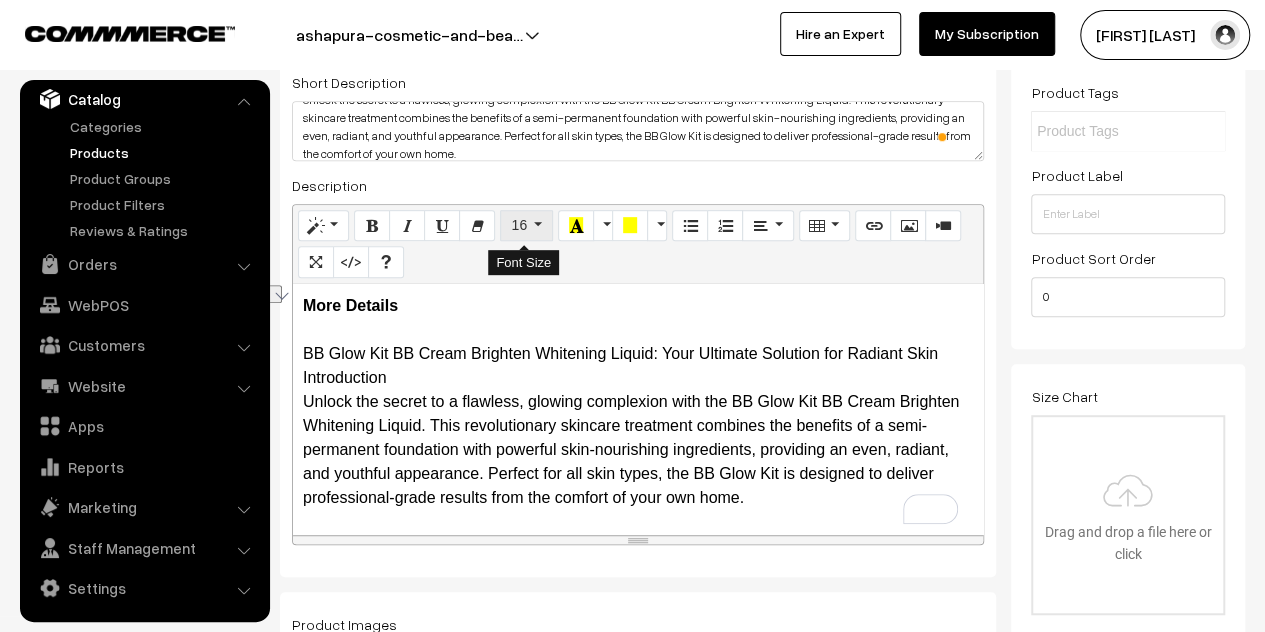 click on "16" at bounding box center (526, 226) 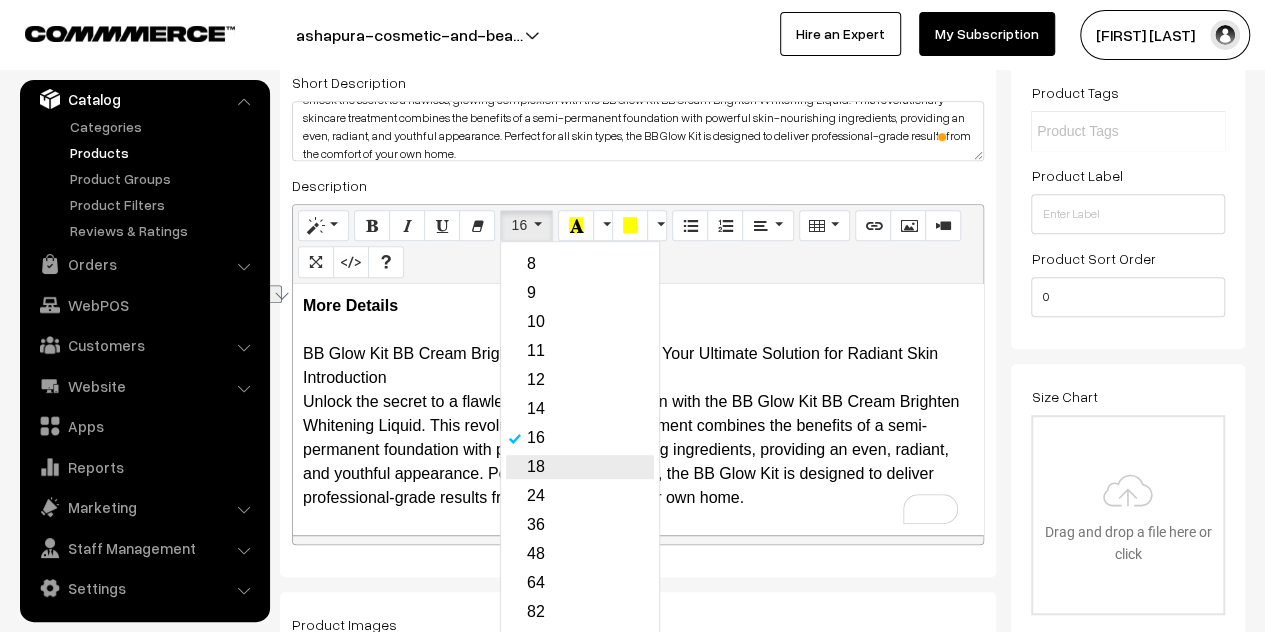click on "18" at bounding box center [580, 467] 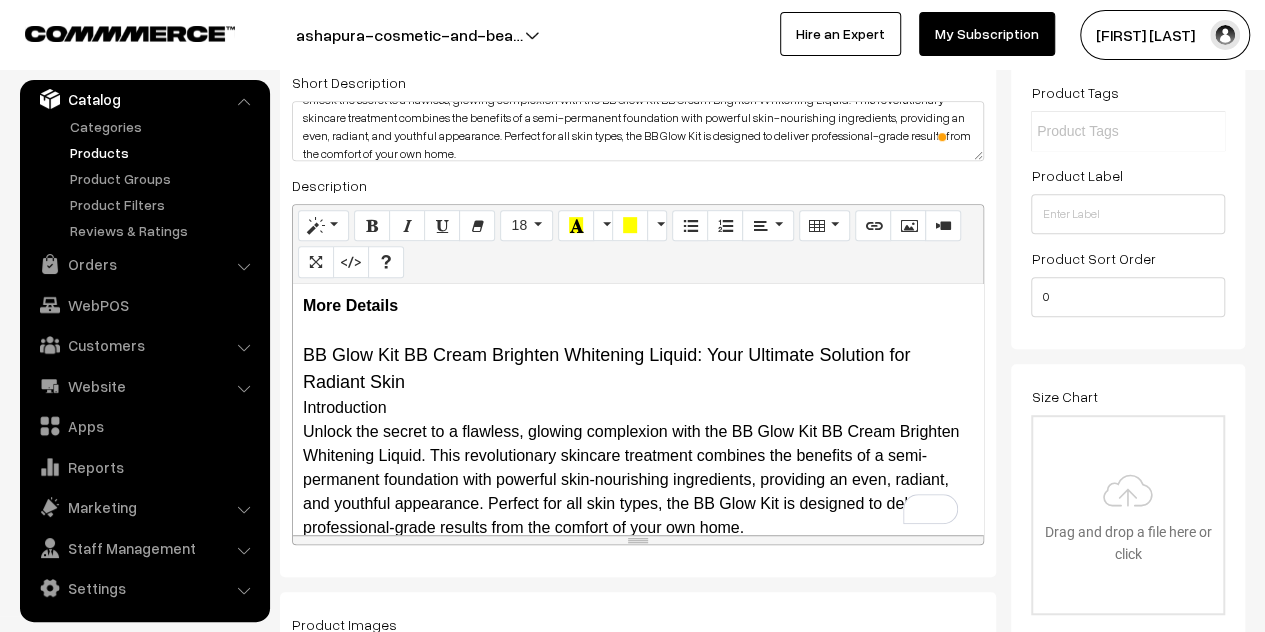 click on "More Details
BB Glow Kit BB Cream Brighten Whitening Liquid: Your Ultimate Solution for Radiant Skin
Introduction
Unlock the secret to a flawless, glowing complexion with the BB Glow Kit BB Cream Brighten Whitening Liquid. This revolutionary skincare treatment combines the benefits of a semi-permanent foundation with powerful skin-nourishing ingredients, providing an even, radiant, and youthful appearance. Perfect for all skin types, the BB Glow Kit is designed to deliver professional-grade results from the comfort of your own home.
Key Features
Innovative BB Glow Treatment: The BB Glow Kit includes BB Cream Brighten Whitening Liquid, which infuses the skin with nourishing ingredients and pigments to provide a semi-permanent foundation effect. This treatment helps to even out skin tone, reduce pigmentation, and impart a natural, glowing finish.
Detailed Description
Benefits
How to Use" at bounding box center (638, 409) 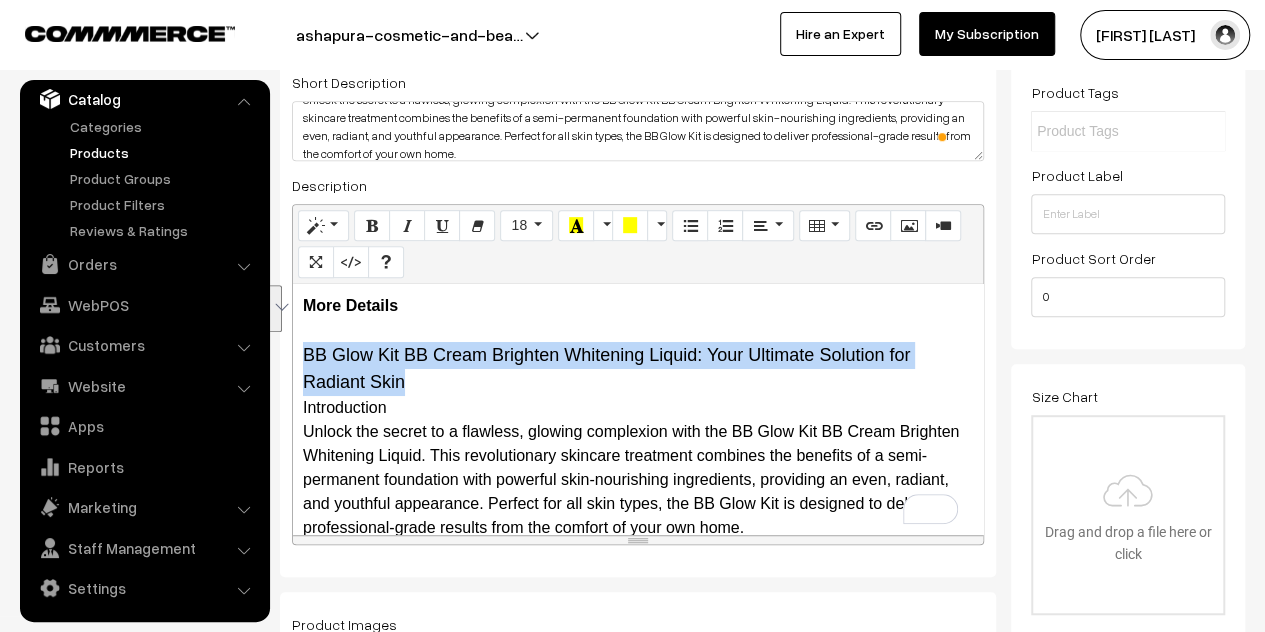 drag, startPoint x: 428, startPoint y: 389, endPoint x: 299, endPoint y: 358, distance: 132.67253 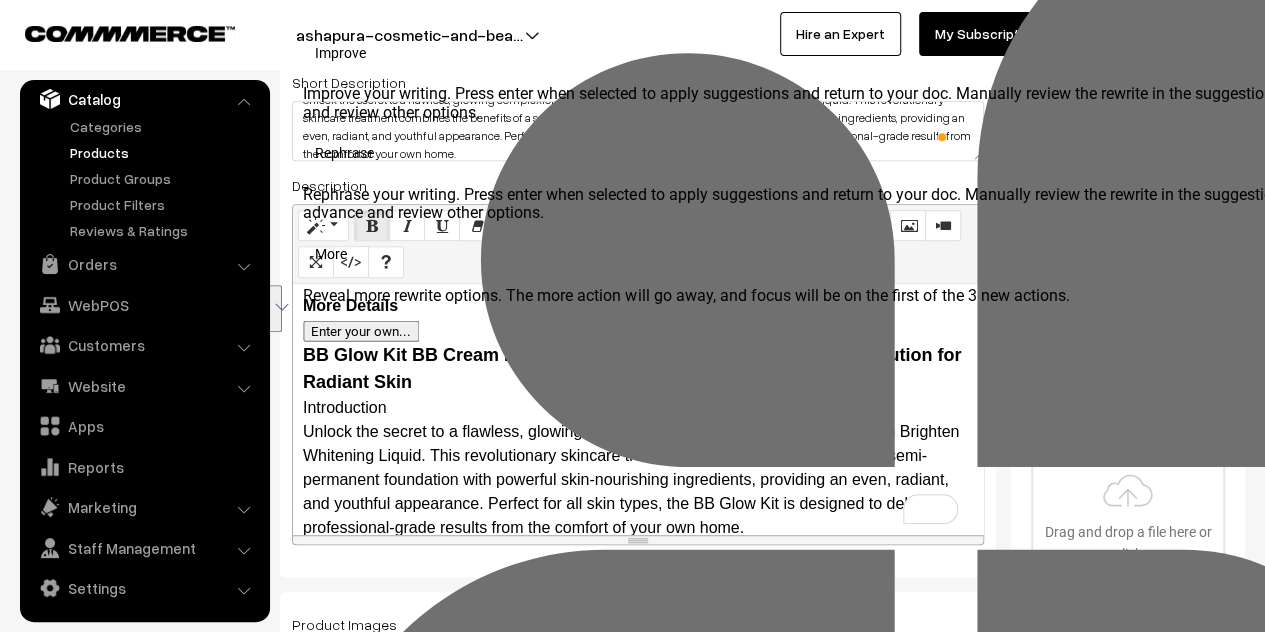 click on "More Details
BB Glow Kit BB Cream Brighten Whitening Liquid: Your Ultimate Solution for Radiant Skin
Introduction
Unlock the secret to a flawless, glowing complexion with the BB Glow Kit BB Cream Brighten Whitening Liquid. This revolutionary skincare treatment combines the benefits of a semi-permanent foundation with powerful skin-nourishing ingredients, providing an even, radiant, and youthful appearance. Perfect for all skin types, the BB Glow Kit is designed to deliver professional-grade results from the comfort of your own home.
Key Features
Innovative BB Glow Treatment: The BB Glow Kit includes BB Cream Brighten Whitening Liquid, which infuses the skin with nourishing ingredients and pigments to provide a semi-permanent foundation effect. This treatment helps to even out skin tone, reduce pigmentation, and impart a natural, glowing finish.
Detailed Description
Benefits
How to Use" at bounding box center (638, 409) 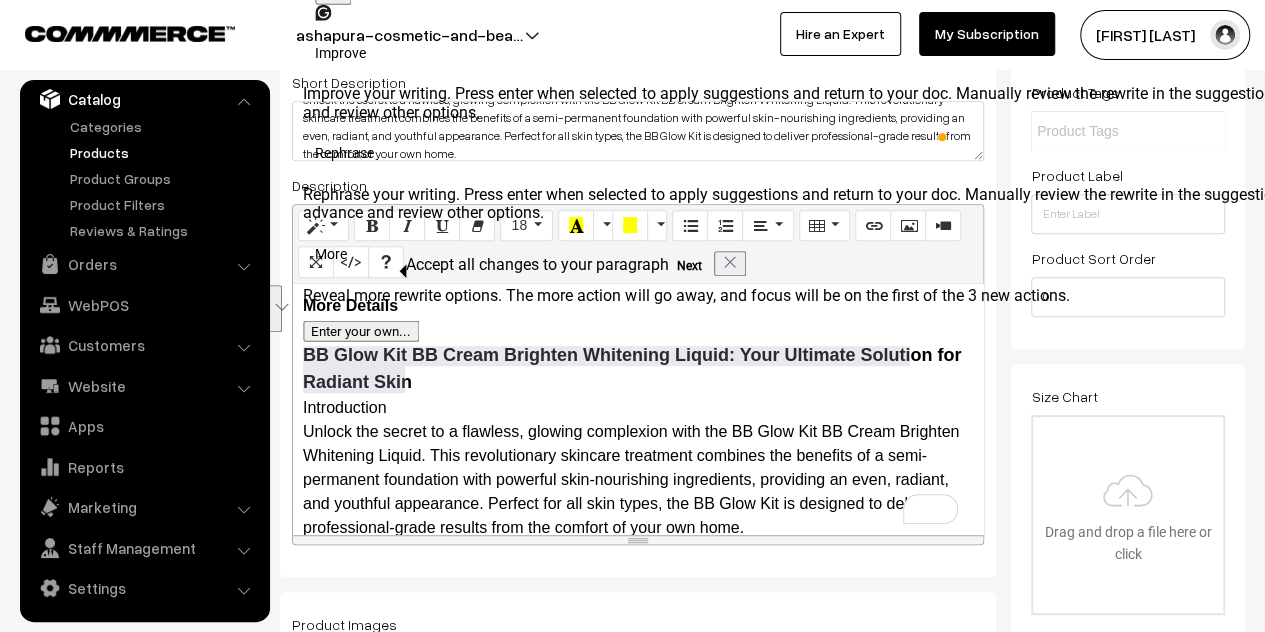 click on "More Details
BB Glow Kit BB Cream Brighten Whitening Liquid: Your Ultimate Solution for Radiant Skin
Introduction
Unlock the secret to a flawless, glowing complexion with the BB Glow Kit BB Cream Brighten Whitening Liquid. This revolutionary skincare treatment combines the benefits of a semi-permanent foundation with powerful skin-nourishing ingredients, providing an even, radiant, and youthful appearance. Perfect for all skin types, the BB Glow Kit is designed to deliver professional-grade results from the comfort of your own home.
Key Features
Innovative BB Glow Treatment: The BB Glow Kit includes BB Cream Brighten Whitening Liquid, which infuses the skin with nourishing ingredients and pigments to provide a semi-permanent foundation effect. This treatment helps to even out skin tone, reduce pigmentation, and impart a natural, glowing finish.
Detailed Description
Benefits
How to Use" at bounding box center (638, 409) 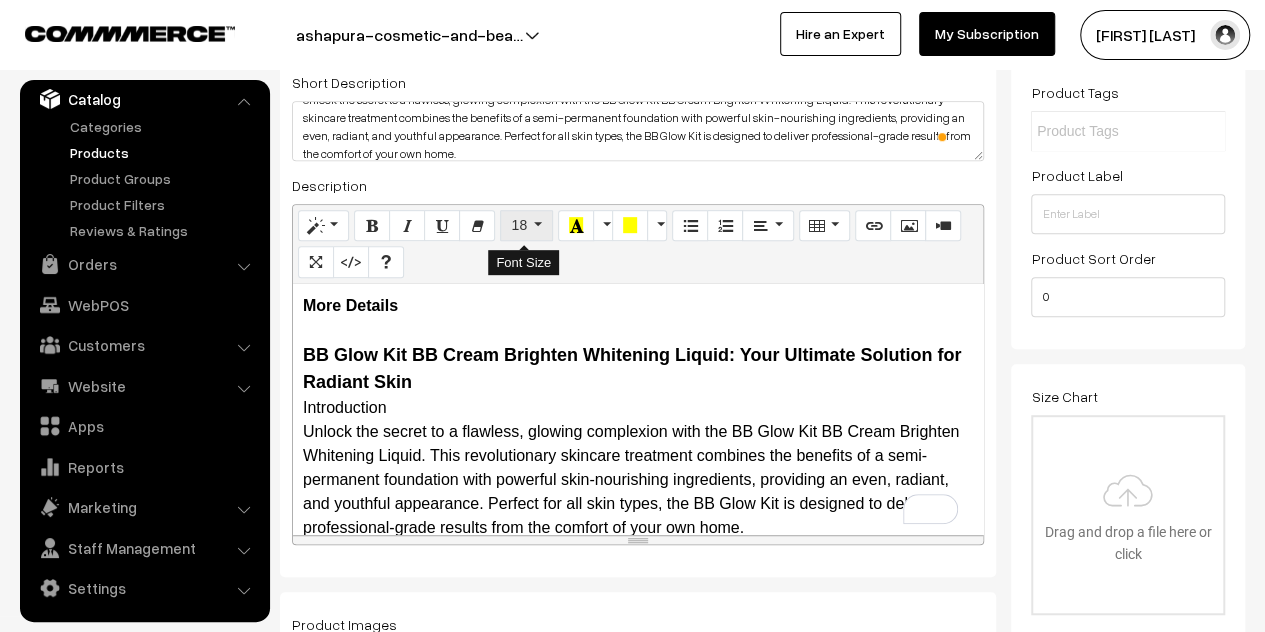 click on "18" at bounding box center [519, 225] 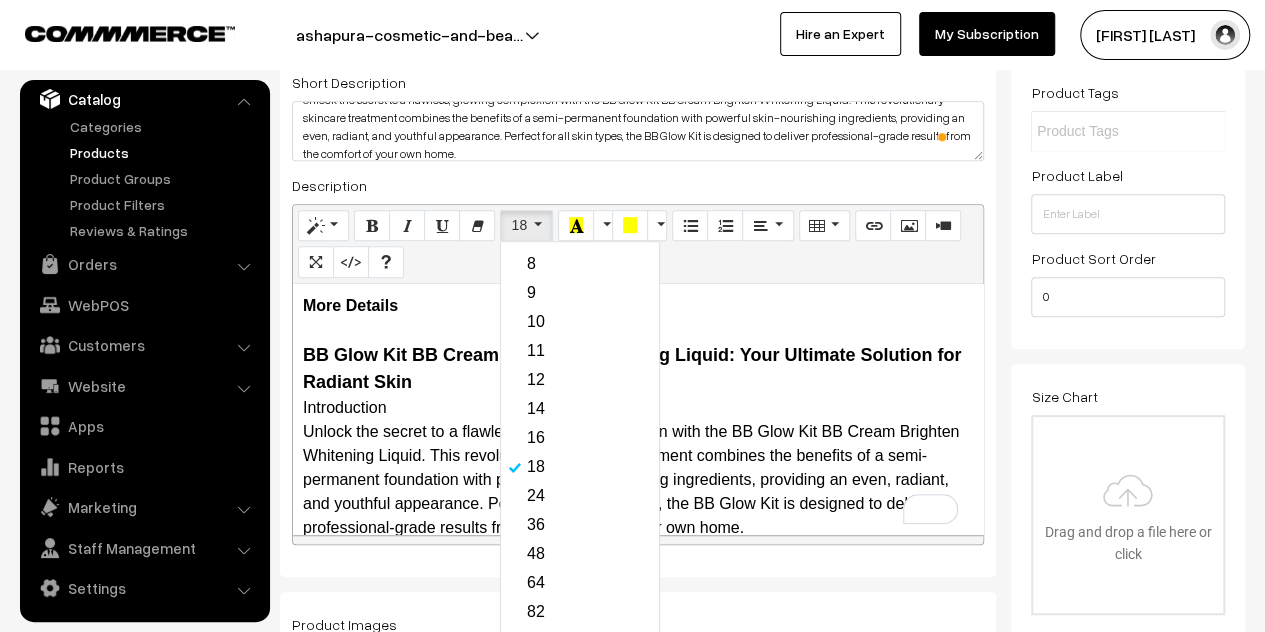 click on "More Details
BB Glow Kit BB Cream Brighten Whitening Liquid: Your Ultimate Solution for Radiant Skin
Introduction
Unlock the secret to a flawless, glowing complexion with the BB Glow Kit BB Cream Brighten Whitening Liquid. This revolutionary skincare treatment combines the benefits of a semi-permanent foundation with powerful skin-nourishing ingredients, providing an even, radiant, and youthful appearance. Perfect for all skin types, the BB Glow Kit is designed to deliver professional-grade results from the comfort of your own home.
Key Features
Innovative BB Glow Treatment: The BB Glow Kit includes BB Cream Brighten Whitening Liquid, which infuses the skin with nourishing ingredients and pigments to provide a semi-permanent foundation effect. This treatment helps to even out skin tone, reduce pigmentation, and impart a natural, glowing finish.
Detailed Description
Benefits
How to Use" at bounding box center [638, 409] 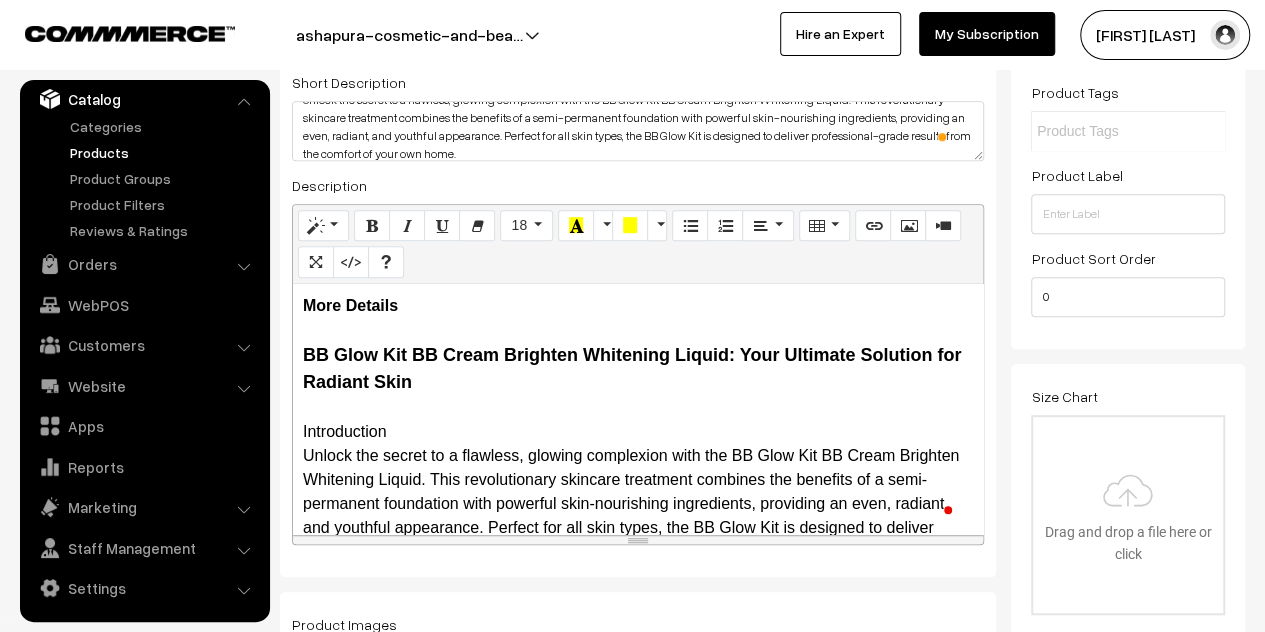 drag, startPoint x: 411, startPoint y: 433, endPoint x: 300, endPoint y: 438, distance: 111.11256 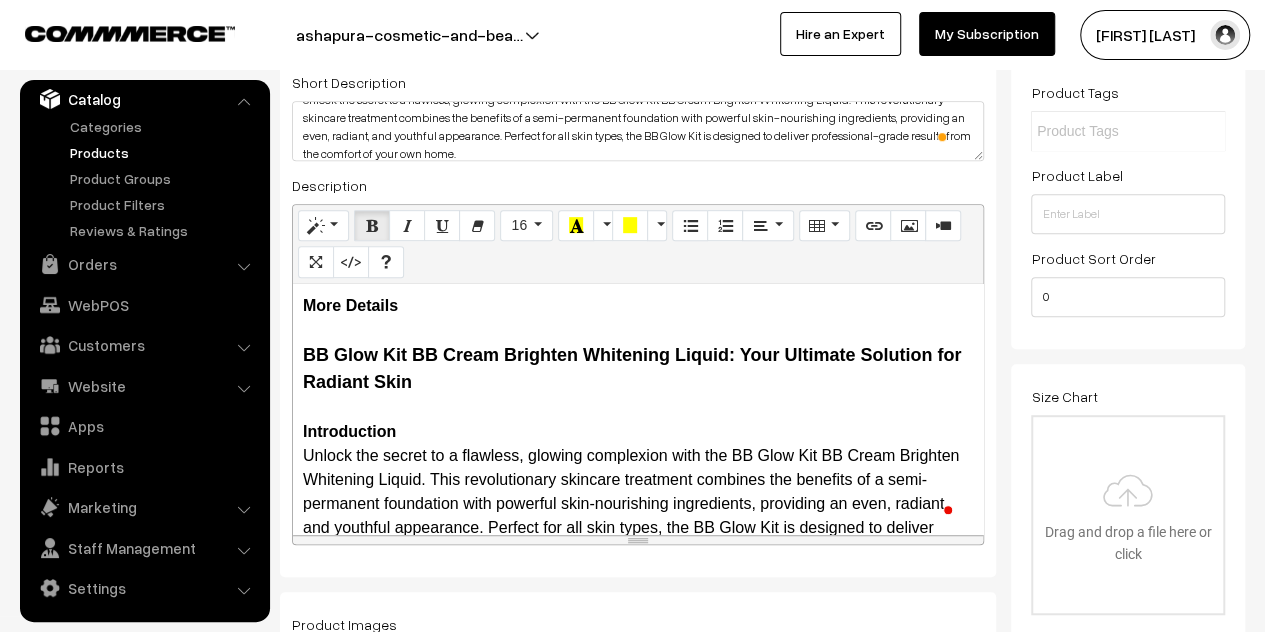 scroll, scrollTop: 100, scrollLeft: 0, axis: vertical 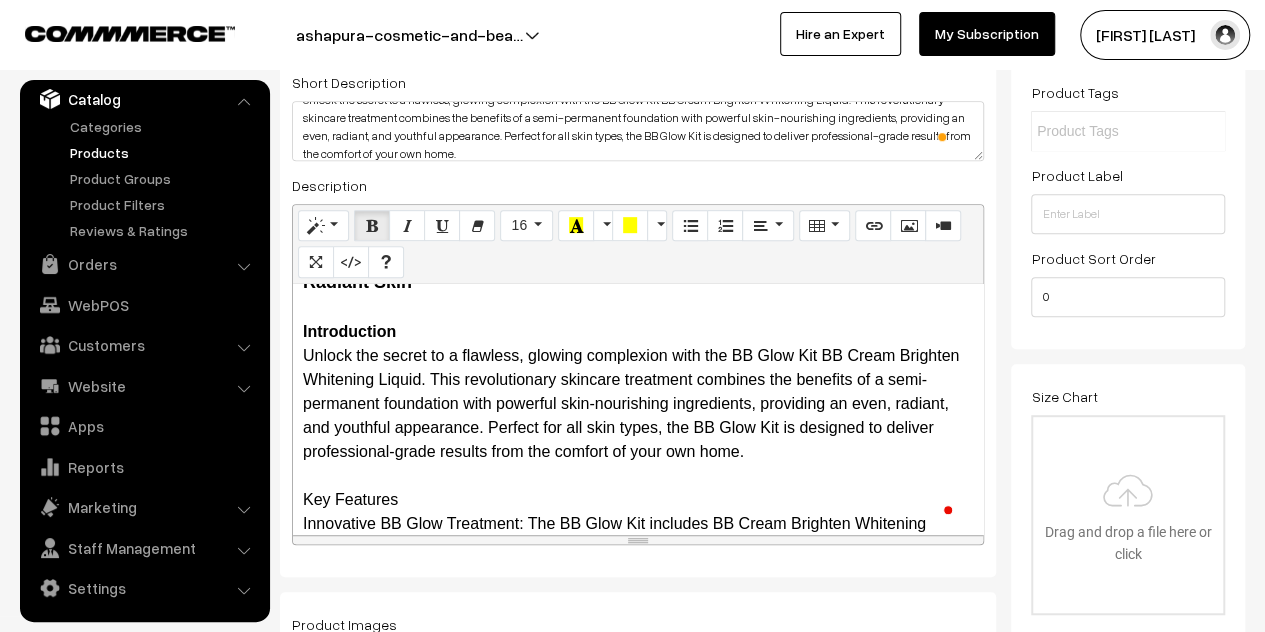 click on "More Details
BB Glow Kit BB Cream Brighten Whitening Liquid: Your Ultimate Solution for Radiant Skin
Introduction
Unlock the secret to a flawless, glowing complexion with the BB Glow Kit BB Cream Brighten Whitening Liquid. This revolutionary skincare treatment combines the benefits of a semi-permanent foundation with powerful skin-nourishing ingredients, providing an even, radiant, and youthful appearance. Perfect for all skin types, the BB Glow Kit is designed to deliver professional-grade results from the comfort of your own home.
Key Features
Innovative BB Glow Treatment: The BB Glow Kit includes BB Cream Brighten Whitening Liquid, which infuses the skin with nourishing ingredients and pigments to provide a semi-permanent foundation effect. This treatment helps to even out skin tone, reduce pigmentation, and impart a natural, glowing finish.
Detailed Description
Benefits
How to Use" at bounding box center [638, 409] 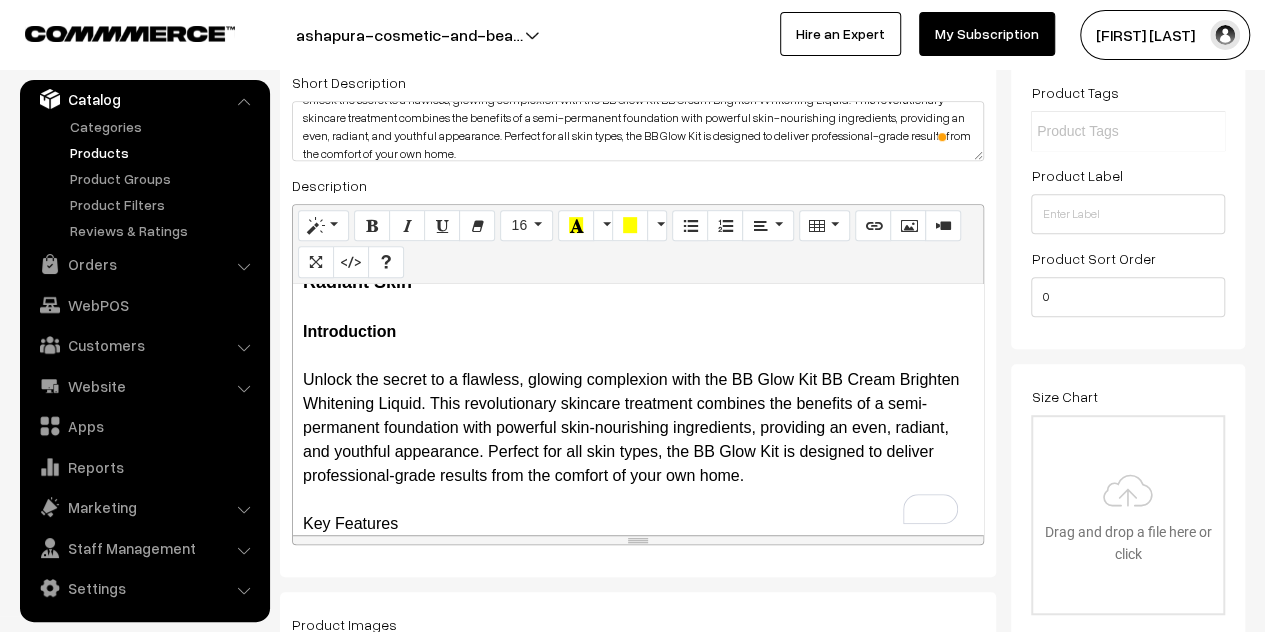 scroll, scrollTop: 190, scrollLeft: 0, axis: vertical 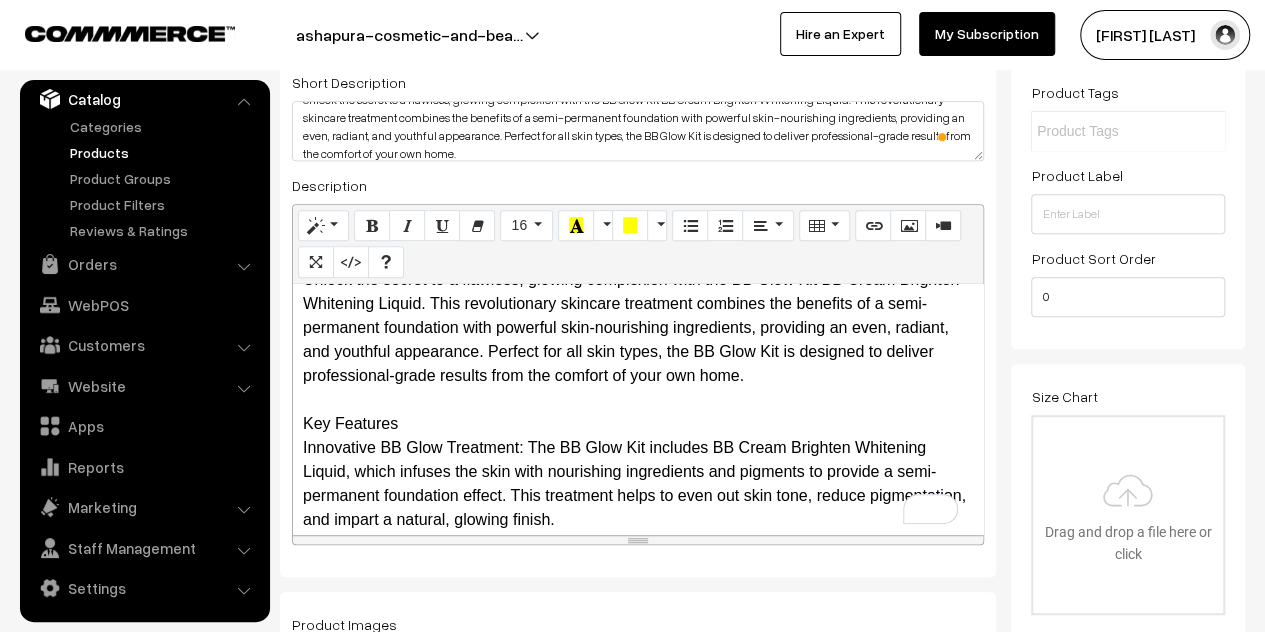 drag, startPoint x: 421, startPoint y: 419, endPoint x: 300, endPoint y: 427, distance: 121.264175 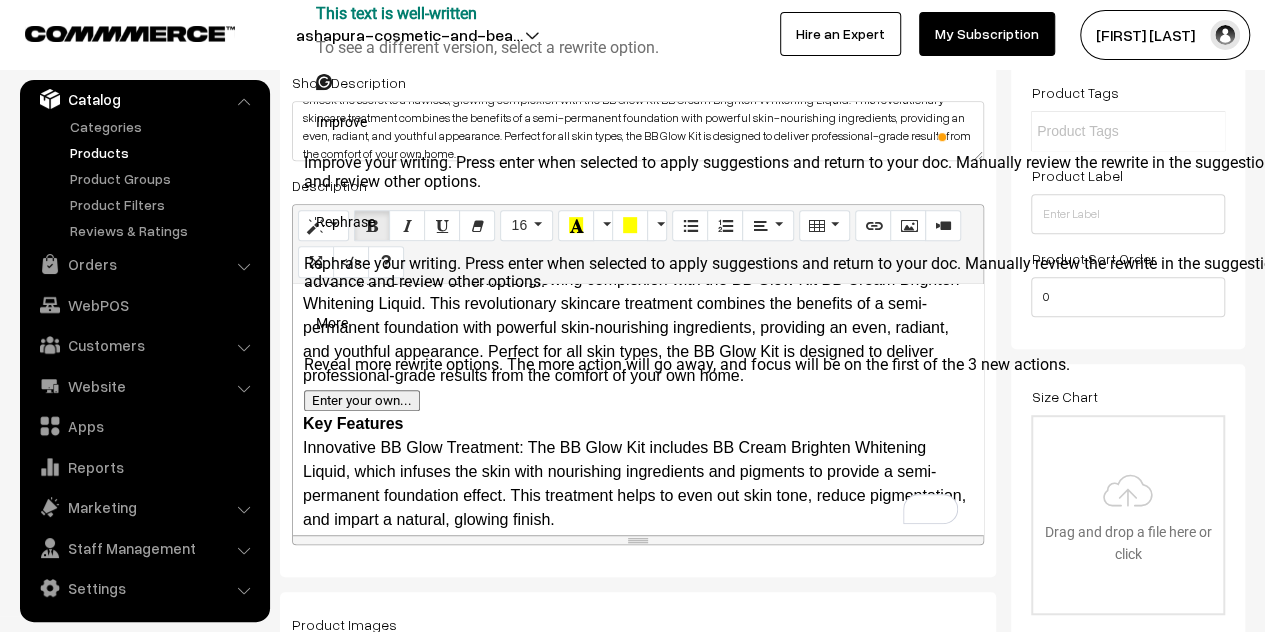 click on "More Details
BB Glow Kit BB Cream Brighten Whitening Liquid: Your Ultimate Solution for Radiant Skin
Introduction
Unlock the secret to a flawless, glowing complexion with the BB Glow Kit BB Cream Brighten Whitening Liquid. This revolutionary skincare treatment combines the benefits of a semi-permanent foundation with powerful skin-nourishing ingredients, providing an even, radiant, and youthful appearance. Perfect for all skin types, the BB Glow Kit is designed to deliver professional-grade results from the comfort of your own home.
Key Features
Innovative BB Glow Treatment: The BB Glow Kit includes BB Cream Brighten Whitening Liquid, which infuses the skin with nourishing ingredients and pigments to provide a semi-permanent foundation effect. This treatment helps to even out skin tone, reduce pigmentation, and impart a natural, glowing finish.
Detailed Description
Benefits
How to Use" at bounding box center [638, 409] 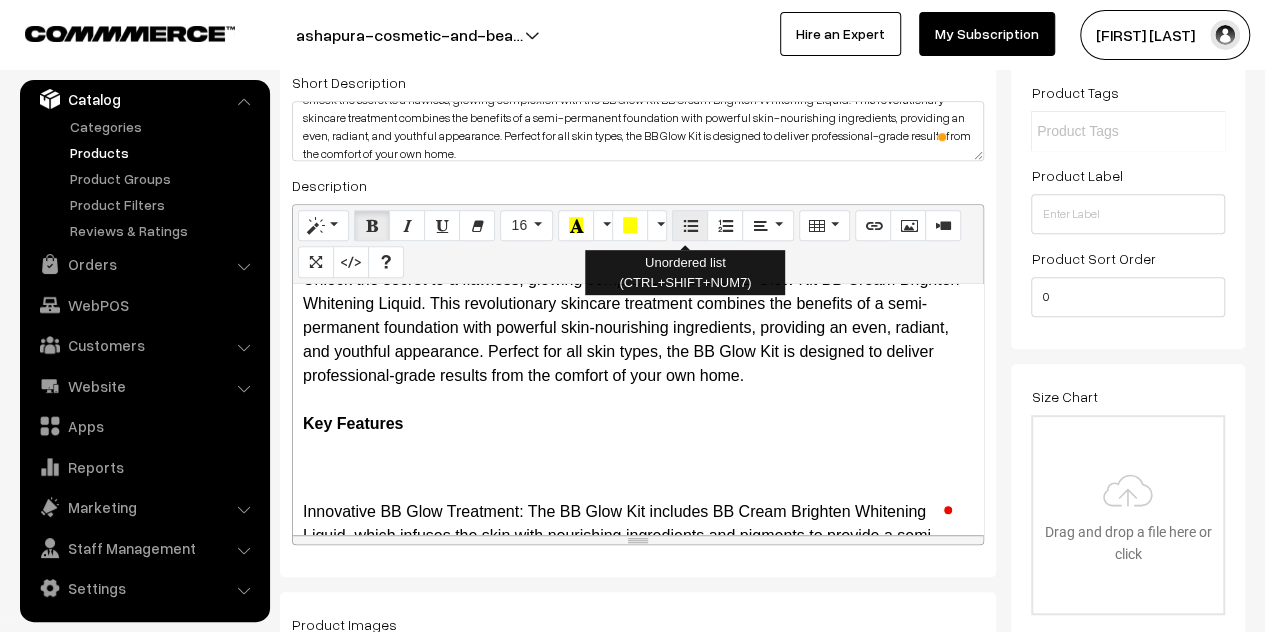click at bounding box center [690, 225] 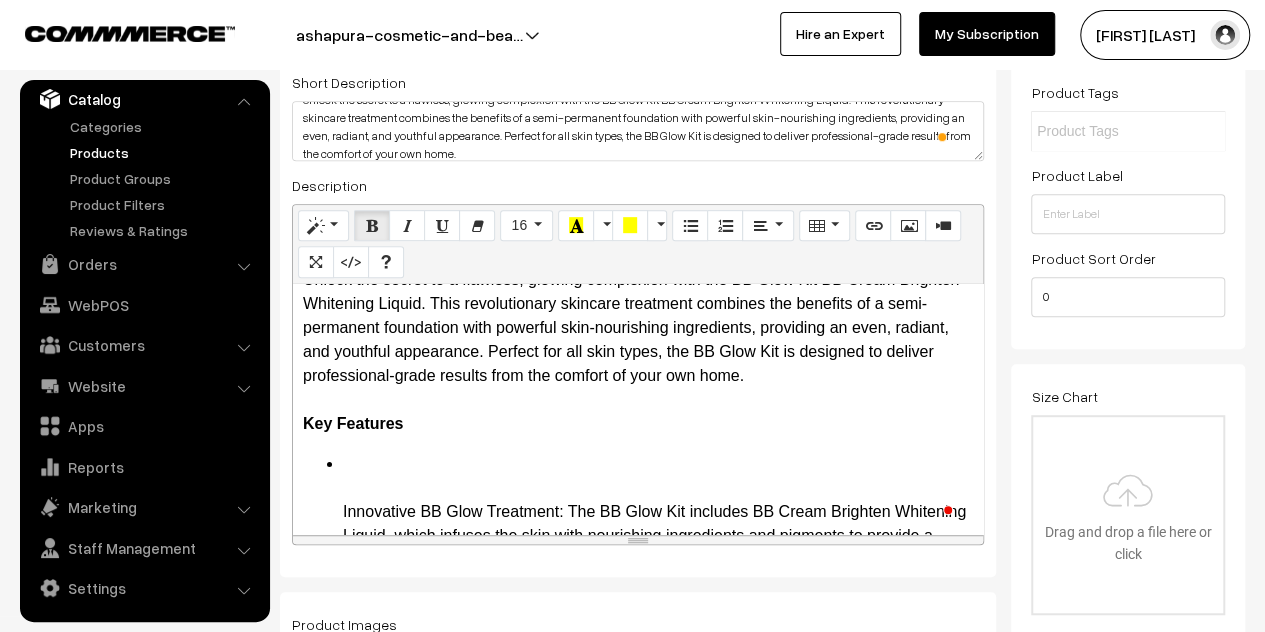 click on "Innovative BB Glow Treatment: The BB Glow Kit includes BB Cream Brighten Whitening Liquid, which infuses the skin with nourishing ingredients and pigments to provide a semi-permanent foundation effect. This treatment helps to even out skin tone, reduce pigmentation, and impart a natural, glowing finish.
Skin-Nourishing Ingredients: Formulated with a blend of powerful antioxidants, vitamins, and hydrating agents, the BB Cream Brighten Whitening Liquid works to improve skin health while providing immediate cosmetic benefits.
Long-Lasting Results: Unlike traditional foundations, the BB Glow Kit offers results that can last for several weeks. The treatment gradually fades, providing a naturally glowing complexion without the need for daily makeup application.
Safe and Gentle: The BB Cream Brighten Whitening Liquid is designed to be gentle on the skin, making it suitable for all skin types, including sensitive skin. It is free from harmful chemicals and irritants.
Detailed Description" at bounding box center (638, 1484) 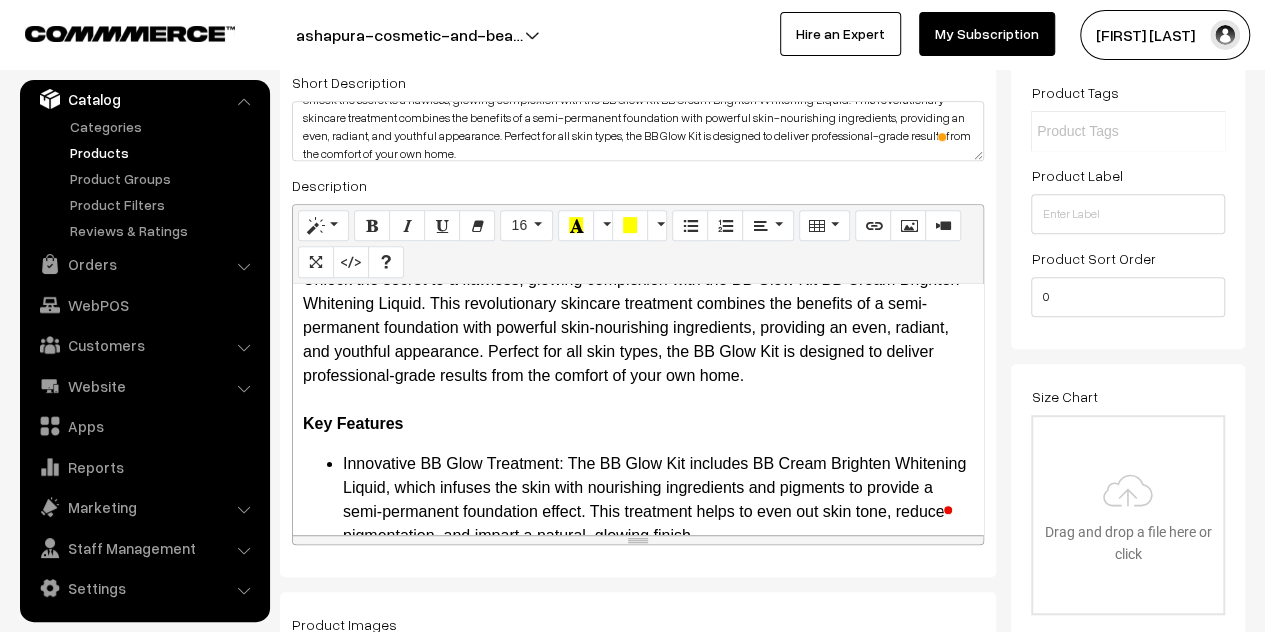 scroll, scrollTop: 300, scrollLeft: 0, axis: vertical 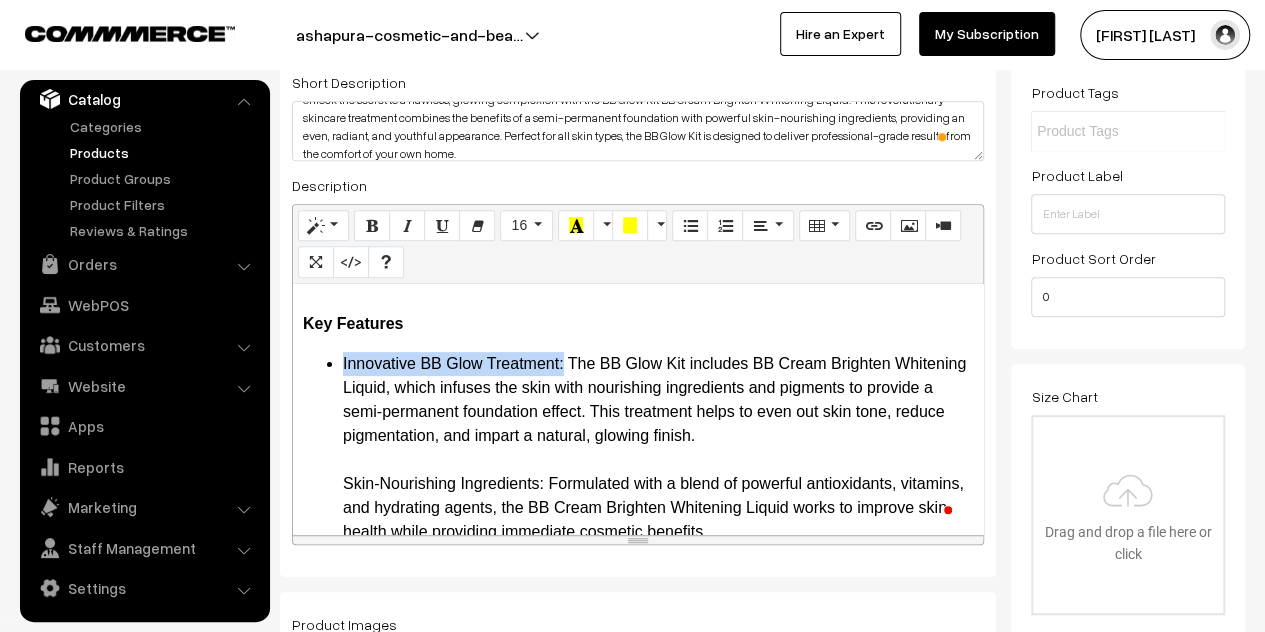 drag, startPoint x: 564, startPoint y: 364, endPoint x: 333, endPoint y: 367, distance: 231.01949 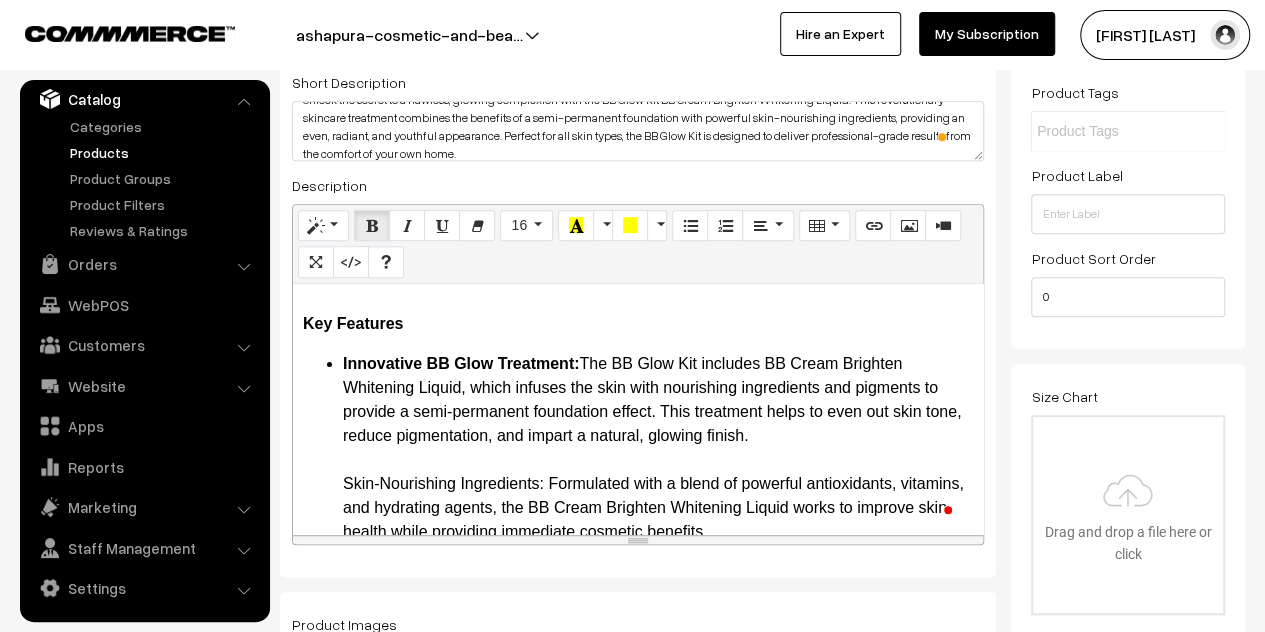 click on "Innovative BB Glow Treatment:  The BB Glow Kit includes BB Cream Brighten Whitening Liquid, which infuses the skin with nourishing ingredients and pigments to provide a semi-permanent foundation effect. This treatment helps to even out skin tone, reduce pigmentation, and impart a natural, glowing finish.
Skin-Nourishing Ingredients: Formulated with a blend of powerful antioxidants, vitamins, and hydrating agents, the BB Cream Brighten Whitening Liquid works to improve skin health while providing immediate cosmetic benefits.
Long-Lasting Results: Unlike traditional foundations, the BB Glow Kit offers results that can last for several weeks. The treatment gradually fades, providing a naturally glowing complexion without the need for daily makeup application.
Safe and Gentle: The BB Cream Brighten Whitening Liquid is designed to be gentle on the skin, making it suitable for all skin types, including sensitive skin. It is free from harmful chemicals and irritants.
Detailed Description" at bounding box center [658, 1360] 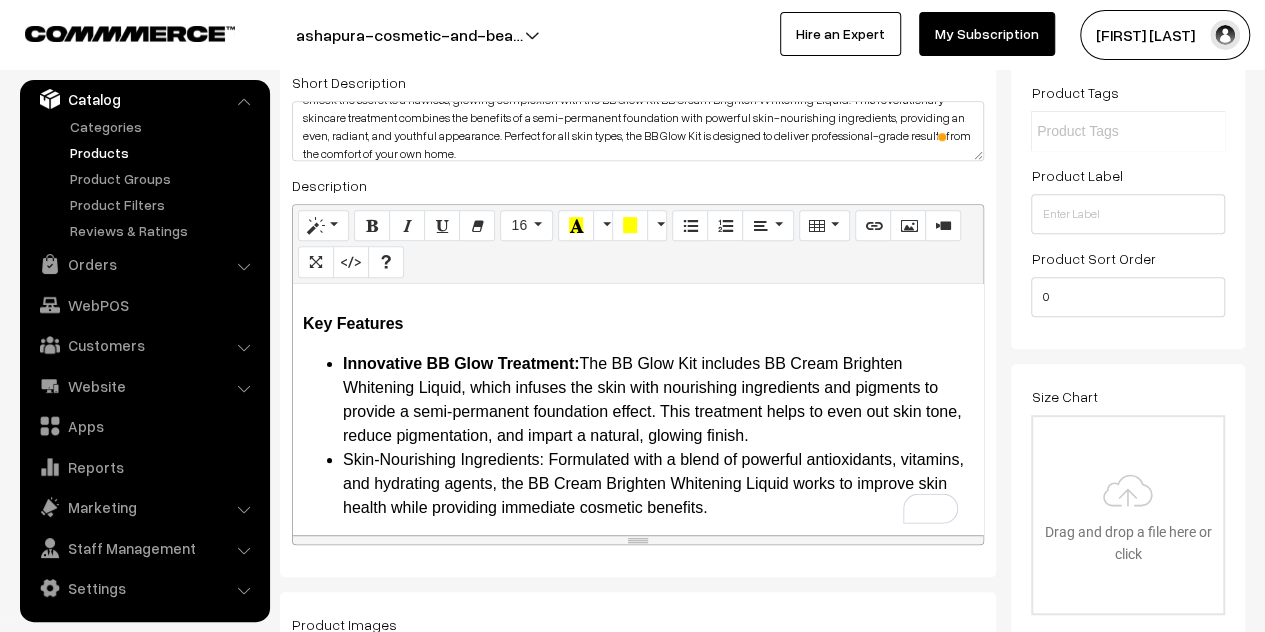 click on "Innovative BB Glow Treatment:  The BB Glow Kit includes BB Cream Brighten Whitening Liquid, which infuses the skin with nourishing ingredients and pigments to provide a semi-permanent foundation effect. This treatment helps to even out skin tone, reduce pigmentation, and impart a natural, glowing finish." at bounding box center (658, 400) 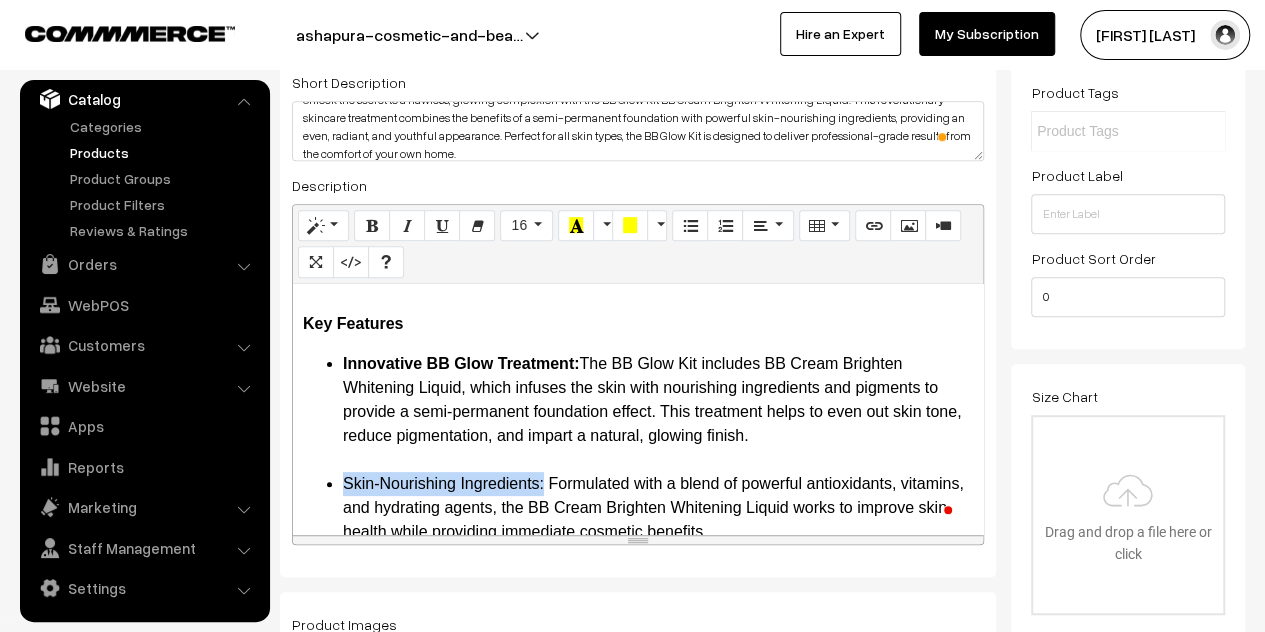 drag, startPoint x: 544, startPoint y: 487, endPoint x: 346, endPoint y: 477, distance: 198.25237 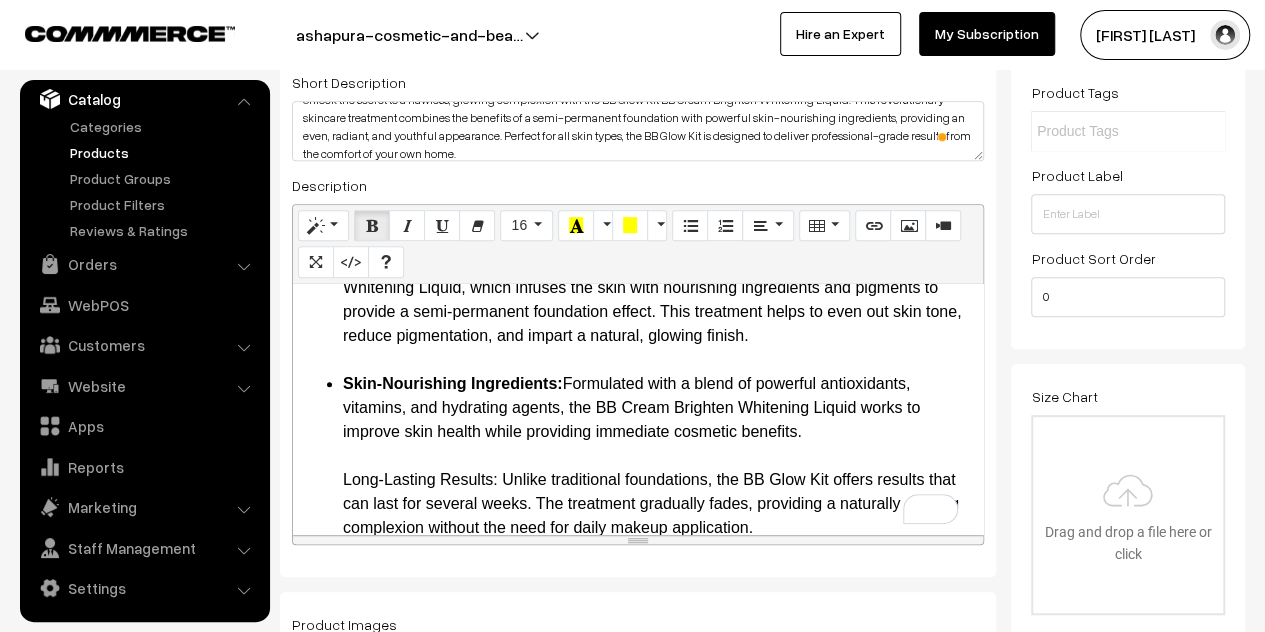 click on "Skin-Nourishing Ingredients:  Formulated with a blend of powerful antioxidants, vitamins, and hydrating agents, the BB Cream Brighten Whitening Liquid works to improve skin health while providing immediate cosmetic benefits.
Long-Lasting Results: Unlike traditional foundations, the BB Glow Kit offers results that can last for several weeks. The treatment gradually fades, providing a naturally glowing complexion without the need for daily makeup application.
Safe and Gentle: The BB Cream Brighten Whitening Liquid is designed to be gentle on the skin, making it suitable for all skin types, including sensitive skin. It is free from harmful chemicals and irritants.
Easy to Use: The BB Glow Kit comes with detailed instructions, making it easy to perform the treatment at home. The user-friendly design ensures that even beginners can achieve professional-quality results.
Detailed Description
Benefits
How to Use" at bounding box center [658, 1320] 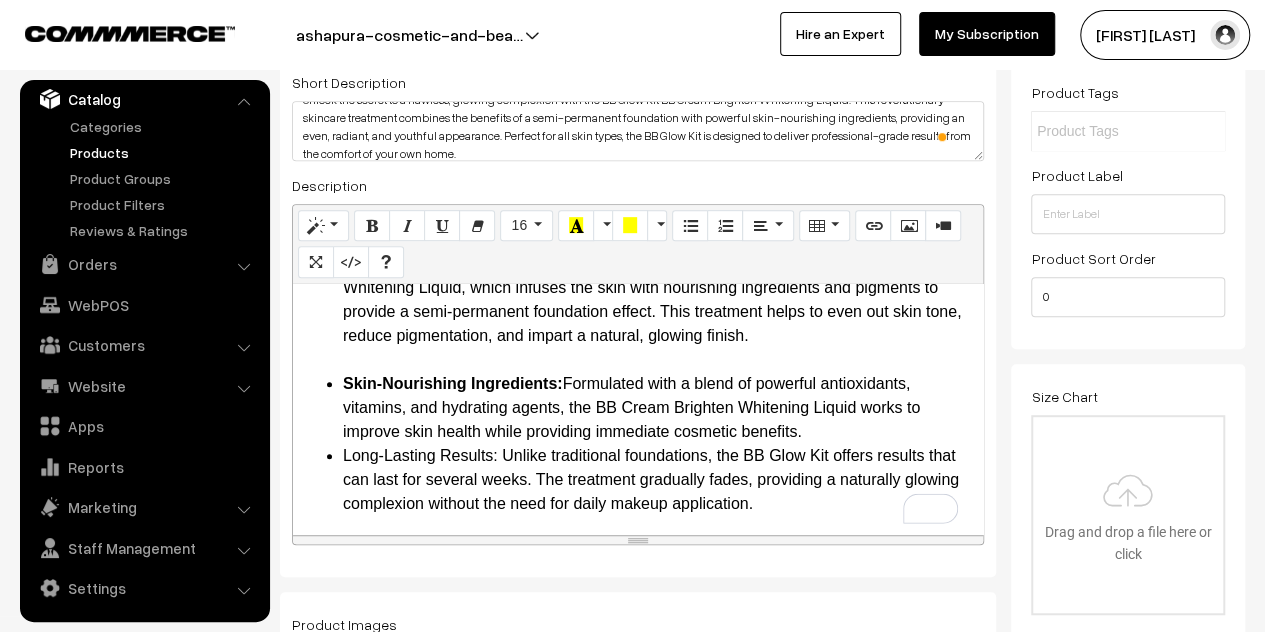 click on "Skin-Nourishing Ingredients:  Formulated with a blend of powerful antioxidants, vitamins, and hydrating agents, the BB Cream Brighten Whitening Liquid works to improve skin health while providing immediate cosmetic benefits." at bounding box center [658, 408] 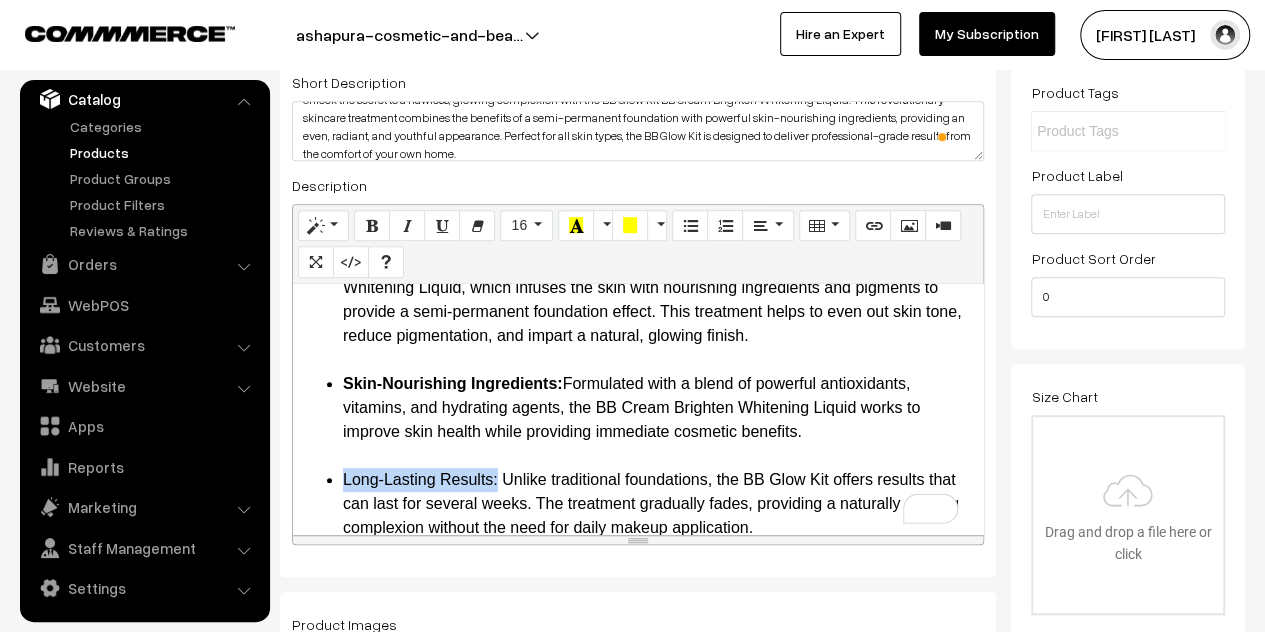 drag, startPoint x: 499, startPoint y: 481, endPoint x: 344, endPoint y: 485, distance: 155.0516 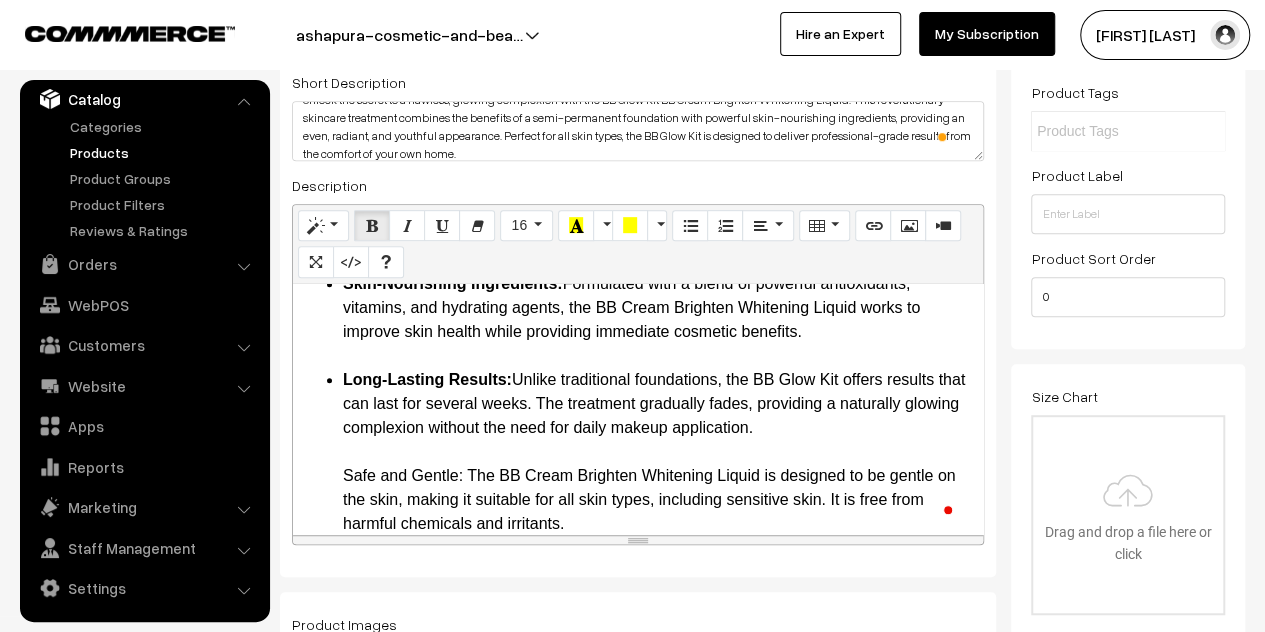click on "Innovative BB Glow Treatment:  The BB Glow Kit includes BB Cream Brighten Whitening Liquid, which infuses the skin with nourishing ingredients and pigments to provide a semi-permanent foundation effect. This treatment helps to even out skin tone, reduce pigmentation, and impart a natural, glowing finish. Skin-Nourishing Ingredients:  Formulated with a blend of powerful antioxidants, vitamins, and hydrating agents, the BB Cream Brighten Whitening Liquid works to improve skin health while providing immediate cosmetic benefits. Long-Lasting Results:  Unlike traditional foundations, the BB Glow Kit offers results that can last for several weeks. The treatment gradually fades, providing a naturally glowing complexion without the need for daily makeup application.
Safe and Gentle: The BB Cream Brighten Whitening Liquid is designed to be gentle on the skin, making it suitable for all skin types, including sensitive skin. It is free from harmful chemicals and irritants.
Detailed Description" at bounding box center [638, 1160] 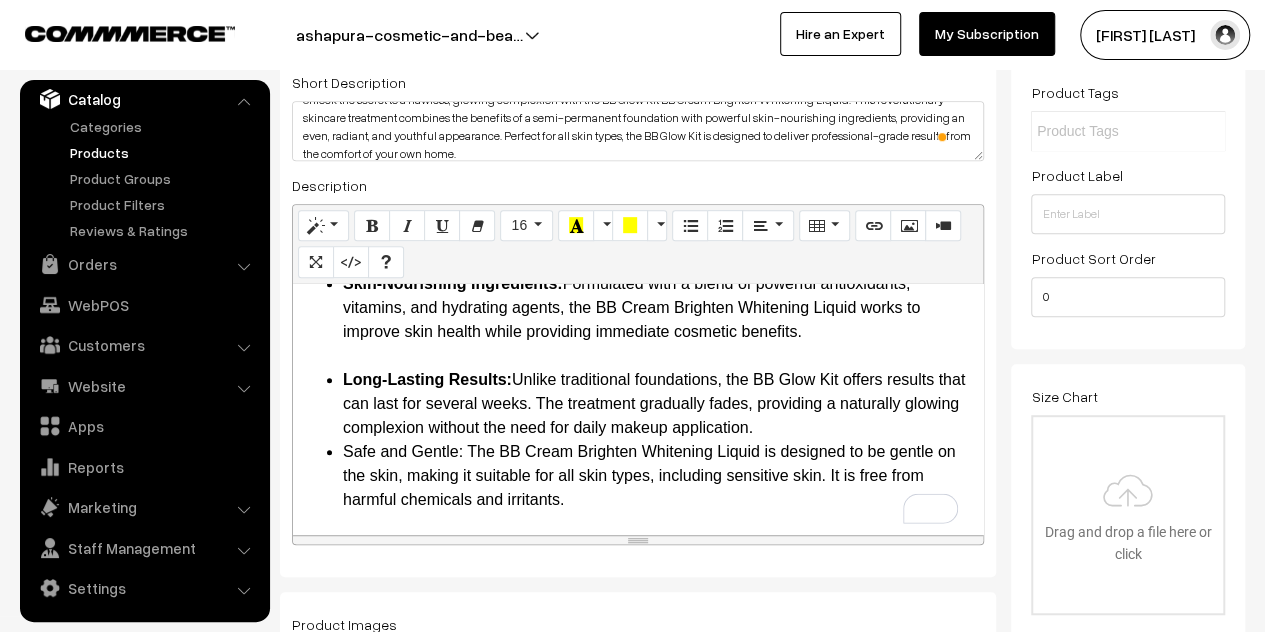 click on "Long-Lasting Results:  Unlike traditional foundations, the BB Glow Kit offers results that can last for several weeks. The treatment gradually fades, providing a naturally glowing complexion without the need for daily makeup application." at bounding box center (658, 404) 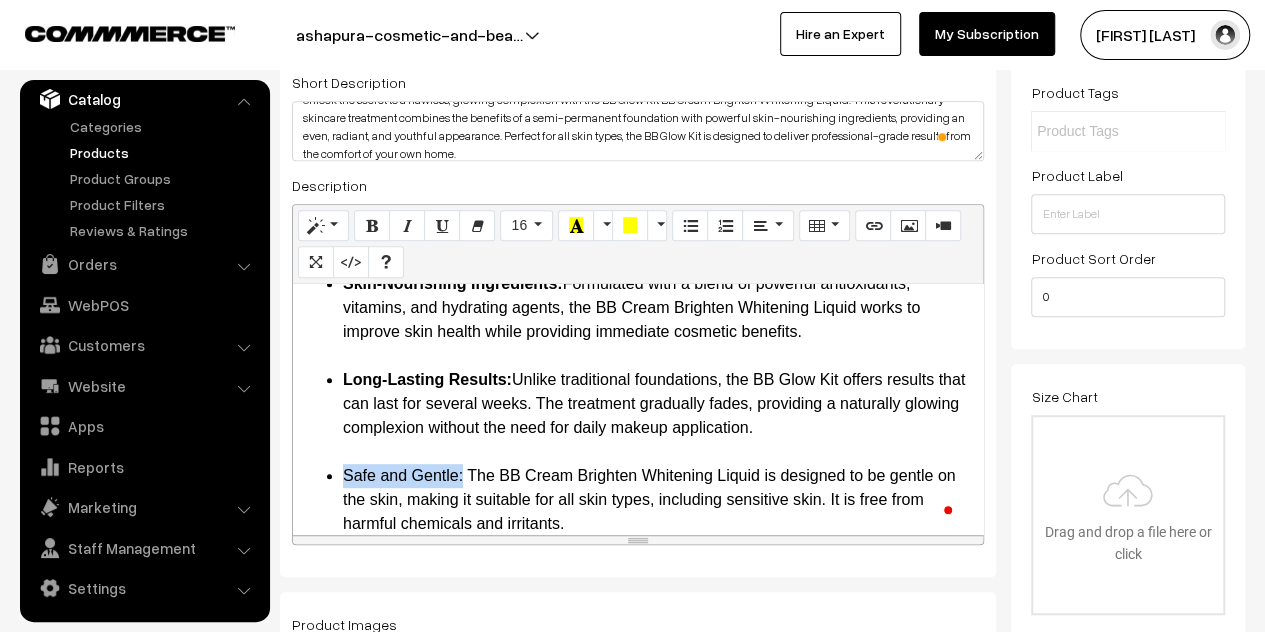 drag, startPoint x: 462, startPoint y: 476, endPoint x: 341, endPoint y: 483, distance: 121.20231 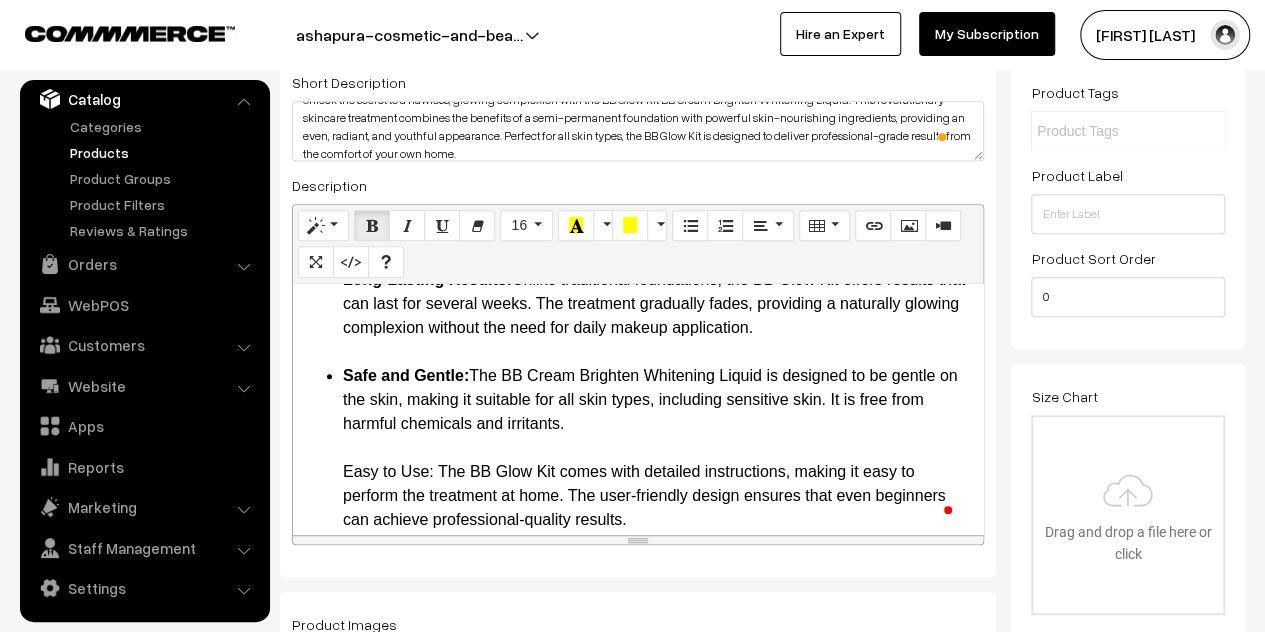 click on "Safe and Gentle:  The BB Cream Brighten Whitening Liquid is designed to be gentle on the skin, making it suitable for all skin types, including sensitive skin. It is free from harmful chemicals and irritants.
Easy to Use: The BB Glow Kit comes with detailed instructions, making it easy to perform the treatment at home. The user-friendly design ensures that even beginners can achieve professional-quality results.
Detailed Description
The BB Glow Kit BB Cream Brighten Whitening Liquid is a game-changer in the world of skincare and beauty. Here's a comprehensive look at its features and benefits:
Even Skin Tone: The BB Cream Brighten Whitening Liquid helps to reduce the appearance of pigmentation, dark spots, and uneven skin tone. The result is a more uniform complexion that looks naturally flawless.
Radiant Glow: Infused with light-reflecting pigments, the BB Cream imparts a luminous glow to the skin. This radiance-enhancing effect gives the complexion a healthy, youthful appearance." at bounding box center (658, 1216) 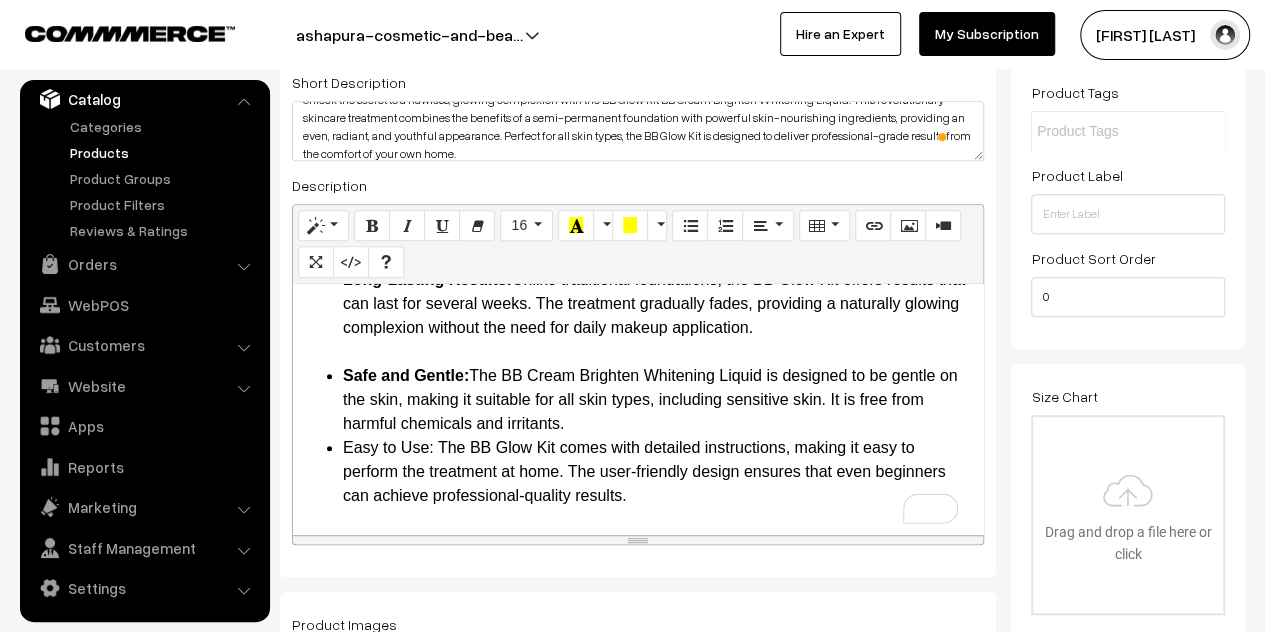 click on "Safe and Gentle:  The BB Cream Brighten Whitening Liquid is designed to be gentle on the skin, making it suitable for all skin types, including sensitive skin. It is free from harmful chemicals and irritants." at bounding box center [658, 400] 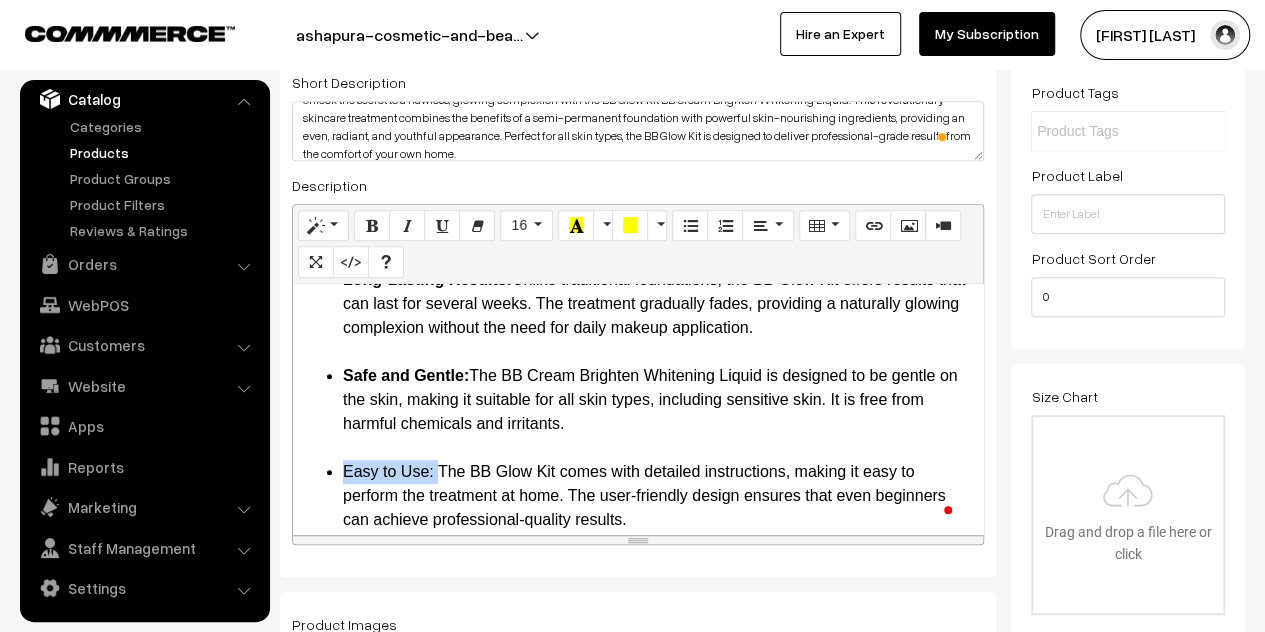 drag, startPoint x: 436, startPoint y: 469, endPoint x: 346, endPoint y: 470, distance: 90.005554 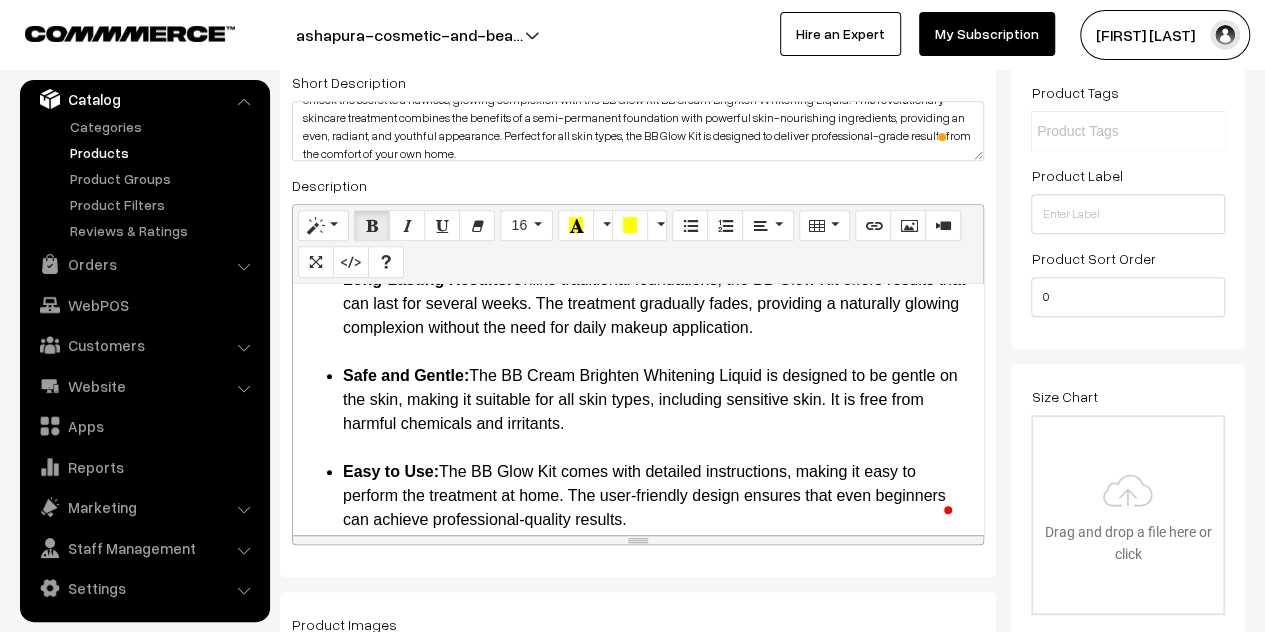 scroll, scrollTop: 678, scrollLeft: 0, axis: vertical 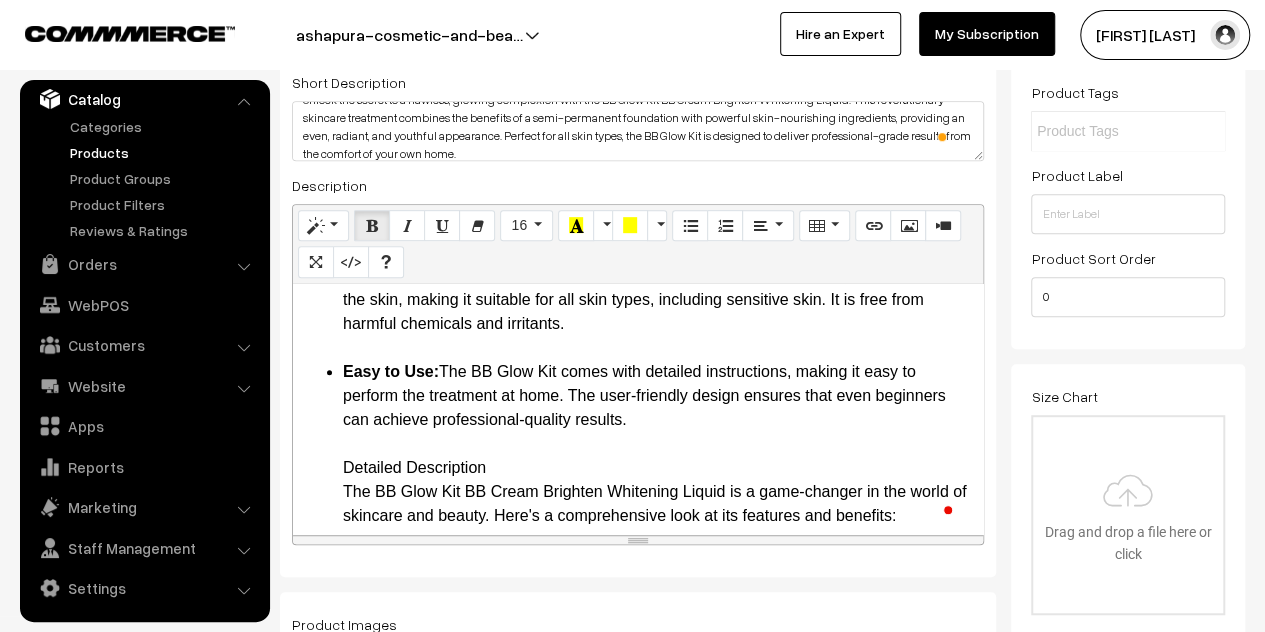 drag, startPoint x: 343, startPoint y: 468, endPoint x: 520, endPoint y: 465, distance: 177.02542 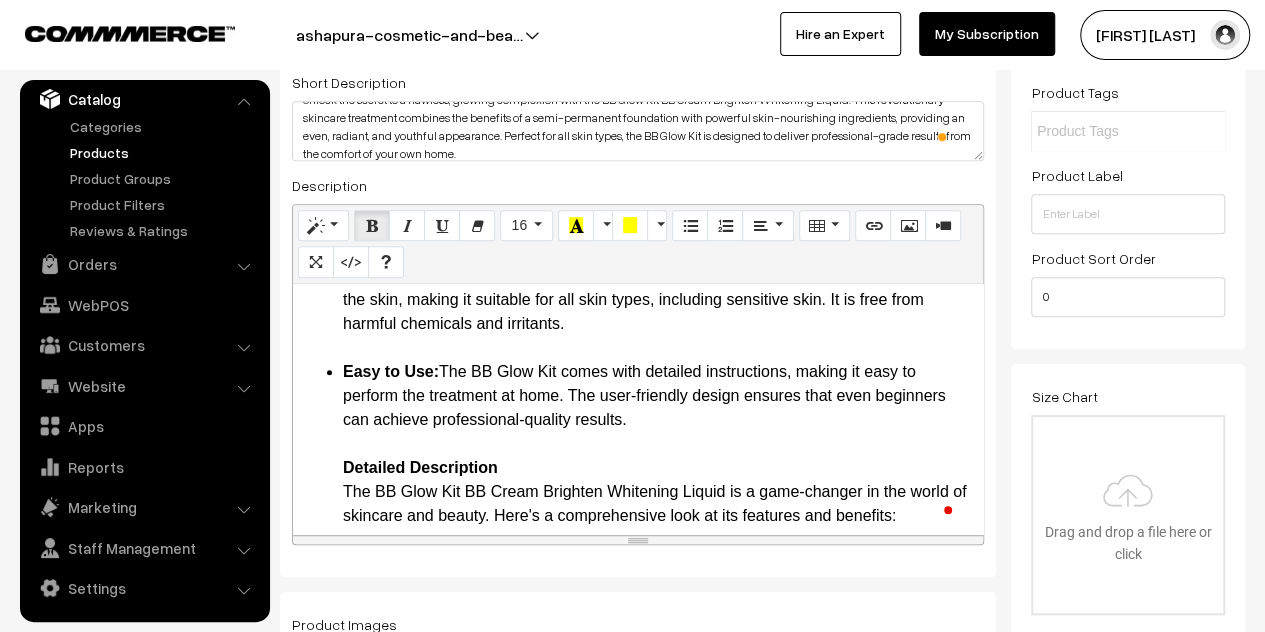 click on "Innovative BB Glow Treatment:  The BB Glow Kit includes BB Cream Brighten Whitening Liquid, which infuses the skin with nourishing ingredients and pigments to provide a semi-permanent foundation effect. This treatment helps to even out skin tone, reduce pigmentation, and impart a natural, glowing finish. Skin-Nourishing Ingredients:  Formulated with a blend of powerful antioxidants, vitamins, and hydrating agents, the BB Cream Brighten Whitening Liquid works to improve skin health while providing immediate cosmetic benefits. Long-Lasting Results:  Unlike traditional foundations, the BB Glow Kit offers results that can last for several weeks. The treatment gradually fades, providing a naturally glowing complexion without the need for daily makeup application. Safe and Gentle:  The BB Cream Brighten Whitening Liquid is designed to be gentle on the skin, making it suitable for all skin types, including sensitive skin. It is free from harmful chemicals and irritants. Easy to Use:
Detailed Description" at bounding box center [638, 960] 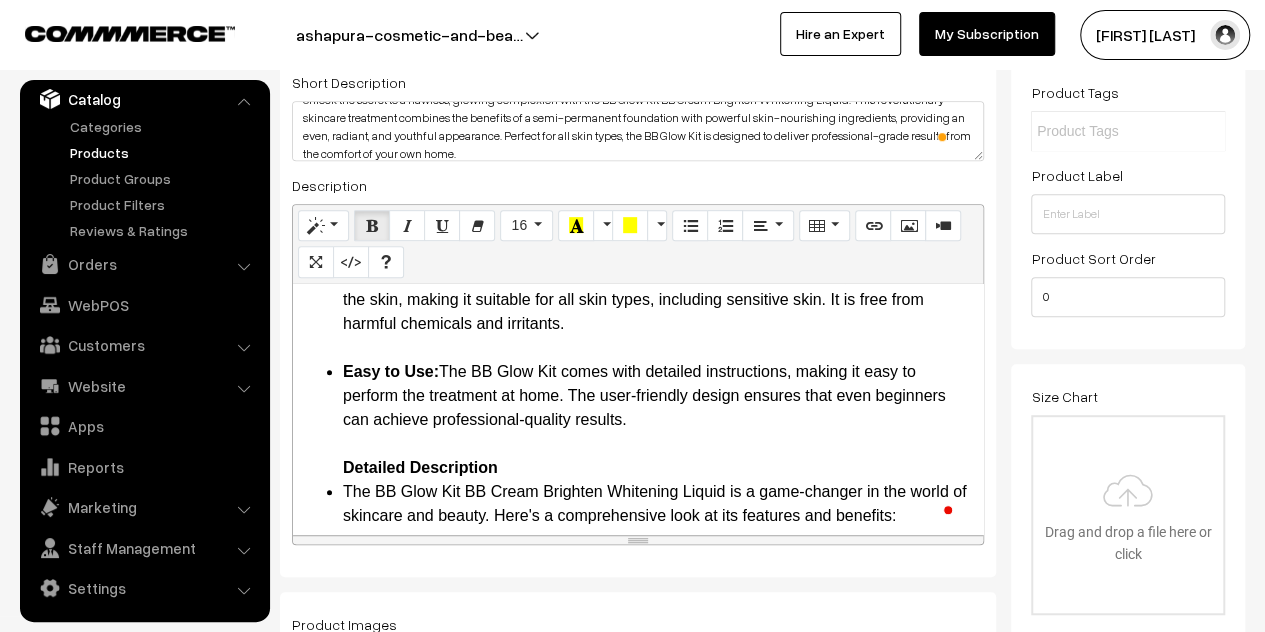 click on "Innovative BB Glow Treatment:  The BB Glow Kit includes BB Cream Brighten Whitening Liquid, which infuses the skin with nourishing ingredients and pigments to provide a semi-permanent foundation effect. This treatment helps to even out skin tone, reduce pigmentation, and impart a natural, glowing finish. Skin-Nourishing Ingredients:  Formulated with a blend of powerful antioxidants, vitamins, and hydrating agents, the BB Cream Brighten Whitening Liquid works to improve skin health while providing immediate cosmetic benefits. Long-Lasting Results:  Unlike traditional foundations, the BB Glow Kit offers results that can last for several weeks. The treatment gradually fades, providing a naturally glowing complexion without the need for daily makeup application. Safe and Gentle:  The BB Cream Brighten Whitening Liquid is designed to be gentle on the skin, making it suitable for all skin types, including sensitive skin. It is free from harmful chemicals and irritants. Easy to Use:
Detailed Description" at bounding box center [638, 960] 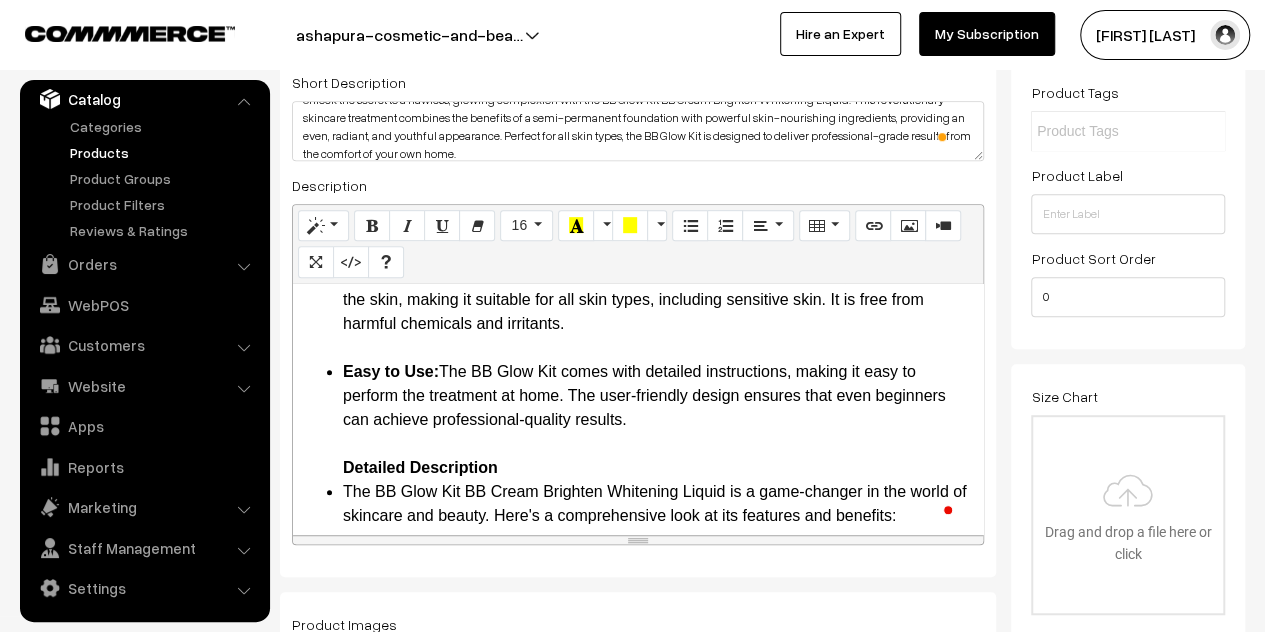 scroll, scrollTop: 800, scrollLeft: 0, axis: vertical 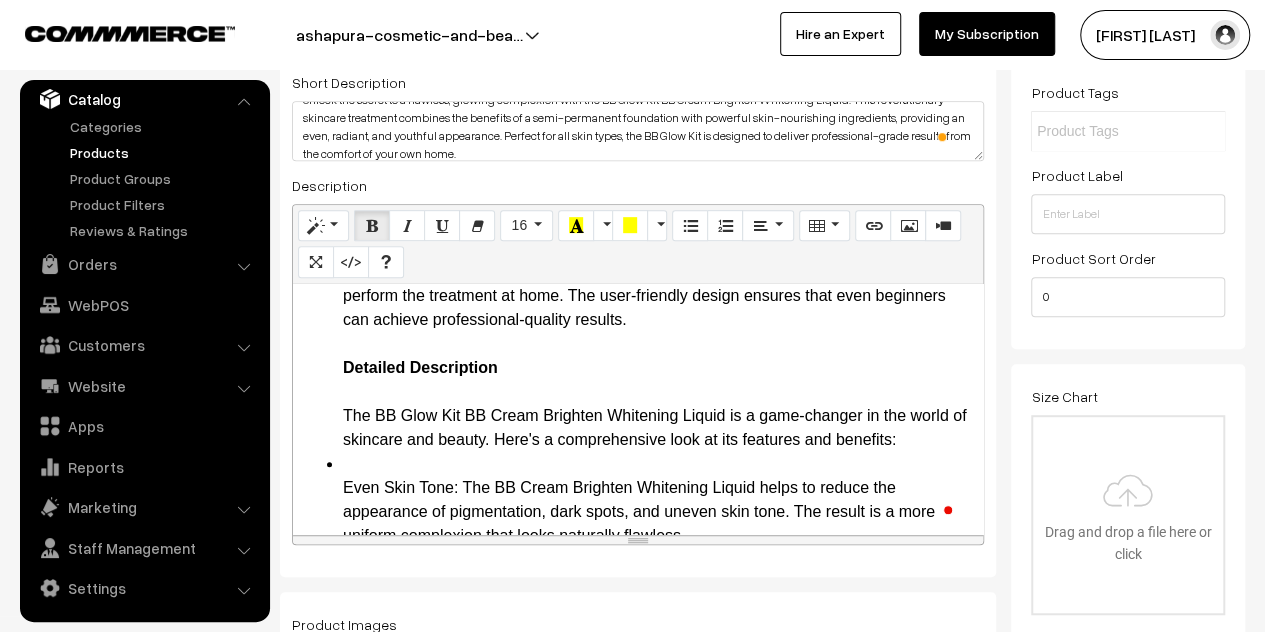 click on "Innovative BB Glow Treatment:  The BB Glow Kit includes BB Cream Brighten Whitening Liquid, which infuses the skin with nourishing ingredients and pigments to provide a semi-permanent foundation effect. This treatment helps to even out skin tone, reduce pigmentation, and impart a natural, glowing finish. Skin-Nourishing Ingredients:  Formulated with a blend of powerful antioxidants, vitamins, and hydrating agents, the BB Cream Brighten Whitening Liquid works to improve skin health while providing immediate cosmetic benefits. Long-Lasting Results:  Unlike traditional foundations, the BB Glow Kit offers results that can last for several weeks. The treatment gradually fades, providing a naturally glowing complexion without the need for daily makeup application. Safe and Gentle:  The BB Cream Brighten Whitening Liquid is designed to be gentle on the skin, making it suitable for all skin types, including sensitive skin. It is free from harmful chemicals and irritants. Easy to Use:
Detailed Description" at bounding box center (638, 872) 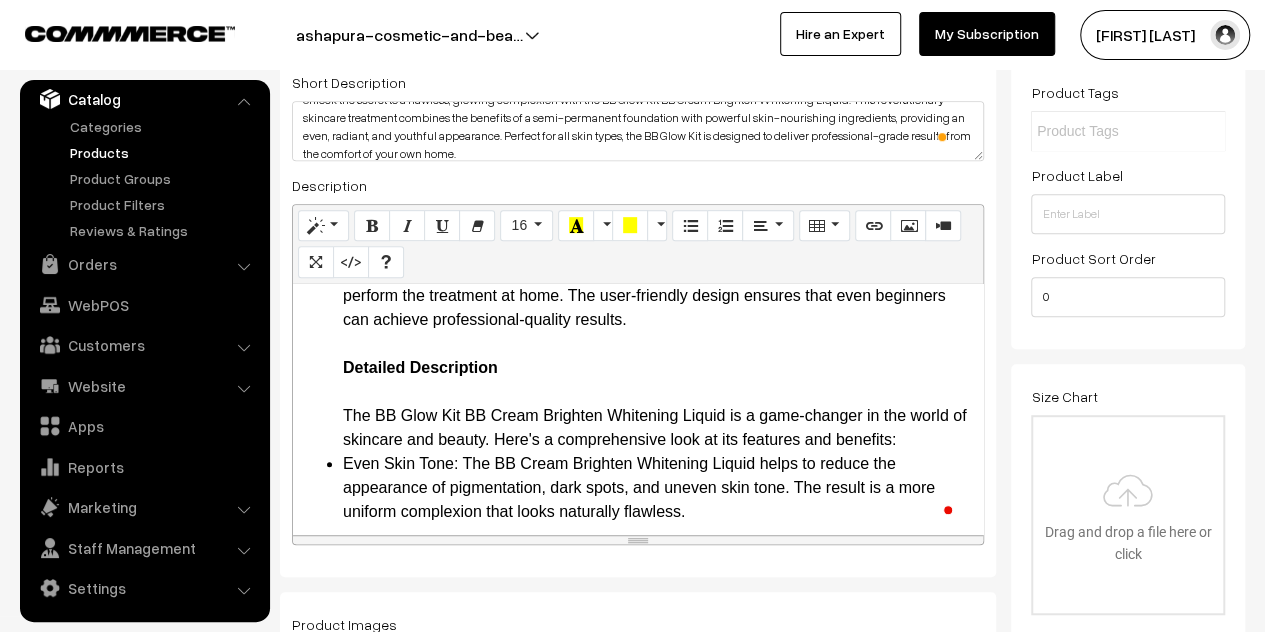 scroll, scrollTop: 1017, scrollLeft: 0, axis: vertical 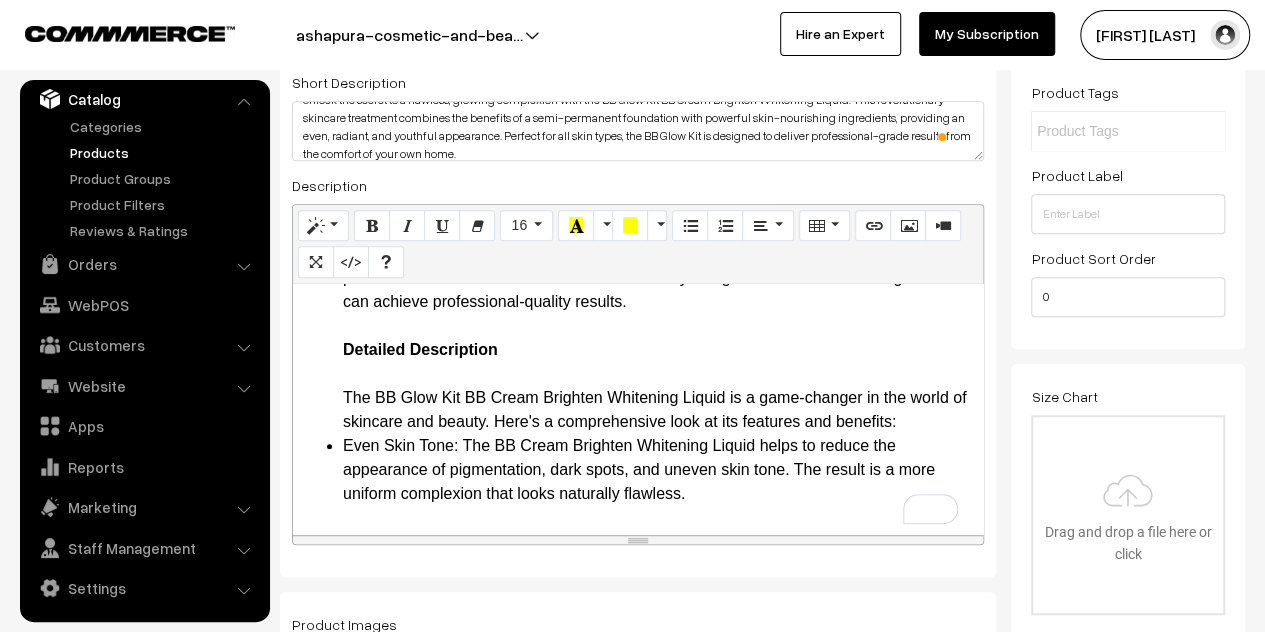 click on "Easy to Use:  The BB Glow Kit comes with detailed instructions, making it easy to perform the treatment at home. The user-friendly design ensures that even beginners can achieve professional-quality results.
Detailed Description The BB Glow Kit BB Cream Brighten Whitening Liquid is a game-changer in the world of skincare and beauty. Here's a comprehensive look at its features and benefits:" at bounding box center [658, 338] 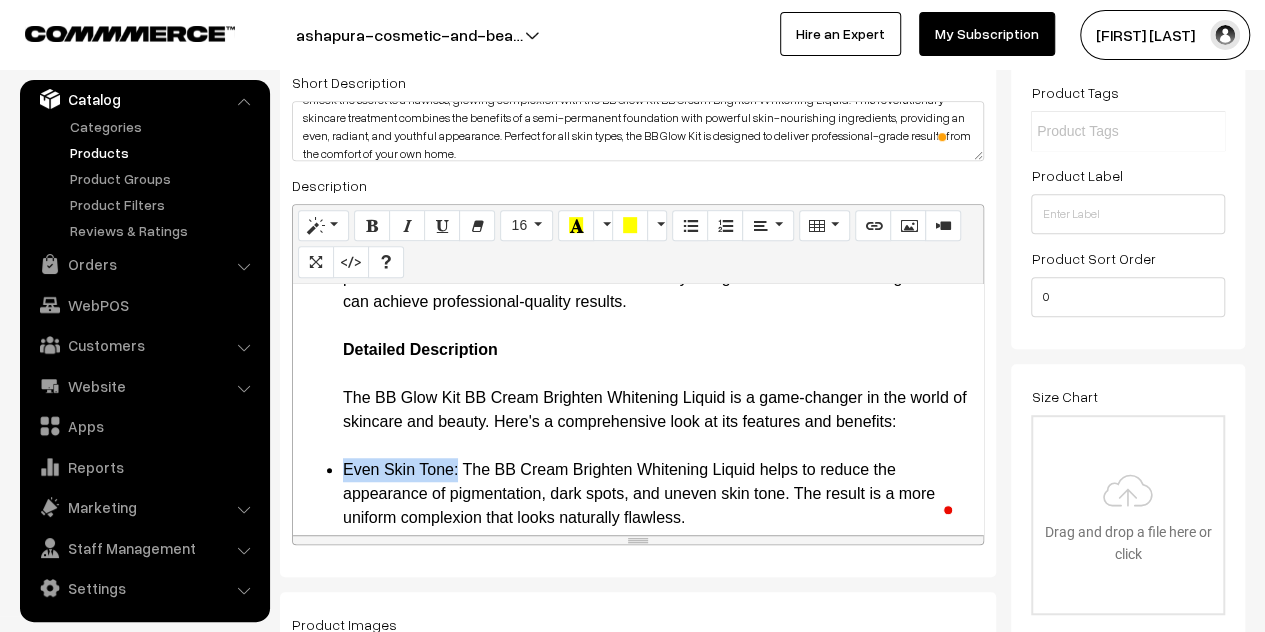 drag, startPoint x: 458, startPoint y: 468, endPoint x: 345, endPoint y: 469, distance: 113.004425 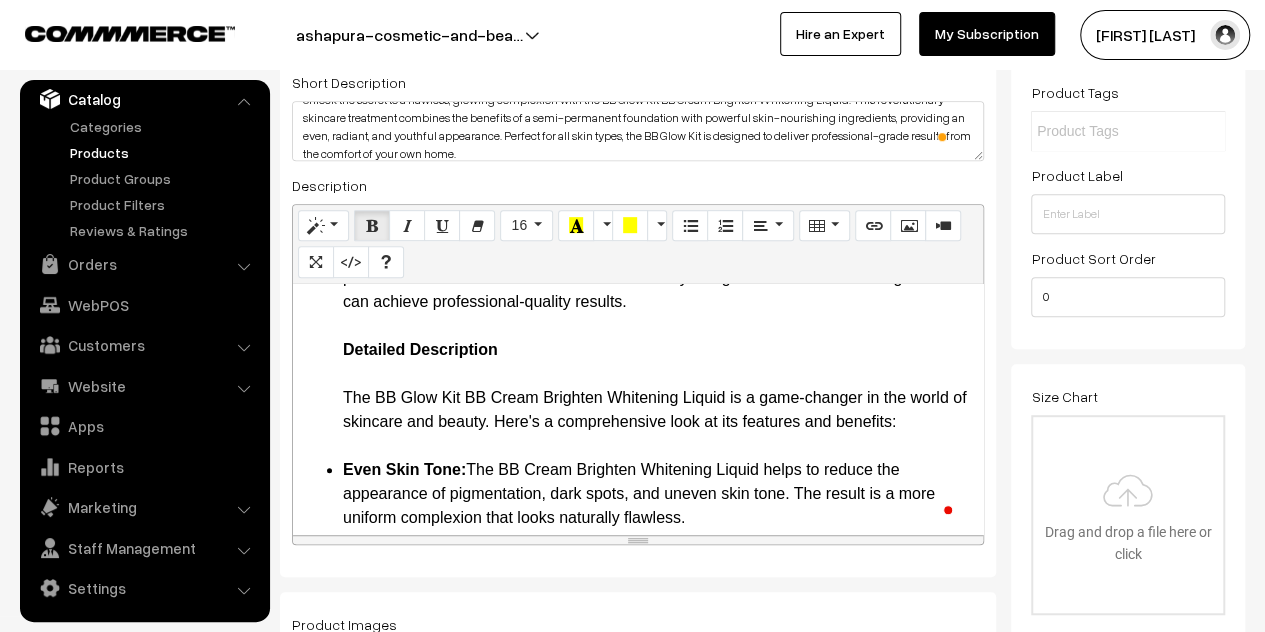 scroll, scrollTop: 731, scrollLeft: 0, axis: vertical 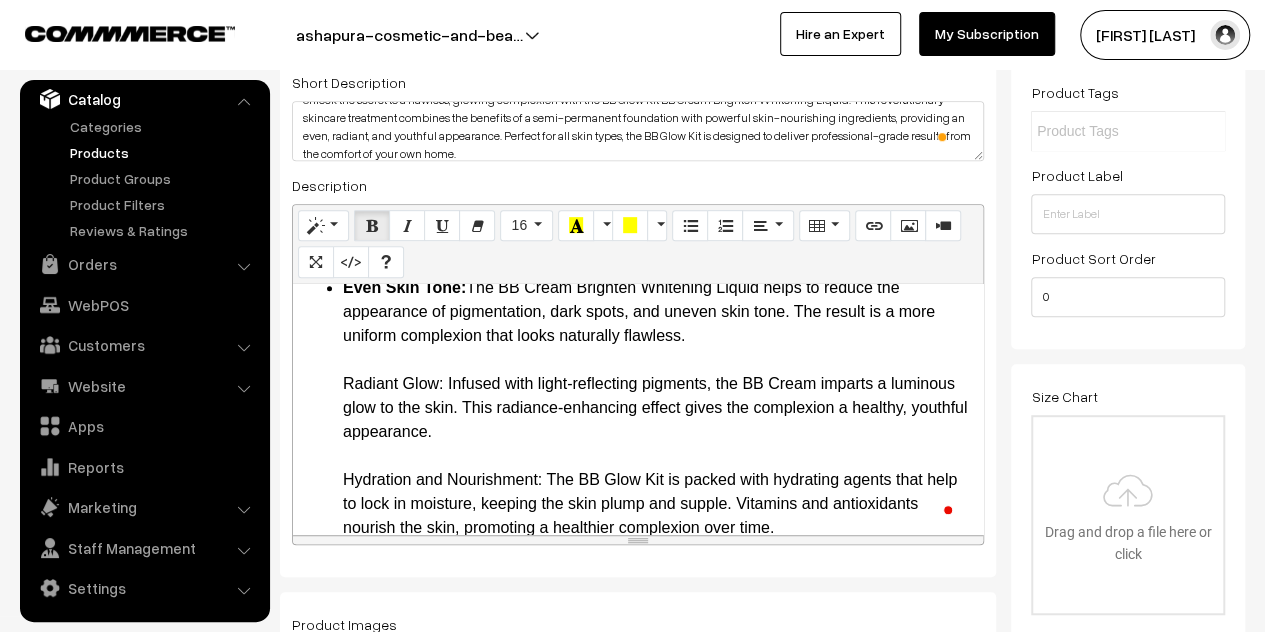 click on "Innovative BB Glow Treatment:  The BB Glow Kit includes BB Cream Brighten Whitening Liquid, which infuses the skin with nourishing ingredients and pigments to provide a semi-permanent foundation effect. This treatment helps to even out skin tone, reduce pigmentation, and impart a natural, glowing finish. Skin-Nourishing Ingredients:  Formulated with a blend of powerful antioxidants, vitamins, and hydrating agents, the BB Cream Brighten Whitening Liquid works to improve skin health while providing immediate cosmetic benefits. Long-Lasting Results:  Unlike traditional foundations, the BB Glow Kit offers results that can last for several weeks. The treatment gradually fades, providing a naturally glowing complexion without the need for daily makeup application. Safe and Gentle:  The BB Cream Brighten Whitening Liquid is designed to be gentle on the skin, making it suitable for all skin types, including sensitive skin. It is free from harmful chemicals and irritants. Easy to Use:
Detailed Description" at bounding box center [638, 672] 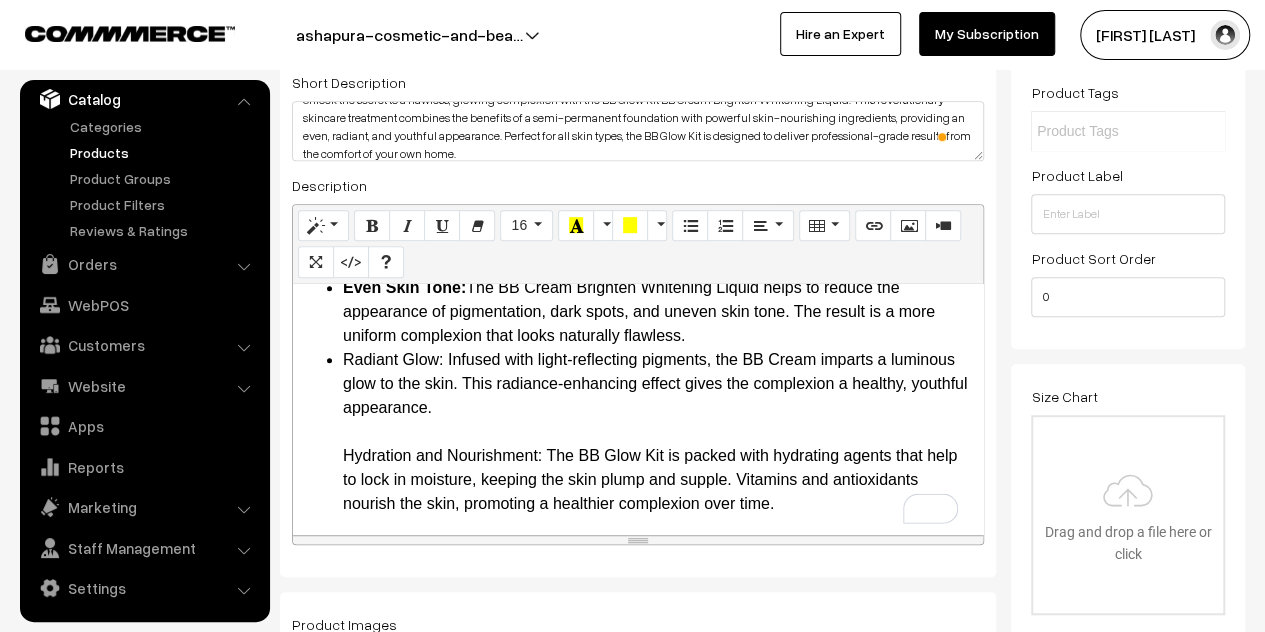 click on "Innovative BB Glow Treatment:  The BB Glow Kit includes BB Cream Brighten Whitening Liquid, which infuses the skin with nourishing ingredients and pigments to provide a semi-permanent foundation effect. This treatment helps to even out skin tone, reduce pigmentation, and impart a natural, glowing finish. Skin-Nourishing Ingredients:  Formulated with a blend of powerful antioxidants, vitamins, and hydrating agents, the BB Cream Brighten Whitening Liquid works to improve skin health while providing immediate cosmetic benefits. Long-Lasting Results:  Unlike traditional foundations, the BB Glow Kit offers results that can last for several weeks. The treatment gradually fades, providing a naturally glowing complexion without the need for daily makeup application. Safe and Gentle:  The BB Cream Brighten Whitening Liquid is designed to be gentle on the skin, making it suitable for all skin types, including sensitive skin. It is free from harmful chemicals and irritants. Easy to Use:
Detailed Description" at bounding box center (638, 660) 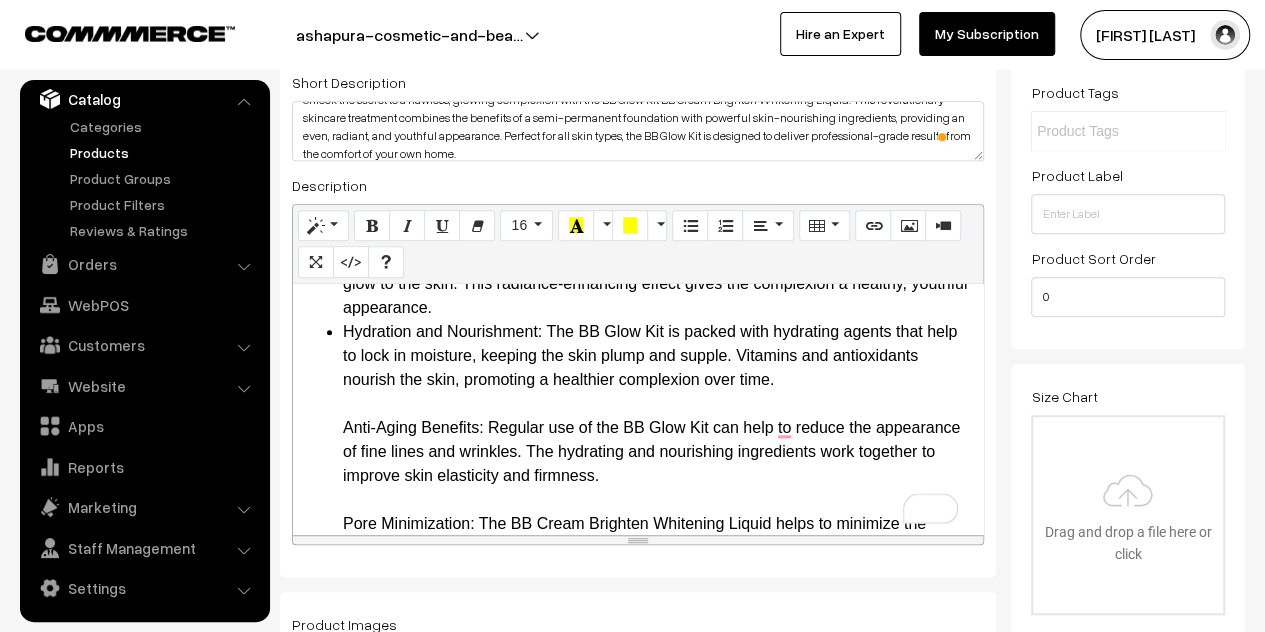 click on "Hydration and Nourishment: The BB Glow Kit is packed with hydrating agents that help to lock in moisture, keeping the skin plump and supple. Vitamins and antioxidants nourish the skin, promoting a healthier complexion over time.
Anti-Aging Benefits: Regular use of the BB Glow Kit can help to reduce the appearance of fine lines and wrinkles. The hydrating and nourishing ingredients work together to improve skin elasticity and firmness.
Pore Minimization: The BB Cream Brighten Whitening Liquid helps to minimize the appearance of pores, giving the skin a smoother, more refined texture.
Sun Protection: Some formulations of the BB Cream include SPF protection, helping to shield the skin from harmful UV rays. This added benefit makes the BB Glow Kit an excellent choice for daily use.
Benefits
Professional Results at Home: Save time and money by achieving salon-quality results from the comfort of your home. The BB Glow Kit provides all the tools you need for a flawless complexion.
How to Use" at bounding box center [658, 932] 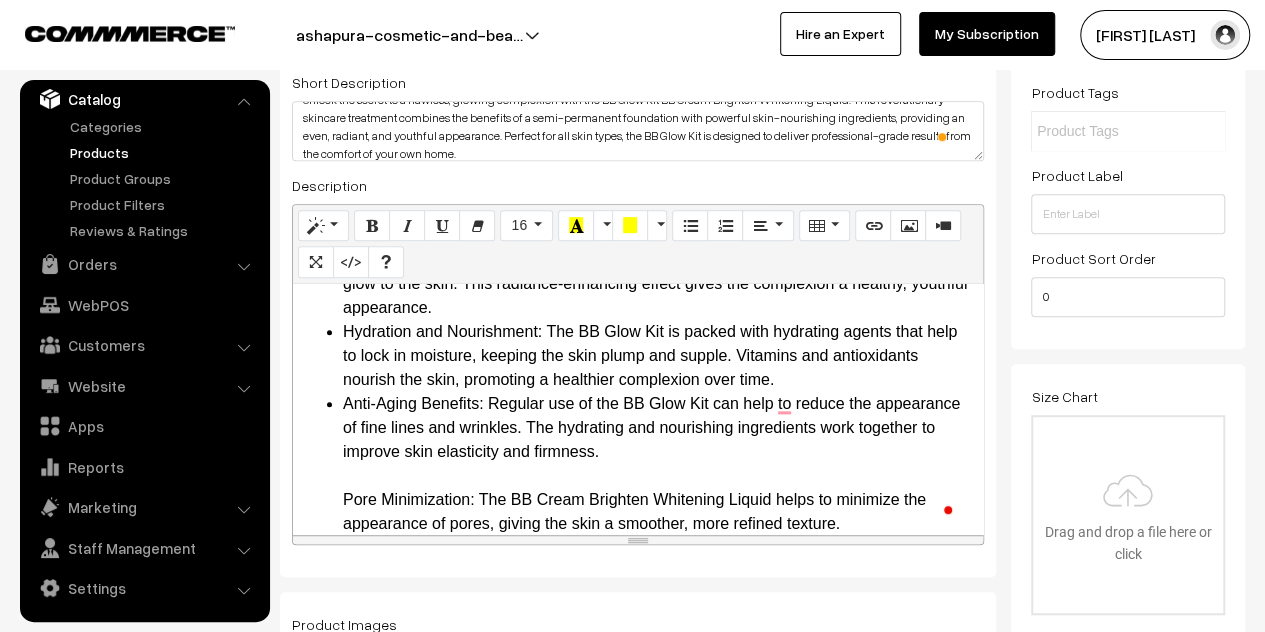 click on "Anti-Aging Benefits: Regular use of the BB Glow Kit can help to reduce the appearance of fine lines and wrinkles. The hydrating and nourishing ingredients work together to improve skin elasticity and firmness.
Pore Minimization: The BB Cream Brighten Whitening Liquid helps to minimize the appearance of pores, giving the skin a smoother, more refined texture.
Sun Protection: Some formulations of the BB Cream include SPF protection, helping to shield the skin from harmful UV rays. This added benefit makes the BB Glow Kit an excellent choice for daily use.
Benefits
Professional Results at Home: Save time and money by achieving salon-quality results from the comfort of your home. The BB Glow Kit provides all the tools you need for a flawless complexion.
Confidence Boost: Enjoy the confidence that comes with having a radiant, even complexion. The BB Glow Kit helps you look your best every day.
How to Use" at bounding box center [658, 956] 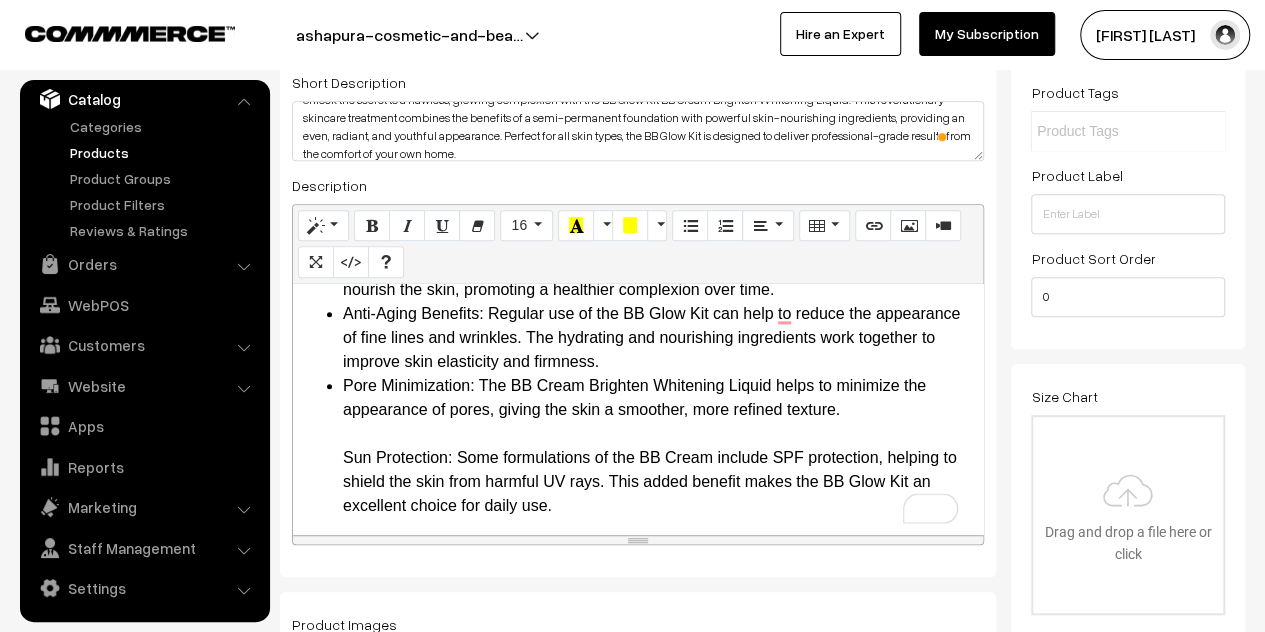 click on "Innovative BB Glow Treatment:  The BB Glow Kit includes BB Cream Brighten Whitening Liquid, which infuses the skin with nourishing ingredients and pigments to provide a semi-permanent foundation effect. This treatment helps to even out skin tone, reduce pigmentation, and impart a natural, glowing finish. Skin-Nourishing Ingredients:  Formulated with a blend of powerful antioxidants, vitamins, and hydrating agents, the BB Cream Brighten Whitening Liquid works to improve skin health while providing immediate cosmetic benefits. Long-Lasting Results:  Unlike traditional foundations, the BB Glow Kit offers results that can last for several weeks. The treatment gradually fades, providing a naturally glowing complexion without the need for daily makeup application. Safe and Gentle:  The BB Cream Brighten Whitening Liquid is designed to be gentle on the skin, making it suitable for all skin types, including sensitive skin. It is free from harmful chemicals and irritants. Easy to Use:
Detailed Description" at bounding box center [638, 434] 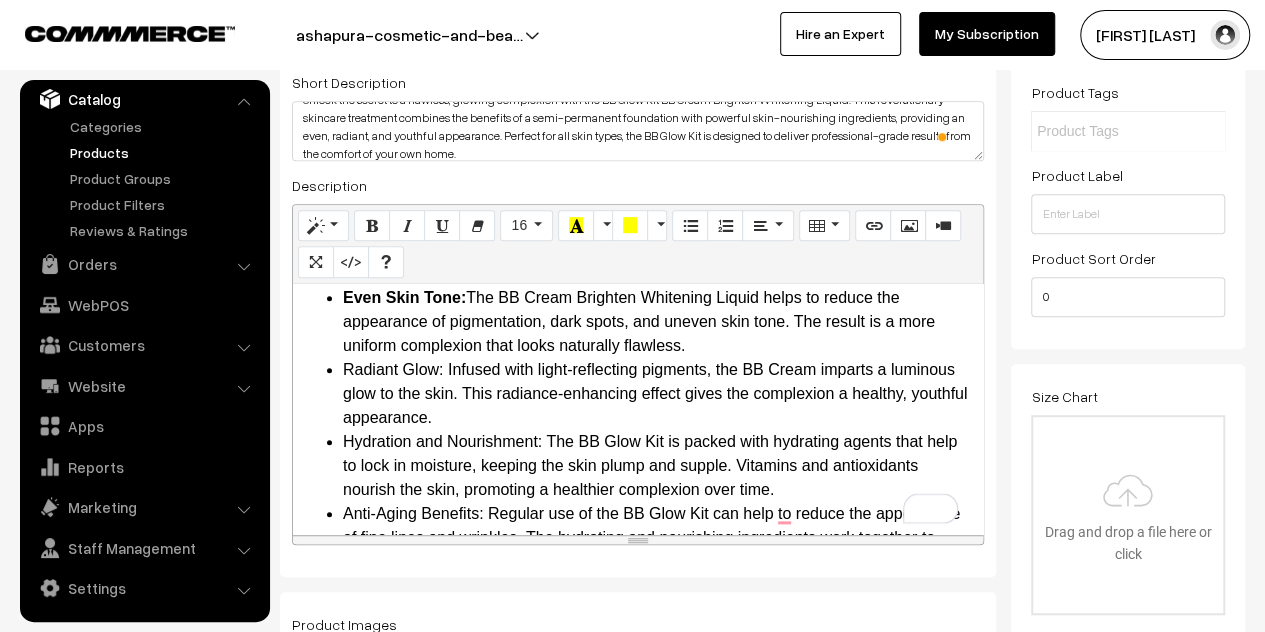 click on "Even Skin Tone:  The BB Cream Brighten Whitening Liquid helps to reduce the appearance of pigmentation, dark spots, and uneven skin tone. The result is a more uniform complexion that looks naturally flawless." at bounding box center (658, 322) 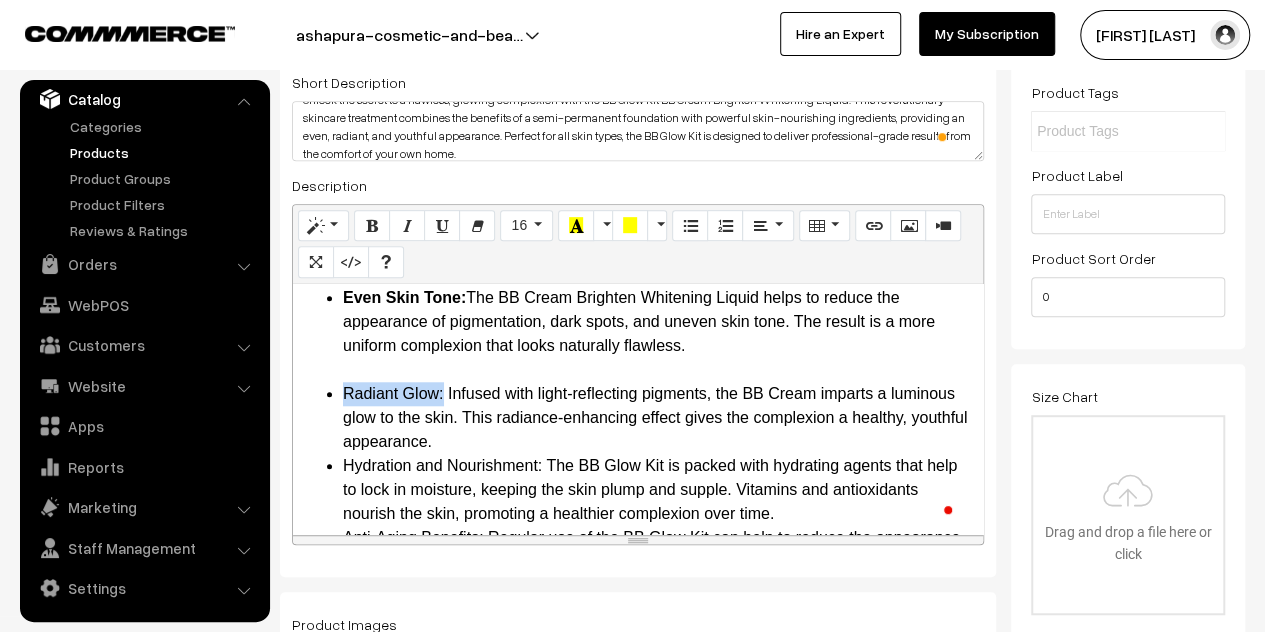 drag, startPoint x: 444, startPoint y: 387, endPoint x: 346, endPoint y: 391, distance: 98.0816 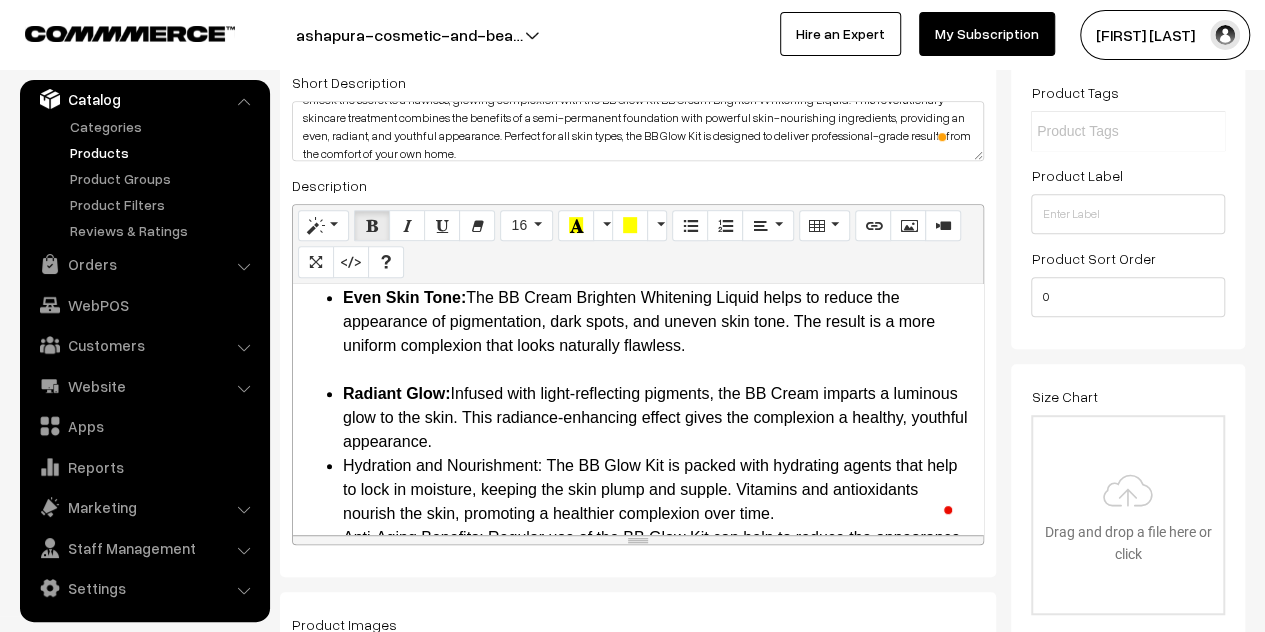 click on "Radiant Glow:  Infused with light-reflecting pigments, the BB Cream imparts a luminous glow to the skin. This radiance-enhancing effect gives the complexion a healthy, youthful appearance." at bounding box center [658, 418] 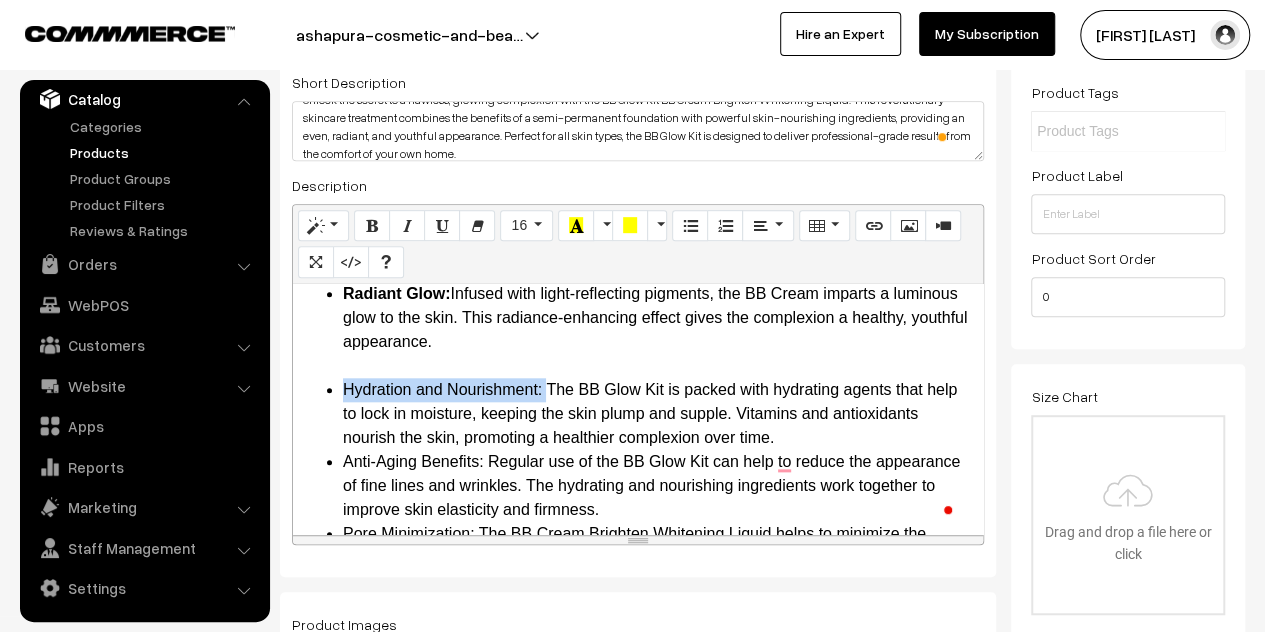 drag, startPoint x: 544, startPoint y: 393, endPoint x: 342, endPoint y: 396, distance: 202.02228 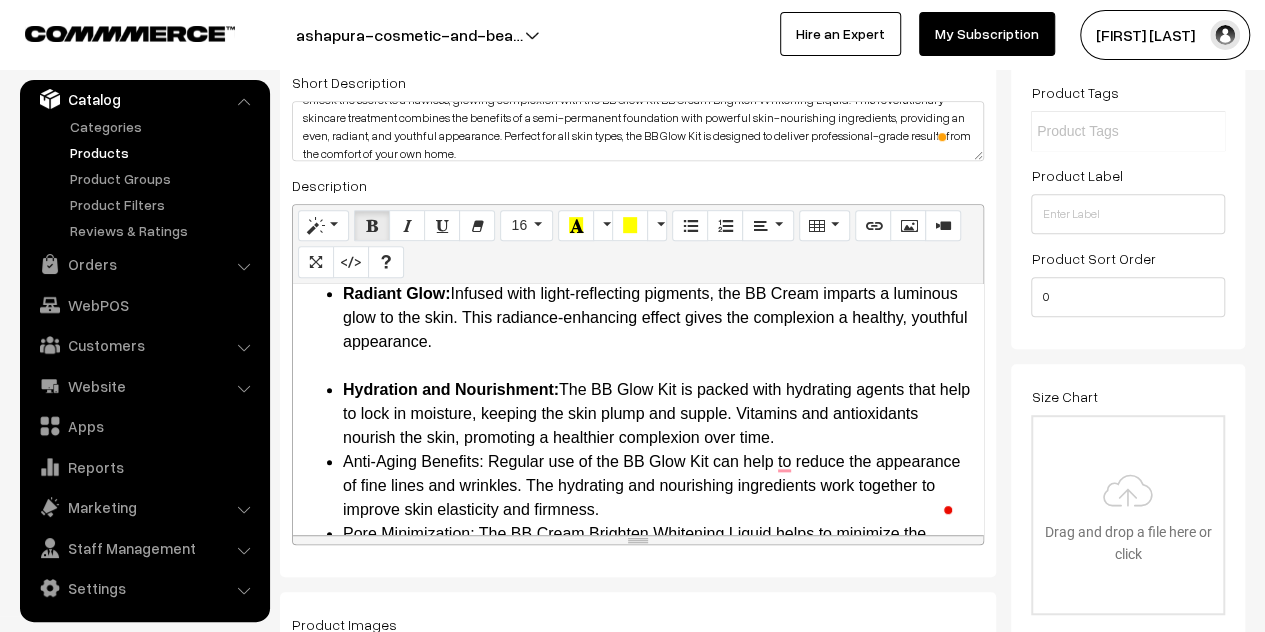 click on "Hydration and Nourishment:  The BB Glow Kit is packed with hydrating agents that help to lock in moisture, keeping the skin plump and supple. Vitamins and antioxidants nourish the skin, promoting a healthier complexion over time." at bounding box center (658, 414) 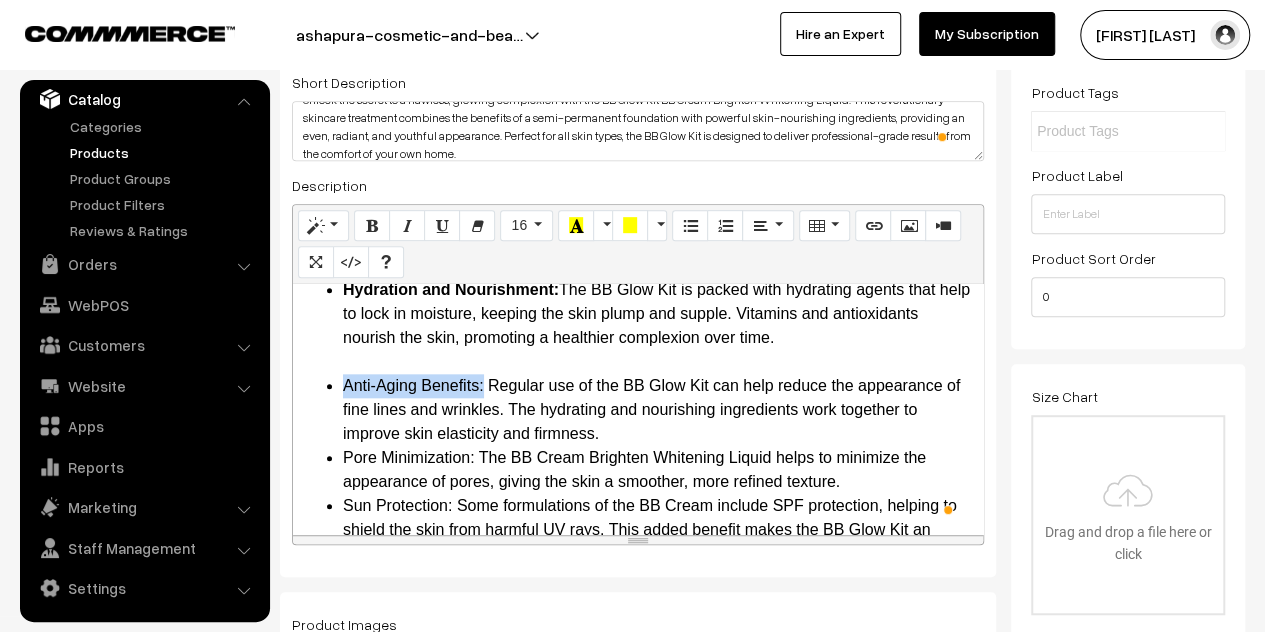 drag, startPoint x: 485, startPoint y: 387, endPoint x: 344, endPoint y: 387, distance: 141 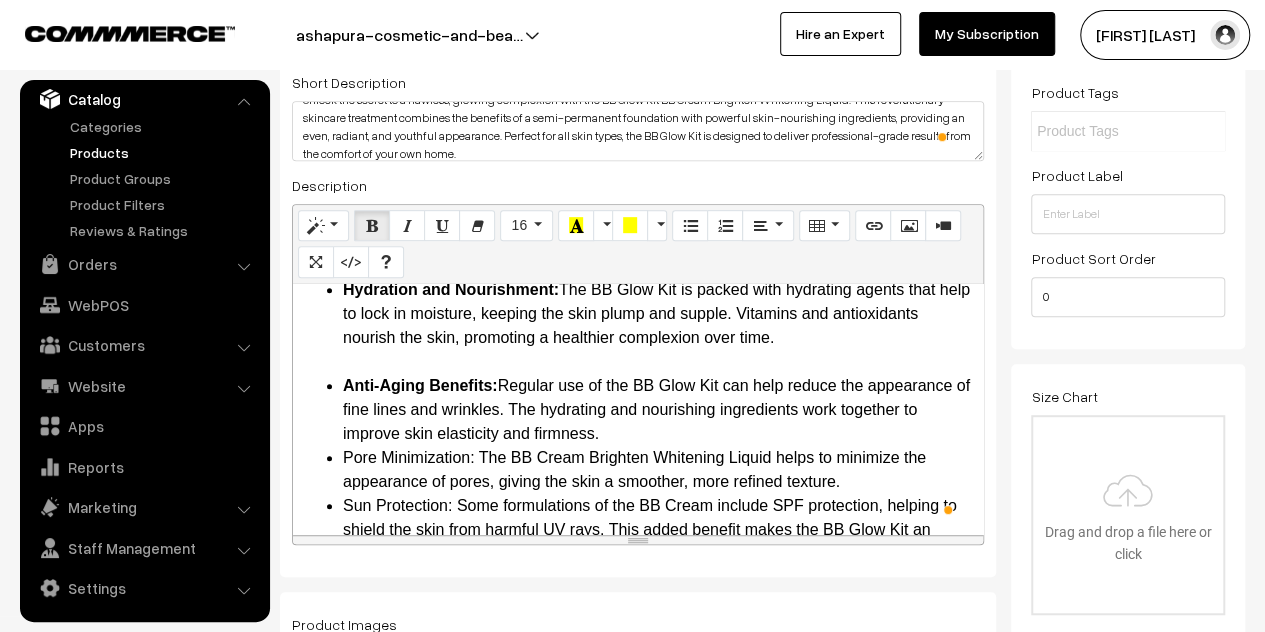click on "Anti-Aging Benefits:  Regular use of the BB Glow Kit can help reduce the appearance of fine lines and wrinkles. The hydrating and nourishing ingredients work together to improve skin elasticity and firmness." at bounding box center (658, 410) 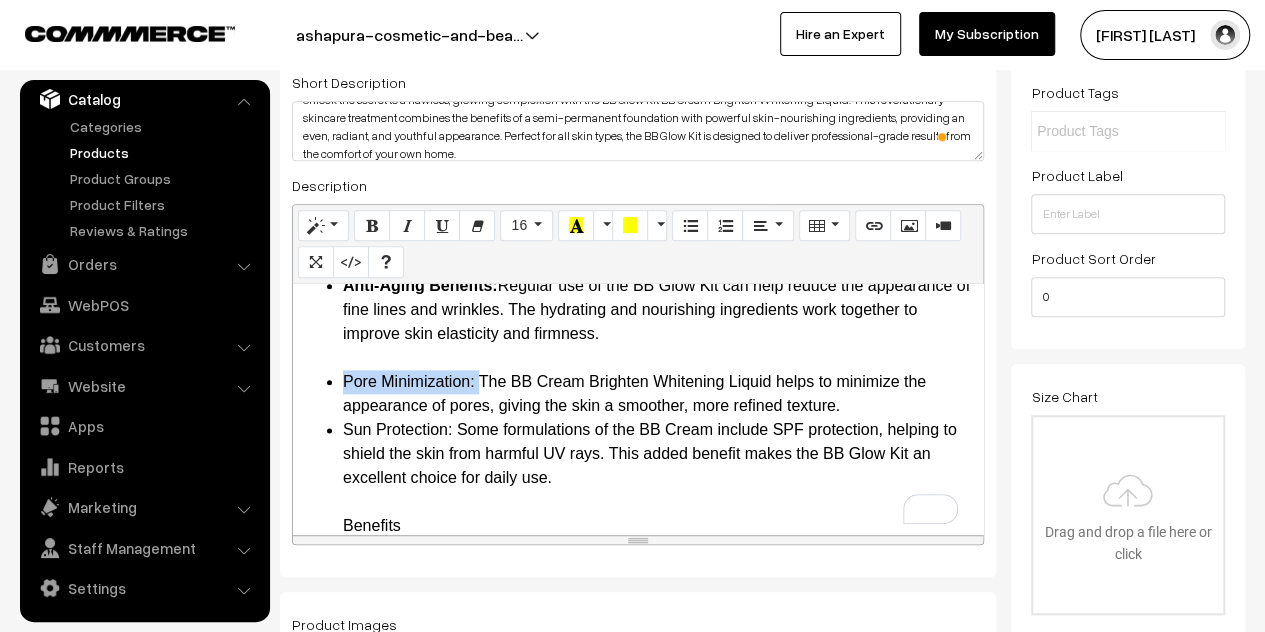 drag, startPoint x: 476, startPoint y: 387, endPoint x: 343, endPoint y: 383, distance: 133.06013 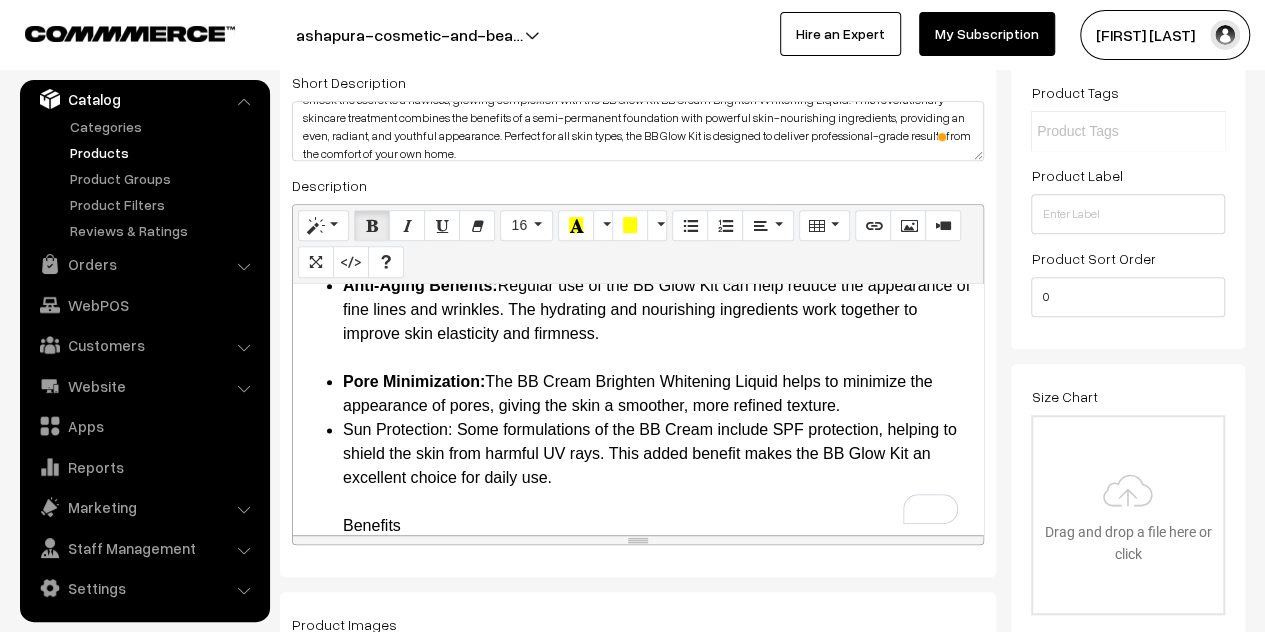click on "Pore Minimization:  The BB Cream Brighten Whitening Liquid helps to minimize the appearance of pores, giving the skin a smoother, more refined texture." at bounding box center (658, 394) 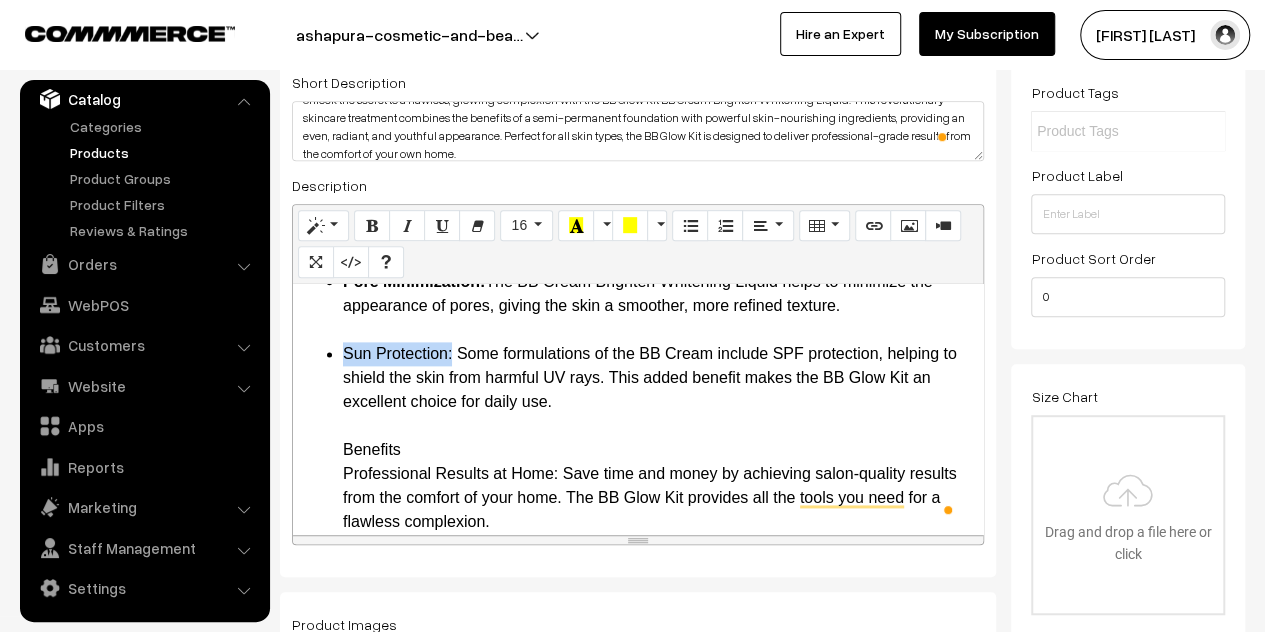 drag, startPoint x: 453, startPoint y: 357, endPoint x: 346, endPoint y: 347, distance: 107.46627 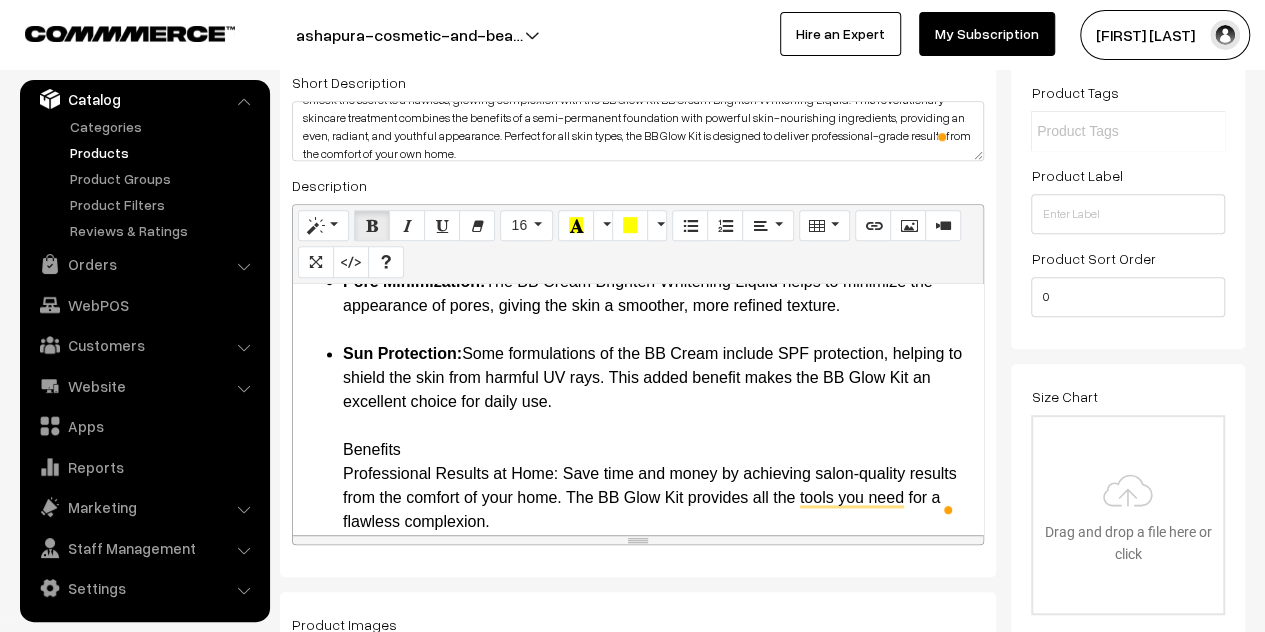 drag, startPoint x: 415, startPoint y: 450, endPoint x: 341, endPoint y: 457, distance: 74.330345 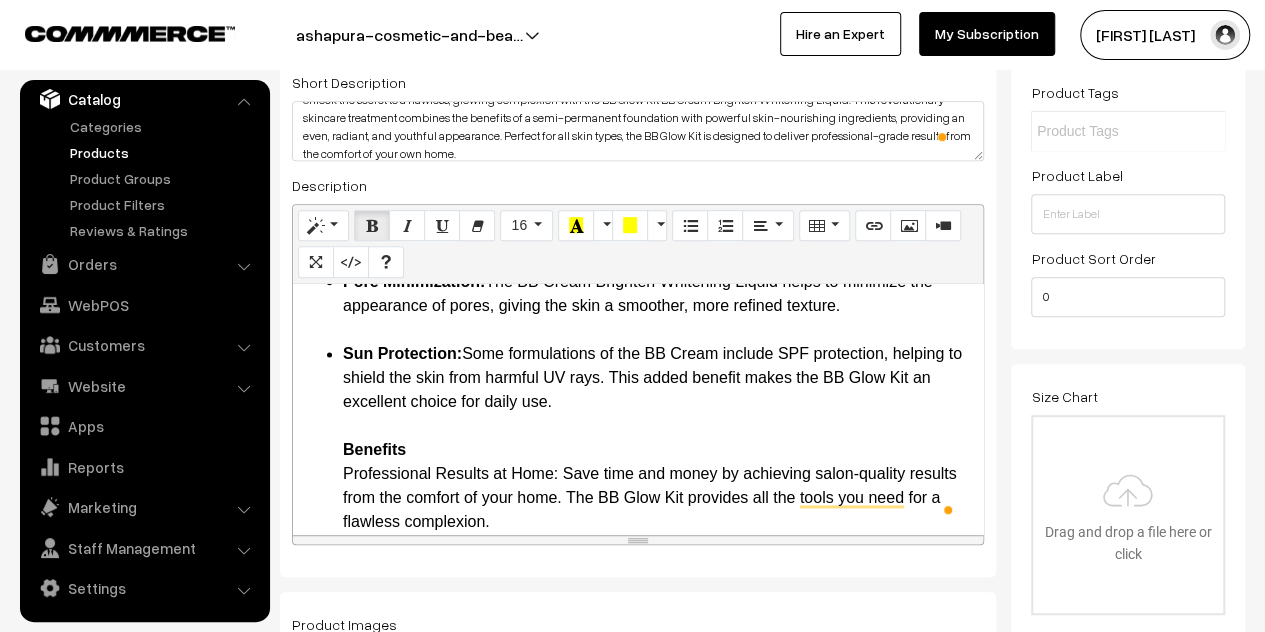 click on "Sun Protection:  Some formulations of the BB Cream include SPF protection, helping to shield the skin from harmful UV rays. This added benefit makes the BB Glow Kit an excellent choice for daily use.
Benefits
Professional Results at Home: Save time and money by achieving salon-quality results from the comfort of your home. The BB Glow Kit provides all the tools you need for a flawless complexion.
Confidence Boost: Enjoy the confidence that comes with having a radiant, even complexion. The BB Glow Kit helps you look your best every day.
Versatility: Suitable for all skin types and tones, the BB Glow Kit can be customized to meet your specific skincare needs.
Convenience: With long-lasting results, you can reduce the time spent on your daily makeup routine. Enjoy a naturally beautiful complexion without the need for heavy makeup.
How to Use
Cleanse the Skin: Start with a thorough cleansing to remove any makeup, oils, and impurities from the skin." at bounding box center [658, 822] 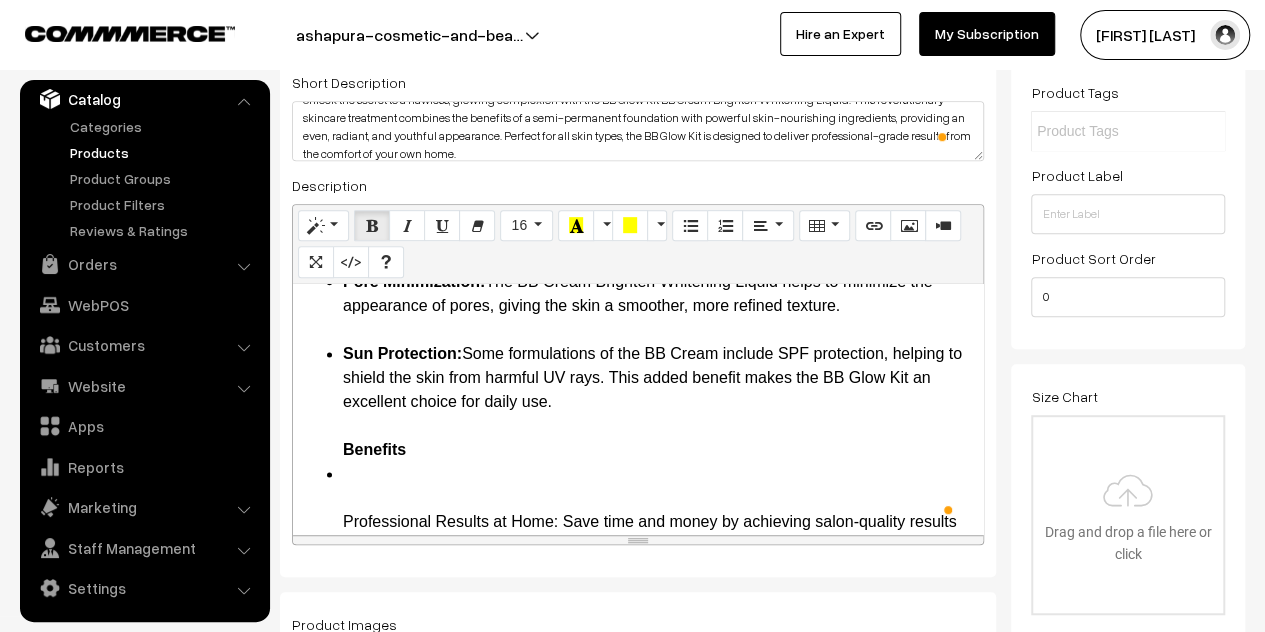 click on "Innovative BB Glow Treatment:  The BB Glow Kit includes BB Cream Brighten Whitening Liquid, which infuses the skin with nourishing ingredients and pigments to provide a semi-permanent foundation effect. This treatment helps to even out skin tone, reduce pigmentation, and impart a natural, glowing finish. Skin-Nourishing Ingredients:  Formulated with a blend of powerful antioxidants, vitamins, and hydrating agents, the BB Cream Brighten Whitening Liquid works to improve skin health while providing immediate cosmetic benefits. Long-Lasting Results:  Unlike traditional foundations, the BB Glow Kit offers results that can last for several weeks. The treatment gradually fades, providing a naturally glowing complexion without the need for daily makeup application. Safe and Gentle:  The BB Cream Brighten Whitening Liquid is designed to be gentle on the skin, making it suitable for all skin types, including sensitive skin. It is free from harmful chemicals and irritants. Easy to Use:
Detailed Description" at bounding box center [638, 306] 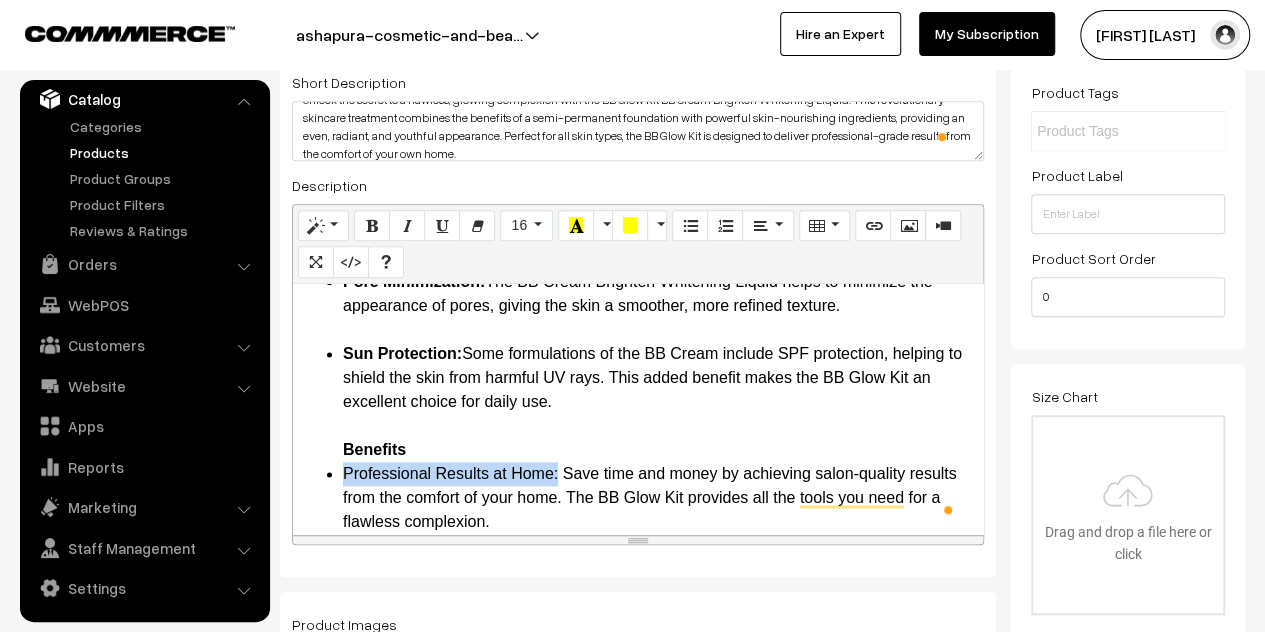 drag, startPoint x: 556, startPoint y: 473, endPoint x: 345, endPoint y: 477, distance: 211.03792 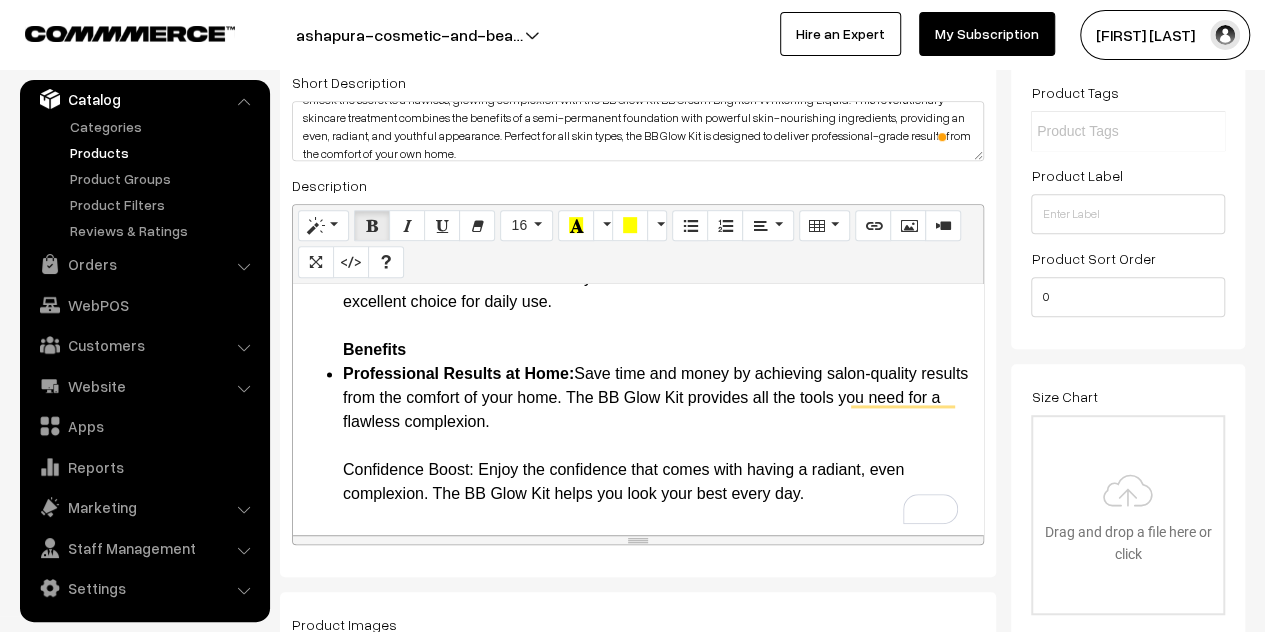 click on "Innovative BB Glow Treatment:  The BB Glow Kit includes BB Cream Brighten Whitening Liquid, which infuses the skin with nourishing ingredients and pigments to provide a semi-permanent foundation effect. This treatment helps to even out skin tone, reduce pigmentation, and impart a natural, glowing finish. Skin-Nourishing Ingredients:  Formulated with a blend of powerful antioxidants, vitamins, and hydrating agents, the BB Cream Brighten Whitening Liquid works to improve skin health while providing immediate cosmetic benefits. Long-Lasting Results:  Unlike traditional foundations, the BB Glow Kit offers results that can last for several weeks. The treatment gradually fades, providing a naturally glowing complexion without the need for daily makeup application. Safe and Gentle:  The BB Cream Brighten Whitening Liquid is designed to be gentle on the skin, making it suitable for all skin types, including sensitive skin. It is free from harmful chemicals and irritants. Easy to Use:
Detailed Description" at bounding box center [638, 182] 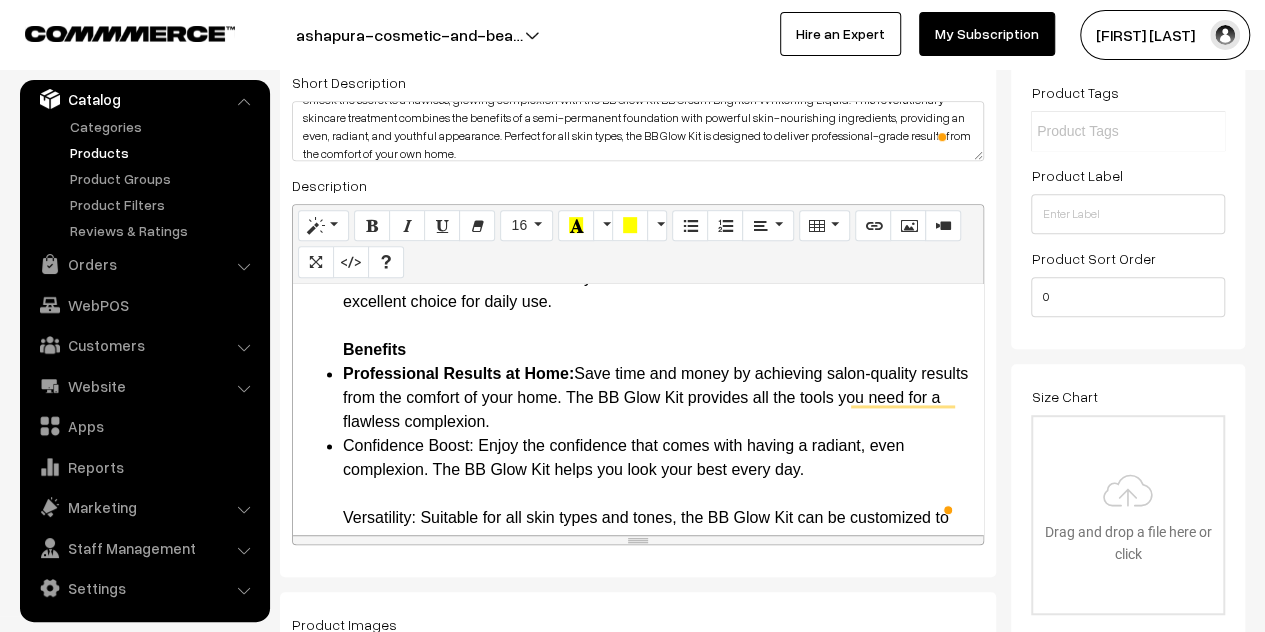 click on "Confidence Boost: Enjoy the confidence that comes with having a radiant, even complexion. The BB Glow Kit helps you look your best every day.
Versatility: Suitable for all skin types and tones, the BB Glow Kit can be customized to meet your specific skincare needs.
Convenience: With long-lasting results, you can reduce the time spent on your daily makeup routine. Enjoy a naturally beautiful complexion without the need for heavy makeup.
How to Use
Cleanse the Skin: Start with a thorough cleansing to remove any makeup, oils, and impurities from the skin.
Exfoliate: Gently exfoliate the skin to remove dead skin cells and prepare the surface for the treatment.
Apply BB Cream: Using the provided applicator, apply a small amount of BB Cream Brighten Whitening Liquid to the skin. Focus on areas with pigmentation or uneven skin tone.
Massage: Gently massage the product into the skin using circular motions. Ensure even coverage for a uniform complexion." at bounding box center (658, 806) 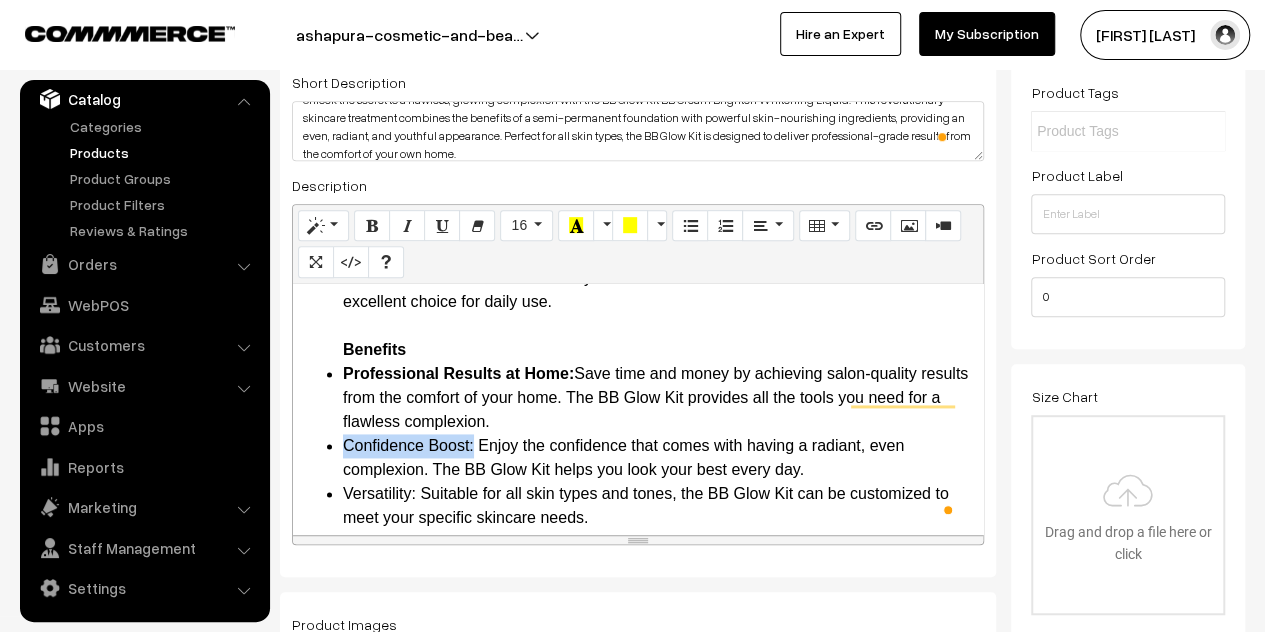 drag, startPoint x: 474, startPoint y: 448, endPoint x: 345, endPoint y: 447, distance: 129.00388 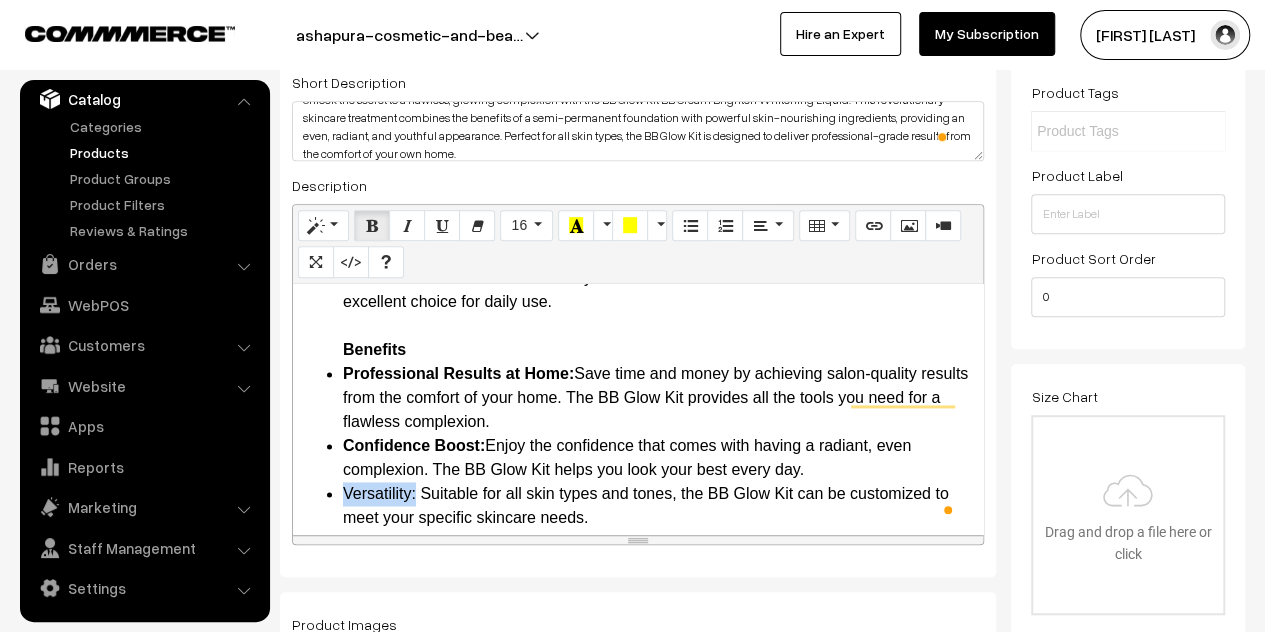 drag, startPoint x: 416, startPoint y: 495, endPoint x: 343, endPoint y: 497, distance: 73.02739 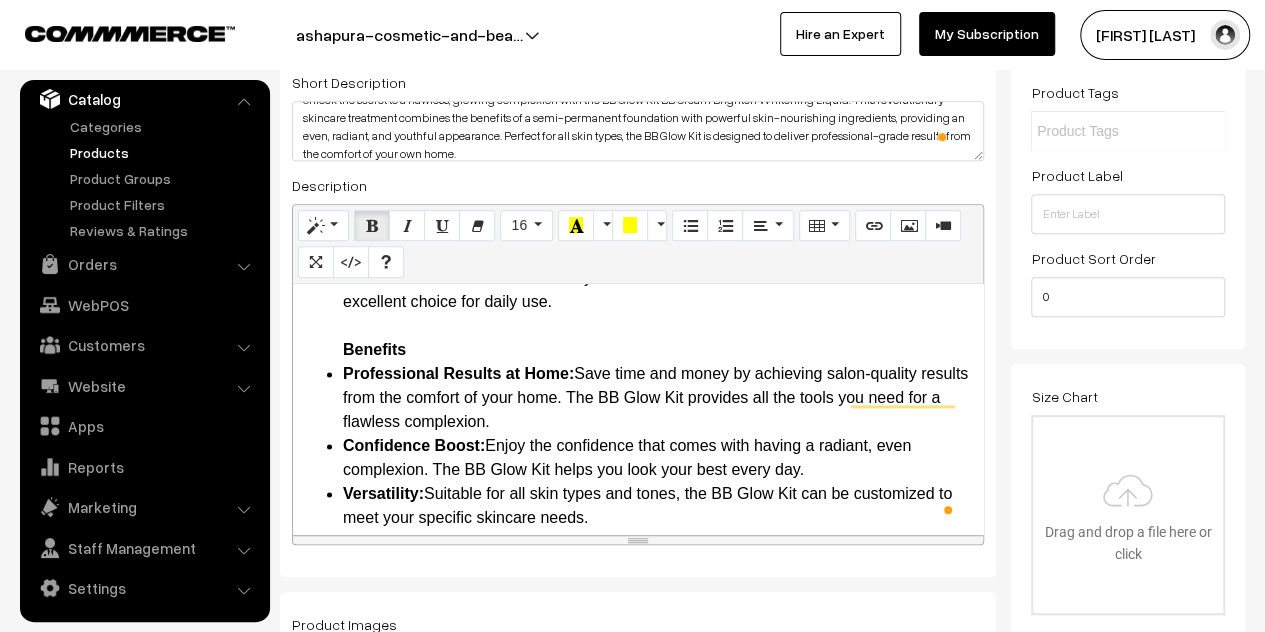 click on "Professional Results at Home:  Save time and money by achieving salon-quality results from the comfort of your home. The BB Glow Kit provides all the tools you need for a flawless complexion." at bounding box center [658, 398] 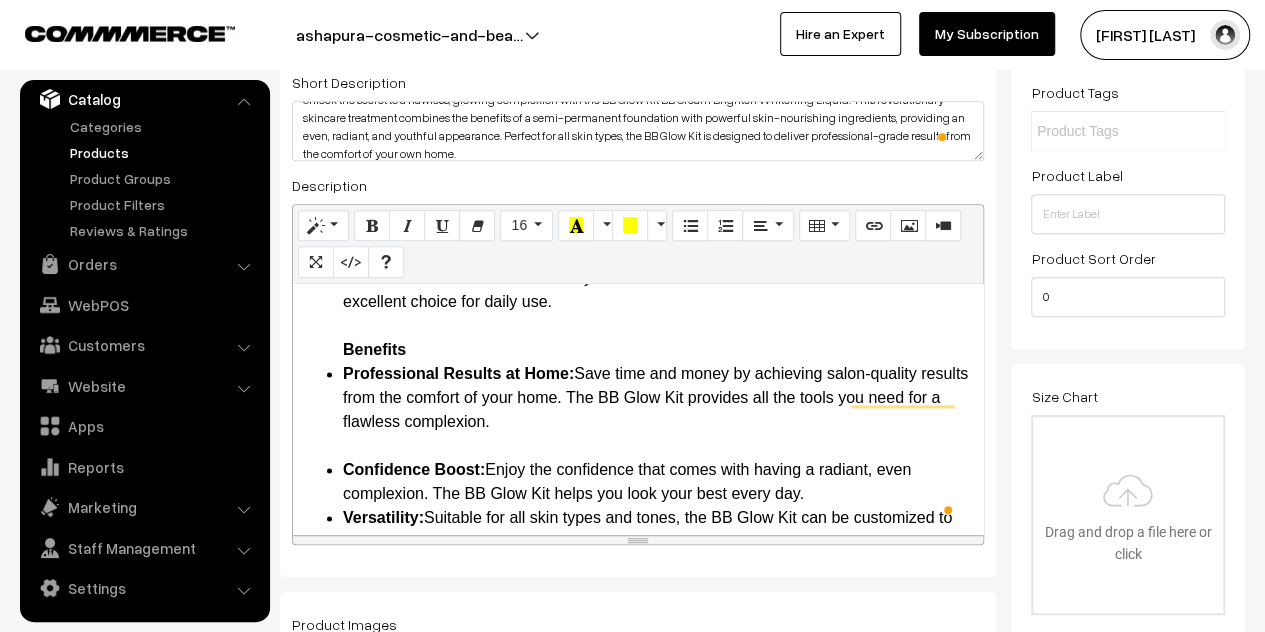 click on "Confidence Boost:  Enjoy the confidence that comes with having a radiant, even complexion. The BB Glow Kit helps you look your best every day." at bounding box center (658, 482) 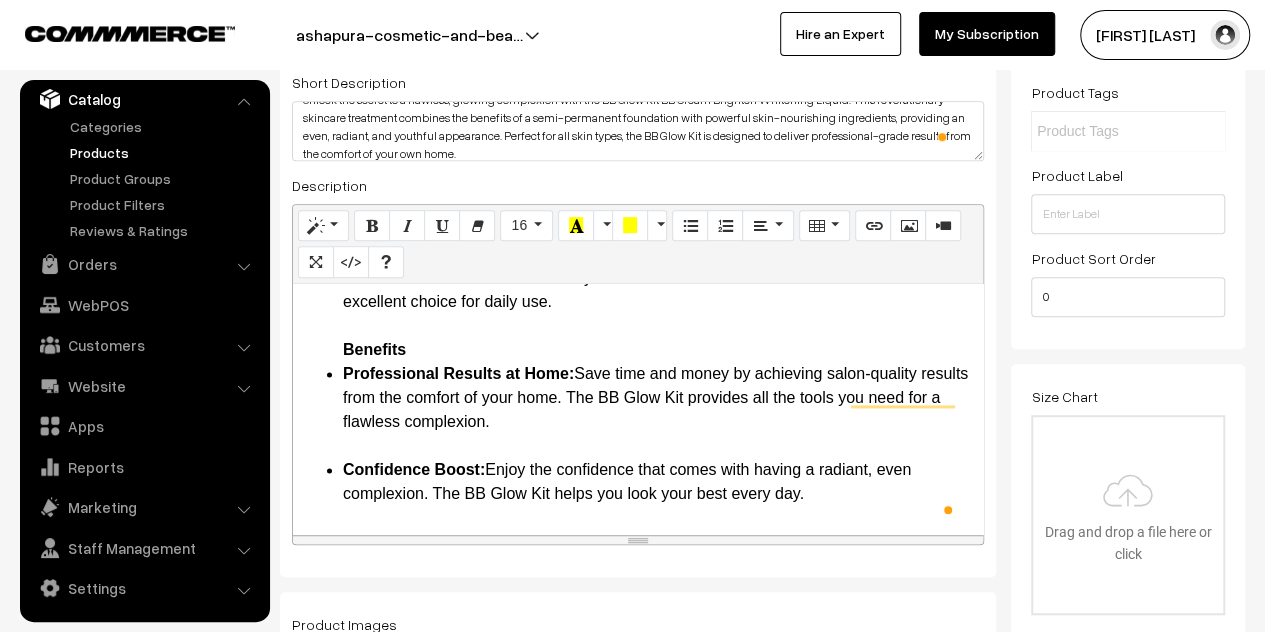 scroll, scrollTop: 1565, scrollLeft: 0, axis: vertical 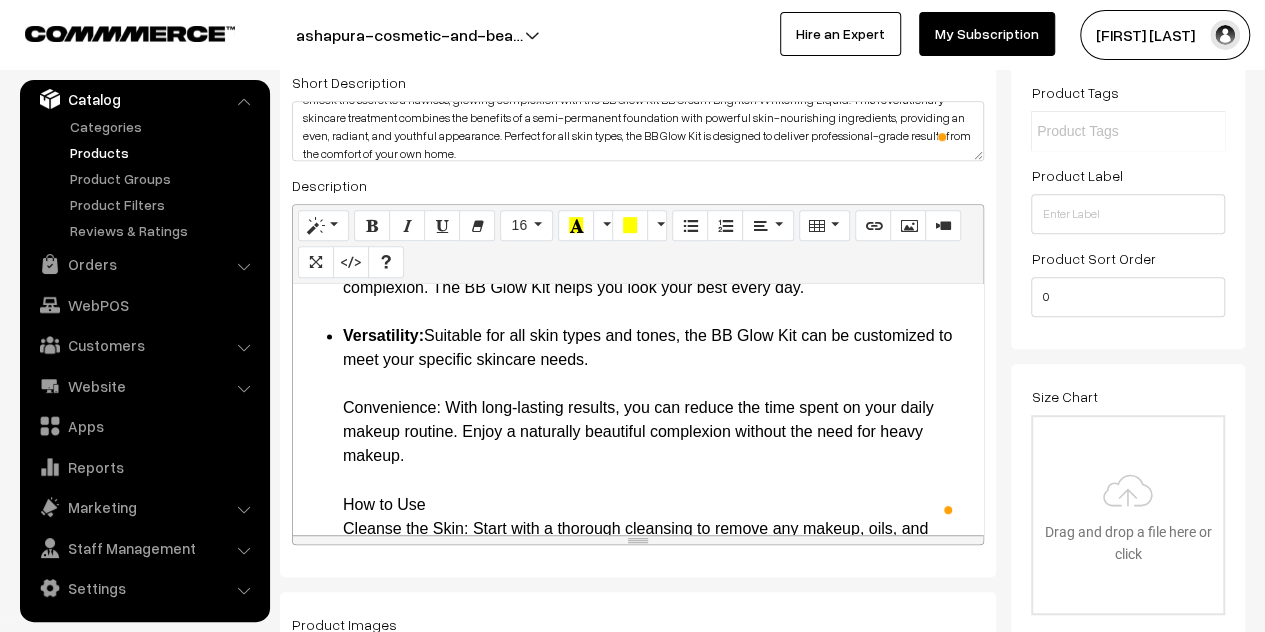 click on "Innovative BB Glow Treatment:  The BB Glow Kit includes BB Cream Brighten Whitening Liquid, which infuses the skin with nourishing ingredients and pigments to provide a semi-permanent foundation effect. This treatment helps to even out skin tone, reduce pigmentation, and impart a natural, glowing finish. Skin-Nourishing Ingredients:  Formulated with a blend of powerful antioxidants, vitamins, and hydrating agents, the BB Cream Brighten Whitening Liquid works to improve skin health while providing immediate cosmetic benefits. Long-Lasting Results:  Unlike traditional foundations, the BB Glow Kit offers results that can last for several weeks. The treatment gradually fades, providing a naturally glowing complexion without the need for daily makeup application. Safe and Gentle:  The BB Cream Brighten Whitening Liquid is designed to be gentle on the skin, making it suitable for all skin types, including sensitive skin. It is free from harmful chemicals and irritants. Easy to Use:
Detailed Description" at bounding box center [638, -24] 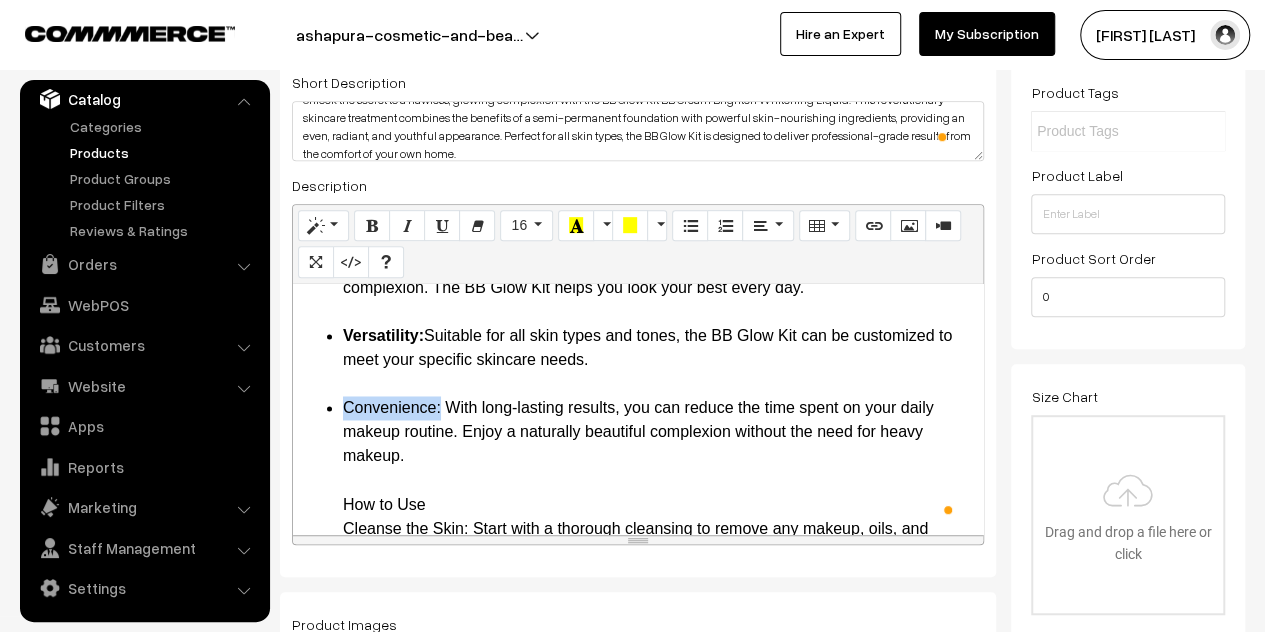 drag, startPoint x: 442, startPoint y: 409, endPoint x: 346, endPoint y: 413, distance: 96.0833 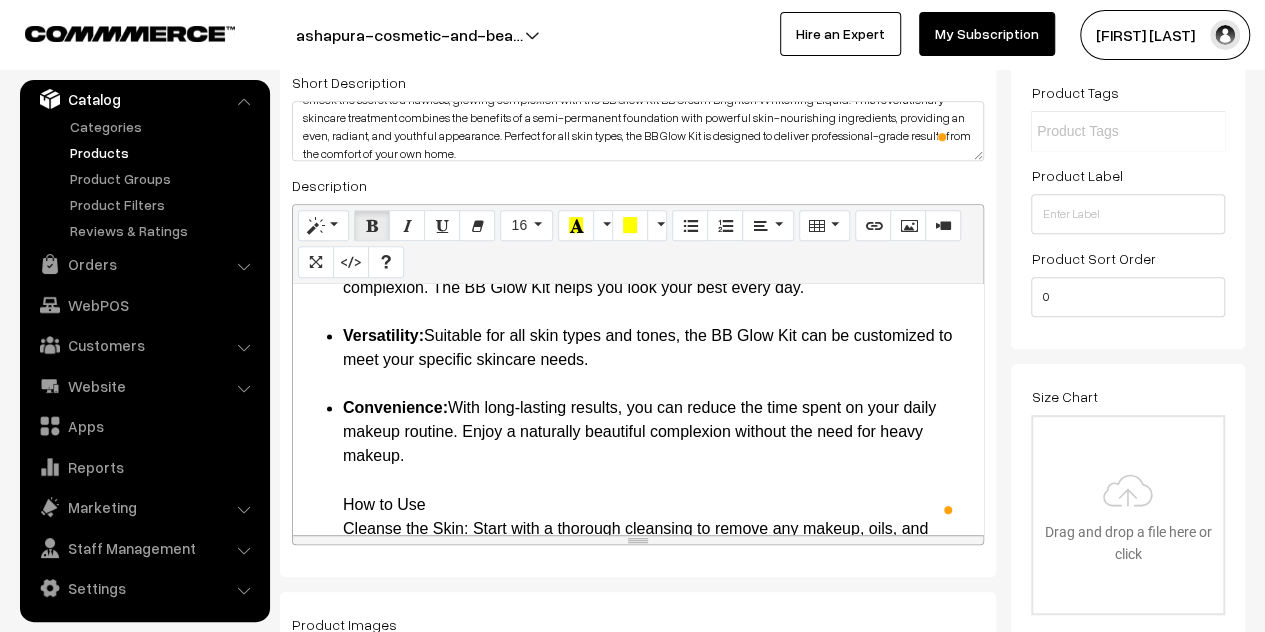 click on "Convenience:  With long-lasting results, you can reduce the time spent on your daily makeup routine. Enjoy a naturally beautiful complexion without the need for heavy makeup.
How to Use
Cleanse the Skin: Start with a thorough cleansing to remove any makeup, oils, and impurities from the skin.
Exfoliate: Gently exfoliate the skin to remove dead skin cells and prepare the surface for the treatment.
Apply BB Cream: Using the provided applicator, apply a small amount of BB Cream Brighten Whitening Liquid to the skin. Focus on areas with pigmentation or uneven skin tone.
Massage: Gently massage the product into the skin using circular motions. Ensure even coverage for a uniform complexion.
Let it Absorb: Allow the product to absorb into the skin. This may take a few minutes.
Follow Up: Complete your skincare routine with a hydrating serum or moisturizer to lock in the benefits of the BB Cream.
Repeat: For best results, repeat the treatment as recommended (typically every 2-3 weeks)." at bounding box center [658, 696] 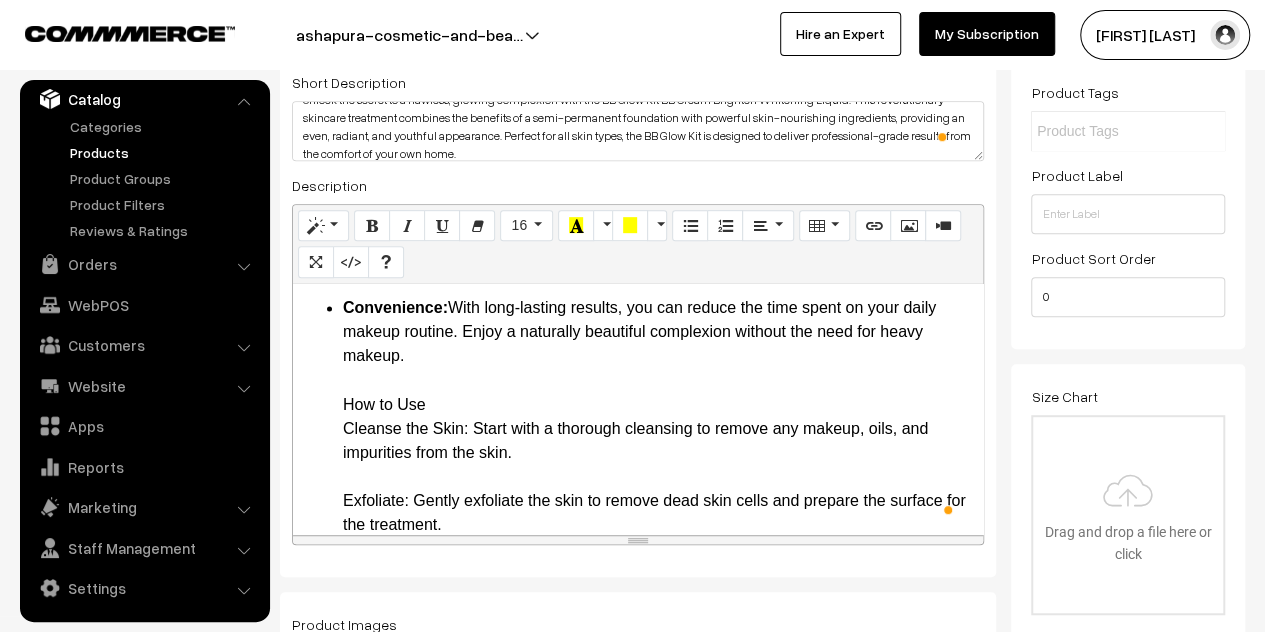 drag, startPoint x: 442, startPoint y: 406, endPoint x: 345, endPoint y: 402, distance: 97.082436 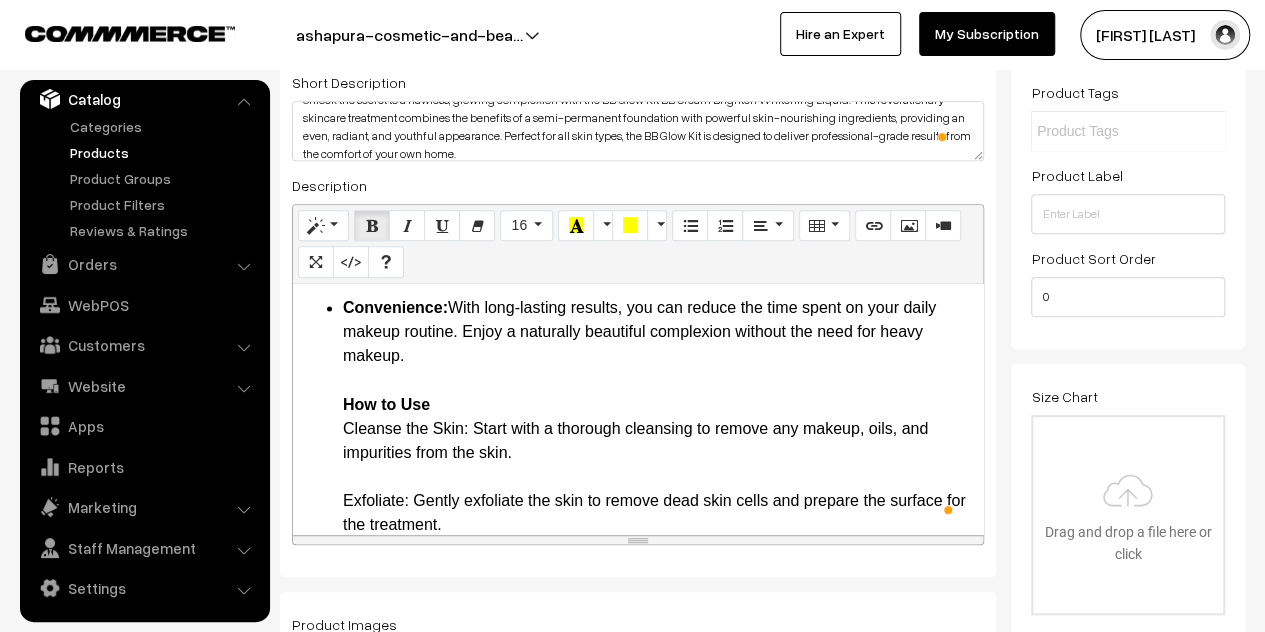 click on "Convenience:  With long-lasting results, you can reduce the time spent on your daily makeup routine. Enjoy a naturally beautiful complexion without the need for heavy makeup.
How to Use
Cleanse the Skin: Start with a thorough cleansing to remove any makeup, oils, and impurities from the skin.
Exfoliate: Gently exfoliate the skin to remove dead skin cells and prepare the surface for the treatment.
Apply BB Cream: Using the provided applicator, apply a small amount of BB Cream Brighten Whitening Liquid to the skin. Focus on areas with pigmentation or uneven skin tone.
Massage: Gently massage the product into the skin using circular motions. Ensure even coverage for a uniform complexion.
Let it Absorb: Allow the product to absorb into the skin. This may take a few minutes.
Follow Up: Complete your skincare routine with a hydrating serum or moisturizer to lock in the benefits of the BB Cream.
Repeat: For best results, repeat the treatment as recommended (typically every 2-3 weeks)." at bounding box center (658, 596) 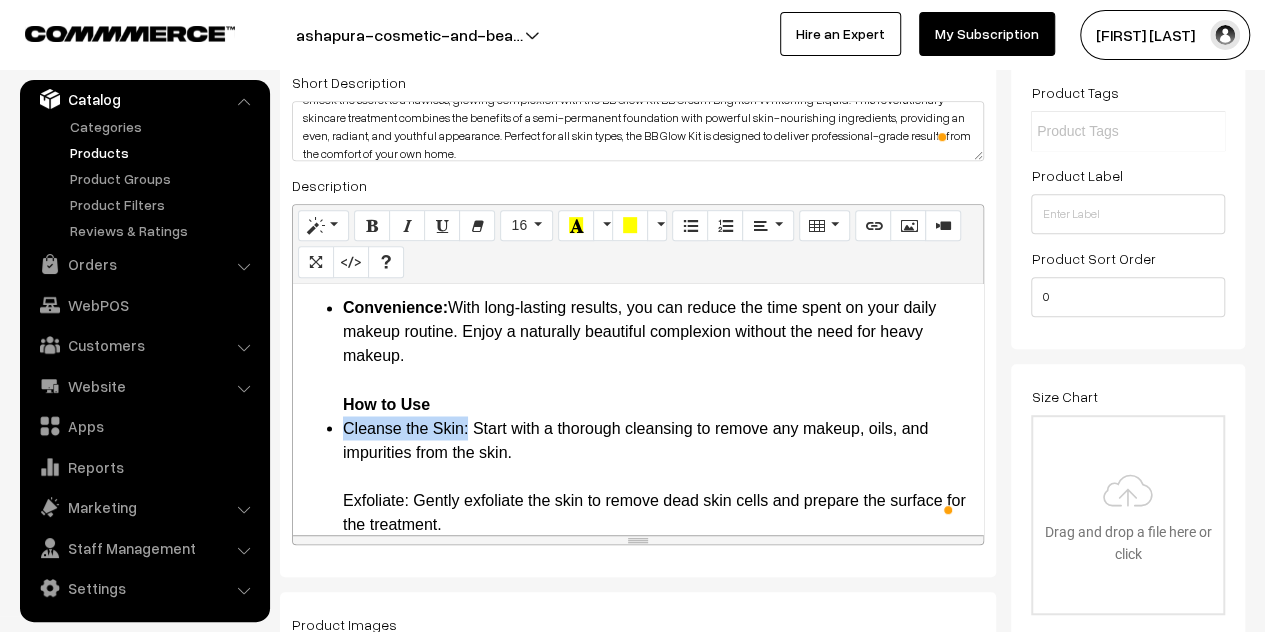 drag, startPoint x: 467, startPoint y: 427, endPoint x: 346, endPoint y: 429, distance: 121.016525 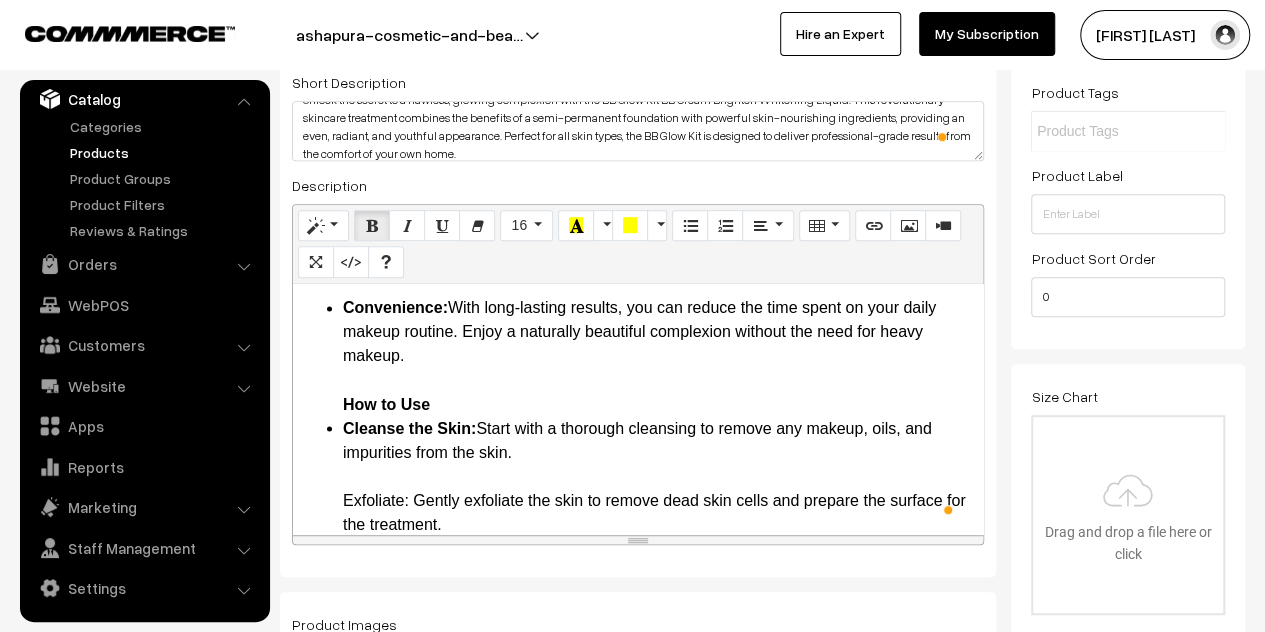 click on "Convenience:  With long-lasting results, you can reduce the time spent on your daily makeup routine. Enjoy a naturally beautiful complexion without the need for heavy makeup.
How to Use" at bounding box center [658, 356] 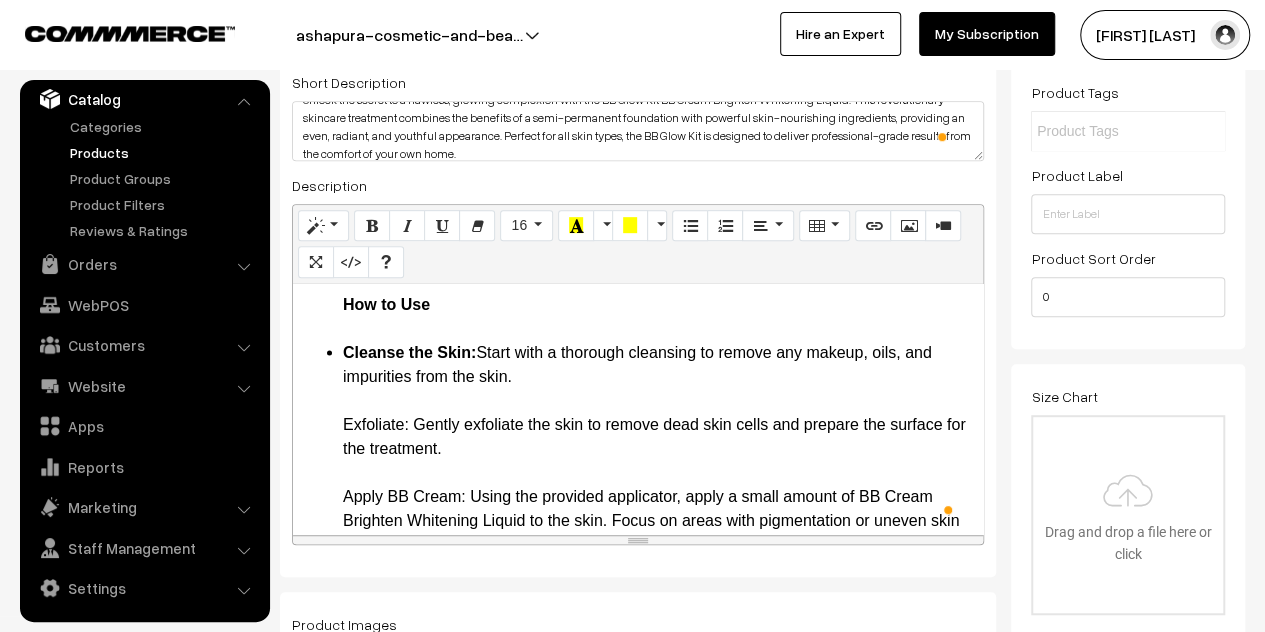 click on "Innovative BB Glow Treatment:  The BB Glow Kit includes BB Cream Brighten Whitening Liquid, which infuses the skin with nourishing ingredients and pigments to provide a semi-permanent foundation effect. This treatment helps to even out skin tone, reduce pigmentation, and impart a natural, glowing finish. Skin-Nourishing Ingredients:  Formulated with a blend of powerful antioxidants, vitamins, and hydrating agents, the BB Cream Brighten Whitening Liquid works to improve skin health while providing immediate cosmetic benefits. Long-Lasting Results:  Unlike traditional foundations, the BB Glow Kit offers results that can last for several weeks. The treatment gradually fades, providing a naturally glowing complexion without the need for daily makeup application. Safe and Gentle:  The BB Cream Brighten Whitening Liquid is designed to be gentle on the skin, making it suitable for all skin types, including sensitive skin. It is free from harmful chemicals and irritants. Easy to Use:
Detailed Description" at bounding box center (638, -212) 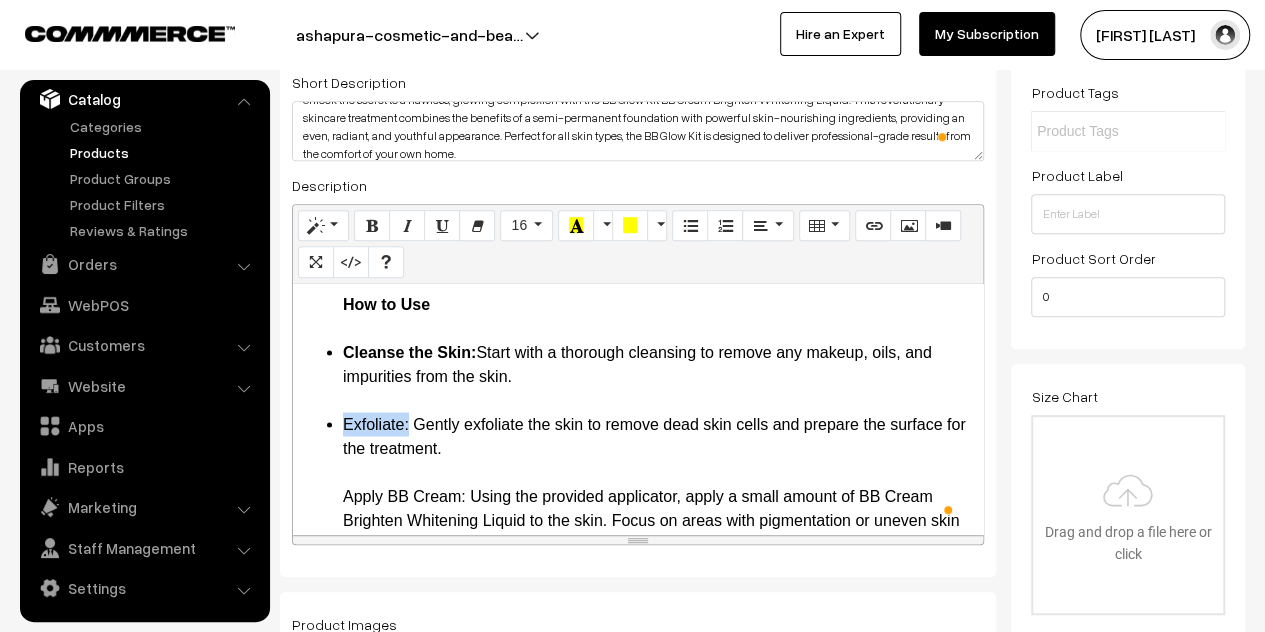 drag, startPoint x: 408, startPoint y: 423, endPoint x: 345, endPoint y: 426, distance: 63.07139 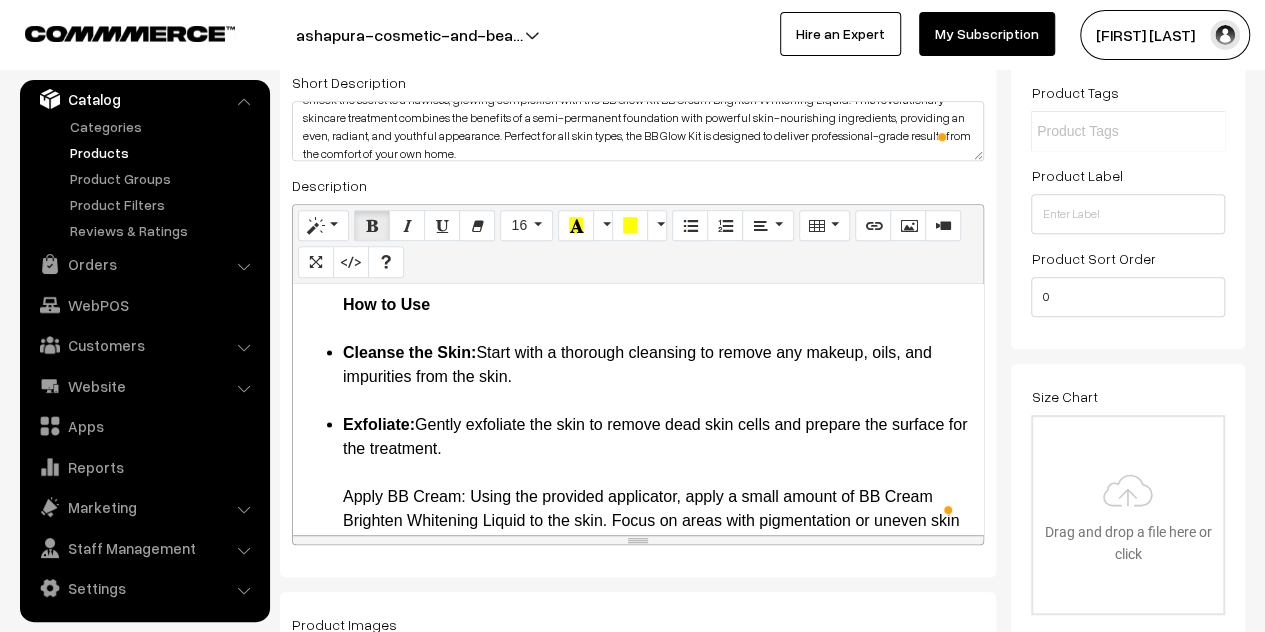 click on "Exfoliate:  Gently exfoliate the skin to remove dead skin cells and prepare the surface for the treatment.
Apply BB Cream: Using the provided applicator, apply a small amount of BB Cream Brighten Whitening Liquid to the skin. Focus on areas with pigmentation or uneven skin tone.
Massage: Gently massage the product into the skin using circular motions. Ensure even coverage for a uniform complexion.
Let it Absorb: Allow the product to absorb into the skin. This may take a few minutes.
Follow Up: Complete your skincare routine with a hydrating serum or moisturizer to lock in the benefits of the BB Cream.
Repeat: For best results, repeat the treatment as recommended (typically every 2-3 weeks)." at bounding box center (658, 616) 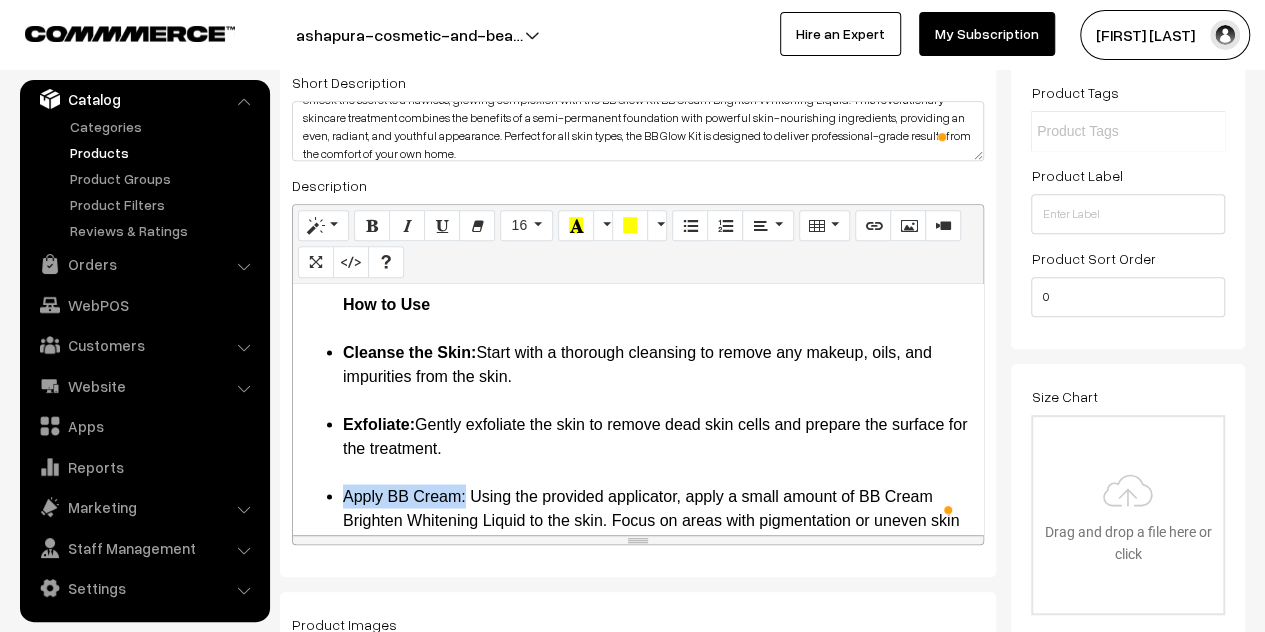 drag, startPoint x: 466, startPoint y: 496, endPoint x: 344, endPoint y: 497, distance: 122.0041 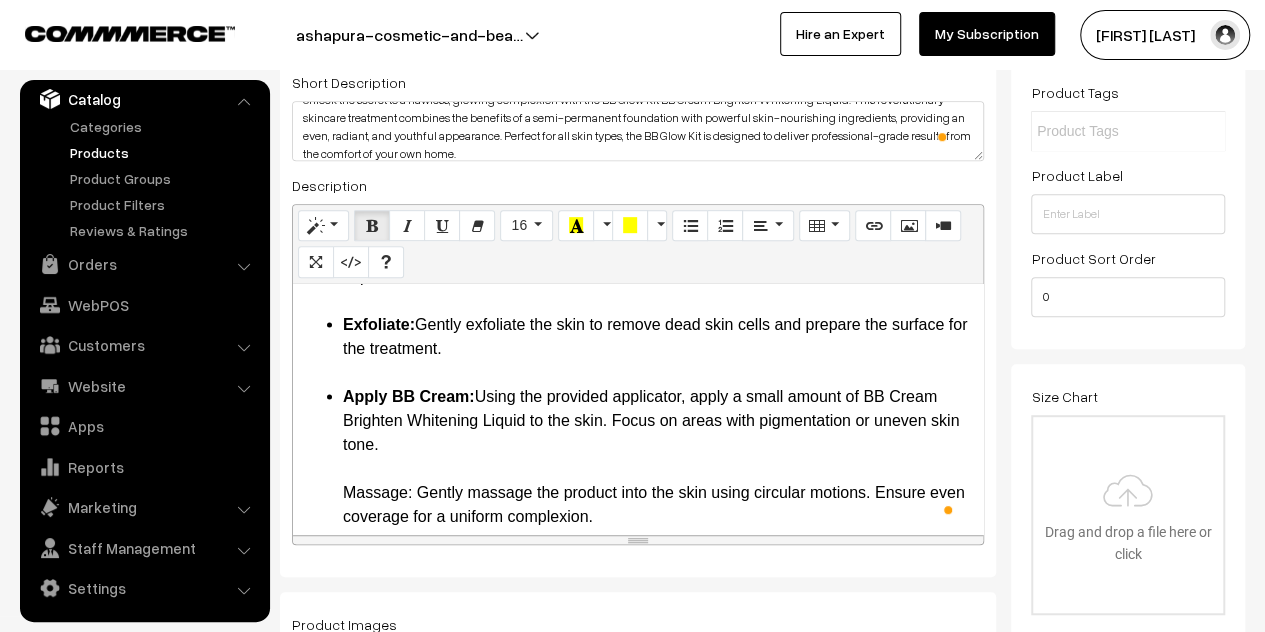 click on "Innovative BB Glow Treatment:  The BB Glow Kit includes BB Cream Brighten Whitening Liquid, which infuses the skin with nourishing ingredients and pigments to provide a semi-permanent foundation effect. This treatment helps to even out skin tone, reduce pigmentation, and impart a natural, glowing finish. Skin-Nourishing Ingredients:  Formulated with a blend of powerful antioxidants, vitamins, and hydrating agents, the BB Cream Brighten Whitening Liquid works to improve skin health while providing immediate cosmetic benefits. Long-Lasting Results:  Unlike traditional foundations, the BB Glow Kit offers results that can last for several weeks. The treatment gradually fades, providing a naturally glowing complexion without the need for daily makeup application. Safe and Gentle:  The BB Cream Brighten Whitening Liquid is designed to be gentle on the skin, making it suitable for all skin types, including sensitive skin. It is free from harmful chemicals and irritants. Easy to Use:
Detailed Description" at bounding box center [638, -312] 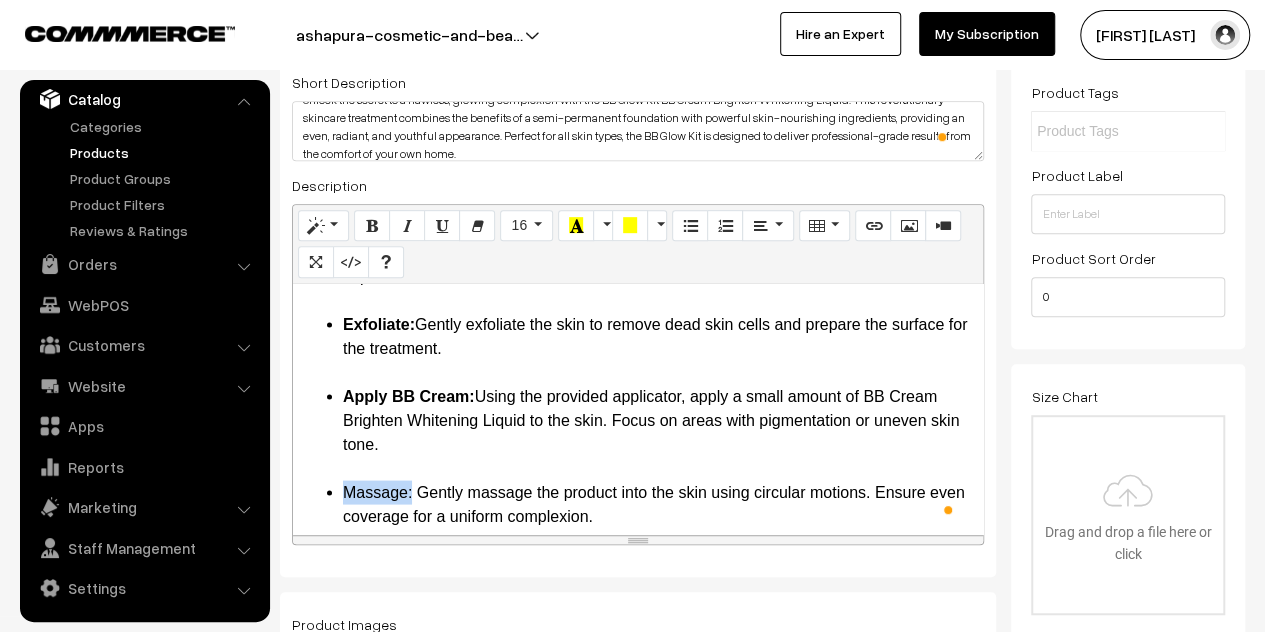 drag, startPoint x: 411, startPoint y: 493, endPoint x: 340, endPoint y: 493, distance: 71 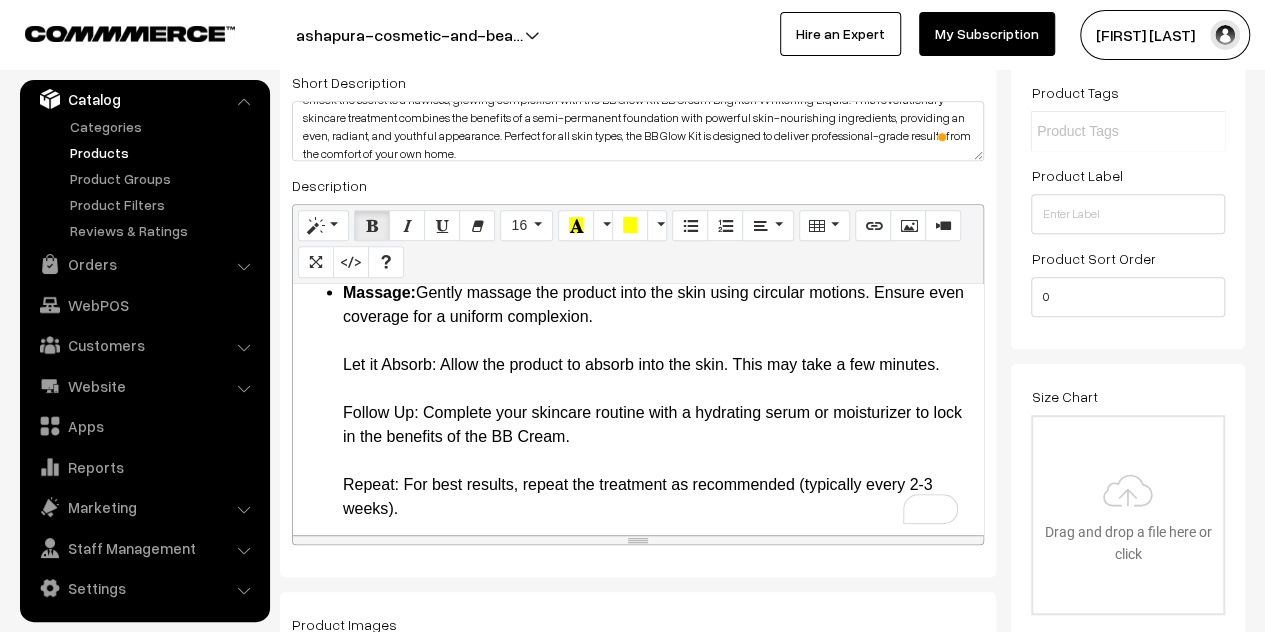 click on "Innovative BB Glow Treatment:  The BB Glow Kit includes BB Cream Brighten Whitening Liquid, which infuses the skin with nourishing ingredients and pigments to provide a semi-permanent foundation effect. This treatment helps to even out skin tone, reduce pigmentation, and impart a natural, glowing finish. Skin-Nourishing Ingredients:  Formulated with a blend of powerful antioxidants, vitamins, and hydrating agents, the BB Cream Brighten Whitening Liquid works to improve skin health while providing immediate cosmetic benefits. Long-Lasting Results:  Unlike traditional foundations, the BB Glow Kit offers results that can last for several weeks. The treatment gradually fades, providing a naturally glowing complexion without the need for daily makeup application. Safe and Gentle:  The BB Cream Brighten Whitening Liquid is designed to be gentle on the skin, making it suitable for all skin types, including sensitive skin. It is free from harmful chemicals and irritants. Easy to Use:
Detailed Description" at bounding box center [638, -512] 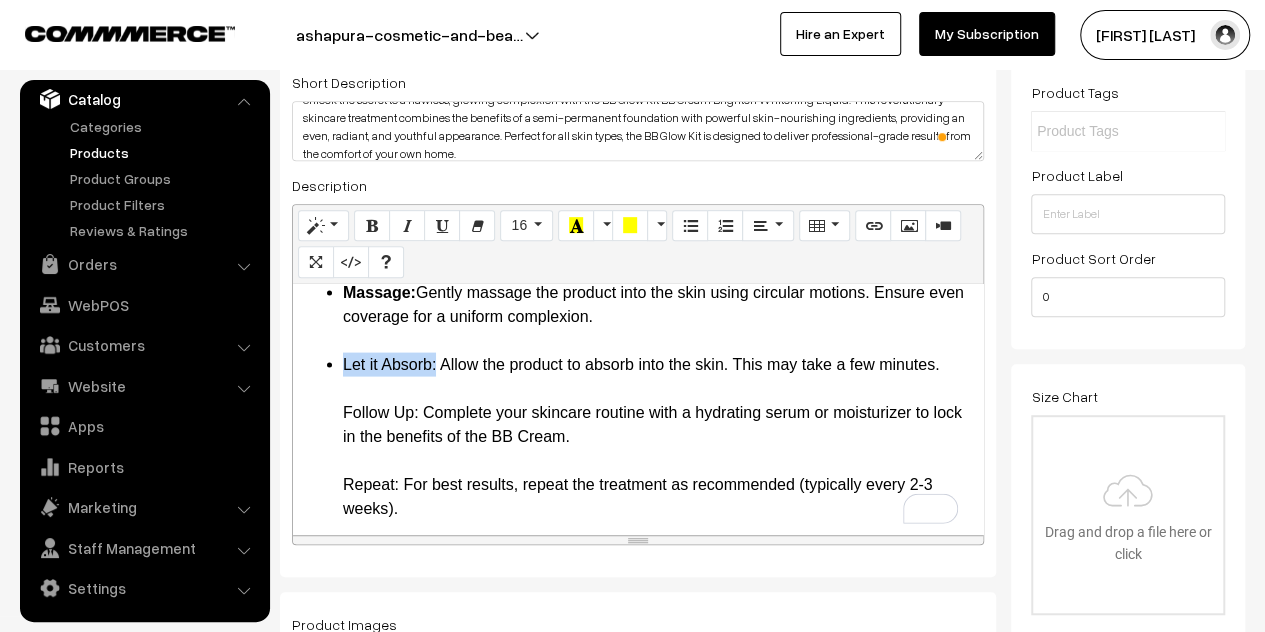 drag, startPoint x: 435, startPoint y: 365, endPoint x: 344, endPoint y: 368, distance: 91.04944 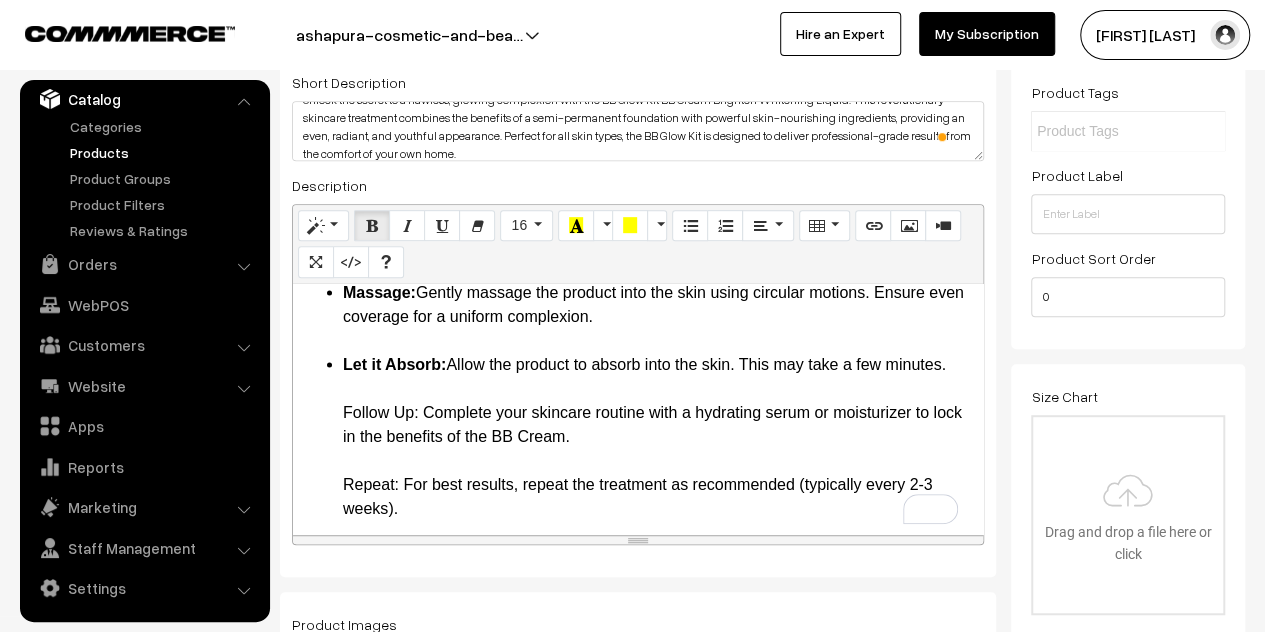 click on "Let it Absorb:  Allow the product to absorb into the skin. This may take a few minutes.
Follow Up: Complete your skincare routine with a hydrating serum or moisturizer to lock in the benefits of the BB Cream.
Repeat: For best results, repeat the treatment as recommended (typically every 2-3 weeks)." at bounding box center [658, 436] 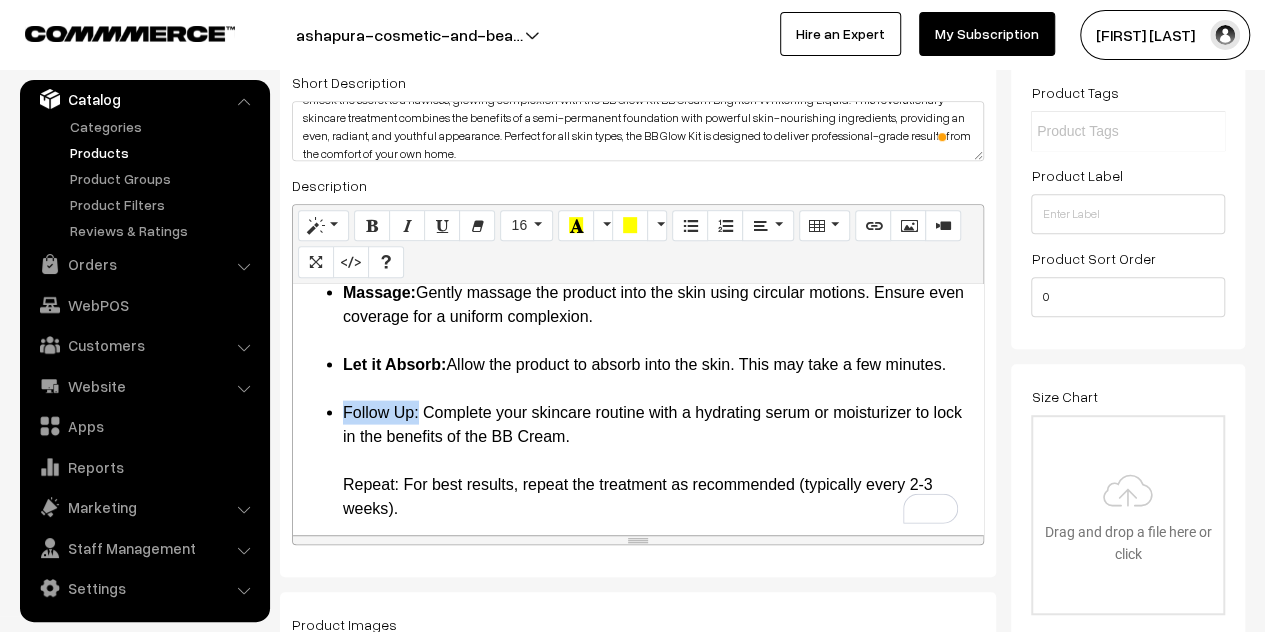 drag, startPoint x: 418, startPoint y: 413, endPoint x: 346, endPoint y: 411, distance: 72.02777 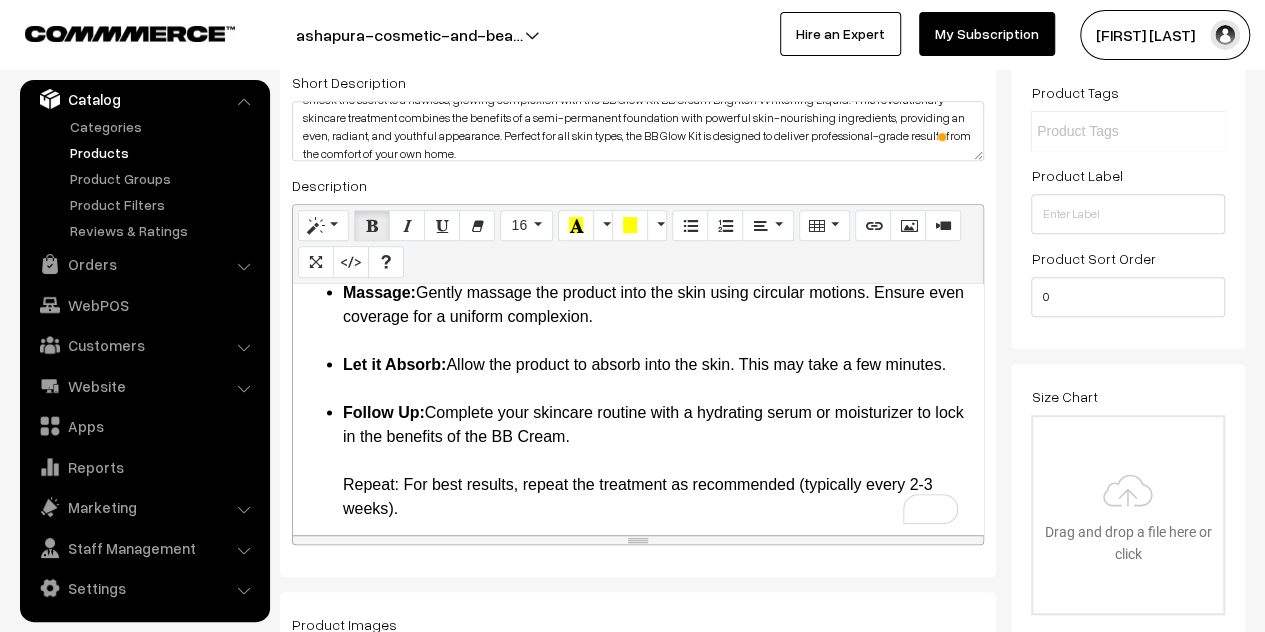 click on "Innovative BB Glow Treatment:  The BB Glow Kit includes BB Cream Brighten Whitening Liquid, which infuses the skin with nourishing ingredients and pigments to provide a semi-permanent foundation effect. This treatment helps to even out skin tone, reduce pigmentation, and impart a natural, glowing finish. Skin-Nourishing Ingredients:  Formulated with a blend of powerful antioxidants, vitamins, and hydrating agents, the BB Cream Brighten Whitening Liquid works to improve skin health while providing immediate cosmetic benefits. Long-Lasting Results:  Unlike traditional foundations, the BB Glow Kit offers results that can last for several weeks. The treatment gradually fades, providing a naturally glowing complexion without the need for daily makeup application. Safe and Gentle:  The BB Cream Brighten Whitening Liquid is designed to be gentle on the skin, making it suitable for all skin types, including sensitive skin. It is free from harmful chemicals and irritants. Easy to Use:
Detailed Description" at bounding box center [638, -512] 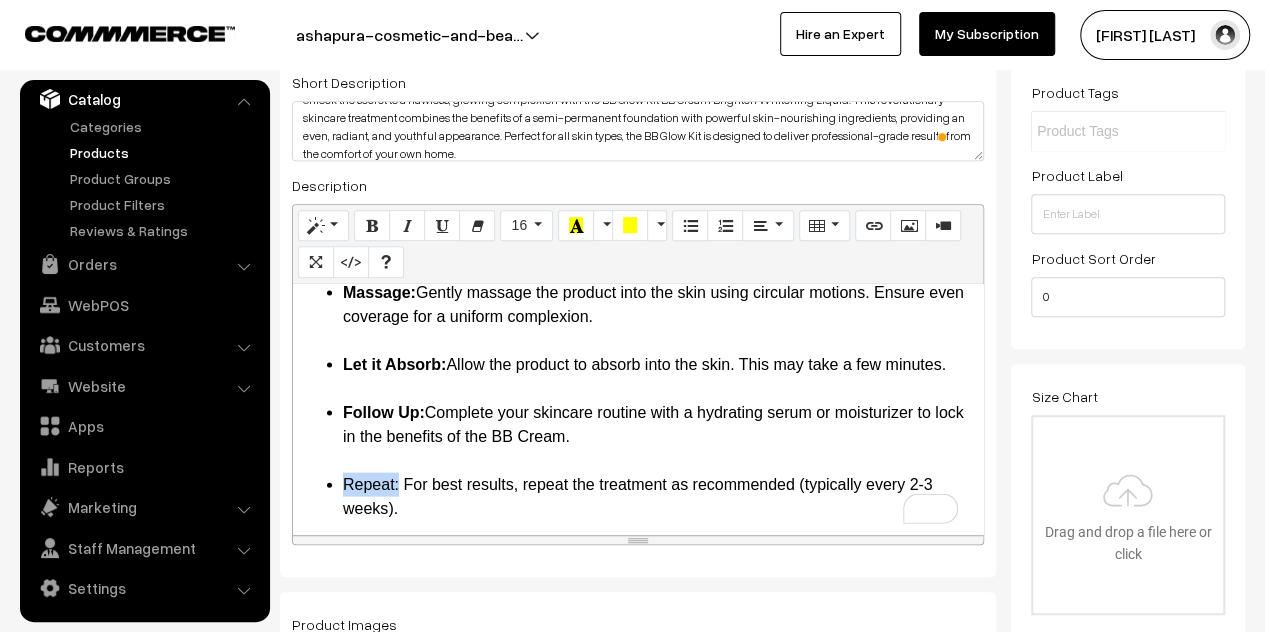 drag, startPoint x: 399, startPoint y: 484, endPoint x: 347, endPoint y: 485, distance: 52.009613 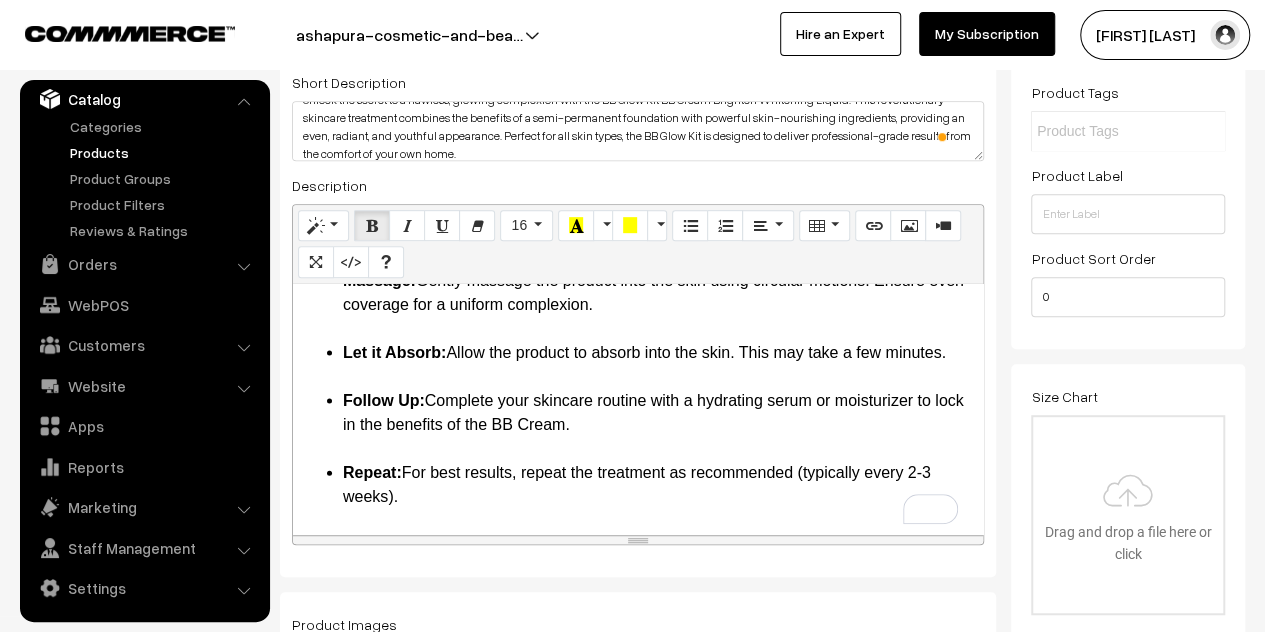 click on "More Details
BB Glow Kit BB Cream Brighten Whitening Liquid: Your Ultimate Solution for Radiant Skin
Introduction
Unlock the secret to a flawless, glowing complexion with the BB Glow Kit BB Cream Brighten Whitening Liquid. This revolutionary skincare treatment combines the benefits of a semi-permanent foundation with powerful skin-nourishing ingredients, providing an even, radiant, and youthful appearance. Perfect for all skin types, the BB Glow Kit is designed to deliver professional-grade results from the comfort of your own home.
Key Features Innovative BB Glow Treatment:  The BB Glow Kit includes BB Cream Brighten Whitening Liquid, which infuses the skin with nourishing ingredients and pigments to provide a semi-permanent foundation effect. This treatment helps to even out skin tone, reduce pigmentation, and impart a natural, glowing finish. Skin-Nourishing Ingredients: Long-Lasting Results: Safe and Gentle: Easy to Use:
Detailed Description Even Skin Tone: Radiant Glow: Anti-Aging Benefits:" at bounding box center (638, 409) 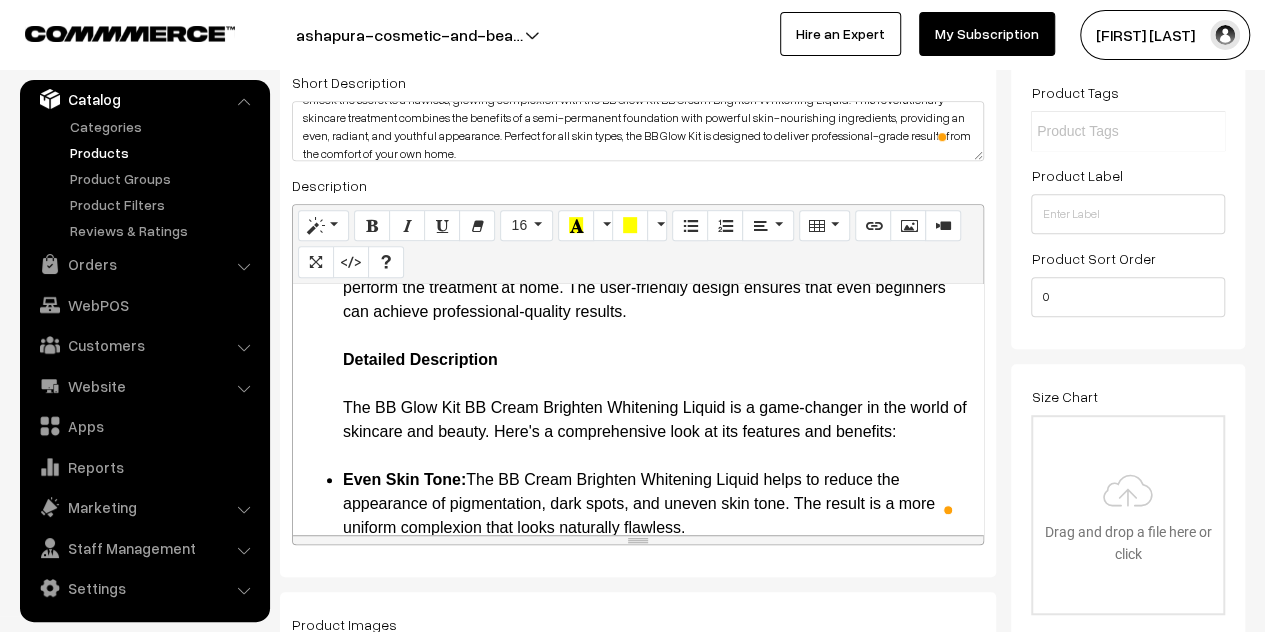 click on "Innovative BB Glow Treatment:  The BB Glow Kit includes BB Cream Brighten Whitening Liquid, which infuses the skin with nourishing ingredients and pigments to provide a semi-permanent foundation effect. This treatment helps to even out skin tone, reduce pigmentation, and impart a natural, glowing finish. Skin-Nourishing Ingredients:  Formulated with a blend of powerful antioxidants, vitamins, and hydrating agents, the BB Cream Brighten Whitening Liquid works to improve skin health while providing immediate cosmetic benefits. Long-Lasting Results:  Unlike traditional foundations, the BB Glow Kit offers results that can last for several weeks. The treatment gradually fades, providing a naturally glowing complexion without the need for daily makeup application. Safe and Gentle:  The BB Cream Brighten Whitening Liquid is designed to be gentle on the skin, making it suitable for all skin types, including sensitive skin. It is free from harmful chemicals and irritants. Easy to Use:
Detailed Description" at bounding box center (638, 876) 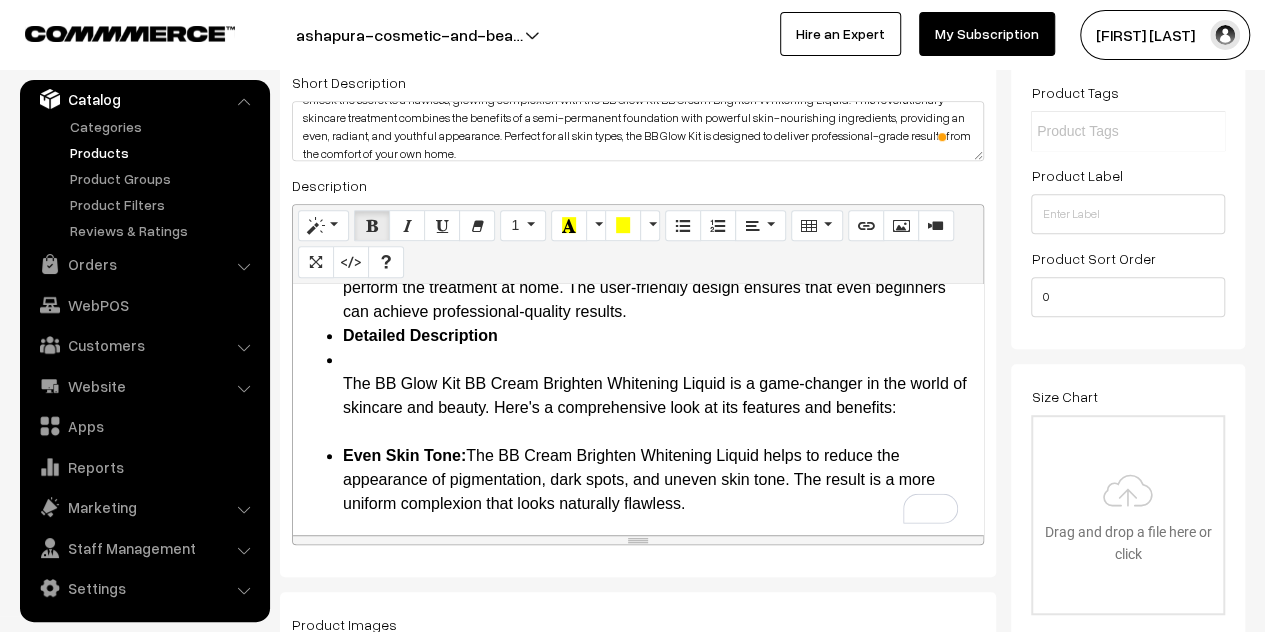 click on "The BB Glow Kit BB Cream Brighten Whitening Liquid is a game-changer in the world of skincare and beauty. Here's a comprehensive look at its features and benefits:" at bounding box center (658, 396) 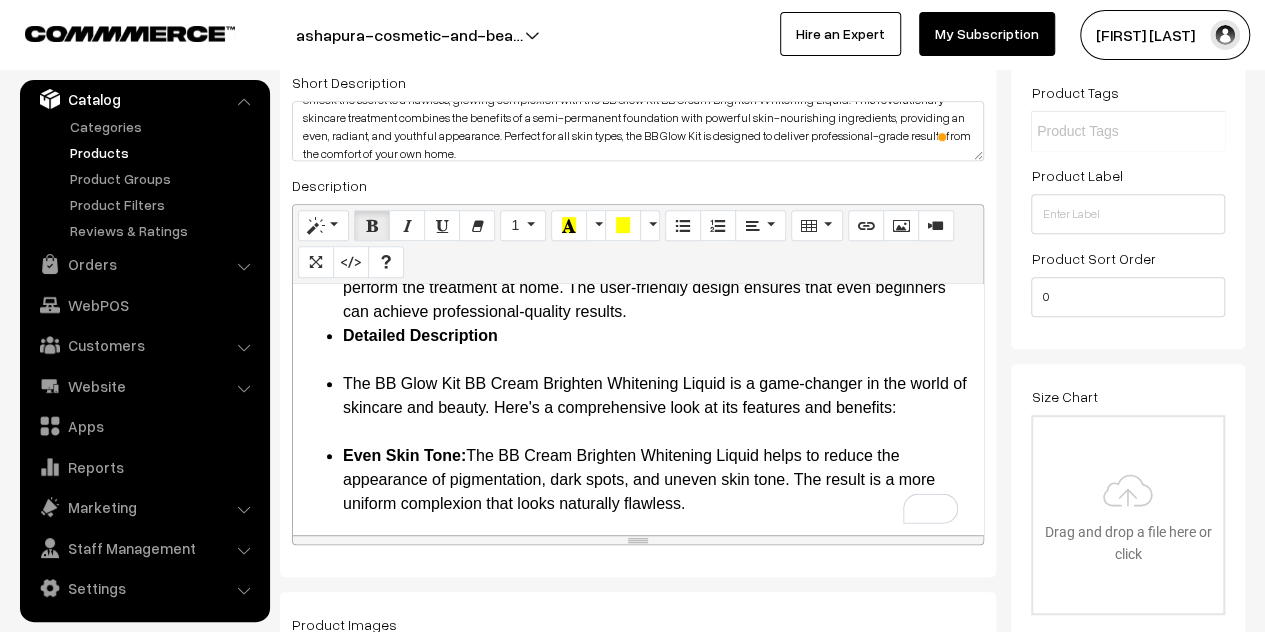 click on "Innovative BB Glow Treatment:  The BB Glow Kit includes BB Cream Brighten Whitening Liquid, which infuses the skin with nourishing ingredients and pigments to provide a semi-permanent foundation effect. This treatment helps to even out skin tone, reduce pigmentation, and impart a natural, glowing finish. Skin-Nourishing Ingredients:  Formulated with a blend of powerful antioxidants, vitamins, and hydrating agents, the BB Cream Brighten Whitening Liquid works to improve skin health while providing immediate cosmetic benefits. Long-Lasting Results:  Unlike traditional foundations, the BB Glow Kit offers results that can last for several weeks. The treatment gradually fades, providing a naturally glowing complexion without the need for daily makeup application. Safe and Gentle:  The BB Cream Brighten Whitening Liquid is designed to be gentle on the skin, making it suitable for all skin types, including sensitive skin. It is free from harmful chemicals and irritants. Easy to Use:  Detailed Description
Benefits" at bounding box center (638, 864) 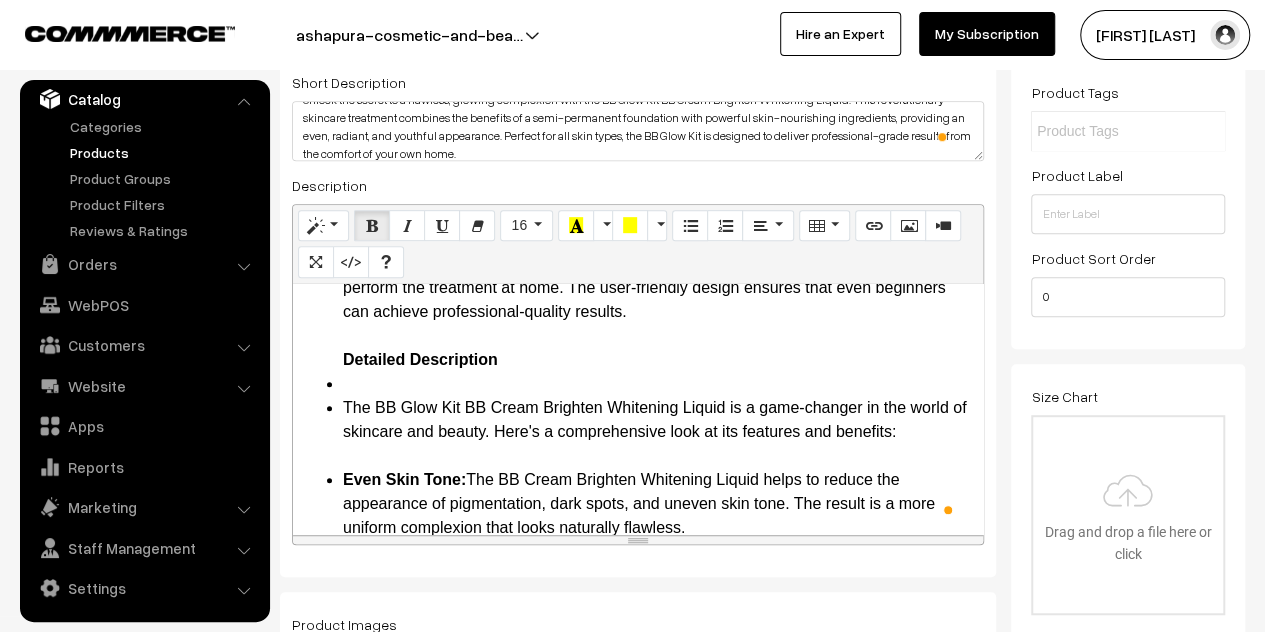 click at bounding box center (658, 384) 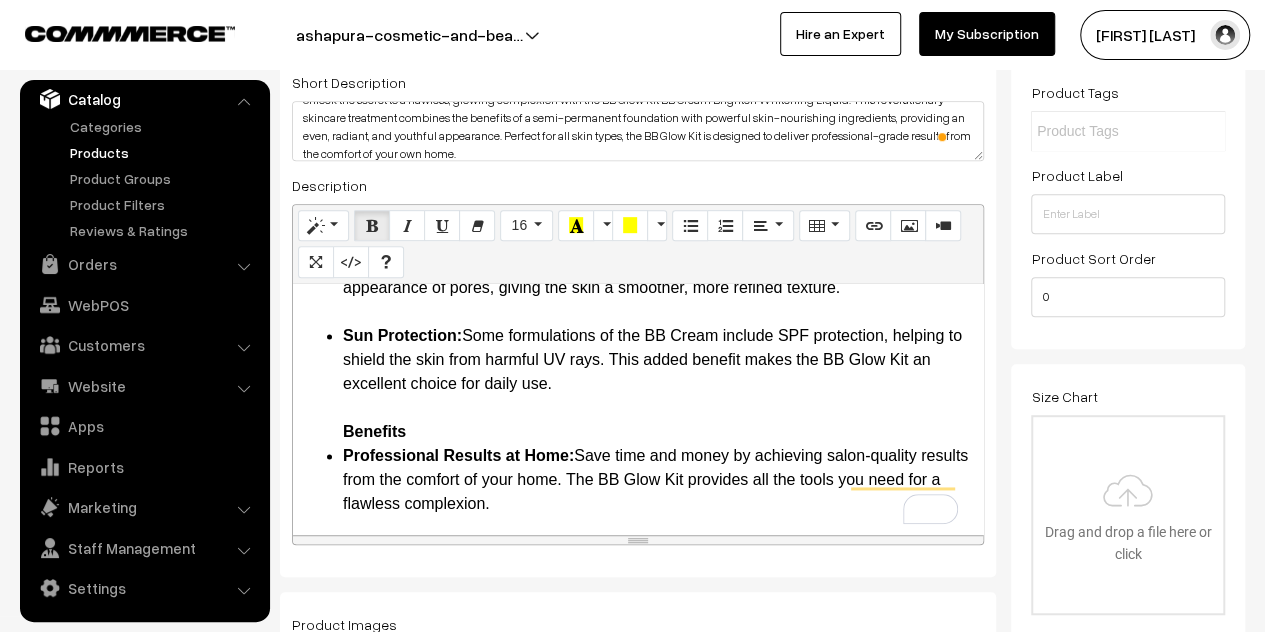 click on "Sun Protection:  Some formulations of the BB Cream include SPF protection, helping to shield the skin from harmful UV rays. This added benefit makes the BB Glow Kit an excellent choice for daily use.
Benefits" at bounding box center [658, 384] 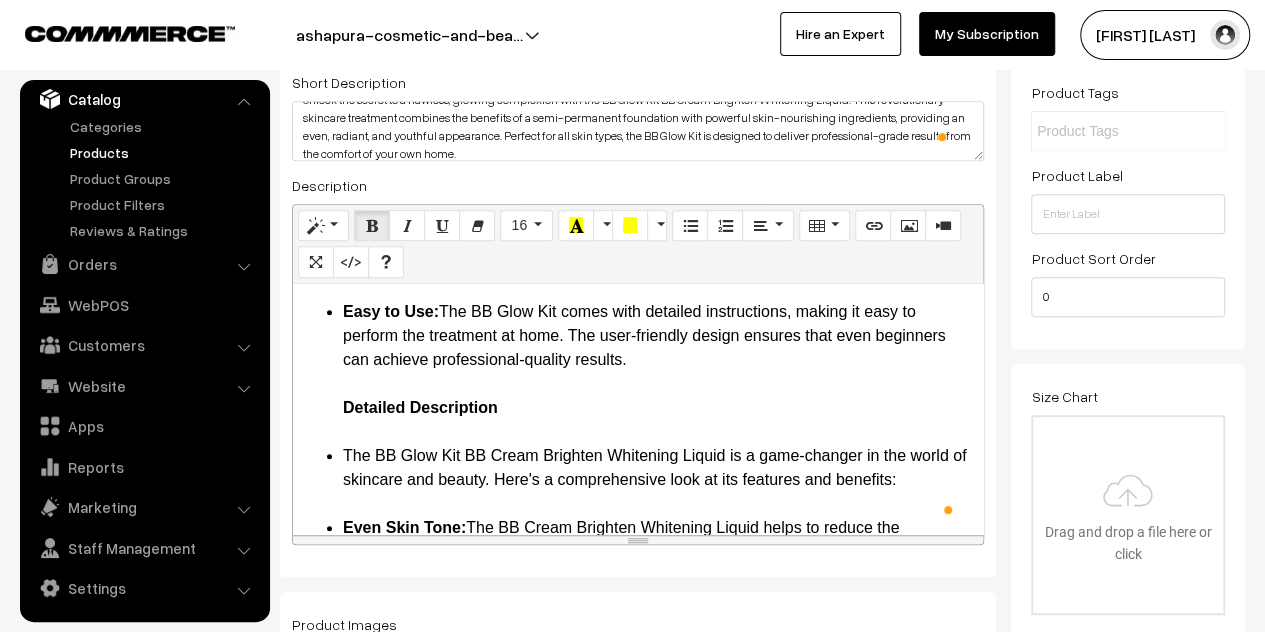click on "Innovative BB Glow Treatment:  The BB Glow Kit includes BB Cream Brighten Whitening Liquid, which infuses the skin with nourishing ingredients and pigments to provide a semi-permanent foundation effect. This treatment helps to even out skin tone, reduce pigmentation, and impart a natural, glowing finish. Skin-Nourishing Ingredients:  Formulated with a blend of powerful antioxidants, vitamins, and hydrating agents, the BB Cream Brighten Whitening Liquid works to improve skin health while providing immediate cosmetic benefits. Long-Lasting Results:  Unlike traditional foundations, the BB Glow Kit offers results that can last for several weeks. The treatment gradually fades, providing a naturally glowing complexion without the need for daily makeup application. Safe and Gentle:  The BB Cream Brighten Whitening Liquid is designed to be gentle on the skin, making it suitable for all skin types, including sensitive skin. It is free from harmful chemicals and irritants. Easy to Use:  Detailed Description
Benefits" at bounding box center (638, 936) 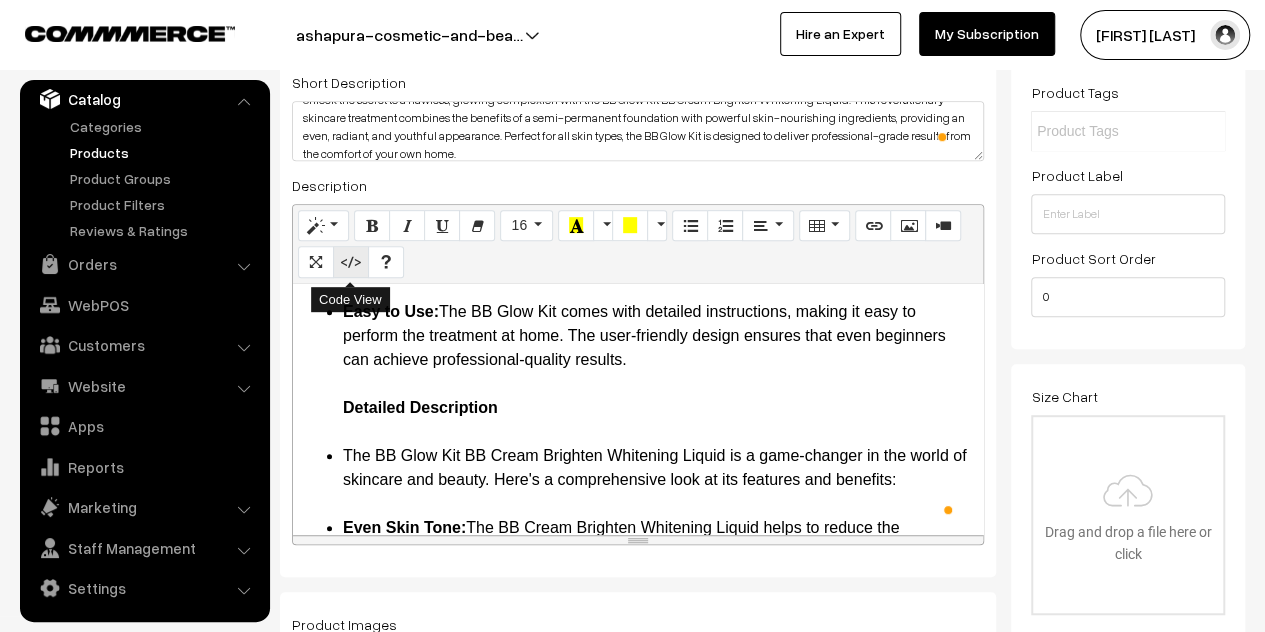 click at bounding box center [351, 261] 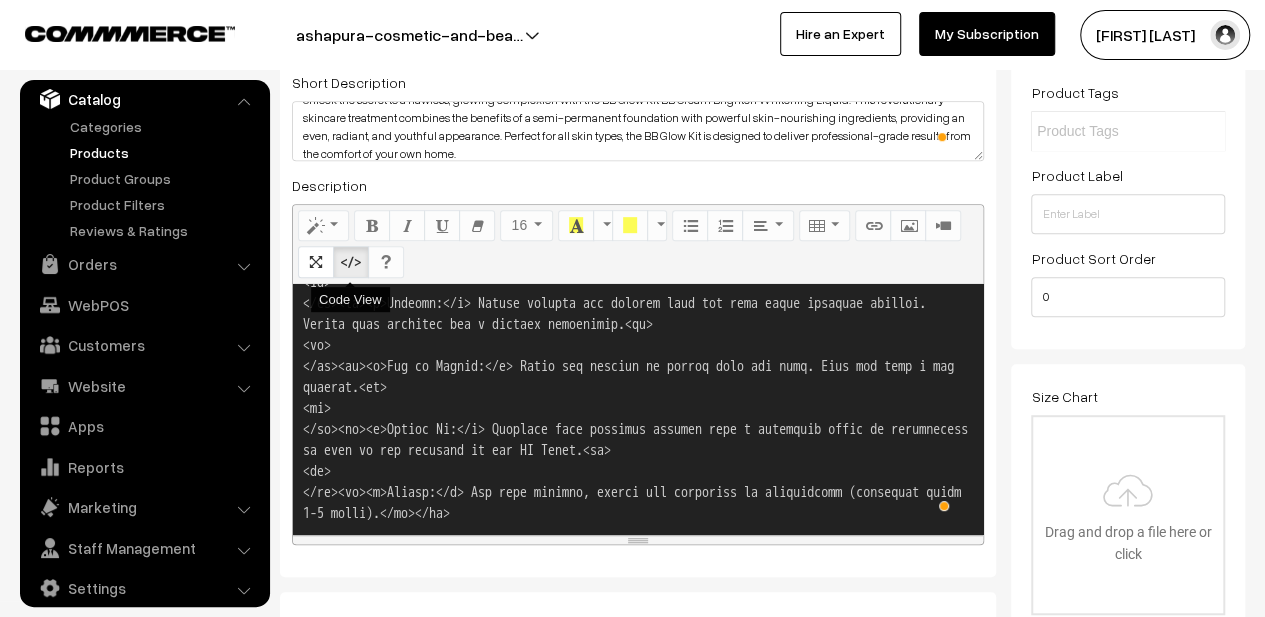 click at bounding box center (351, 261) 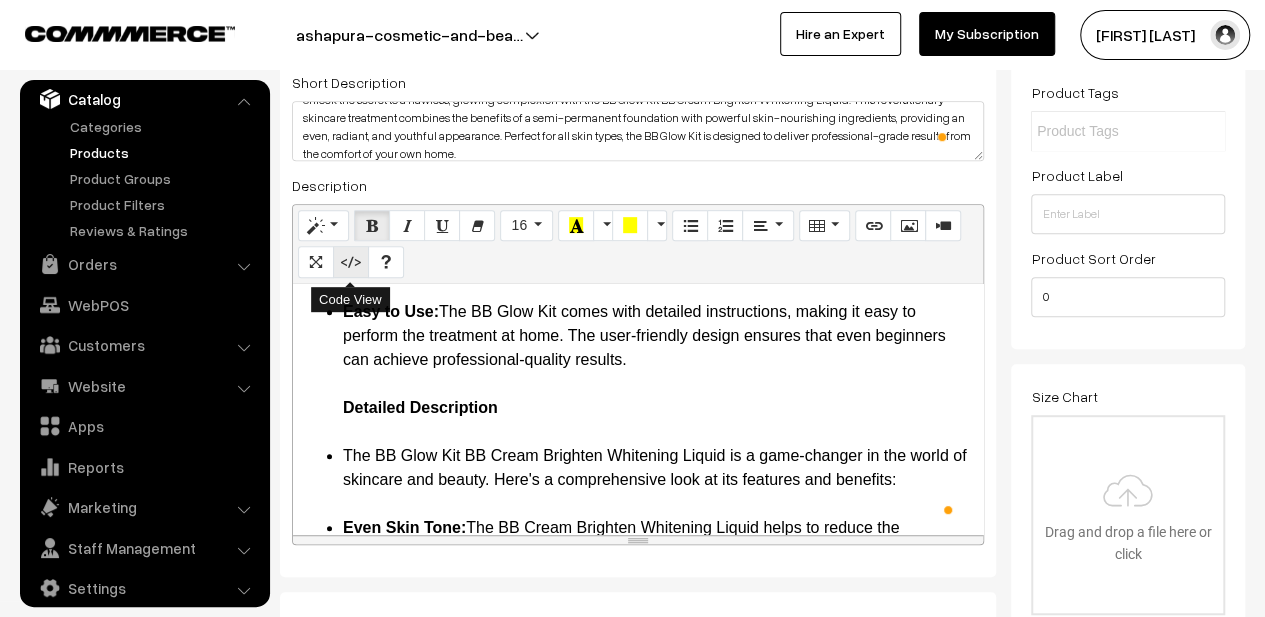 click at bounding box center [351, 261] 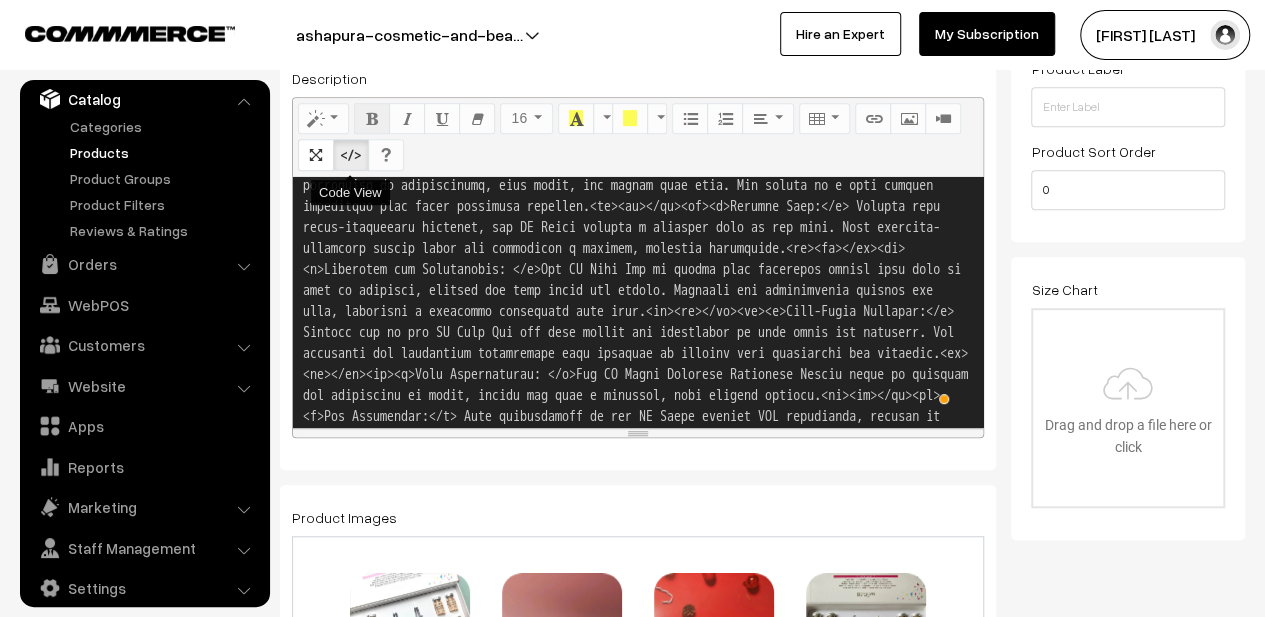 click at bounding box center [351, 154] 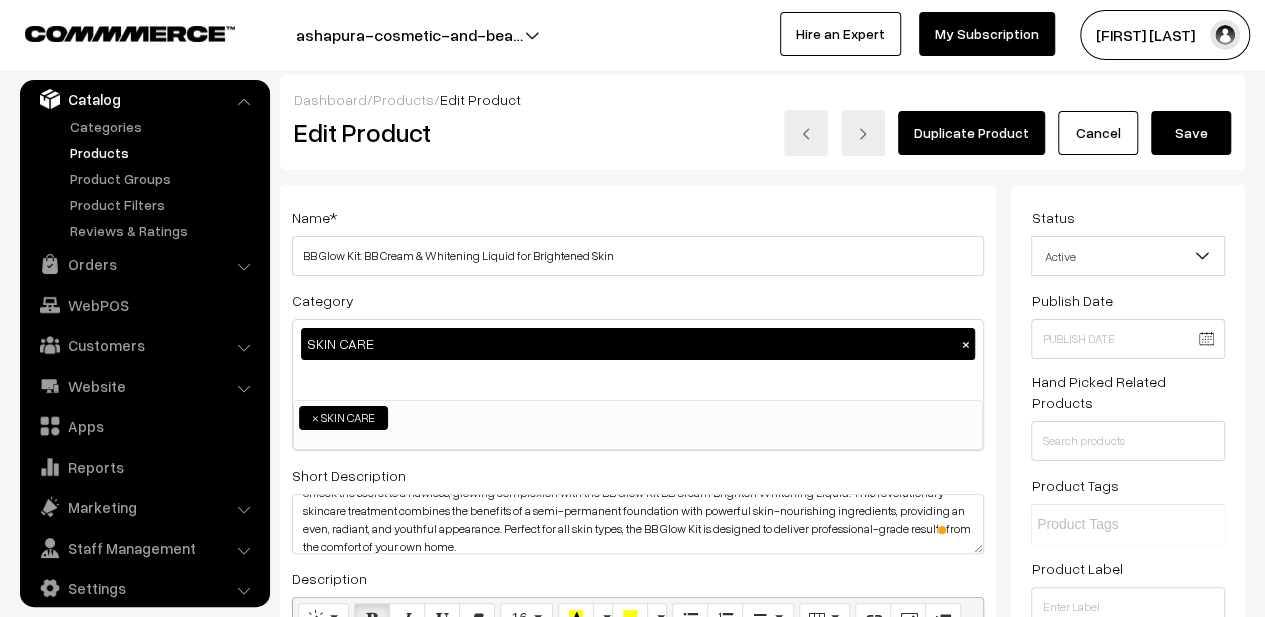 click on "Save" at bounding box center (1191, 133) 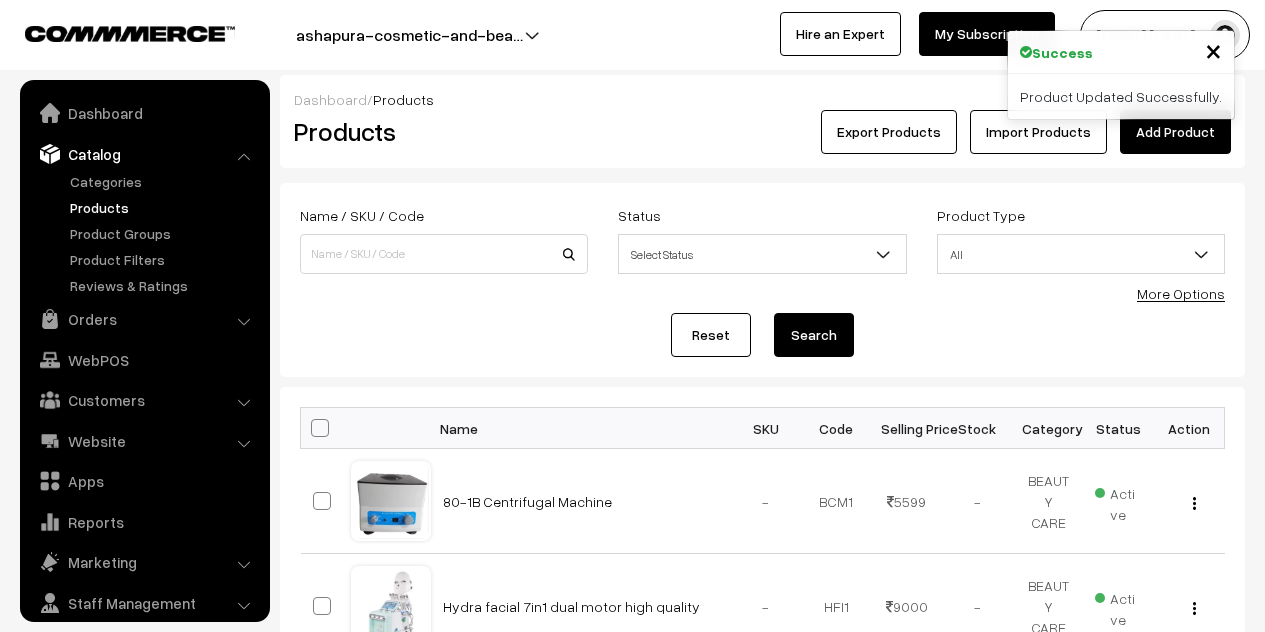 scroll, scrollTop: 0, scrollLeft: 0, axis: both 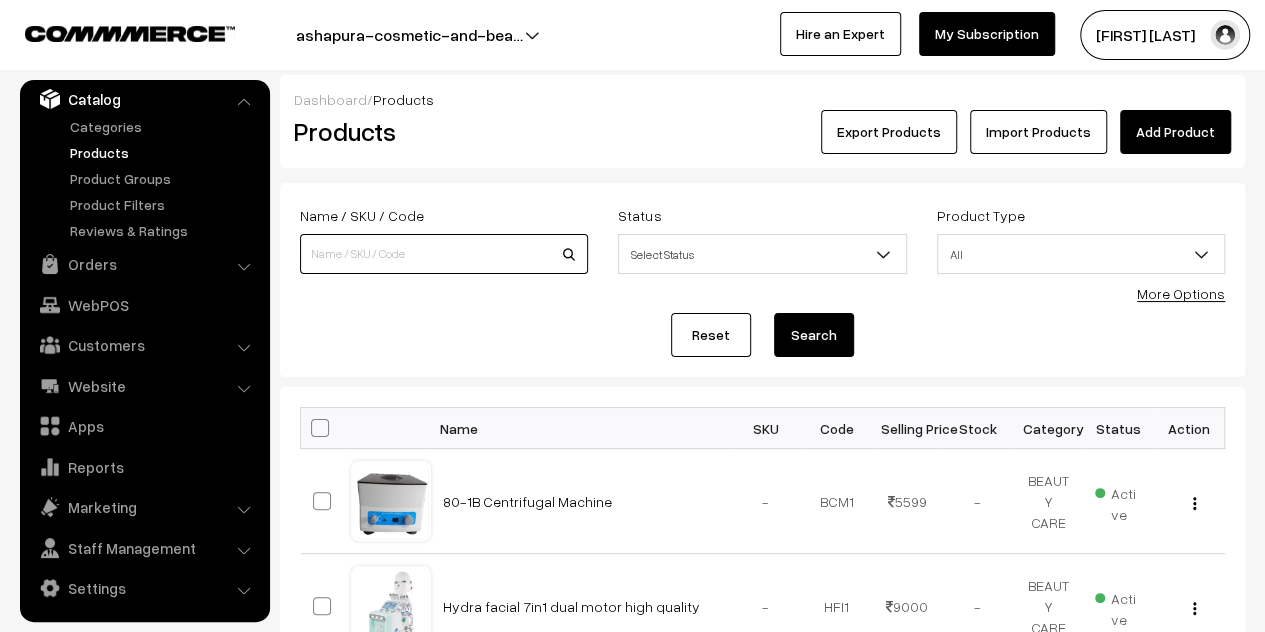 click at bounding box center (444, 254) 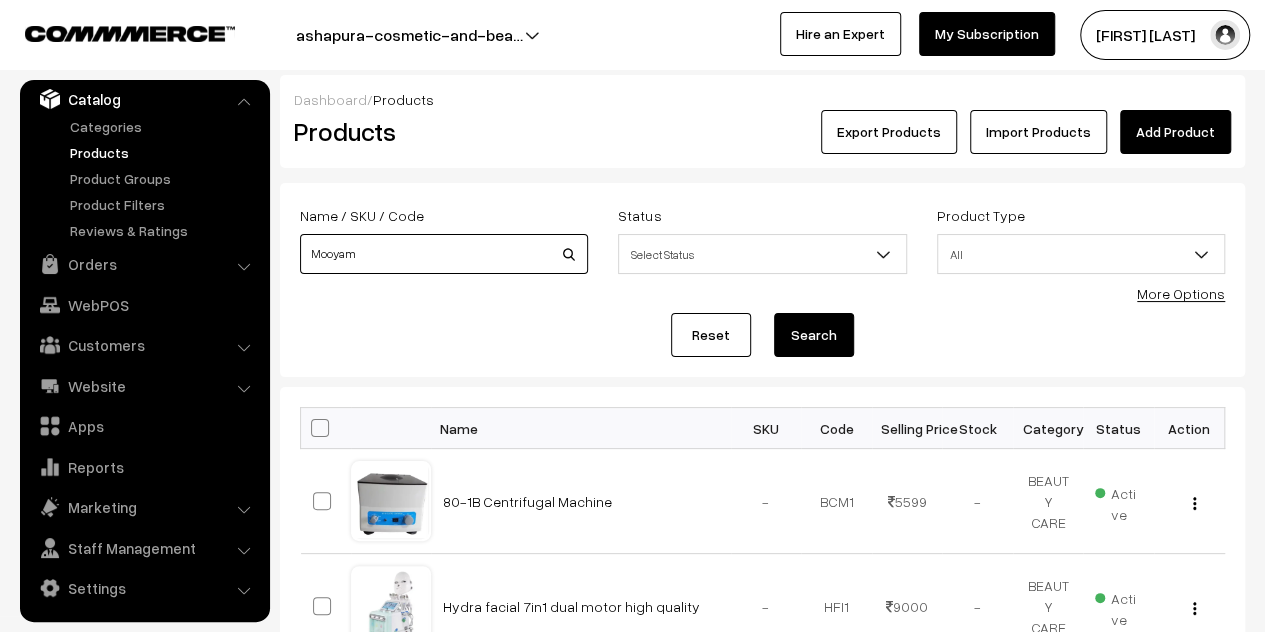 type on "Mooyam" 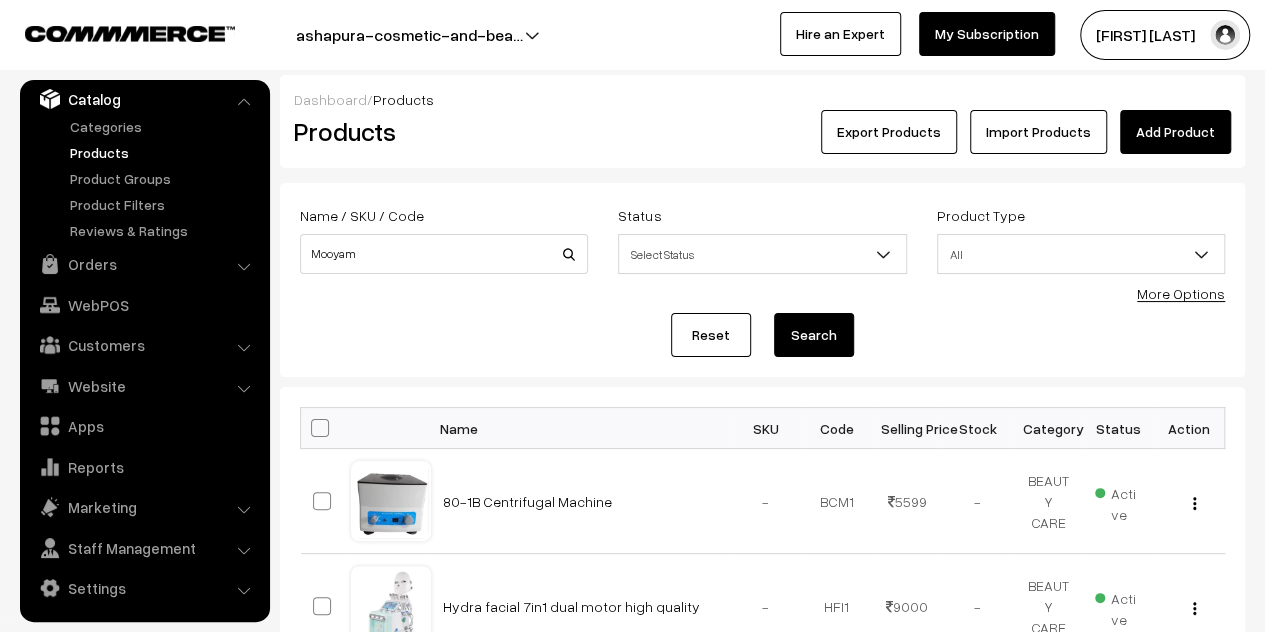 click on "Search" at bounding box center [814, 335] 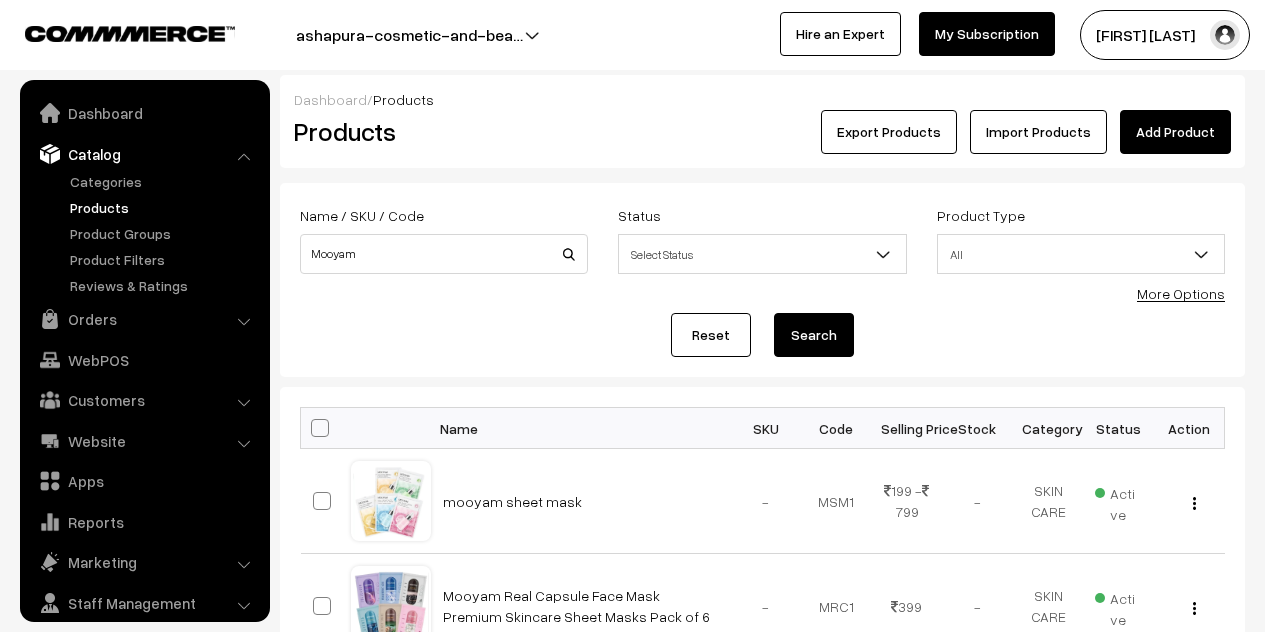 scroll, scrollTop: 644, scrollLeft: 0, axis: vertical 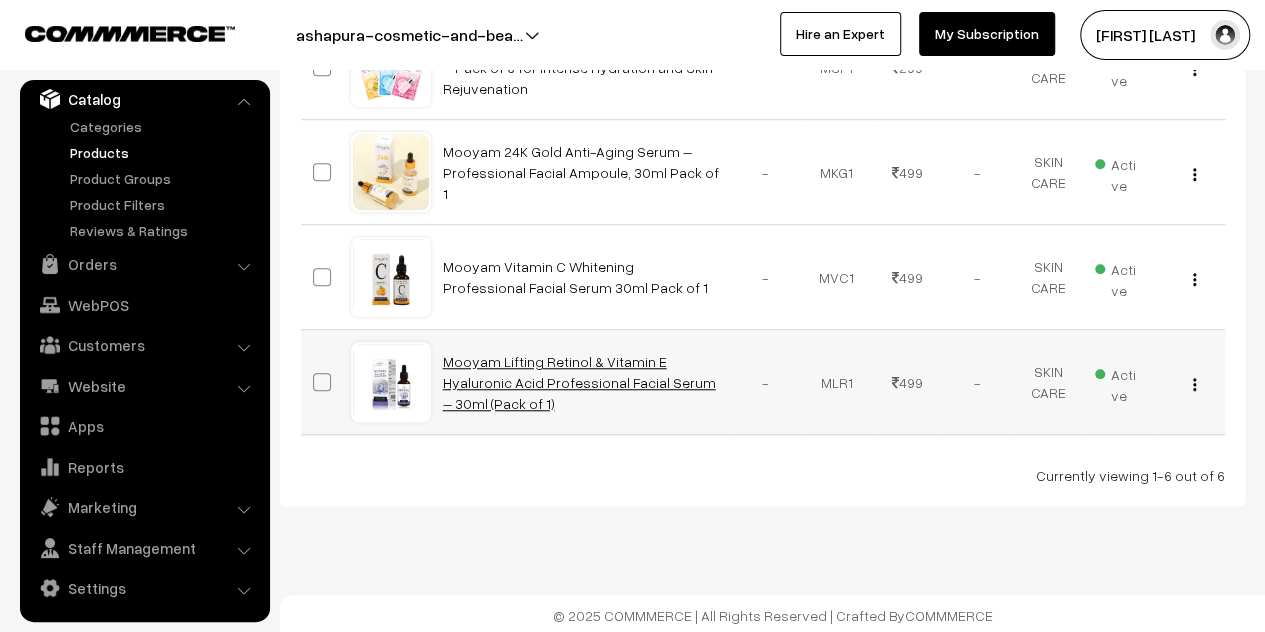click on "Mooyam Lifting Retinol & Vitamin E Hyaluronic Acid Professional Facial Serum – 30ml (Pack of 1)" at bounding box center [579, 382] 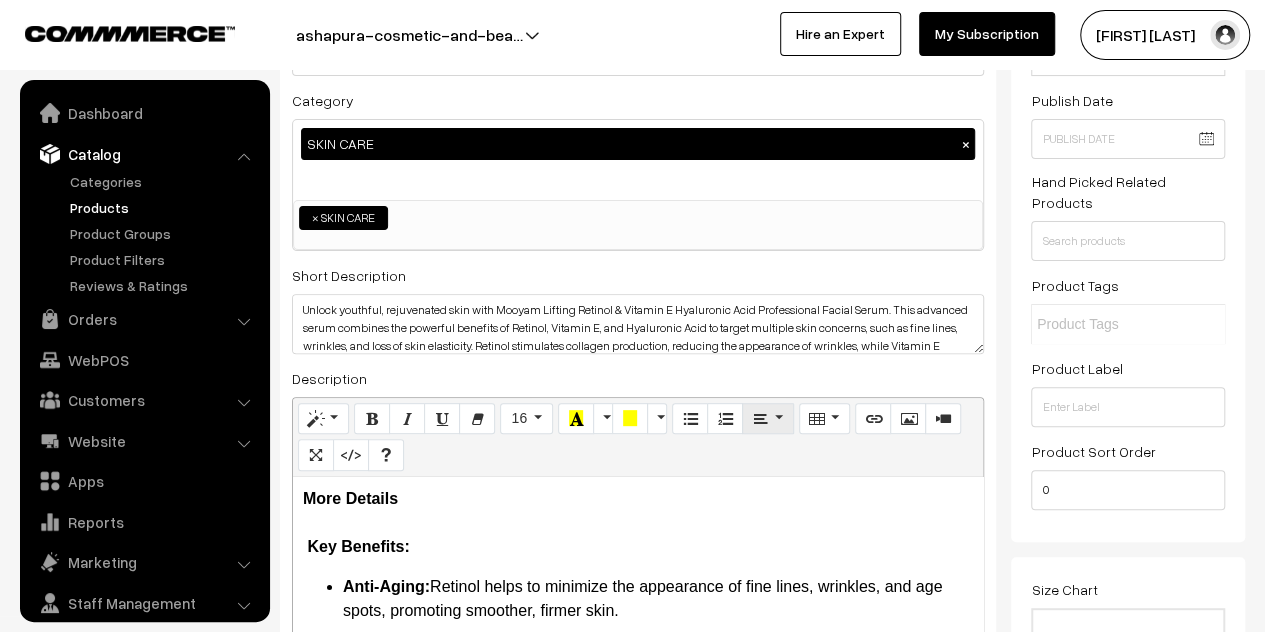 scroll, scrollTop: 200, scrollLeft: 0, axis: vertical 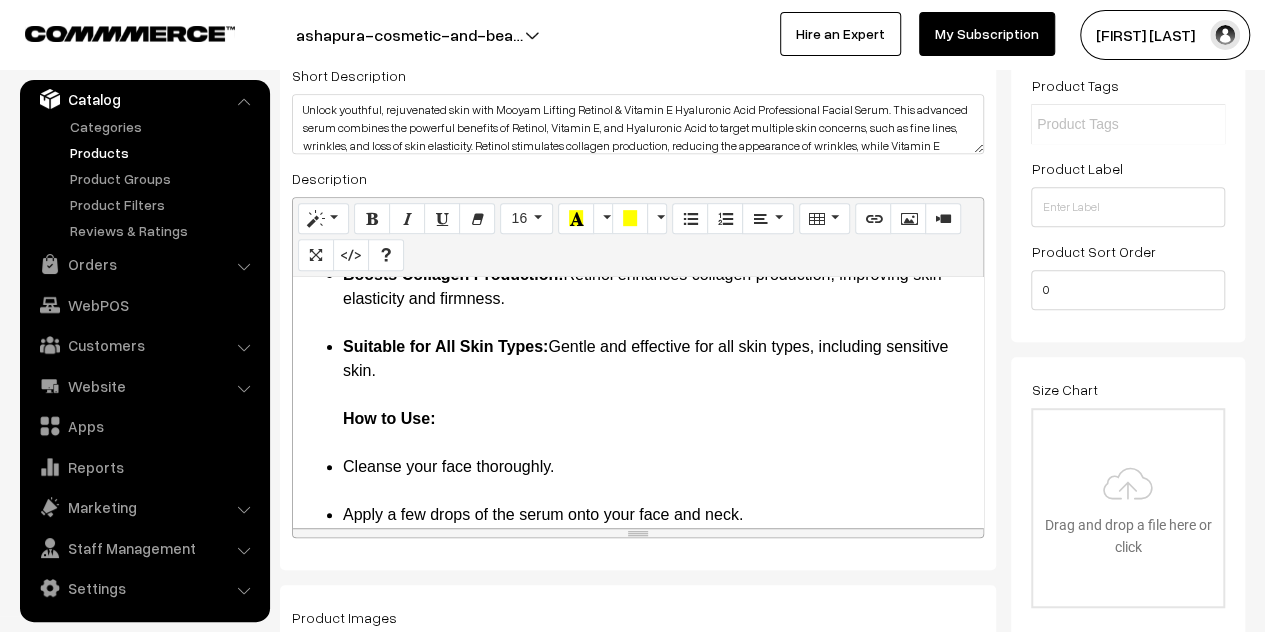 click on "How to Use:" at bounding box center (389, 418) 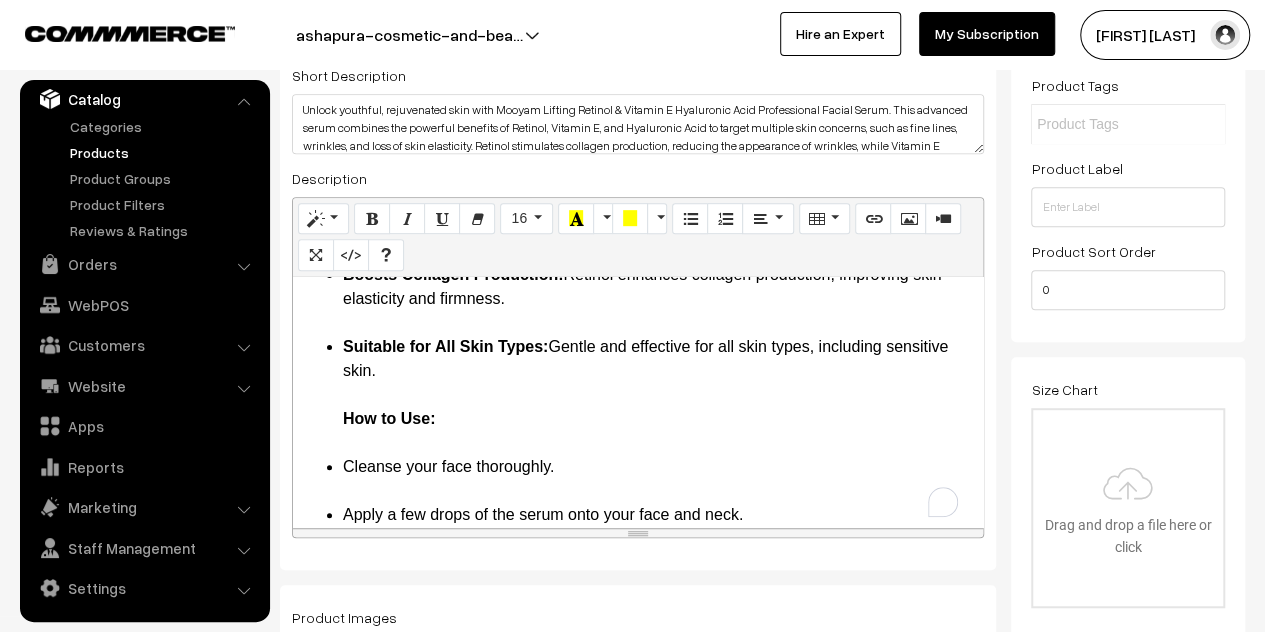 scroll, scrollTop: 400, scrollLeft: 0, axis: vertical 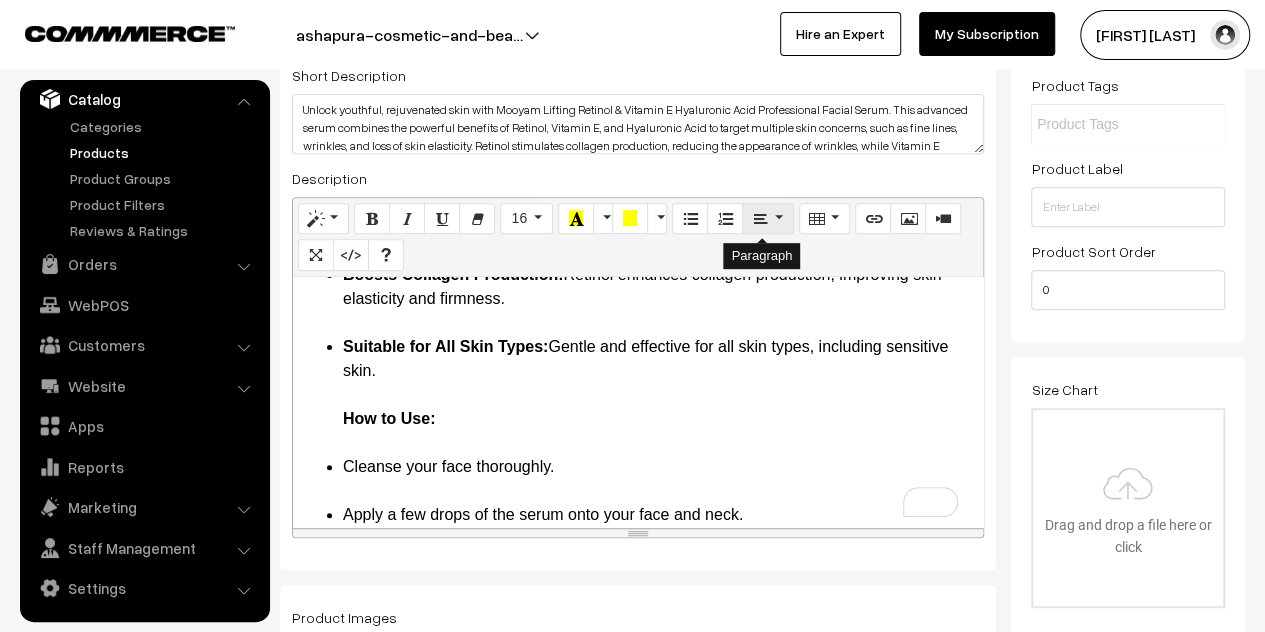 click at bounding box center (760, 218) 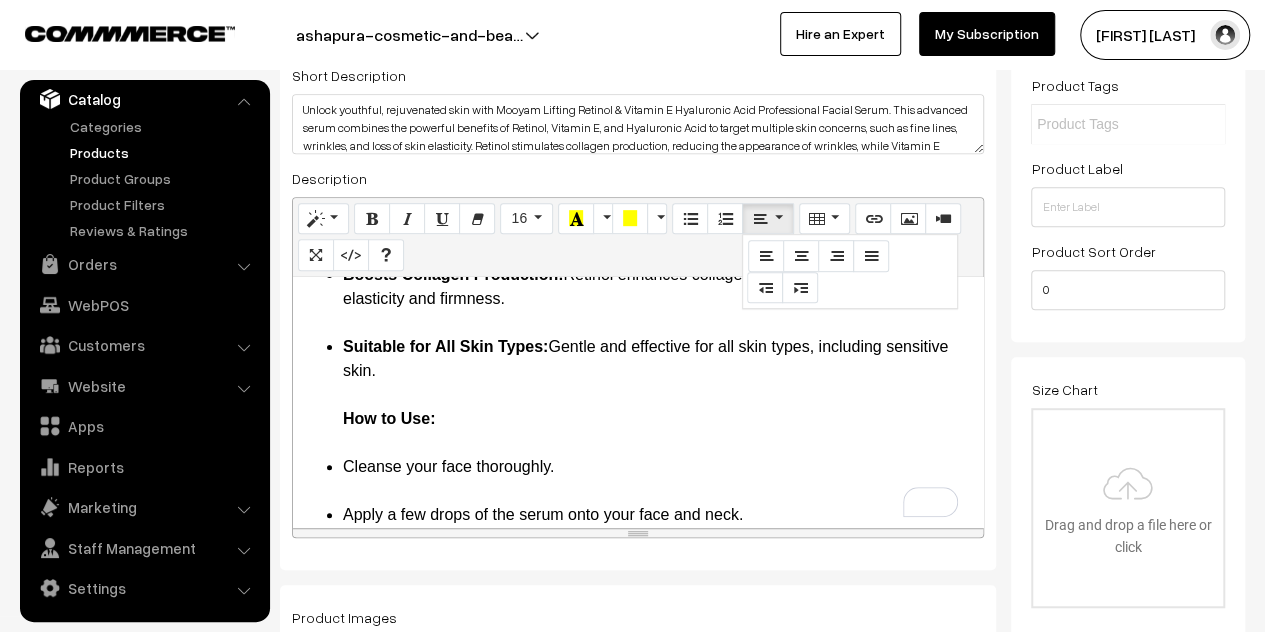 click on "How to Use:" at bounding box center (389, 418) 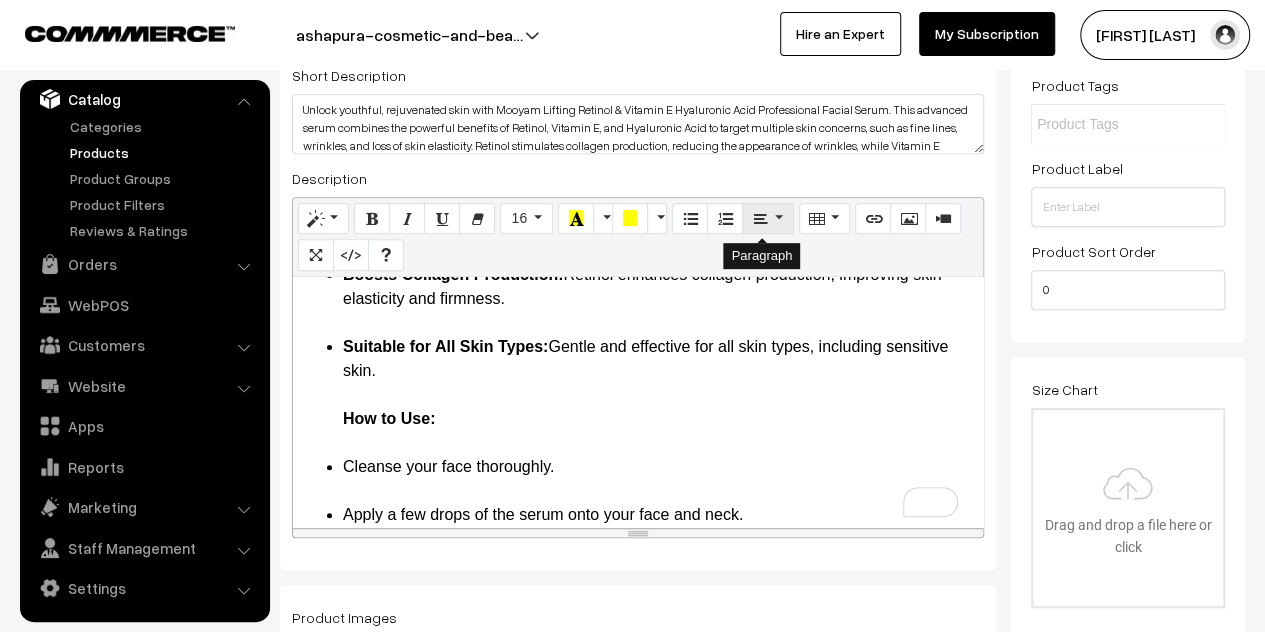 click at bounding box center (767, 219) 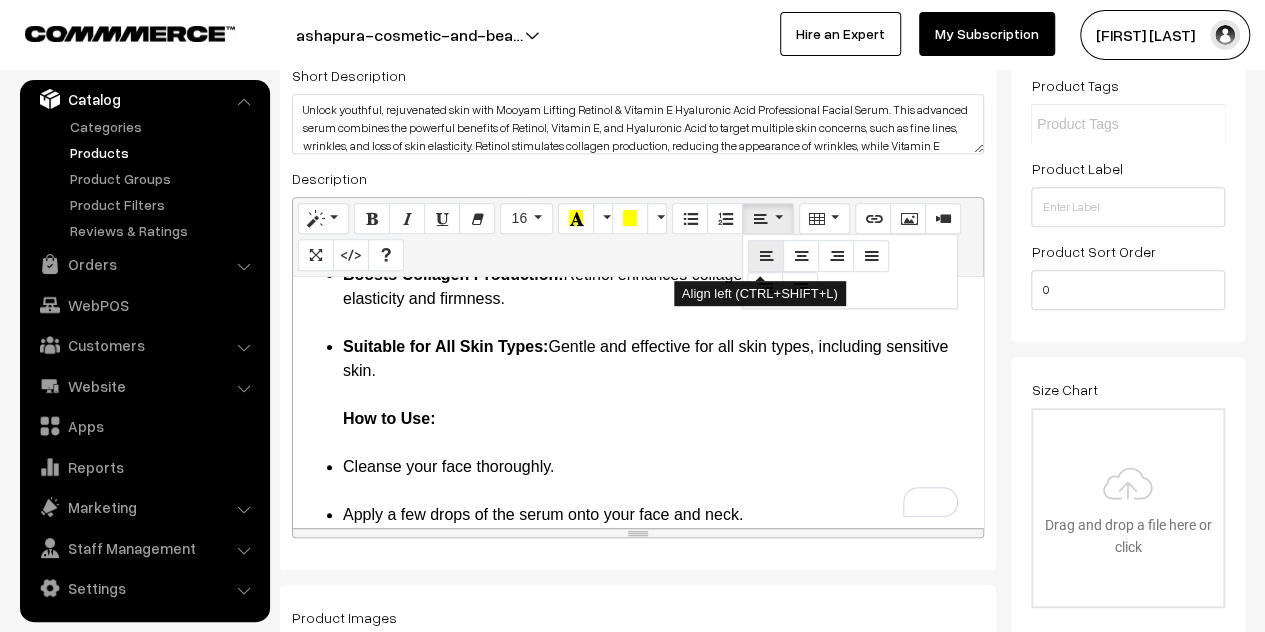 click at bounding box center [766, 255] 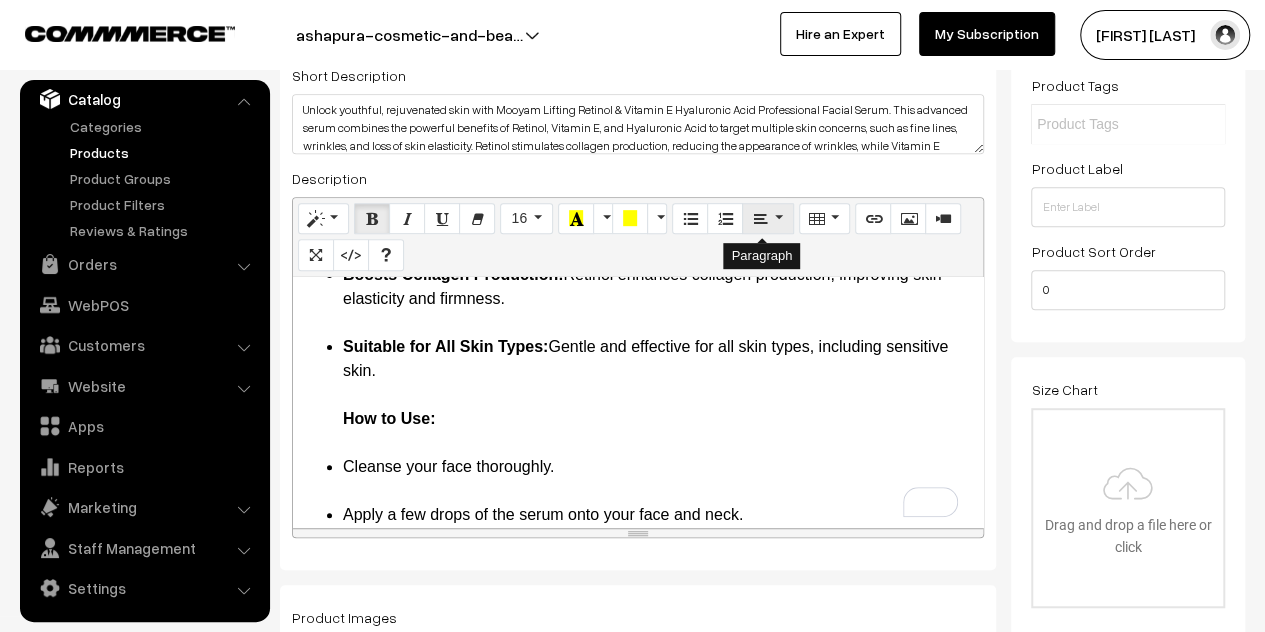click at bounding box center (767, 219) 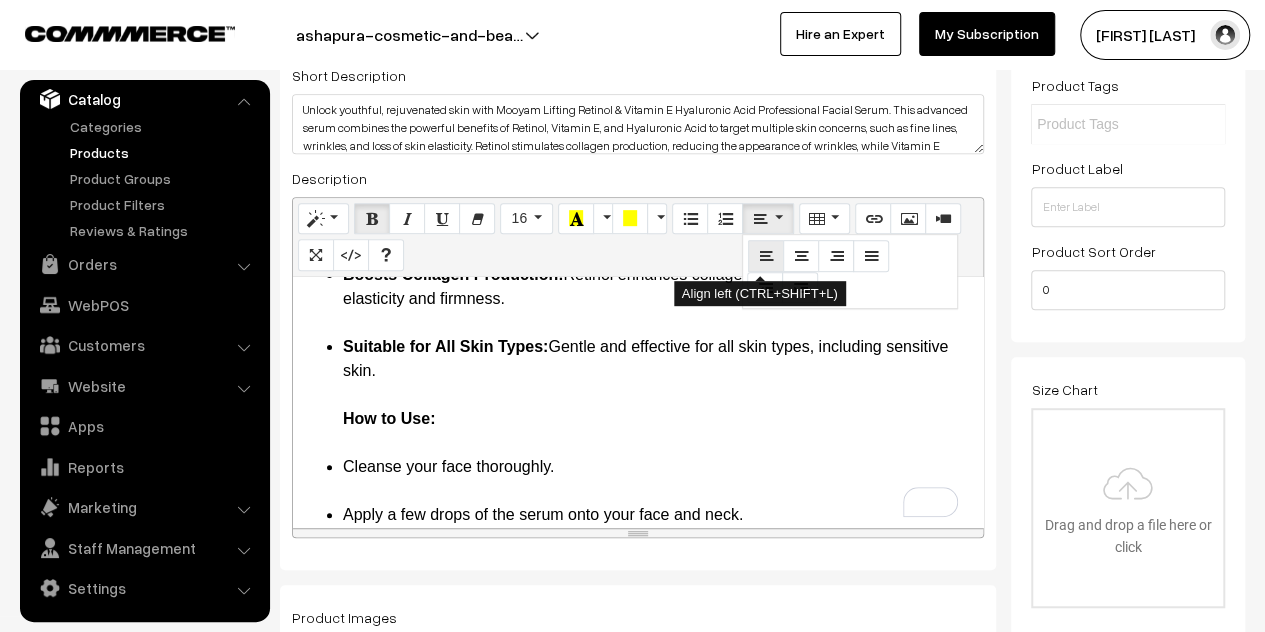 click at bounding box center (766, 255) 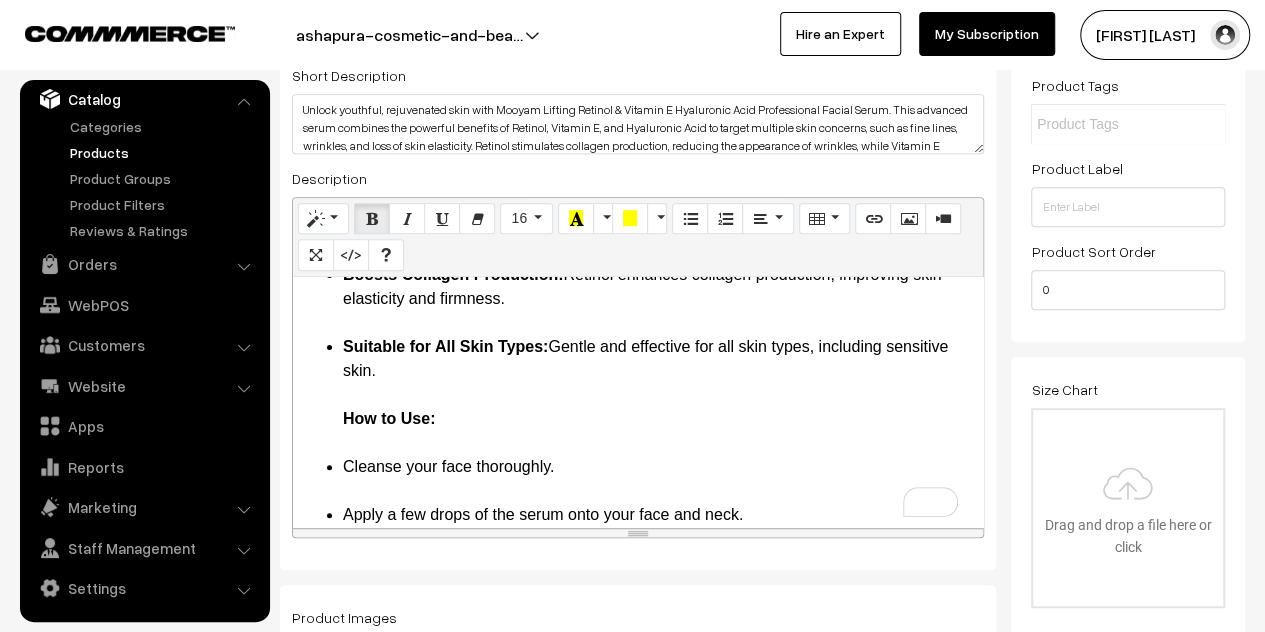 click on "Suitable for All Skin Types:  Gentle and effective for all skin types, including sensitive skin.
How to Use:" at bounding box center (658, 395) 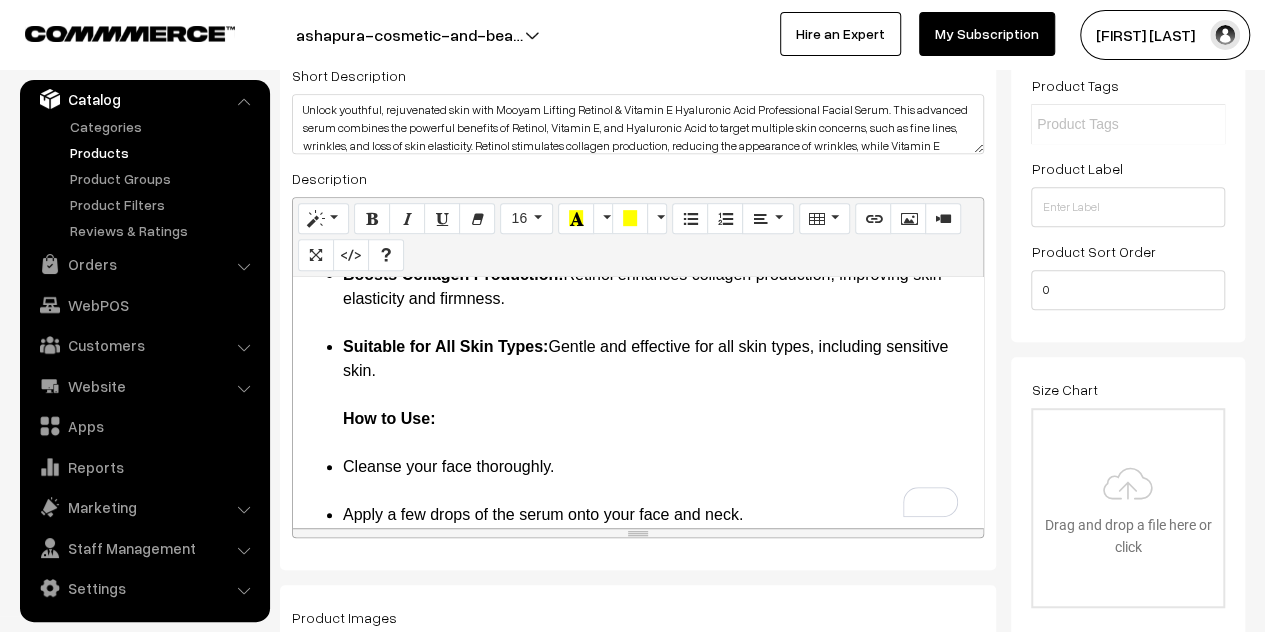 click on "How to Use:" at bounding box center (389, 418) 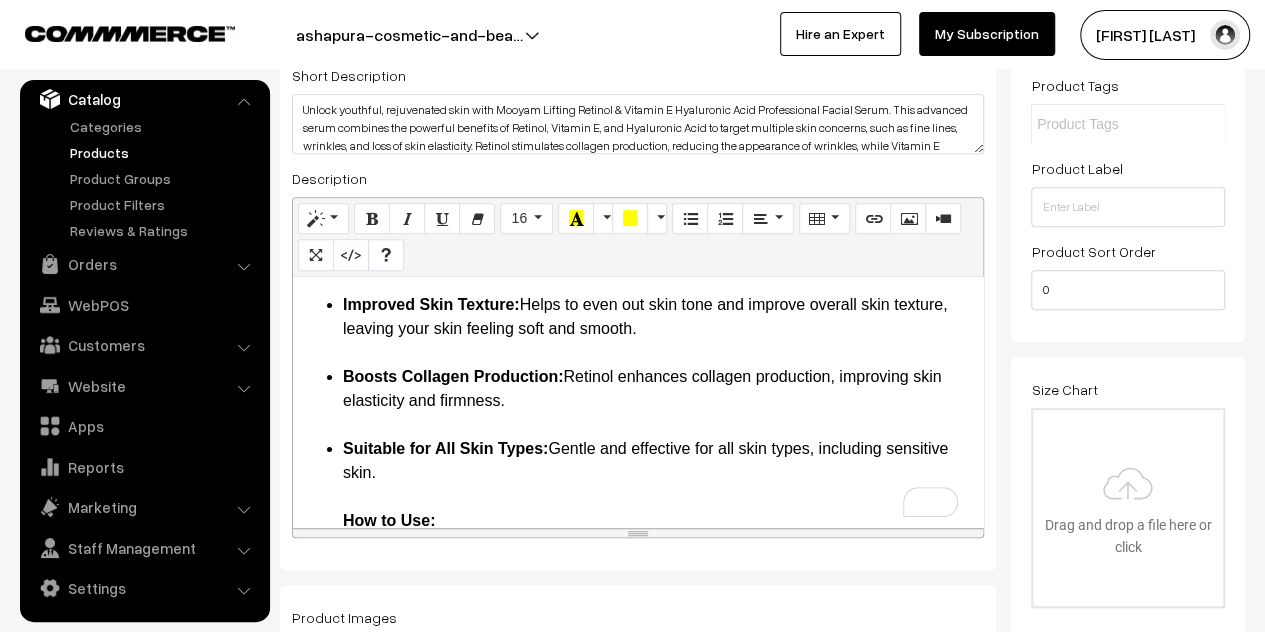 scroll, scrollTop: 56, scrollLeft: 0, axis: vertical 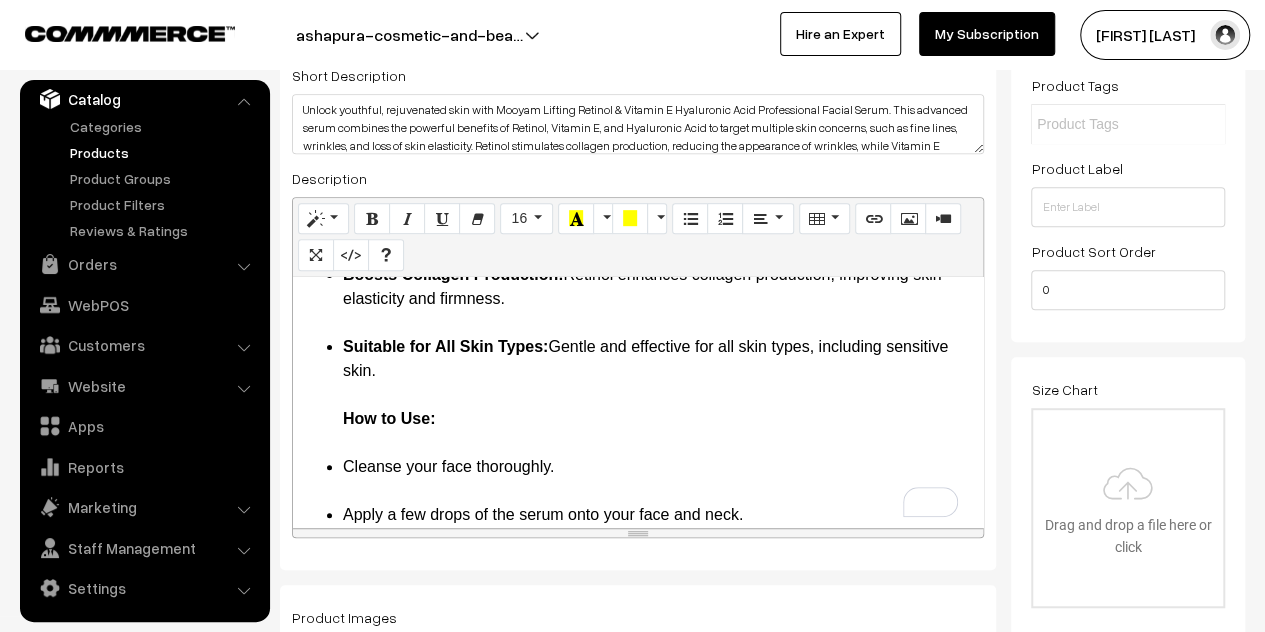 drag, startPoint x: 440, startPoint y: 419, endPoint x: 343, endPoint y: 428, distance: 97.41663 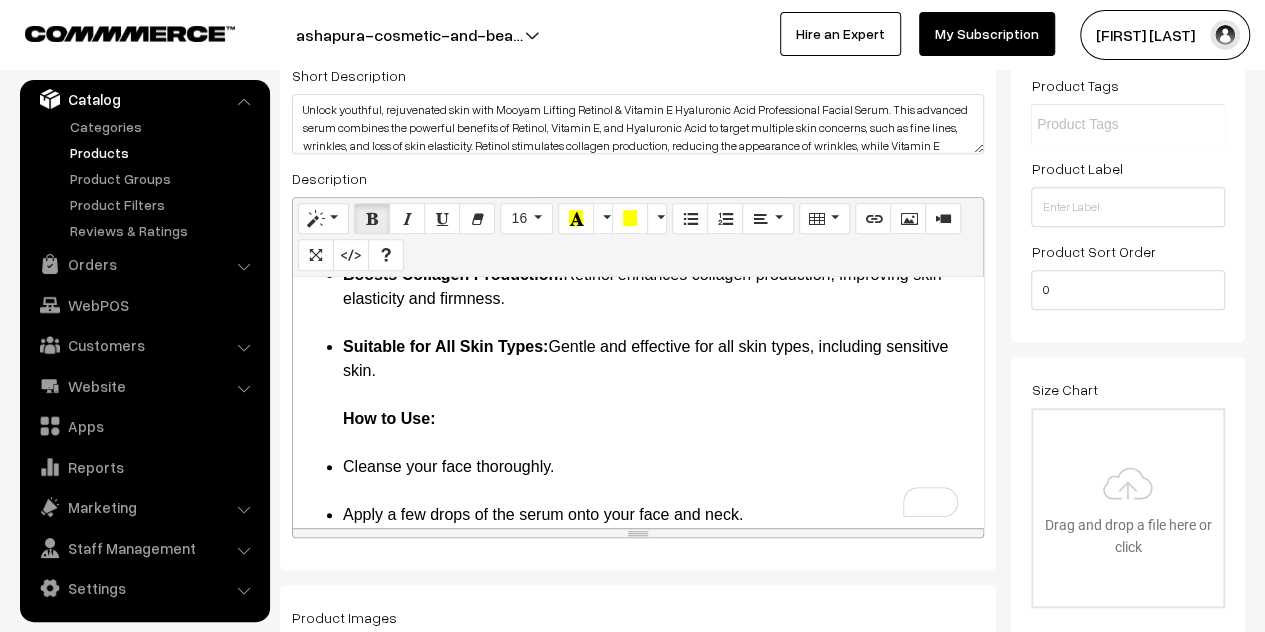 click on "Suitable for All Skin Types:  Gentle and effective for all skin types, including sensitive skin.
How to Use:" at bounding box center [658, 395] 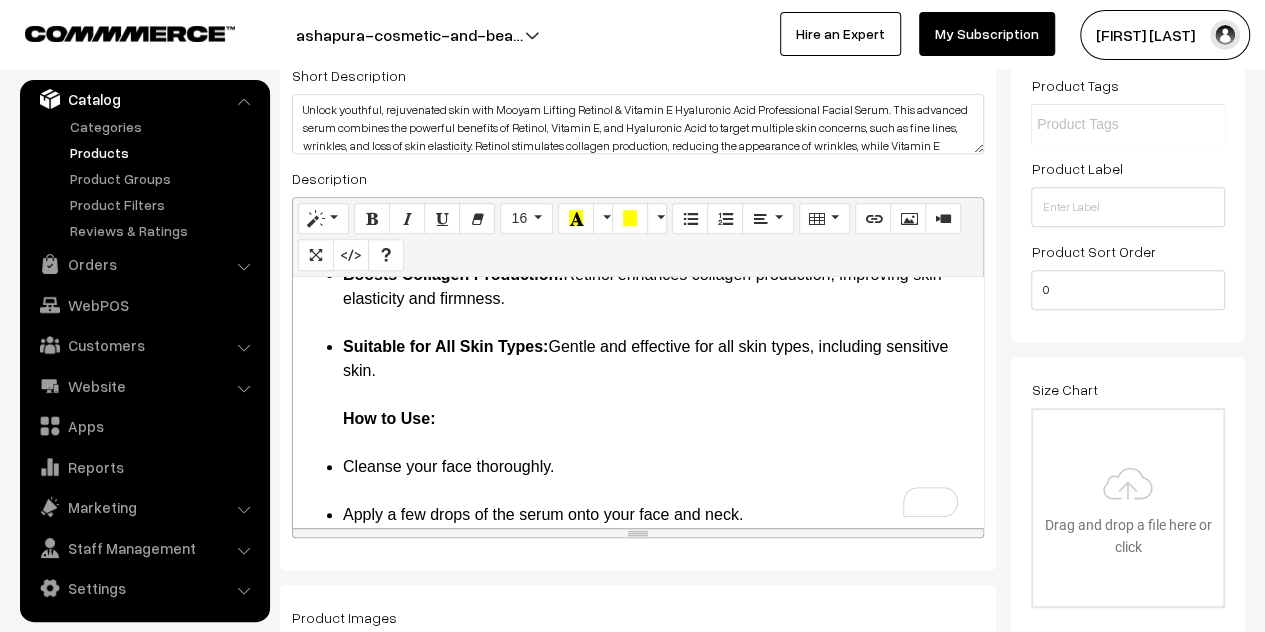 drag, startPoint x: 461, startPoint y: 425, endPoint x: 343, endPoint y: 424, distance: 118.004234 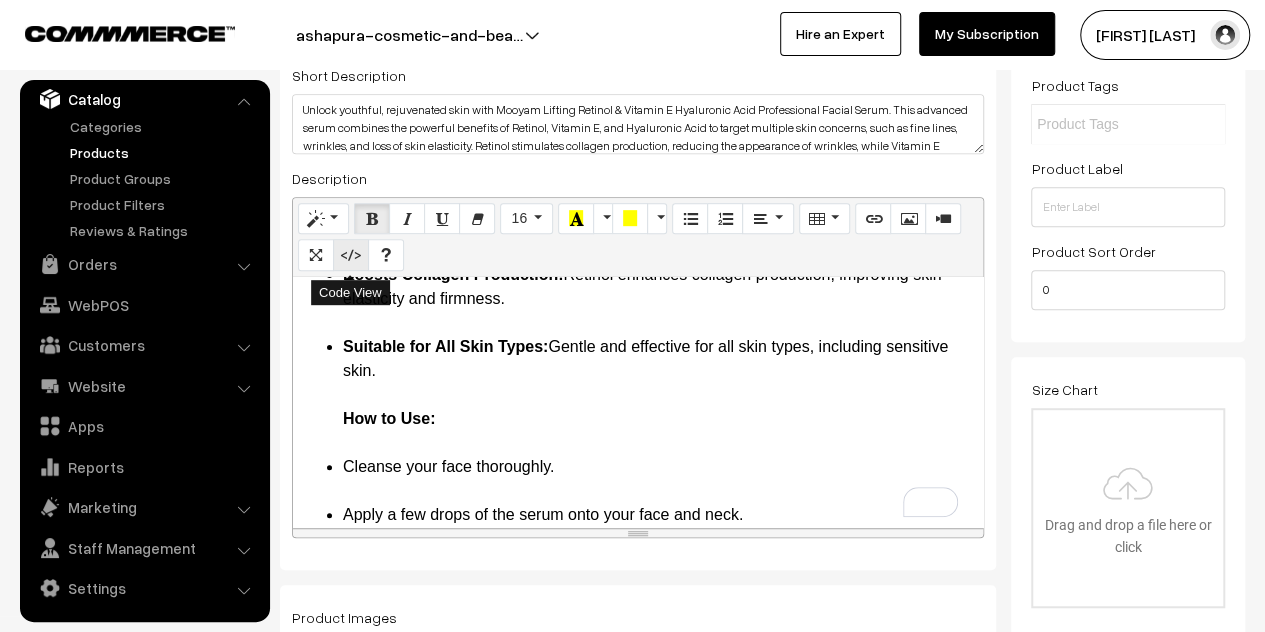 click at bounding box center [351, 255] 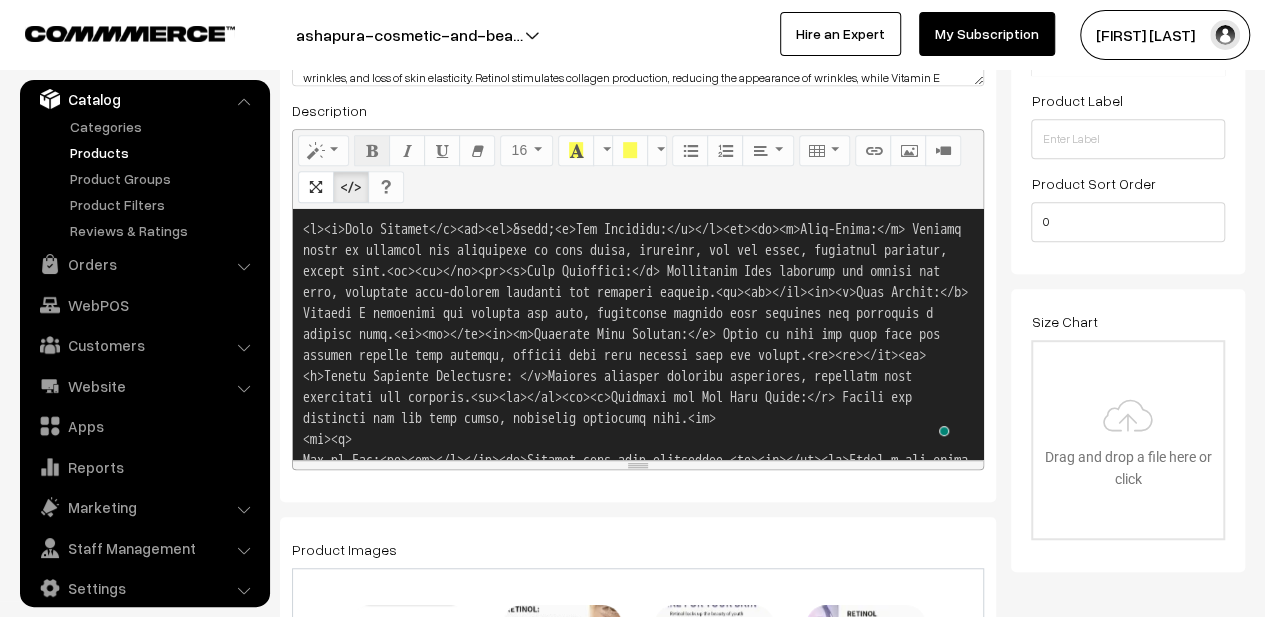 drag, startPoint x: 764, startPoint y: 227, endPoint x: 704, endPoint y: 235, distance: 60.530983 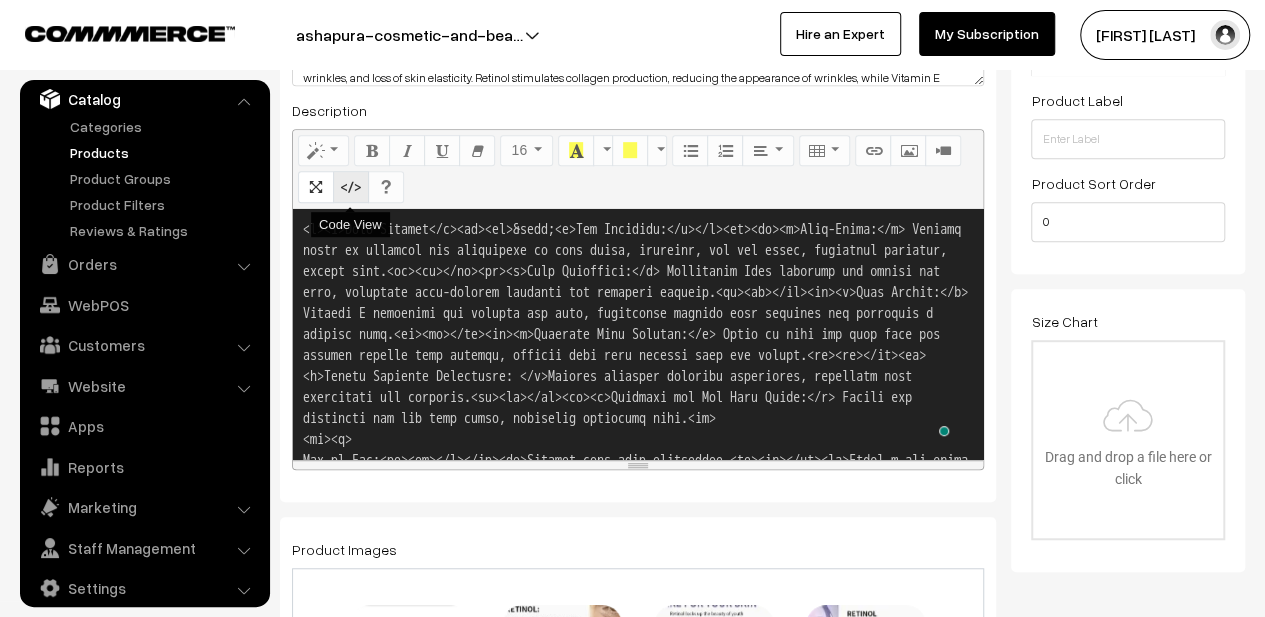 click at bounding box center [351, 187] 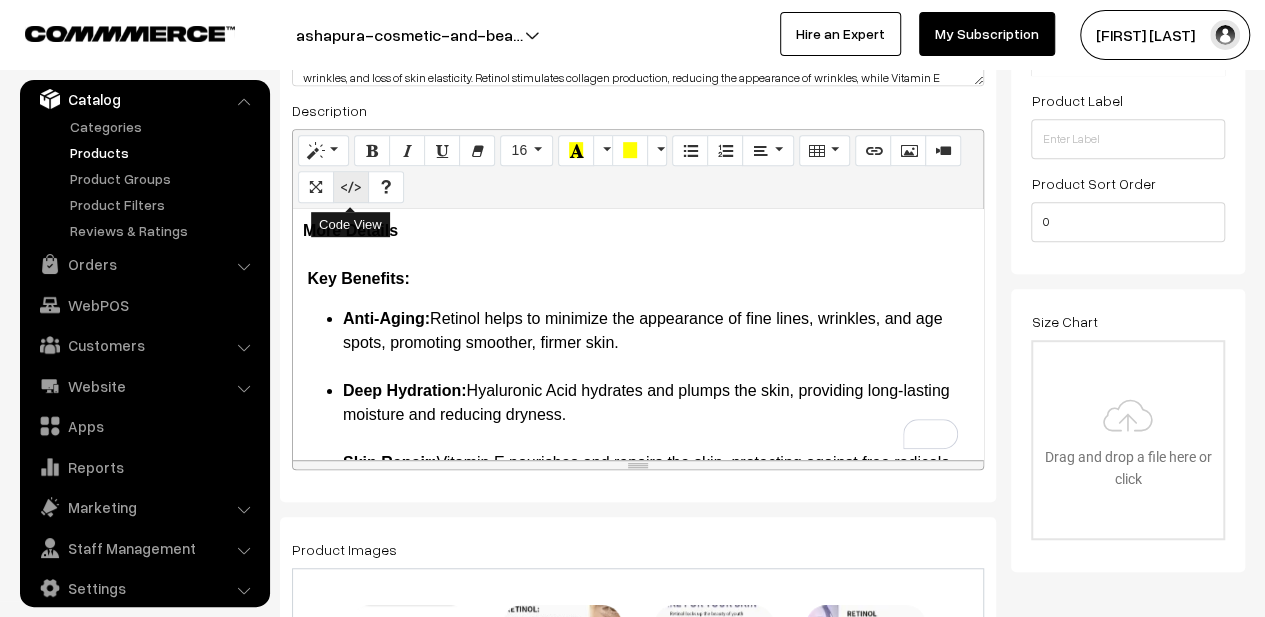 click at bounding box center [351, 186] 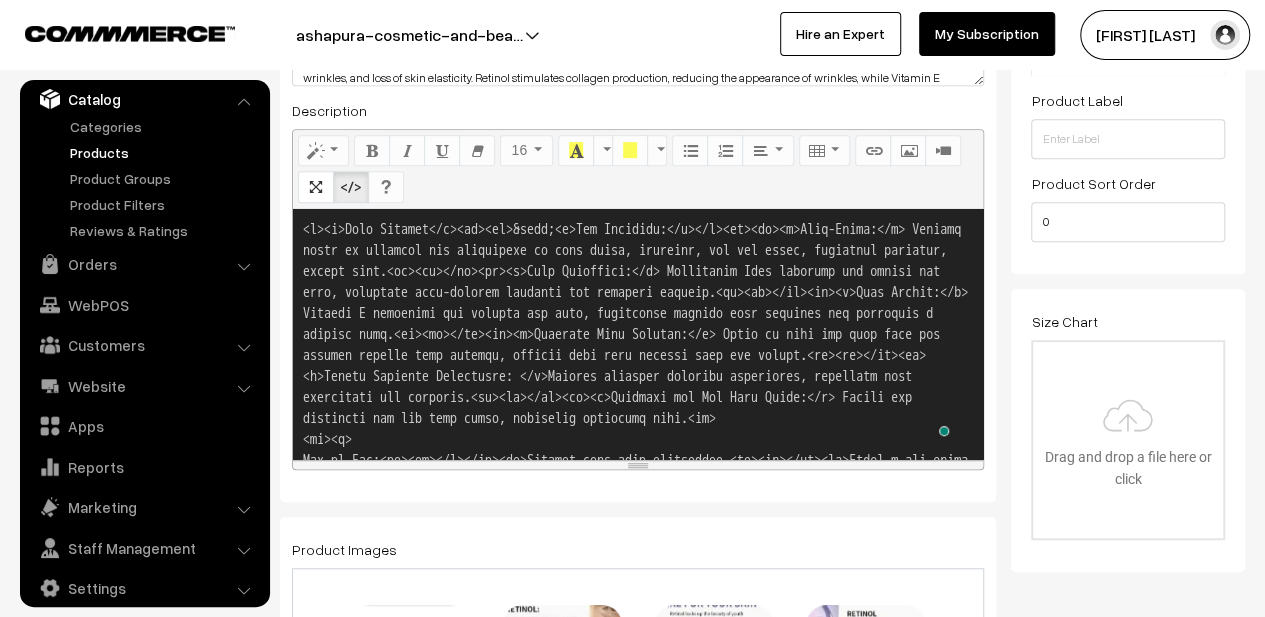 drag, startPoint x: 572, startPoint y: 231, endPoint x: 533, endPoint y: 232, distance: 39.012817 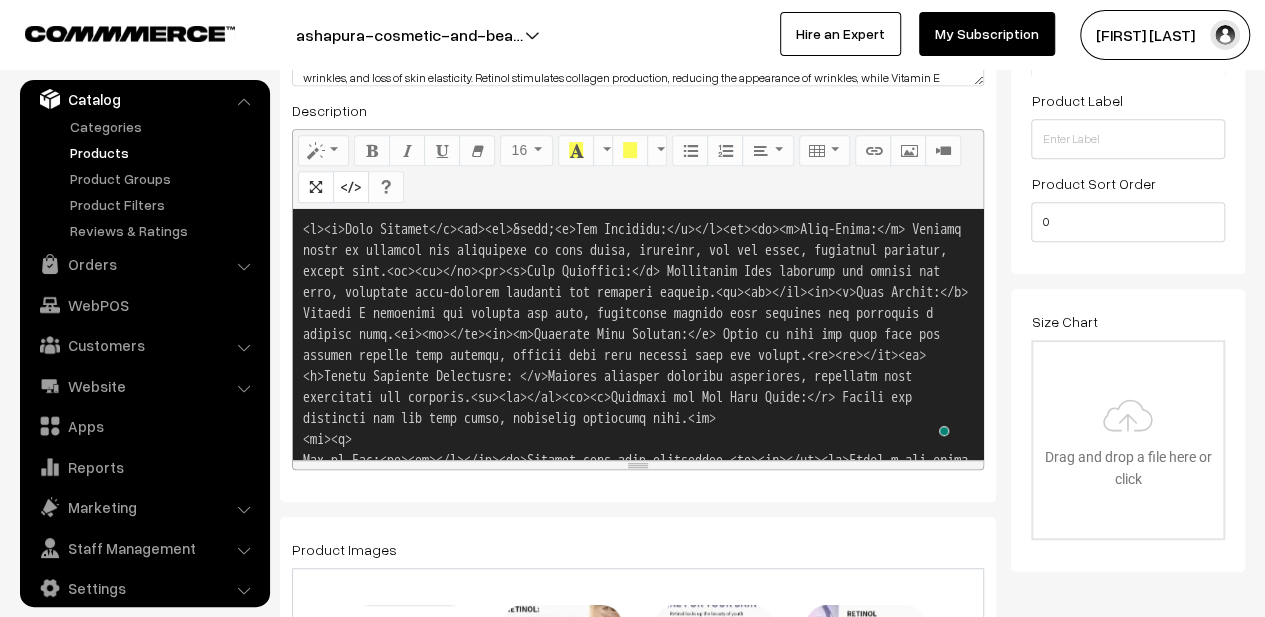 drag, startPoint x: 582, startPoint y: 230, endPoint x: 600, endPoint y: 230, distance: 18 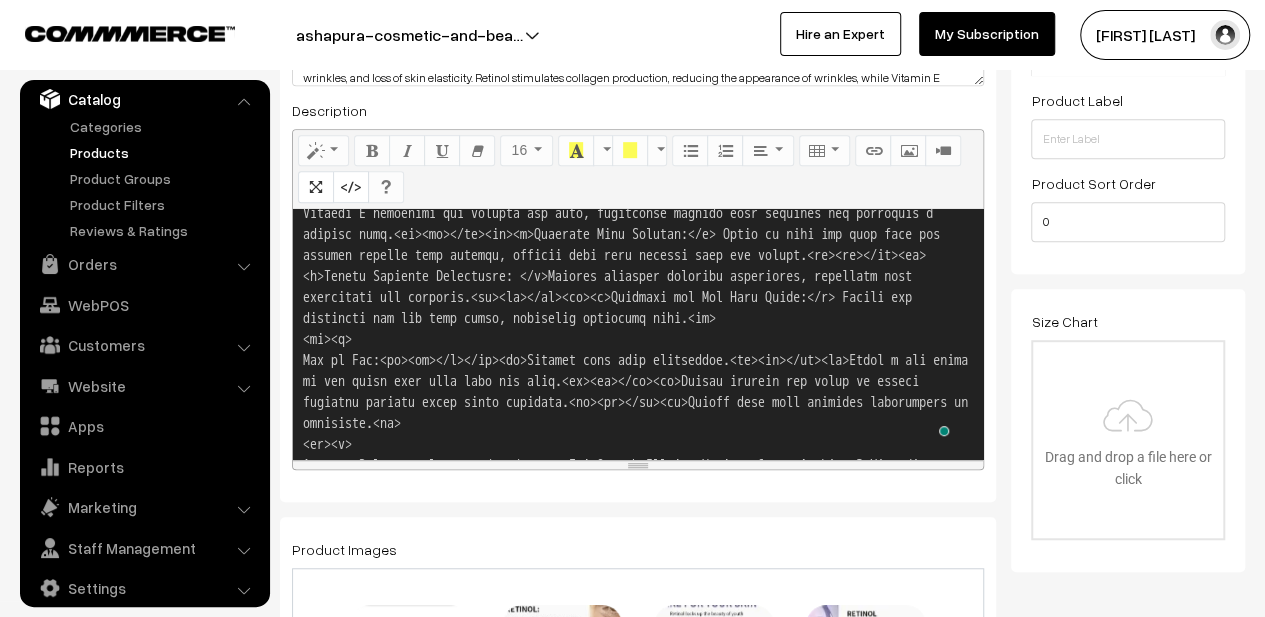 click at bounding box center (638, 334) 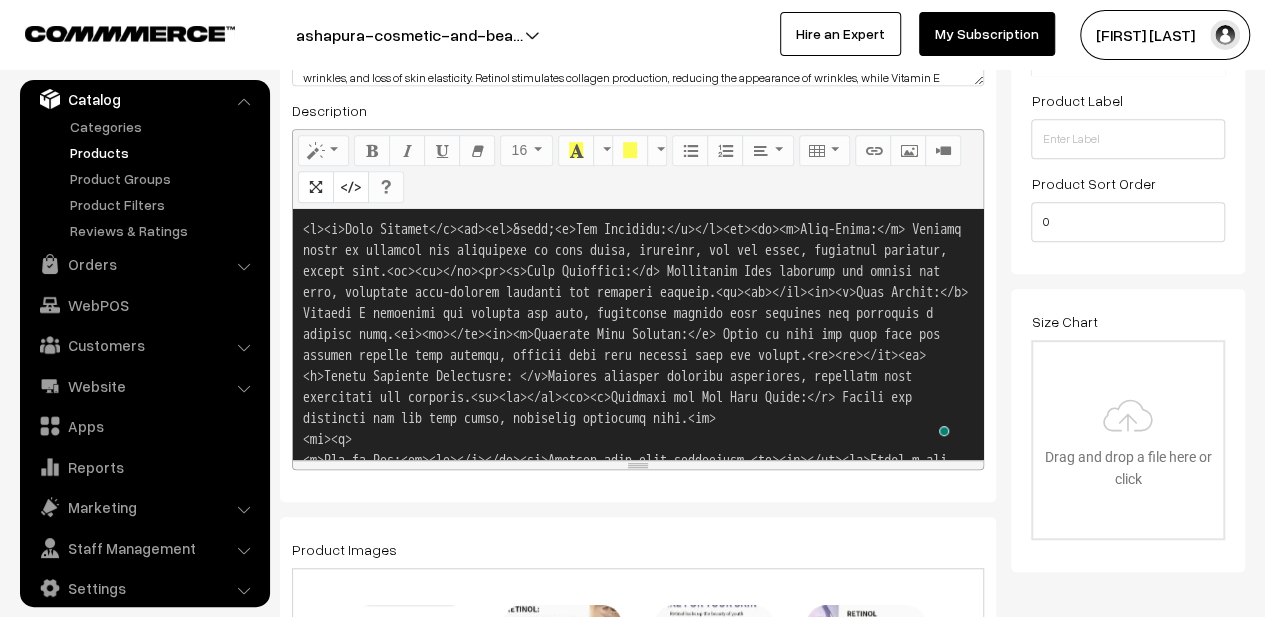 drag, startPoint x: 732, startPoint y: 231, endPoint x: 705, endPoint y: 231, distance: 27 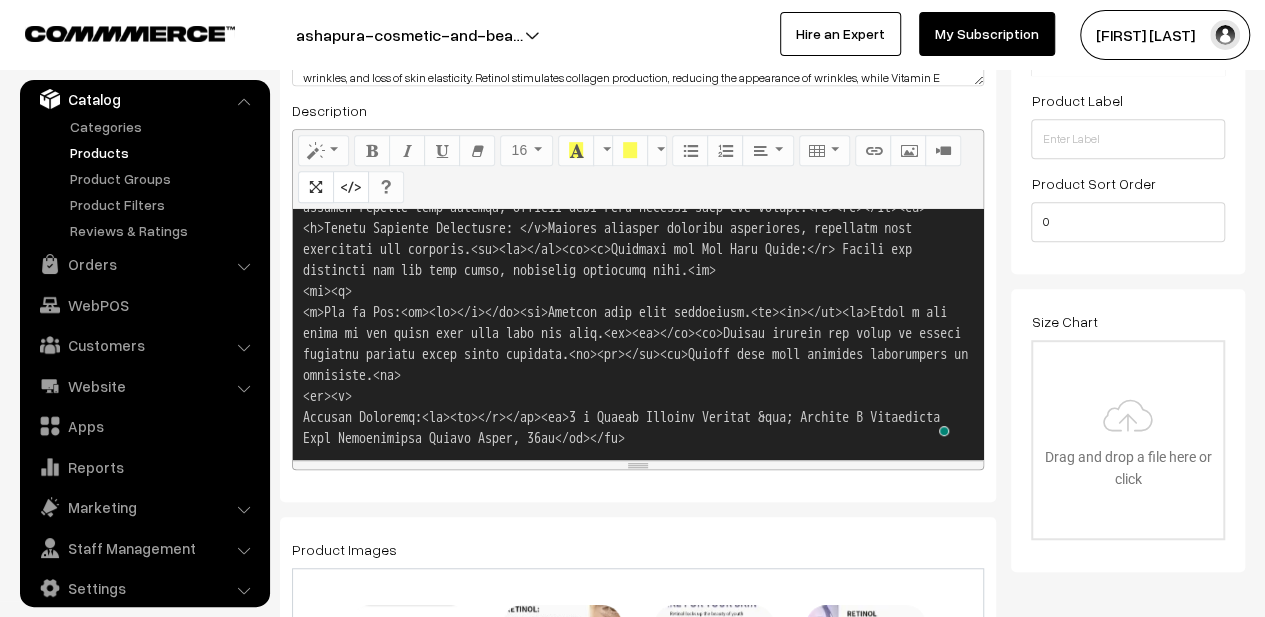 click at bounding box center [638, 334] 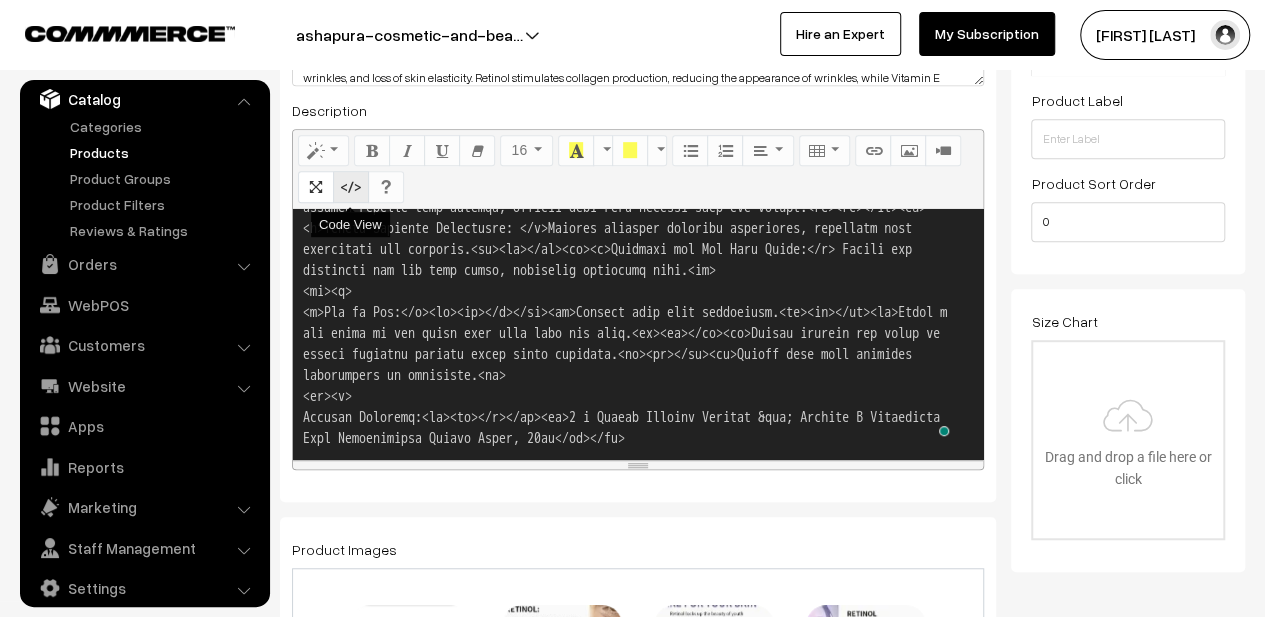 click at bounding box center (351, 186) 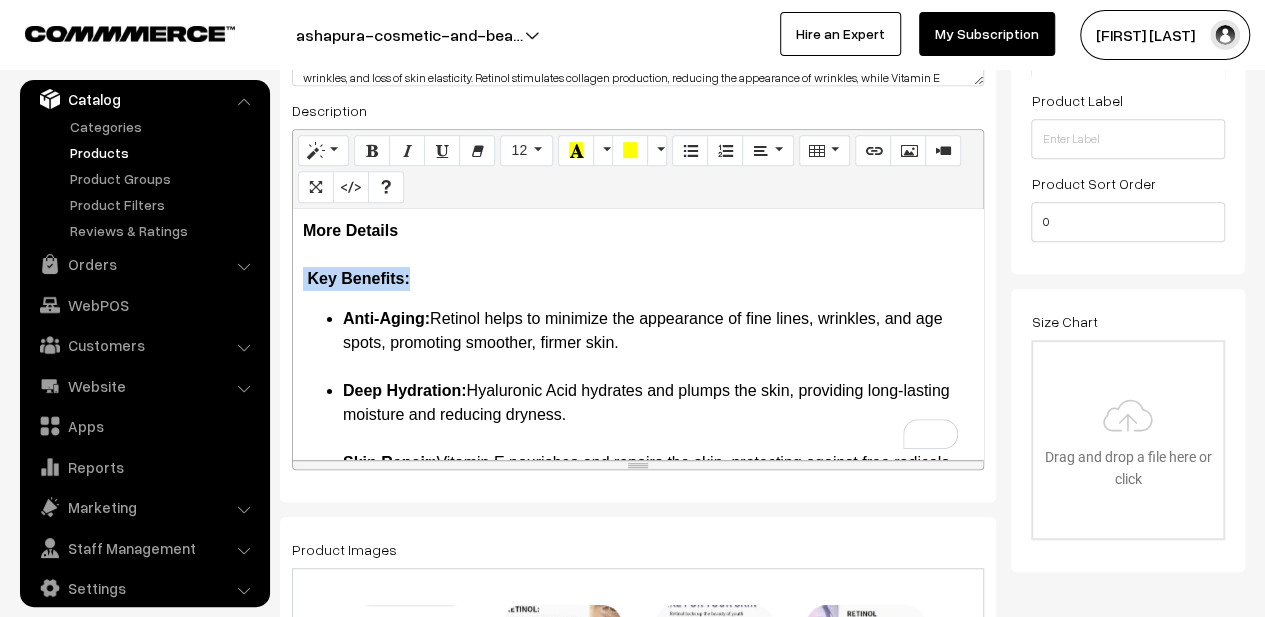 drag, startPoint x: 438, startPoint y: 278, endPoint x: 297, endPoint y: 280, distance: 141.01419 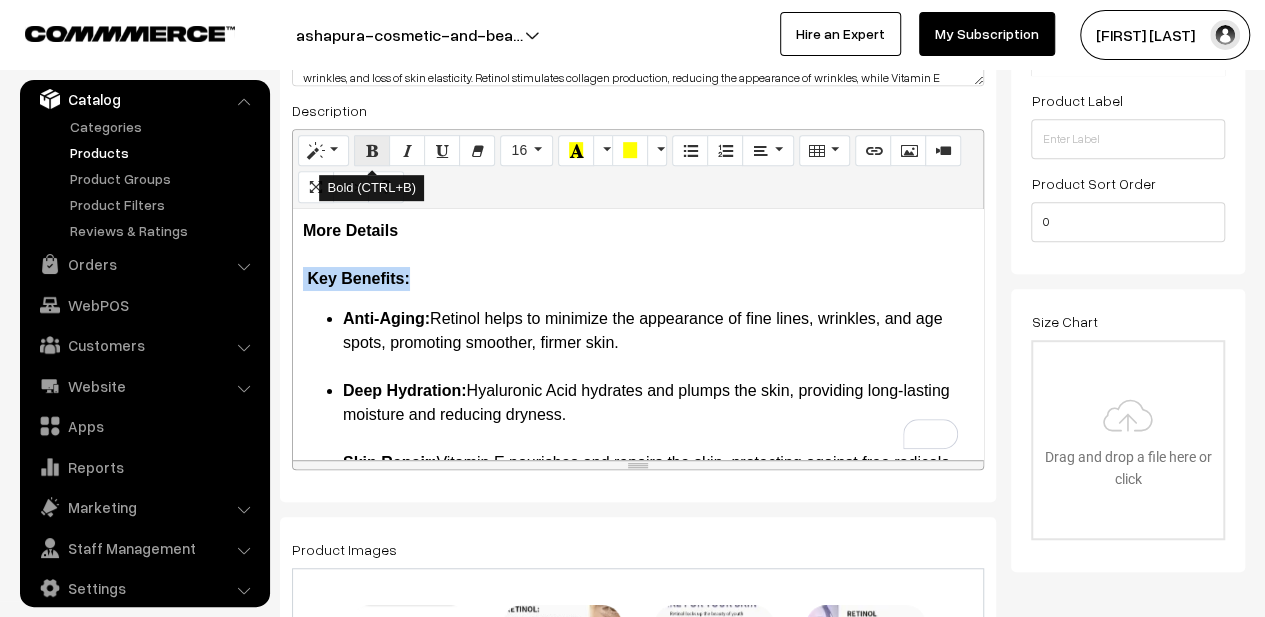 click at bounding box center [372, 151] 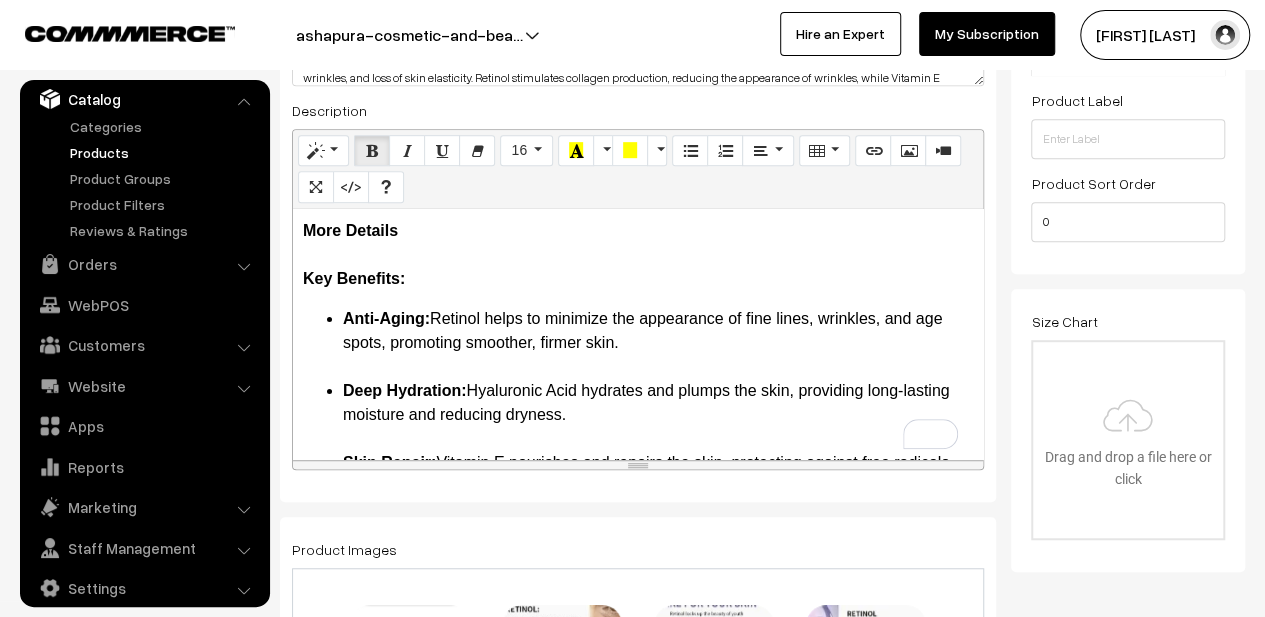 click on "More Details  Key Benefits:" at bounding box center (638, 255) 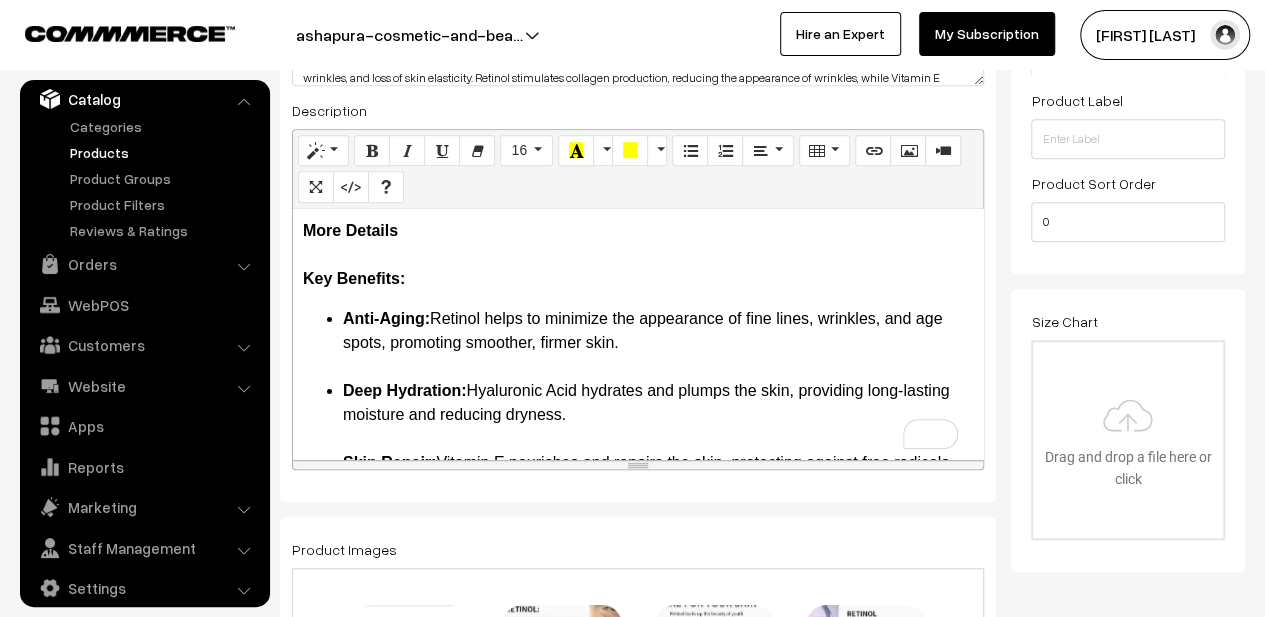 drag, startPoint x: 402, startPoint y: 279, endPoint x: 293, endPoint y: 277, distance: 109.01835 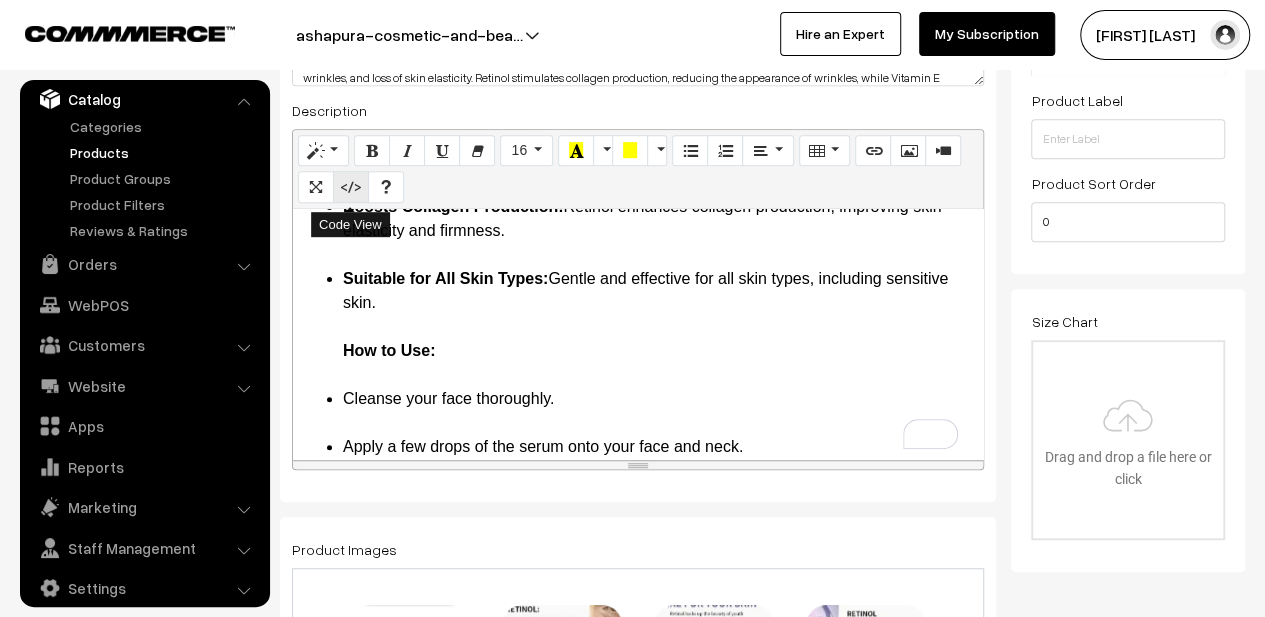click at bounding box center [351, 186] 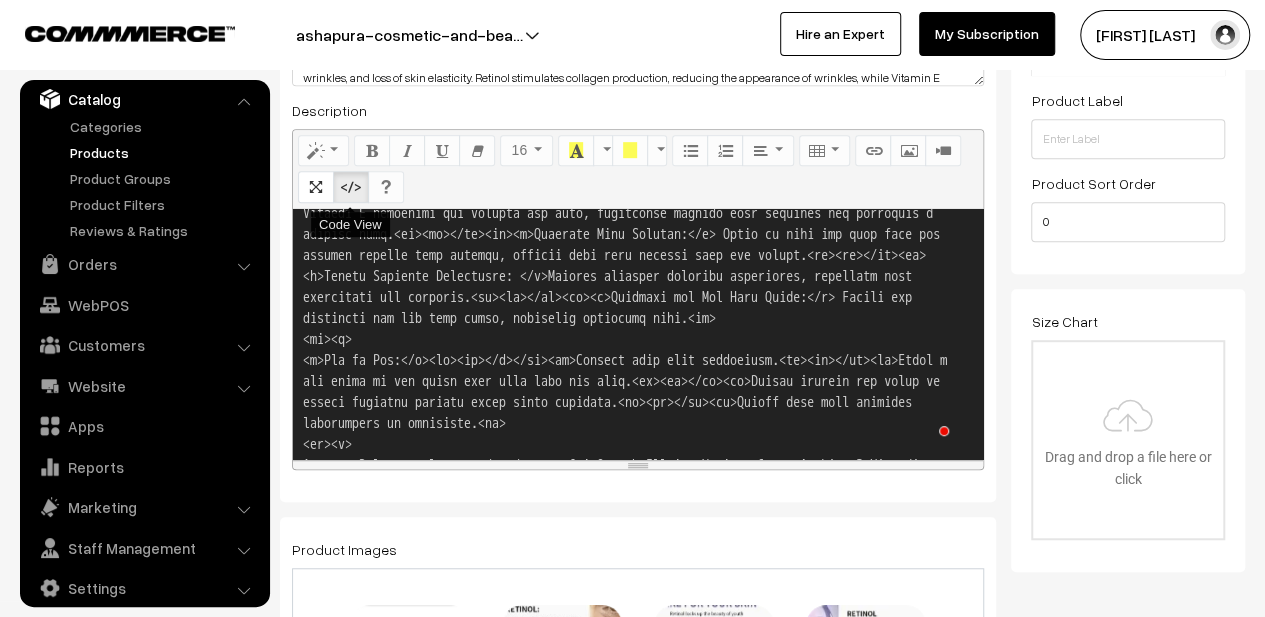 click at bounding box center [351, 187] 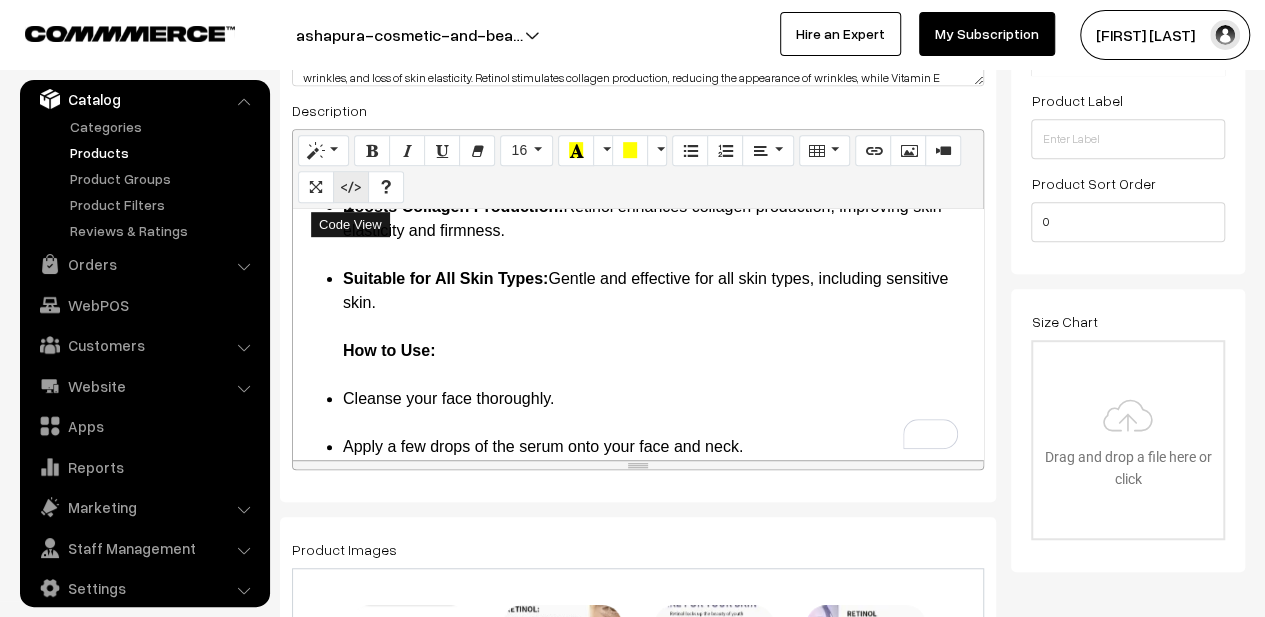 click at bounding box center (351, 186) 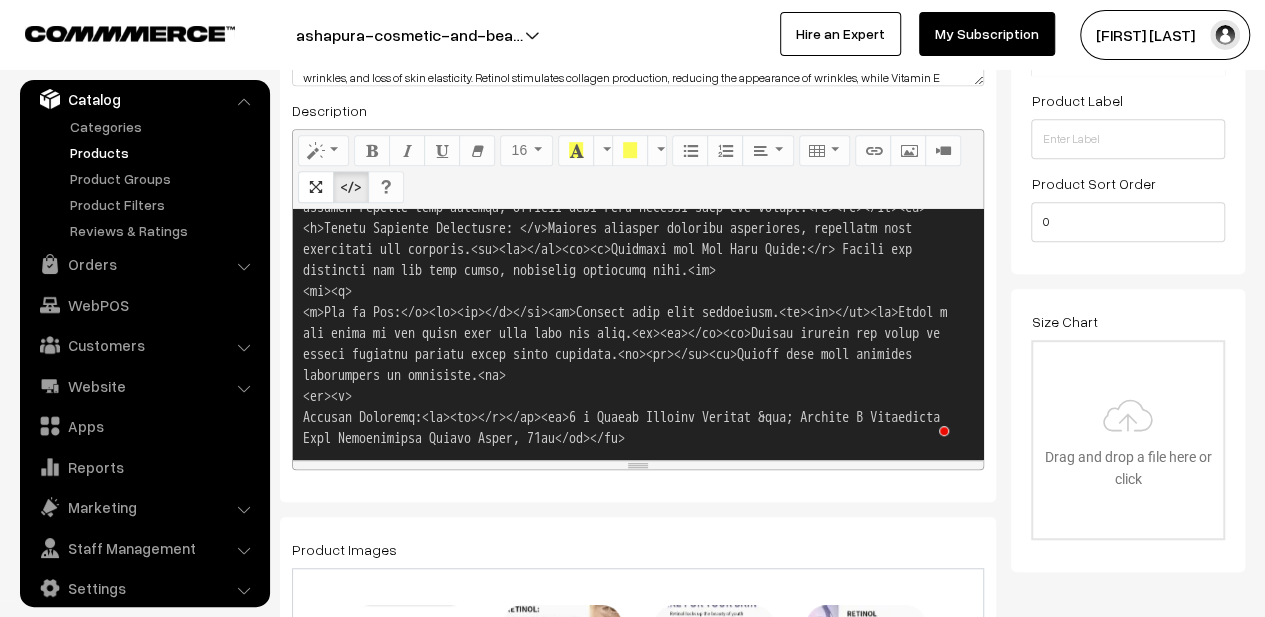 click at bounding box center [638, 334] 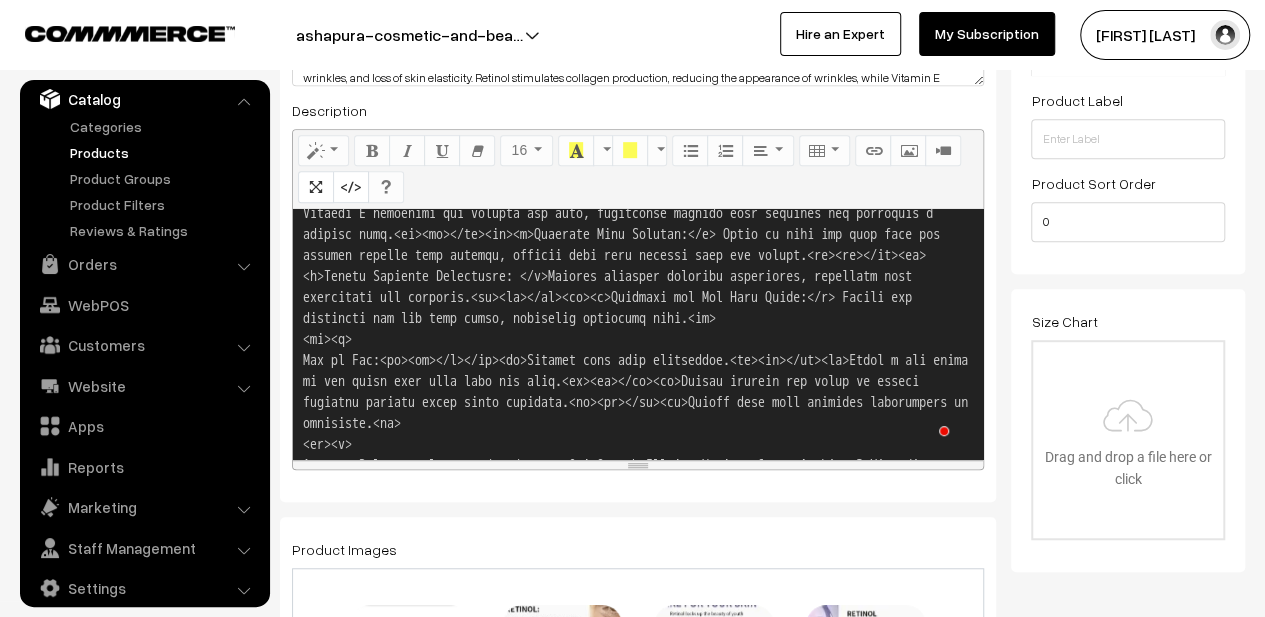 scroll, scrollTop: 0, scrollLeft: 0, axis: both 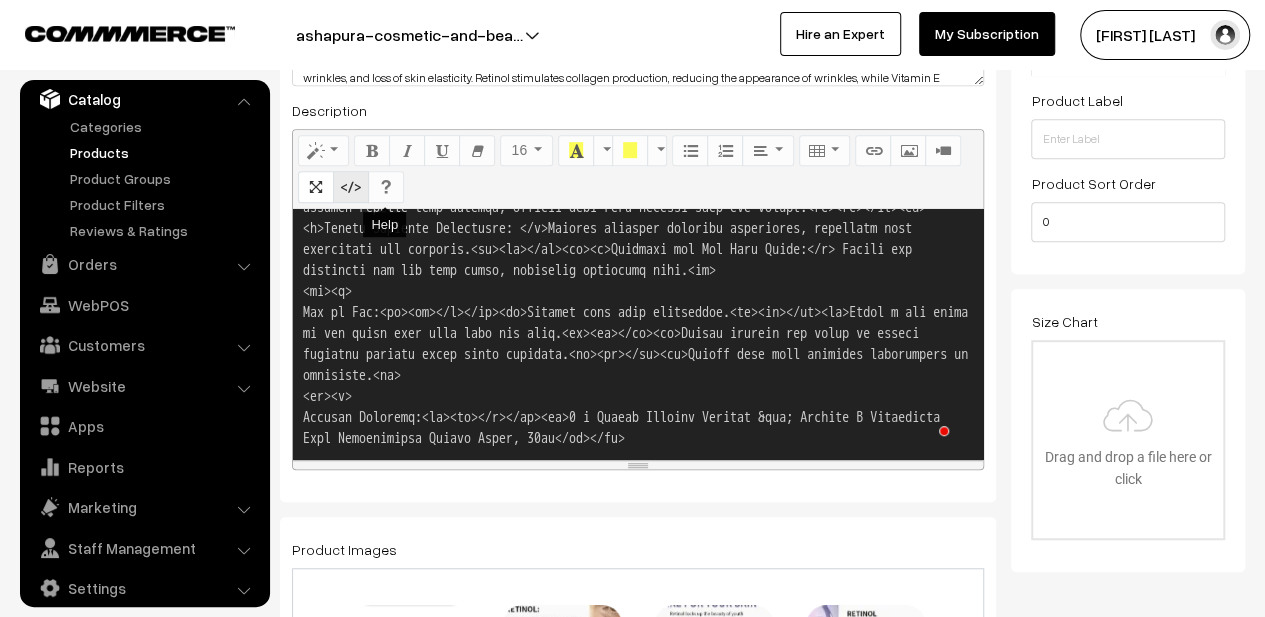 type on "<p><b>More Details</b><br><br><b>&nbsp;Key Benefits:</b></p><ul><li><b>Anti-Aging:</b> Retinol helps to minimize the appearance of fine lines, wrinkles, and age spots, promoting smoother, firmer skin.<br><br></li><li><b>Deep Hydration:</b> Hyaluronic Acid hydrates and plumps the skin, providing long-lasting moisture and reducing dryness.<br><br></li><li><b>Skin Repair:</b> Vitamin E nourishes and repairs the skin, protecting against free radicals and promoting a healthy glow.<br><br></li><li><b>Improved Skin Texture:</b> Helps to even out skin tone and improve overall skin texture, leaving your skin feeling soft and smooth.<br><br></li><li><b>Boosts Collagen Production: </b>Retinol enhances collagen production, improving skin elasticity and firmness.<br><br></li><li><b>Suitable for All Skin Types:</b> Gentle and effective for all skin types, including sensitive skin.<br>
<br><b>
How to Use:<br><br></b></li><li>Cleanse your face thoroughly.<br><br></li><li>Apply a few drops of the serum onto your face and n..." 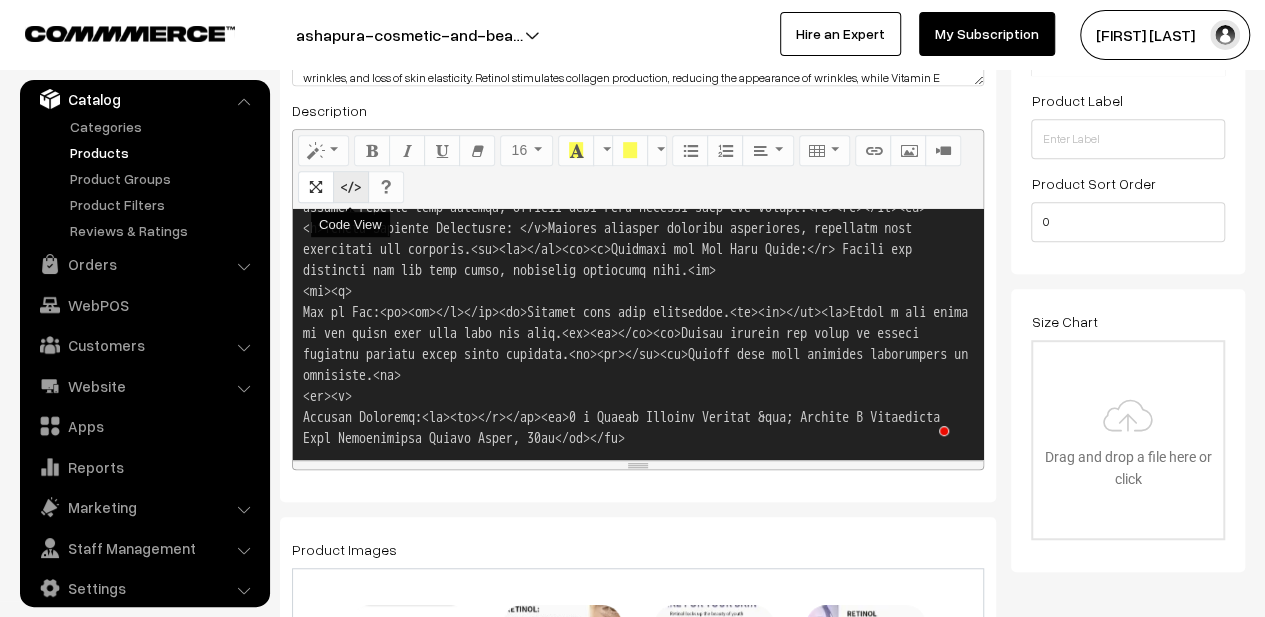 click at bounding box center [351, 187] 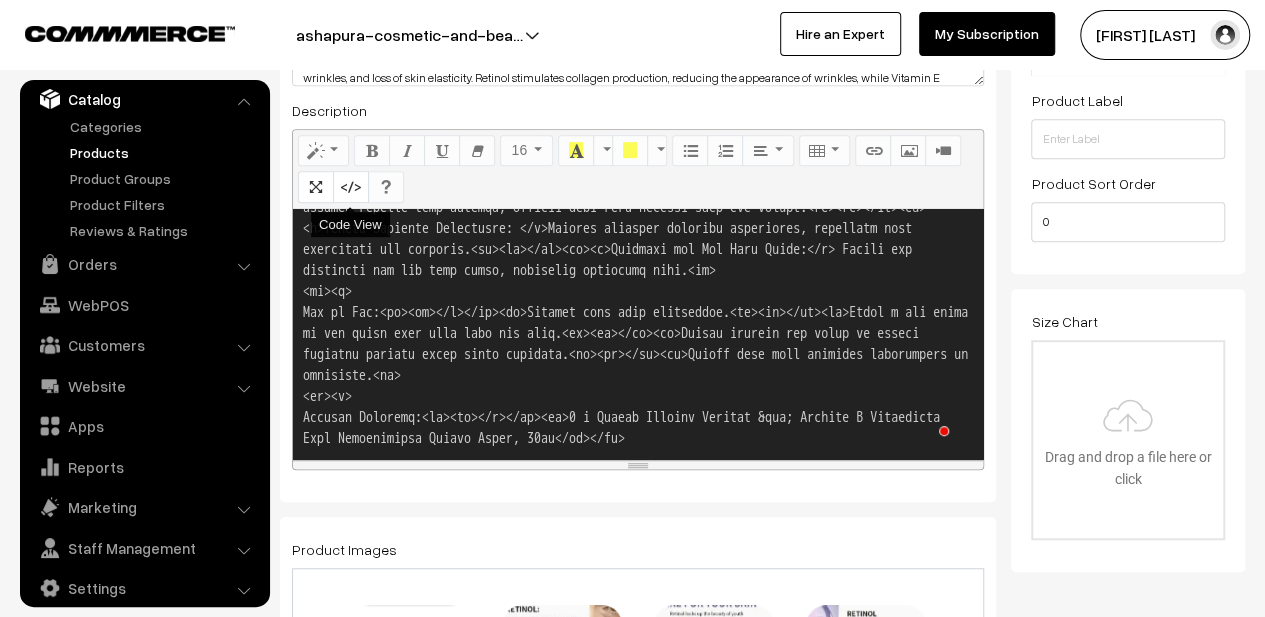 scroll, scrollTop: 0, scrollLeft: 0, axis: both 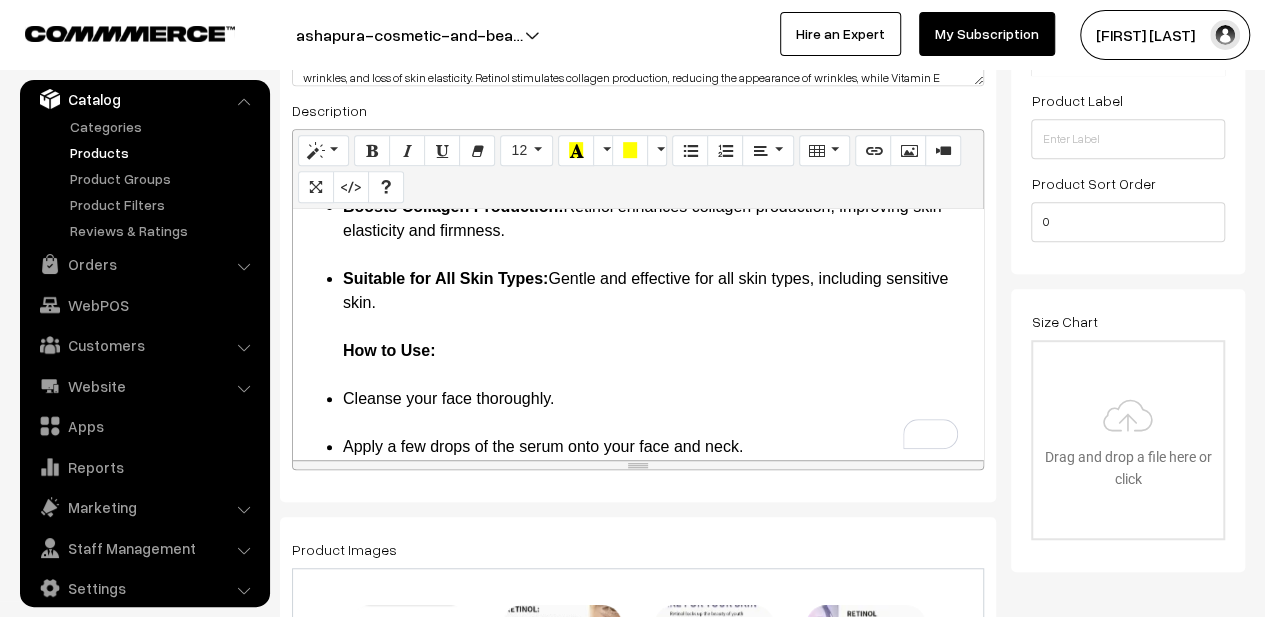 click on "Anti-Aging:  Retinol helps to minimize the appearance of fine lines, wrinkles, and age spots, promoting smoother, firmer skin. Deep Hydration:  Hyaluronic Acid hydrates and plumps the skin, providing long-lasting moisture and reducing dryness. Skin Repair:  Vitamin E nourishes and repairs the skin, protecting against free radicals and promoting a healthy glow. Improved Skin Texture:  Helps to even out skin tone and improve overall skin texture, leaving your skin feeling soft and smooth. Boosts Collagen Production:  Retinol enhances collagen production, improving skin elasticity and firmness. Suitable for All Skin Types:  Gentle and effective for all skin types, including sensitive skin.
How to Use: Cleanse your face thoroughly. Apply a few drops of the serum onto your face and neck. Gently massage the serum in upward circular motions until fully absorbed. Follow with your favorite moisturizer or sunscreen.
Package Contents:" at bounding box center (638, 279) 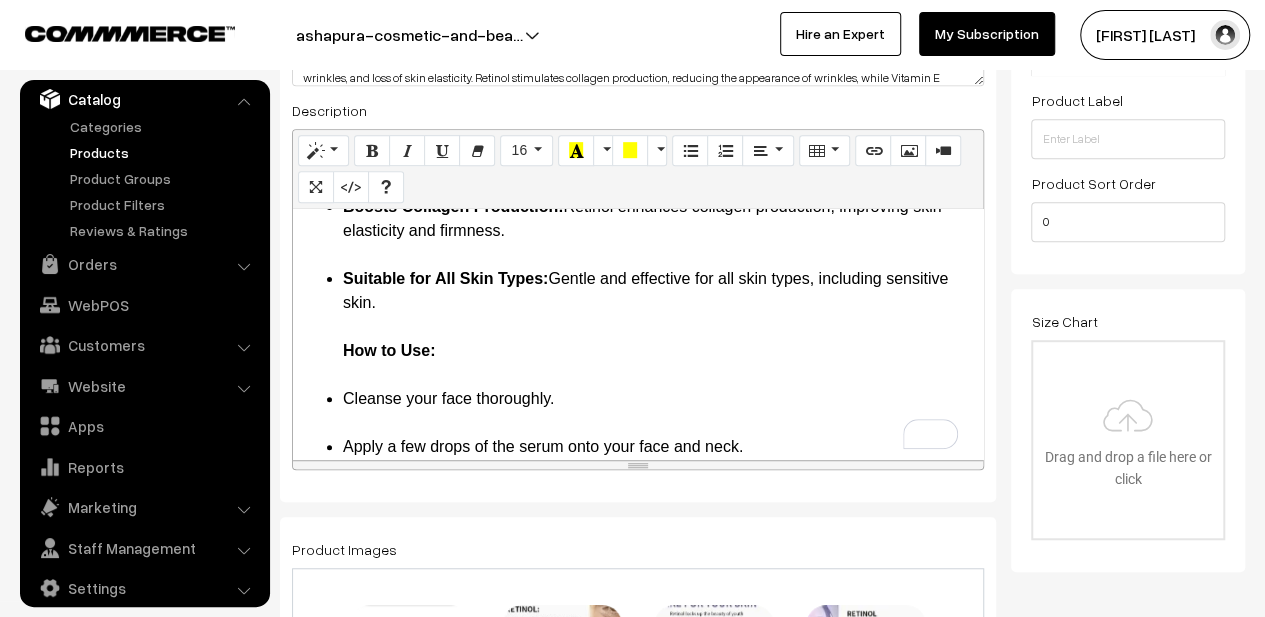 drag, startPoint x: 445, startPoint y: 355, endPoint x: 344, endPoint y: 351, distance: 101.07918 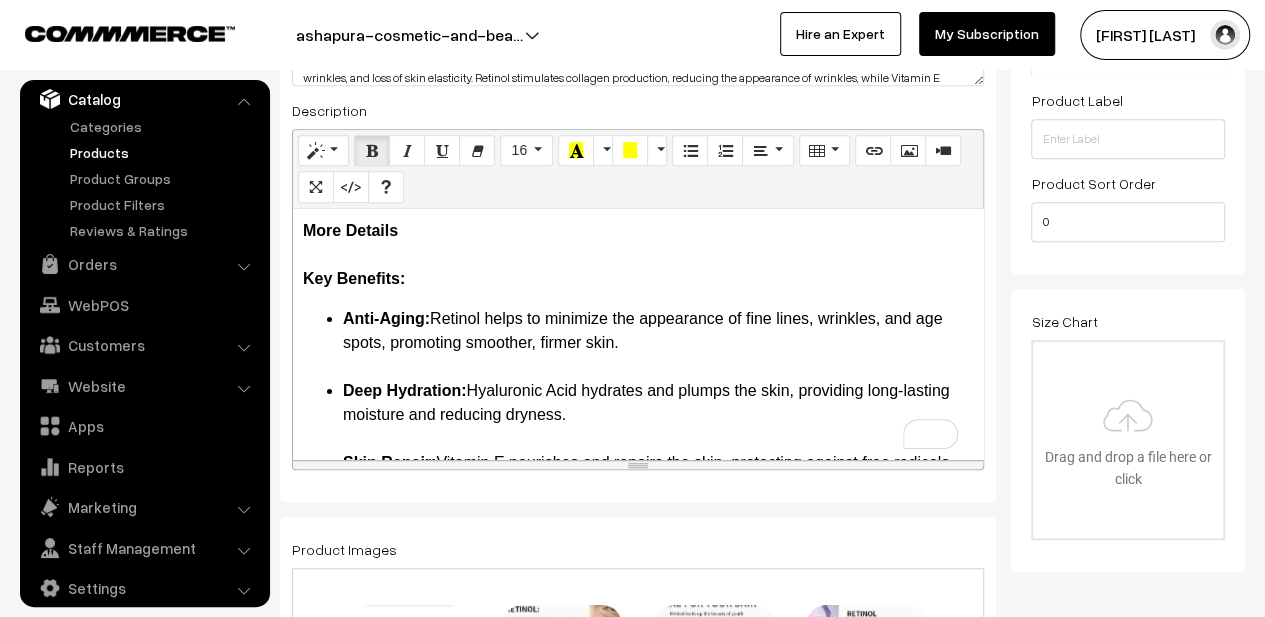click on "Anti-Aging:  Retinol helps to minimize the appearance of fine lines, wrinkles, and age spots, promoting smoother, firmer skin. Deep Hydration:  Hyaluronic Acid hydrates and plumps the skin, providing long-lasting moisture and reducing dryness. Skin Repair:  Vitamin E nourishes and repairs the skin, protecting against free radicals and promoting a healthy glow. Improved Skin Texture:  Helps to even out skin tone and improve overall skin texture, leaving your skin feeling soft and smooth. Boosts Collagen Production:  Retinol enhances collagen production, improving skin elasticity and firmness. Suitable for All Skin Types:  Gentle and effective for all skin types, including sensitive skin. Cleanse your face thoroughly. Apply a few drops of the serum onto your face and neck. Gently massage the serum in upward circular motions until fully absorbed. Follow with your favorite moisturizer or sunscreen.
Package Contents: 1 x Mooyam Lifting Retinol & Vitamin E Hyaluronic Acid Professional Facial Serum, 30ml" at bounding box center (638, 679) 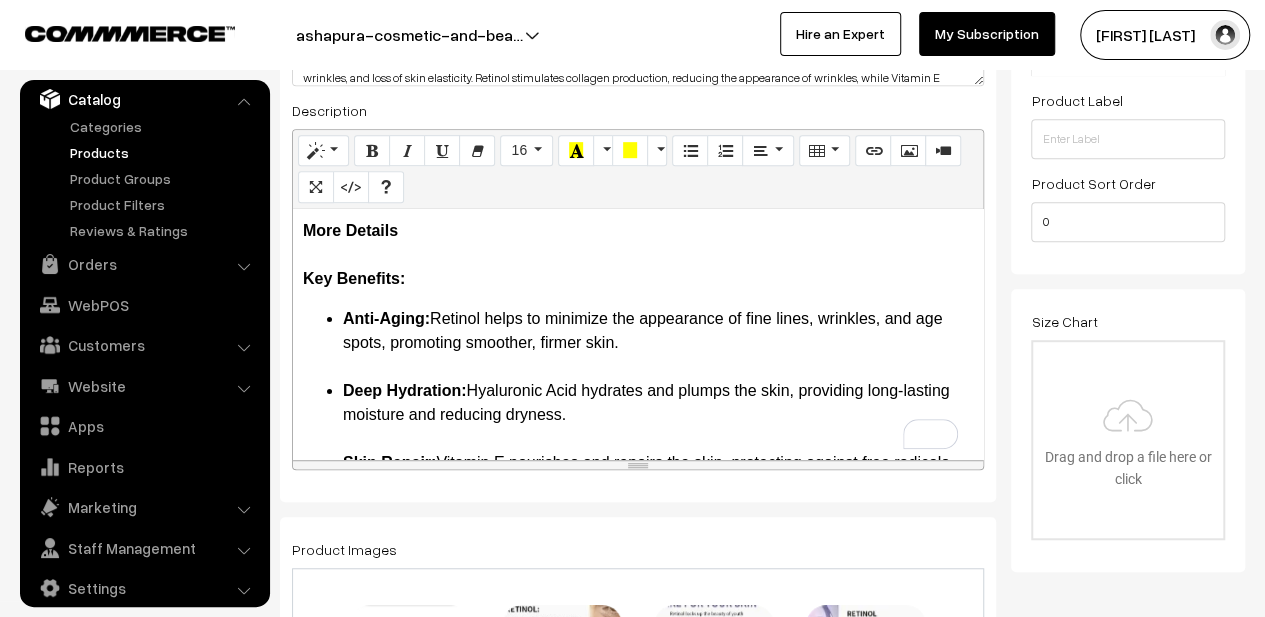 click on "More Details  Key Benefits:" at bounding box center [638, 255] 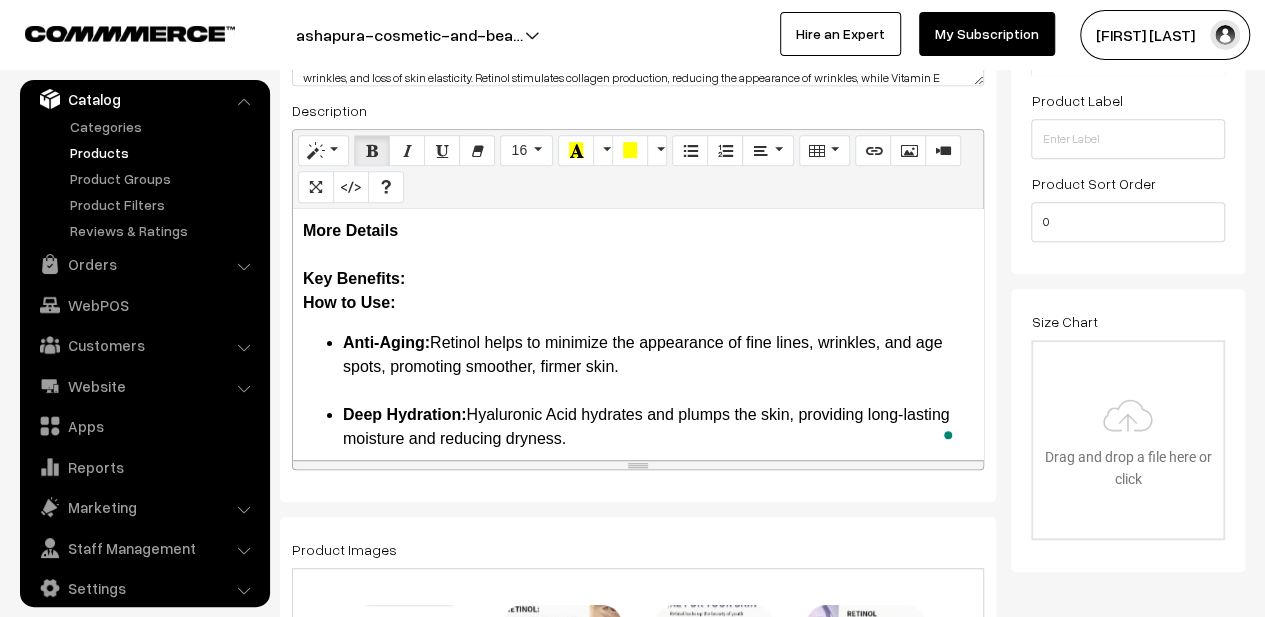 click on "Key Benefits: How to Use:" at bounding box center (354, 290) 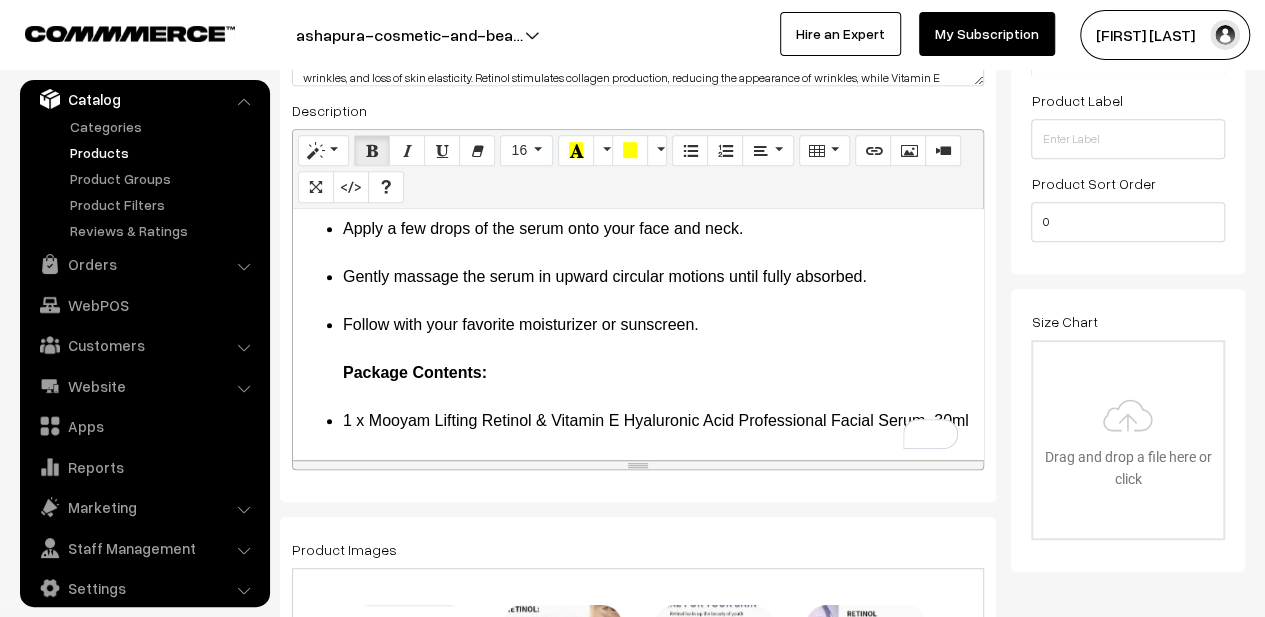 drag, startPoint x: 496, startPoint y: 347, endPoint x: 339, endPoint y: 353, distance: 157.11461 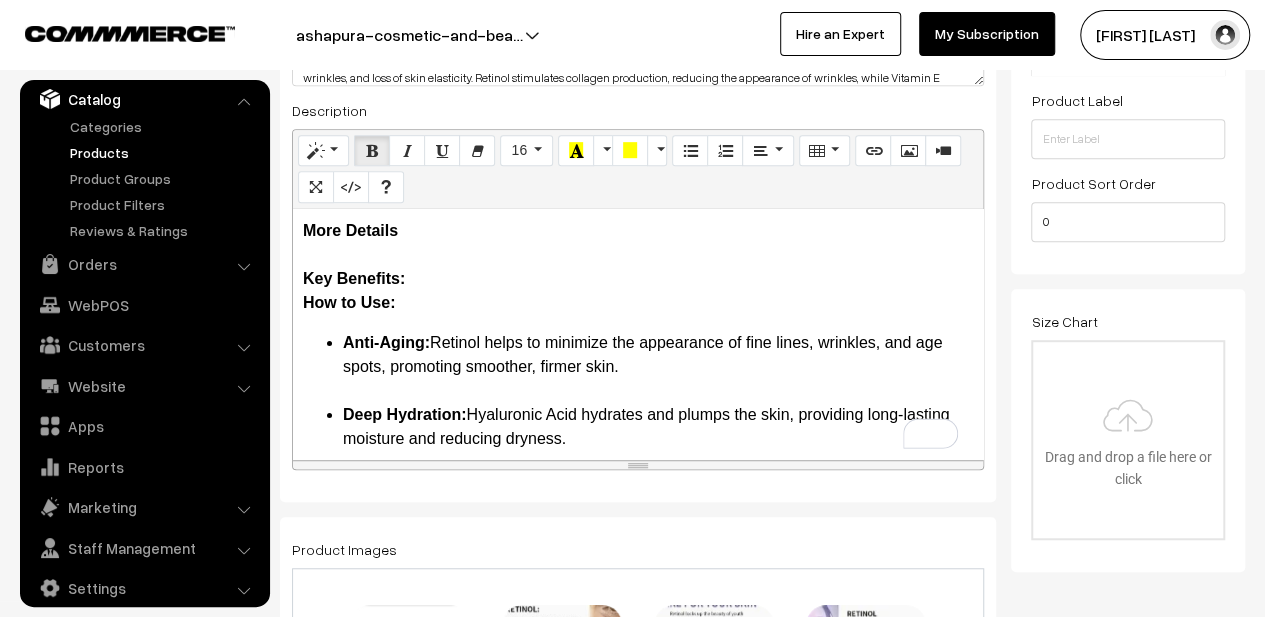 click on "More Details Key Benefits: How to Use:" at bounding box center (638, 267) 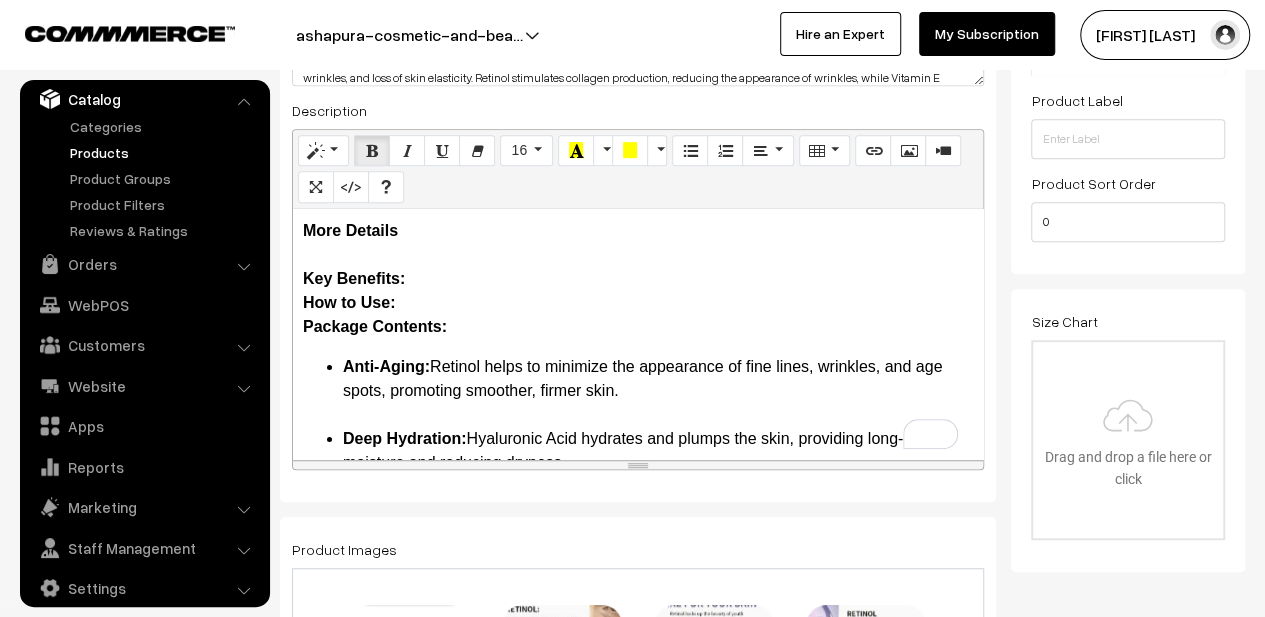 drag, startPoint x: 382, startPoint y: 351, endPoint x: 334, endPoint y: 365, distance: 50 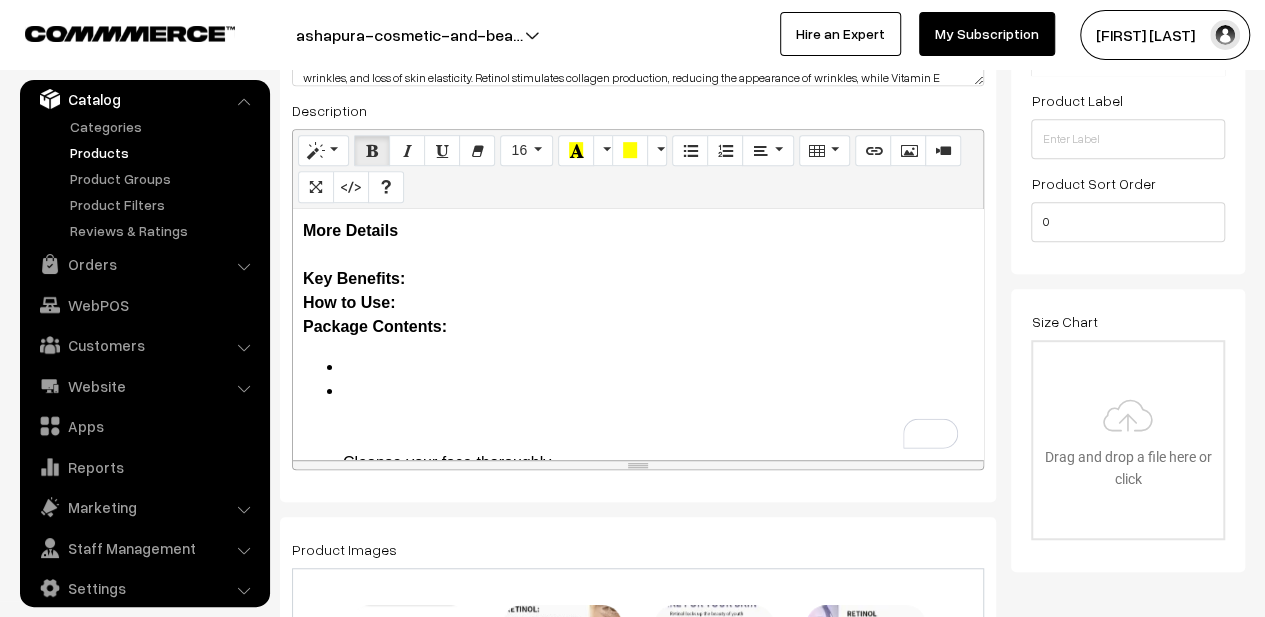 click on "More Details Key Benefits: How to Use: Package Contents:" at bounding box center [638, 279] 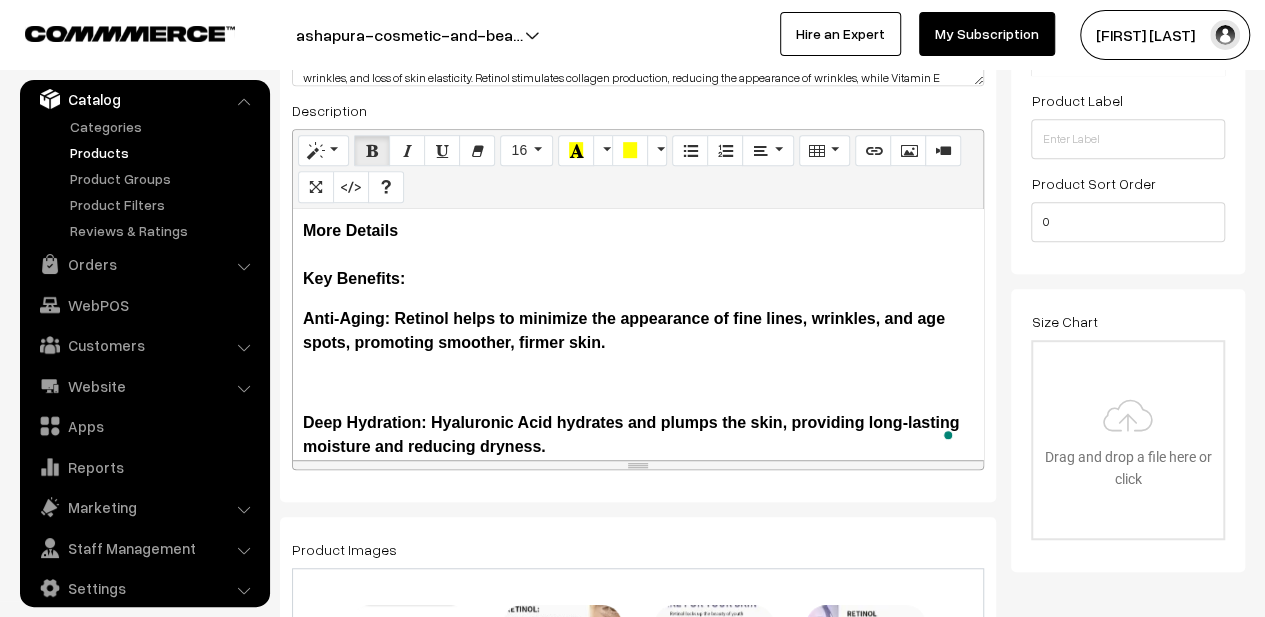 click on "More Details Key Benefits: Anti-Aging: Retinol helps to minimize the appearance of fine lines, wrinkles, and age spots, promoting smoother, firmer skin. Deep Hydration: Hyaluronic Acid hydrates and plumps the skin, providing long-lasting moisture and reducing dryness. Skin Repair: Vitamin E nourishes and repairs the skin, protecting against free radicals and promoting a healthy glow. Improved Skin Texture: Helps to even out skin tone and improve overall skin texture, leaving your skin feeling soft and smooth. Boosts Collagen Production: Retinol enhances collagen production, improving skin elasticity and firmness. Suitable for All Skin Types: Gentle and effective for all skin types, including sensitive skin. How to Use: Package Contents: Cleanse your face thoroughly. Apply a few drops of the serum onto your face and neck. Gently massage the serum in upward circular motions until fully absorbed. Follow with your favorite moisturizer or sunscreen." at bounding box center [638, 334] 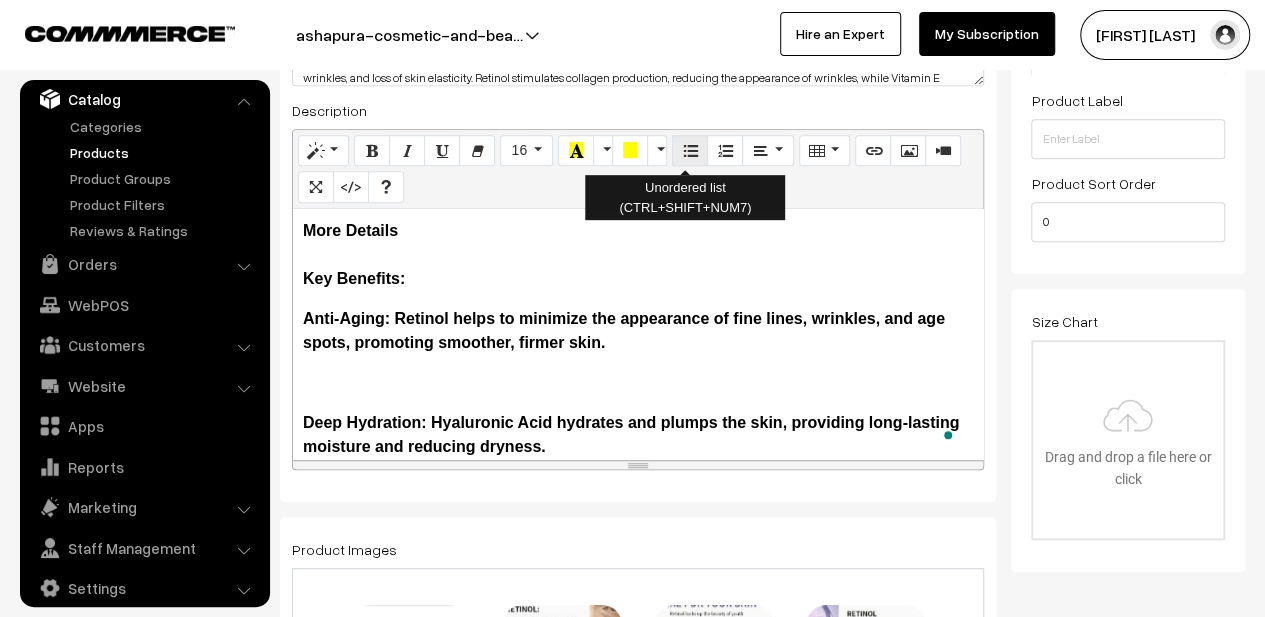 click at bounding box center [690, 151] 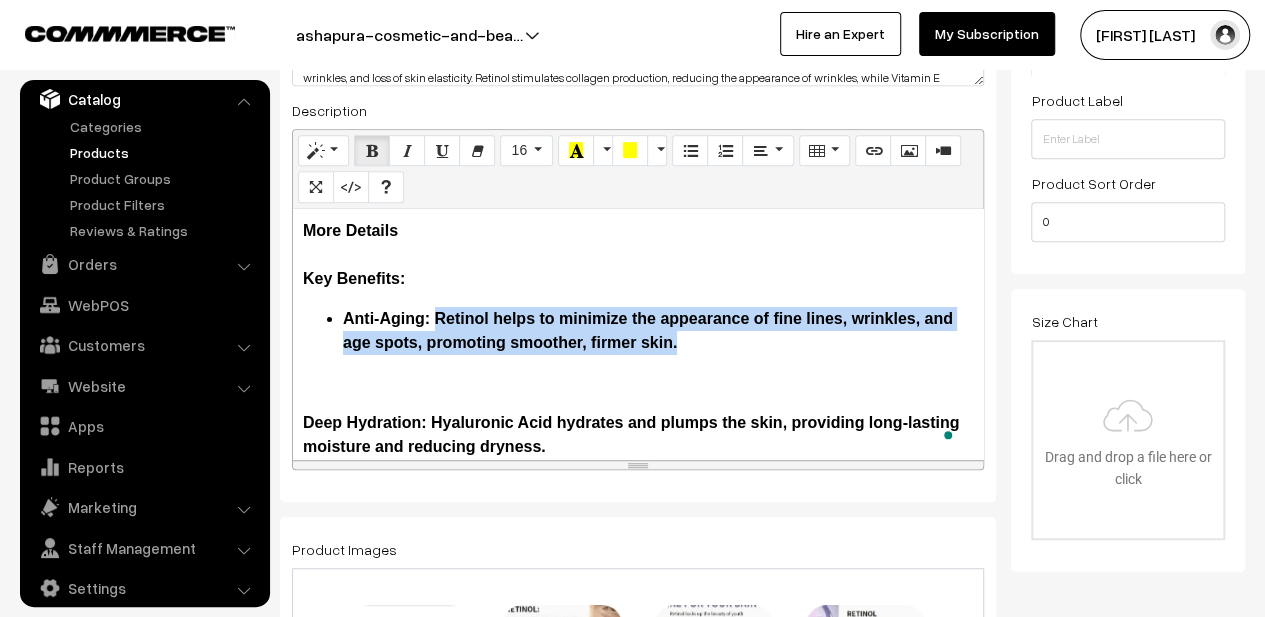 drag, startPoint x: 435, startPoint y: 318, endPoint x: 686, endPoint y: 347, distance: 252.66974 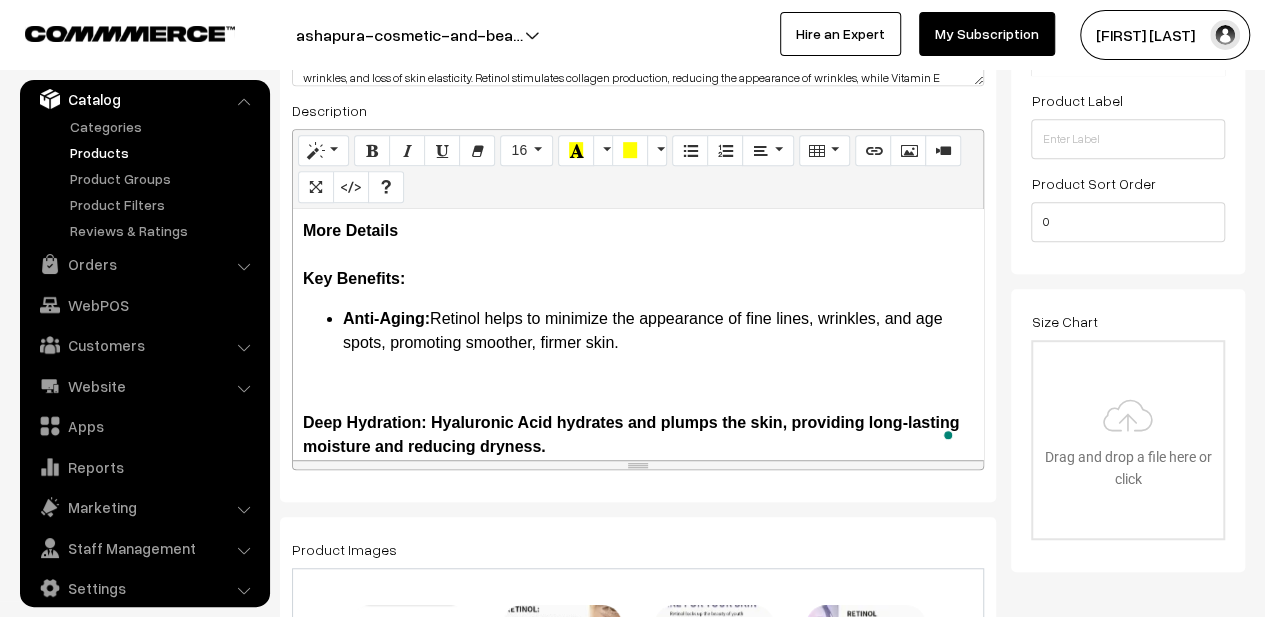 click at bounding box center [638, 383] 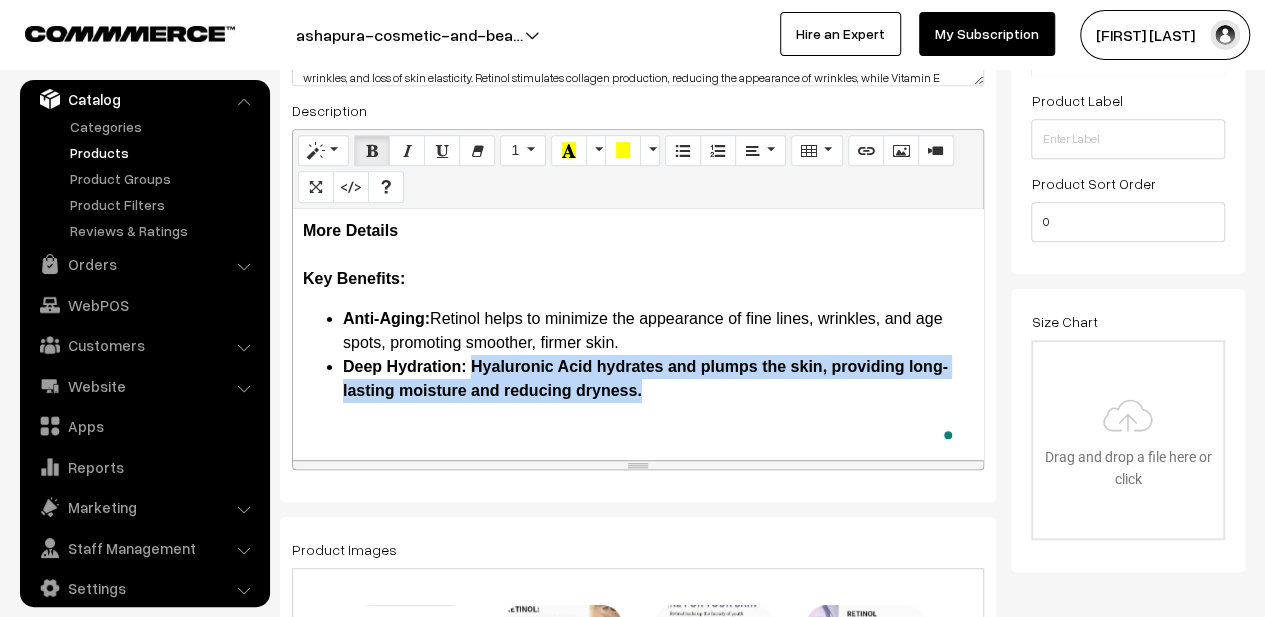 drag, startPoint x: 676, startPoint y: 404, endPoint x: 473, endPoint y: 373, distance: 205.35335 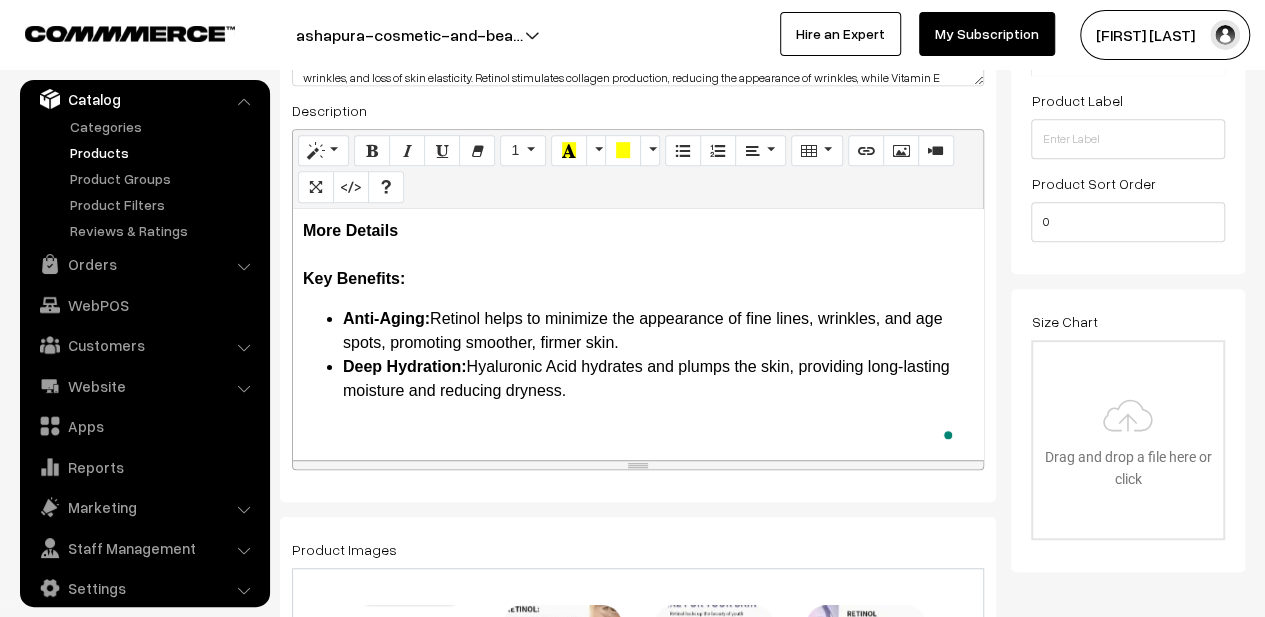 click on "Anti-Aging:  Retinol helps to minimize the appearance of fine lines, wrinkles, and age spots, promoting smoother, firmer skin." at bounding box center [658, 331] 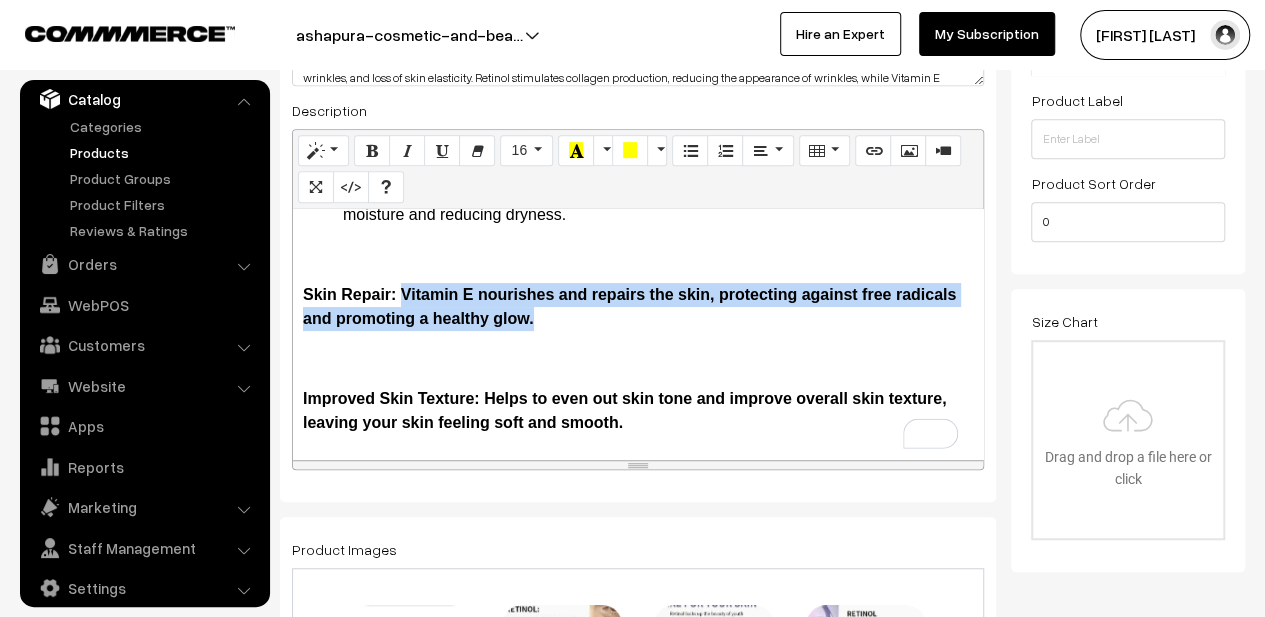 drag, startPoint x: 546, startPoint y: 314, endPoint x: 404, endPoint y: 301, distance: 142.59383 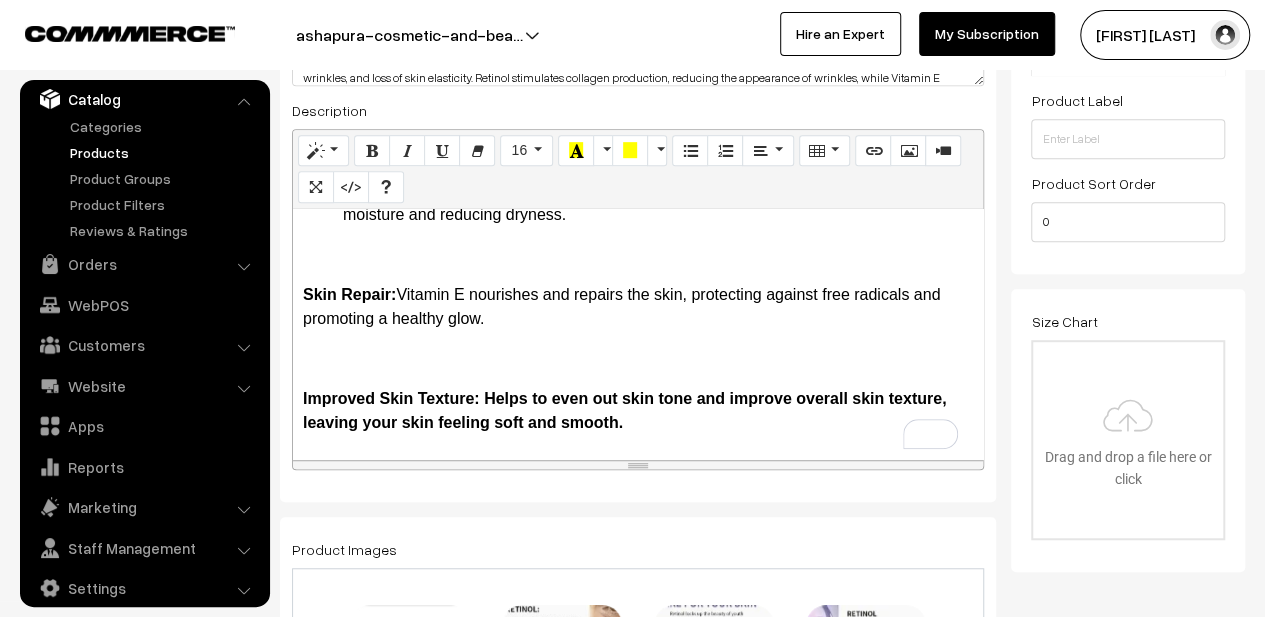 click on "Skin Repair:" at bounding box center [349, 294] 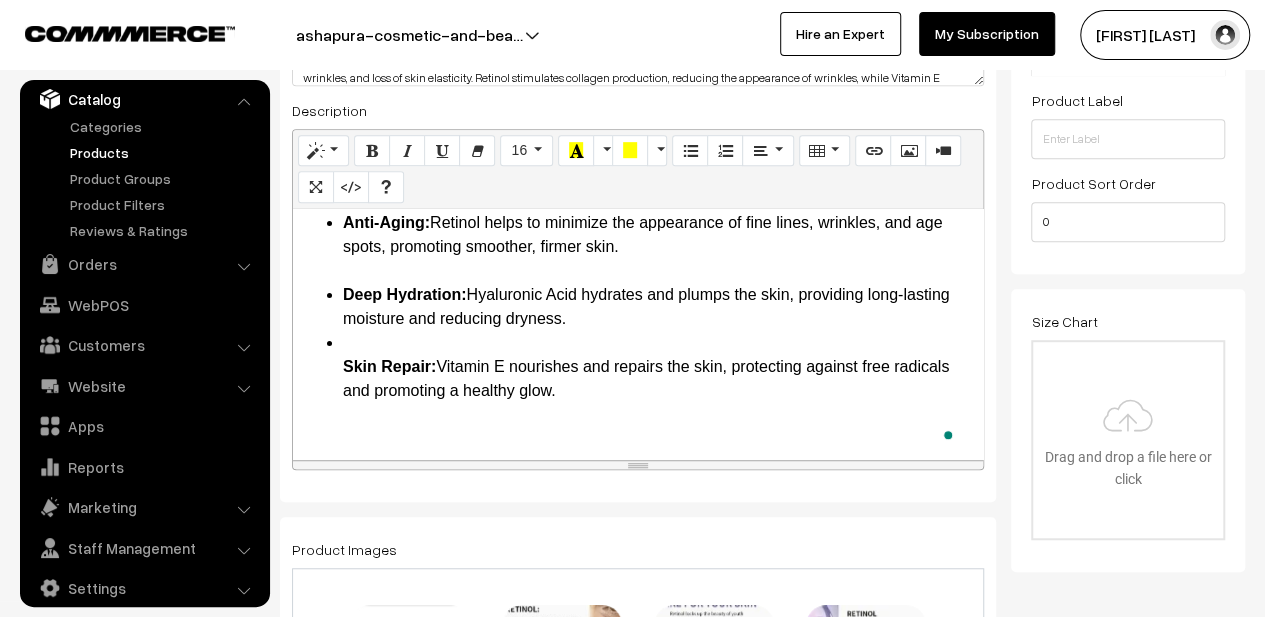 click on "Skin Repair:" at bounding box center (389, 366) 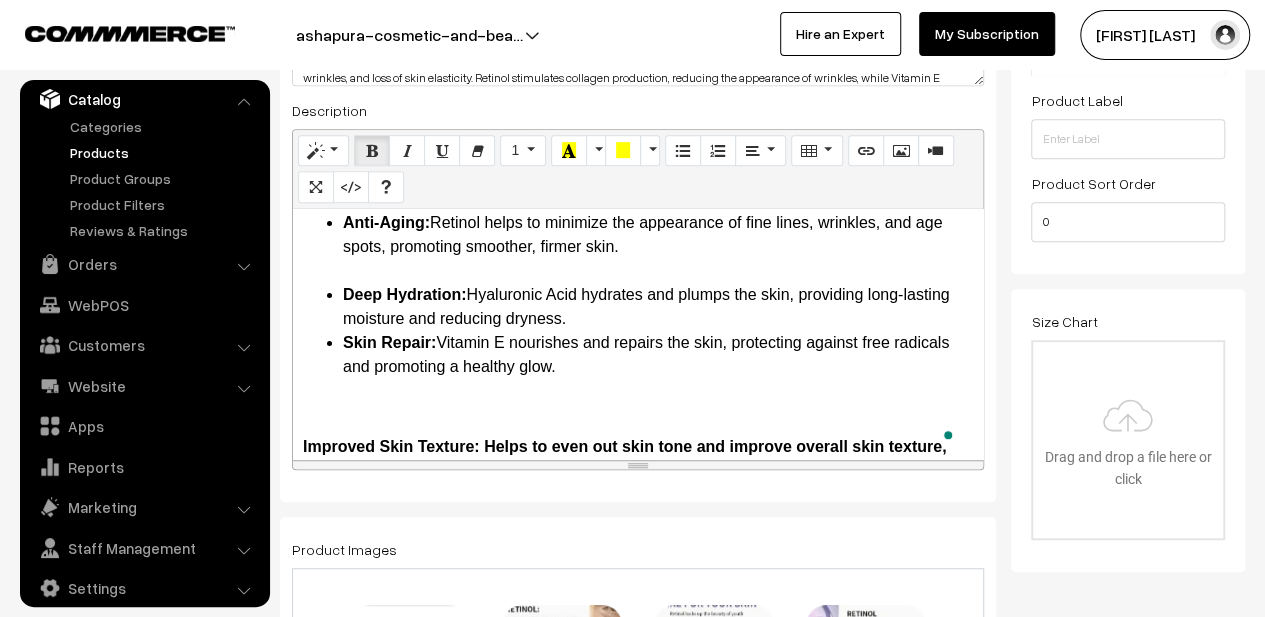 click on "Deep Hydration:  Hyaluronic Acid hydrates and plumps the skin, providing long-lasting moisture and reducing dryness." at bounding box center (658, 307) 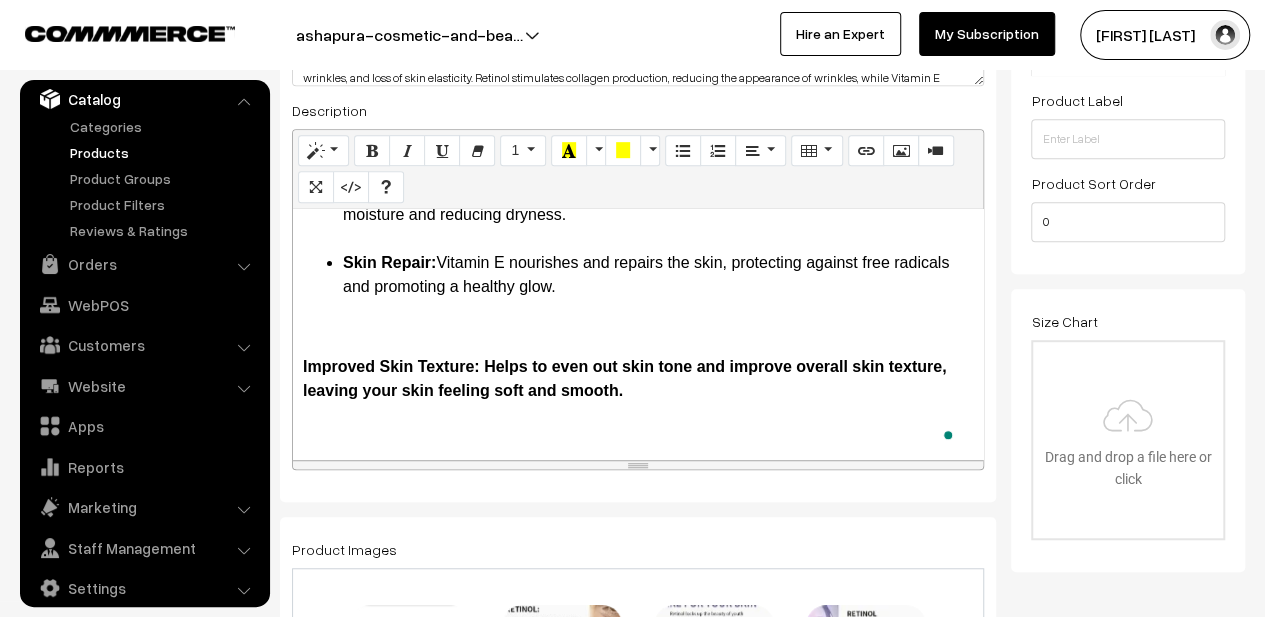 click on "More Details Key Benefits: Anti-Aging:  Retinol helps to minimize the appearance of fine lines, wrinkles, and age spots, promoting smoother, firmer skin. Deep Hydration:  Hyaluronic Acid hydrates and plumps the skin, providing long-lasting moisture and reducing dryness. Skin Repair:  Vitamin E nourishes and repairs the skin, protecting against free radicals and promoting a healthy glow. Improved Skin Texture: Helps to even out skin tone and improve overall skin texture, leaving your skin feeling soft and smooth. Boosts Collagen Production: Retinol enhances collagen production, improving skin elasticity and firmness. Suitable for All Skin Types: Gentle and effective for all skin types, including sensitive skin. How to Use: Package Contents: Cleanse your face thoroughly. Apply a few drops of the serum onto your face and neck. Gently massage the serum in upward circular motions until fully absorbed. Follow with your favorite moisturizer or sunscreen." at bounding box center (638, 334) 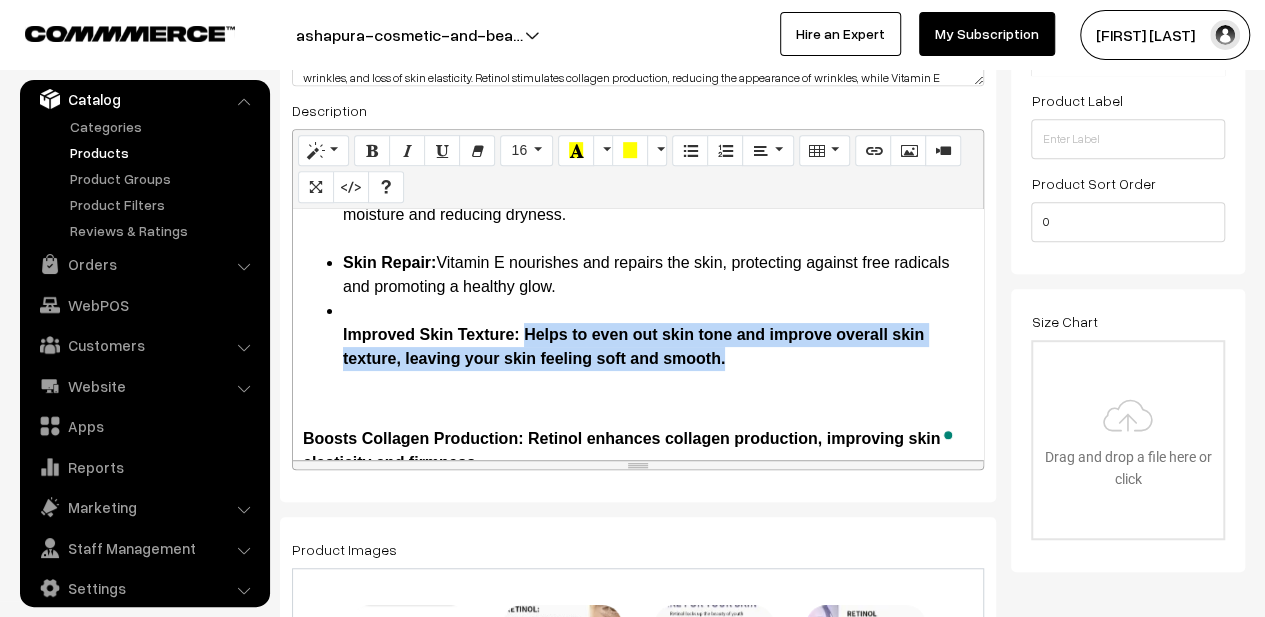 drag, startPoint x: 748, startPoint y: 365, endPoint x: 523, endPoint y: 339, distance: 226.49724 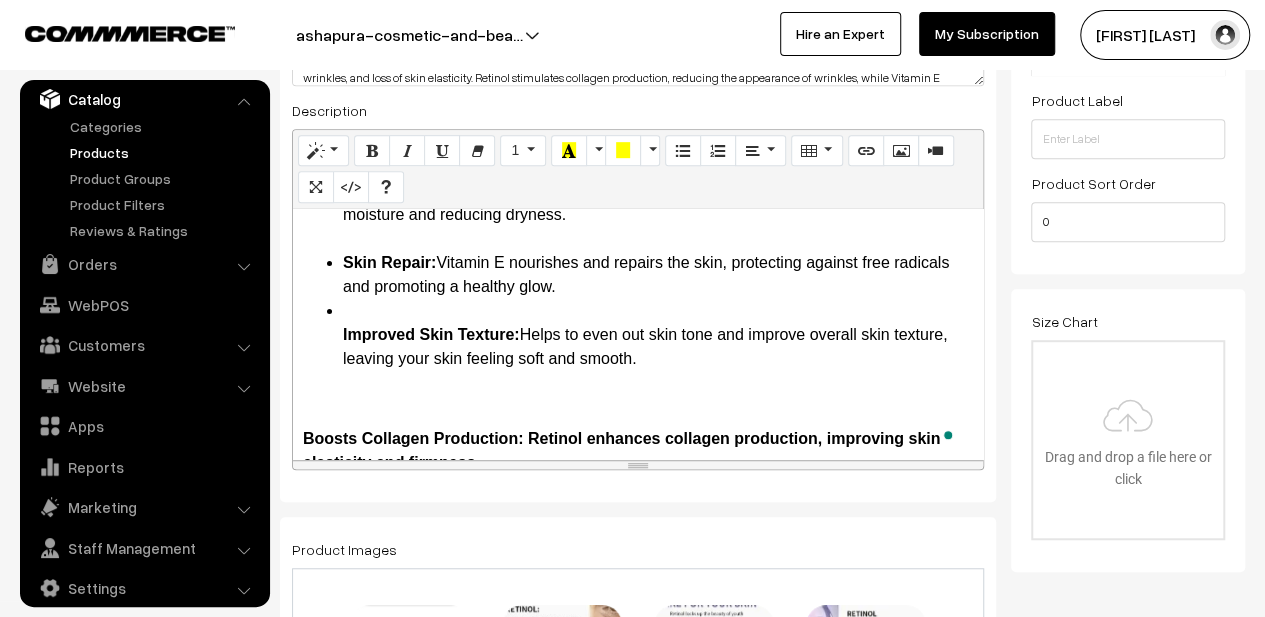 click on "Anti-Aging:  Retinol helps to minimize the appearance of fine lines, wrinkles, and age spots, promoting smoother, firmer skin. Deep Hydration:  Hyaluronic Acid hydrates and plumps the skin, providing long-lasting moisture and reducing dryness. Skin Repair:  Vitamin E nourishes and repairs the skin, protecting against free radicals and promoting a healthy glow. Improved Skin Texture:  Helps to even out skin tone and improve overall skin texture, leaving your skin feeling soft and smooth." at bounding box center [638, 239] 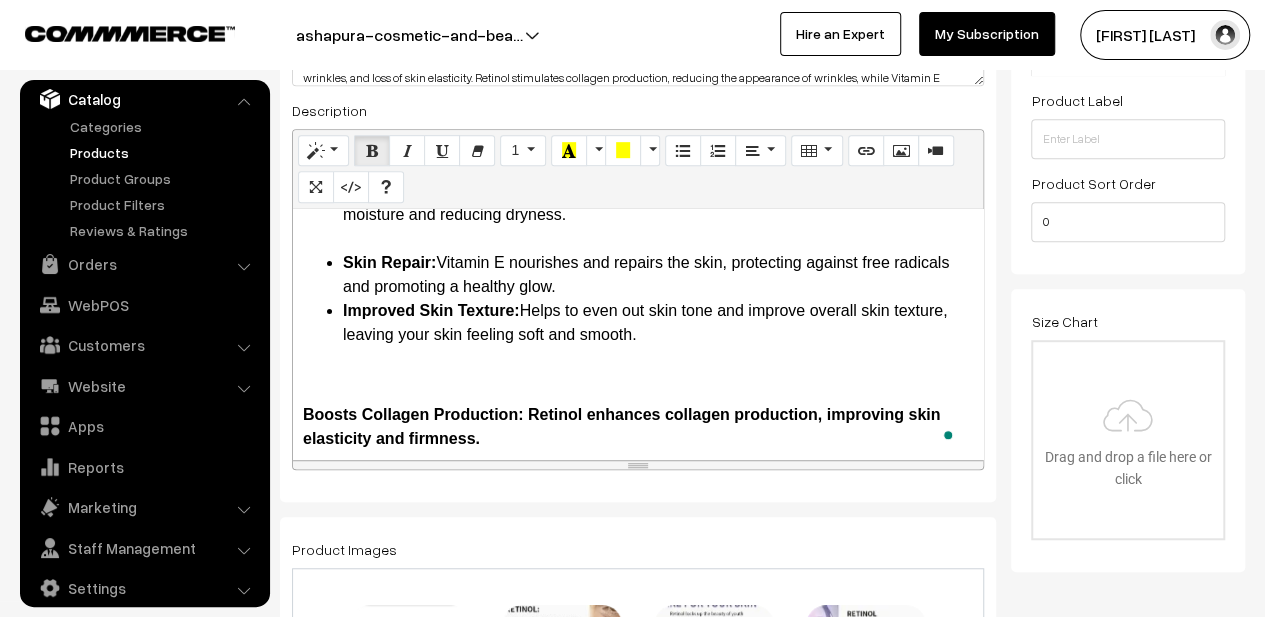 click on "More Details Key Benefits: Anti-Aging:  Retinol helps to minimize the appearance of fine lines, wrinkles, and age spots, promoting smoother, firmer skin. Deep Hydration:  Hyaluronic Acid hydrates and plumps the skin, providing long-lasting moisture and reducing dryness. Skin Repair:  Vitamin E nourishes and repairs the skin, protecting against free radicals and promoting a healthy glow. Improved Skin Texture:  Helps to even out skin tone and improve overall skin texture, leaving your skin feeling soft and smooth. Boosts Collagen Production: Retinol enhances collagen production, improving skin elasticity and firmness. Suitable for All Skin Types: Gentle and effective for all skin types, including sensitive skin. How to Use: Package Contents: Cleanse your face thoroughly. Apply a few drops of the serum onto your face and neck. Gently massage the serum in upward circular motions until fully absorbed. Follow with your favorite moisturizer or sunscreen." at bounding box center [638, 334] 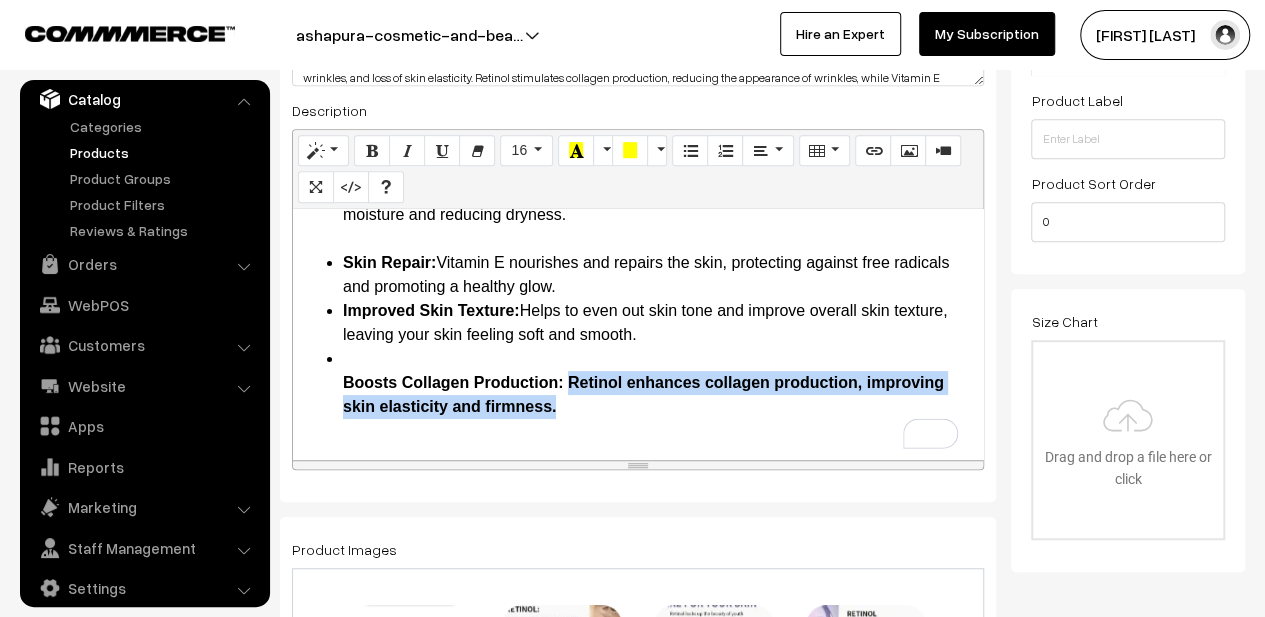 drag, startPoint x: 589, startPoint y: 412, endPoint x: 570, endPoint y: 377, distance: 39.824615 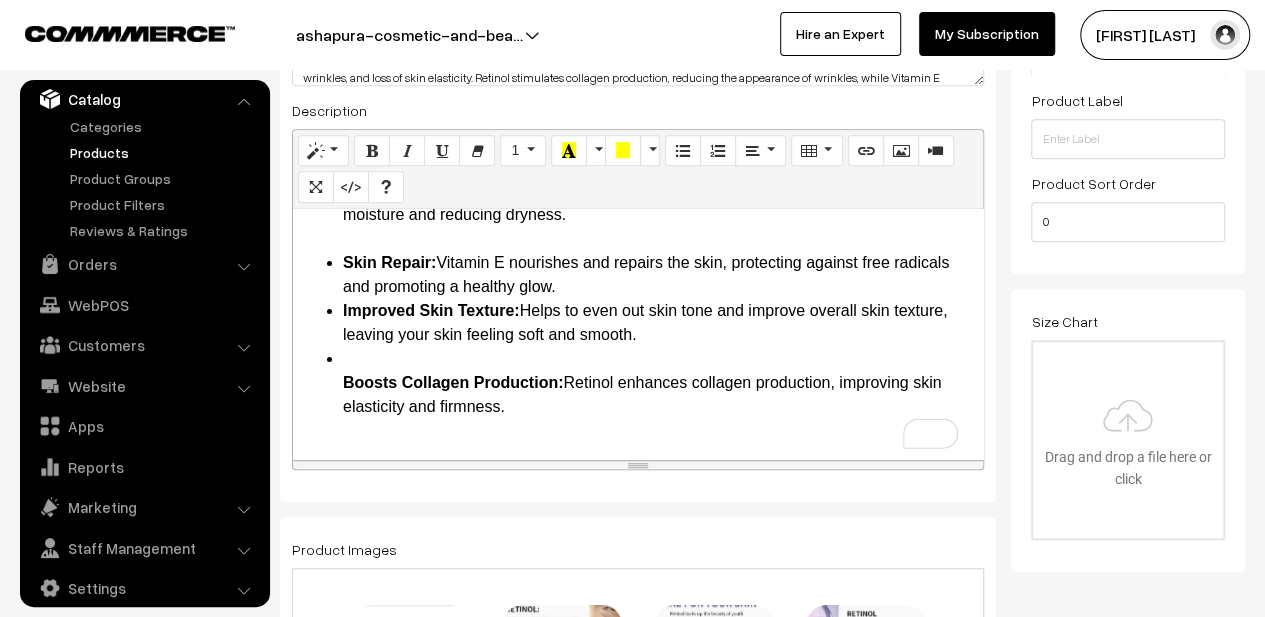 click on "Anti-Aging:  Retinol helps to minimize the appearance of fine lines, wrinkles, and age spots, promoting smoother, firmer skin. Deep Hydration:  Hyaluronic Acid hydrates and plumps the skin, providing long-lasting moisture and reducing dryness. Skin Repair:  Vitamin E nourishes and repairs the skin, protecting against free radicals and promoting a healthy glow. Improved Skin Texture:  Helps to even out skin tone and improve overall skin texture, leaving your skin feeling soft and smooth. Boosts Collagen Production:  Retinol enhances collagen production, improving skin elasticity and firmness." at bounding box center [638, 263] 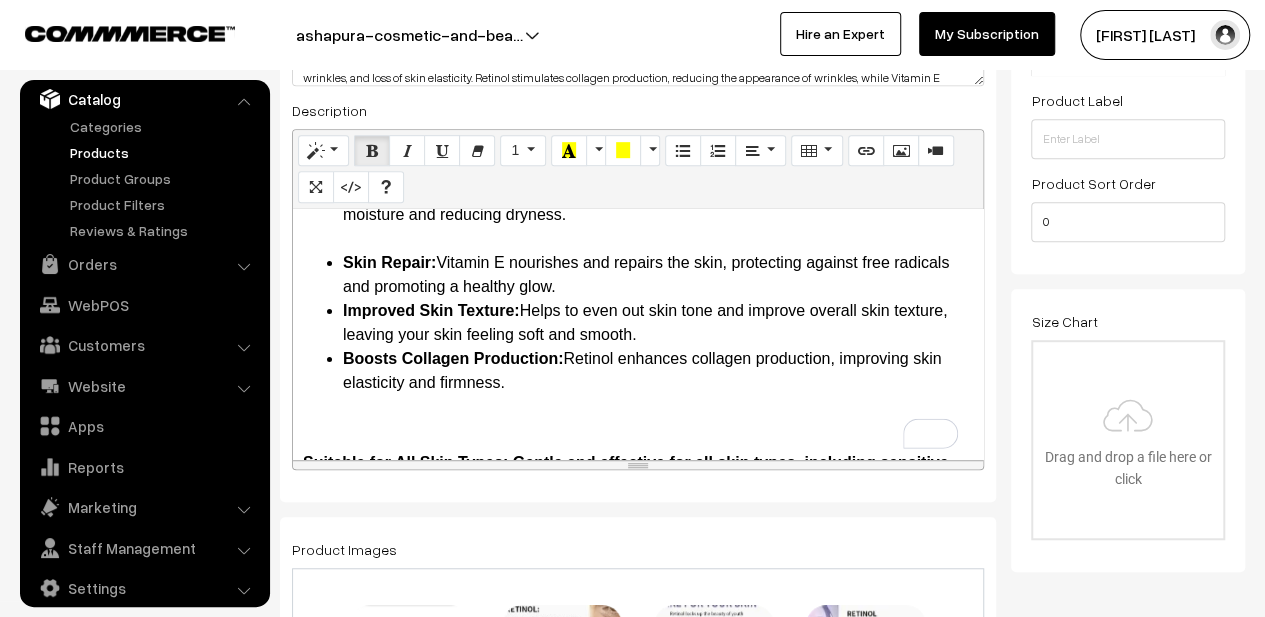 click on "Improved Skin Texture:  Helps to even out skin tone and improve overall skin texture, leaving your skin feeling soft and smooth." at bounding box center [658, 323] 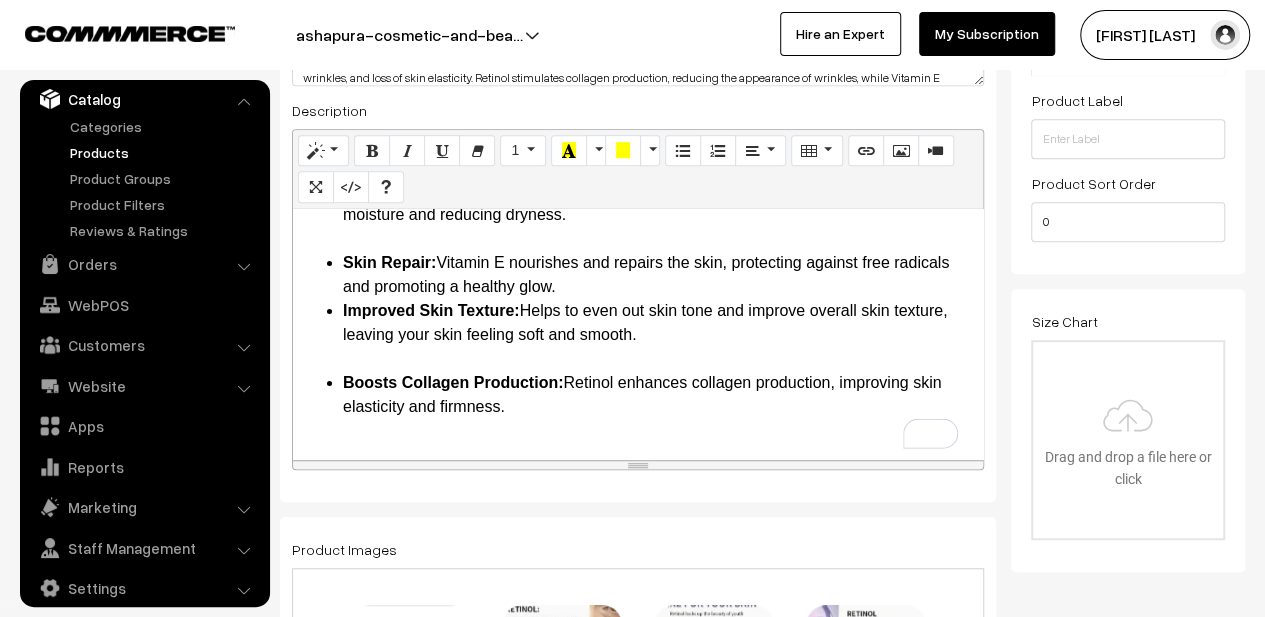 click on "Skin Repair:  Vitamin E nourishes and repairs the skin, protecting against free radicals and promoting a healthy glow." at bounding box center [658, 275] 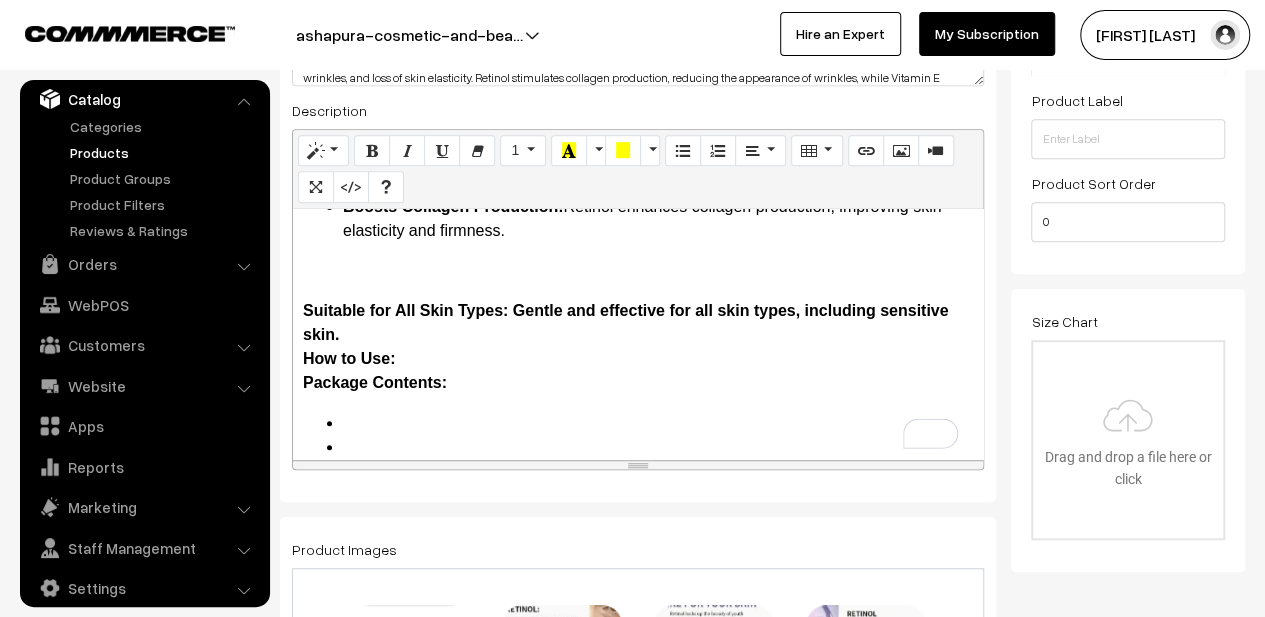 click on "More Details Key Benefits: Anti-Aging:  Retinol helps to minimize the appearance of fine lines, wrinkles, and age spots, promoting smoother, firmer skin. Deep Hydration:  Hyaluronic Acid hydrates and plumps the skin, providing long-lasting moisture and reducing dryness. Skin Repair:  Vitamin E nourishes and repairs the skin, protecting against free radicals and promoting a healthy glow. Improved Skin Texture:  Helps to even out skin tone and improve overall skin texture, leaving your skin feeling soft and smooth. Boosts Collagen Production:  Retinol enhances collagen production, improving skin elasticity and firmness. Suitable for All Skin Types: Gentle and effective for all skin types, including sensitive skin. How to Use: Package Contents: Cleanse your face thoroughly. Apply a few drops of the serum onto your face and neck. Gently massage the serum in upward circular motions until fully absorbed. Follow with your favorite moisturizer or sunscreen." at bounding box center (638, 334) 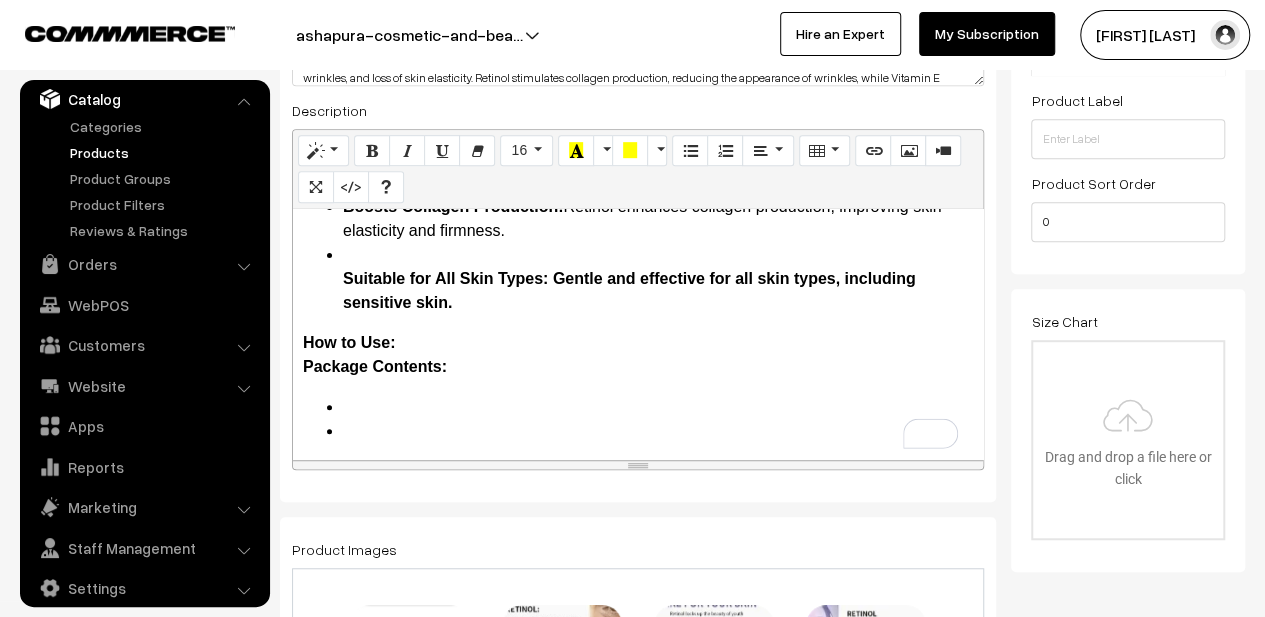 click on "Anti-Aging:  Retinol helps to minimize the appearance of fine lines, wrinkles, and age spots, promoting smoother, firmer skin. Deep Hydration:  Hyaluronic Acid hydrates and plumps the skin, providing long-lasting moisture and reducing dryness. Skin Repair:  Vitamin E nourishes and repairs the skin, protecting against free radicals and promoting a healthy glow. Improved Skin Texture:  Helps to even out skin tone and improve overall skin texture, leaving your skin feeling soft and smooth. Boosts Collagen Production:  Retinol enhances collagen production, improving skin elasticity and firmness. Suitable for All Skin Types: Gentle and effective for all skin types, including sensitive skin." at bounding box center [638, 111] 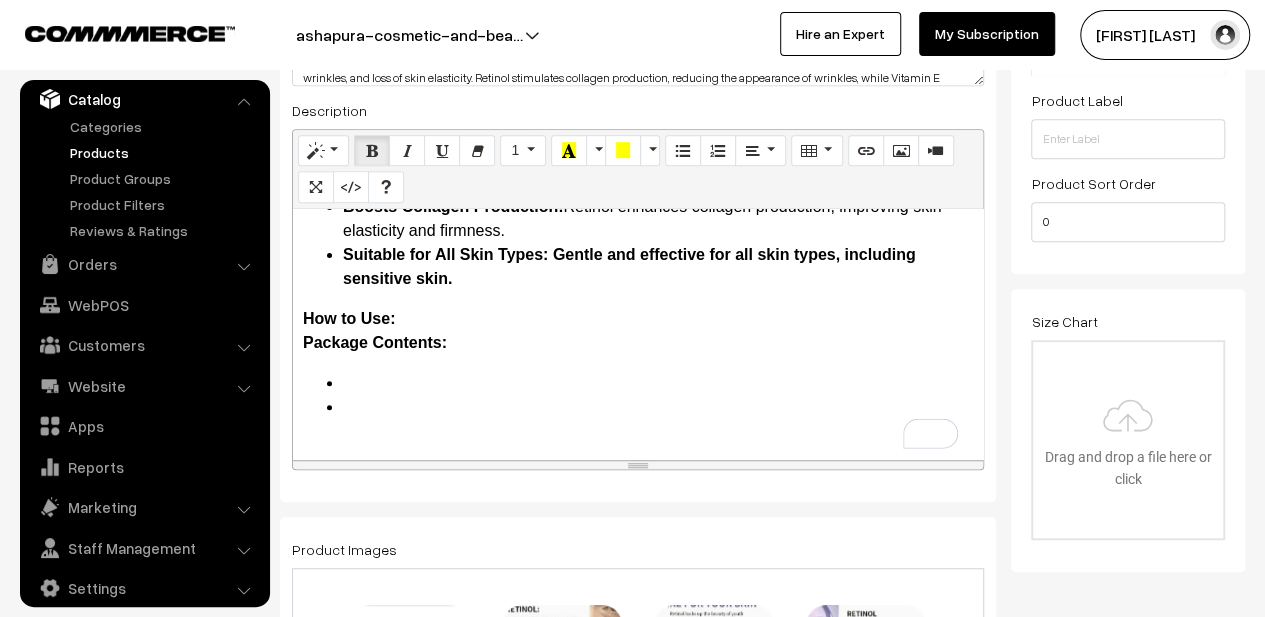 click on "Boosts Collagen Production:  Retinol enhances collagen production, improving skin elasticity and firmness." at bounding box center (658, 219) 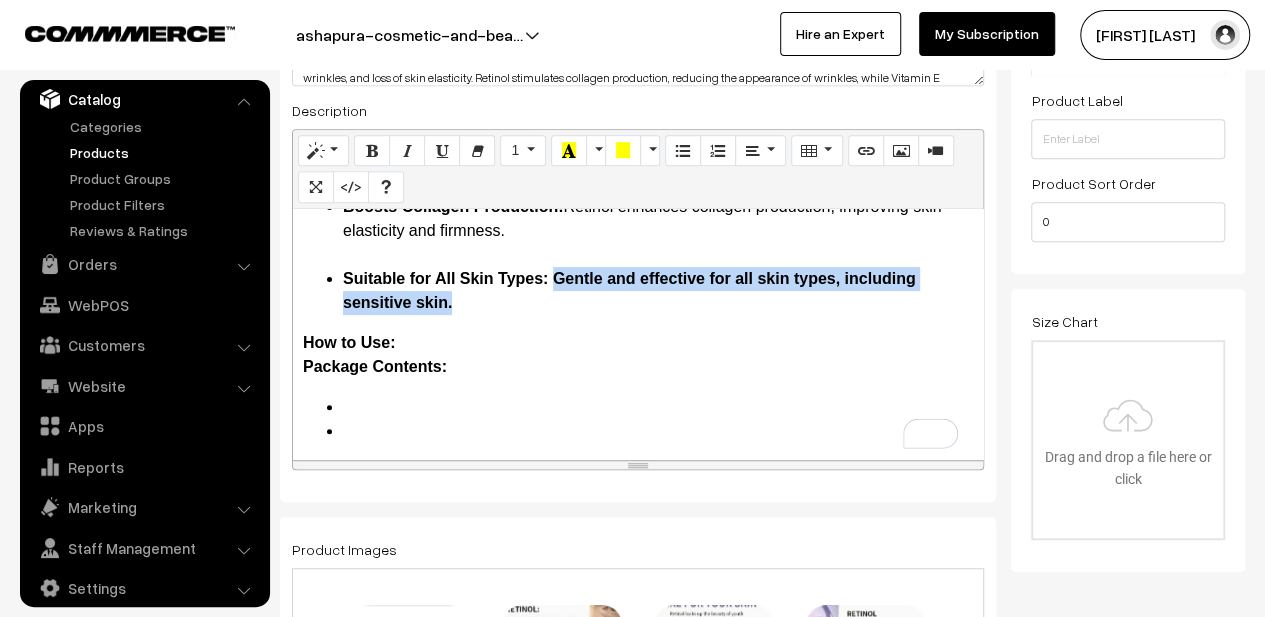drag, startPoint x: 556, startPoint y: 301, endPoint x: 557, endPoint y: 283, distance: 18.027756 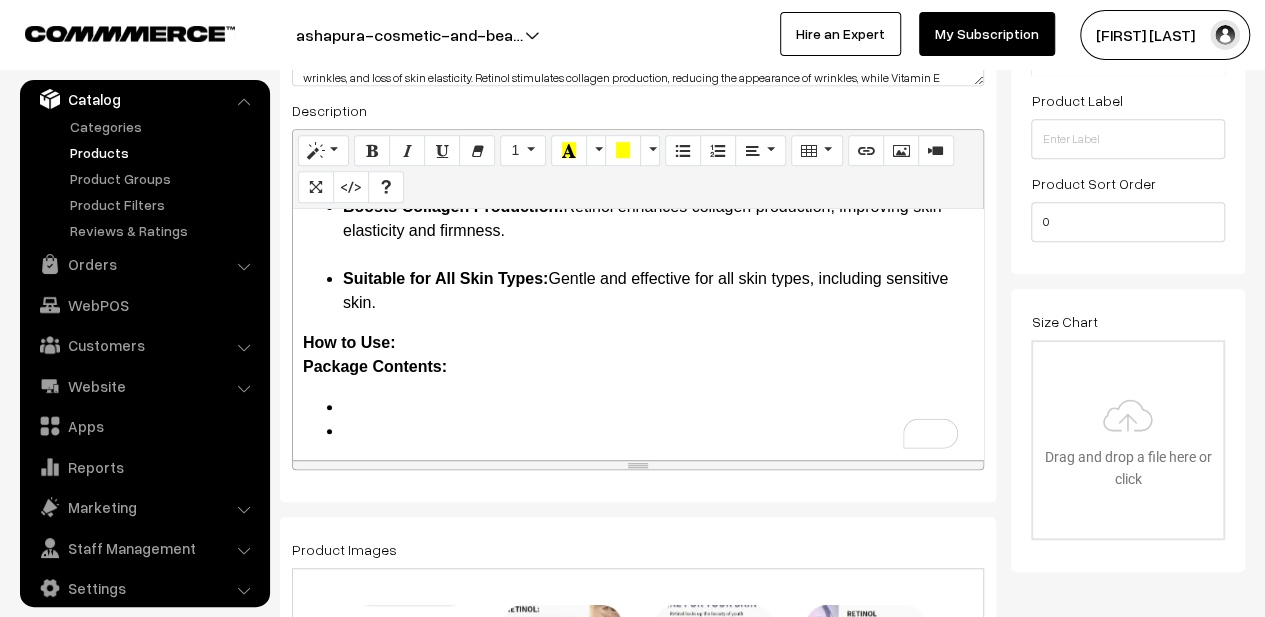 click on "How to Use: Package Contents:" at bounding box center (638, 355) 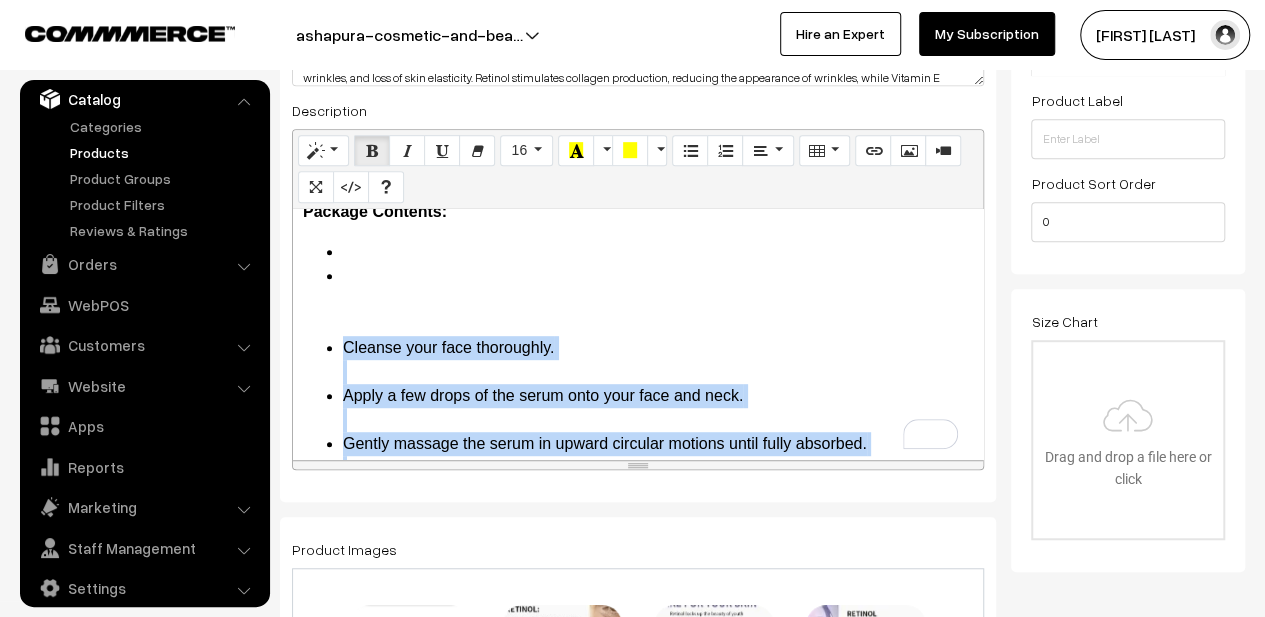 drag, startPoint x: 726, startPoint y: 370, endPoint x: 347, endPoint y: 340, distance: 380.1855 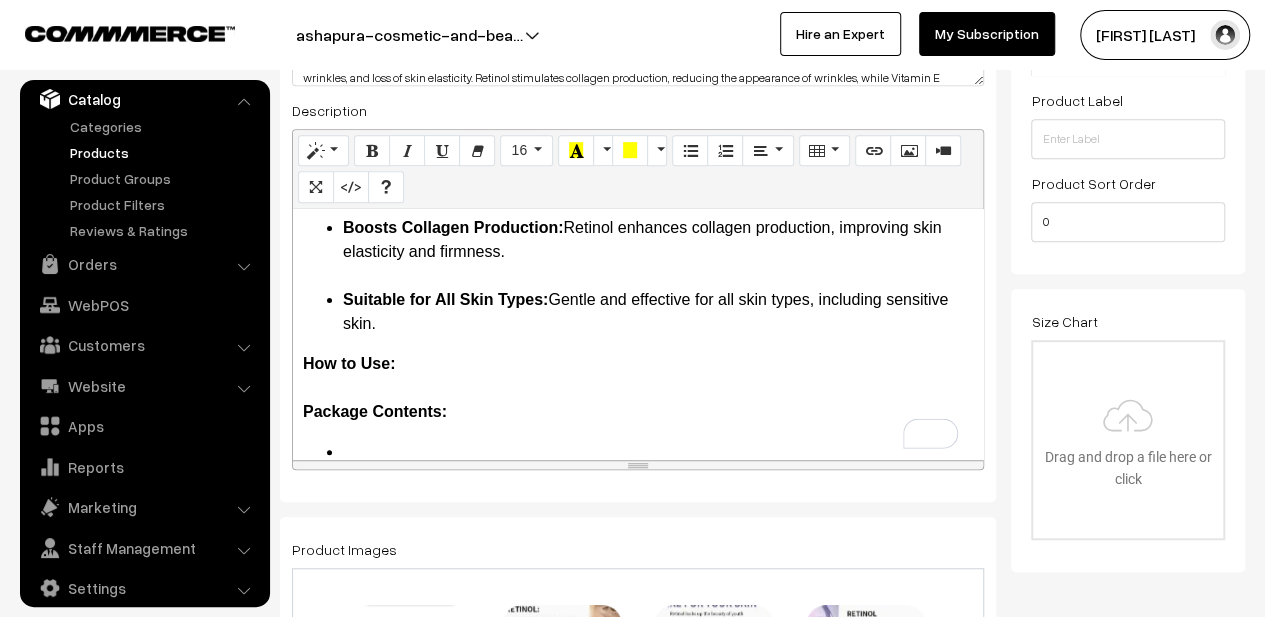 click on "How to Use: Package Contents:" at bounding box center (638, 388) 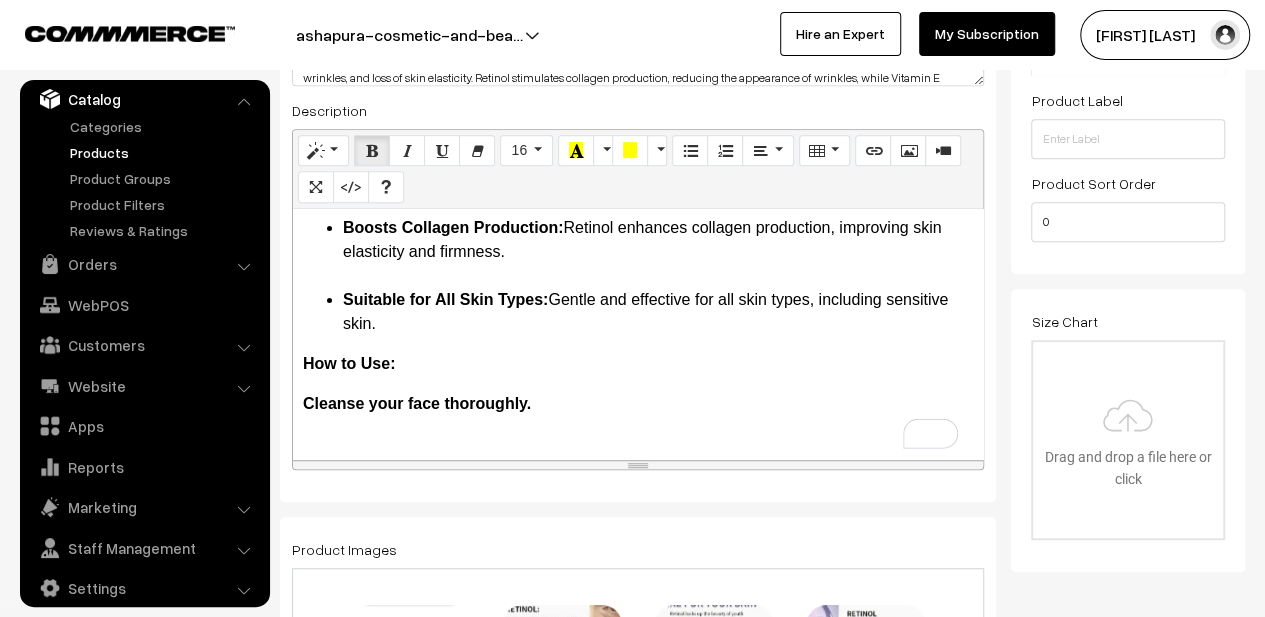 click on "More Details Key Benefits: Anti-Aging:  Retinol helps to minimize the appearance of fine lines, wrinkles, and age spots, promoting smoother, firmer skin. Deep Hydration:  Hyaluronic Acid hydrates and plumps the skin, providing long-lasting moisture and reducing dryness. Skin Repair:  Vitamin E nourishes and repairs the skin, protecting against free radicals and promoting a healthy glow. Improved Skin Texture:  Helps to even out skin tone and improve overall skin texture, leaving your skin feeling soft and smooth. Boosts Collagen Production:  Retinol enhances collagen production, improving skin elasticity and firmness. Suitable for All Skin Types:  Gentle and effective for all skin types, including sensitive skin. How to Use: Cleanse your face thoroughly. Apply a few drops of the serum onto your face and neck. Gently massage the serum in upward circular motions until fully absorbed. Follow with your favorite moisturizer or sunscreen. Package Contents:" at bounding box center [638, 334] 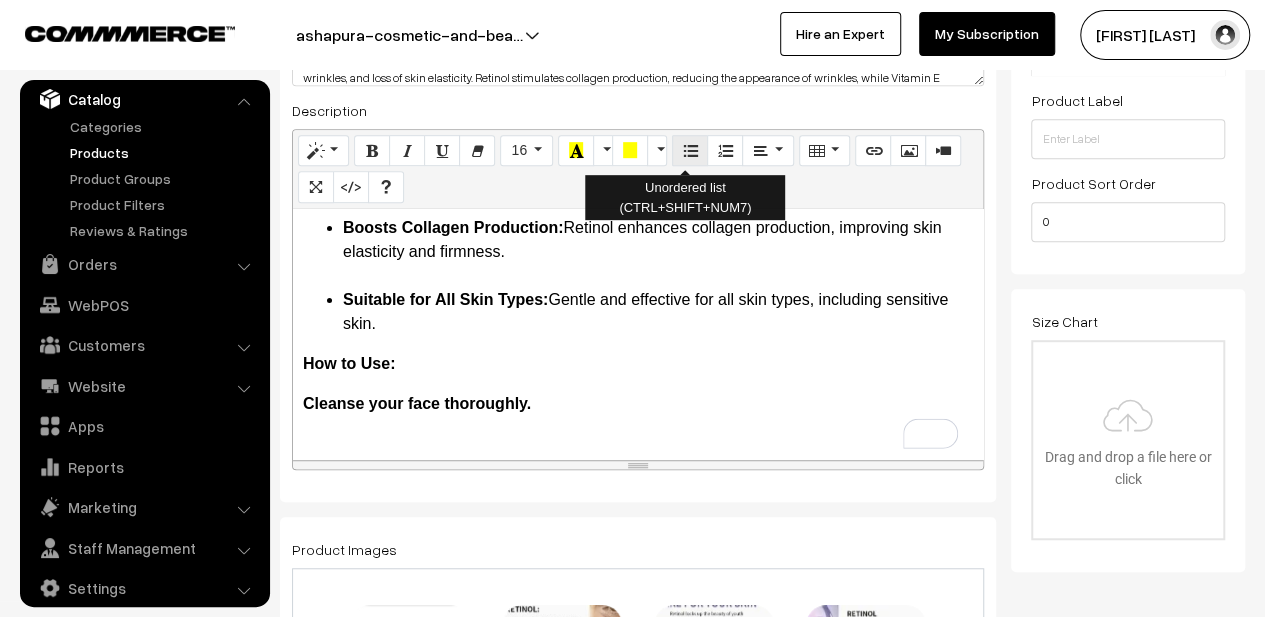 click at bounding box center (690, 150) 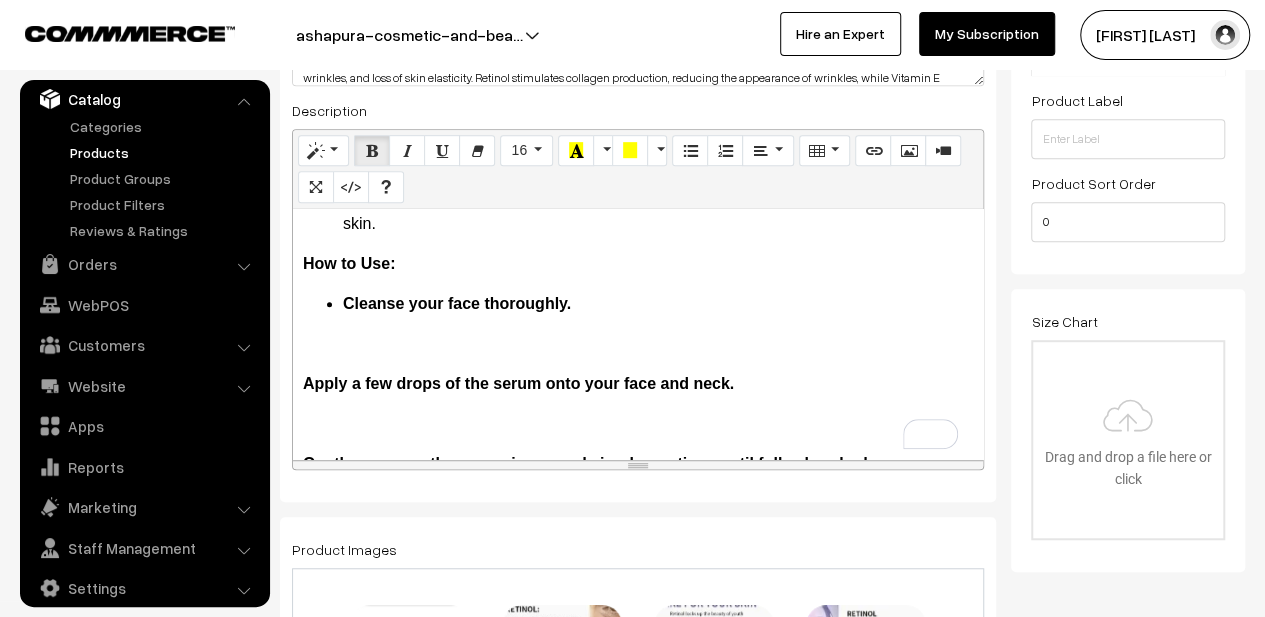 click on "Apply a few drops of the serum onto your face and neck." at bounding box center (518, 383) 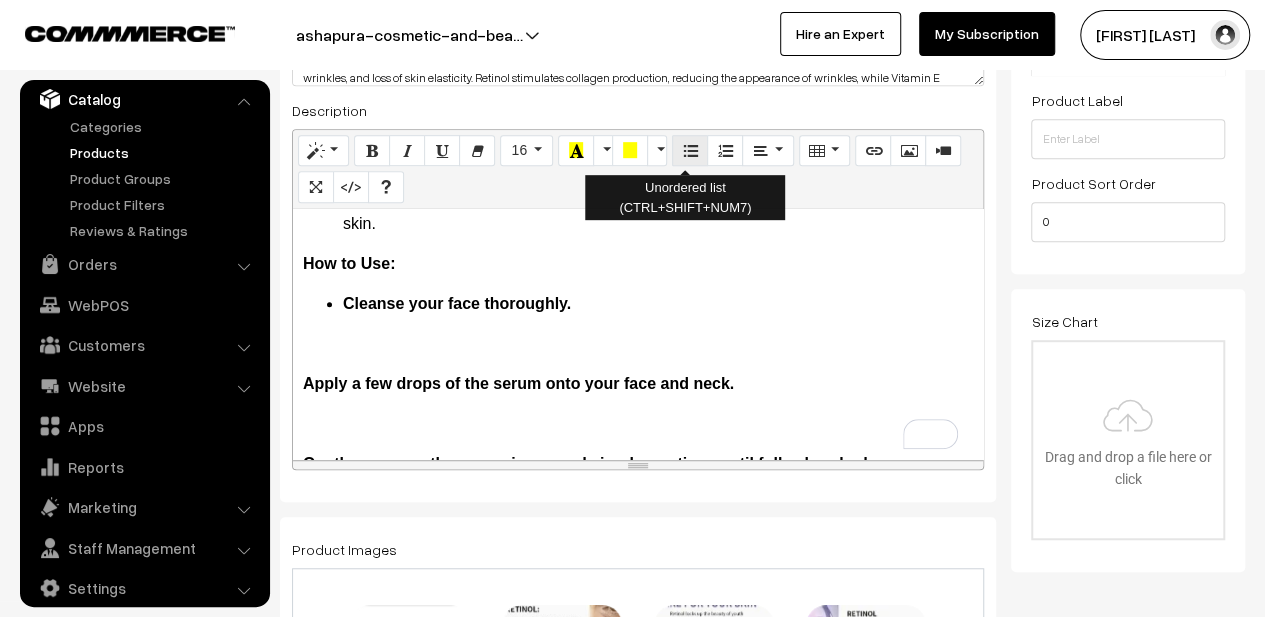 click at bounding box center [690, 150] 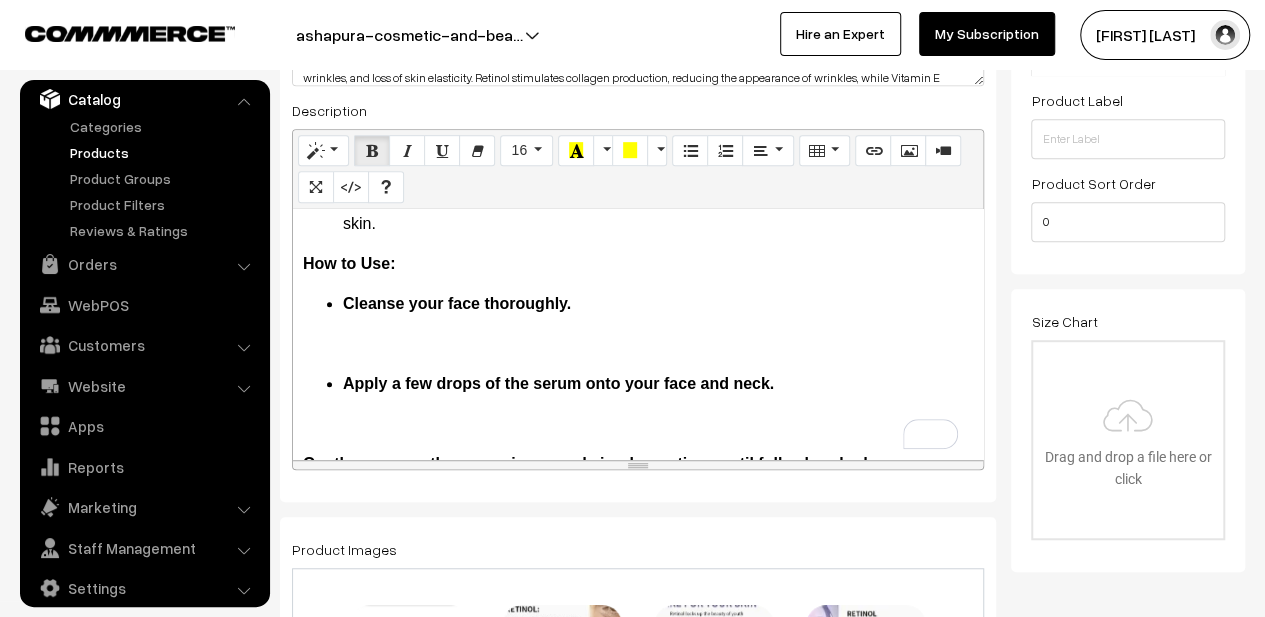 click at bounding box center [638, 344] 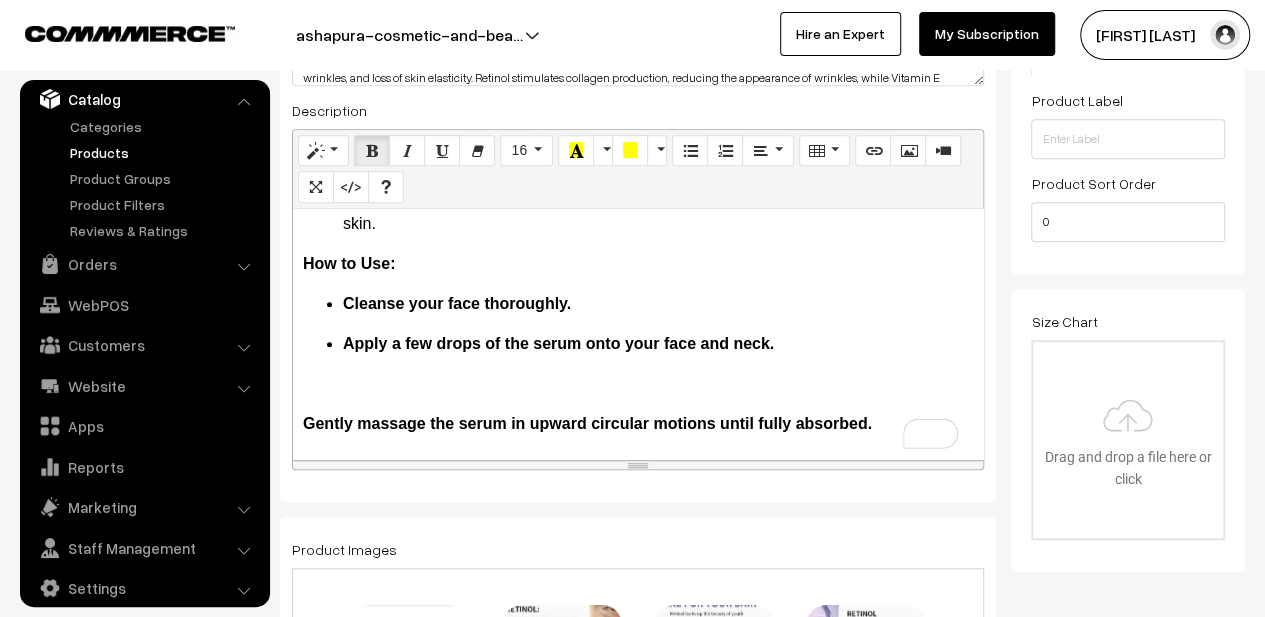 click on "Gently massage the serum in upward circular motions until fully absorbed." at bounding box center (587, 423) 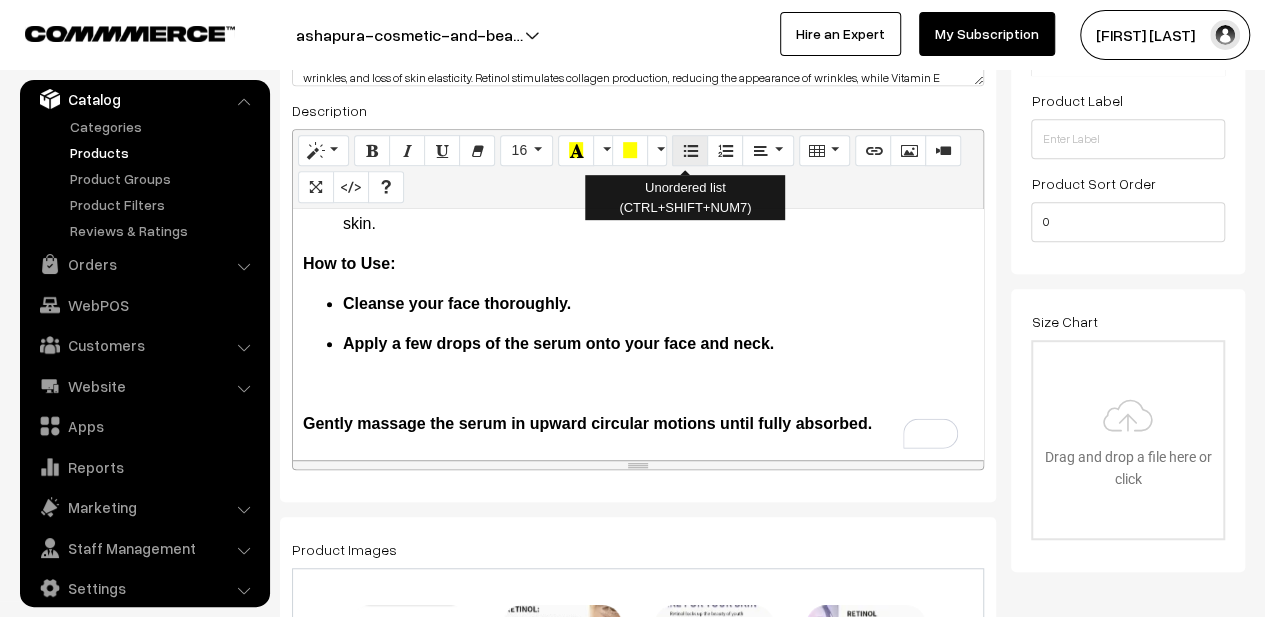 click at bounding box center (690, 150) 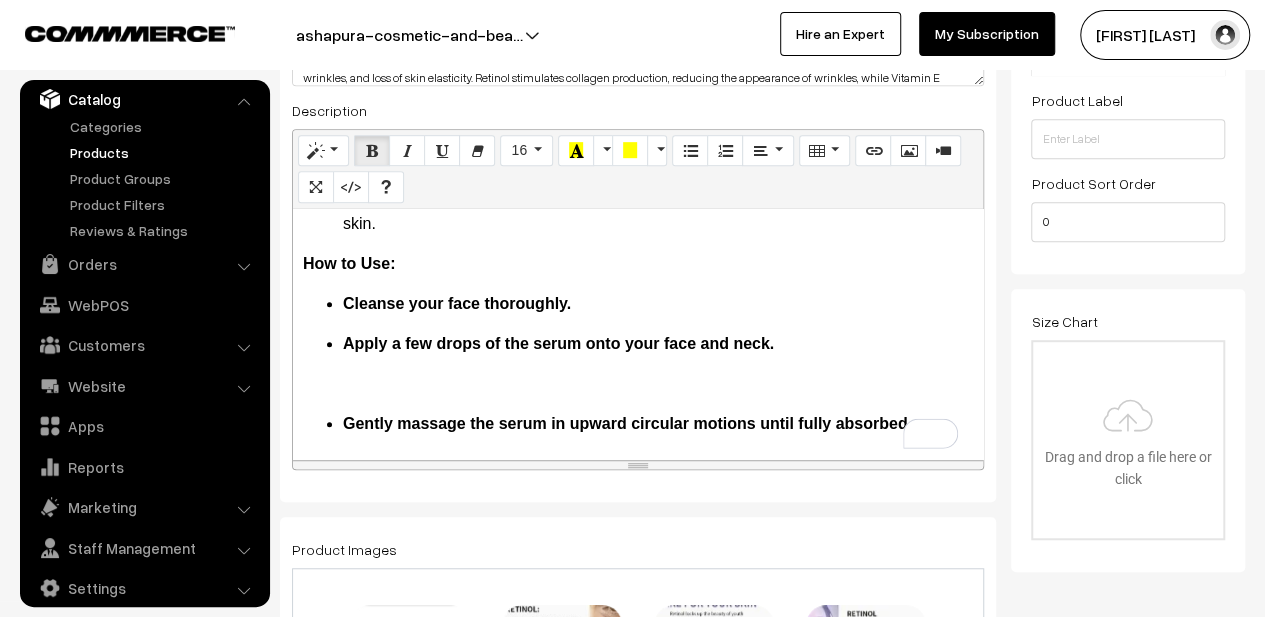 click at bounding box center (638, 384) 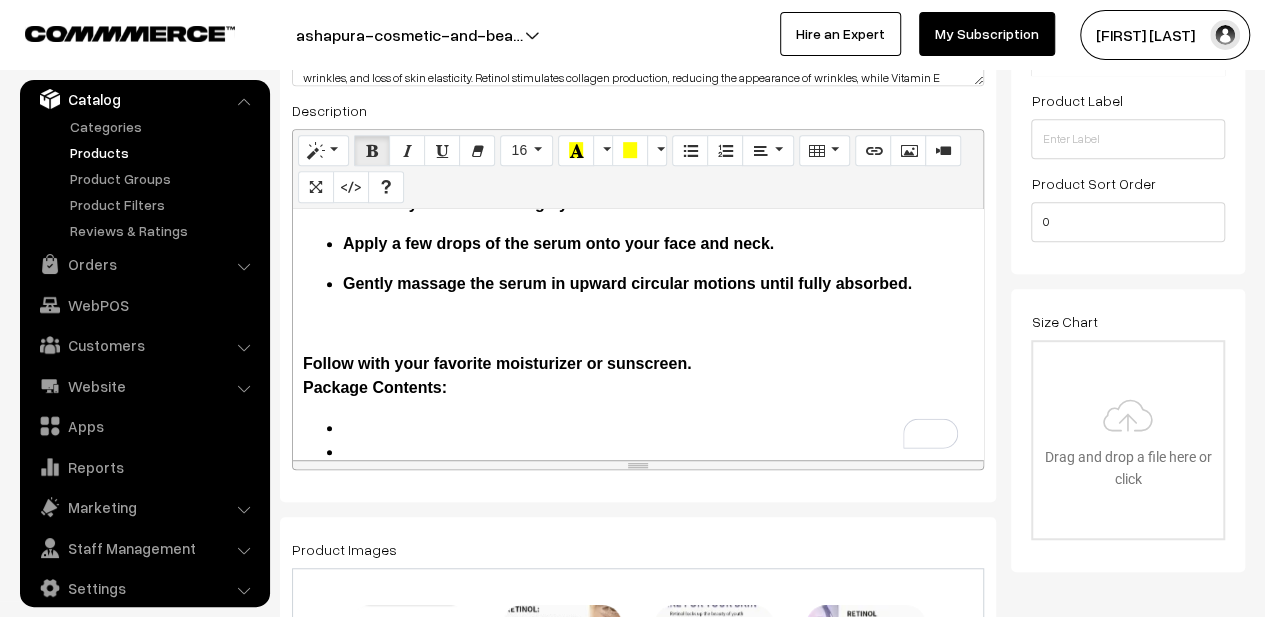 click on "Follow with your favorite moisturizer or sunscreen. Package Contents:" at bounding box center [497, 375] 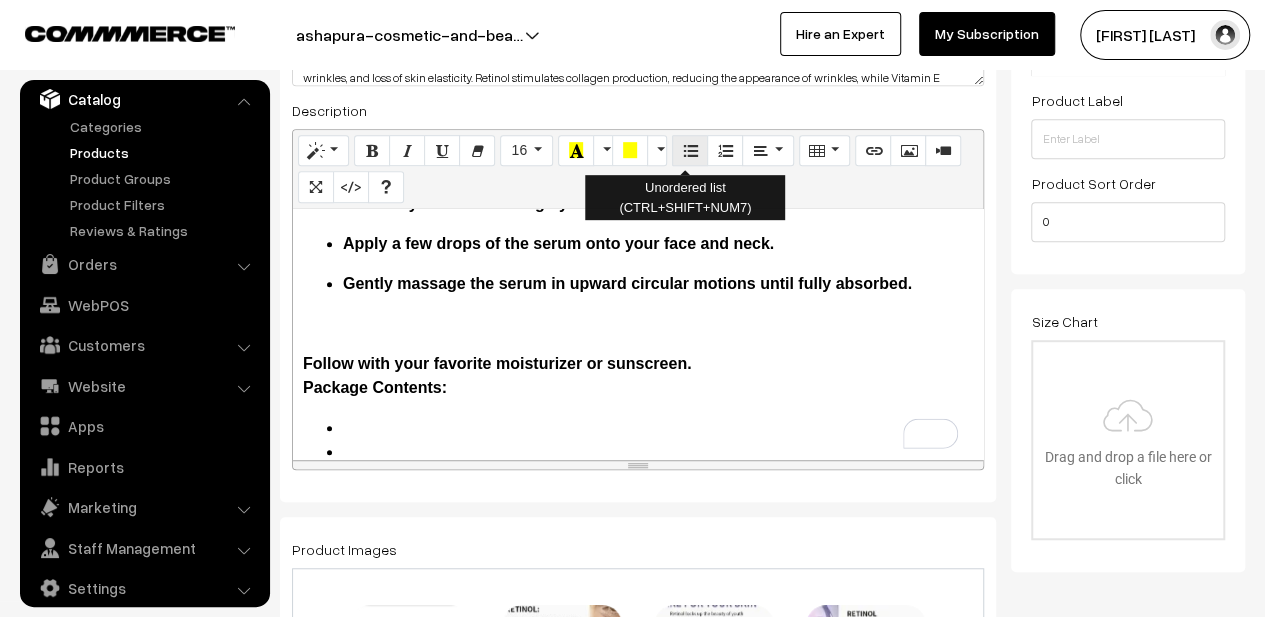click at bounding box center (690, 150) 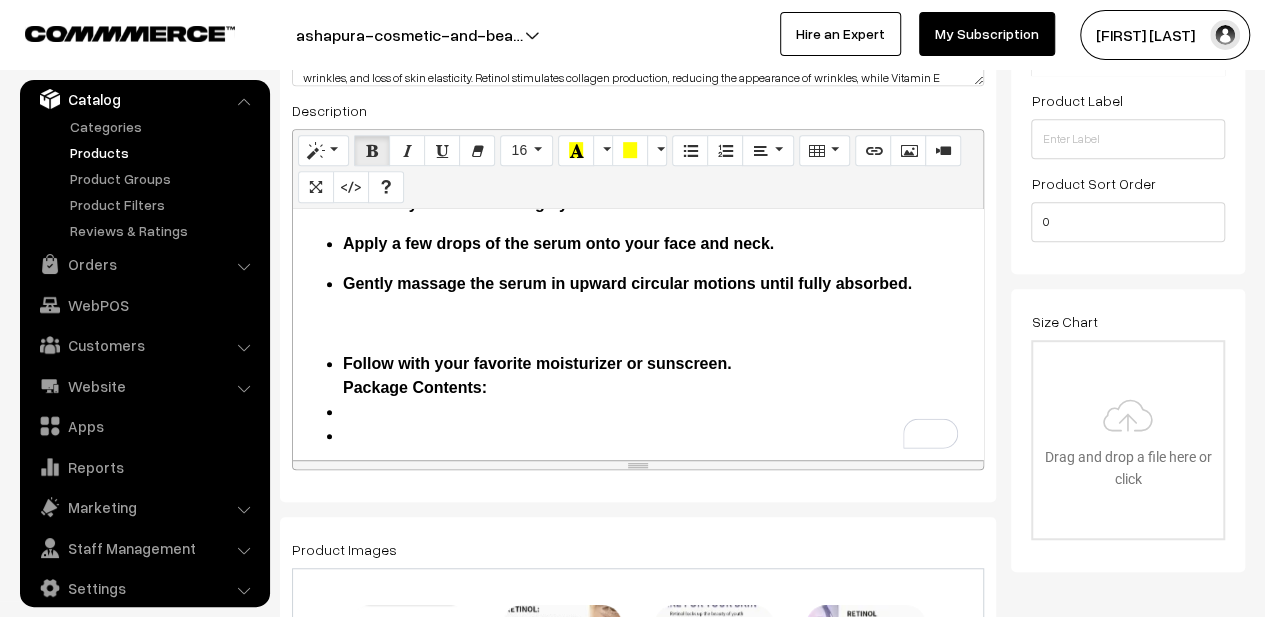 click at bounding box center [638, 324] 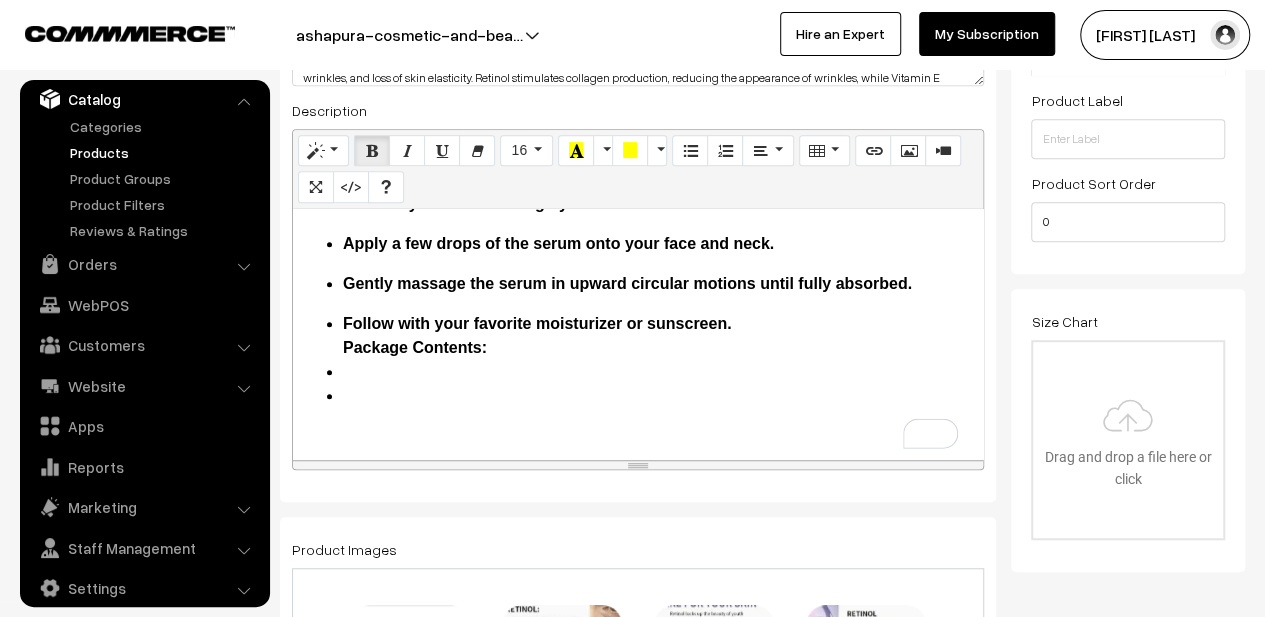 click on "Follow with your favorite moisturizer or sunscreen. Package Contents:" at bounding box center [658, 336] 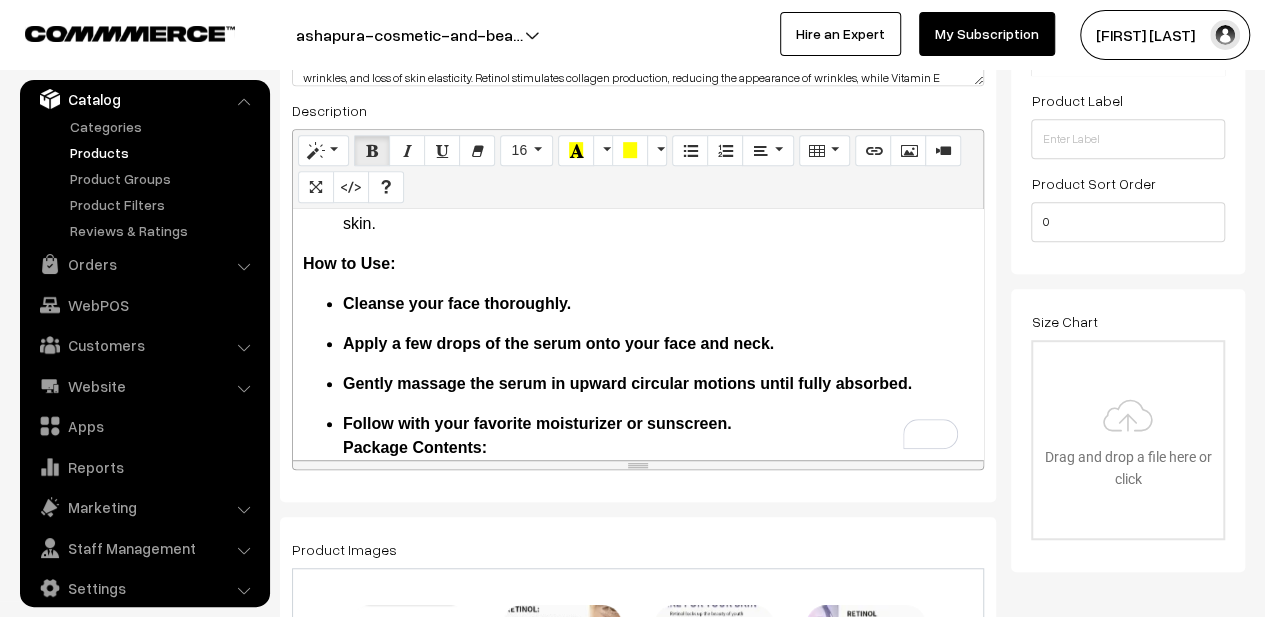 click on "Follow with your favorite moisturizer or sunscreen. Package Contents:
1 x Mooyam Lifting Retinol & Vitamin E Hyaluronic Acid Professional Facial Serum, 30ml" at bounding box center [638, 544] 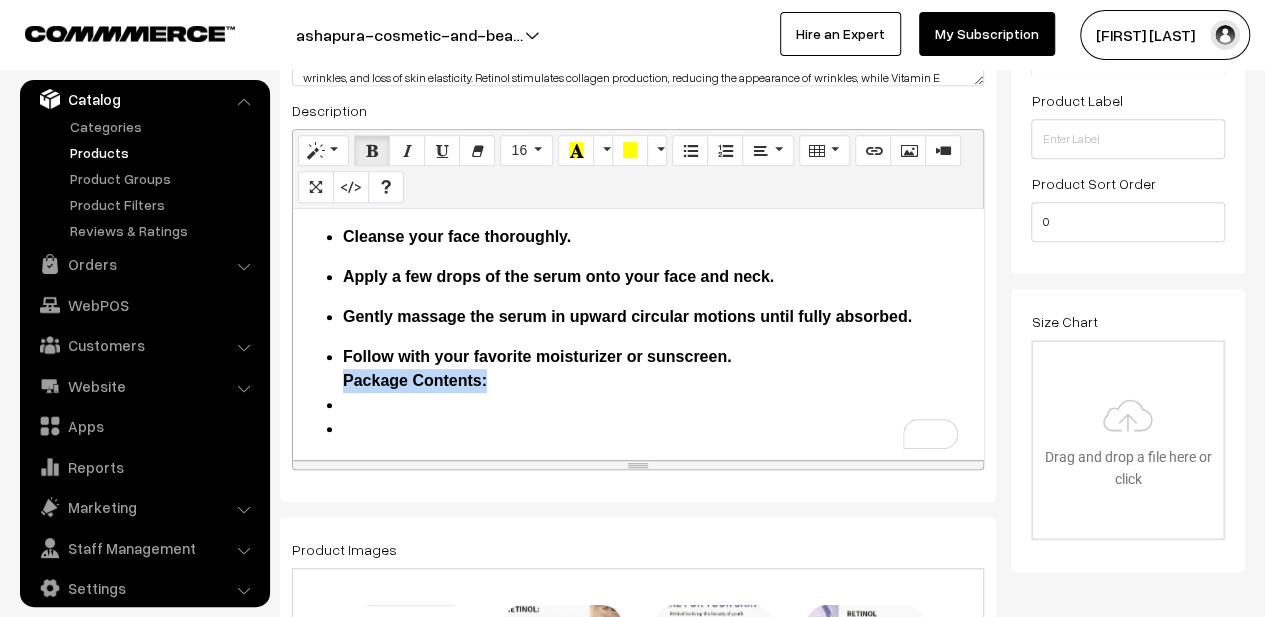 drag, startPoint x: 501, startPoint y: 382, endPoint x: 344, endPoint y: 386, distance: 157.05095 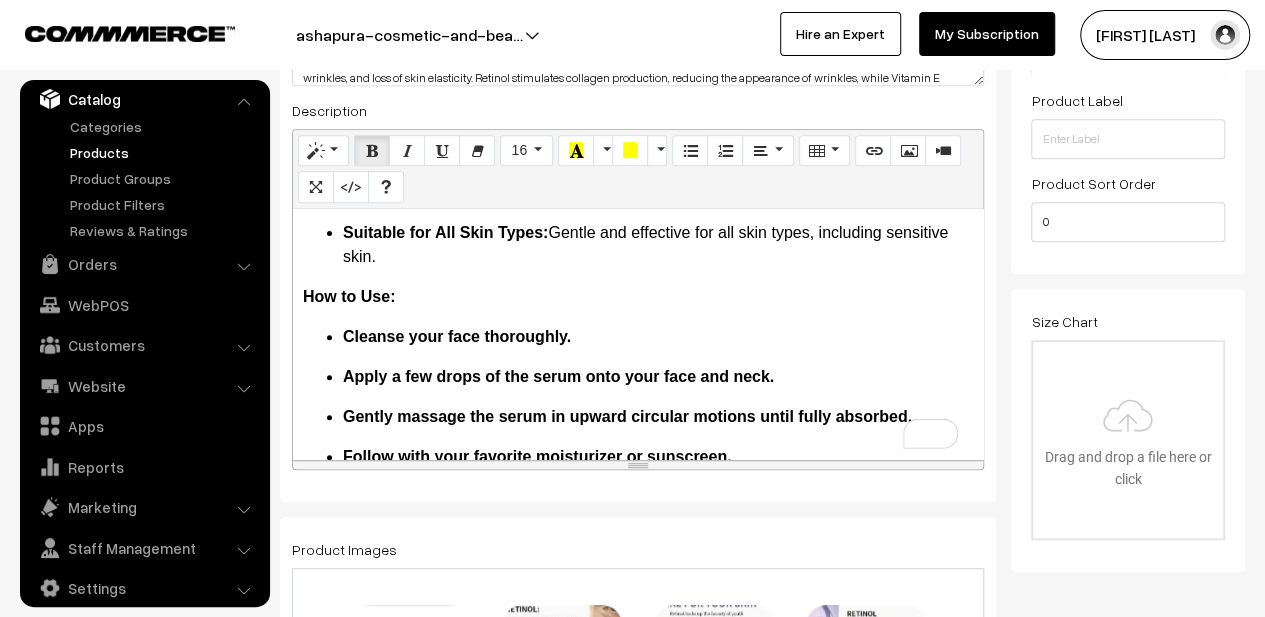 click on "How to Use:" at bounding box center (638, 297) 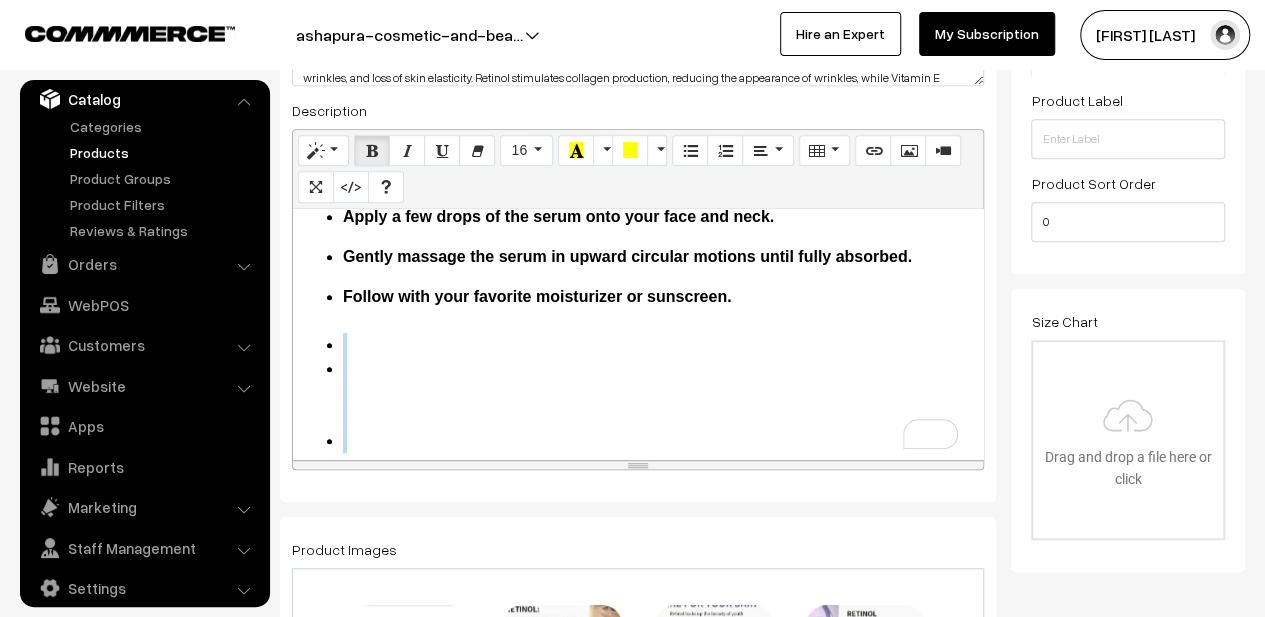 drag, startPoint x: 374, startPoint y: 431, endPoint x: 316, endPoint y: 335, distance: 112.1606 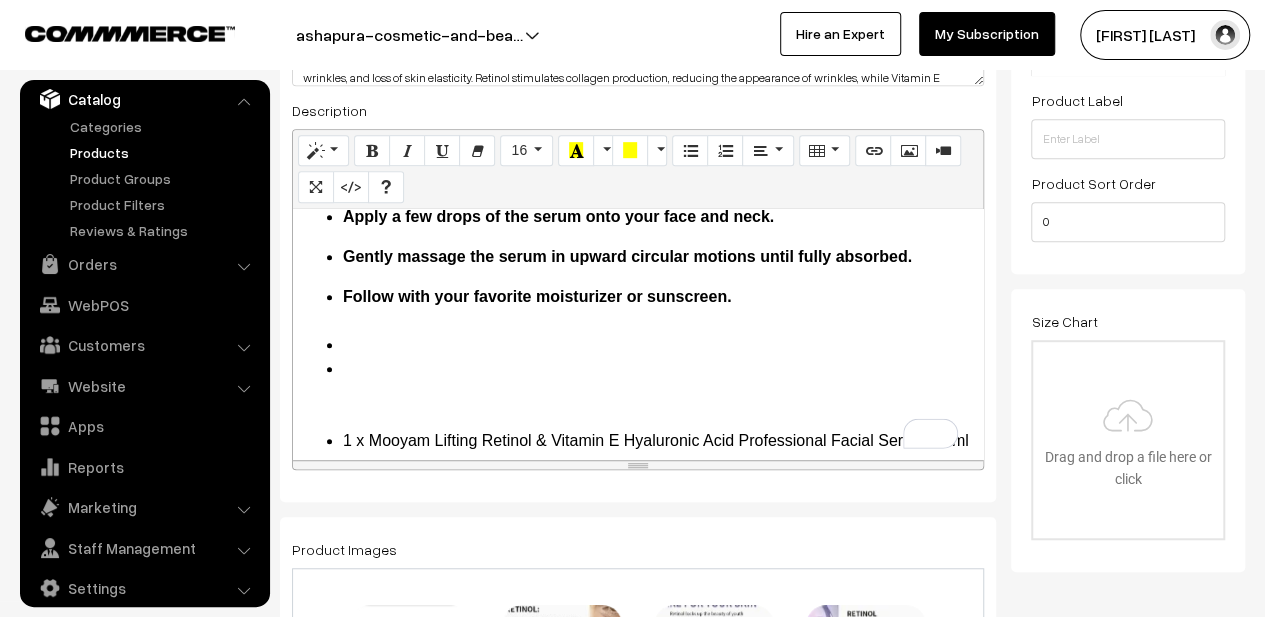 click at bounding box center [658, 393] 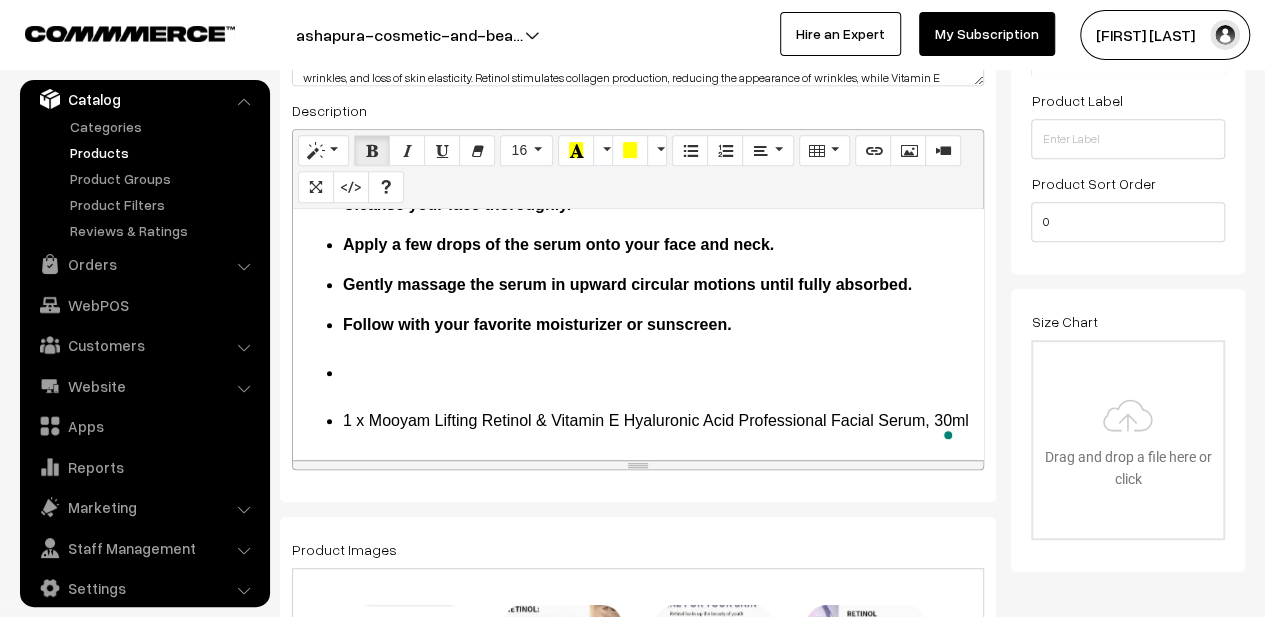 click at bounding box center [658, 385] 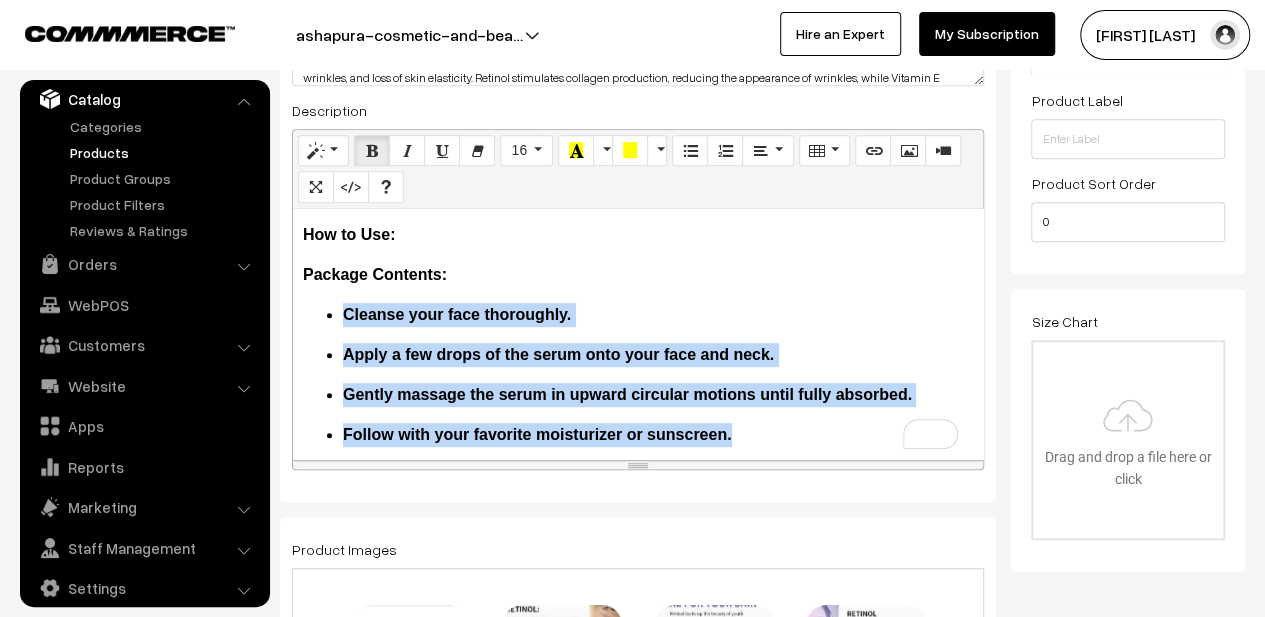 drag, startPoint x: 757, startPoint y: 350, endPoint x: 340, endPoint y: 311, distance: 418.81976 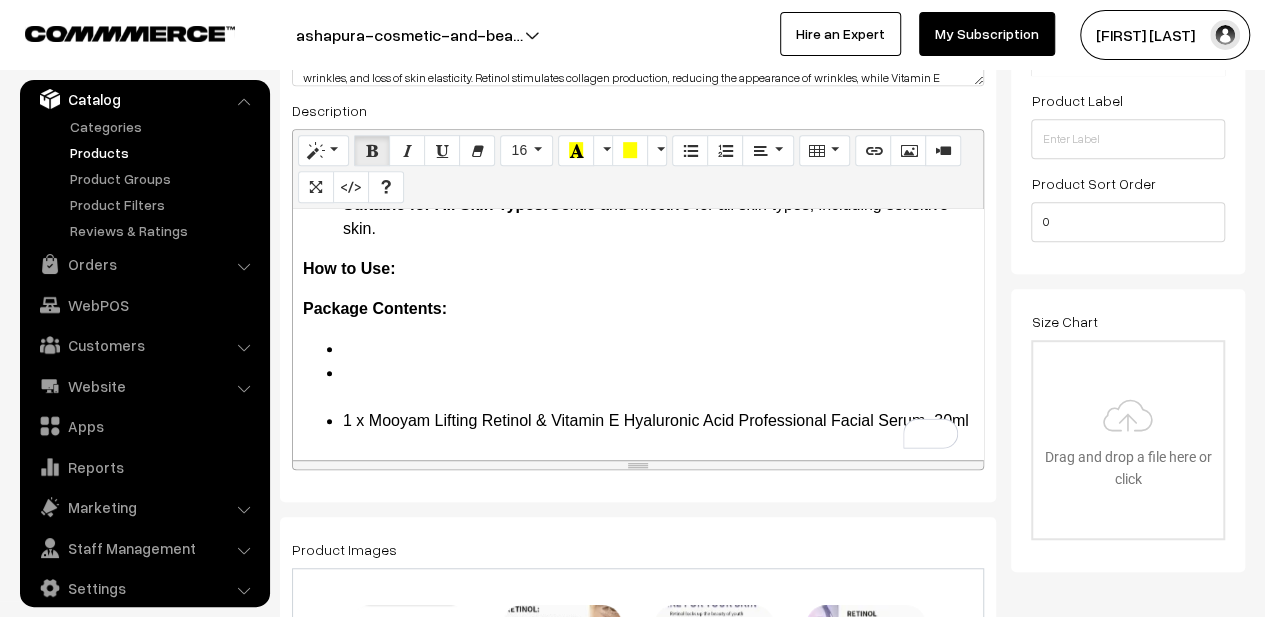 click on "More Details Key Benefits: Anti-Aging:  Retinol helps to minimize the appearance of fine lines, wrinkles, and age spots, promoting smoother, firmer skin. Deep Hydration:  Hyaluronic Acid hydrates and plumps the skin, providing long-lasting moisture and reducing dryness. Skin Repair:  Vitamin E nourishes and repairs the skin, protecting against free radicals and promoting a healthy glow. Improved Skin Texture:  Helps to even out skin tone and improve overall skin texture, leaving your skin feeling soft and smooth. Boosts Collagen Production:  Retinol enhances collagen production, improving skin elasticity and firmness. Suitable for All Skin Types:  Gentle and effective for all skin types, including sensitive skin. How to Use: Package Contents: 1 x Mooyam Lifting Retinol & Vitamin E Hyaluronic Acid Professional Facial Serum, 30ml" at bounding box center (638, 334) 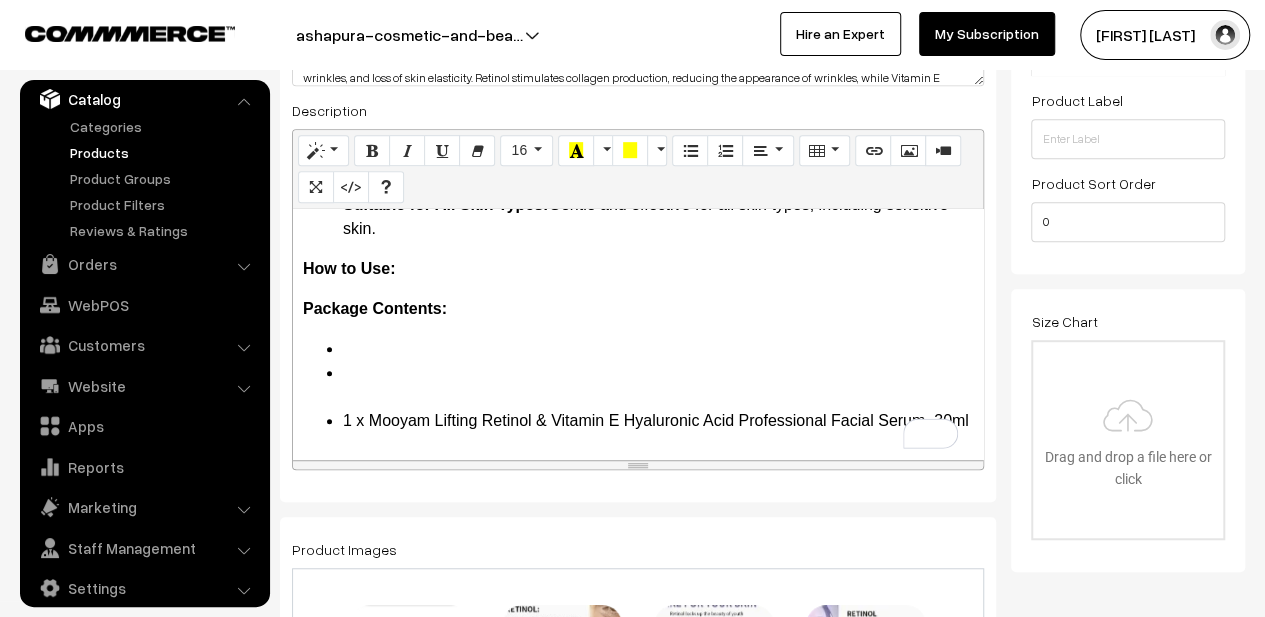click at bounding box center (658, 385) 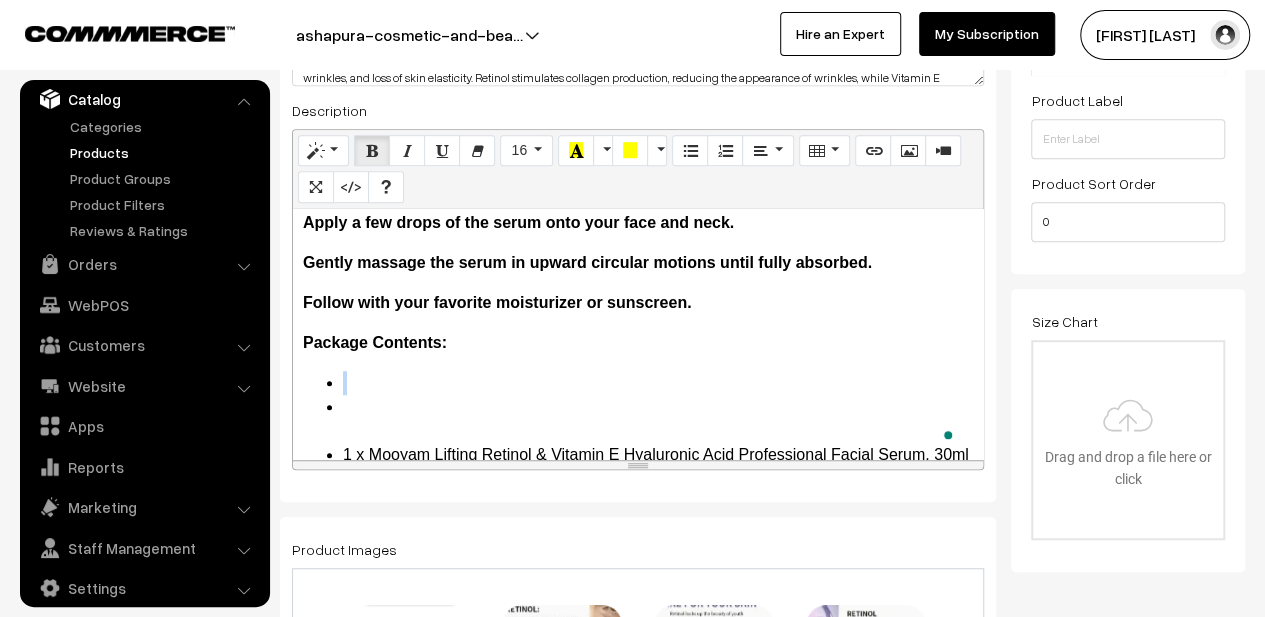 drag, startPoint x: 357, startPoint y: 411, endPoint x: 332, endPoint y: 381, distance: 39.051247 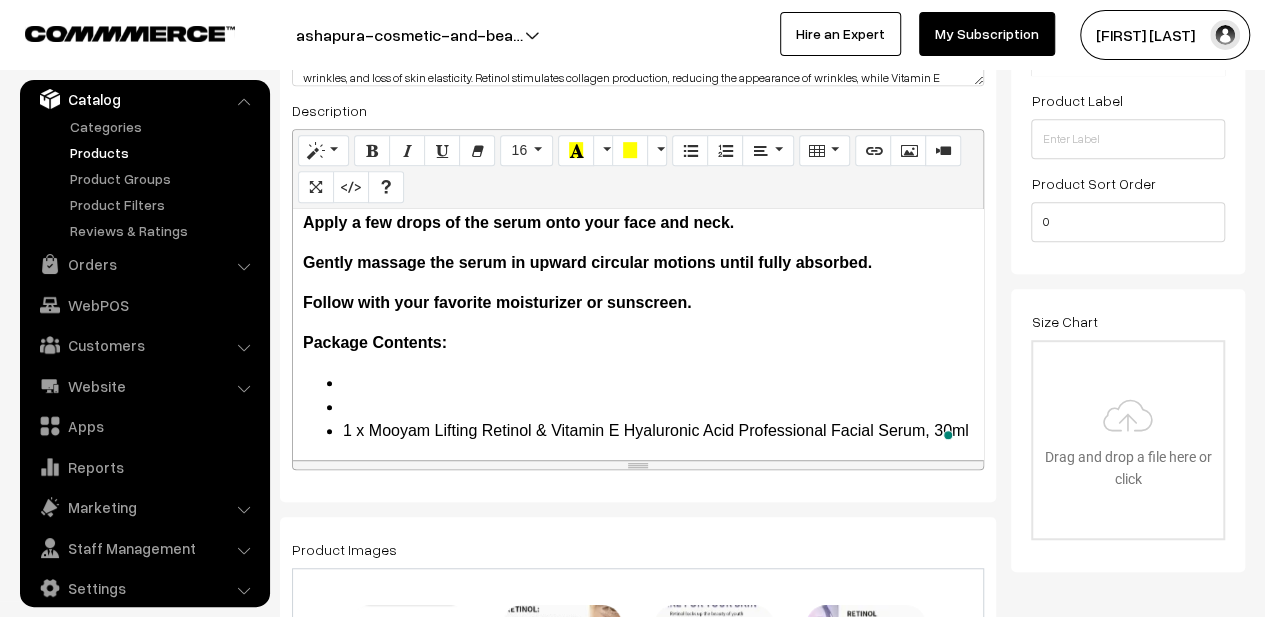 click at bounding box center [658, 407] 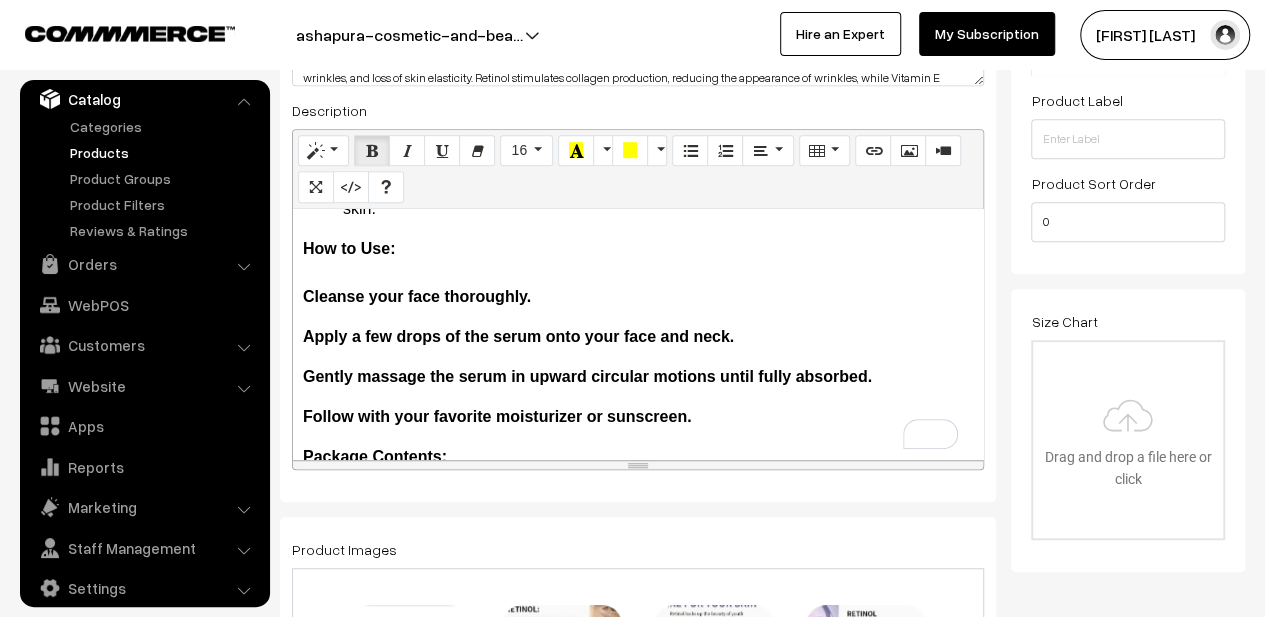 click on "More Details Key Benefits: Anti-Aging:  Retinol helps to minimize the appearance of fine lines, wrinkles, and age spots, promoting smoother, firmer skin. Deep Hydration:  Hyaluronic Acid hydrates and plumps the skin, providing long-lasting moisture and reducing dryness. Skin Repair:  Vitamin E nourishes and repairs the skin, protecting against free radicals and promoting a healthy glow. Improved Skin Texture:  Helps to even out skin tone and improve overall skin texture, leaving your skin feeling soft and smooth. Boosts Collagen Production:  Retinol enhances collagen production, improving skin elasticity and firmness. Suitable for All Skin Types:  Gentle and effective for all skin types, including sensitive skin. How to Use: Cleanse your face thoroughly. Apply a few drops of the serum onto your face and neck. Gently massage the serum in upward circular motions until fully absorbed. Follow with your favorite moisturizer or sunscreen. Package Contents:" at bounding box center [638, 334] 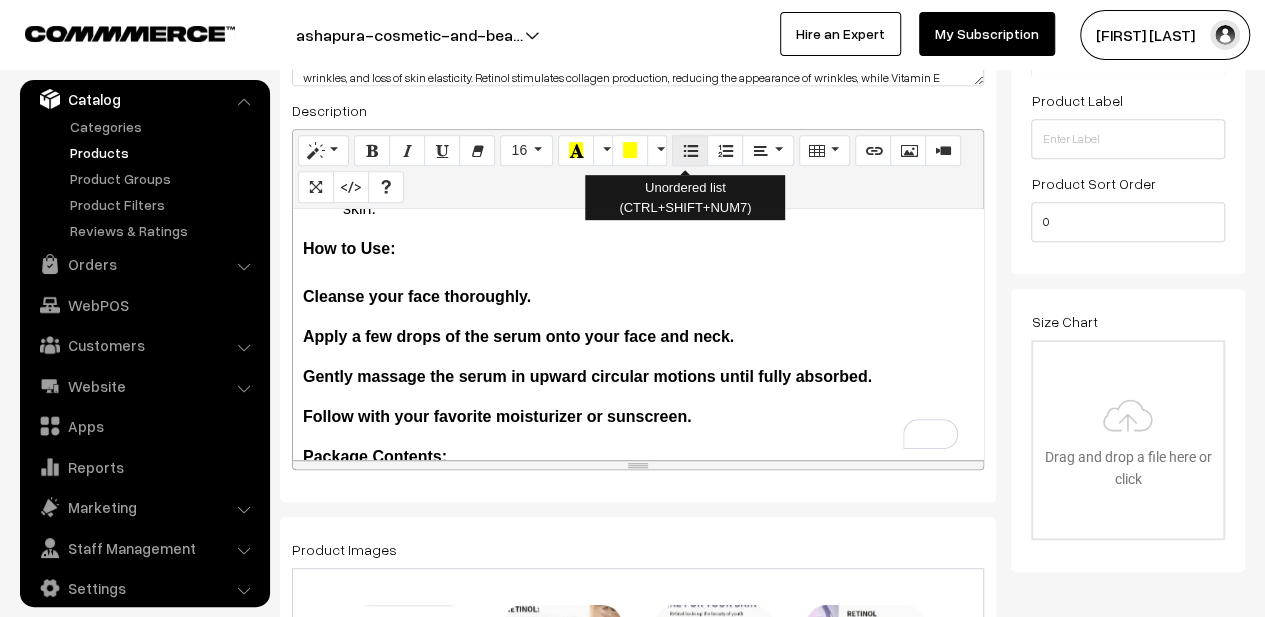 click at bounding box center [690, 151] 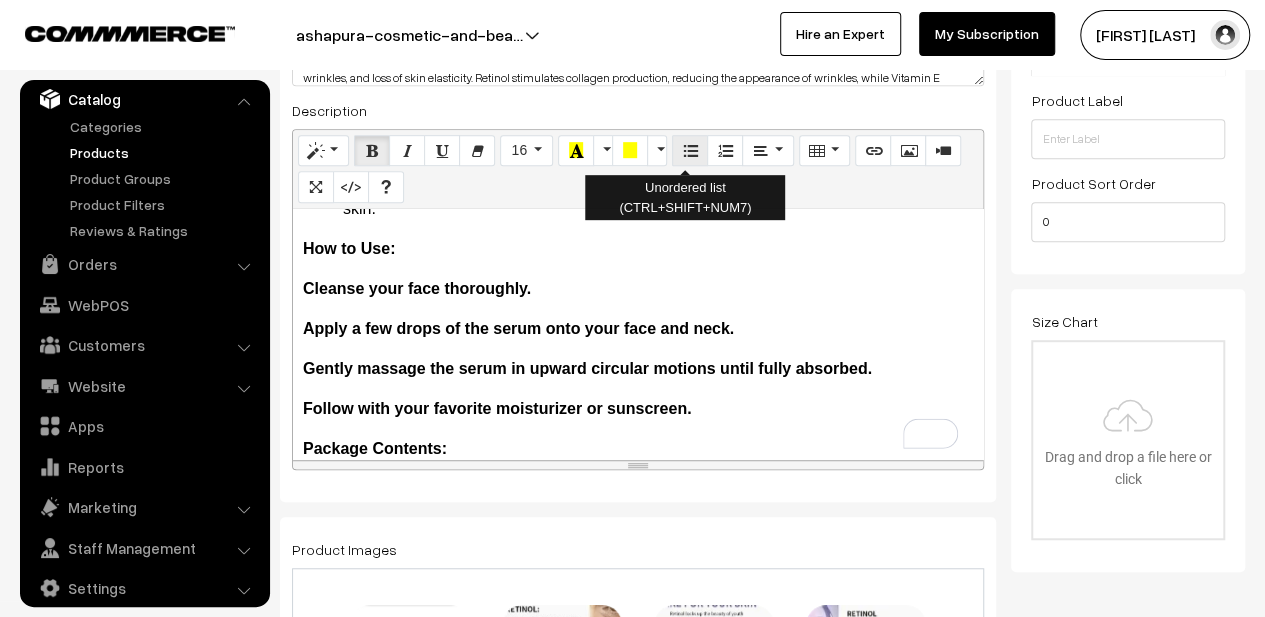 click at bounding box center [690, 150] 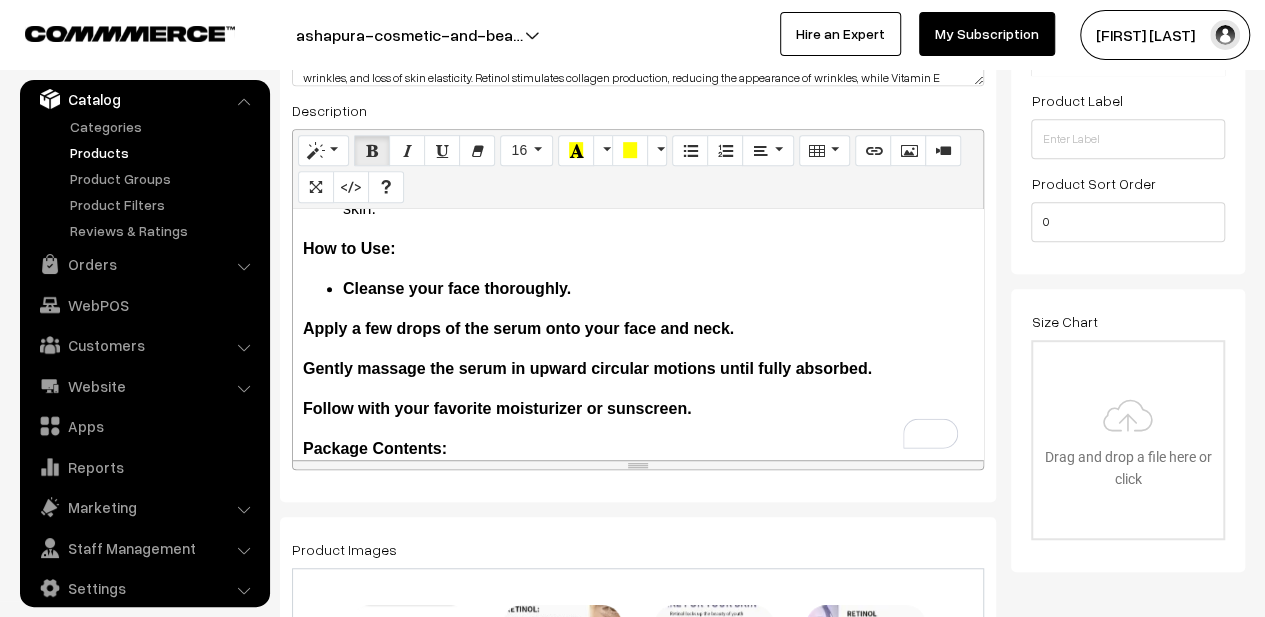 click on "Apply a few drops of the serum onto your face and neck." at bounding box center [518, 328] 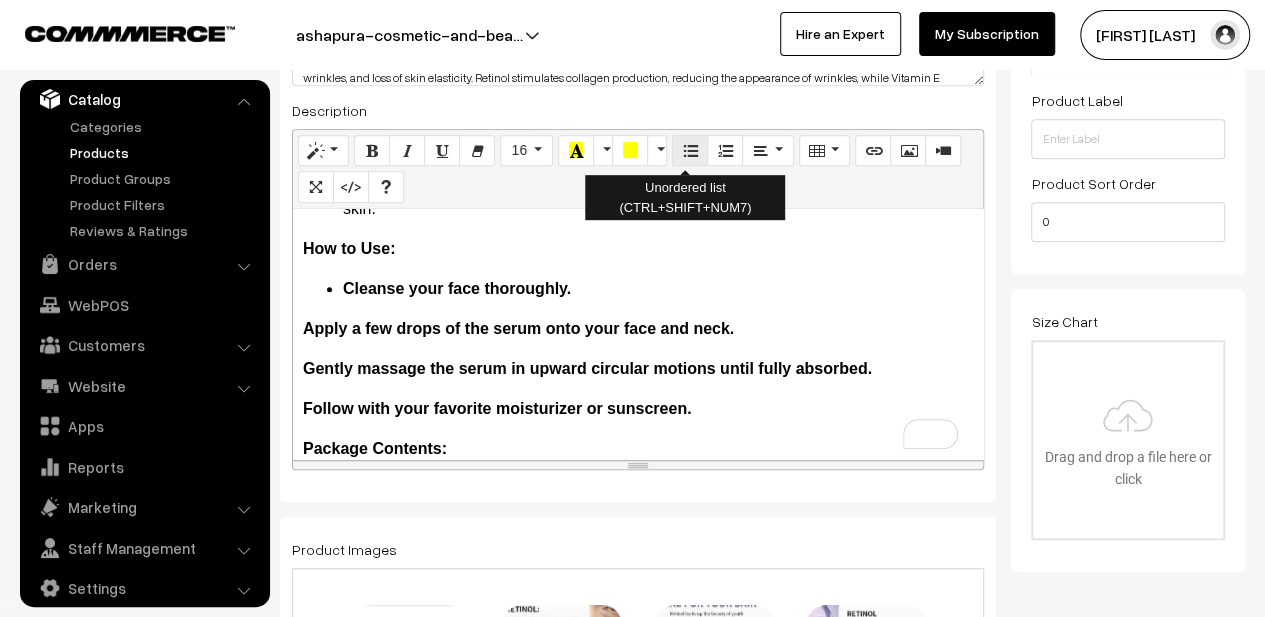 click at bounding box center [690, 150] 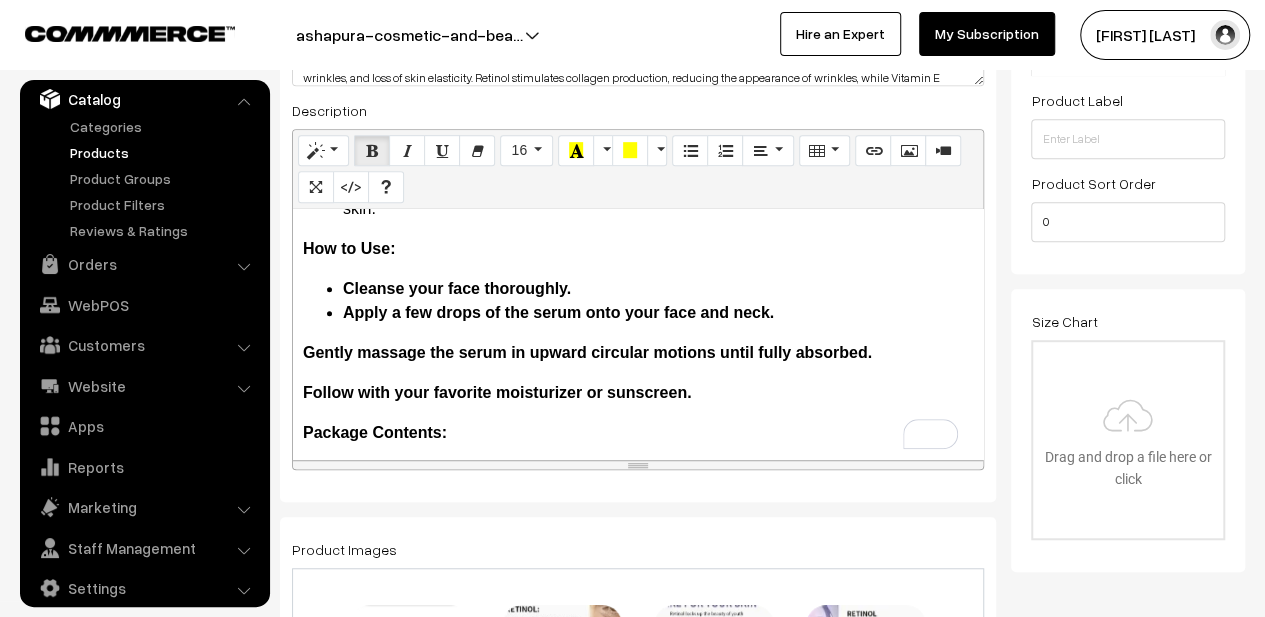 click on "Gently massage the serum in upward circular motions until fully absorbed." at bounding box center (587, 352) 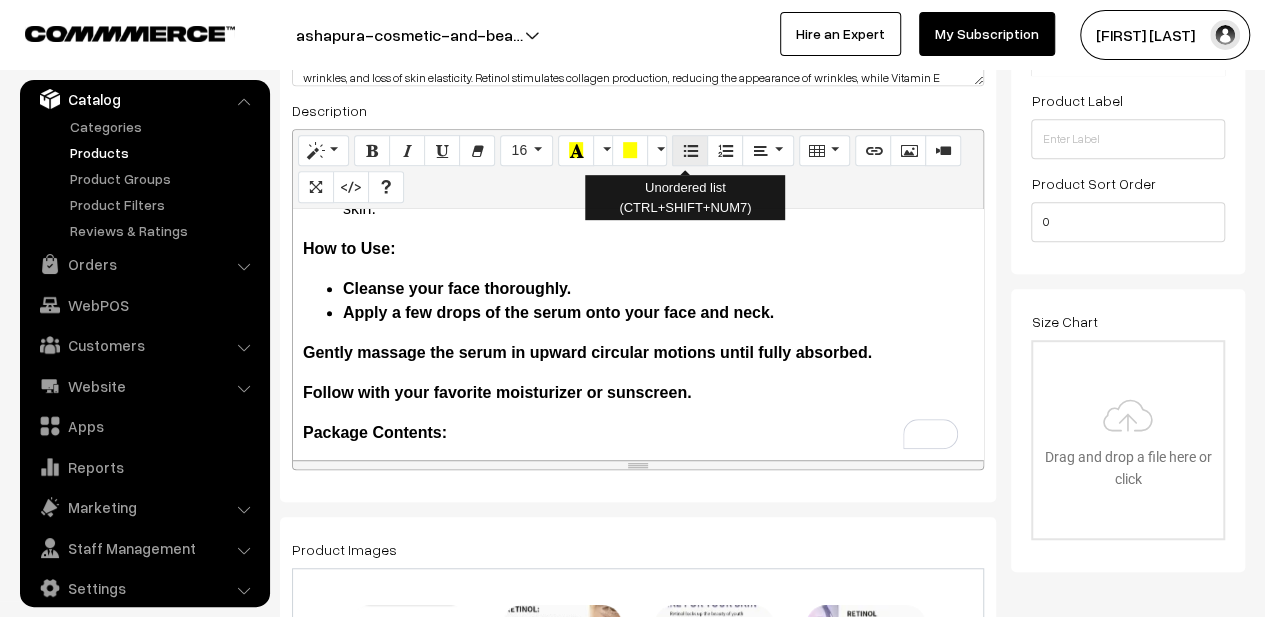 click at bounding box center (690, 150) 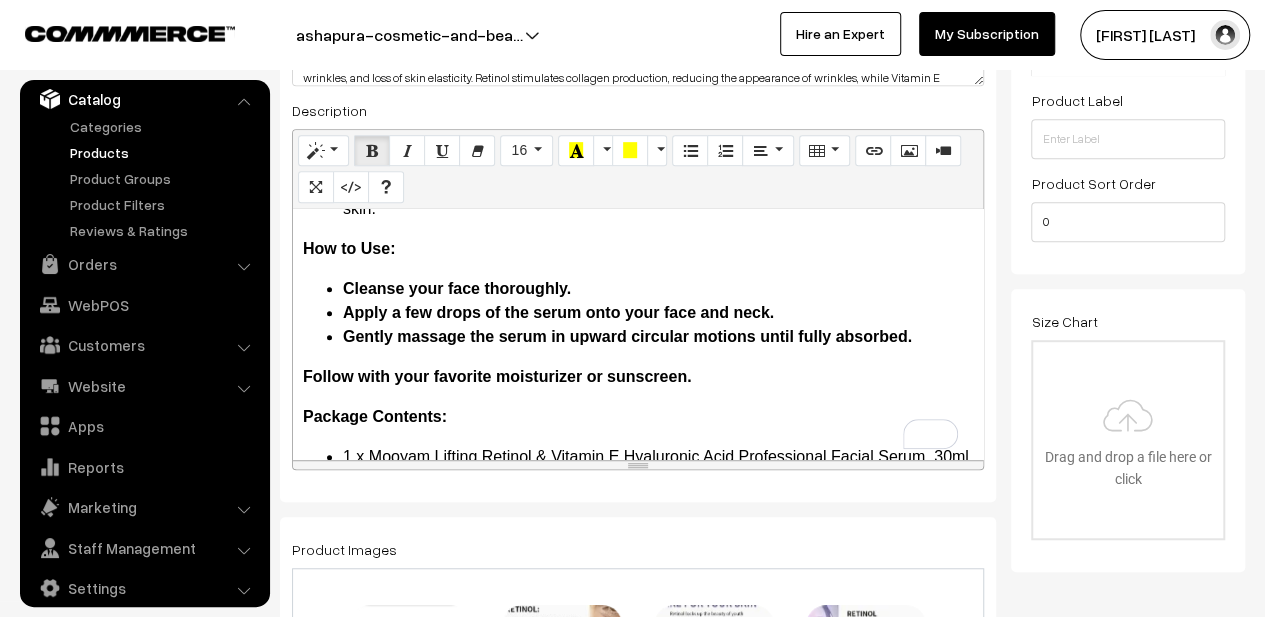 click on "Follow with your favorite moisturizer or sunscreen." at bounding box center [497, 376] 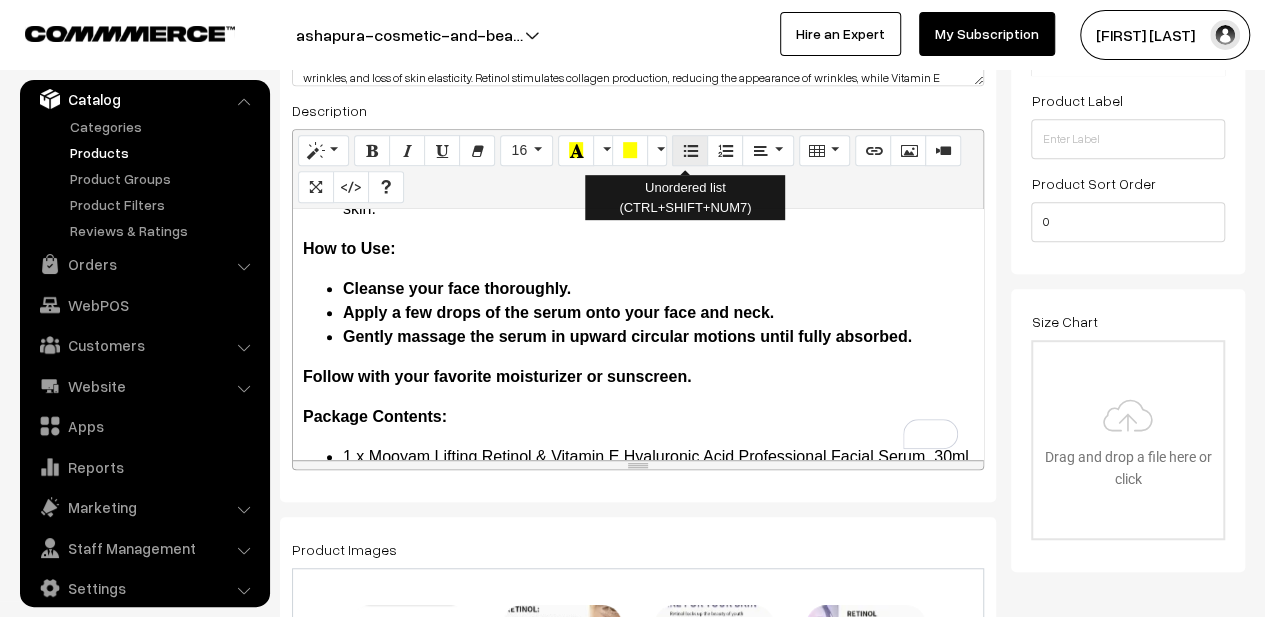 click at bounding box center [690, 150] 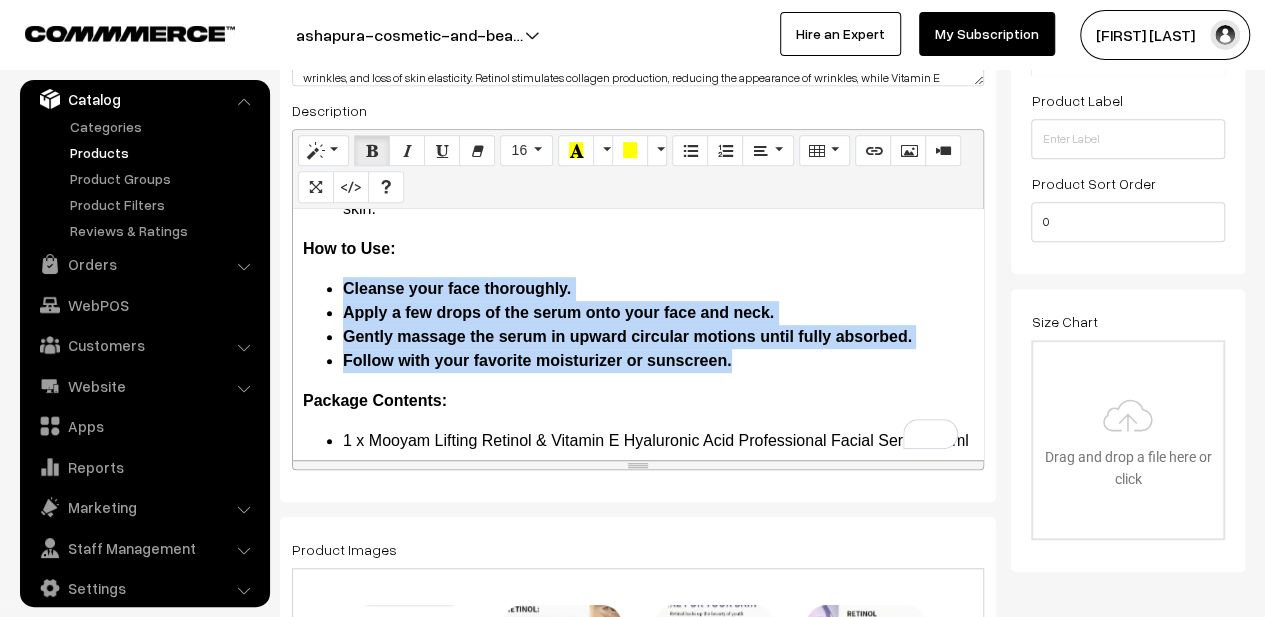 drag, startPoint x: 749, startPoint y: 360, endPoint x: 345, endPoint y: 287, distance: 410.54233 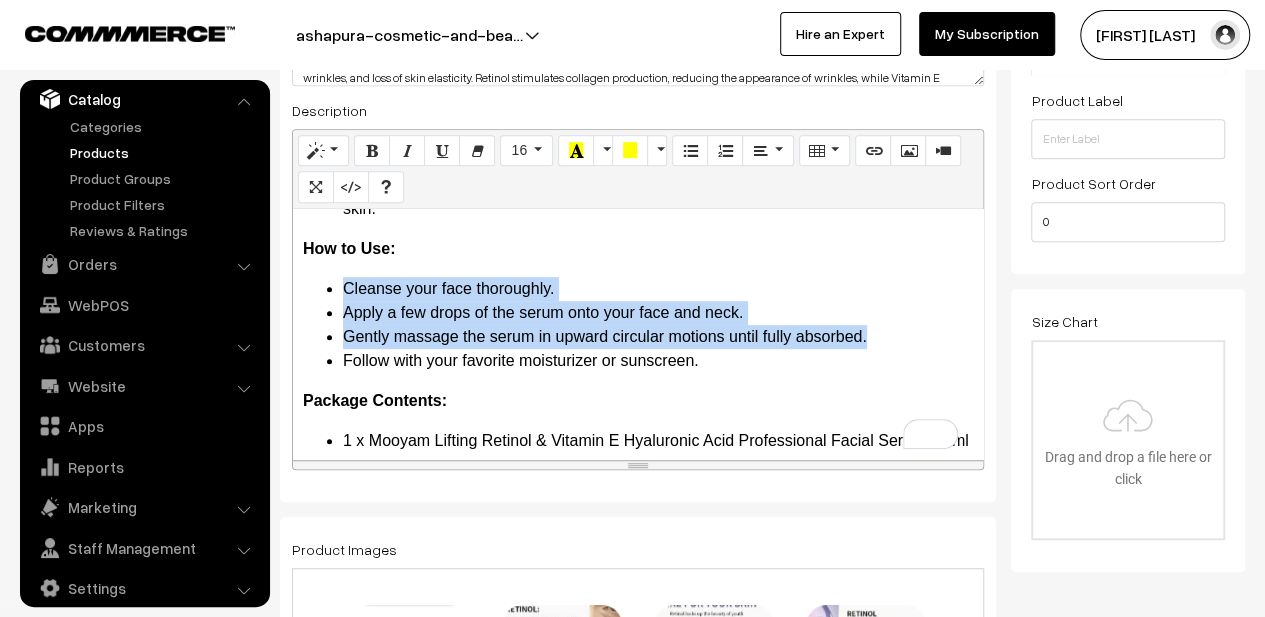 click on "Cleanse your face thoroughly." at bounding box center (658, 289) 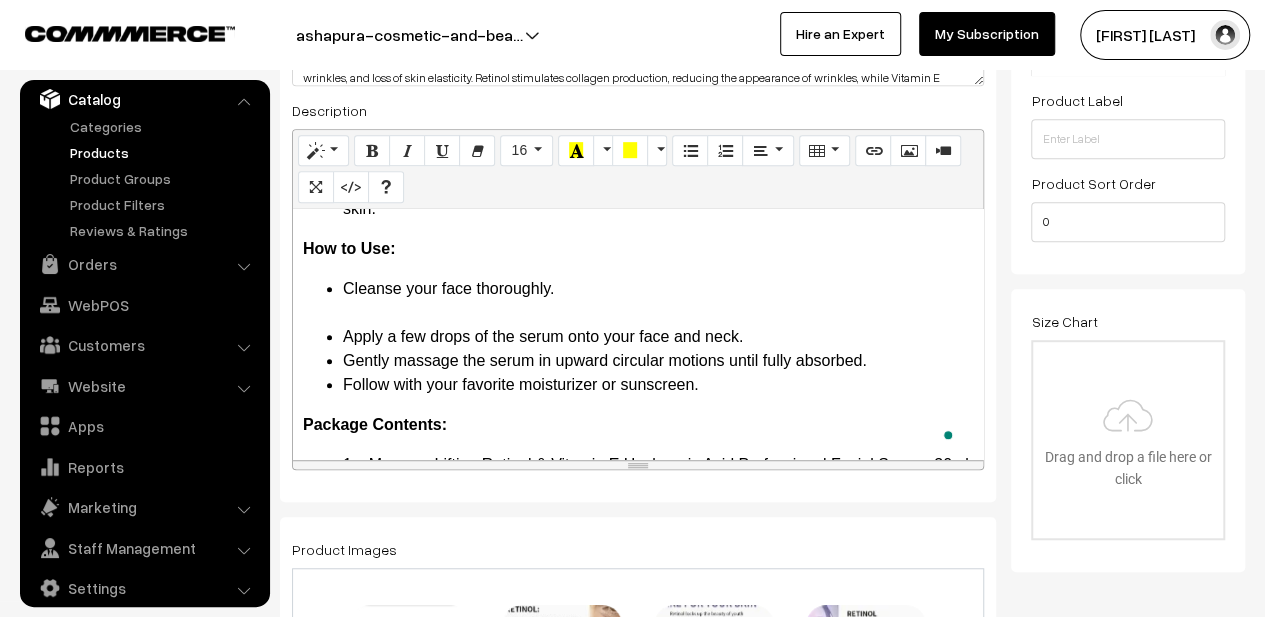 click on "Apply a few drops of the serum onto your face and neck." at bounding box center [658, 337] 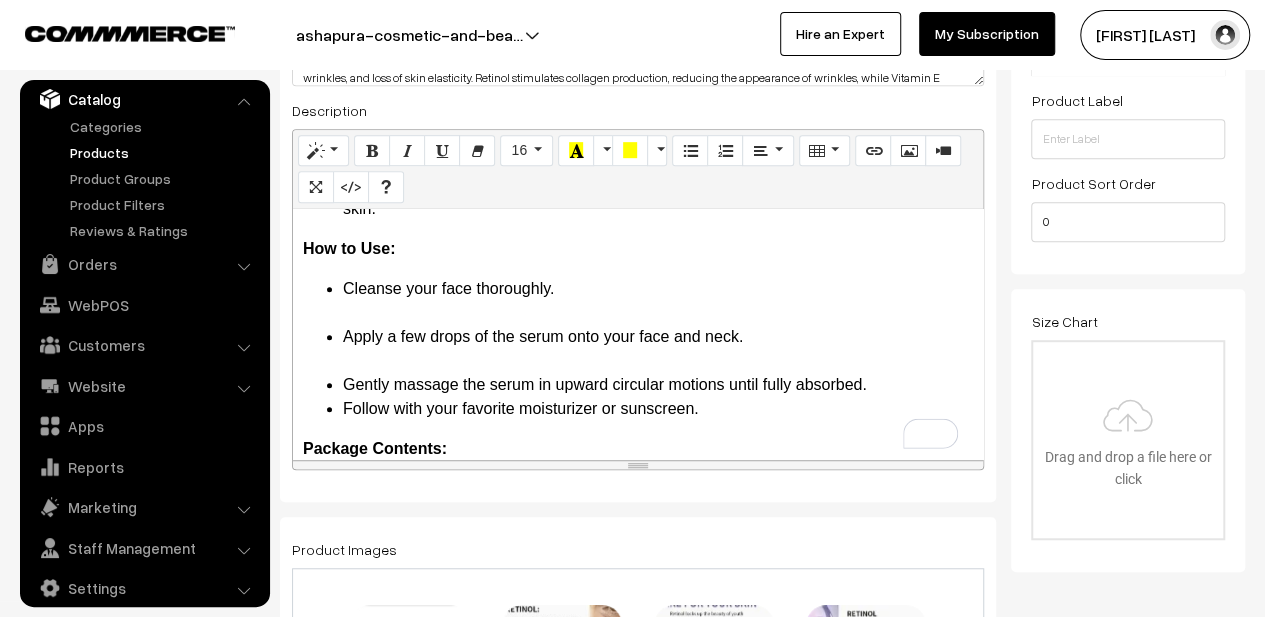 click on "Gently massage the serum in upward circular motions until fully absorbed." at bounding box center [658, 385] 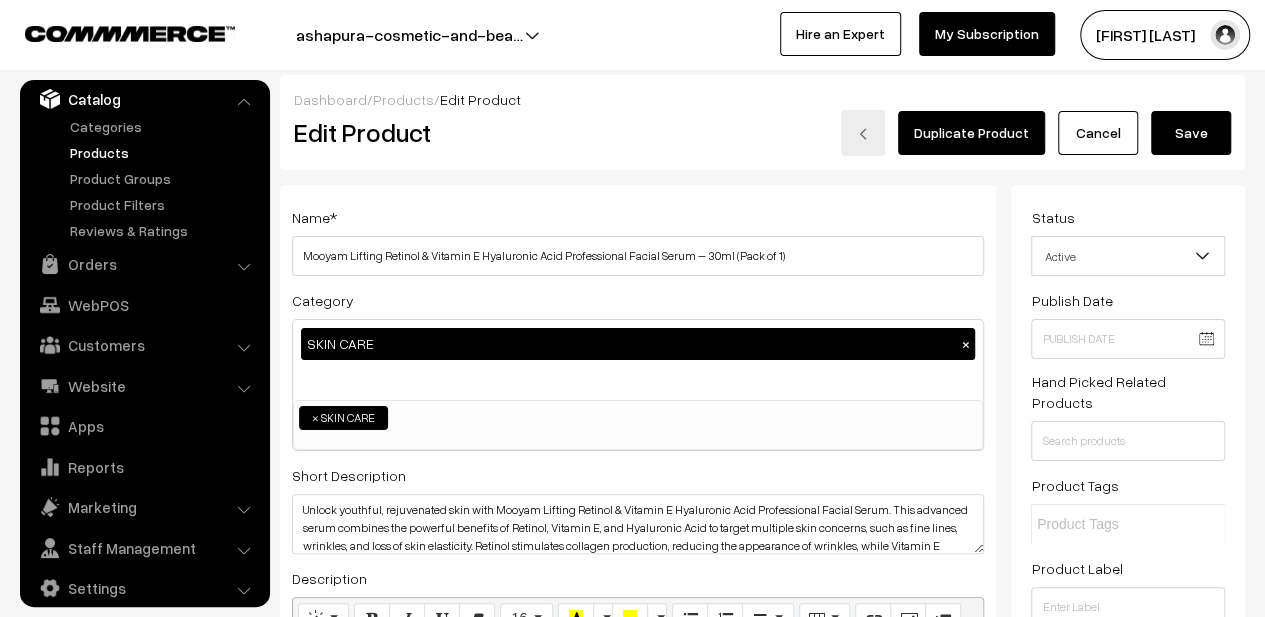 click on "Save" at bounding box center (1191, 133) 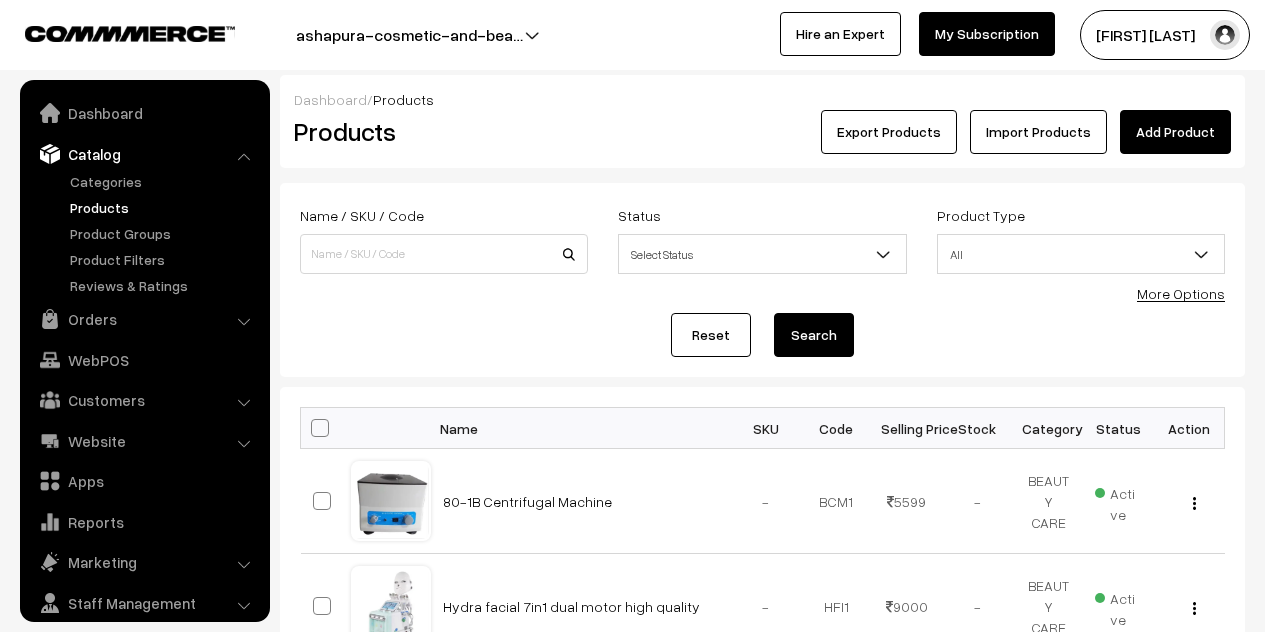 scroll, scrollTop: 0, scrollLeft: 0, axis: both 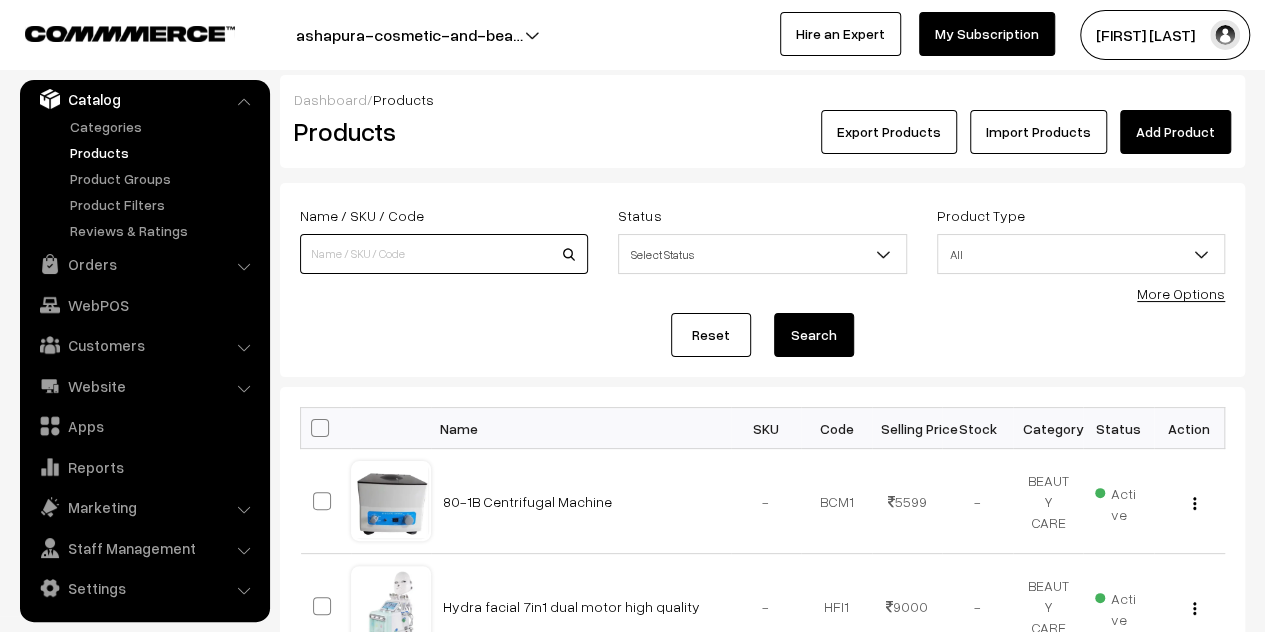 click at bounding box center [444, 254] 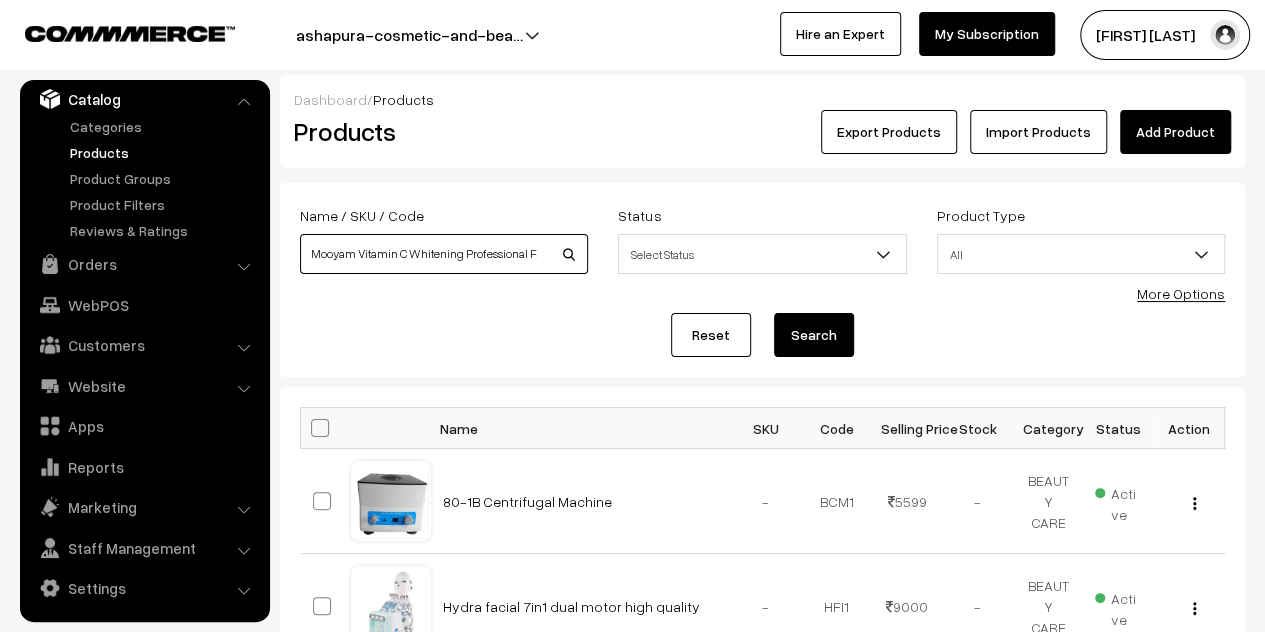 scroll, scrollTop: 0, scrollLeft: 124, axis: horizontal 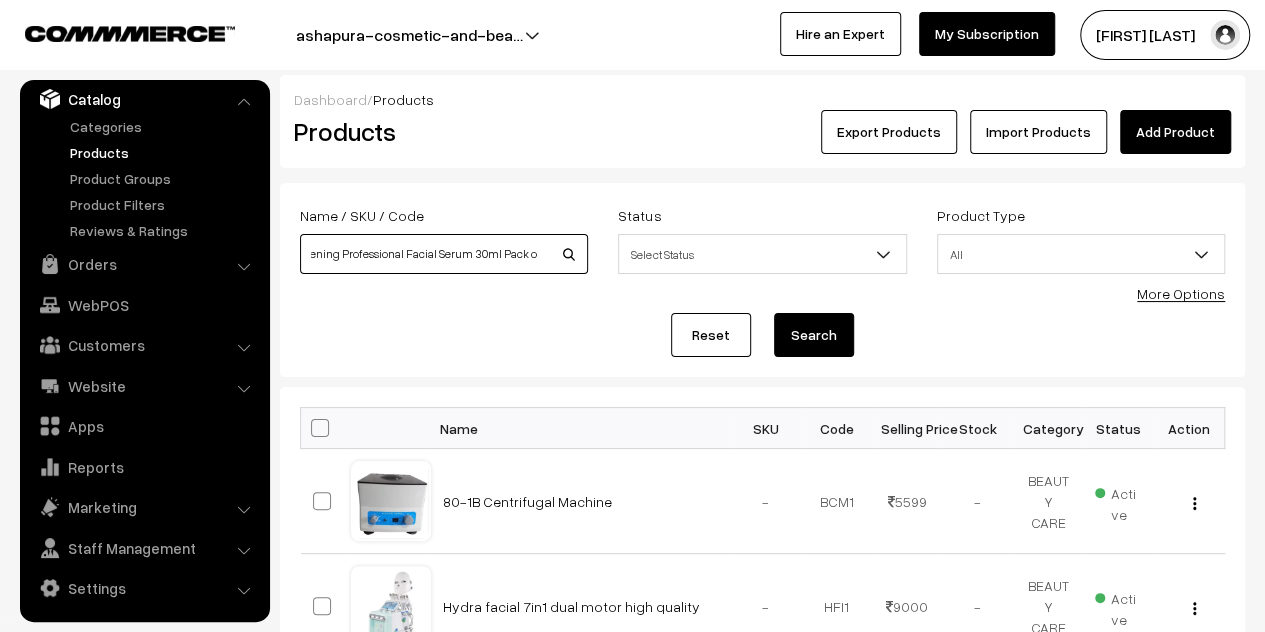 drag, startPoint x: 312, startPoint y: 257, endPoint x: 892, endPoint y: 279, distance: 580.4171 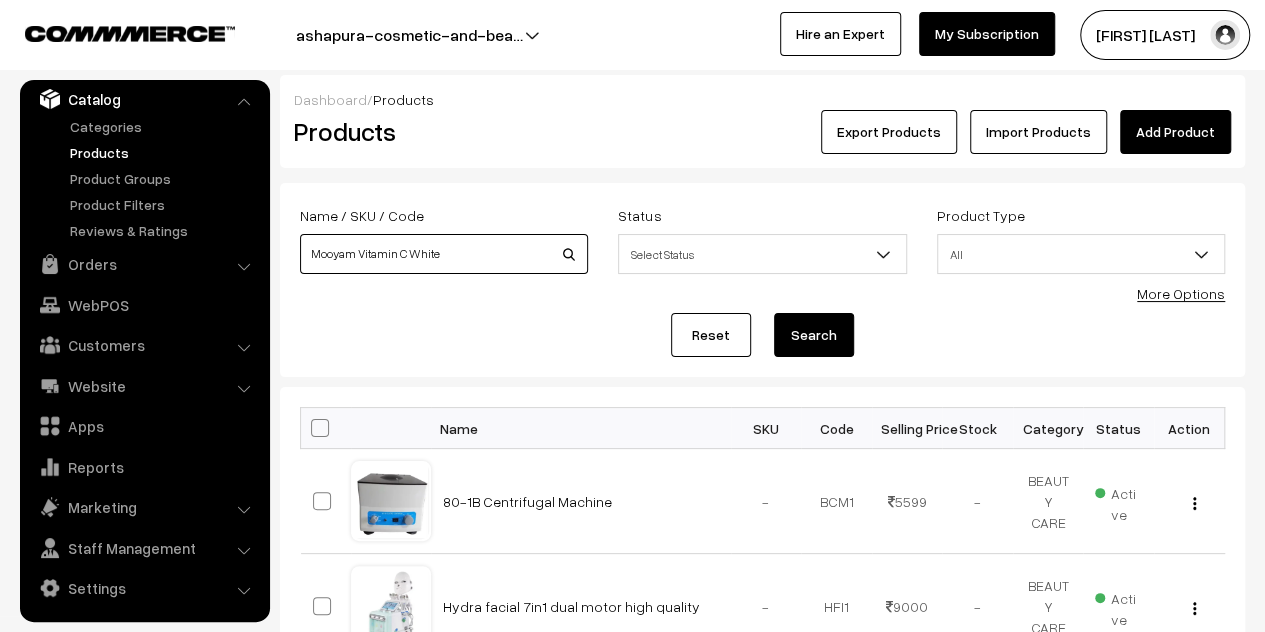 scroll, scrollTop: 0, scrollLeft: 0, axis: both 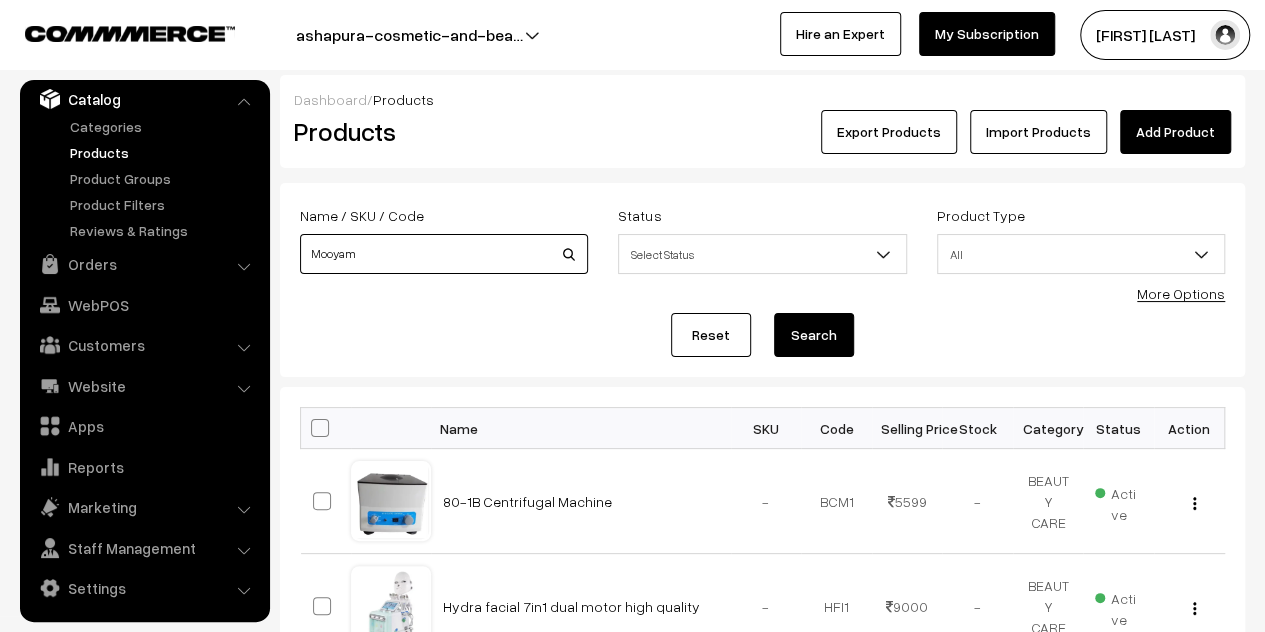type on "Mooyam" 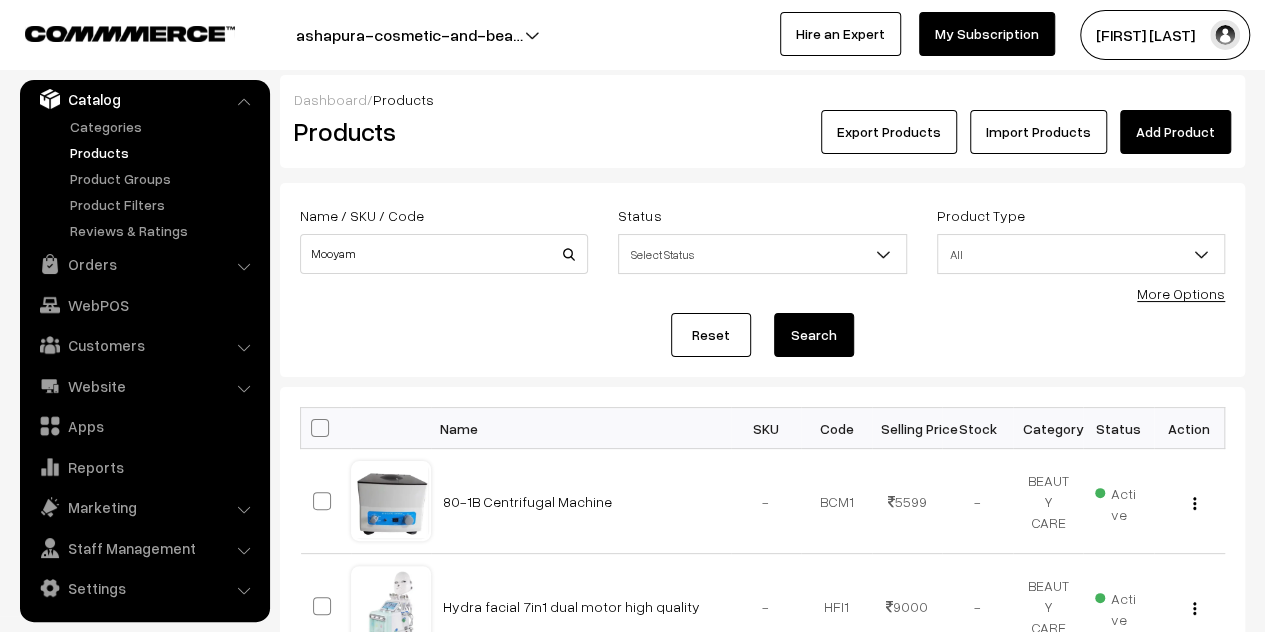 click on "Search" at bounding box center [814, 335] 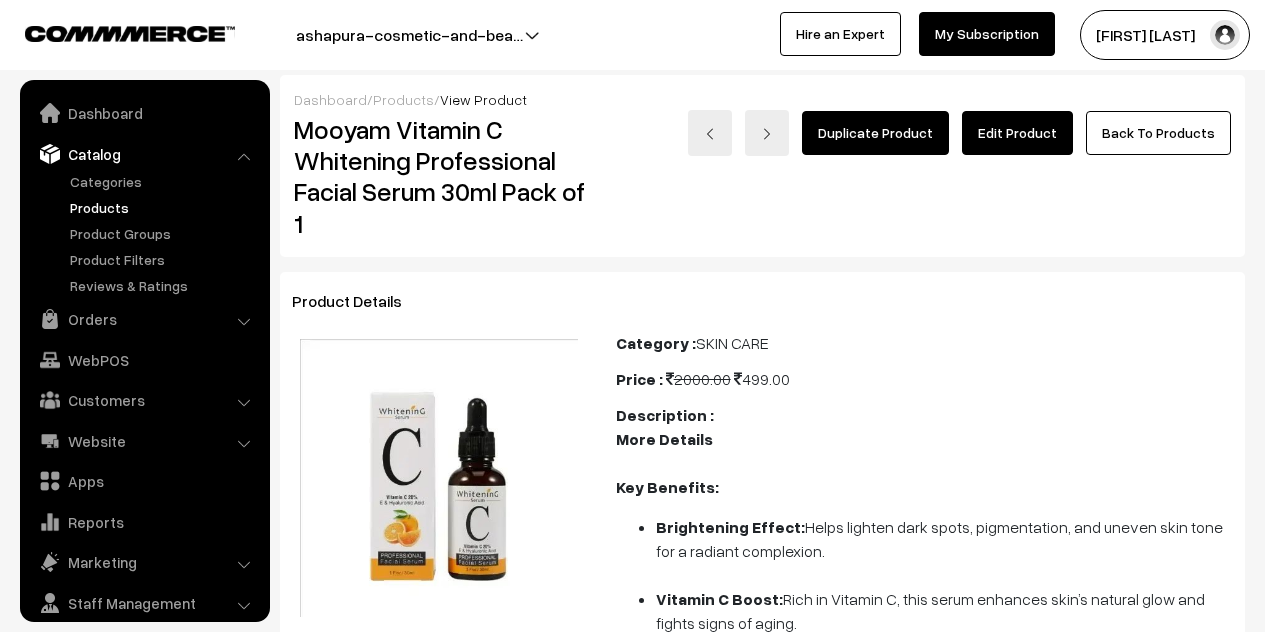 scroll, scrollTop: 0, scrollLeft: 0, axis: both 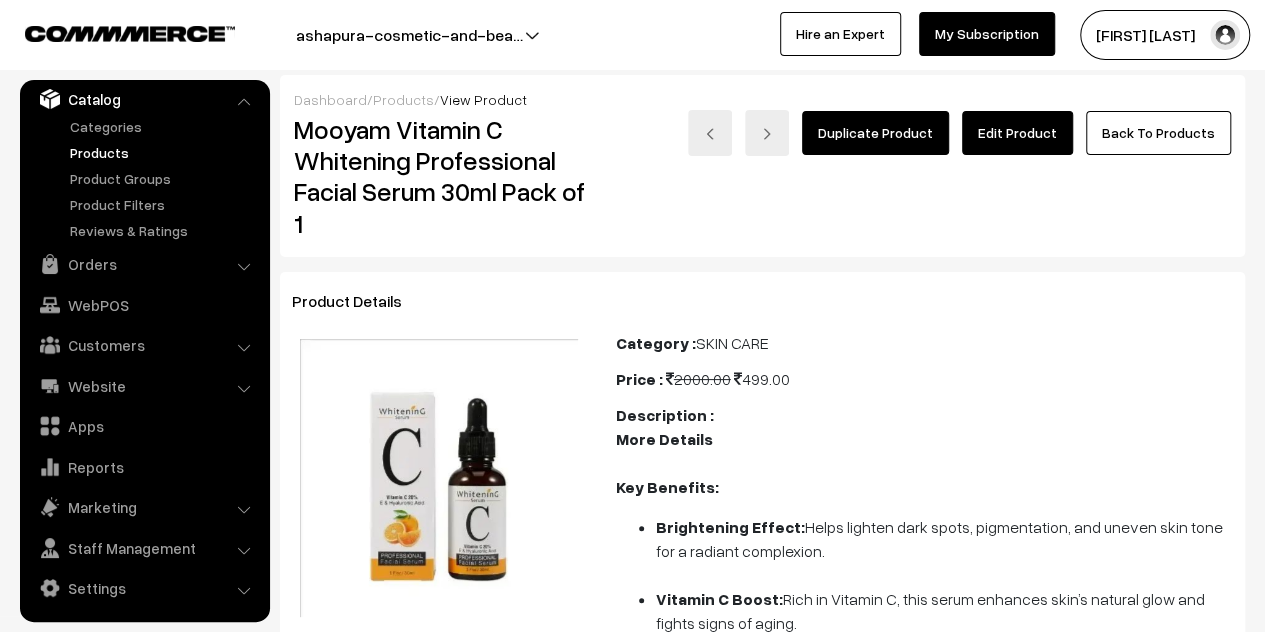 click on "Edit Product" at bounding box center [1017, 133] 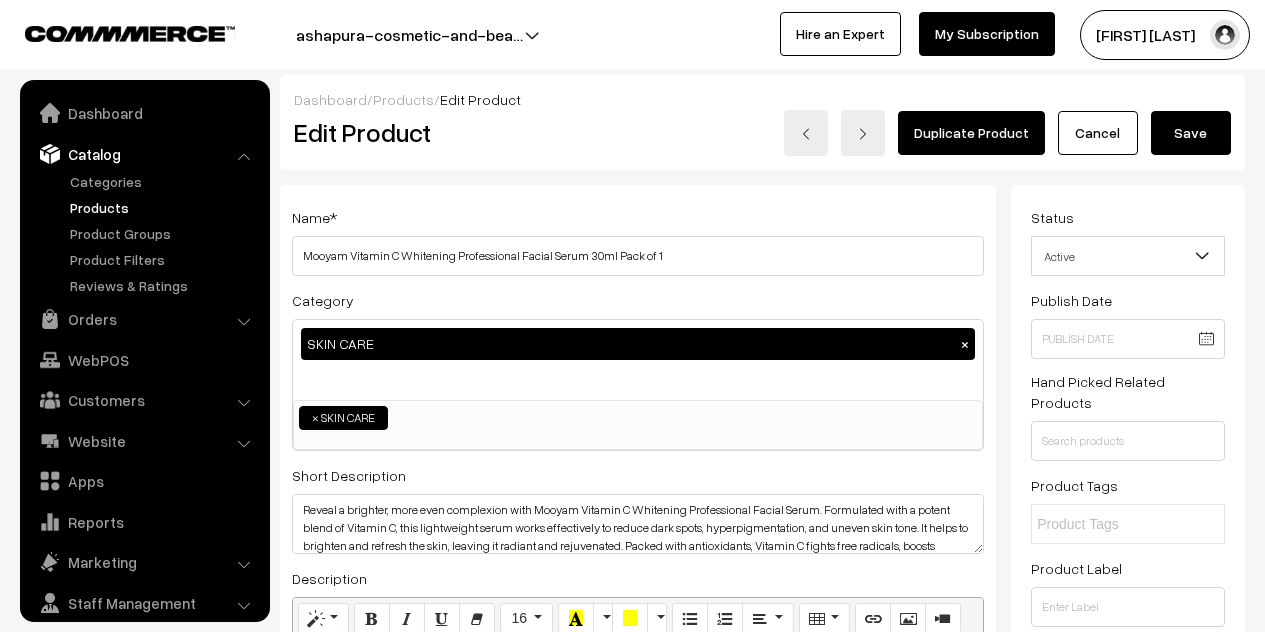 scroll, scrollTop: 0, scrollLeft: 0, axis: both 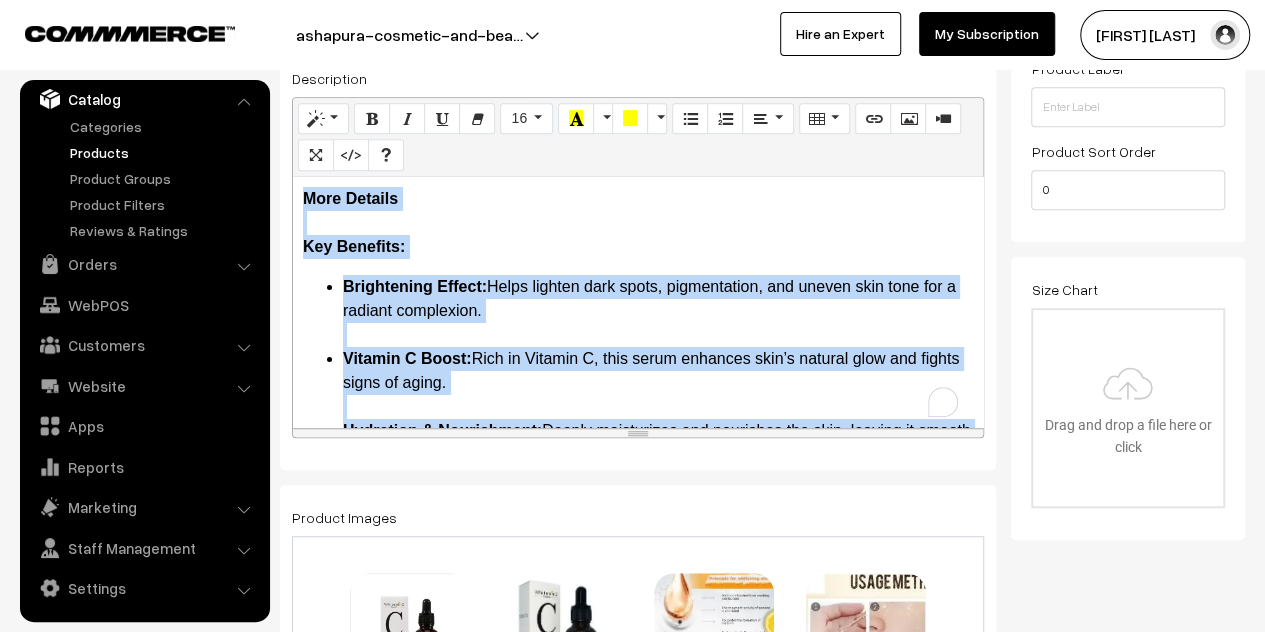 drag, startPoint x: 487, startPoint y: 237, endPoint x: 264, endPoint y: 157, distance: 236.9156 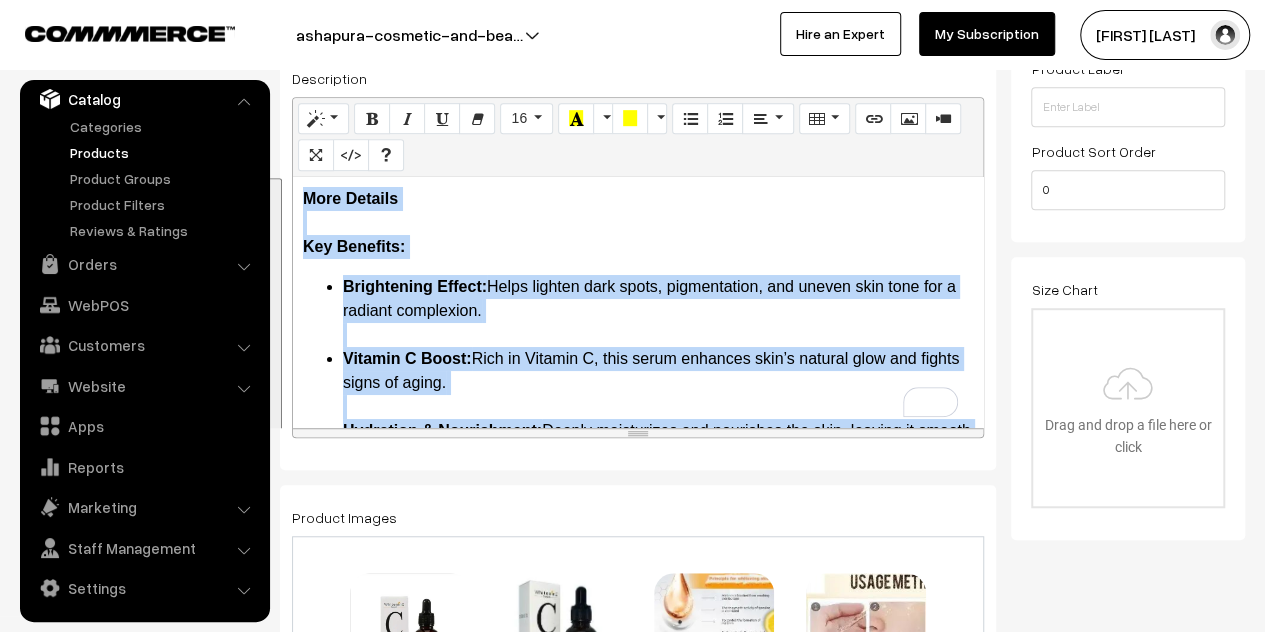 type 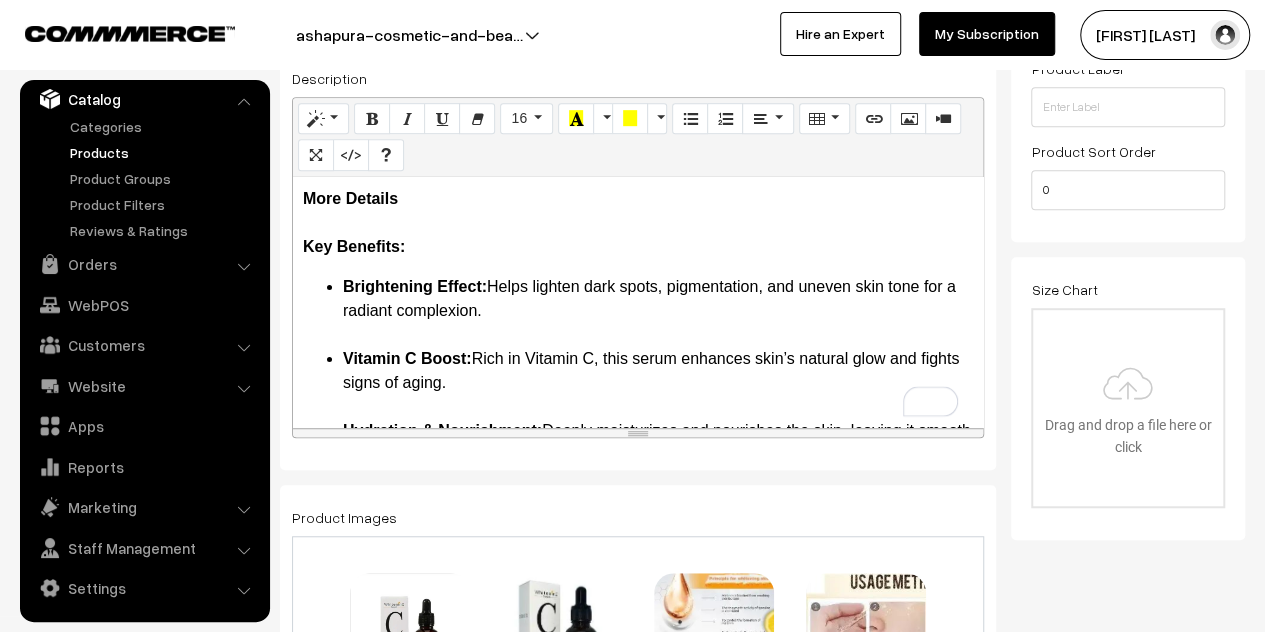 scroll, scrollTop: 200, scrollLeft: 0, axis: vertical 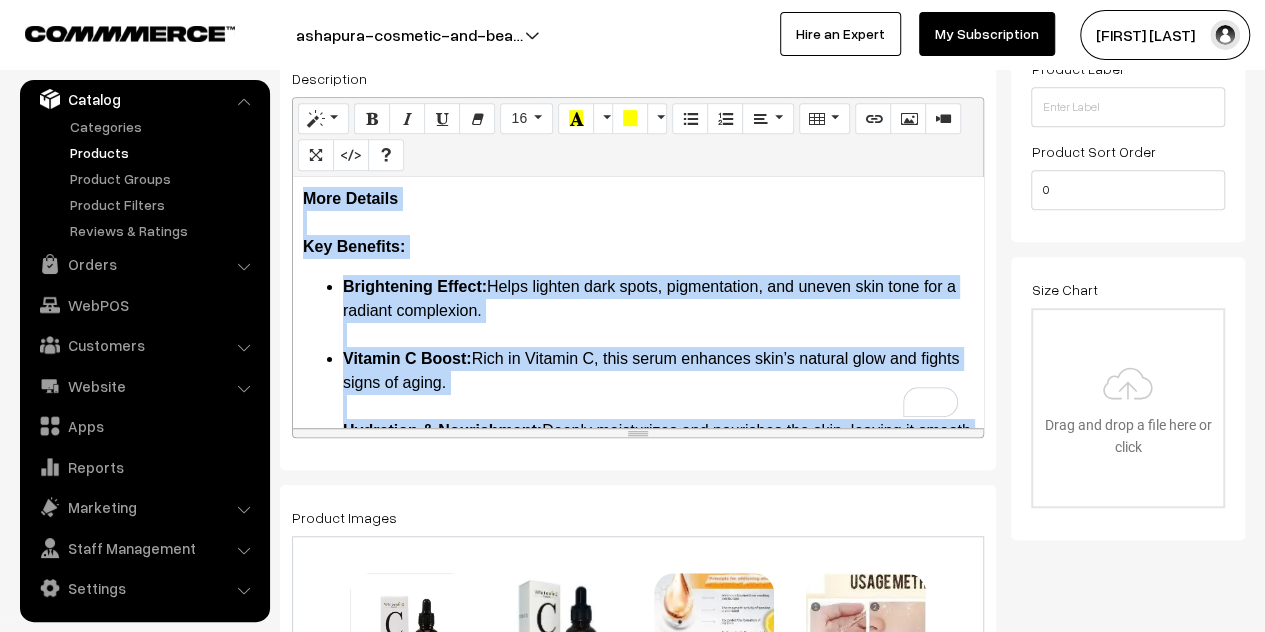 drag, startPoint x: 840, startPoint y: 389, endPoint x: 280, endPoint y: 103, distance: 628.80524 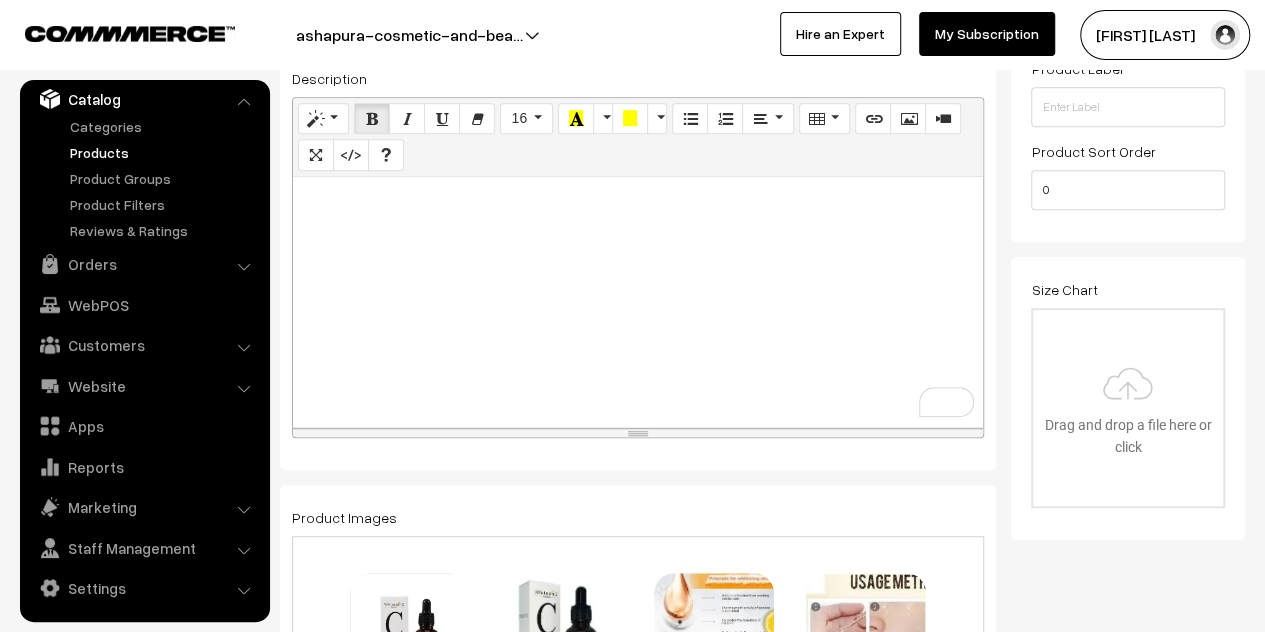 click at bounding box center (638, 302) 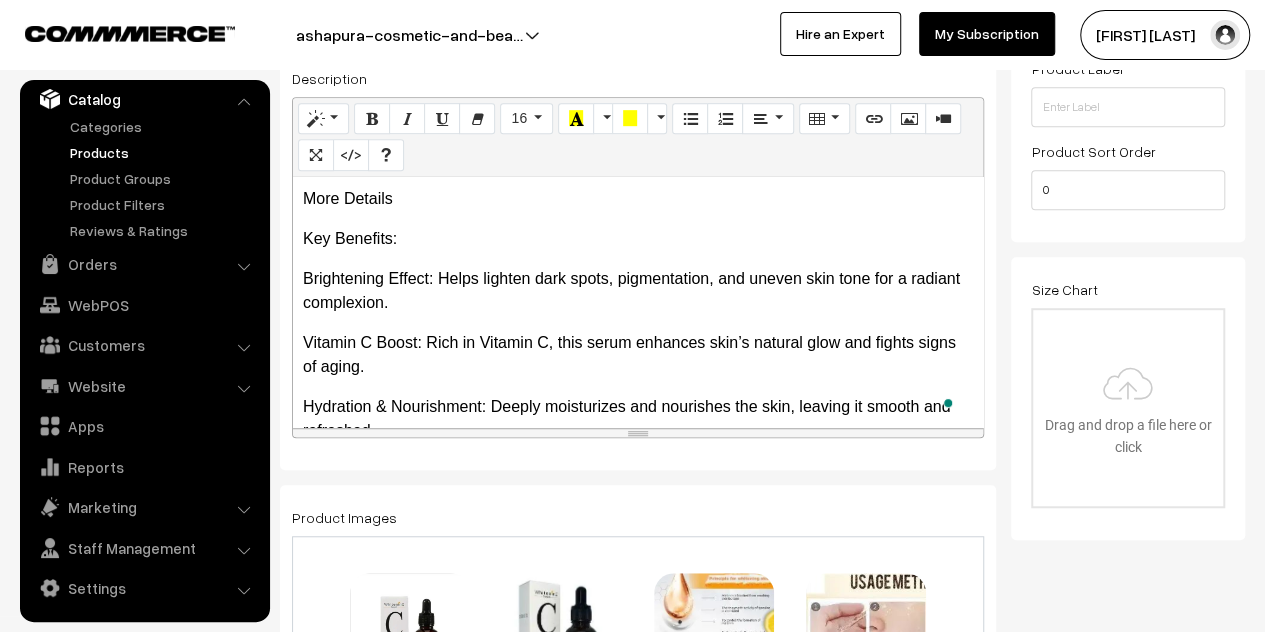 scroll, scrollTop: 68, scrollLeft: 0, axis: vertical 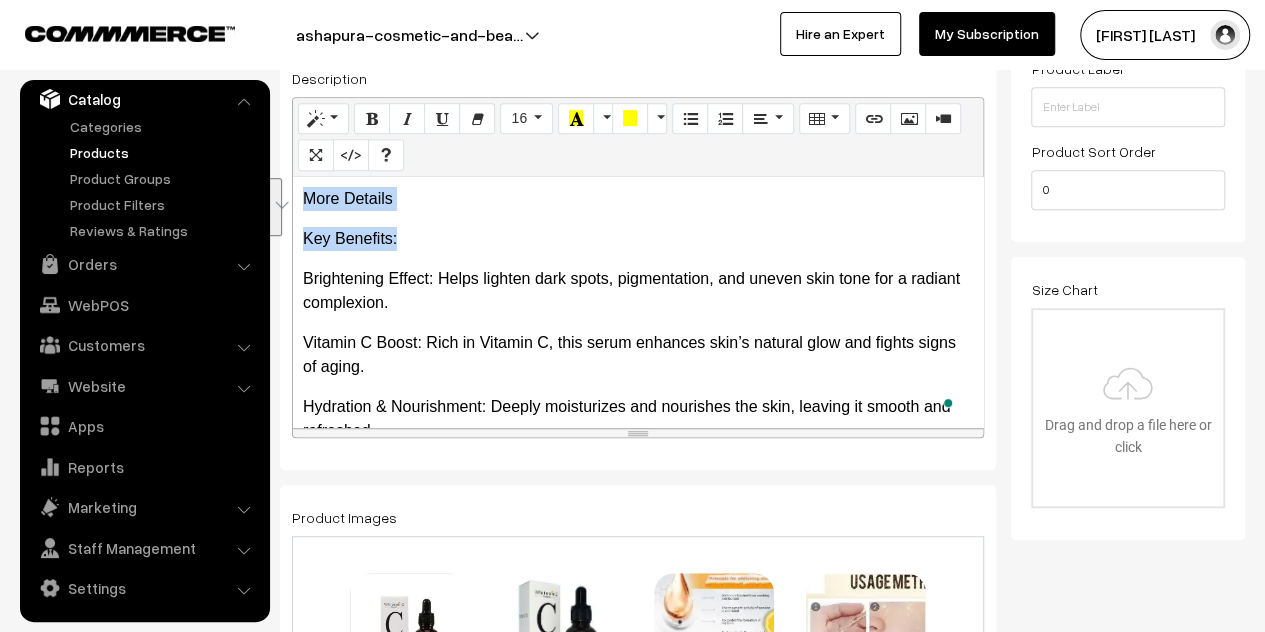 drag, startPoint x: 414, startPoint y: 242, endPoint x: 304, endPoint y: 198, distance: 118.473625 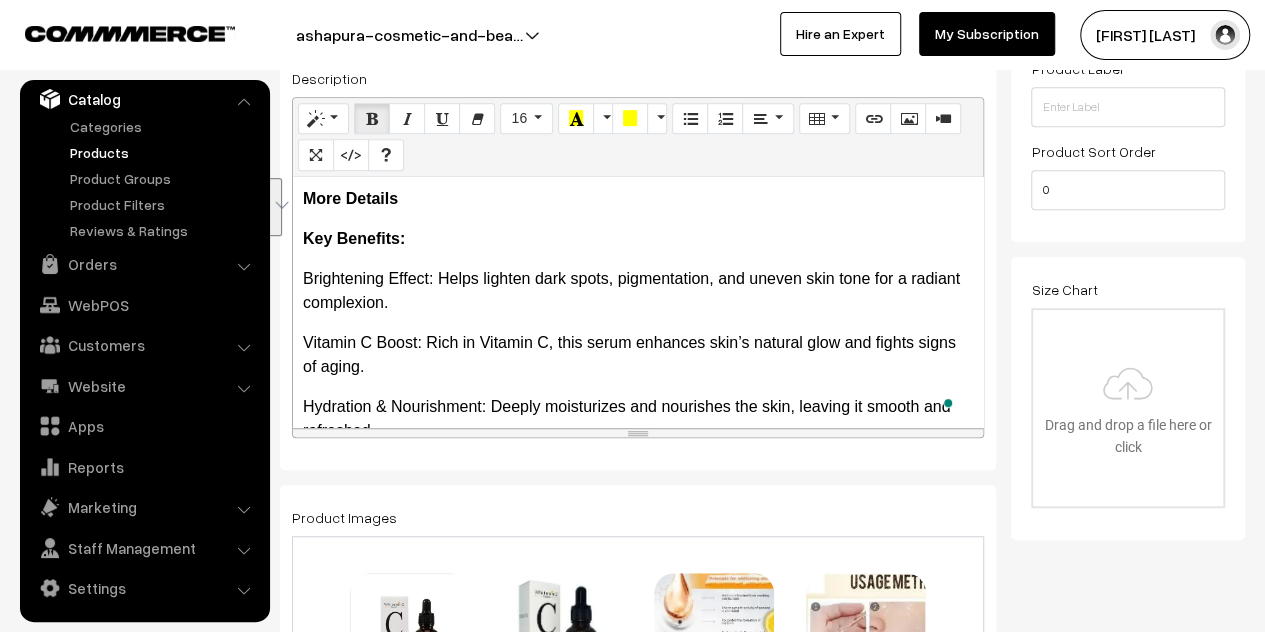 click on "More Details Key Benefits: Brightening Effect: Helps lighten dark spots, pigmentation, and uneven skin tone for a radiant complexion. Vitamin C Boost: Rich in Vitamin C, this serum enhances skin’s natural glow and fights signs of aging. Hydration & Nourishment: Deeply moisturizes and nourishes the skin, leaving it smooth and refreshed. Improves Skin Texture: Smoothens and refines skin texture for a more youthful, even appearance. Antioxidant Protection: Fights free radicals and reduces the damage caused by environmental stressors. Suitable for All Skin Types: Gentle and effective for all skin types, including sensitive skin. How to Use: After cleansing, apply a few drops of the serum to your face and neck. Gently massage in upward circular motions for better absorption. Follow with your favorite moisturizer or sunscreen for optimal results. Package Contents: 1 x Mooyam Vitamin C Whitening Professional Facial Serum, 30ml" at bounding box center (638, 302) 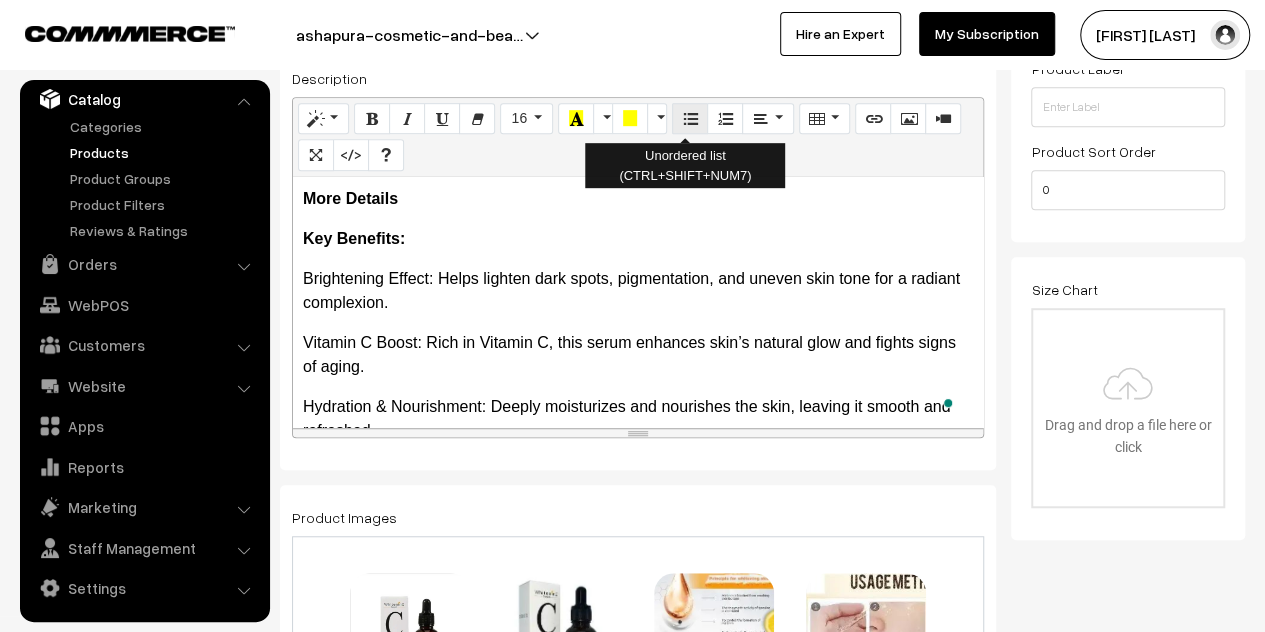 click at bounding box center [690, 118] 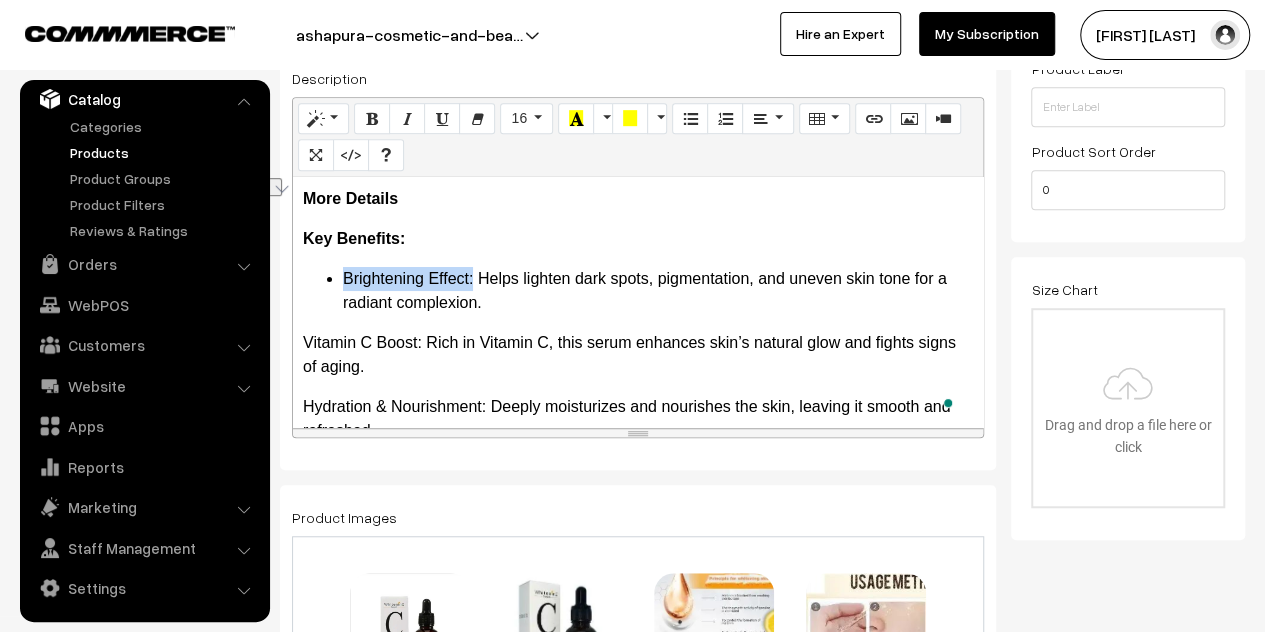 drag, startPoint x: 474, startPoint y: 275, endPoint x: 344, endPoint y: 277, distance: 130.01538 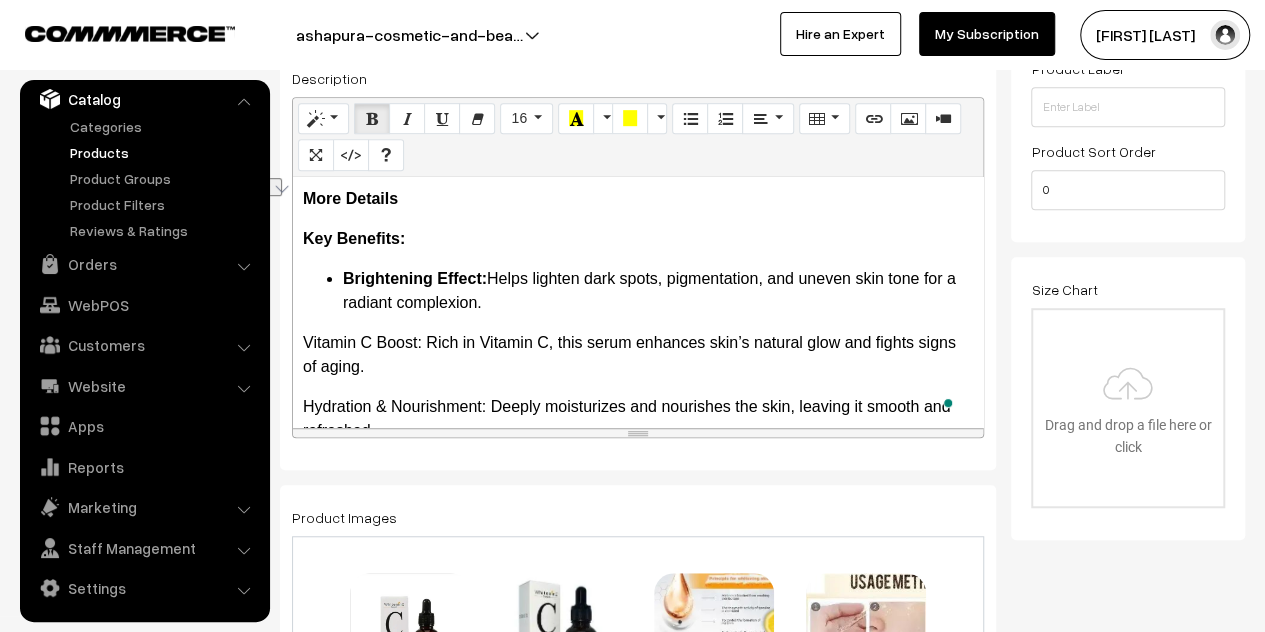 click on "More Details Key Benefits: Brightening Effect:  Helps lighten dark spots, pigmentation, and uneven skin tone for a radiant complexion. Vitamin C Boost: Rich in Vitamin C, this serum enhances skin’s natural glow and fights signs of aging. Hydration & Nourishment: Deeply moisturizes and nourishes the skin, leaving it smooth and refreshed. Improves Skin Texture: Smoothens and refines skin texture for a more youthful, even appearance. Antioxidant Protection: Fights free radicals and reduces the damage caused by environmental stressors. Suitable for All Skin Types: Gentle and effective for all skin types, including sensitive skin. How to Use: After cleansing, apply a few drops of the serum to your face and neck. Gently massage in upward circular motions for better absorption. Follow with your favorite moisturizer or sunscreen for optimal results. Package Contents: 1 x Mooyam Vitamin C Whitening Professional Facial Serum, 30ml" at bounding box center (638, 302) 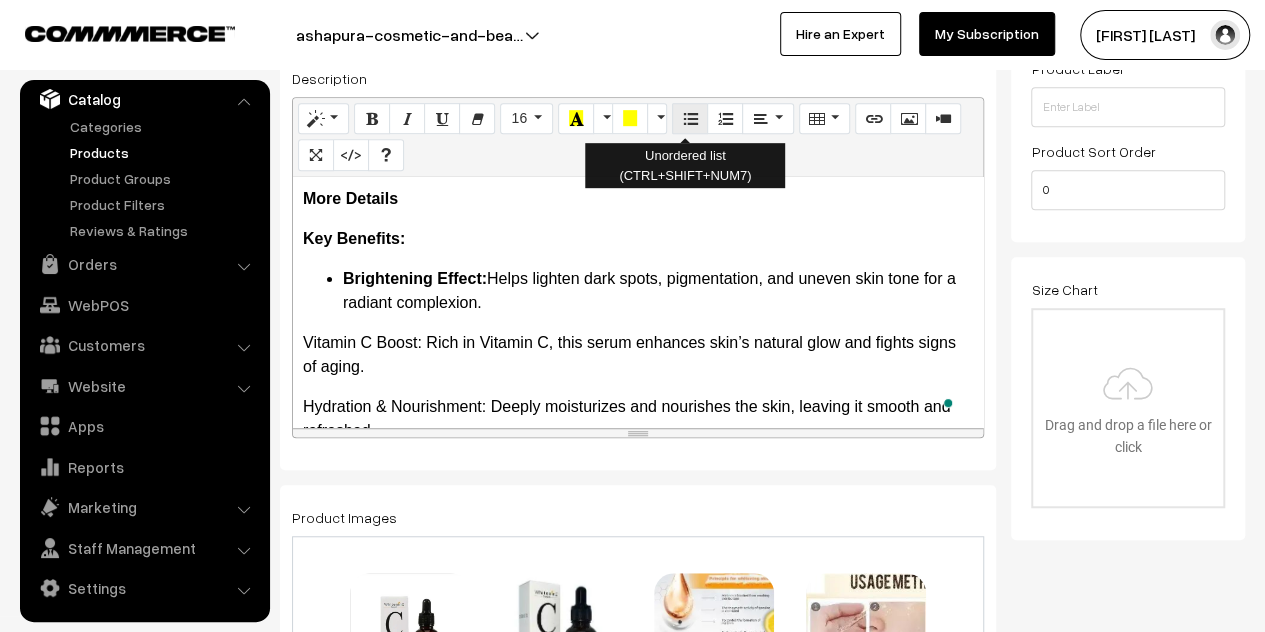 click at bounding box center [690, 118] 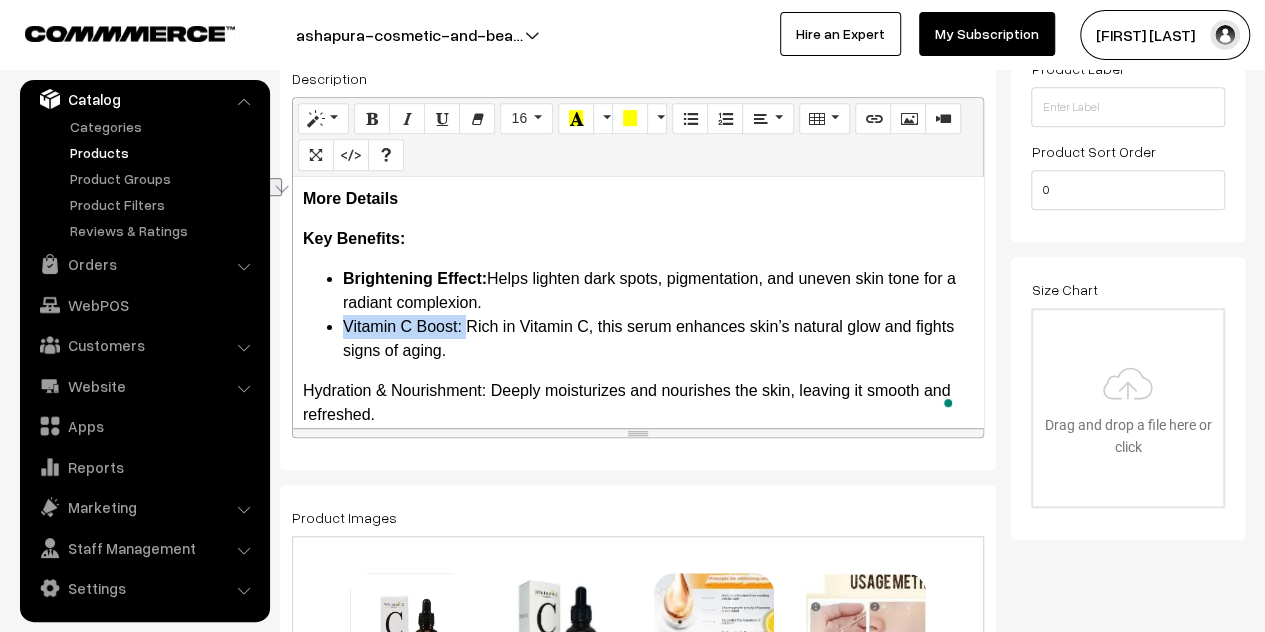 drag, startPoint x: 464, startPoint y: 329, endPoint x: 339, endPoint y: 322, distance: 125.19585 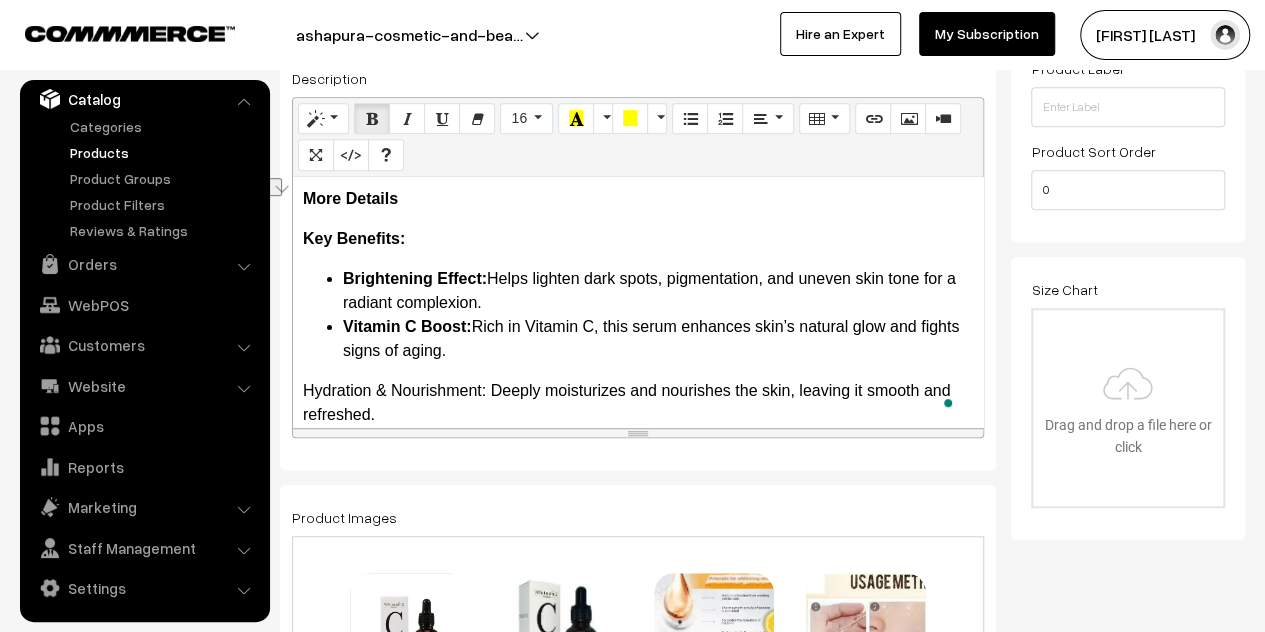 click on "More Details Key Benefits: Brightening Effect:  Helps lighten dark spots, pigmentation, and uneven skin tone for a radiant complexion. Vitamin C Boost:  Rich in Vitamin C, this serum enhances skin’s natural glow and fights signs of aging. Hydration & Nourishment: Deeply moisturizes and nourishes the skin, leaving it smooth and refreshed. Improves Skin Texture: Smoothens and refines skin texture for a more youthful, even appearance. Antioxidant Protection: Fights free radicals and reduces the damage caused by environmental stressors. Suitable for All Skin Types: Gentle and effective for all skin types, including sensitive skin. How to Use: After cleansing, apply a few drops of the serum to your face and neck. Gently massage in upward circular motions for better absorption. Follow with your favorite moisturizer or sunscreen for optimal results. Package Contents: 1 x Mooyam Vitamin C Whitening Professional Facial Serum, 30ml" at bounding box center (638, 302) 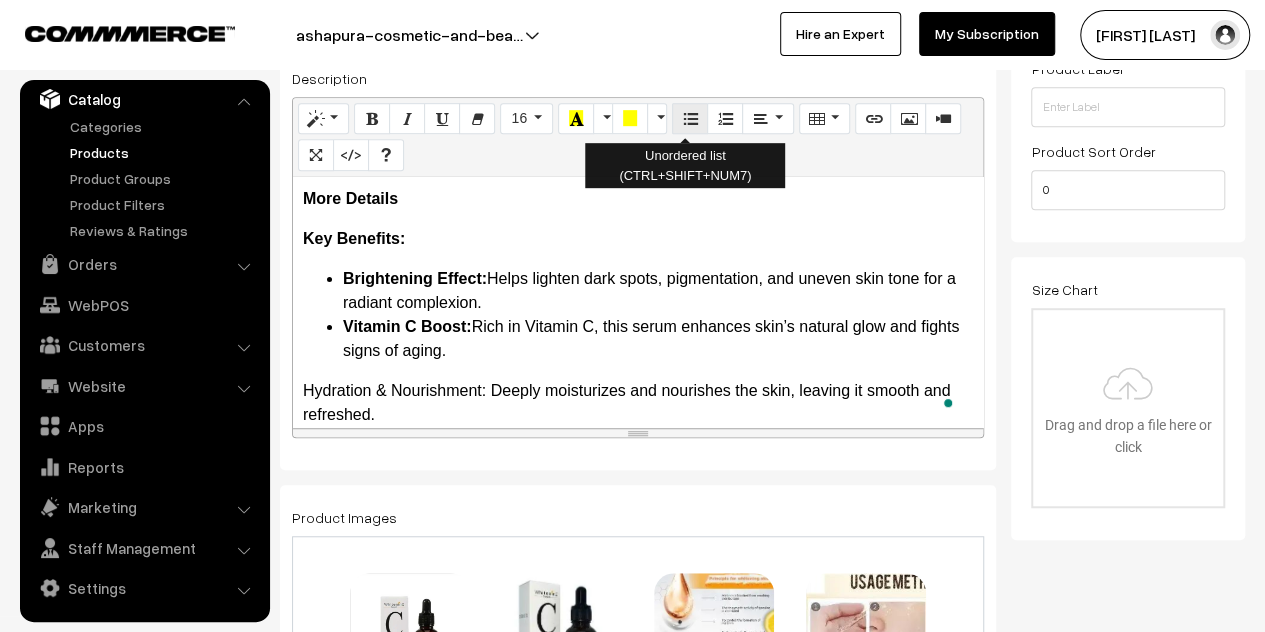 click at bounding box center [690, 119] 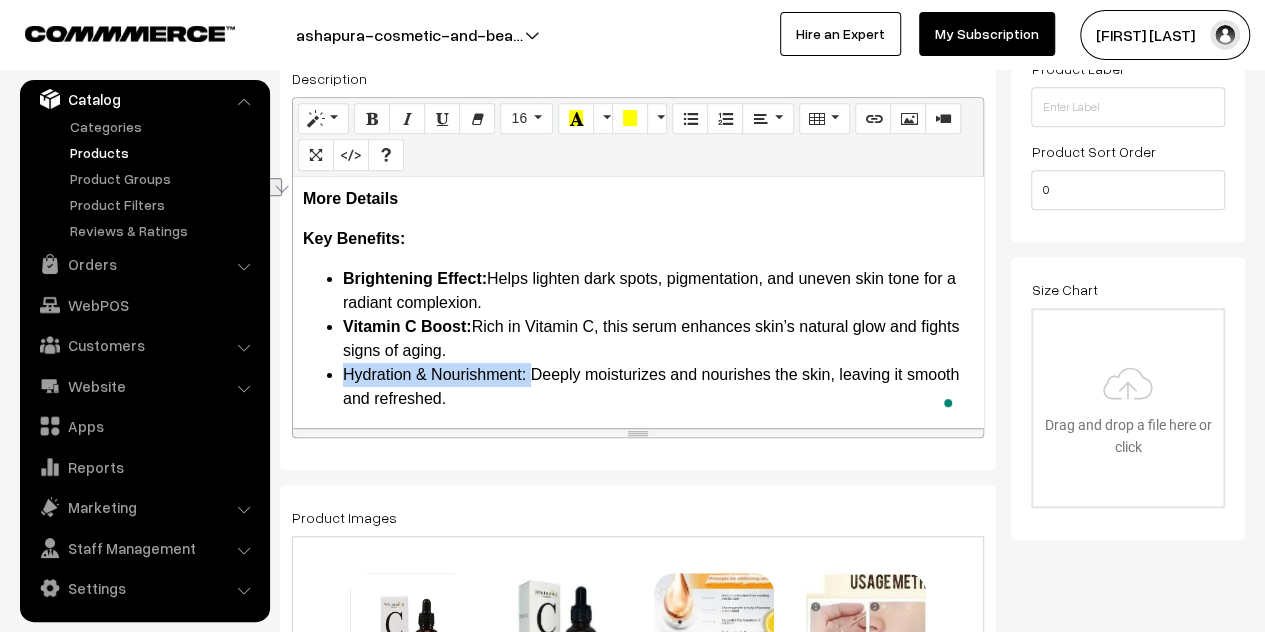 drag, startPoint x: 529, startPoint y: 377, endPoint x: 347, endPoint y: 383, distance: 182.09888 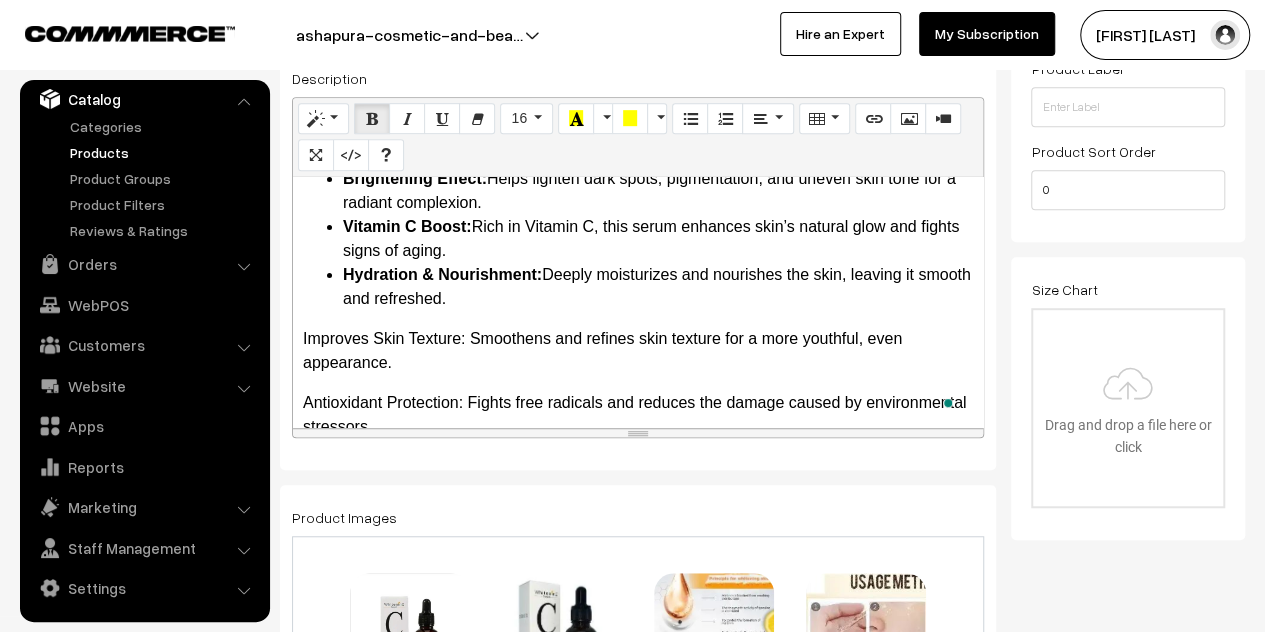 click on "Improves Skin Texture: Smoothens and refines skin texture for a more youthful, even appearance." at bounding box center [638, 351] 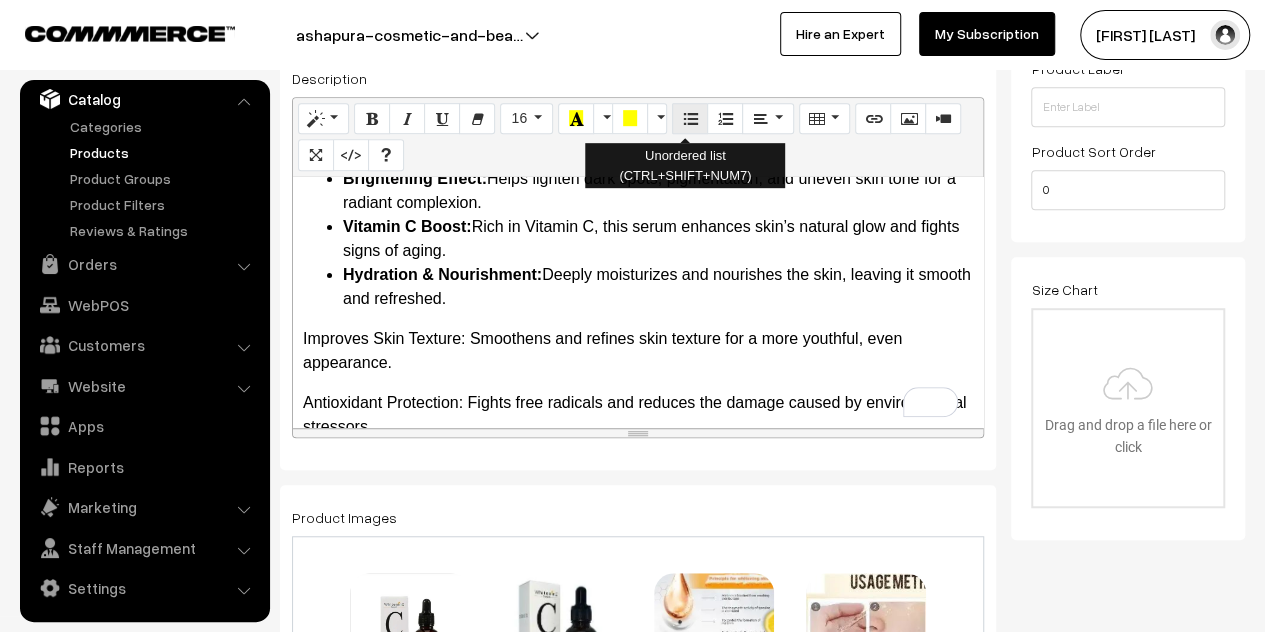click at bounding box center [690, 118] 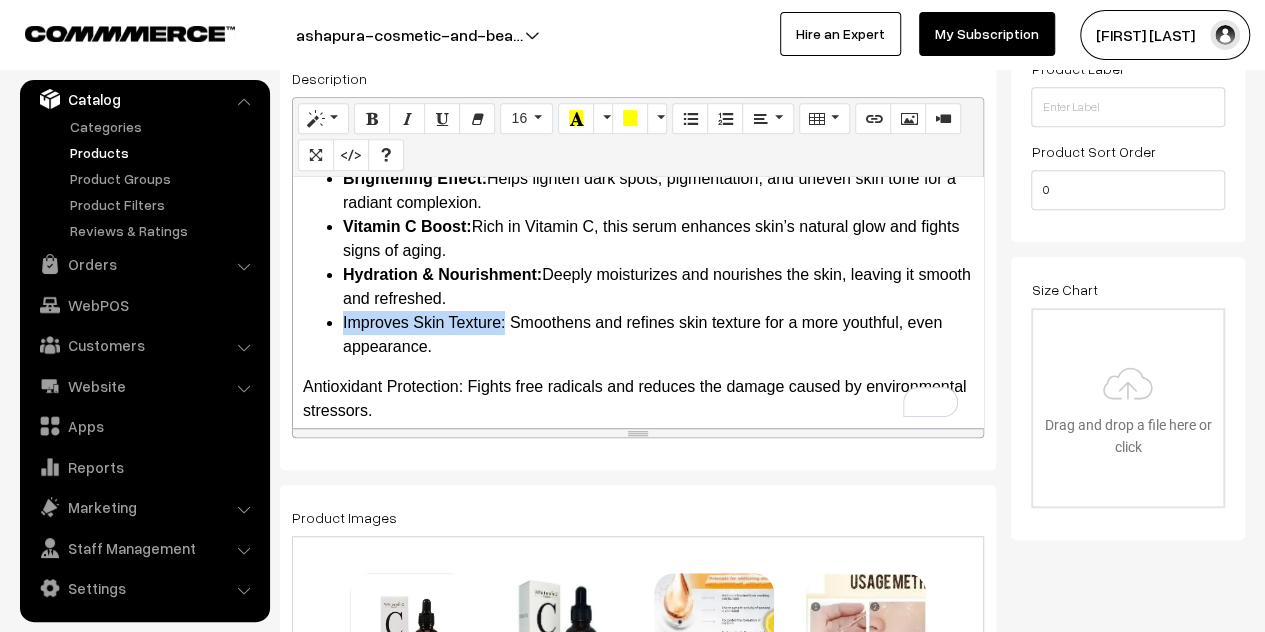drag, startPoint x: 505, startPoint y: 322, endPoint x: 342, endPoint y: 321, distance: 163.00307 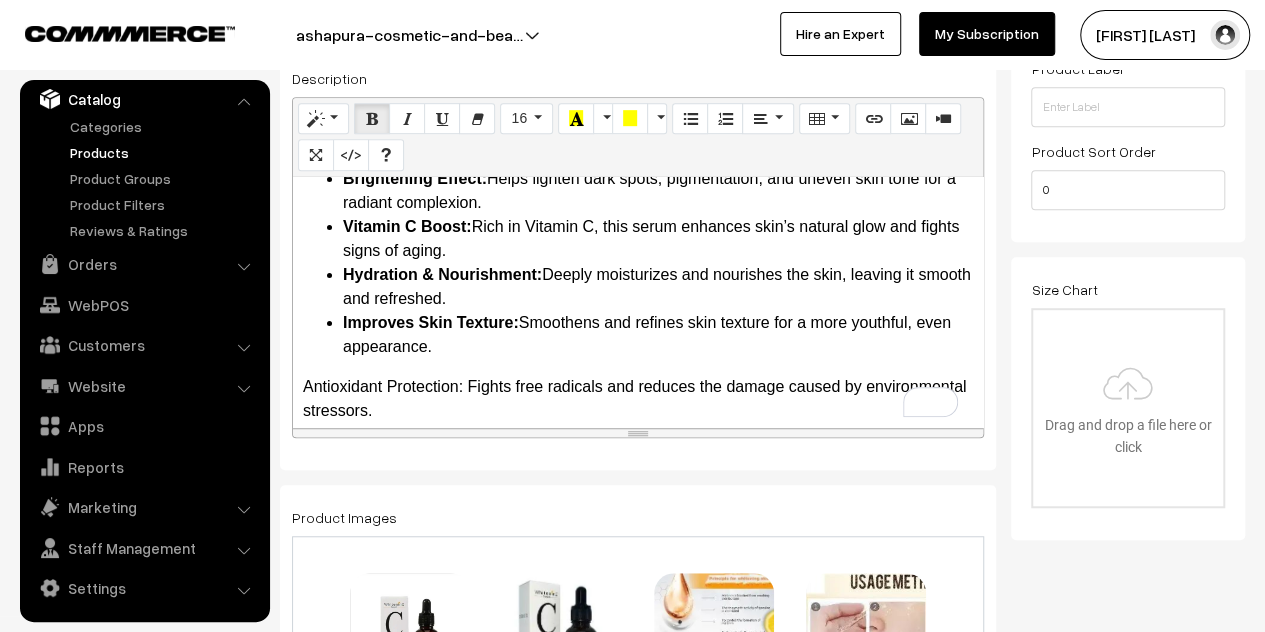 click on "More Details Key Benefits: Brightening Effect:  Helps lighten dark spots, pigmentation, and uneven skin tone for a radiant complexion. Vitamin C Boost:  Rich in Vitamin C, this serum enhances skin’s natural glow and fights signs of aging. Hydration & Nourishment:  Deeply moisturizes and nourishes the skin, leaving it smooth and refreshed. Improves Skin Texture:  Smoothens and refines skin texture for a more youthful, even appearance. Antioxidant Protection: Fights free radicals and reduces the damage caused by environmental stressors. Suitable for All Skin Types: Gentle and effective for all skin types, including sensitive skin. How to Use: After cleansing, apply a few drops of the serum to your face and neck. Gently massage in upward circular motions for better absorption. Follow with your favorite moisturizer or sunscreen for optimal results. Package Contents: 1 x Mooyam Vitamin C Whitening Professional Facial Serum, 30ml" at bounding box center [638, 302] 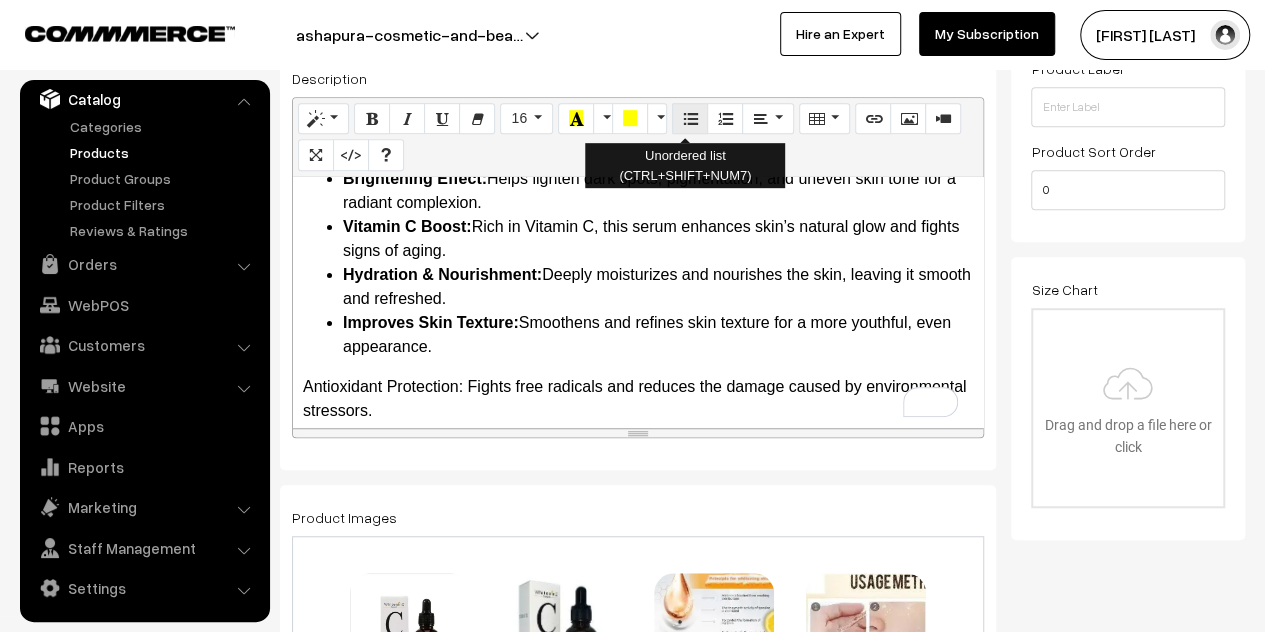 click at bounding box center (690, 118) 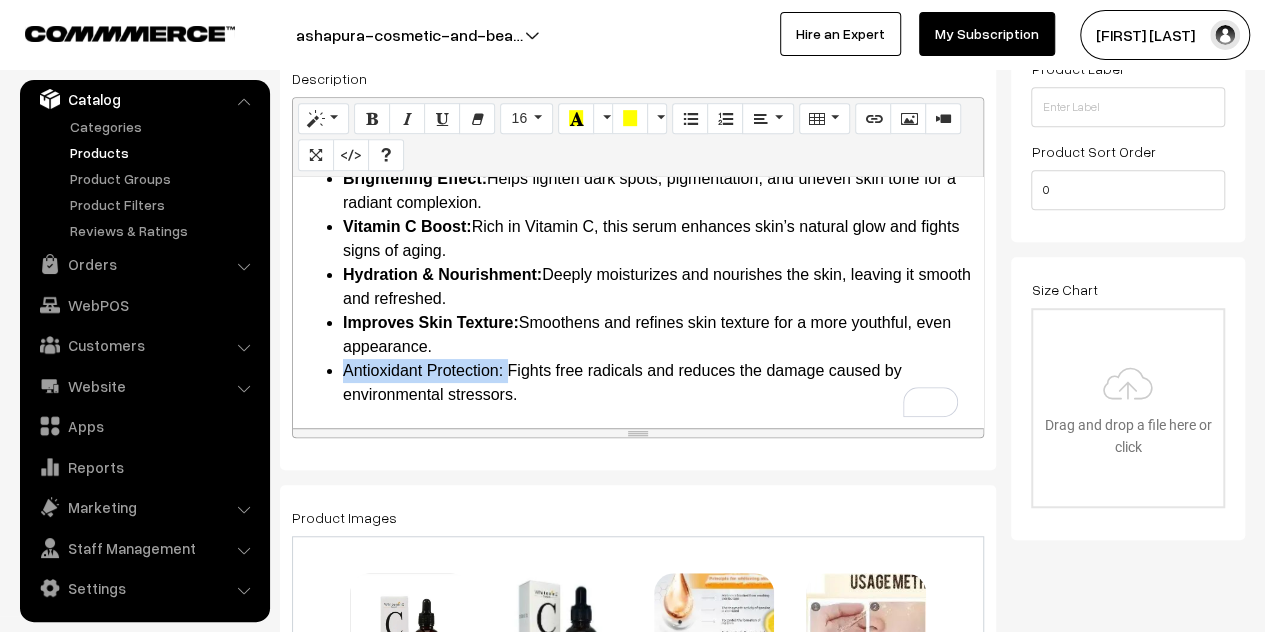 drag, startPoint x: 505, startPoint y: 373, endPoint x: 346, endPoint y: 373, distance: 159 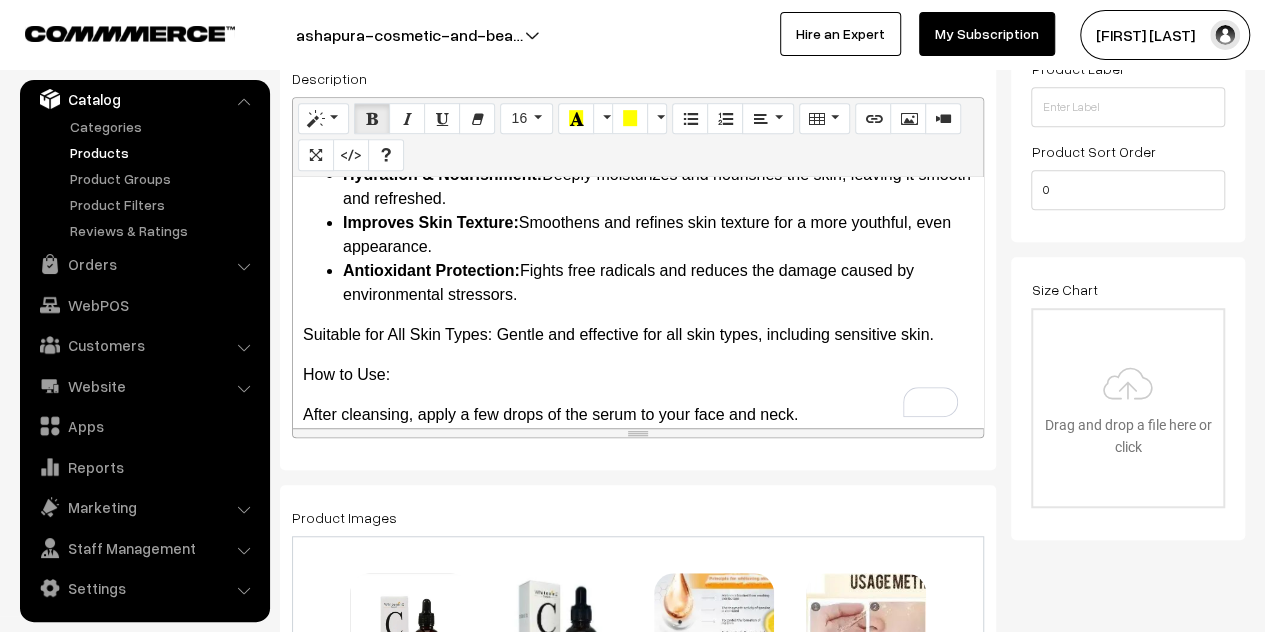 click on "More Details Key Benefits: Brightening Effect:  Helps lighten dark spots, pigmentation, and uneven skin tone for a radiant complexion. Vitamin C Boost:  Rich in Vitamin C, this serum enhances skin’s natural glow and fights signs of aging. Hydration & Nourishment:  Deeply moisturizes and nourishes the skin, leaving it smooth and refreshed. Improves Skin Texture:  Smoothens and refines skin texture for a more youthful, even appearance. Antioxidant Protection:  Fights free radicals and reduces the damage caused by environmental stressors. Suitable for All Skin Types: Gentle and effective for all skin types, including sensitive skin. How to Use: After cleansing, apply a few drops of the serum to your face and neck. Gently massage in upward circular motions for better absorption. Follow with your favorite moisturizer or sunscreen for optimal results. Package Contents: 1 x Mooyam Vitamin C Whitening Professional Facial Serum, 30ml" at bounding box center (638, 302) 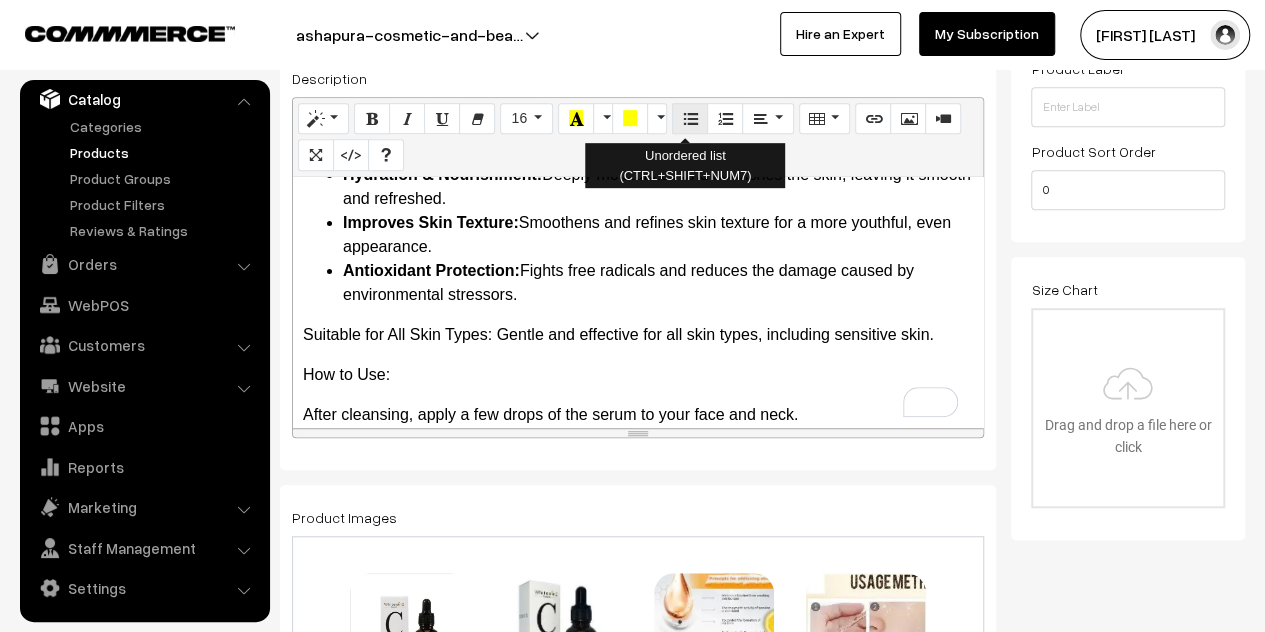 click at bounding box center [690, 119] 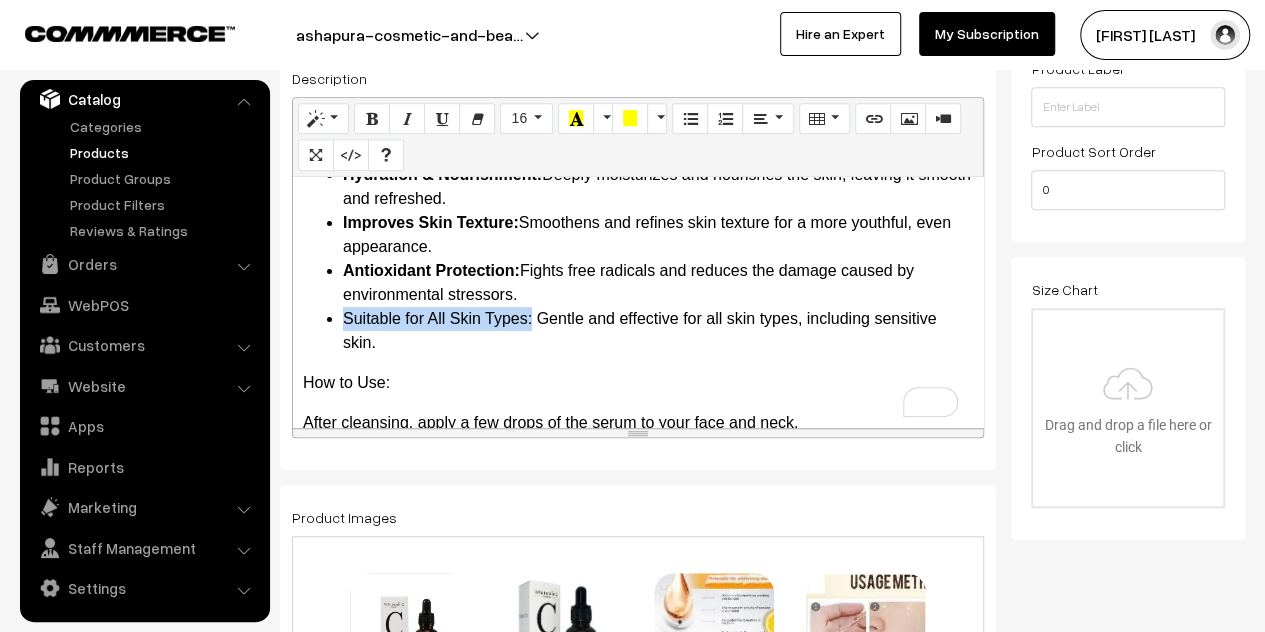drag, startPoint x: 532, startPoint y: 321, endPoint x: 347, endPoint y: 321, distance: 185 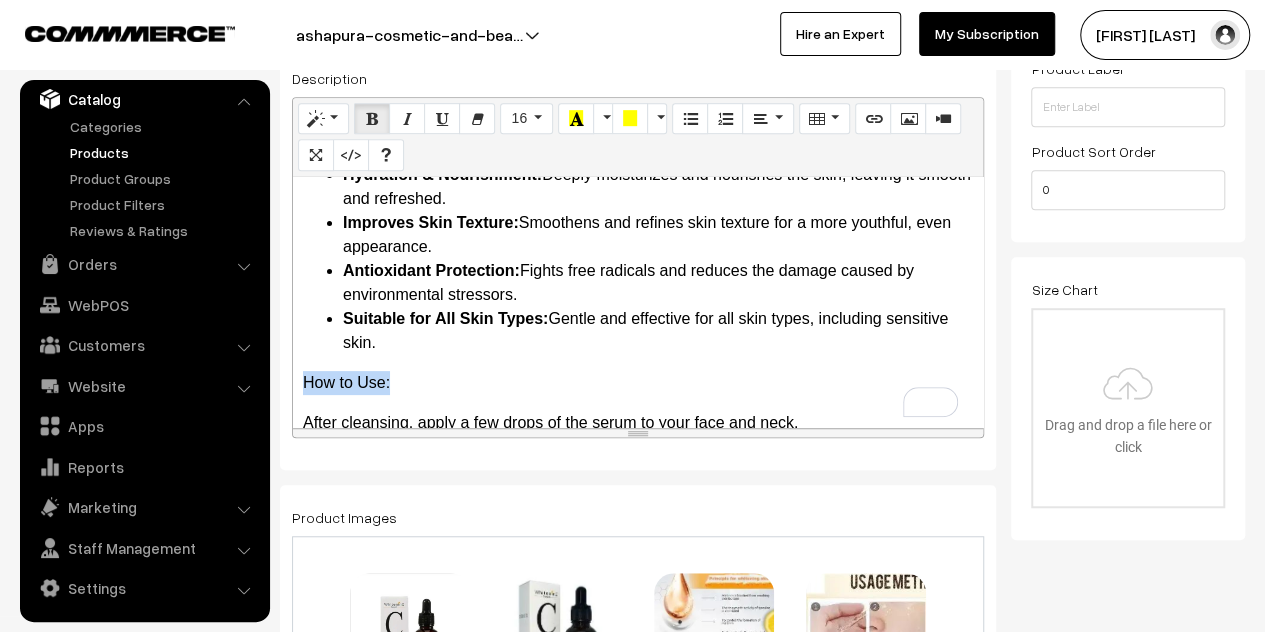 drag, startPoint x: 400, startPoint y: 384, endPoint x: 298, endPoint y: 381, distance: 102.044106 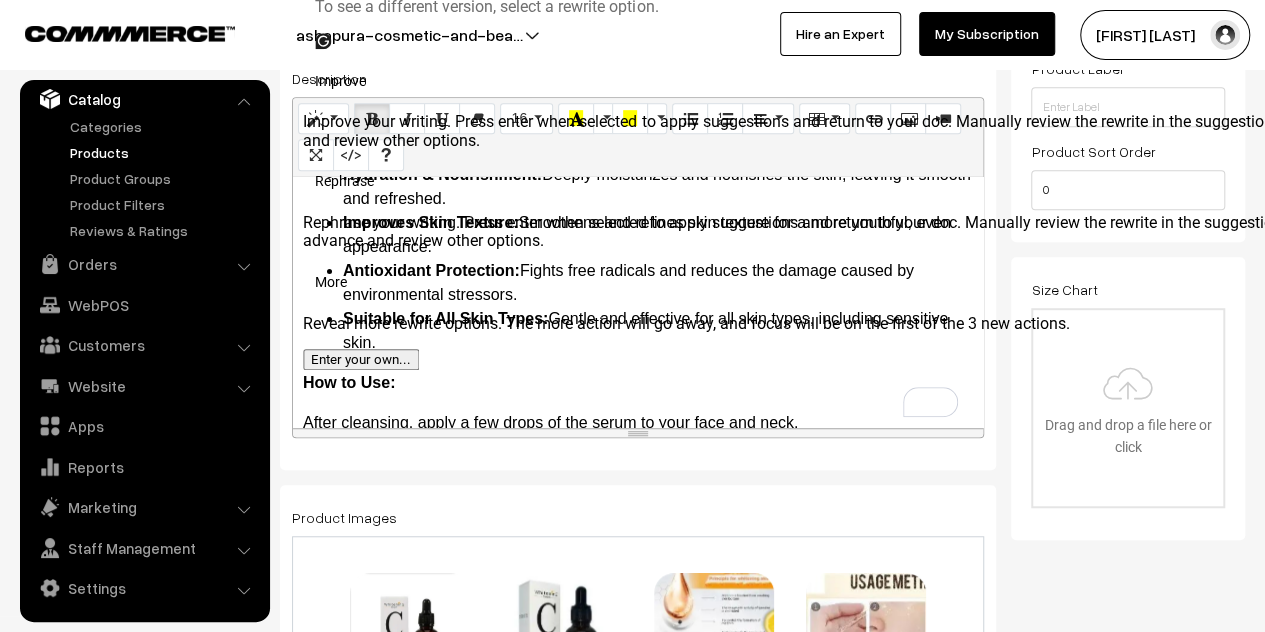 click on "How to Use:" at bounding box center (638, 383) 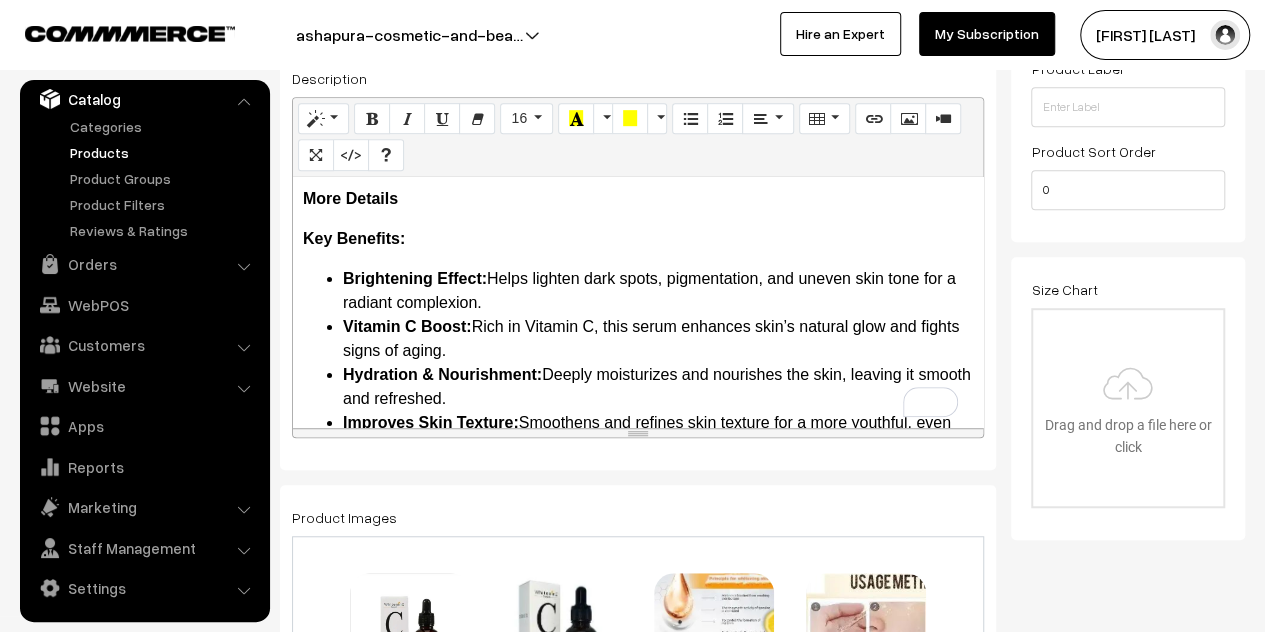 click on "Brightening Effect:  Helps lighten dark spots, pigmentation, and uneven skin tone for a radiant complexion." at bounding box center [658, 291] 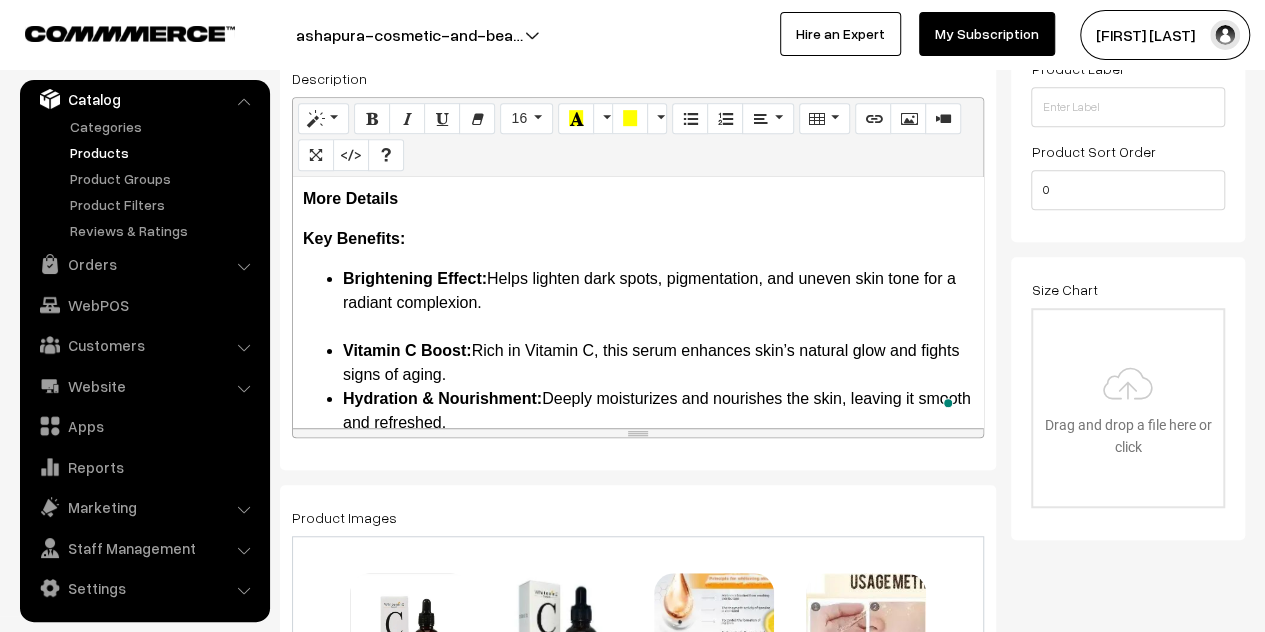click on "Vitamin C Boost:  Rich in Vitamin C, this serum enhances skin’s natural glow and fights signs of aging." at bounding box center (658, 363) 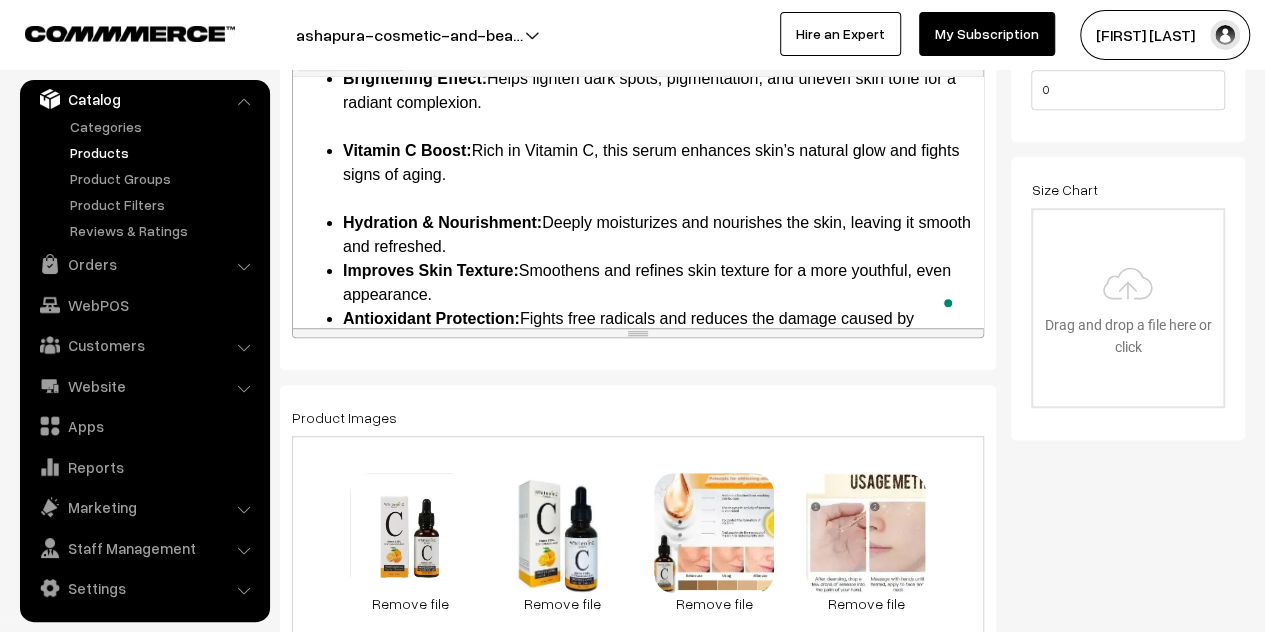click on "Hydration & Nourishment:  Deeply moisturizes and nourishes the skin, leaving it smooth and refreshed." at bounding box center (658, 235) 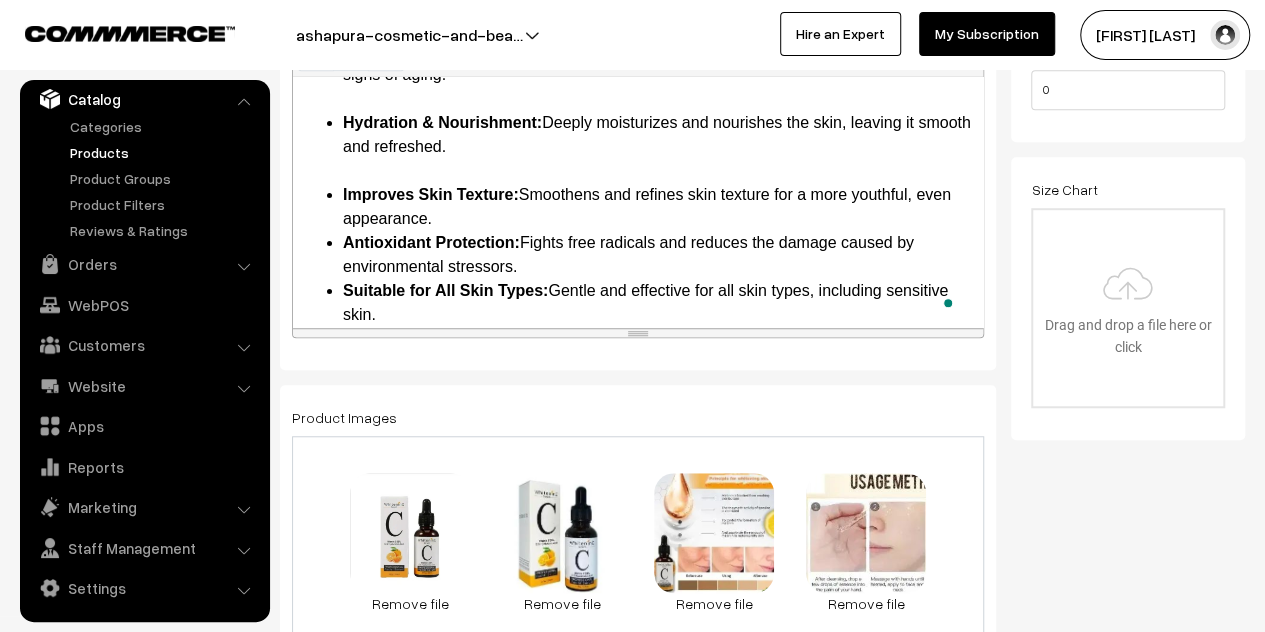 click on "Improves Skin Texture:  Smoothens and refines skin texture for a more youthful, even appearance." at bounding box center (658, 207) 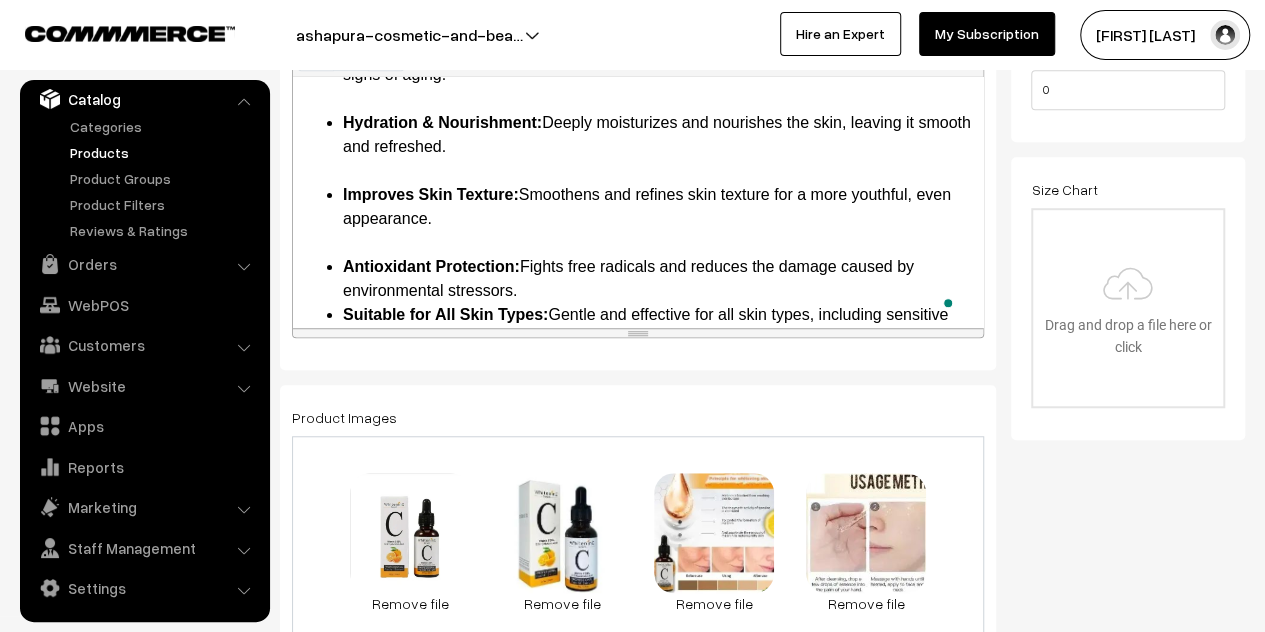 click on "Antioxidant Protection:  Fights free radicals and reduces the damage caused by environmental stressors." at bounding box center (658, 279) 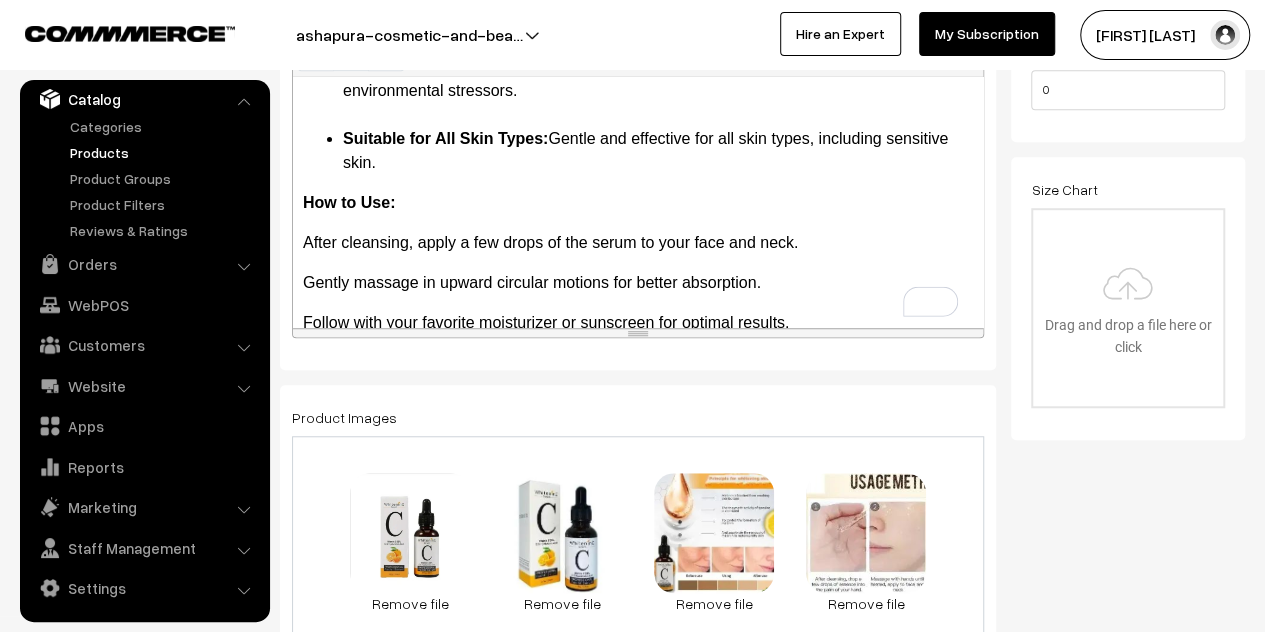 click on "More Details Key Benefits: Brightening Effect:  Helps lighten dark spots, pigmentation, and uneven skin tone for a radiant complexion. Vitamin C Boost:  Rich in Vitamin C, this serum enhances skin’s natural glow and fights signs of aging. Hydration & Nourishment:  Deeply moisturizes and nourishes the skin, leaving it smooth and refreshed. Improves Skin Texture:  Smoothens and refines skin texture for a more youthful, even appearance. Antioxidant Protection:  Fights free radicals and reduces the damage caused by environmental stressors. Suitable for All Skin Types:  Gentle and effective for all skin types, including sensitive skin. How to Use: After cleansing, apply a few drops of the serum to your face and neck. Gently massage in upward circular motions for better absorption. Follow with your favorite moisturizer or sunscreen for optimal results. Package Contents: 1 x Mooyam Vitamin C Whitening Professional Facial Serum, 30ml" at bounding box center [638, 202] 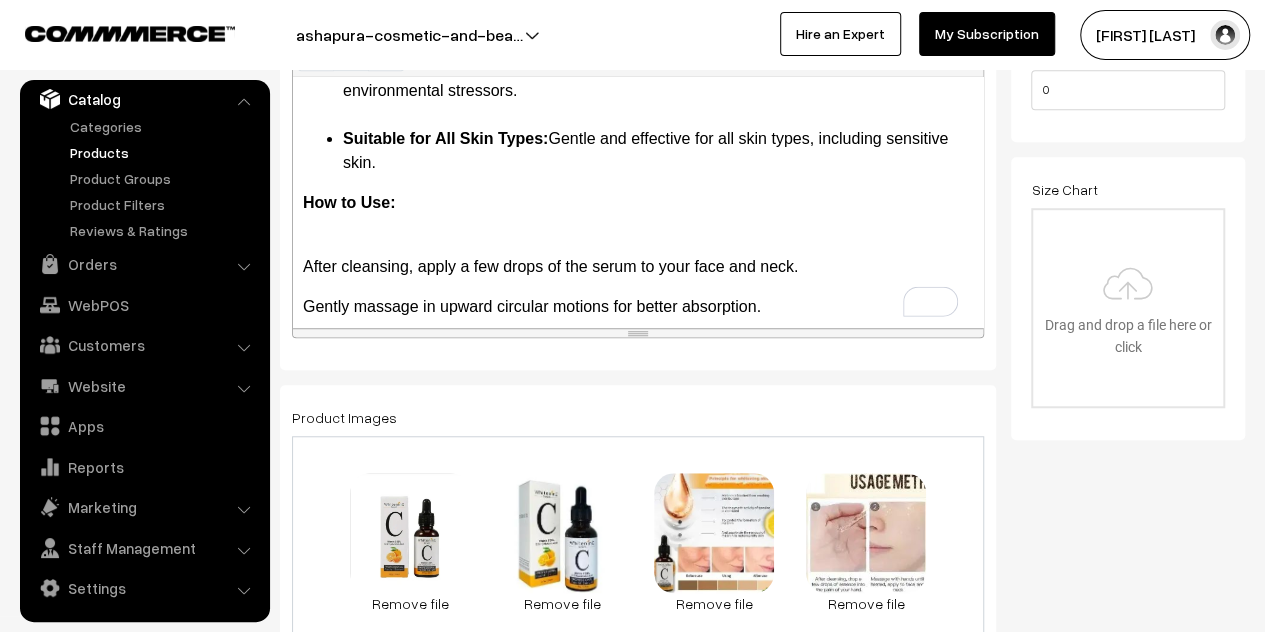 scroll, scrollTop: 271, scrollLeft: 0, axis: vertical 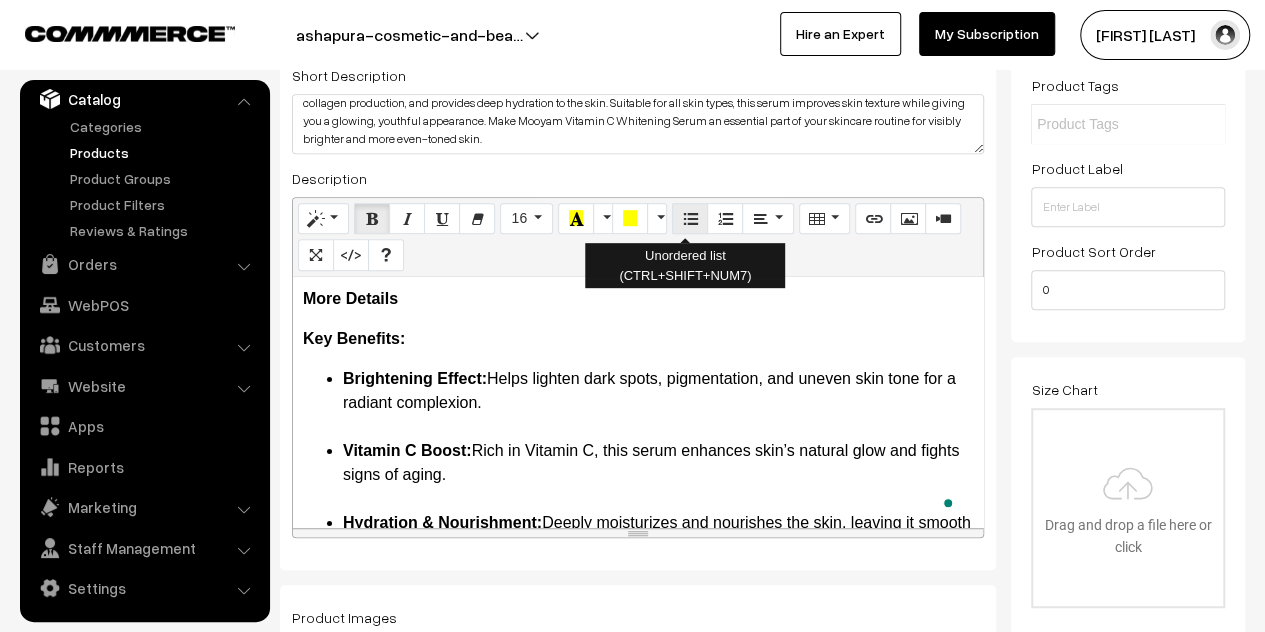 click at bounding box center [690, 219] 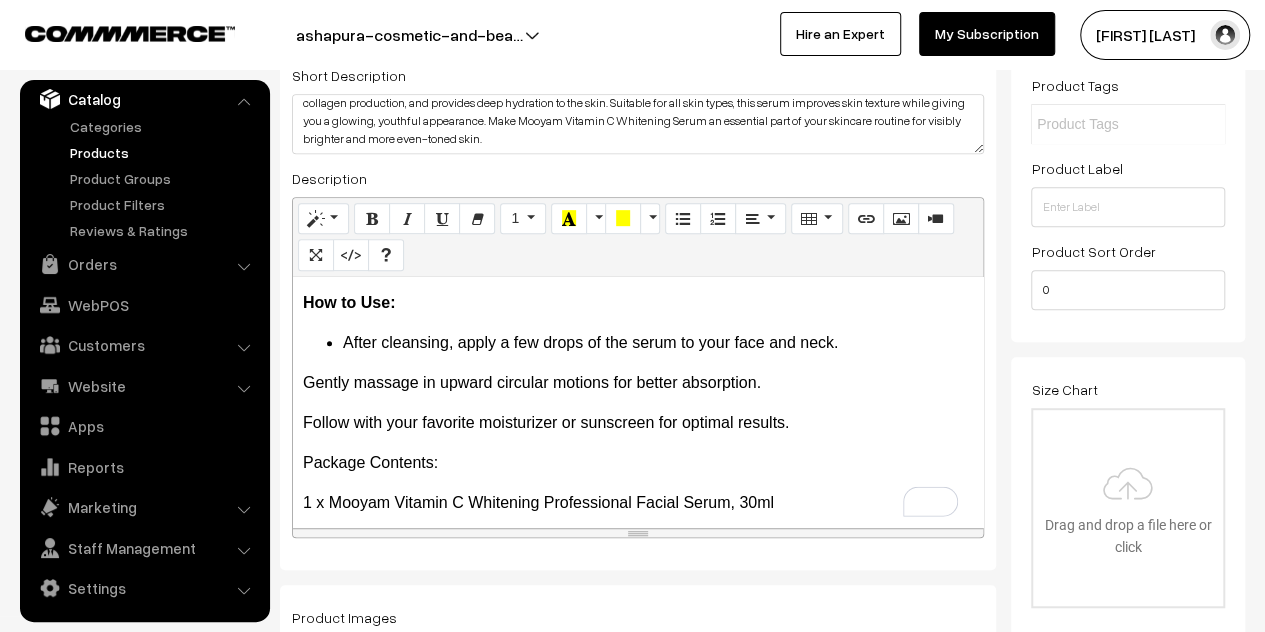 click on "Gently massage in upward circular motions for better absorption." at bounding box center [638, 383] 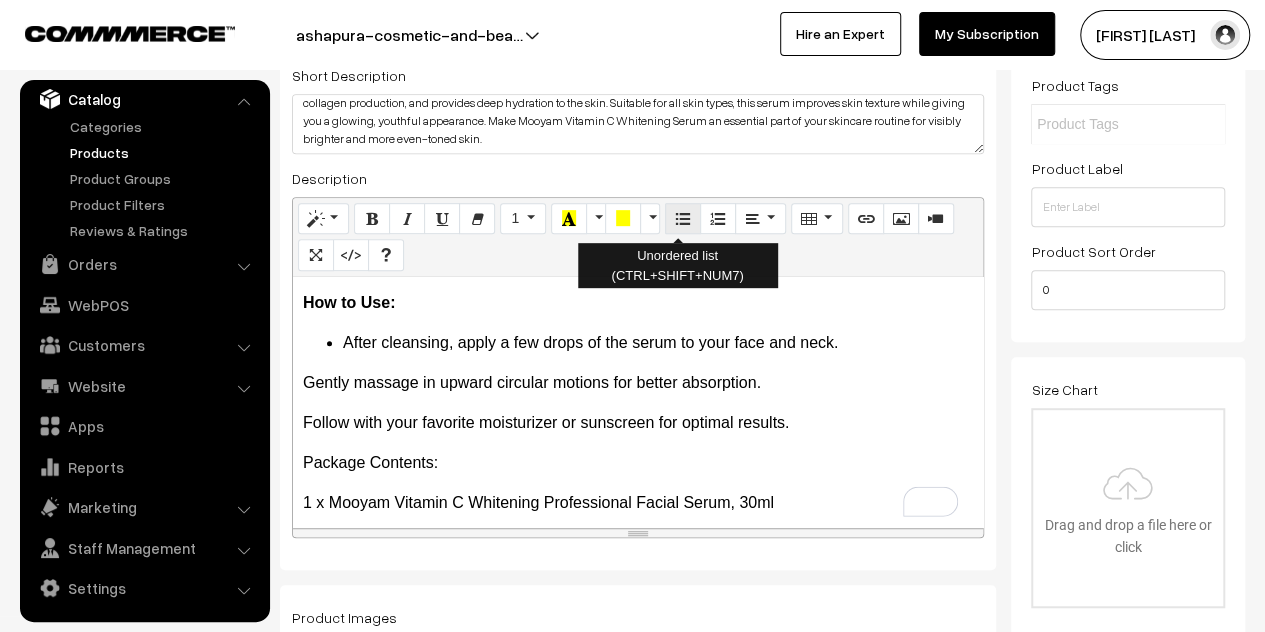 click at bounding box center [683, 218] 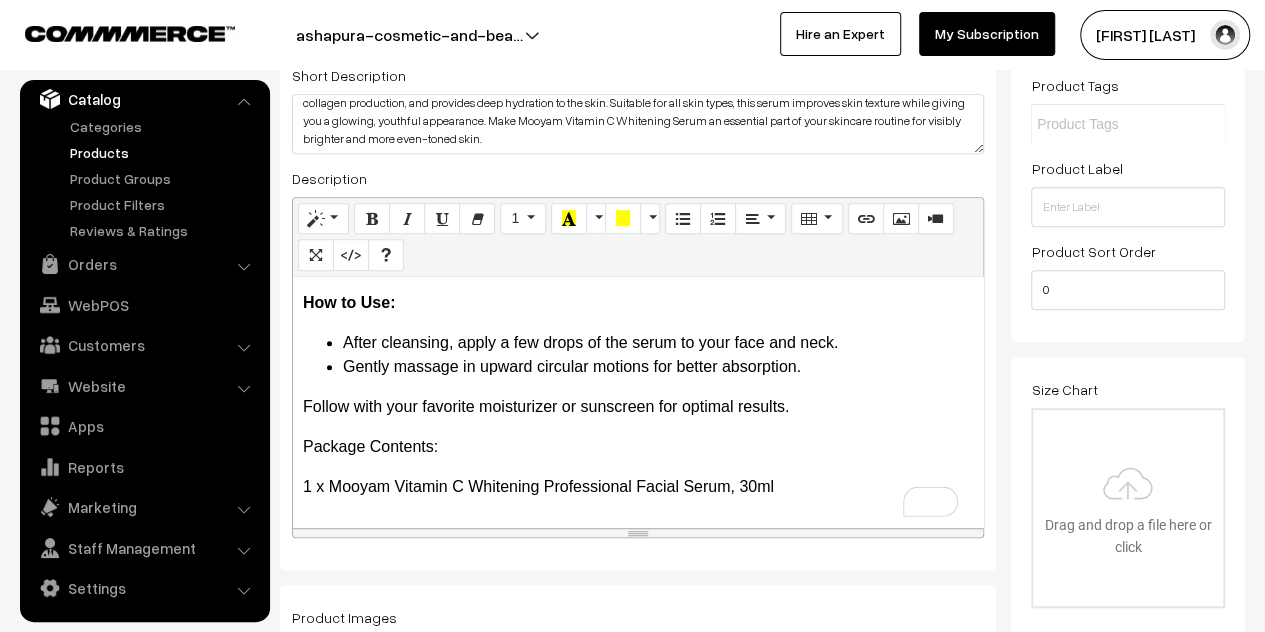 click on "More Details Key Benefits: Brightening Effect:  Helps lighten dark spots, pigmentation, and uneven skin tone for a radiant complexion. Vitamin C Boost:  Rich in Vitamin C, this serum enhances skin’s natural glow and fights signs of aging. Hydration & Nourishment:  Deeply moisturizes and nourishes the skin, leaving it smooth and refreshed. Improves Skin Texture:  Smoothens and refines skin texture for a more youthful, even appearance. Antioxidant Protection:  Fights free radicals and reduces the damage caused by environmental stressors. Suitable for All Skin Types:  Gentle and effective for all skin types, including sensitive skin. How to Use: After cleansing, apply a few drops of the serum to your face and neck. Gently massage in upward circular motions for better absorption. Follow with your favorite moisturizer or sunscreen for optimal results. Package Contents: 1 x Mooyam Vitamin C Whitening Professional Facial Serum, 30ml" at bounding box center (638, 402) 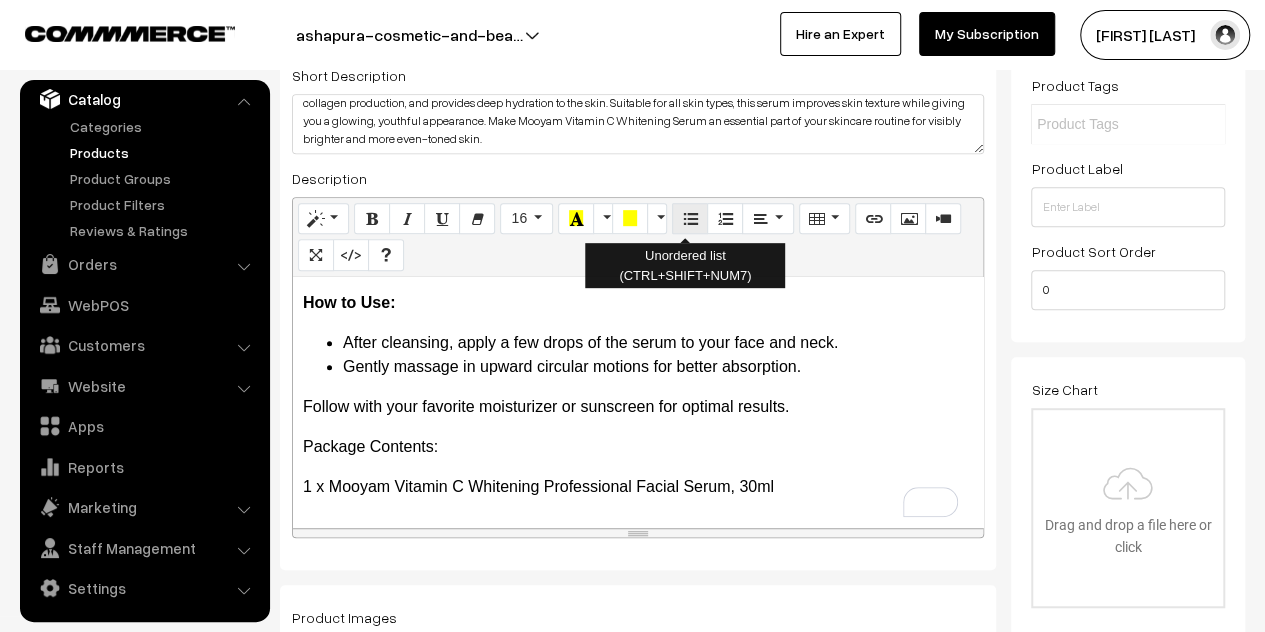click at bounding box center [690, 218] 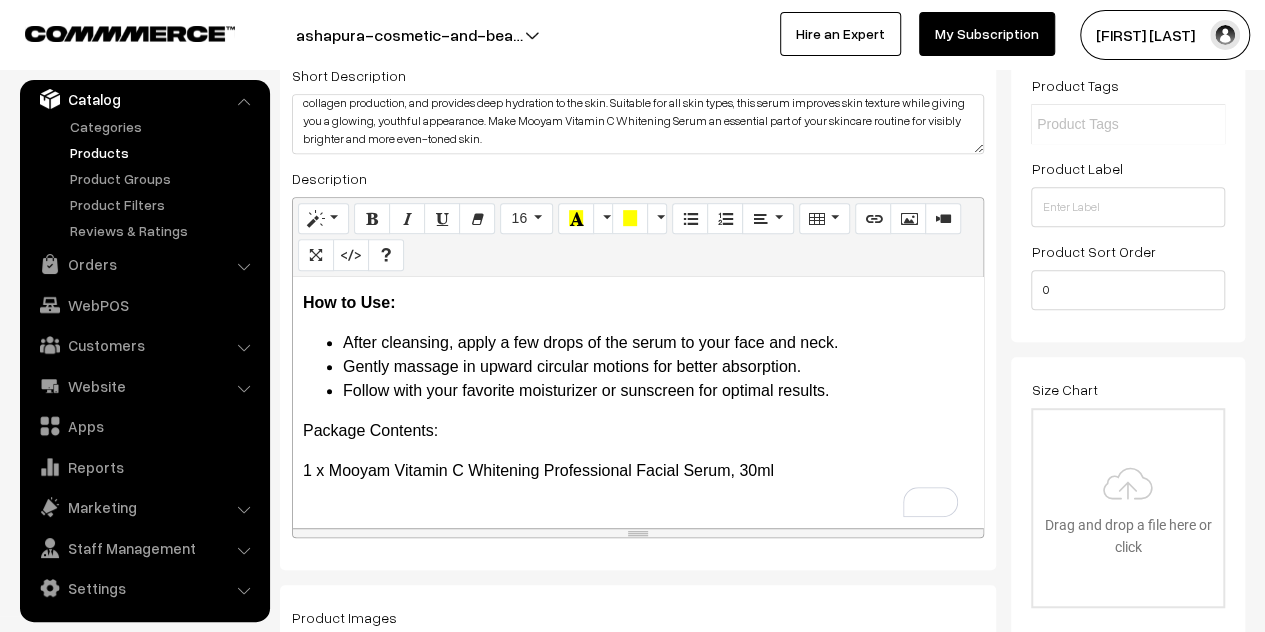 click on "After cleansing, apply a few drops of the serum to your face and neck." at bounding box center [658, 343] 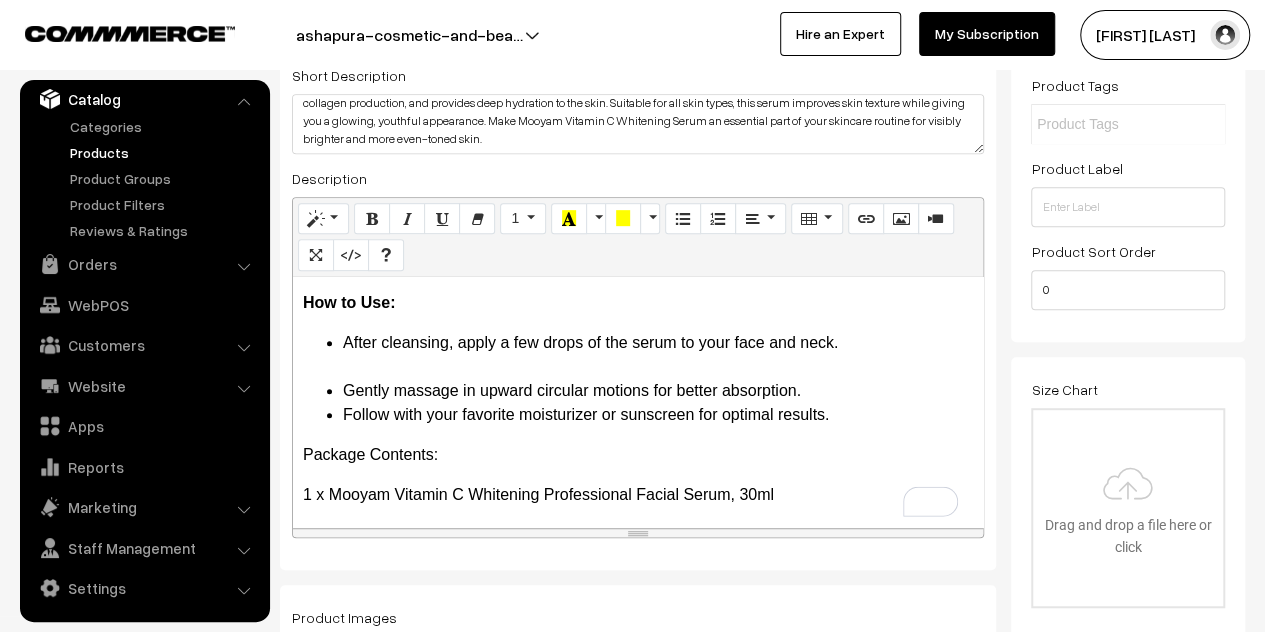 click on "Gently massage in upward circular motions for better absorption." at bounding box center [658, 391] 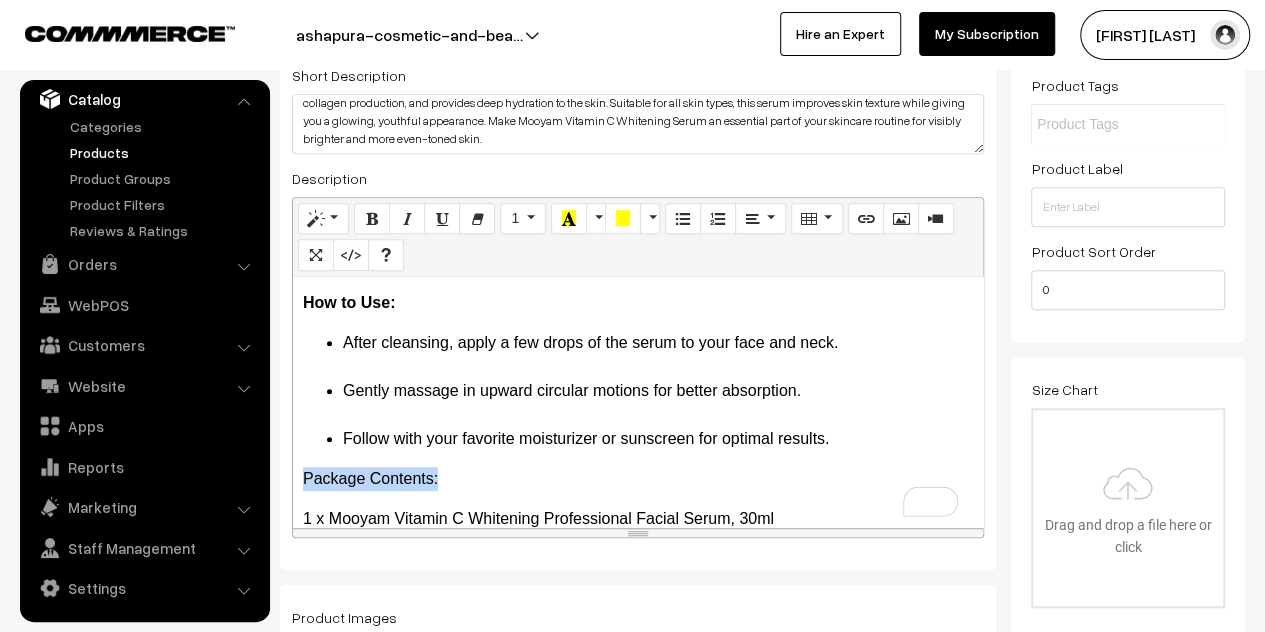 drag, startPoint x: 442, startPoint y: 477, endPoint x: 286, endPoint y: 484, distance: 156.15697 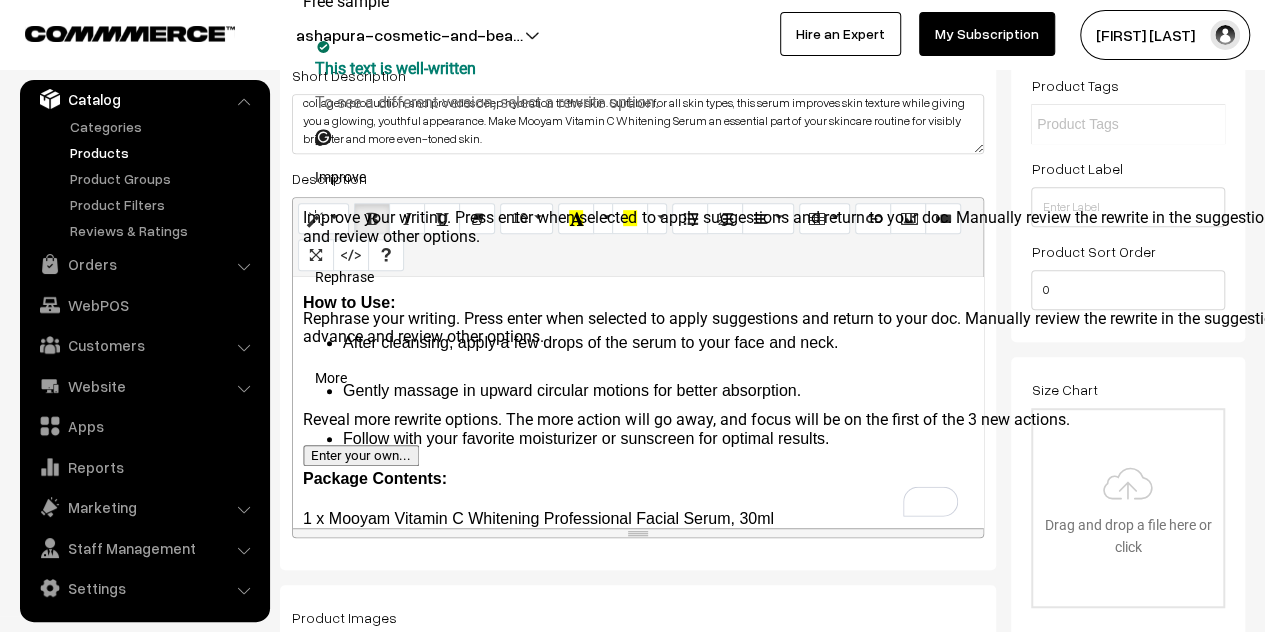 click on "More Details Key Benefits: Brightening Effect:  Helps lighten dark spots, pigmentation, and uneven skin tone for a radiant complexion. Vitamin C Boost:  Rich in Vitamin C, this serum enhances skin’s natural glow and fights signs of aging. Hydration & Nourishment:  Deeply moisturizes and nourishes the skin, leaving it smooth and refreshed. Improves Skin Texture:  Smoothens and refines skin texture for a more youthful, even appearance. Antioxidant Protection:  Fights free radicals and reduces the damage caused by environmental stressors. Suitable for All Skin Types:  Gentle and effective for all skin types, including sensitive skin. How to Use: After cleansing, apply a few drops of the serum to your face and neck. Gently massage in upward circular motions for better absorption. Follow with your favorite moisturizer or sunscreen for optimal results. Package Contents: 1 x Mooyam Vitamin C Whitening Professional Facial Serum, 30ml" at bounding box center [638, 402] 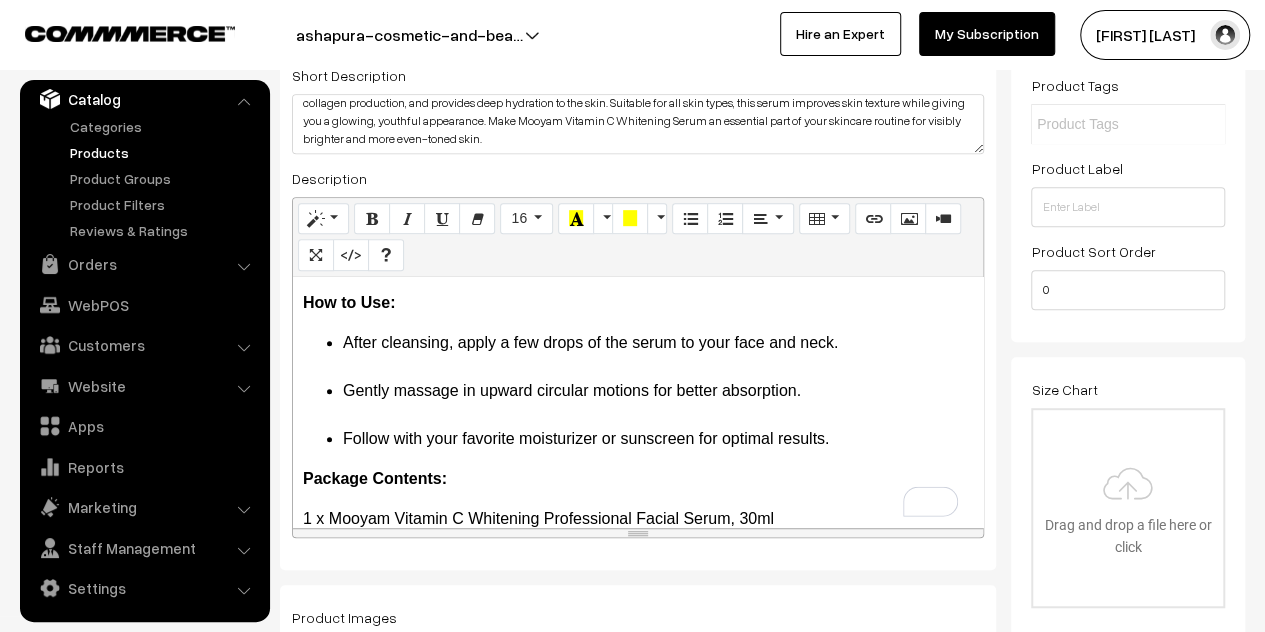 click on "1 x Mooyam Vitamin C Whitening Professional Facial Serum, 30ml" at bounding box center [638, 519] 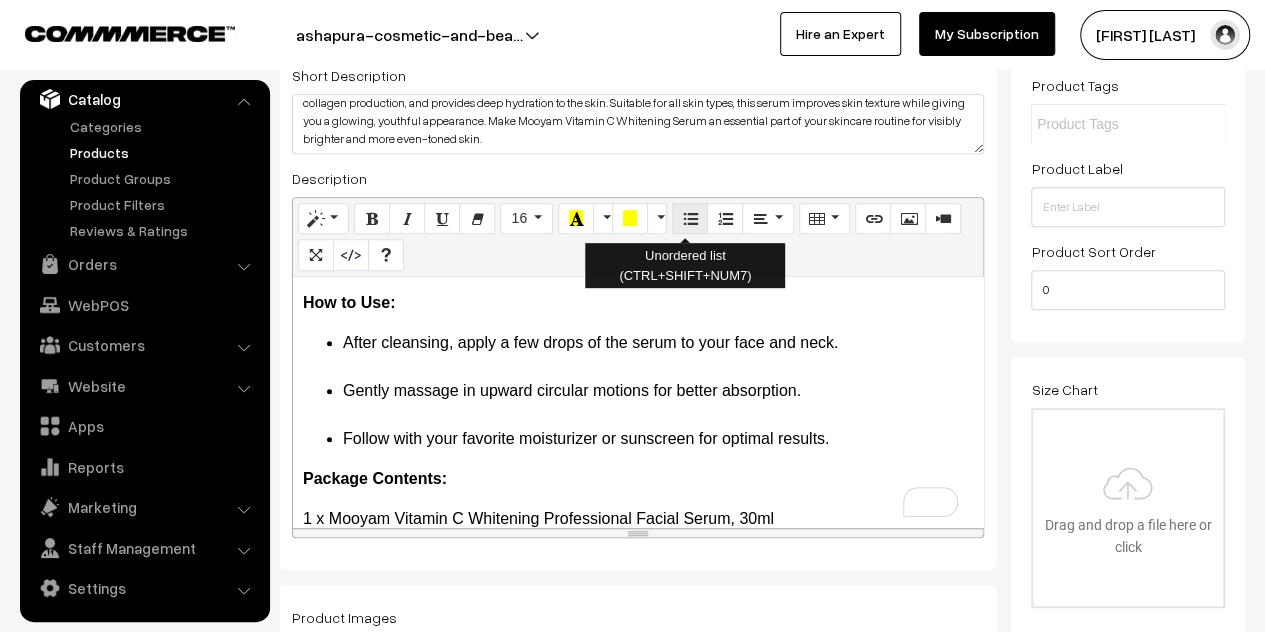 click at bounding box center (690, 219) 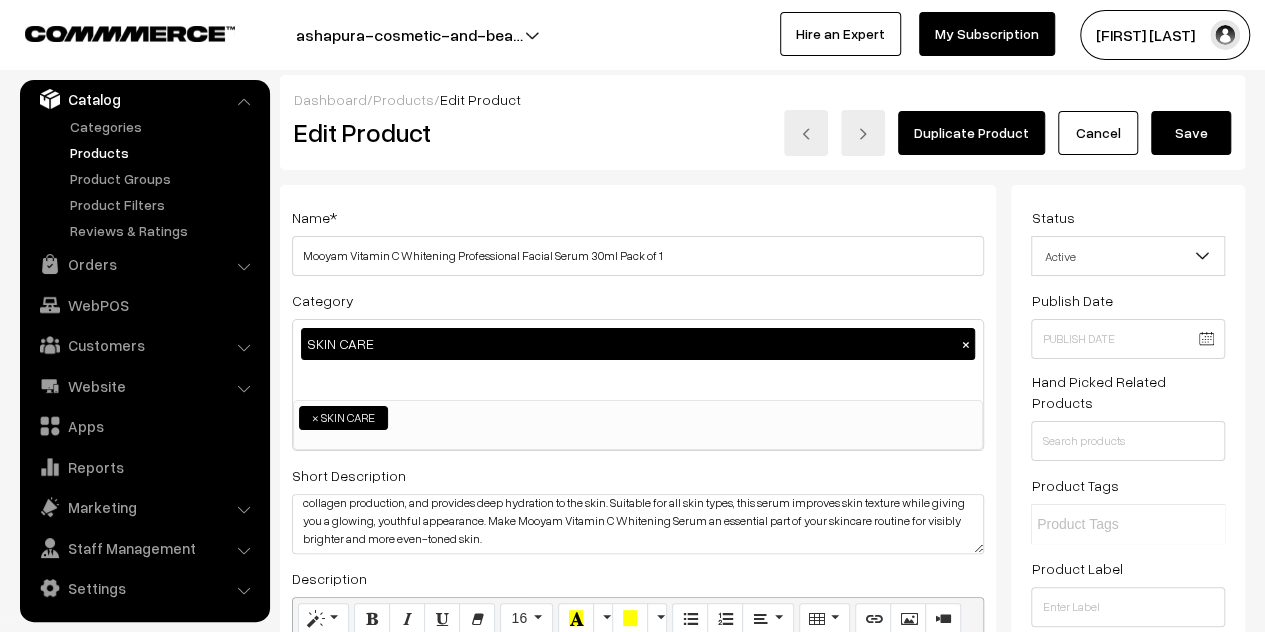 click on "Save" at bounding box center [1191, 133] 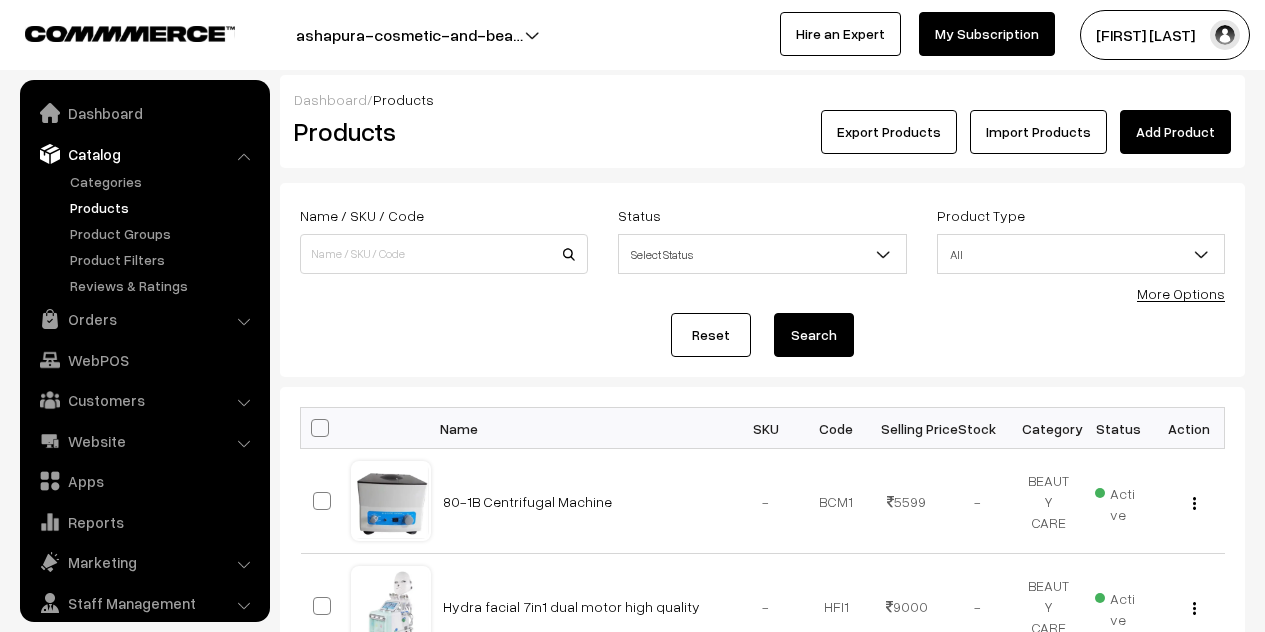 scroll, scrollTop: 0, scrollLeft: 0, axis: both 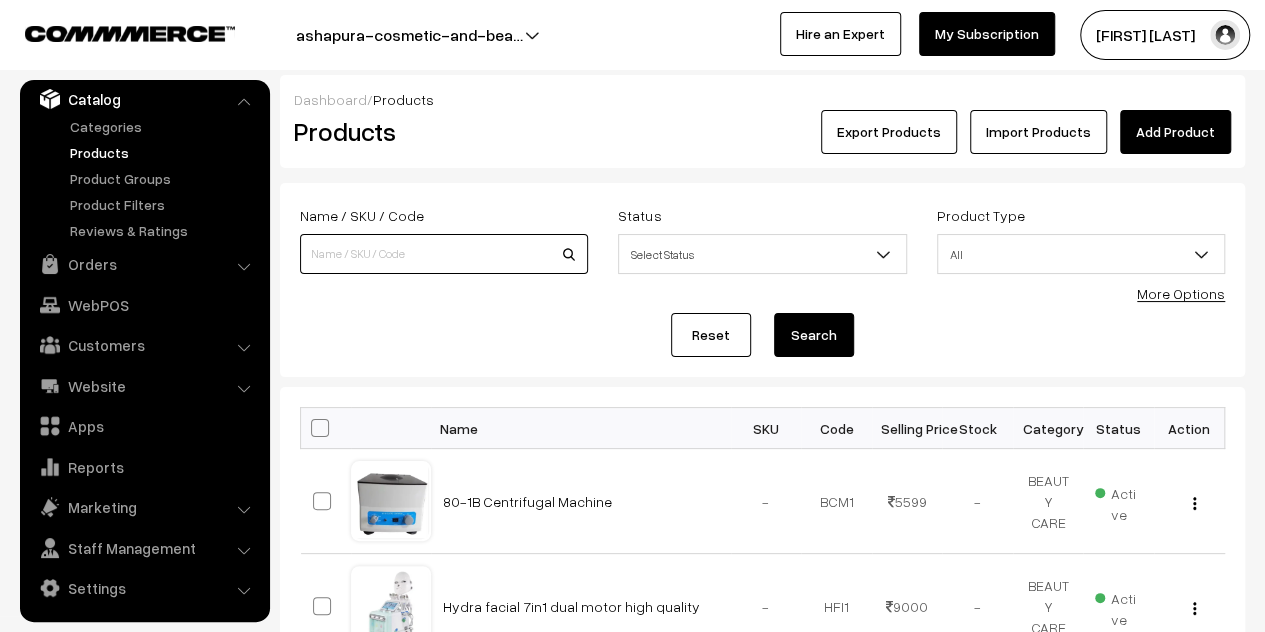 click at bounding box center [444, 254] 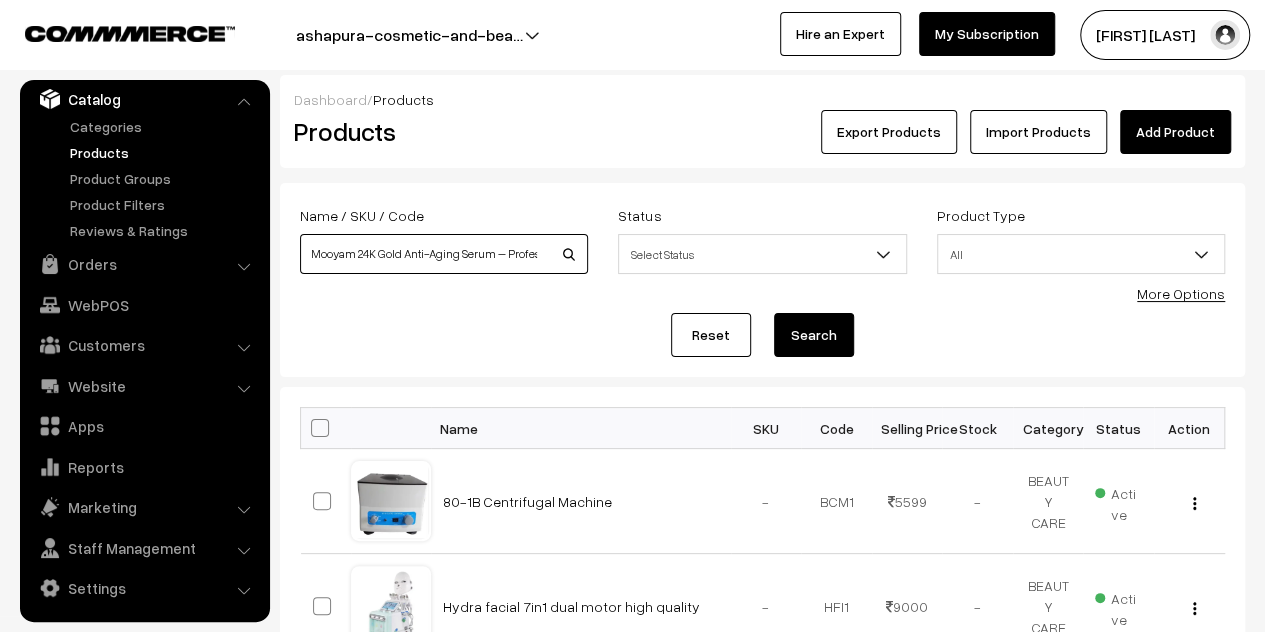 scroll, scrollTop: 0, scrollLeft: 183, axis: horizontal 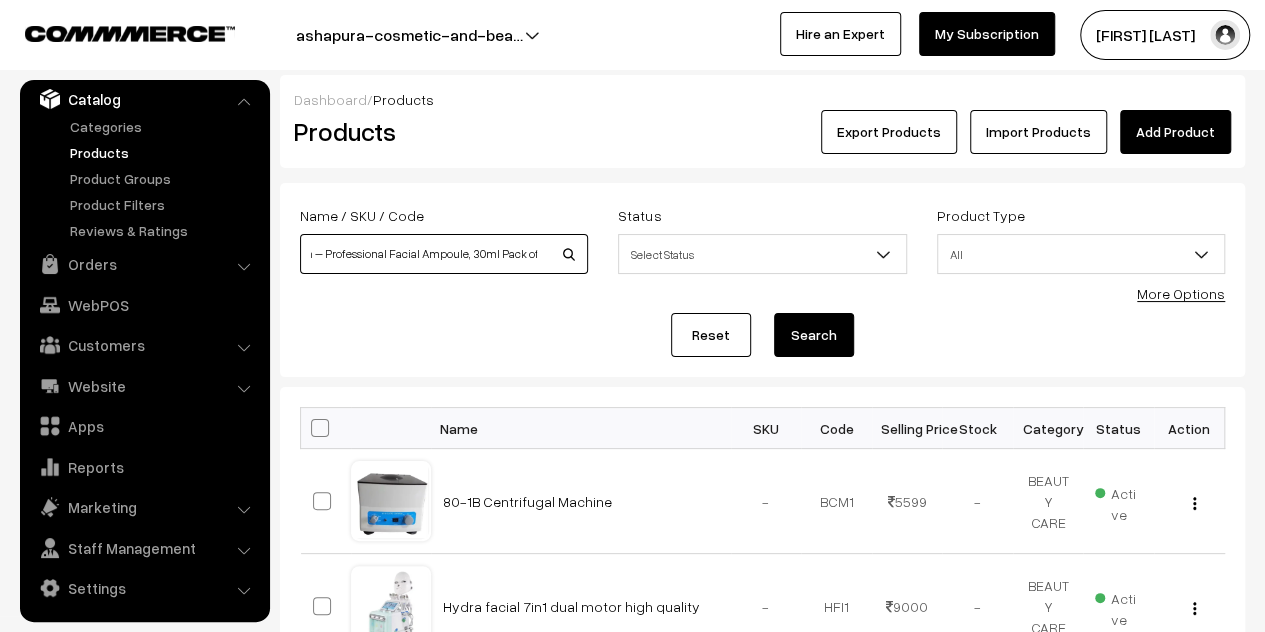 drag, startPoint x: 323, startPoint y: 257, endPoint x: 962, endPoint y: 270, distance: 639.1322 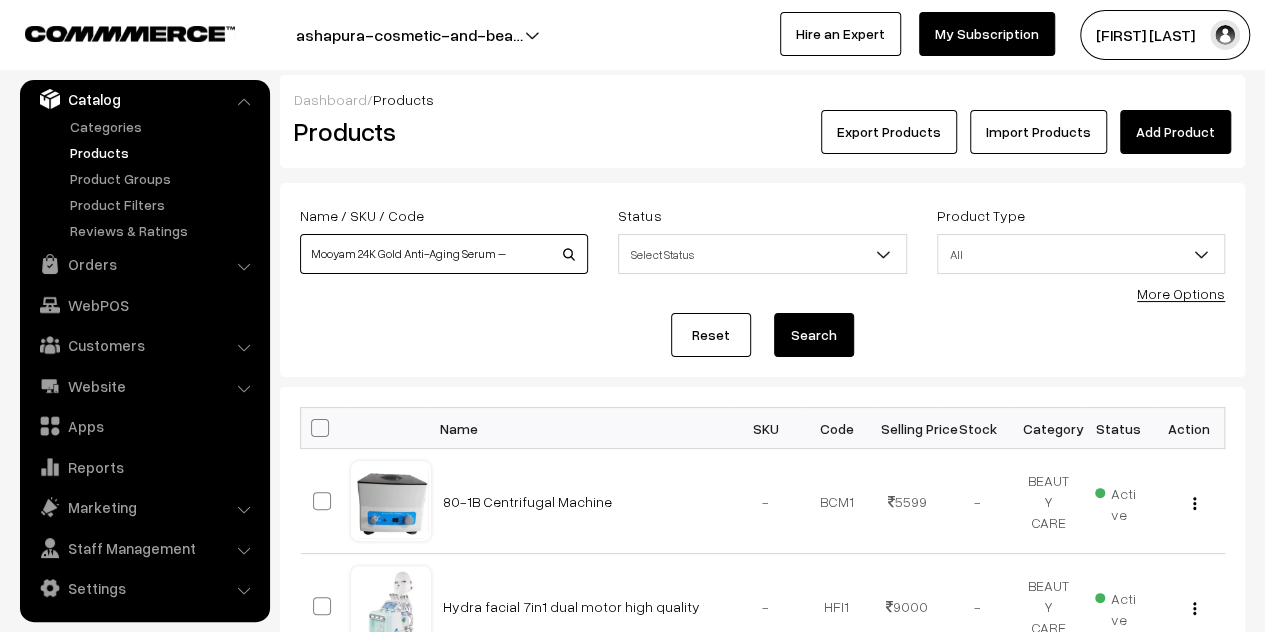 scroll, scrollTop: 0, scrollLeft: 0, axis: both 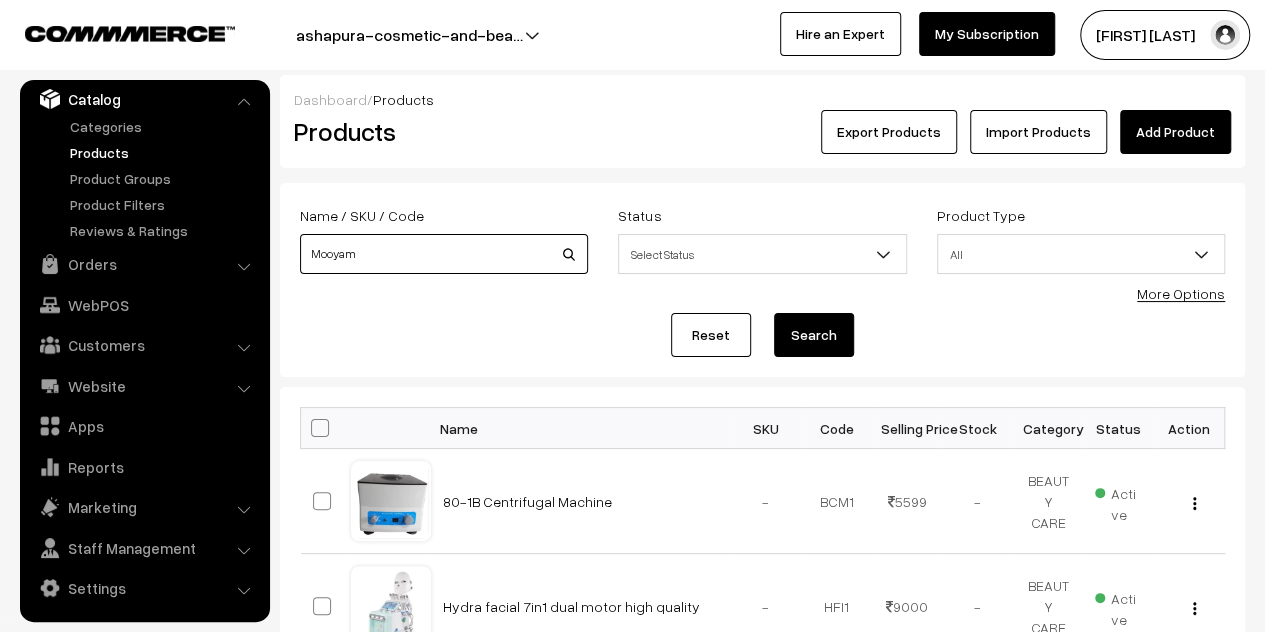 type on "Mooyam" 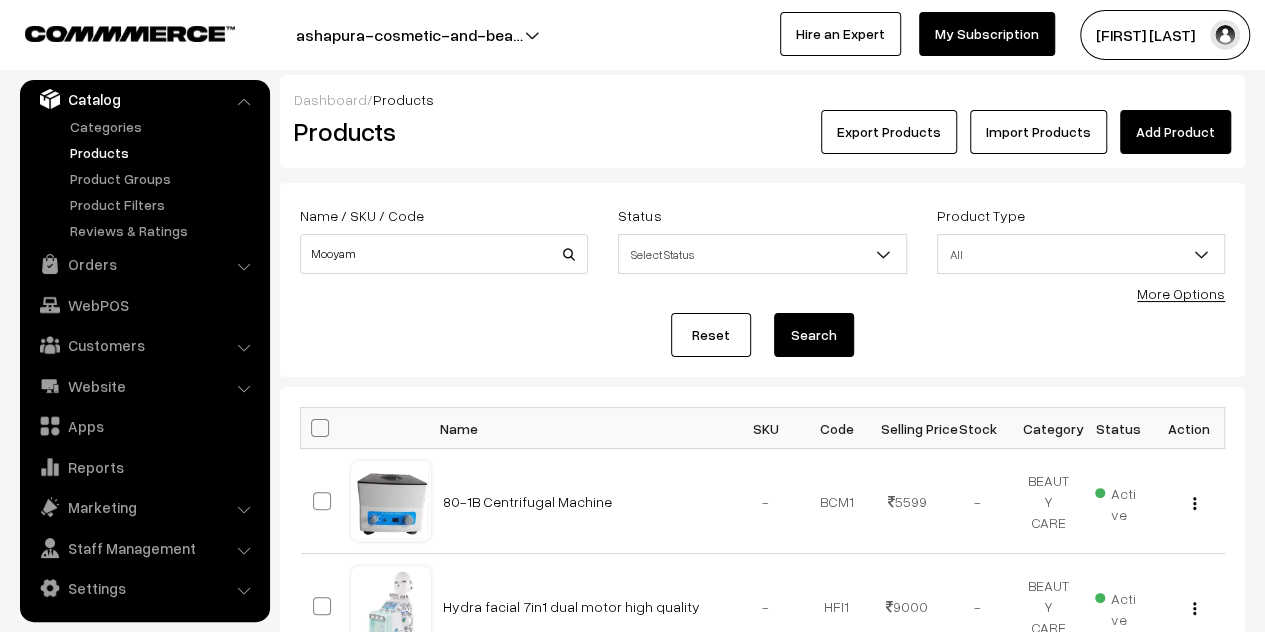 click on "Search" at bounding box center (814, 335) 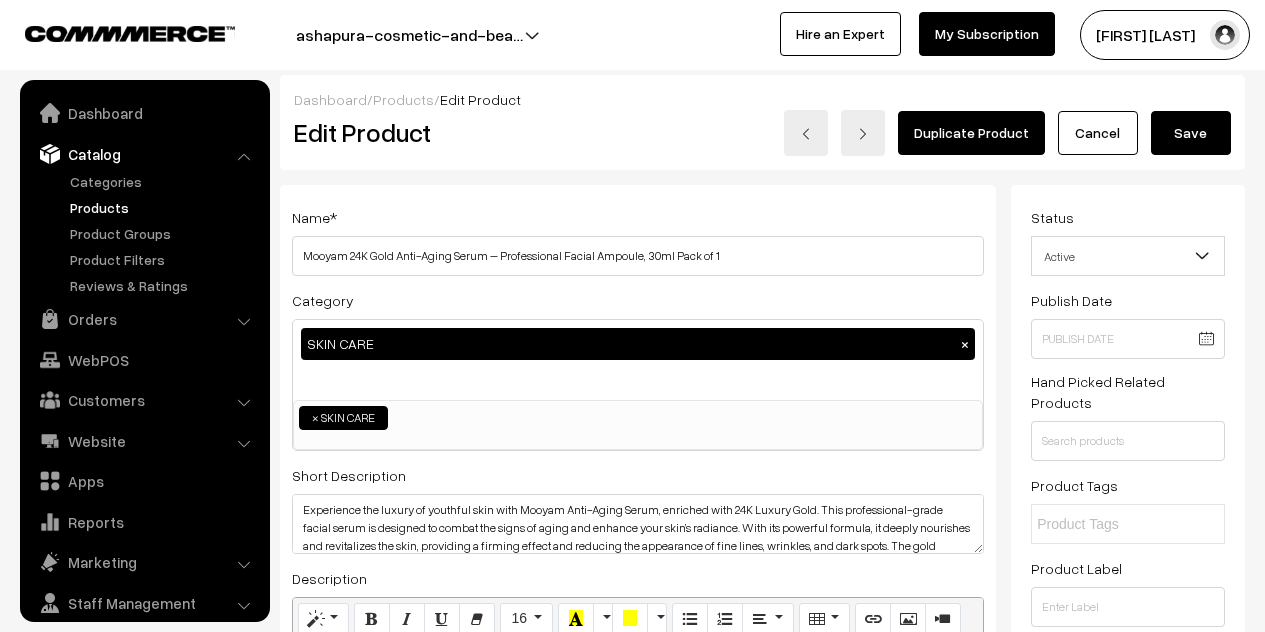scroll, scrollTop: 0, scrollLeft: 0, axis: both 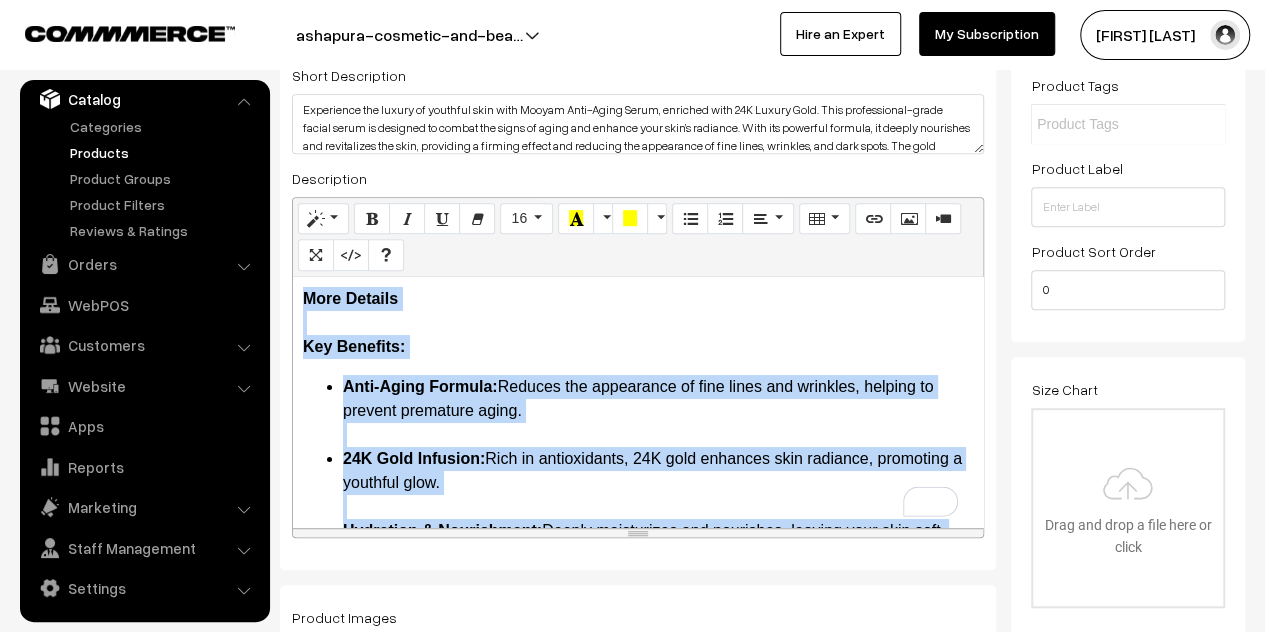 drag, startPoint x: 774, startPoint y: 484, endPoint x: 280, endPoint y: 293, distance: 529.63855 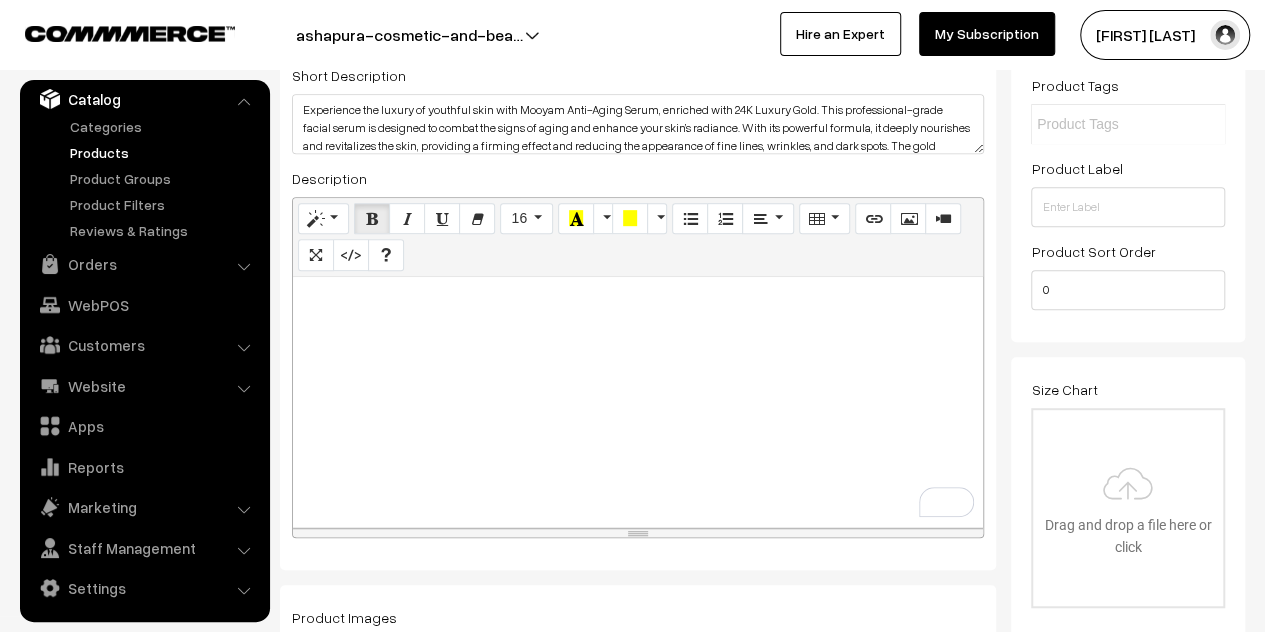 click at bounding box center [638, 299] 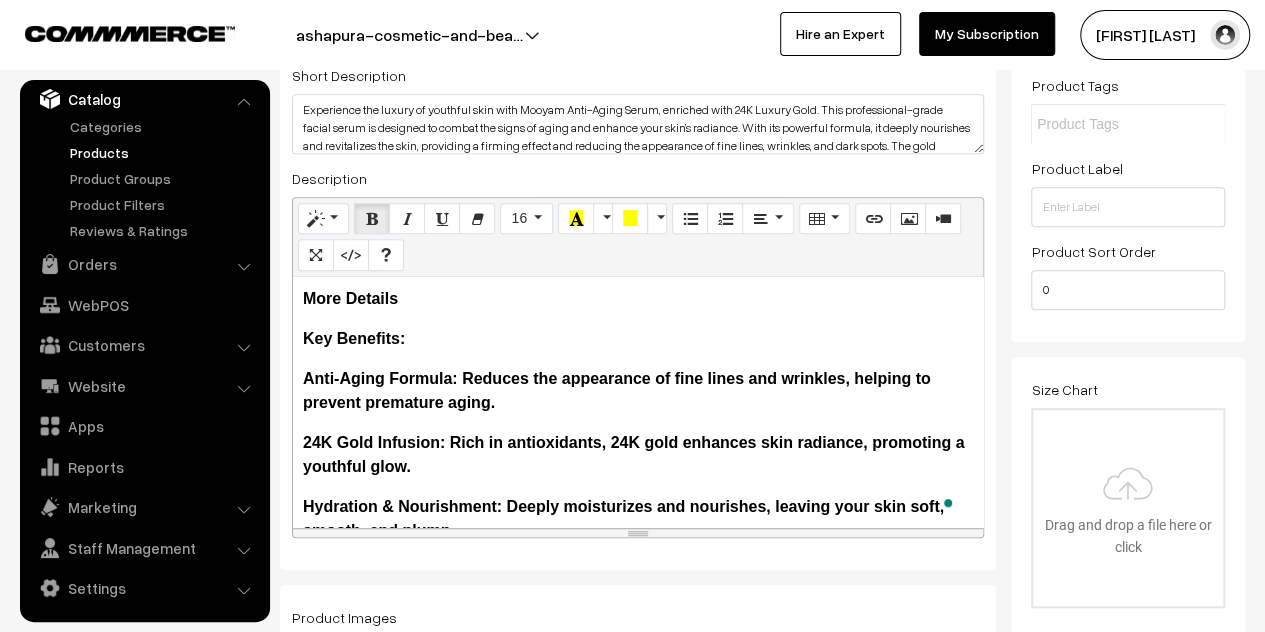 click on "More Details Key Benefits: Anti-Aging Formula: Reduces the appearance of fine lines and wrinkles, helping to prevent premature aging. 24K Gold Infusion: Rich in antioxidants, 24K gold enhances skin radiance, promoting a youthful glow. Hydration & Nourishment: Deeply moisturizes and nourishes, leaving your skin soft, smooth, and plump. Improved Skin Texture: Helps to tighten and firm the skin, promoting a more even and refined complexion. Brightening Effect: Fights dullness and dark spots, giving your skin a natural, luminous finish. Suitable for All Skin Types: Gentle and effective for all skin types, including sensitive skin. How to Use: Cleanse your face and apply a few drops of the serum to your face and neck. Gently massage in upward circular motions for better absorption. Follow with your favorite moisturizer or sunscreen for optimal results. Package Contents: 1 x Mooyam Anti-Aging Serum 24K Luxury Gold Ampoule, 30ml" at bounding box center [638, 402] 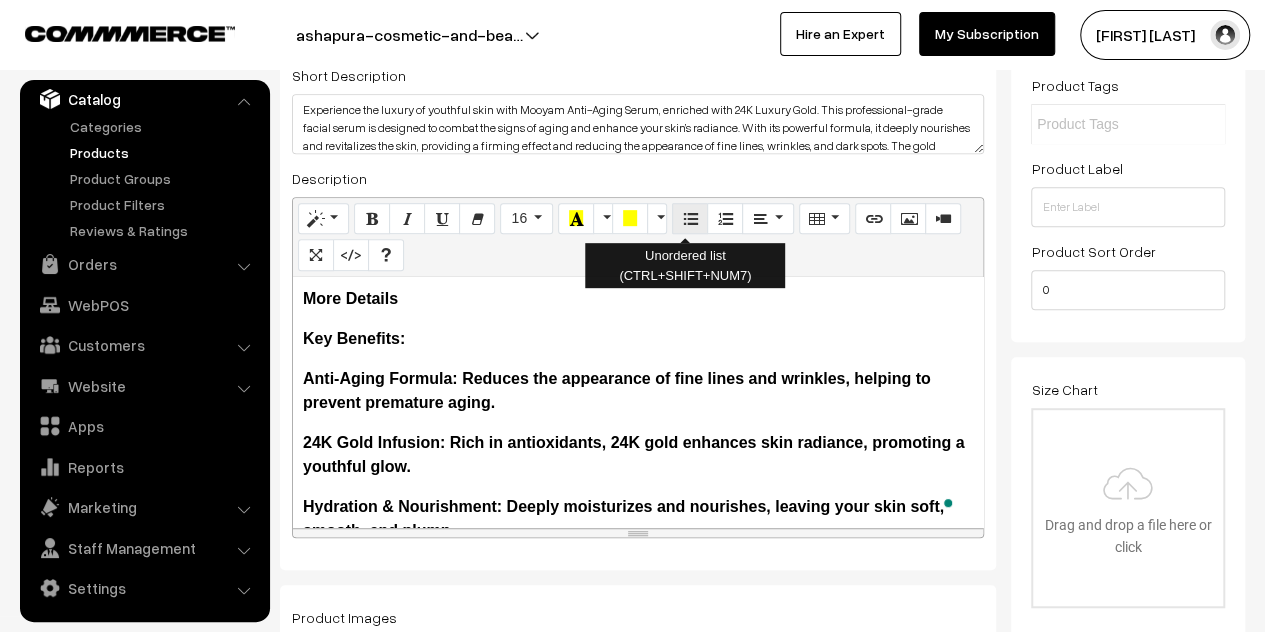 click at bounding box center [690, 219] 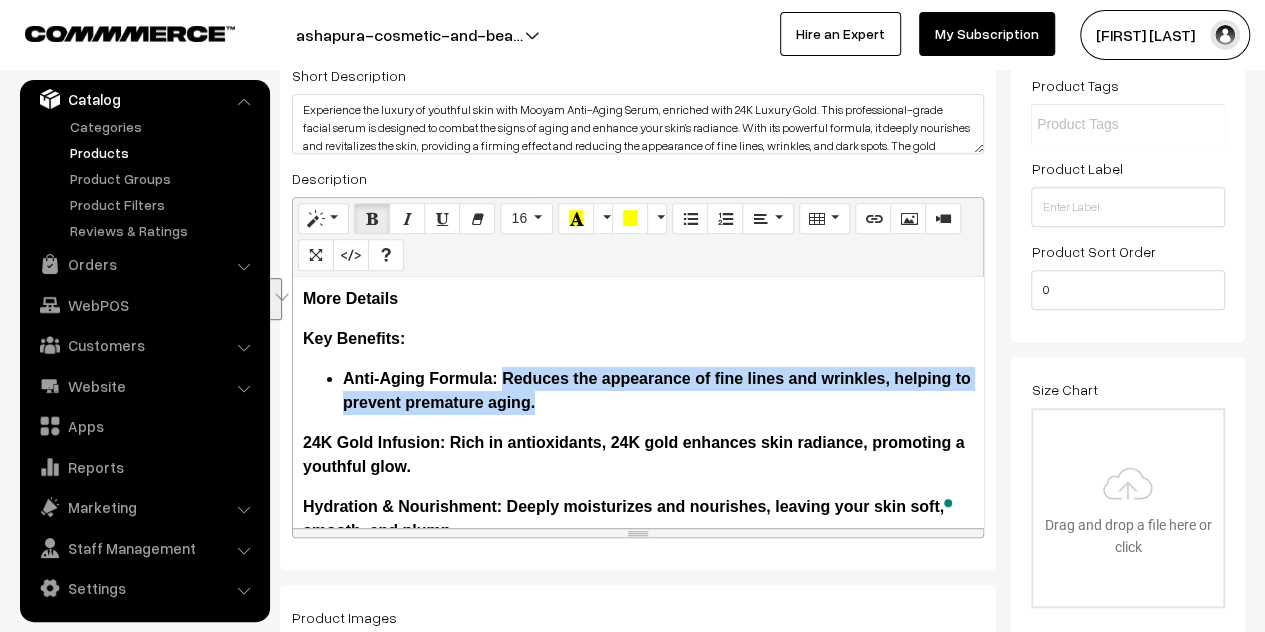 drag, startPoint x: 543, startPoint y: 402, endPoint x: 502, endPoint y: 382, distance: 45.617977 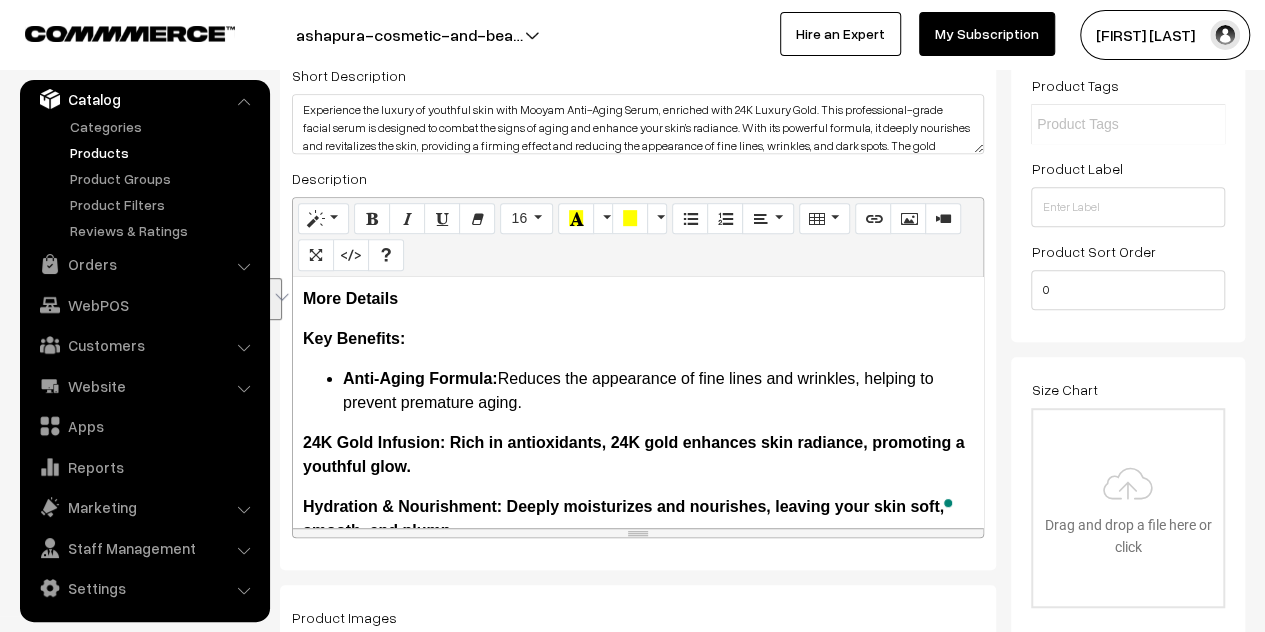 click on "More Details Key Benefits: Anti-Aging Formula:  Reduces the appearance of fine lines and wrinkles, helping to prevent premature aging. 24K Gold Infusion: Rich in antioxidants, 24K gold enhances skin radiance, promoting a youthful glow. Hydration & Nourishment: Deeply moisturizes and nourishes, leaving your skin soft, smooth, and plump. Improved Skin Texture: Helps to tighten and firm the skin, promoting a more even and refined complexion. Brightening Effect: Fights dullness and dark spots, giving your skin a natural, luminous finish. Suitable for All Skin Types: Gentle and effective for all skin types, including sensitive skin. How to Use: Cleanse your face and apply a few drops of the serum to your face and neck. Gently massage in upward circular motions for better absorption. Follow with your favorite moisturizer or sunscreen for optimal results. Package Contents: 1 x Mooyam Anti-Aging Serum 24K Luxury Gold Ampoule, 30ml" at bounding box center (638, 402) 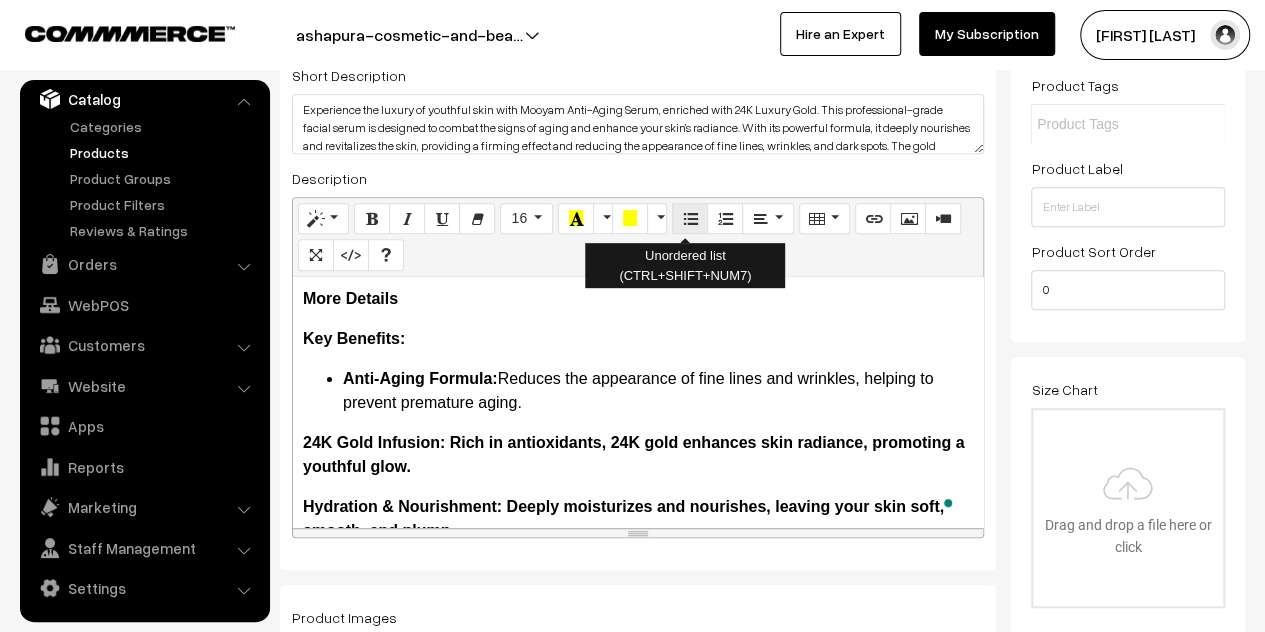 click at bounding box center (690, 218) 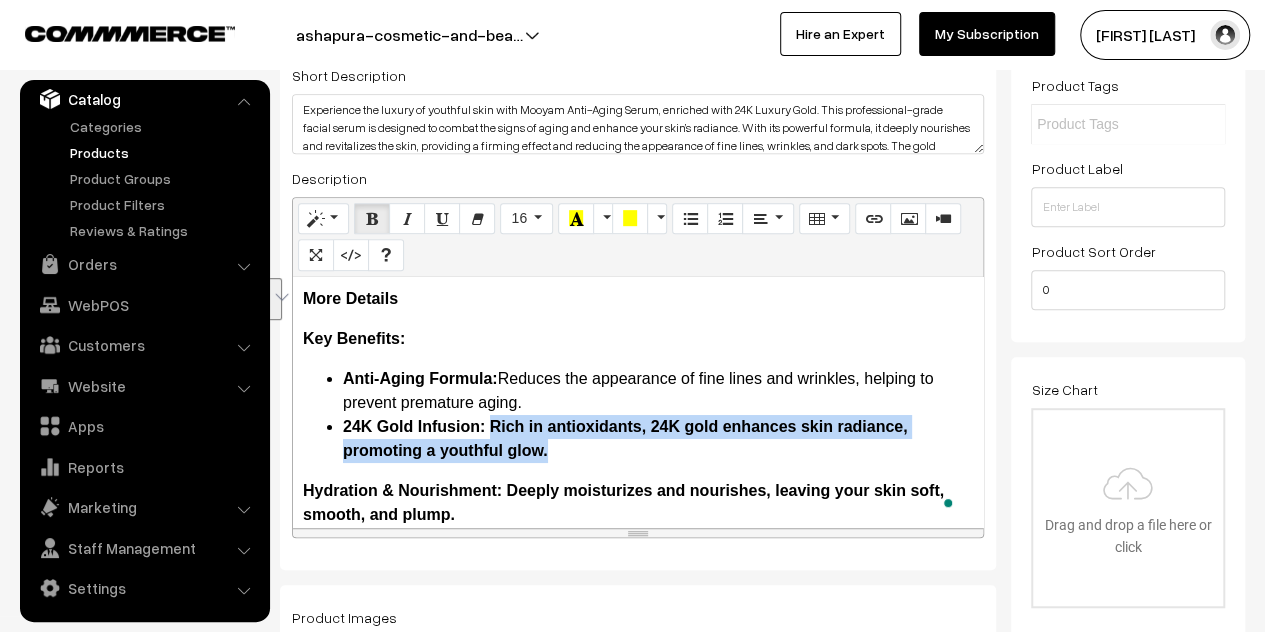 drag, startPoint x: 554, startPoint y: 447, endPoint x: 493, endPoint y: 430, distance: 63.324562 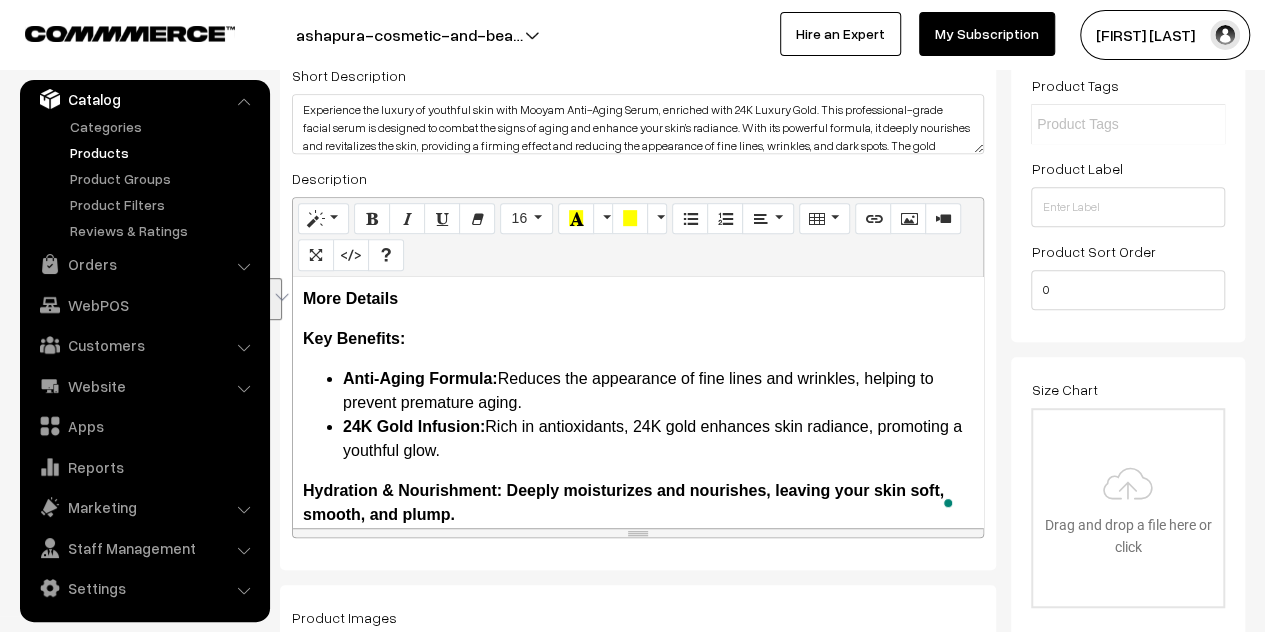 scroll, scrollTop: 72, scrollLeft: 0, axis: vertical 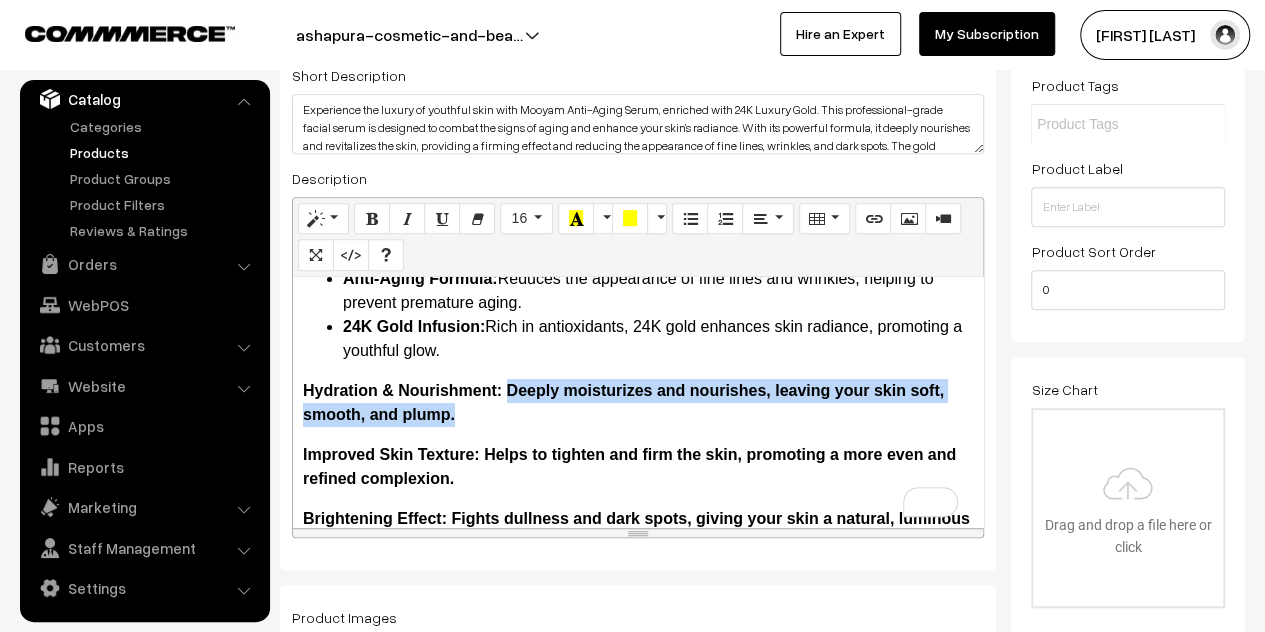 drag, startPoint x: 474, startPoint y: 415, endPoint x: 512, endPoint y: 391, distance: 44.94441 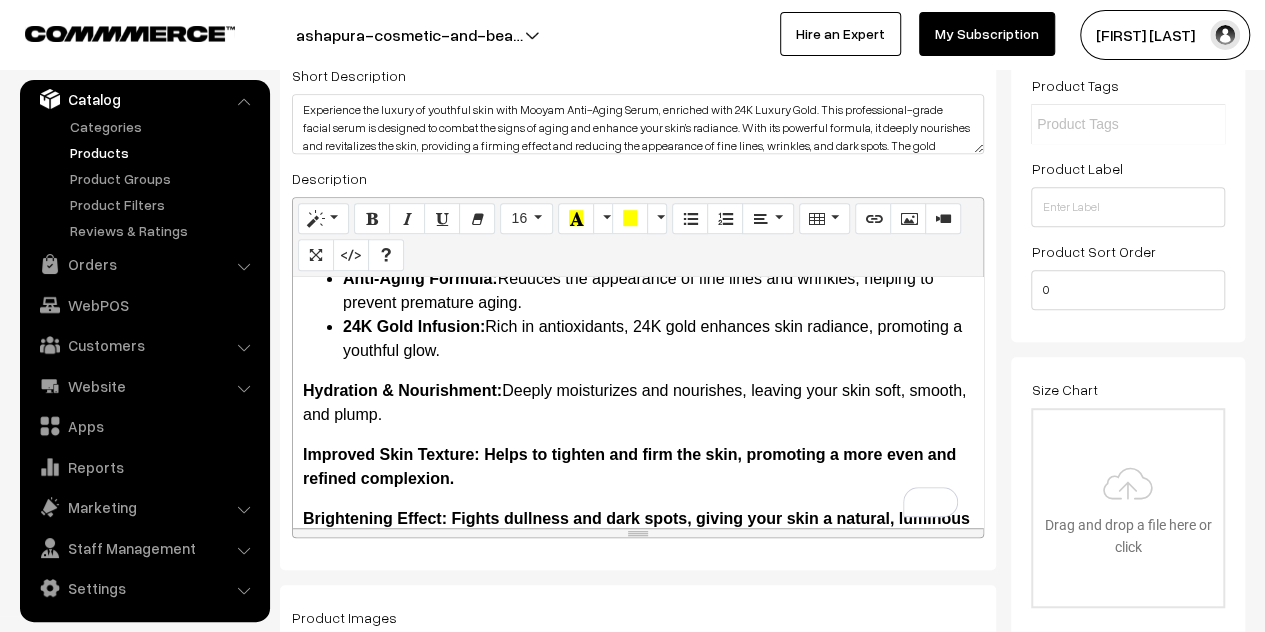 click on "Hydration & Nourishment:" at bounding box center [402, 390] 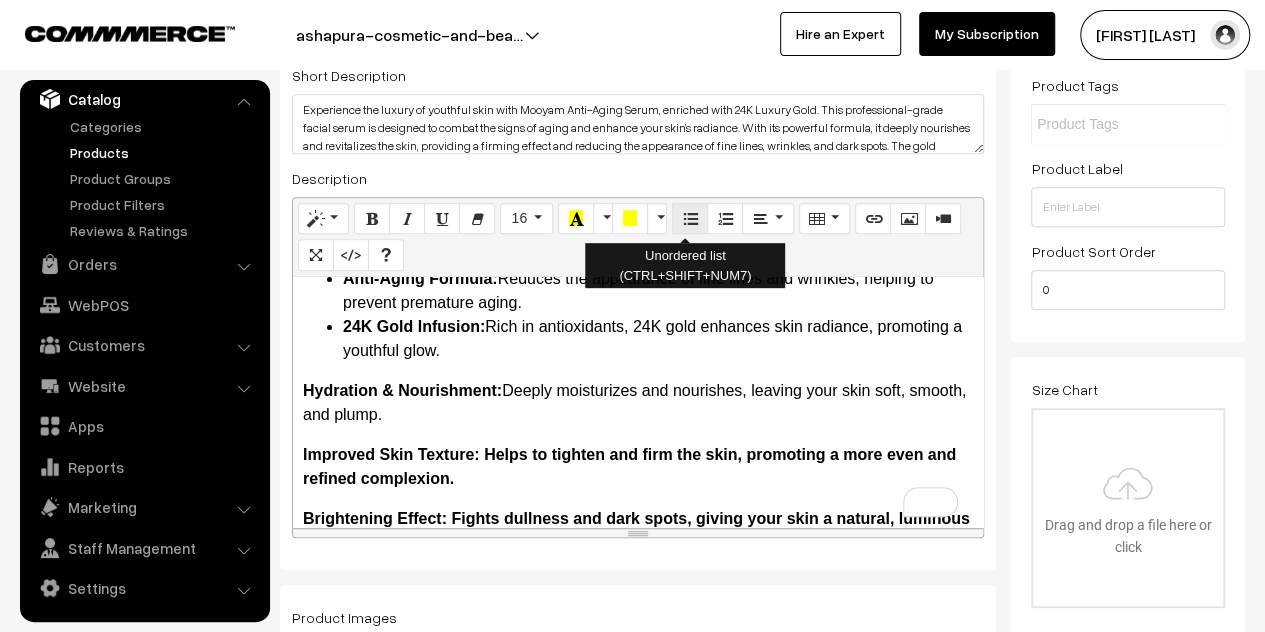 click at bounding box center (690, 218) 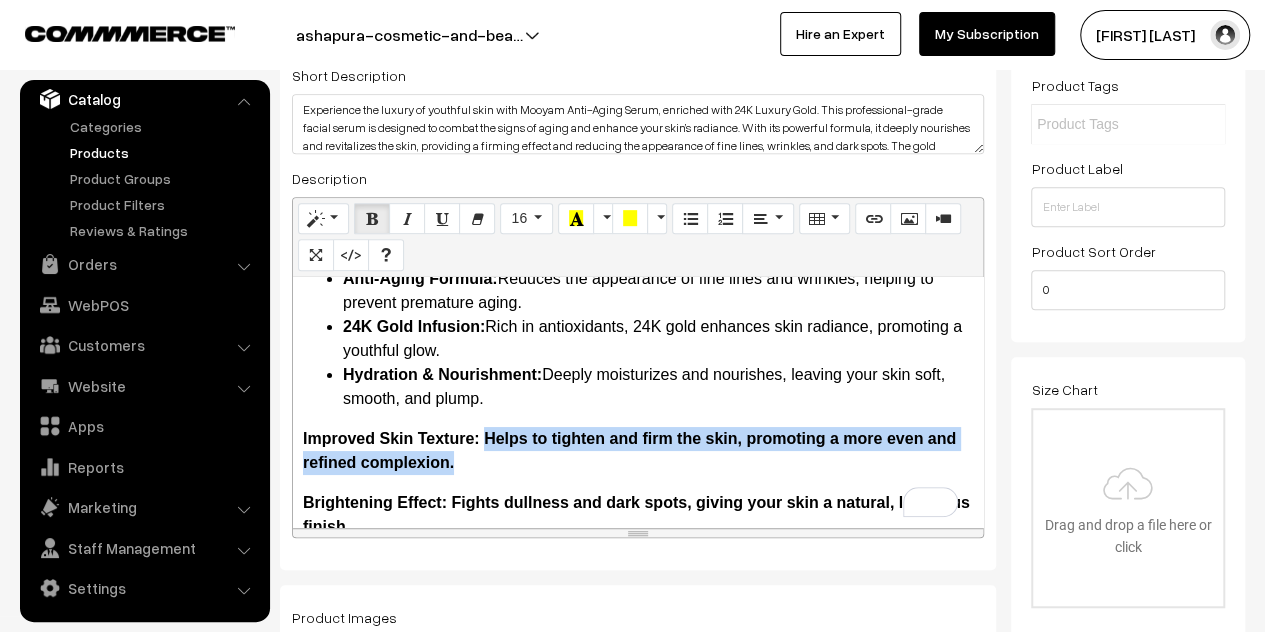 drag, startPoint x: 478, startPoint y: 461, endPoint x: 486, endPoint y: 443, distance: 19.697716 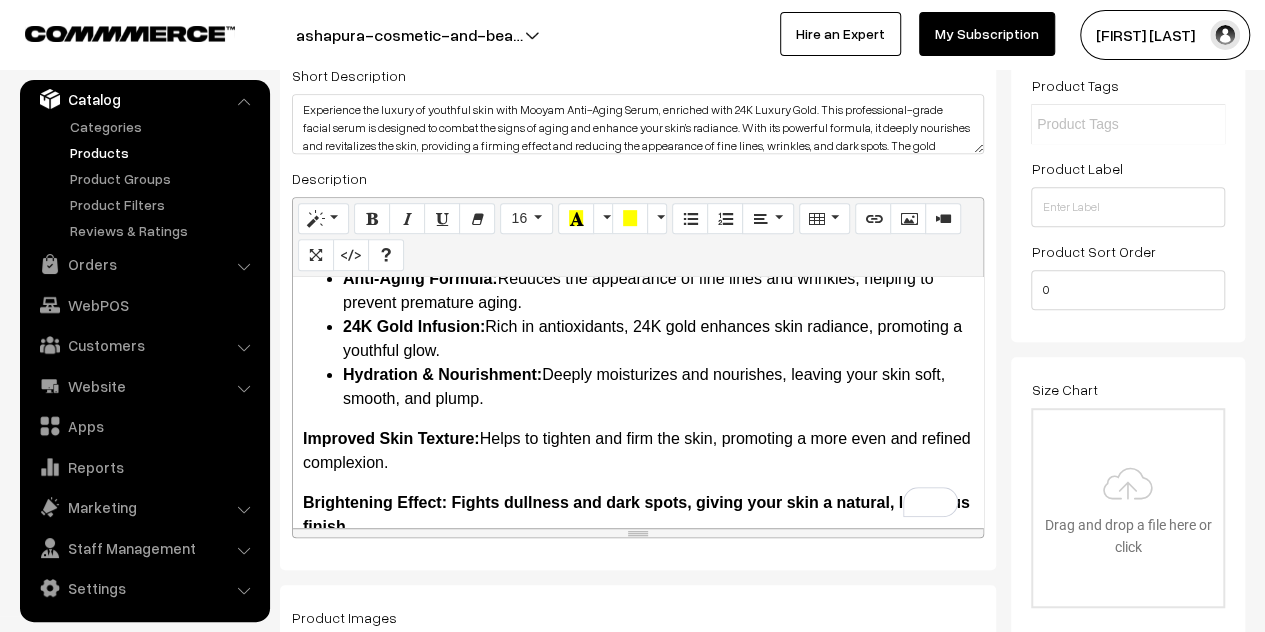 click on "Improved Skin Texture:" at bounding box center [391, 438] 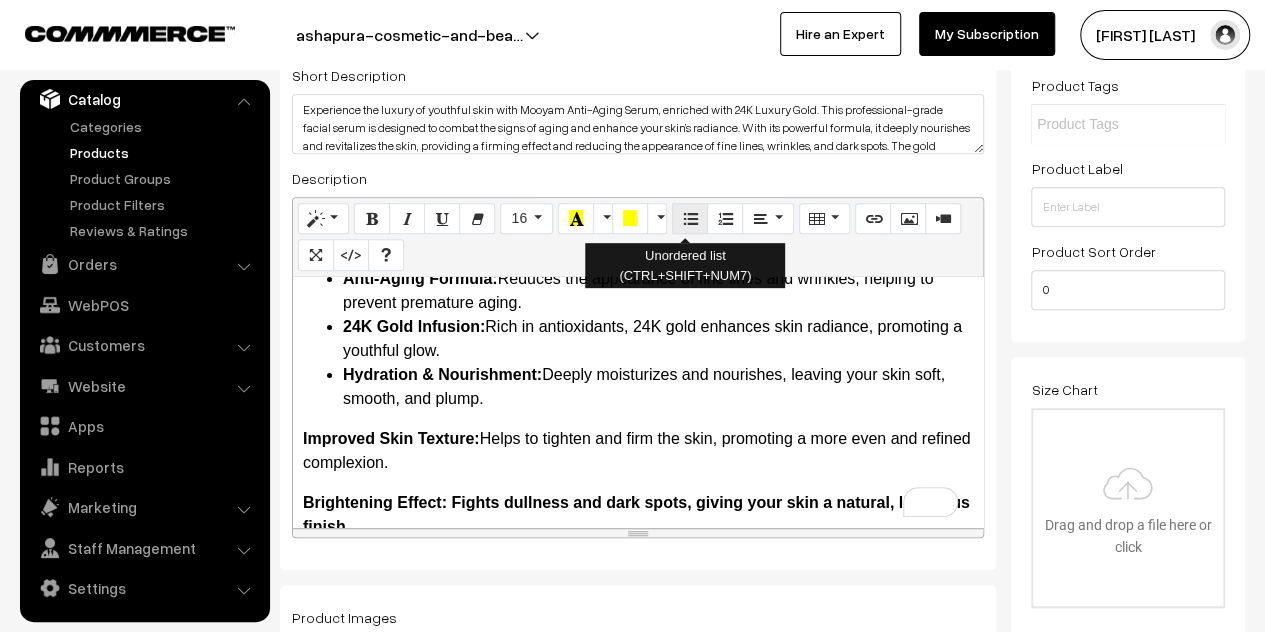 click at bounding box center [690, 218] 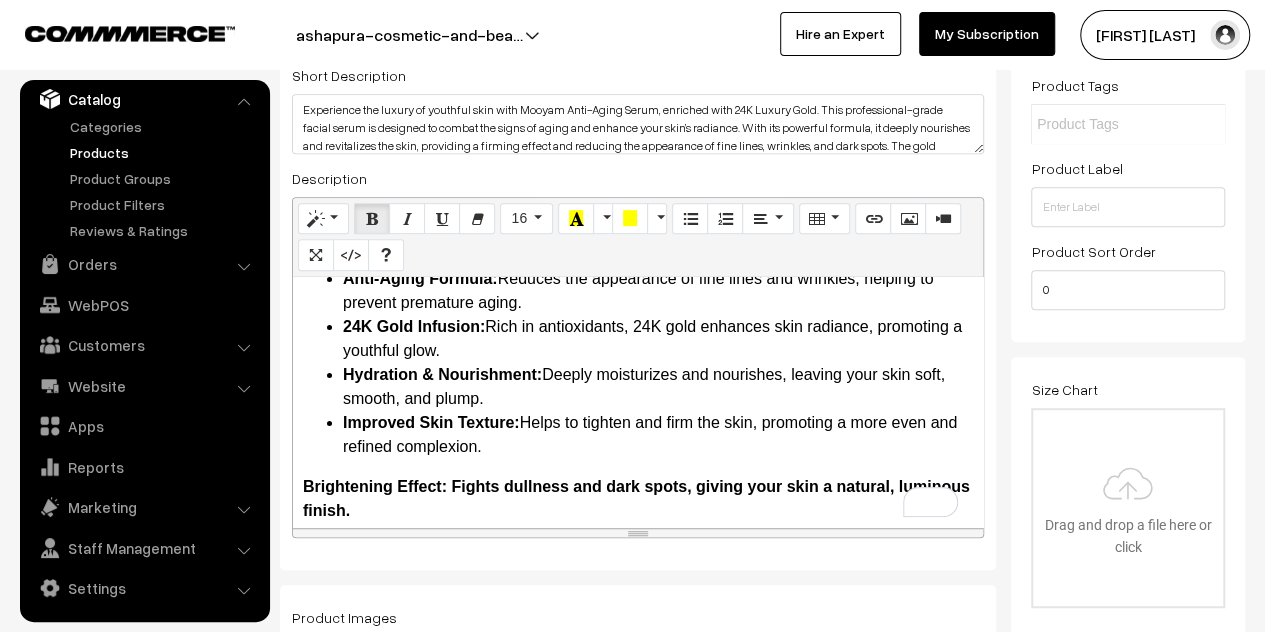 scroll, scrollTop: 173, scrollLeft: 0, axis: vertical 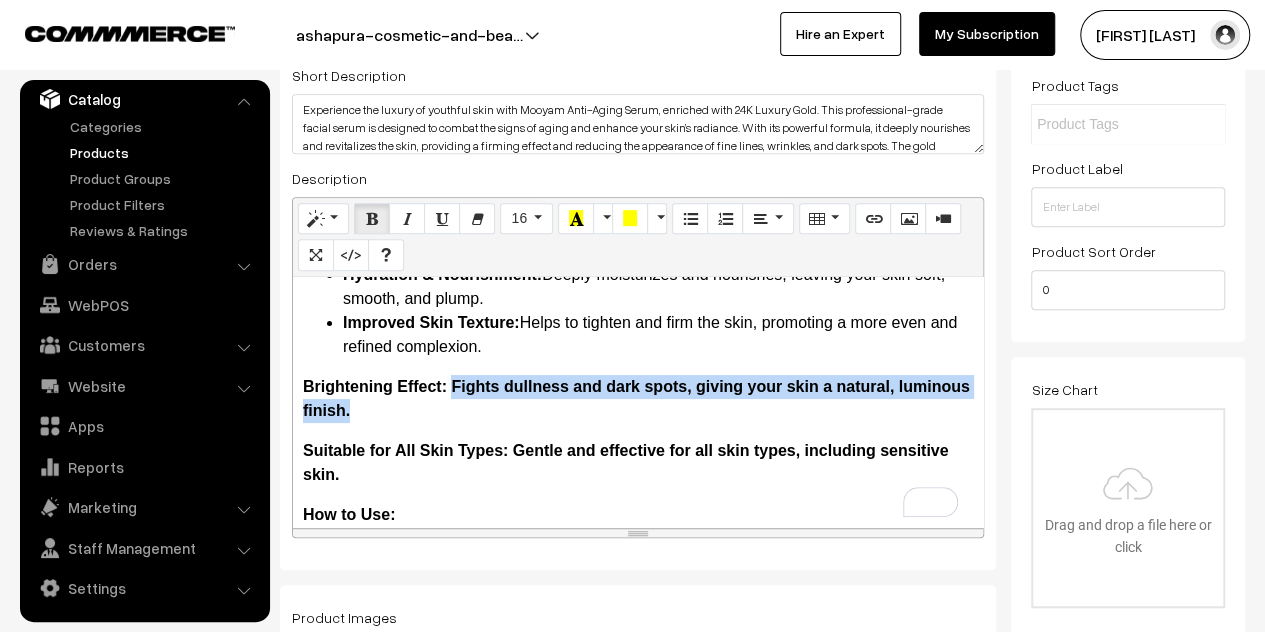 drag, startPoint x: 506, startPoint y: 407, endPoint x: 450, endPoint y: 382, distance: 61.326992 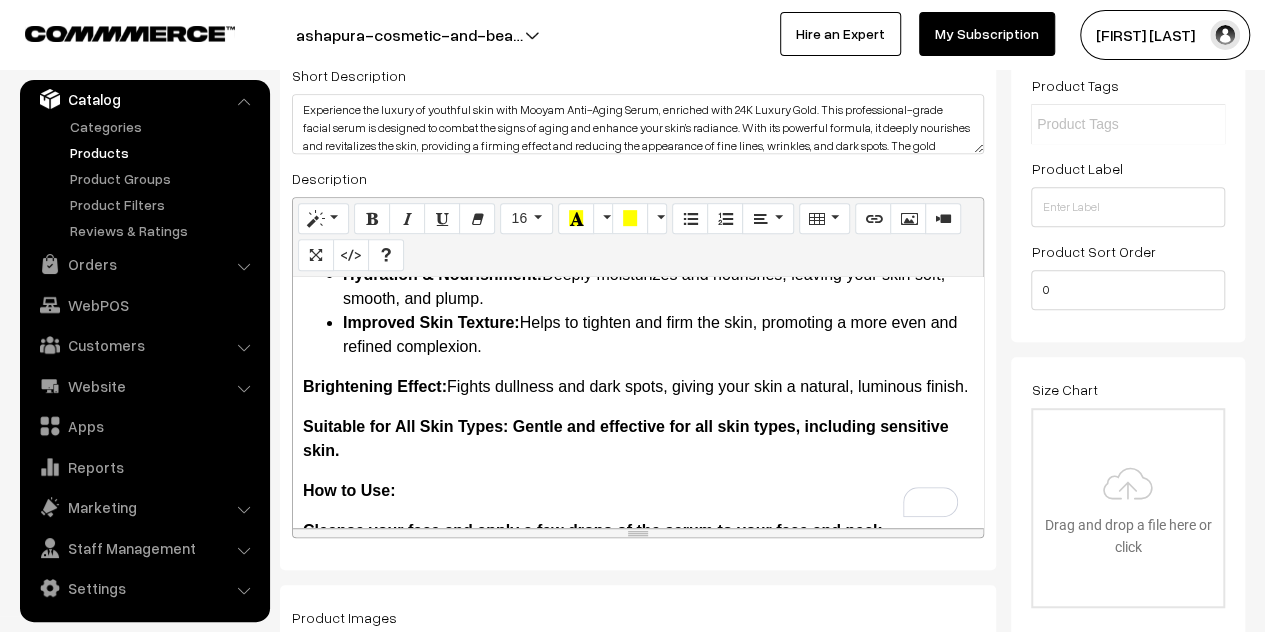 click on "Brightening Effect:" at bounding box center (375, 386) 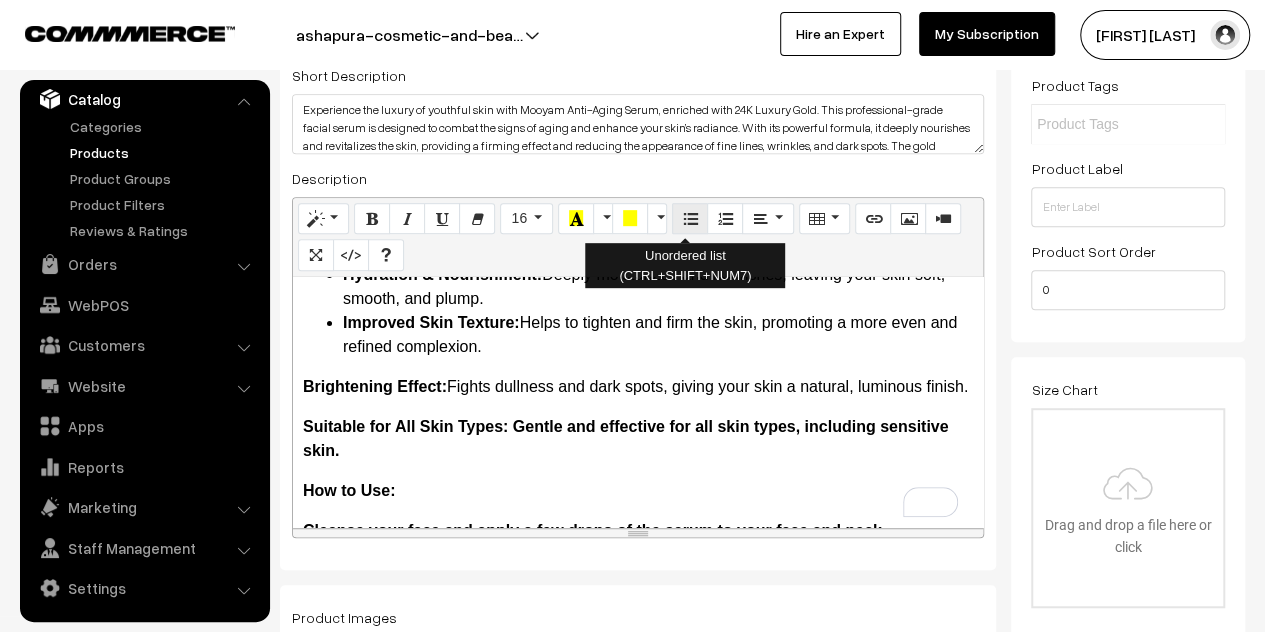 click at bounding box center (690, 218) 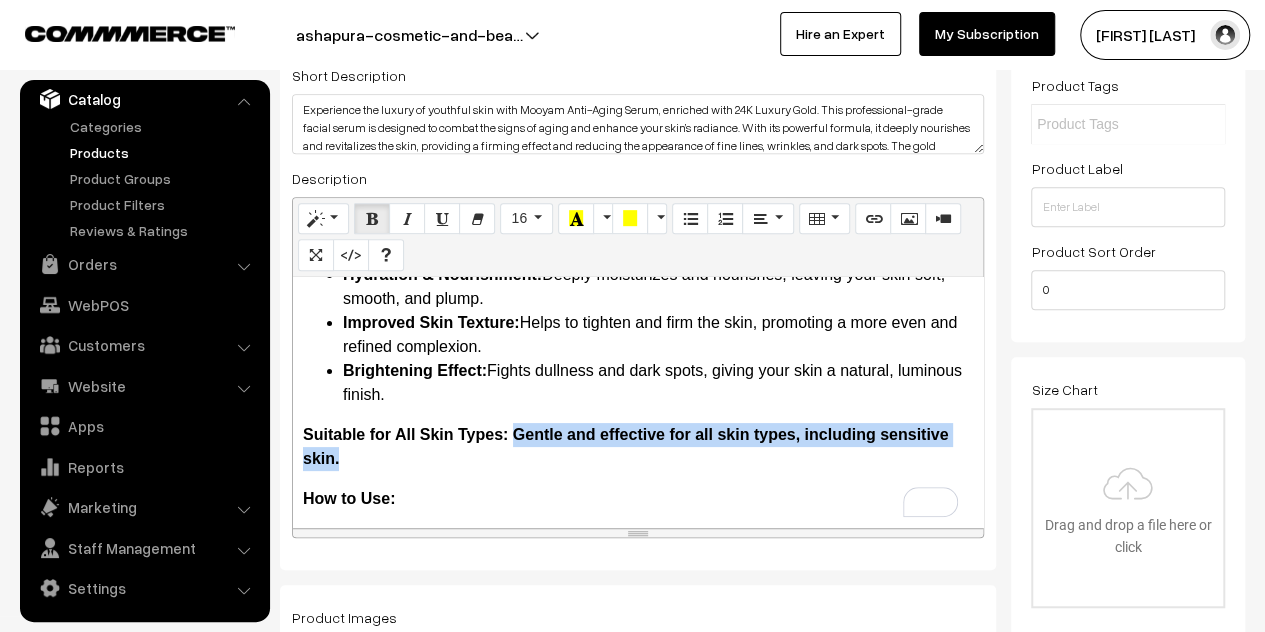 drag, startPoint x: 366, startPoint y: 458, endPoint x: 513, endPoint y: 438, distance: 148.35431 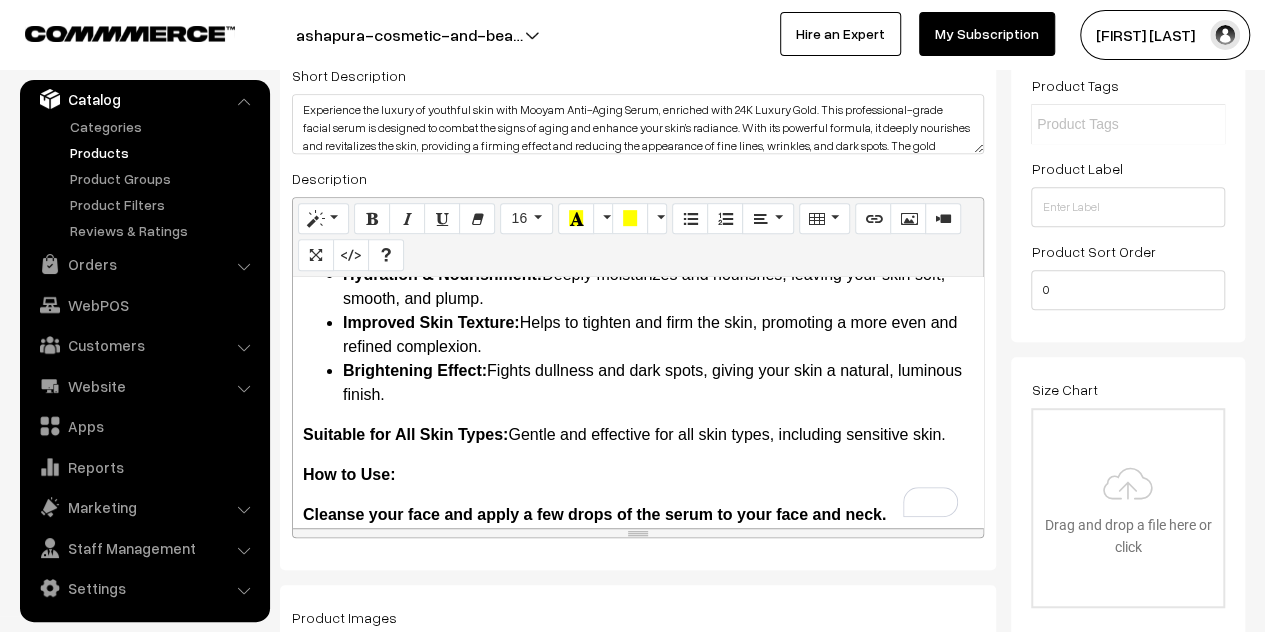 click on "Suitable for All Skin Types:" at bounding box center (405, 434) 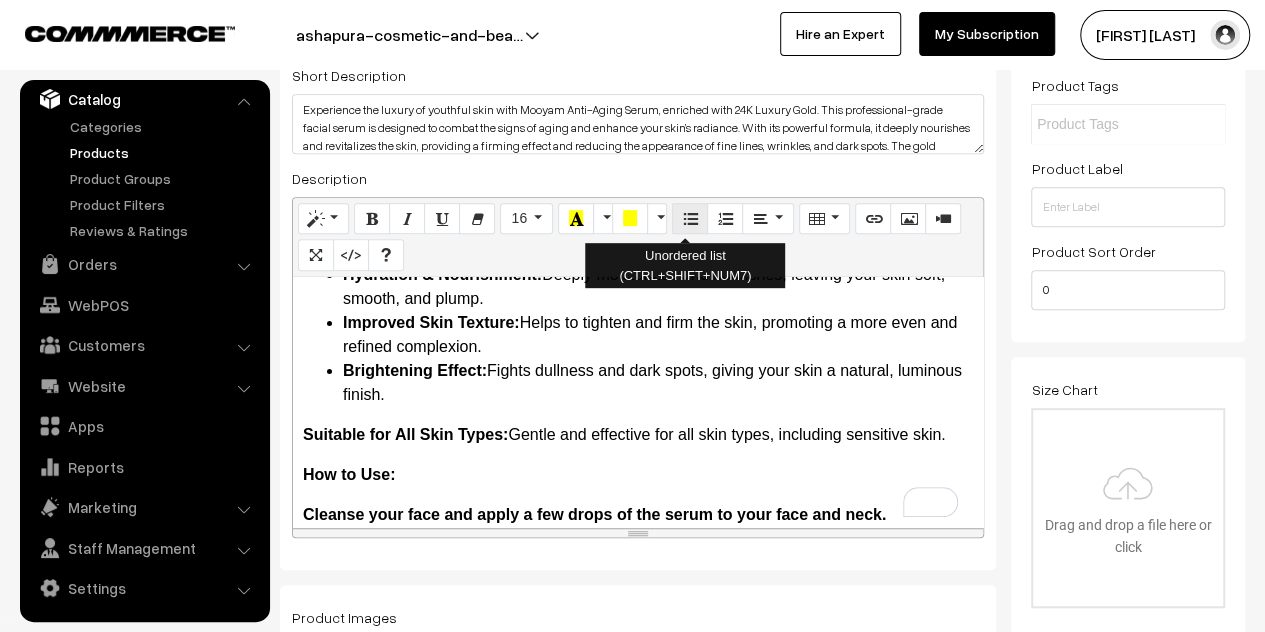 click at bounding box center [690, 218] 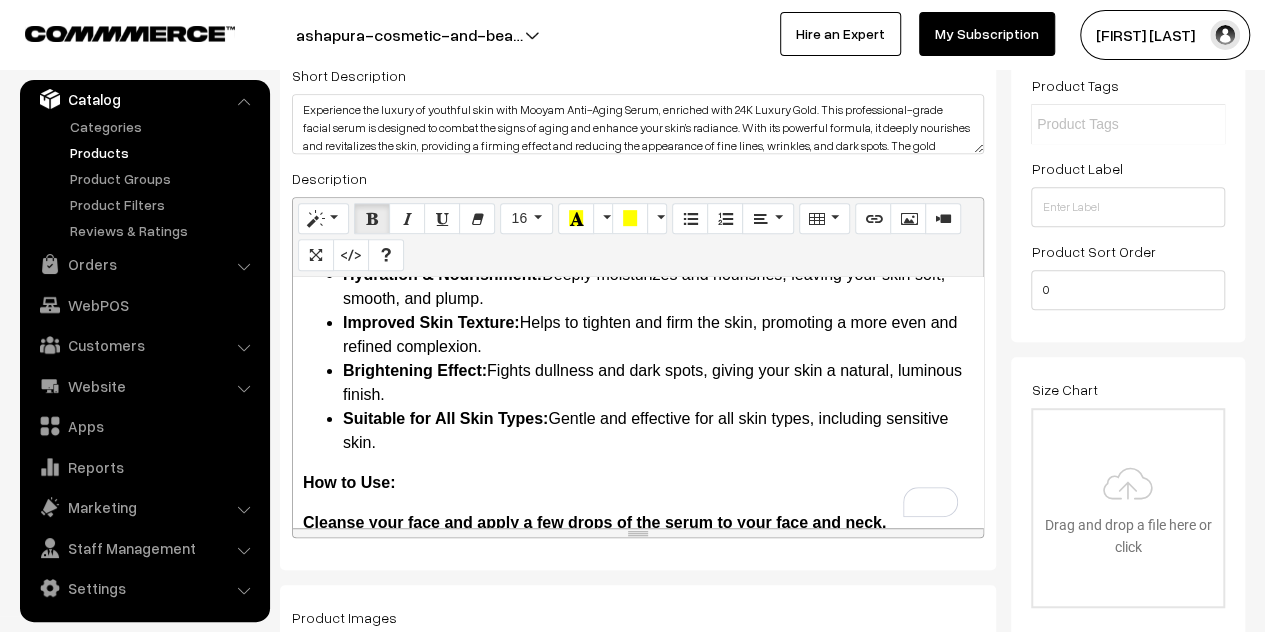 scroll, scrollTop: 0, scrollLeft: 0, axis: both 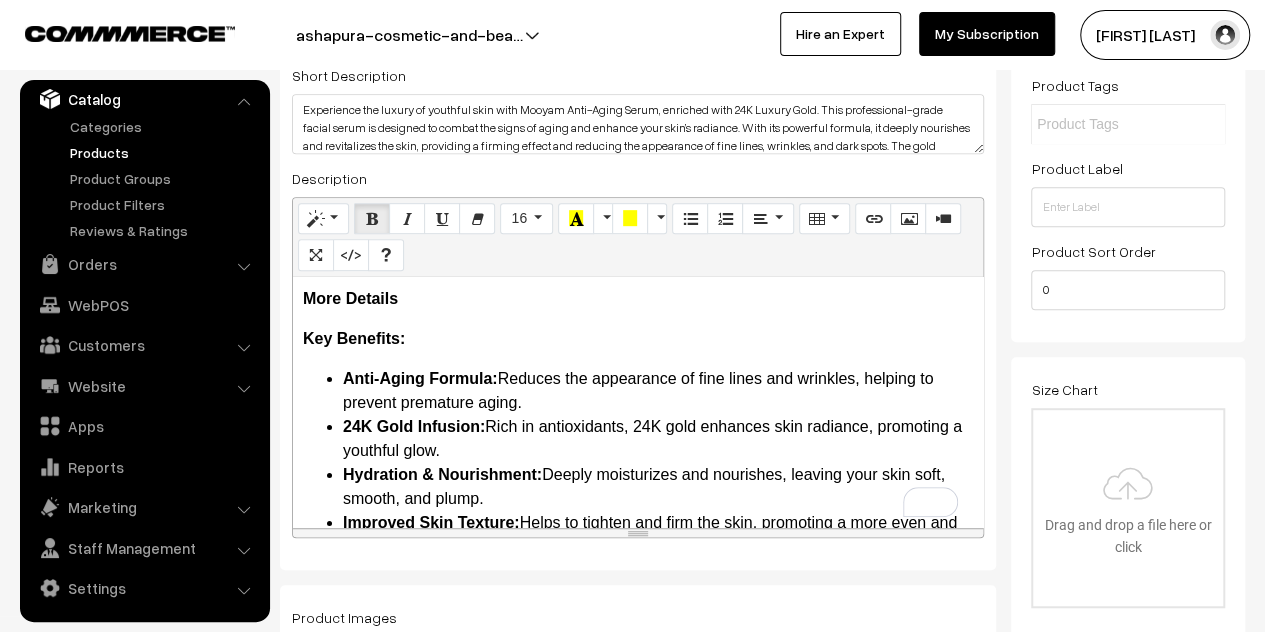 click on "Anti-Aging Formula:  Reduces the appearance of fine lines and wrinkles, helping to prevent premature aging." at bounding box center (658, 391) 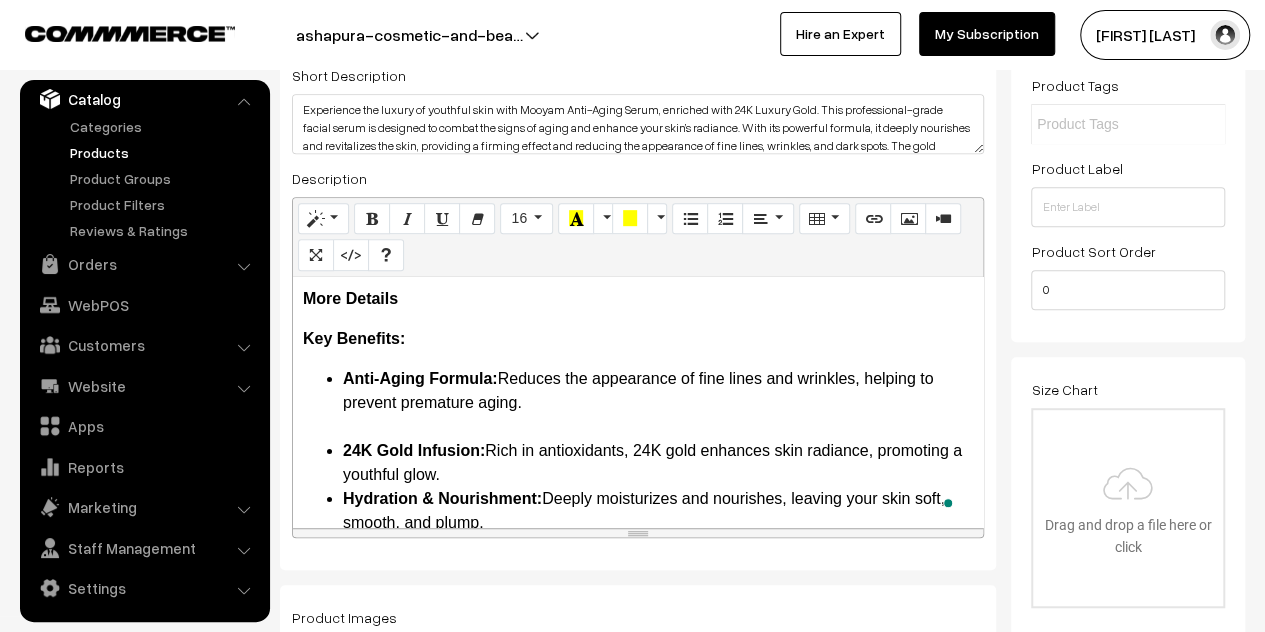 click on "24K Gold Infusion:  Rich in antioxidants, 24K gold enhances skin radiance, promoting a youthful glow." at bounding box center (658, 463) 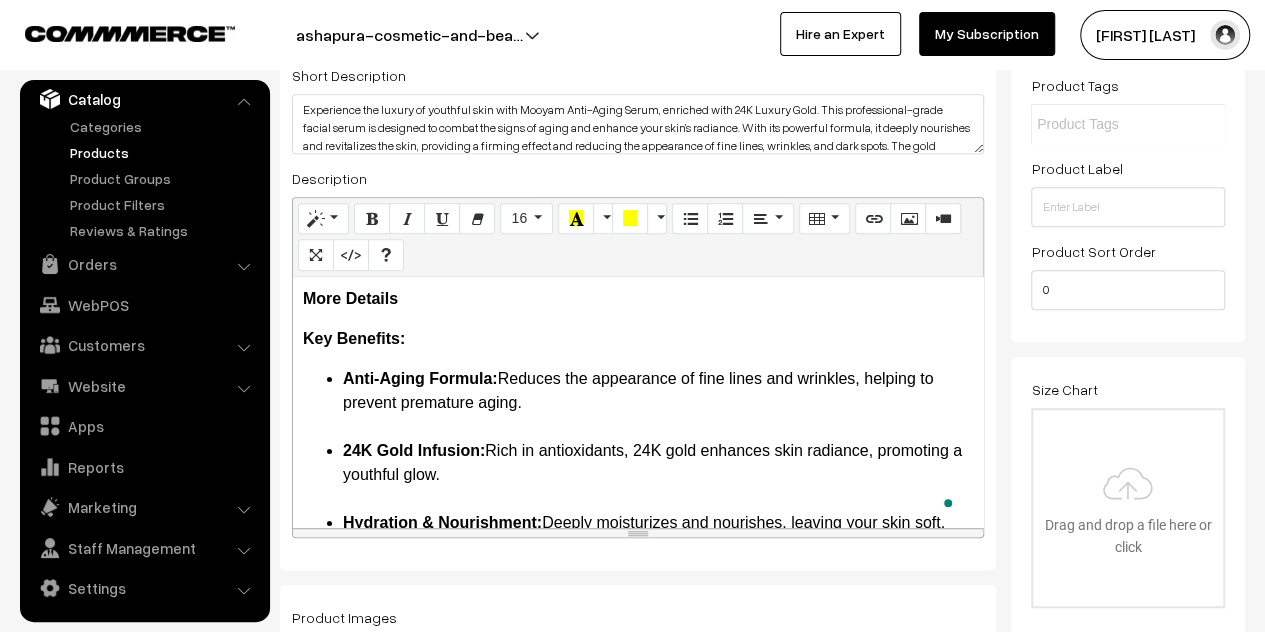 scroll, scrollTop: 46, scrollLeft: 0, axis: vertical 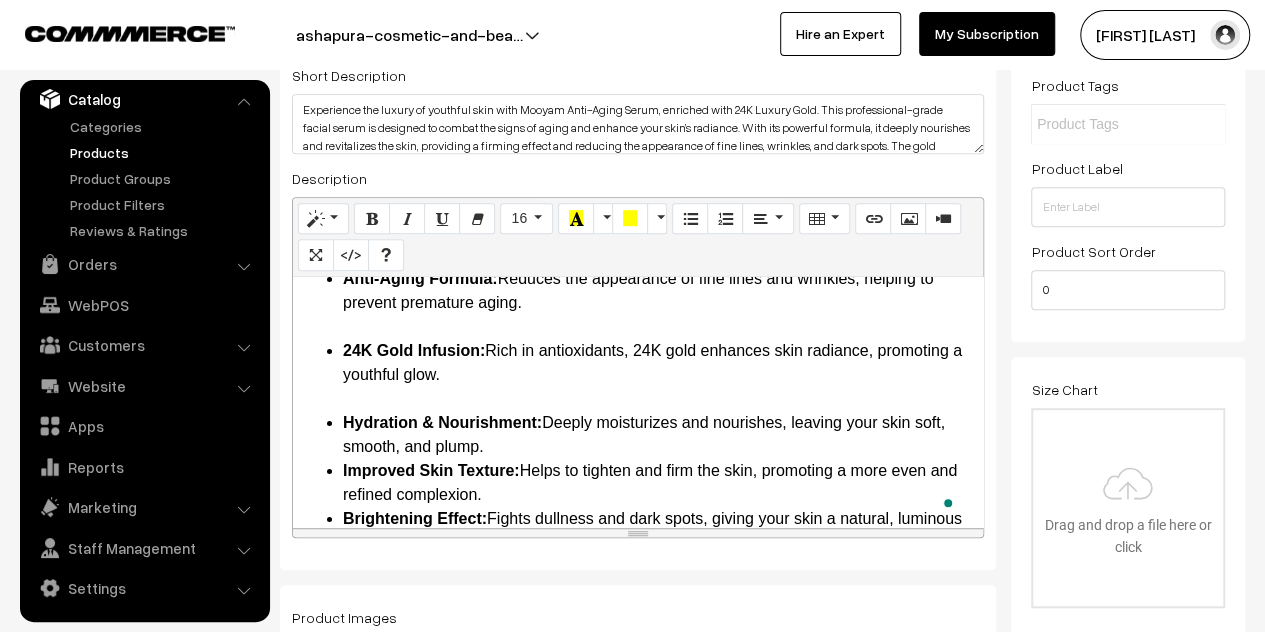 click on "Hydration & Nourishment:  Deeply moisturizes and nourishes, leaving your skin soft, smooth, and plump." at bounding box center [658, 435] 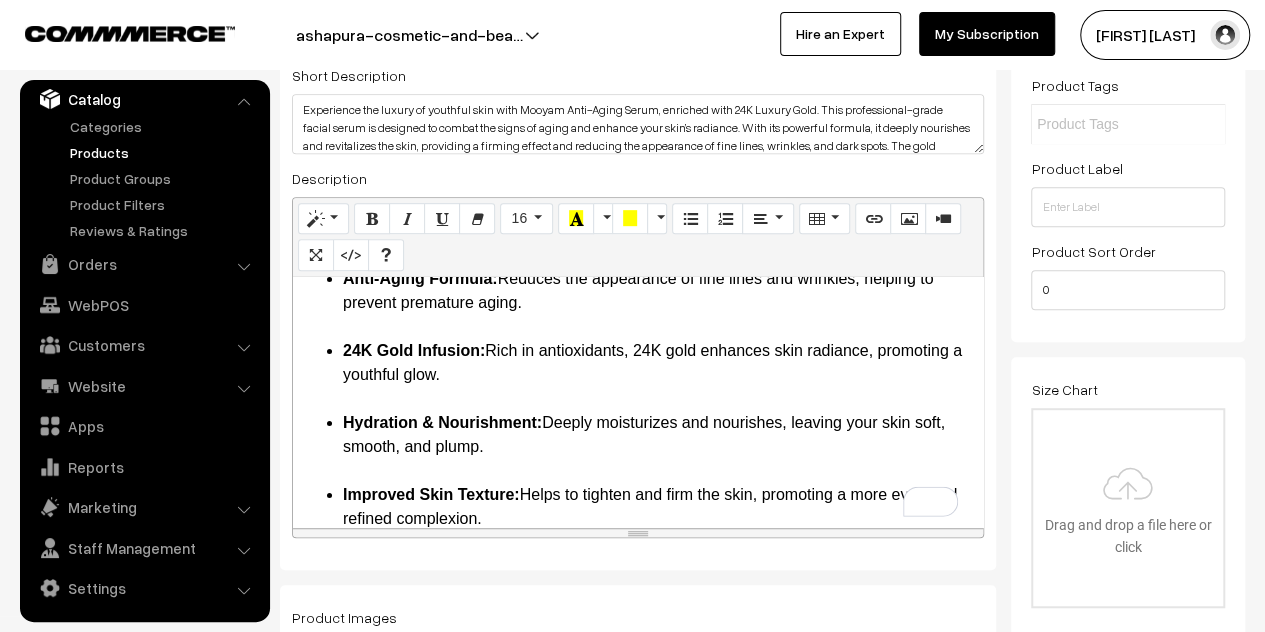 scroll, scrollTop: 207, scrollLeft: 0, axis: vertical 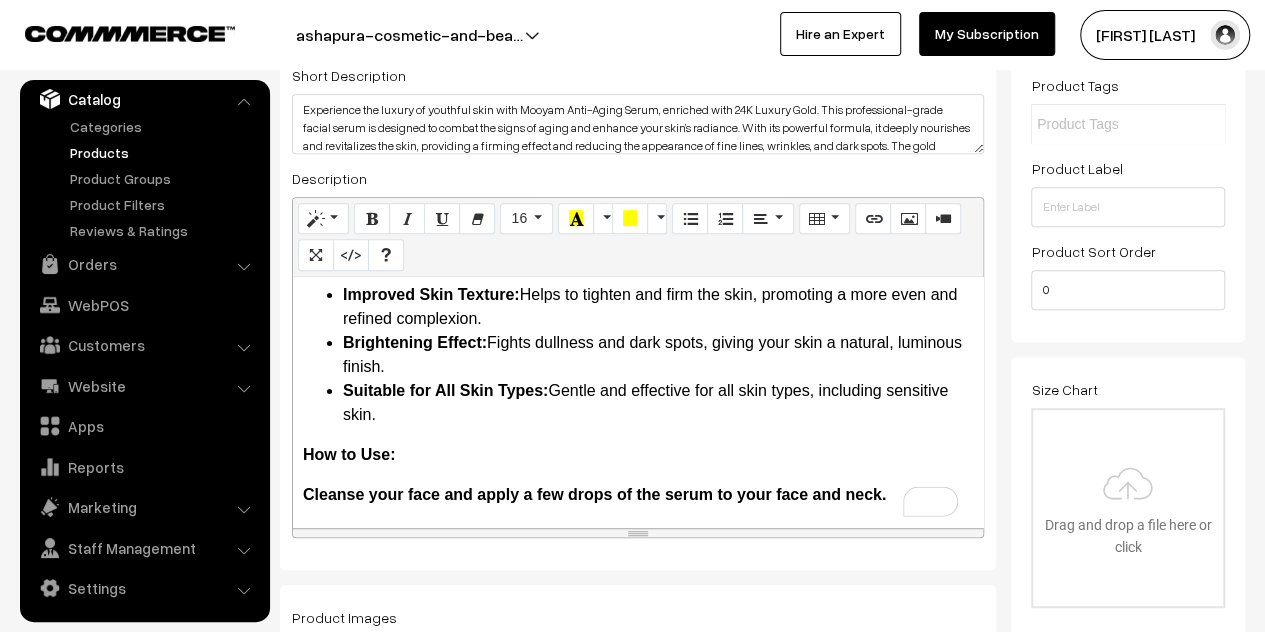 click on "Improved Skin Texture:  Helps to tighten and firm the skin, promoting a more even and refined complexion." at bounding box center [658, 307] 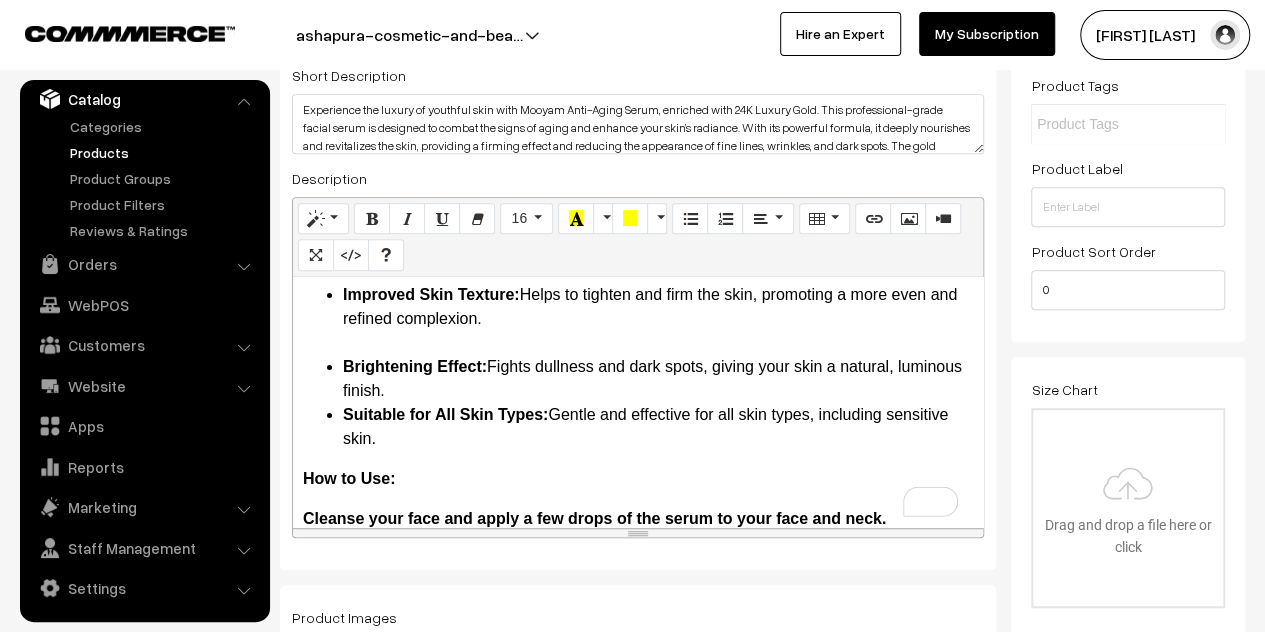 click on "Brightening Effect:  Fights dullness and dark spots, giving your skin a natural, luminous finish." at bounding box center [658, 379] 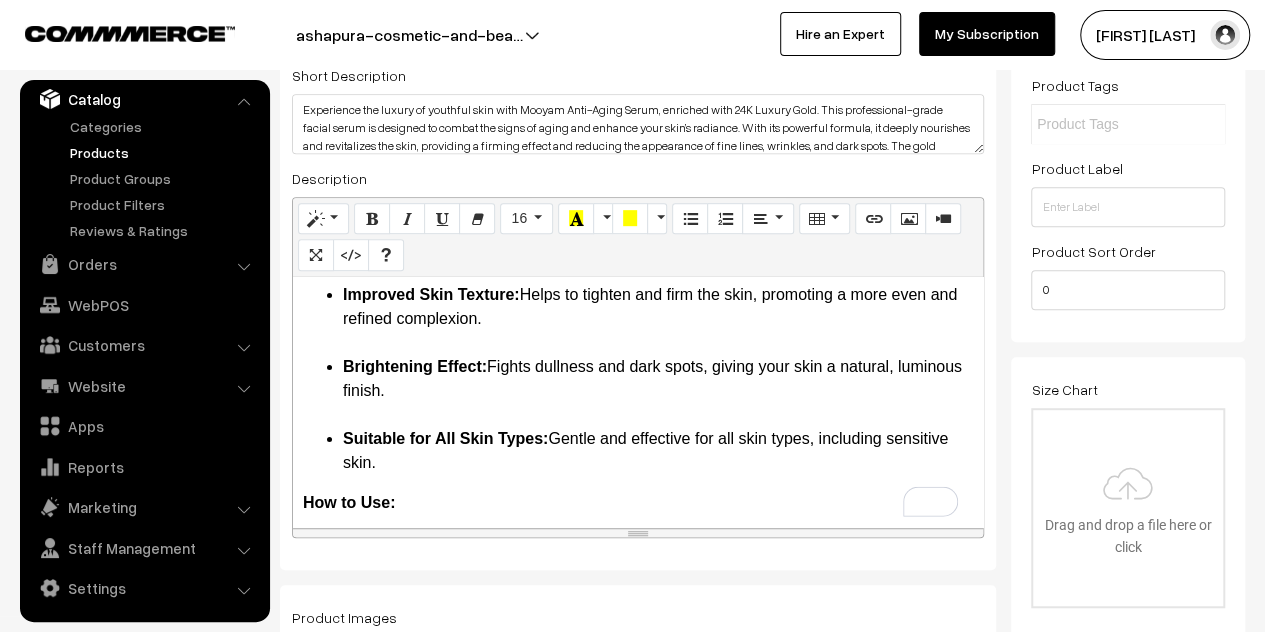 scroll, scrollTop: 386, scrollLeft: 0, axis: vertical 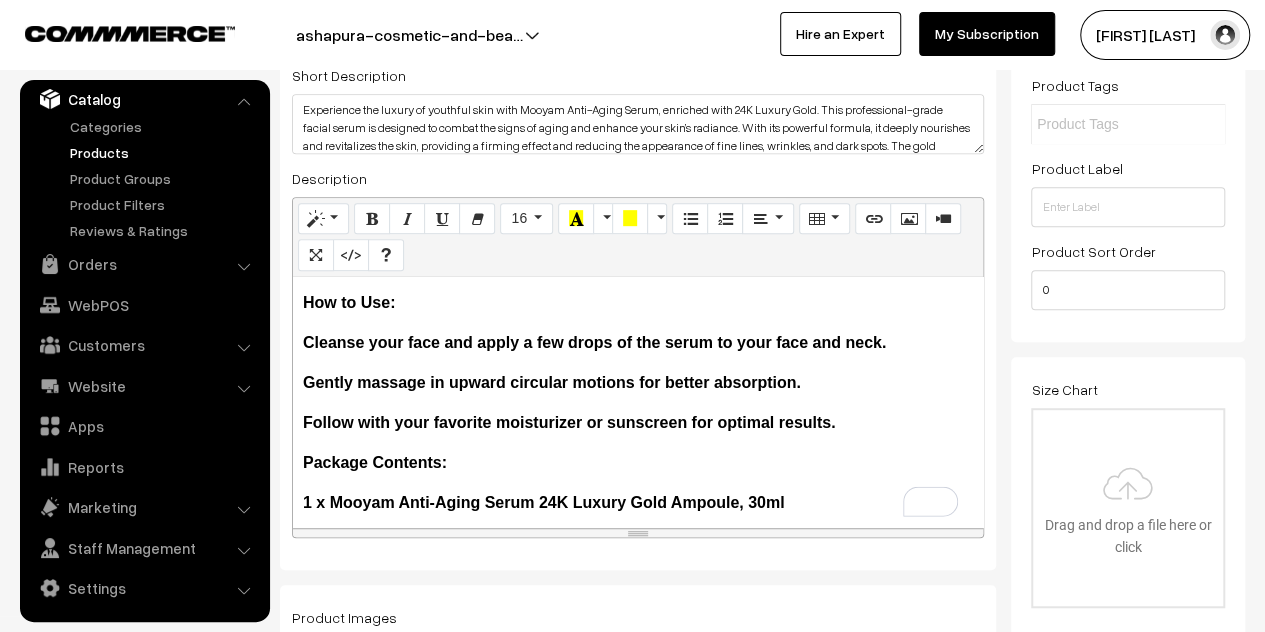 click on "More Details Key Benefits: Anti-Aging Formula:  Reduces the appearance of fine lines and wrinkles, helping to prevent premature aging. 24K Gold Infusion:  Rich in antioxidants, 24K gold enhances skin radiance, promoting a youthful glow. Hydration & Nourishment:  Deeply moisturizes and nourishes, leaving your skin soft, smooth, and plump. Improved Skin Texture:  Helps to tighten and firm the skin, promoting a more even and refined complexion. Brightening Effect:  Fights dullness and dark spots, giving your skin a natural, luminous finish. Suitable for All Skin Types:  Gentle and effective for all skin types, including sensitive skin. How to Use: Cleanse your face and apply a few drops of the serum to your face and neck. Gently massage in upward circular motions for better absorption. Follow with your favorite moisturizer or sunscreen for optimal results. Package Contents: 1 x Mooyam Anti-Aging Serum 24K Luxury Gold Ampoule, 30ml" at bounding box center [638, 402] 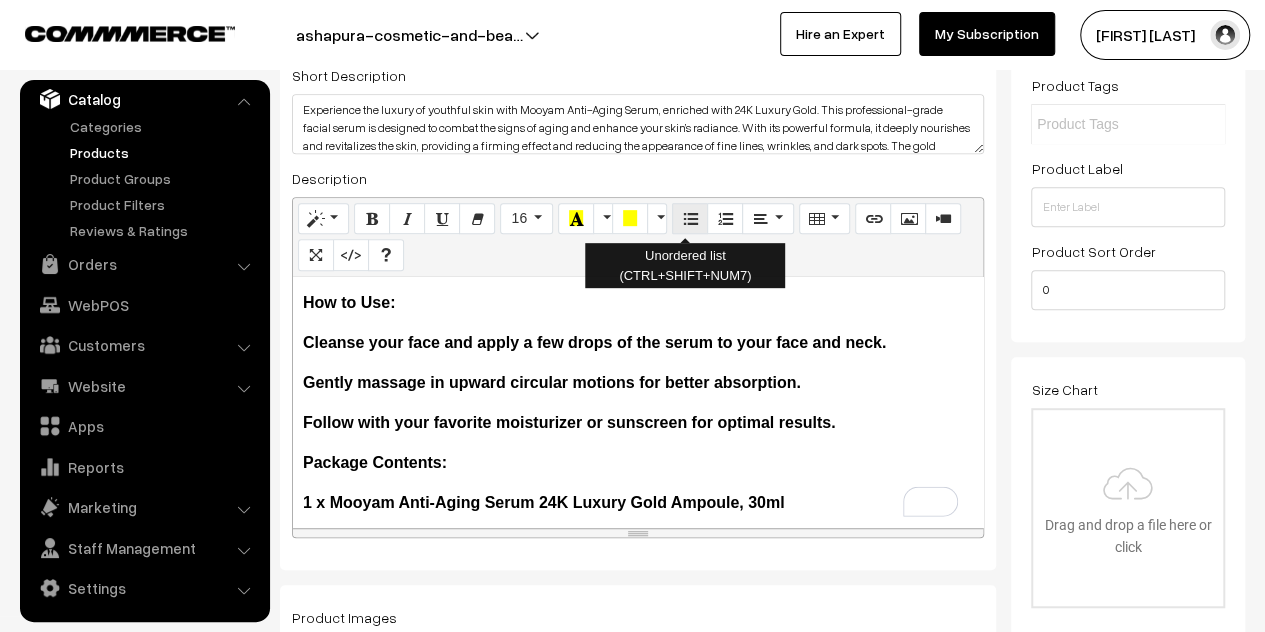click at bounding box center (690, 218) 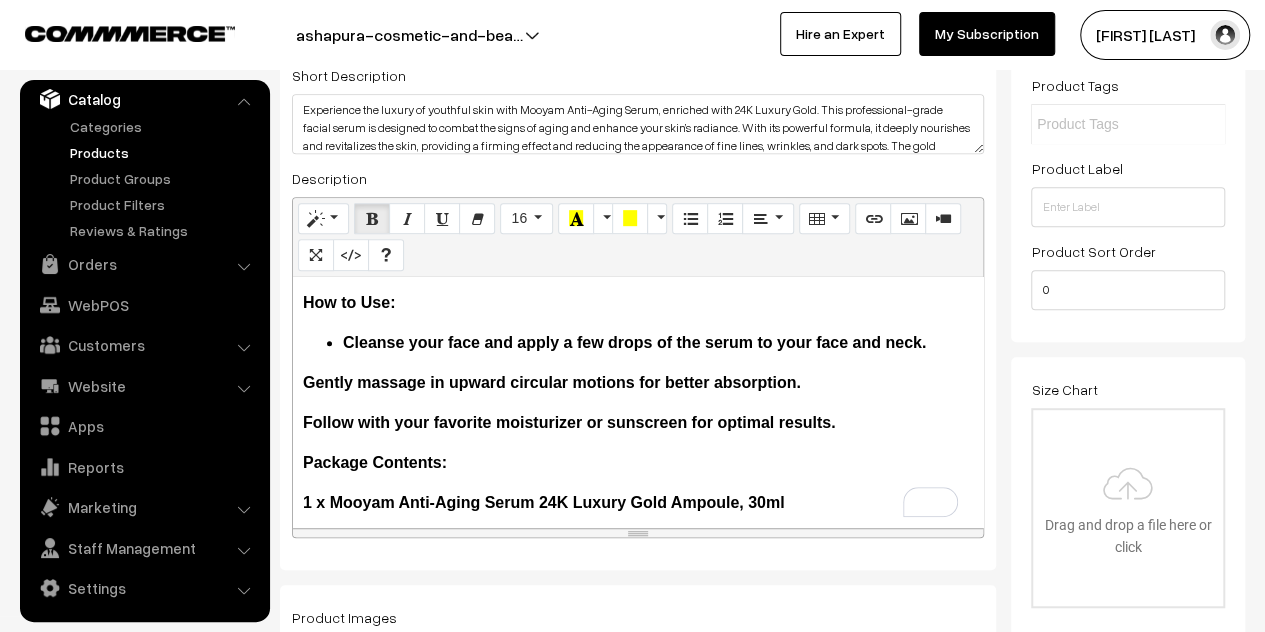 click on "Gently massage in upward circular motions for better absorption." at bounding box center (552, 382) 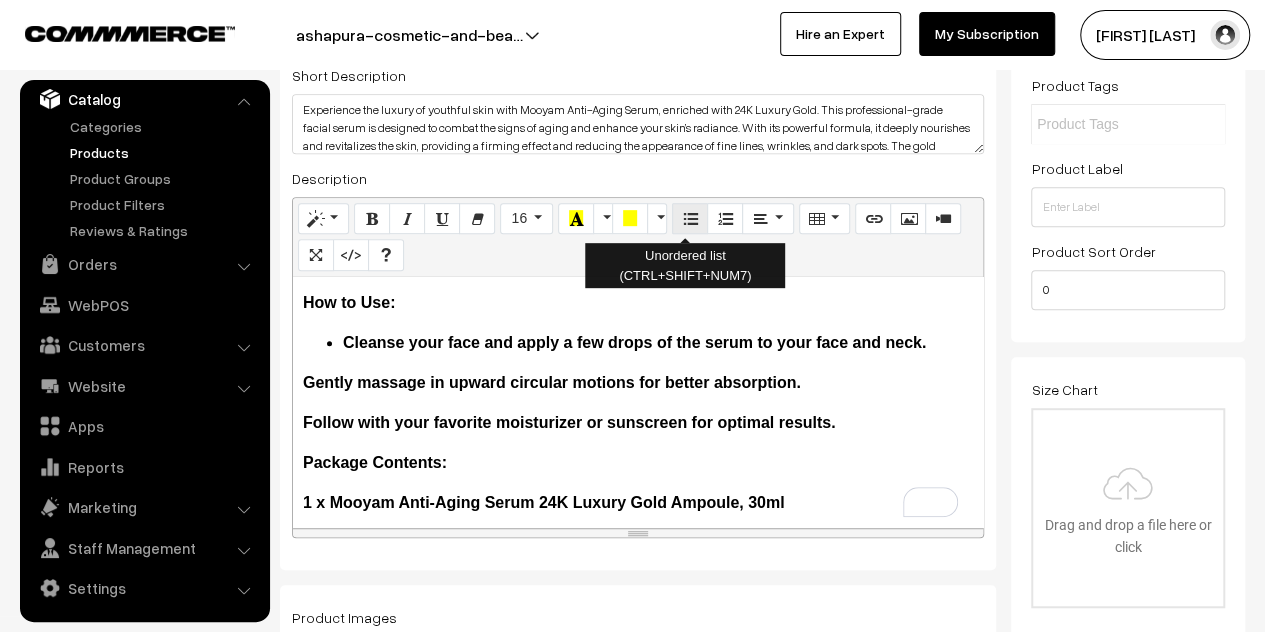 click at bounding box center (690, 218) 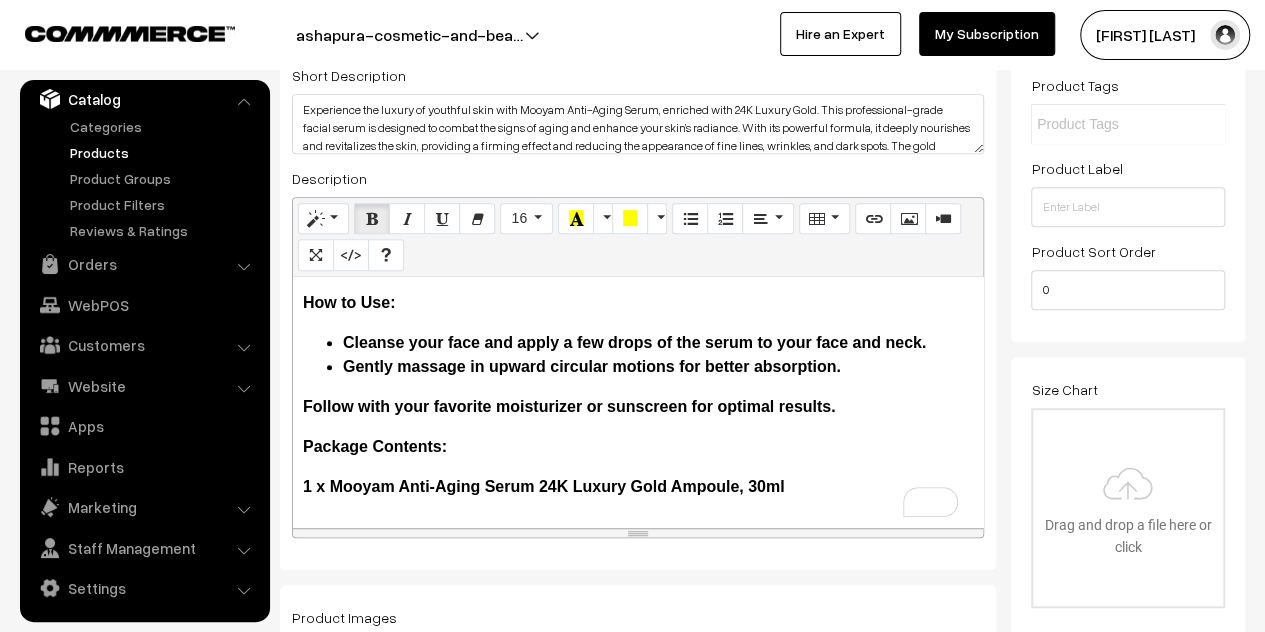 click on "More Details Key Benefits: Anti-Aging Formula:  Reduces the appearance of fine lines and wrinkles, helping to prevent premature aging. 24K Gold Infusion:  Rich in antioxidants, 24K gold enhances skin radiance, promoting a youthful glow. Hydration & Nourishment:  Deeply moisturizes and nourishes, leaving your skin soft, smooth, and plump. Improved Skin Texture:  Helps to tighten and firm the skin, promoting a more even and refined complexion. Brightening Effect:  Fights dullness and dark spots, giving your skin a natural, luminous finish. Suitable for All Skin Types:  Gentle and effective for all skin types, including sensitive skin. How to Use: Cleanse your face and apply a few drops of the serum to your face and neck. Gently massage in upward circular motions for better absorption. Follow with your favorite moisturizer or sunscreen for optimal results. Package Contents: 1 x Mooyam Anti-Aging Serum 24K Luxury Gold Ampoule, 30ml" at bounding box center [638, 402] 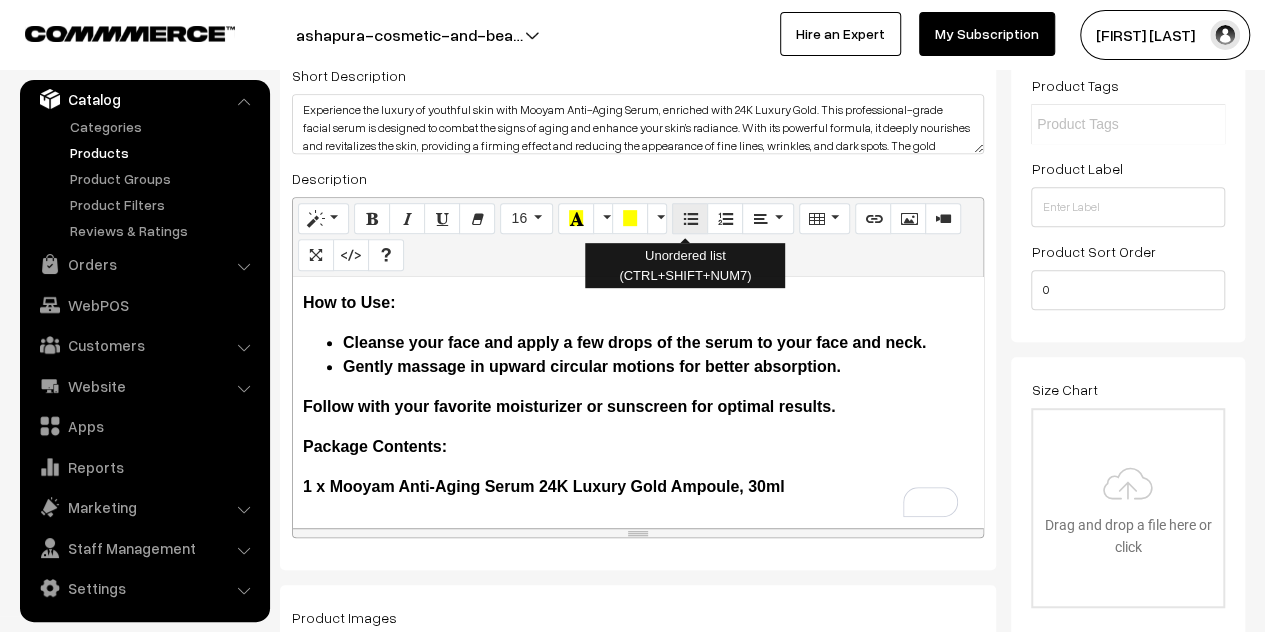 click at bounding box center (690, 218) 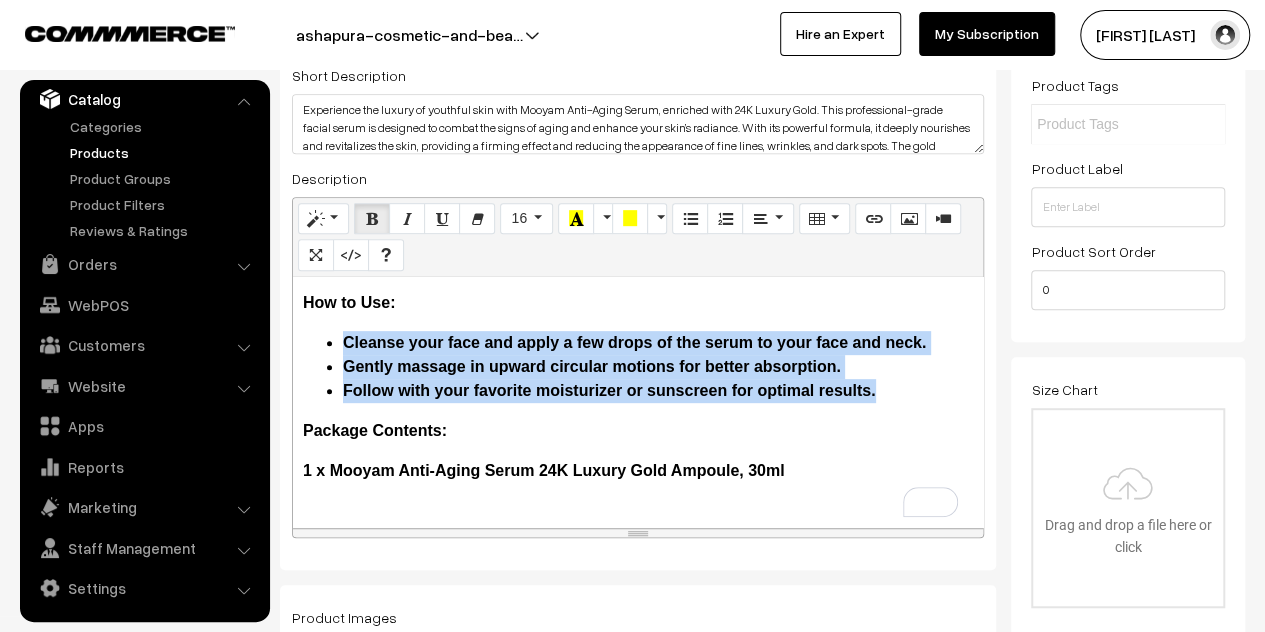 drag, startPoint x: 886, startPoint y: 395, endPoint x: 330, endPoint y: 347, distance: 558.0681 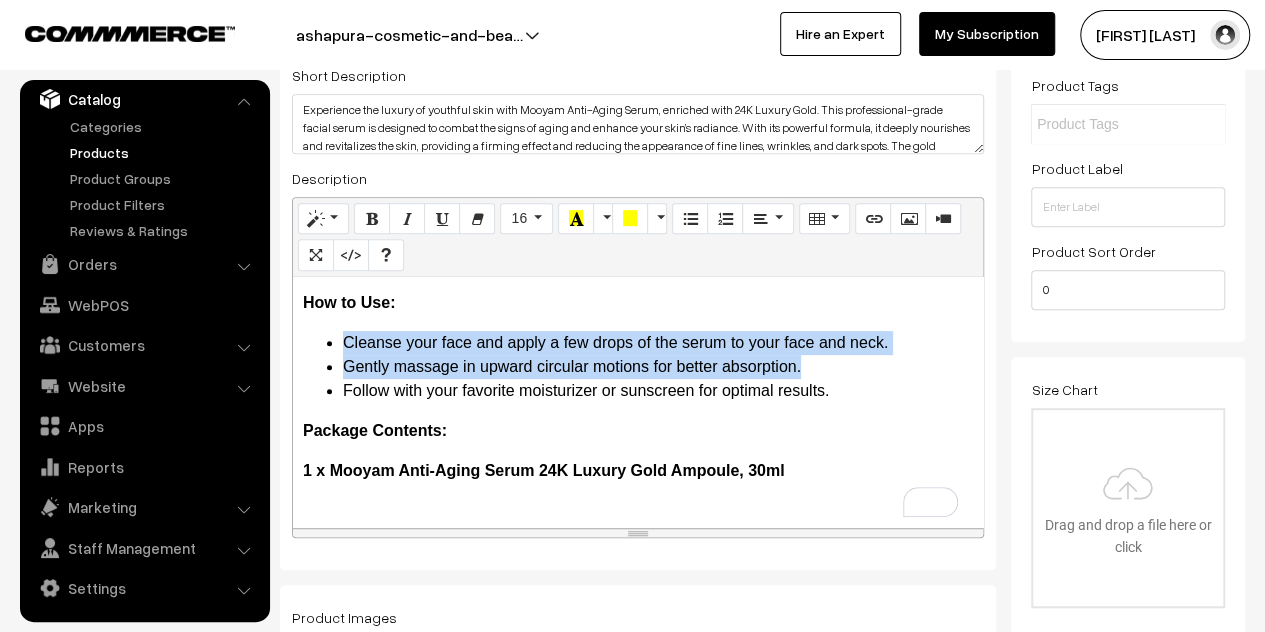 click on "Cleanse your face and apply a few drops of the serum to your face and neck." at bounding box center (658, 343) 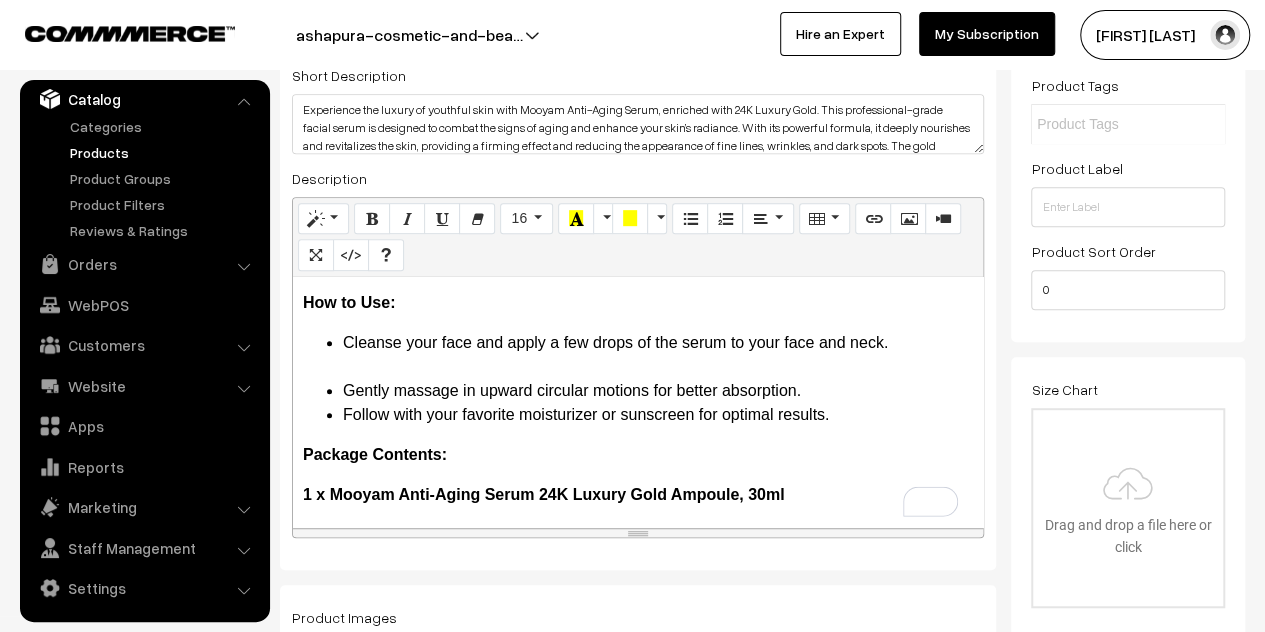 click on "Gently massage in upward circular motions for better absorption." at bounding box center [658, 391] 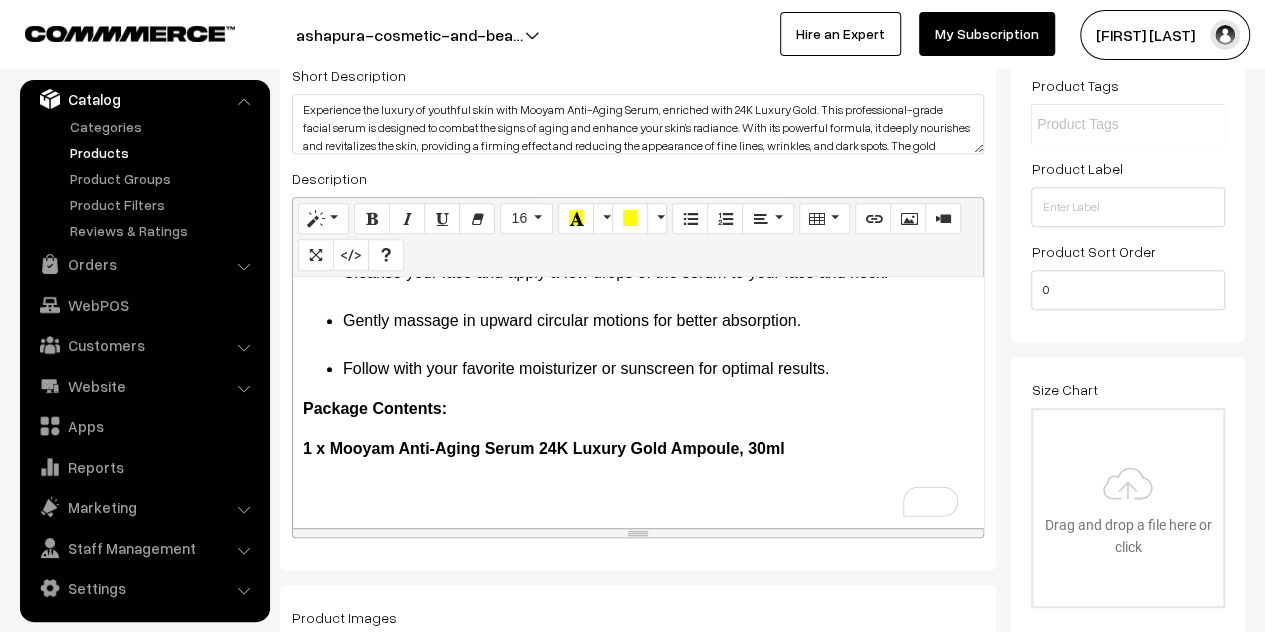 click on "More Details Key Benefits: Anti-Aging Formula:  Reduces the appearance of fine lines and wrinkles, helping to prevent premature aging. 24K Gold Infusion:  Rich in antioxidants, 24K gold enhances skin radiance, promoting a youthful glow. Hydration & Nourishment:  Deeply moisturizes and nourishes, leaving your skin soft, smooth, and plump. Improved Skin Texture:  Helps to tighten and firm the skin, promoting a more even and refined complexion. Brightening Effect:  Fights dullness and dark spots, giving your skin a natural, luminous finish. Suitable for All Skin Types:  Gentle and effective for all skin types, including sensitive skin. How to Use: Cleanse your face and apply a few drops of the serum to your face and neck. Gently massage in upward circular motions for better absorption. Follow with your favorite moisturizer or sunscreen for optimal results. Package Contents: 1 x Mooyam Anti-Aging Serum 24K Luxury Gold Ampoule, 30ml" at bounding box center [638, 402] 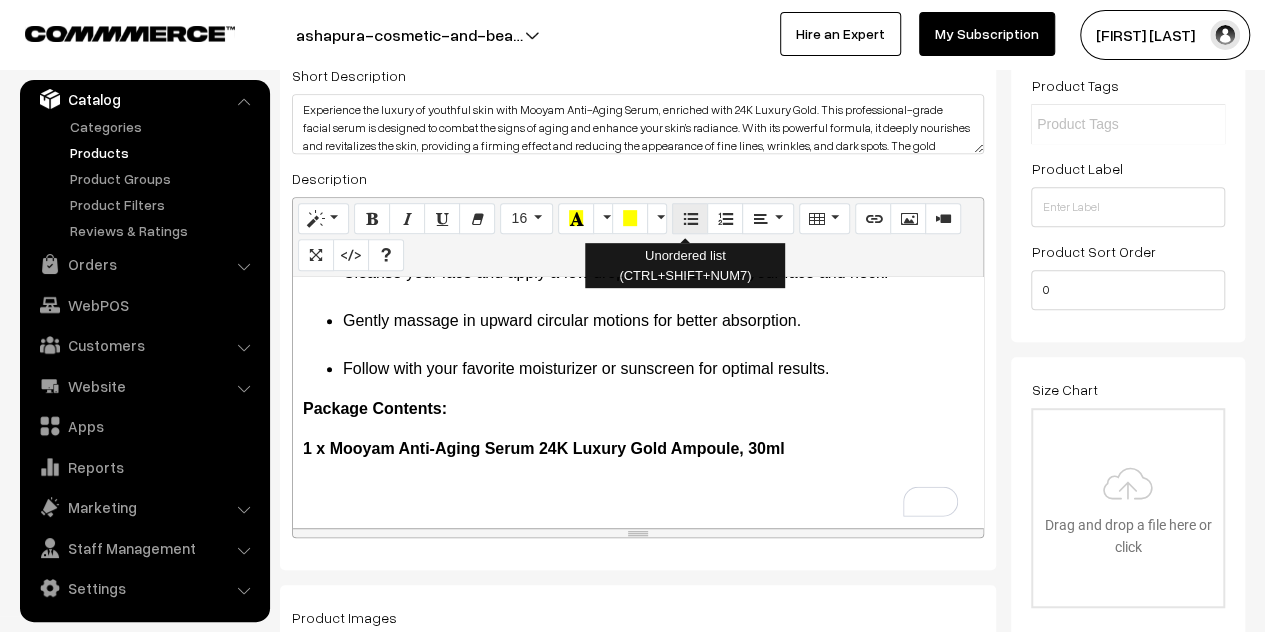 click at bounding box center (690, 219) 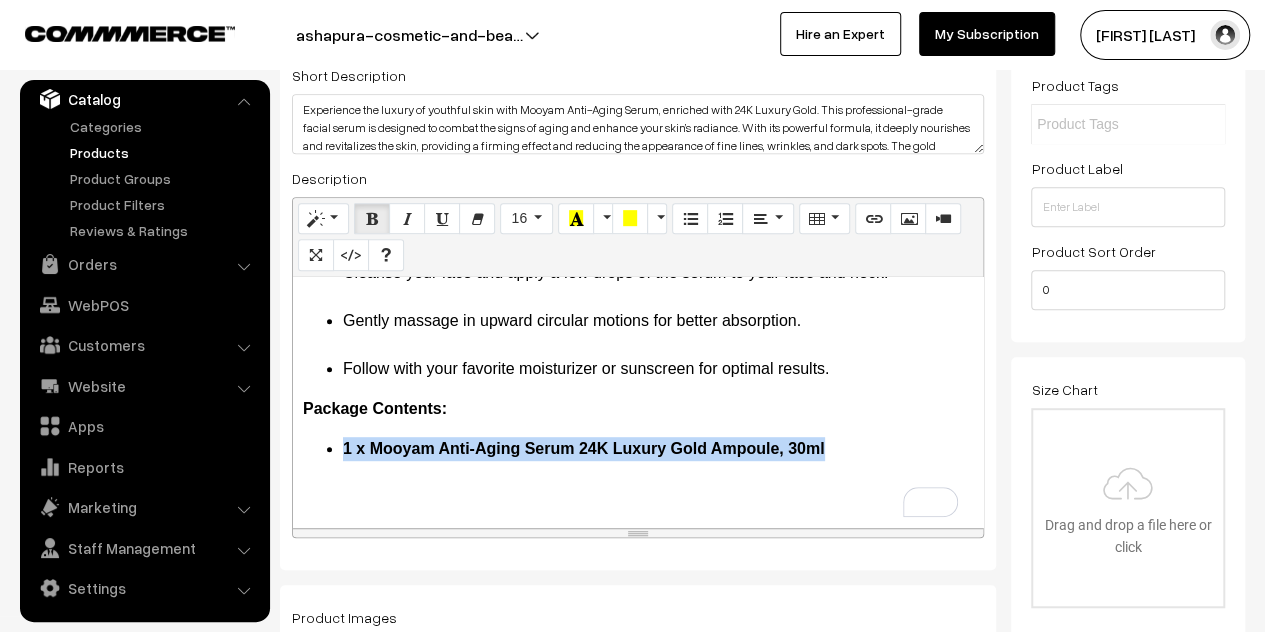 drag, startPoint x: 836, startPoint y: 453, endPoint x: 336, endPoint y: 454, distance: 500.001 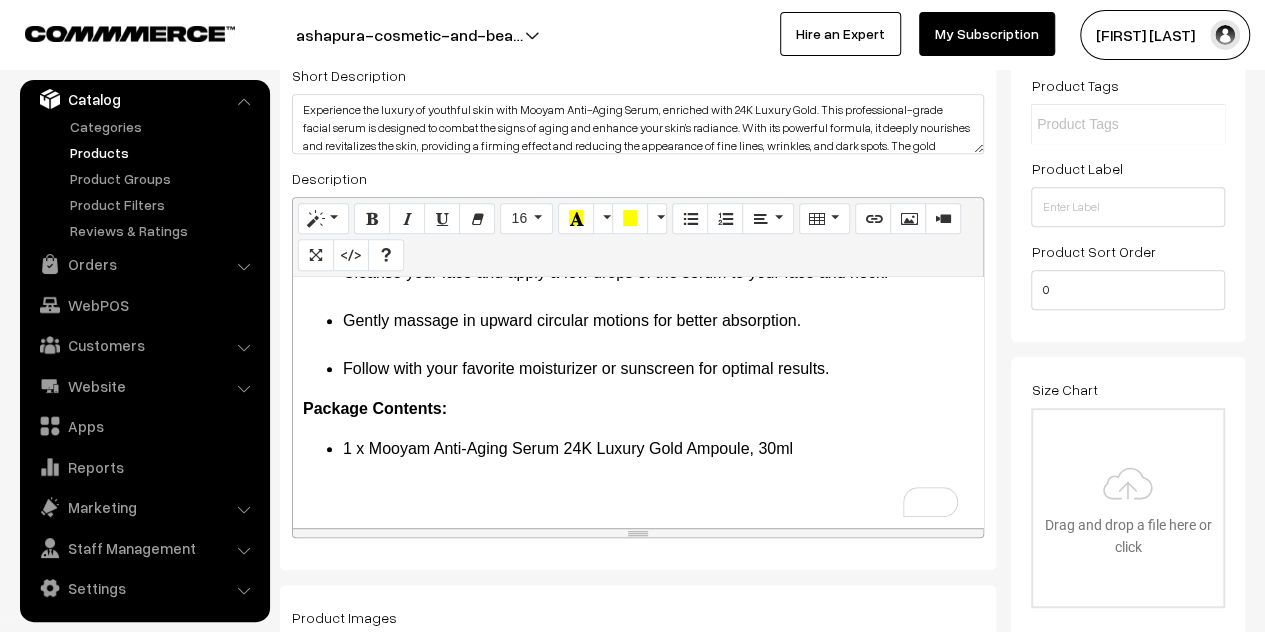 click on "Package Contents:" at bounding box center [638, 409] 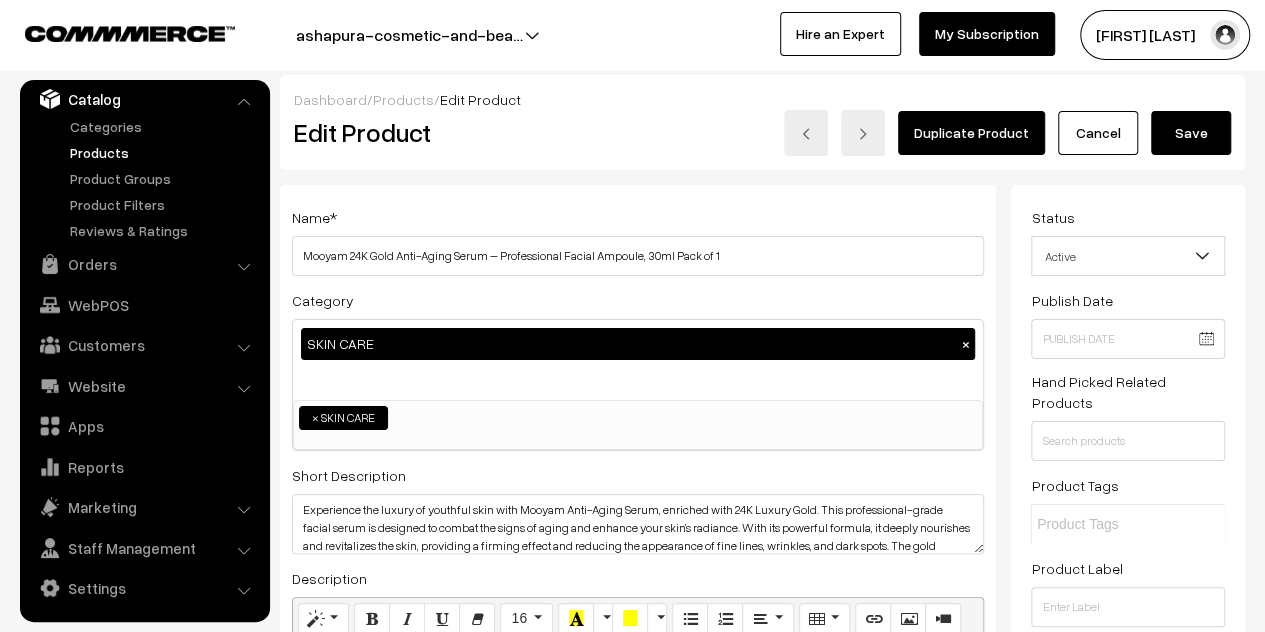 click on "Save" at bounding box center (1191, 133) 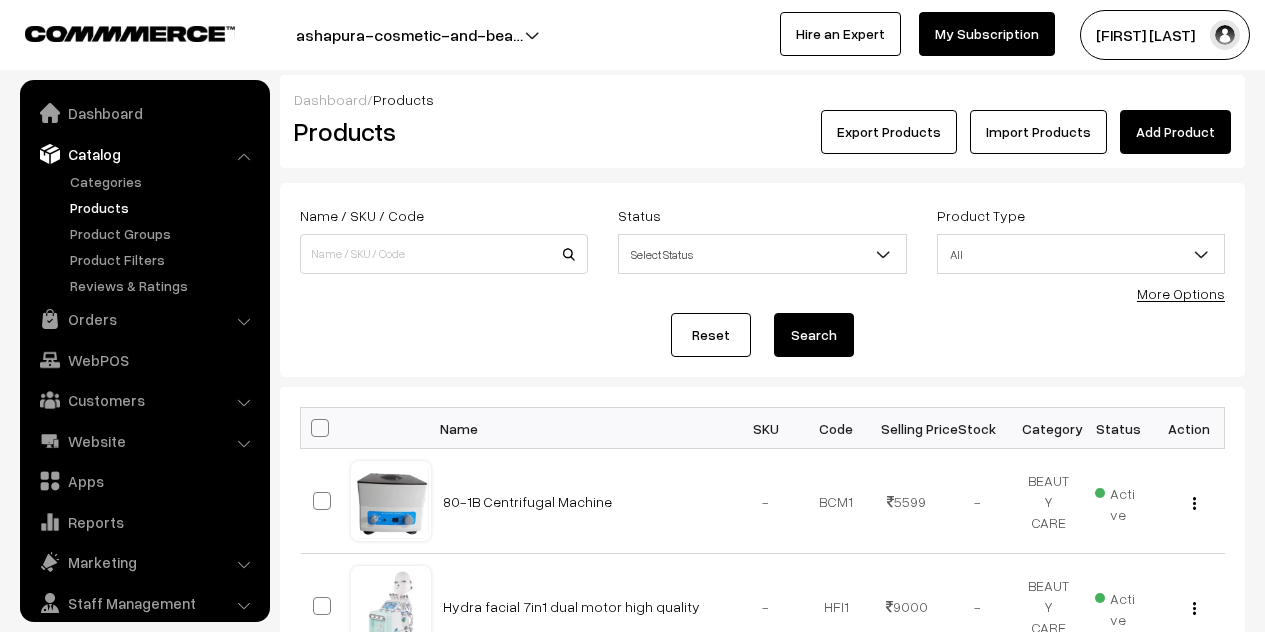 scroll, scrollTop: 0, scrollLeft: 0, axis: both 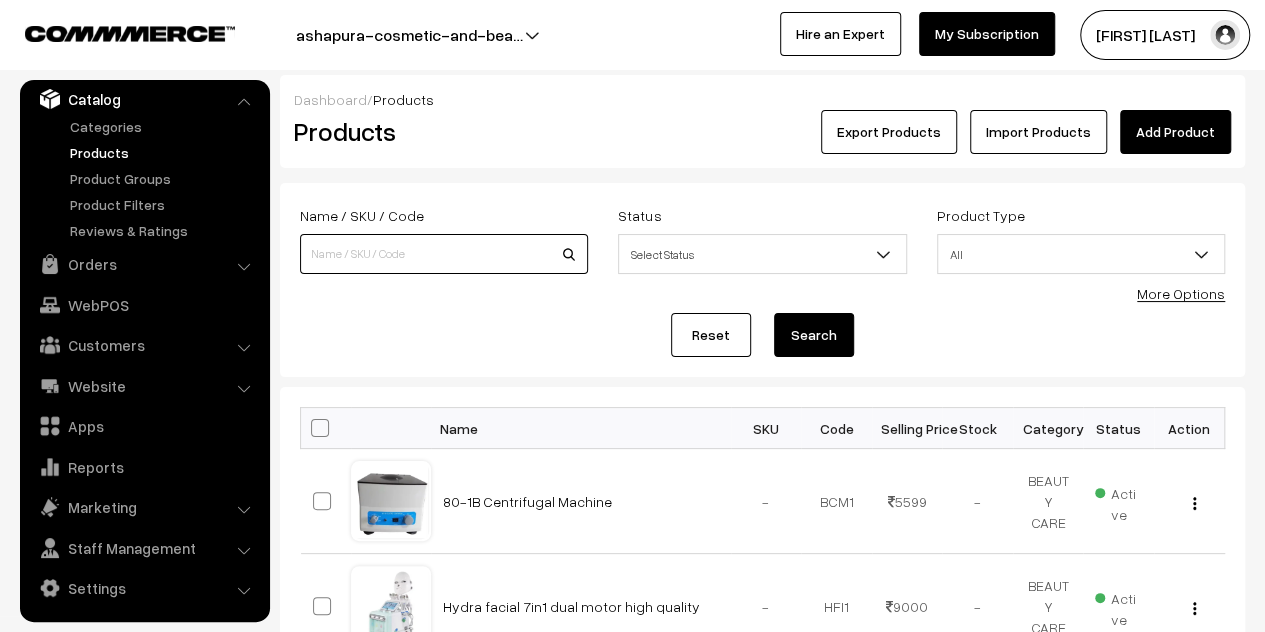 click at bounding box center (444, 254) 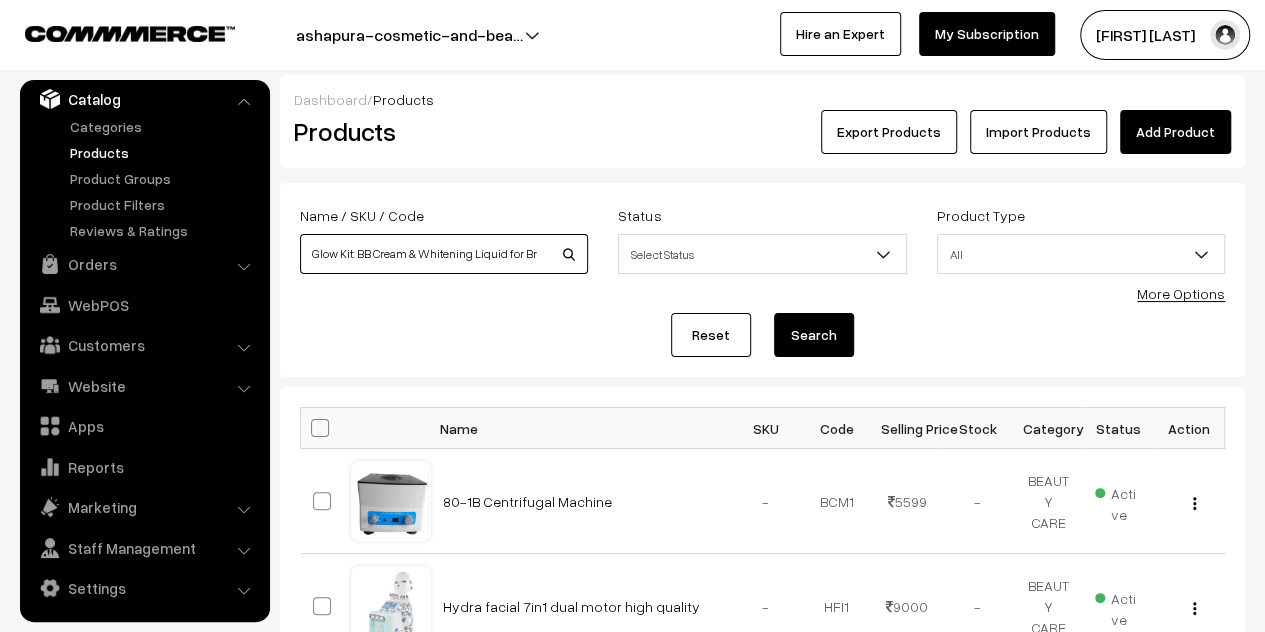 scroll, scrollTop: 0, scrollLeft: 0, axis: both 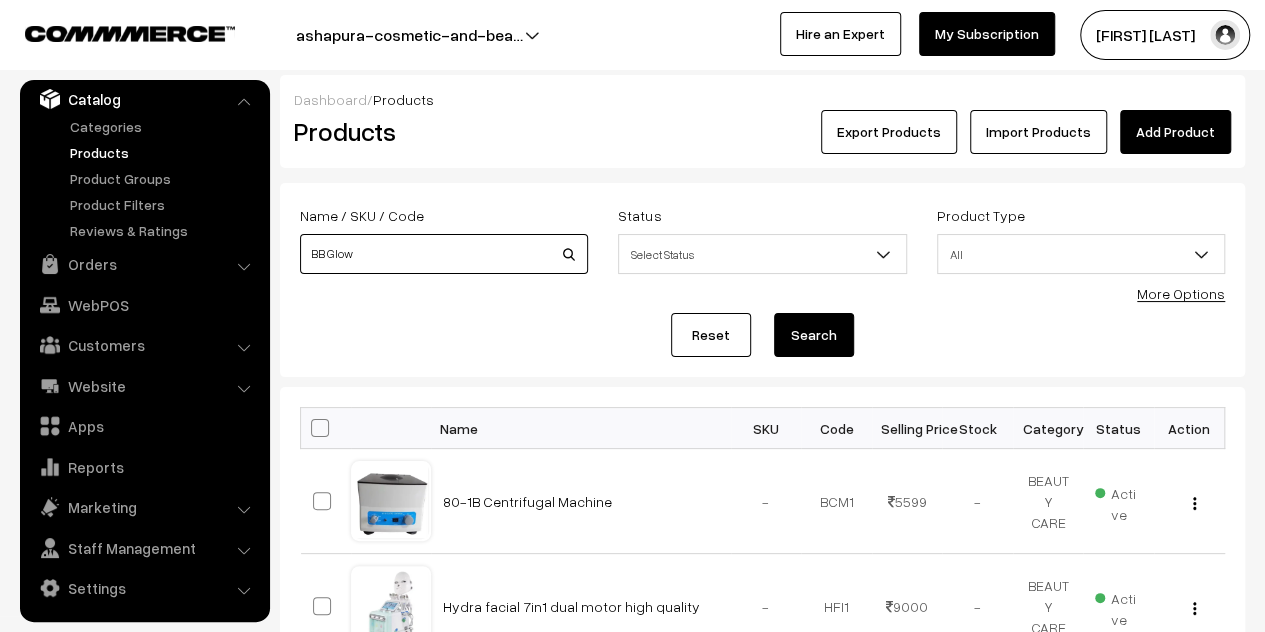type on "BB Glow" 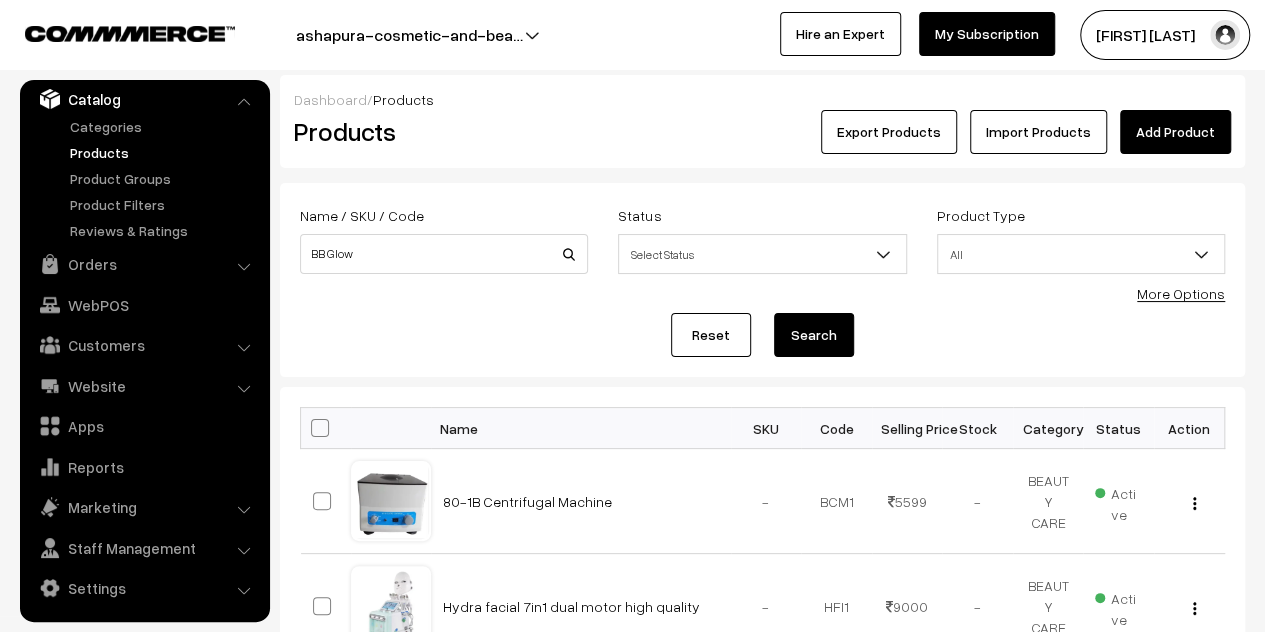 click on "Search" at bounding box center [814, 335] 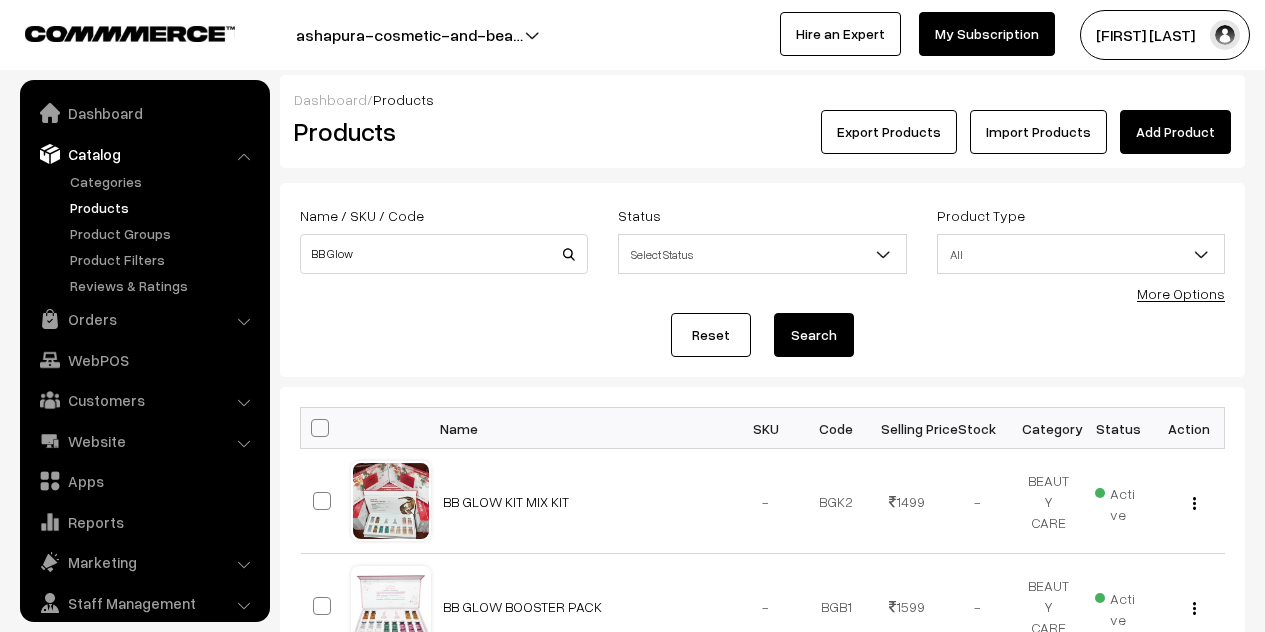 scroll, scrollTop: 0, scrollLeft: 0, axis: both 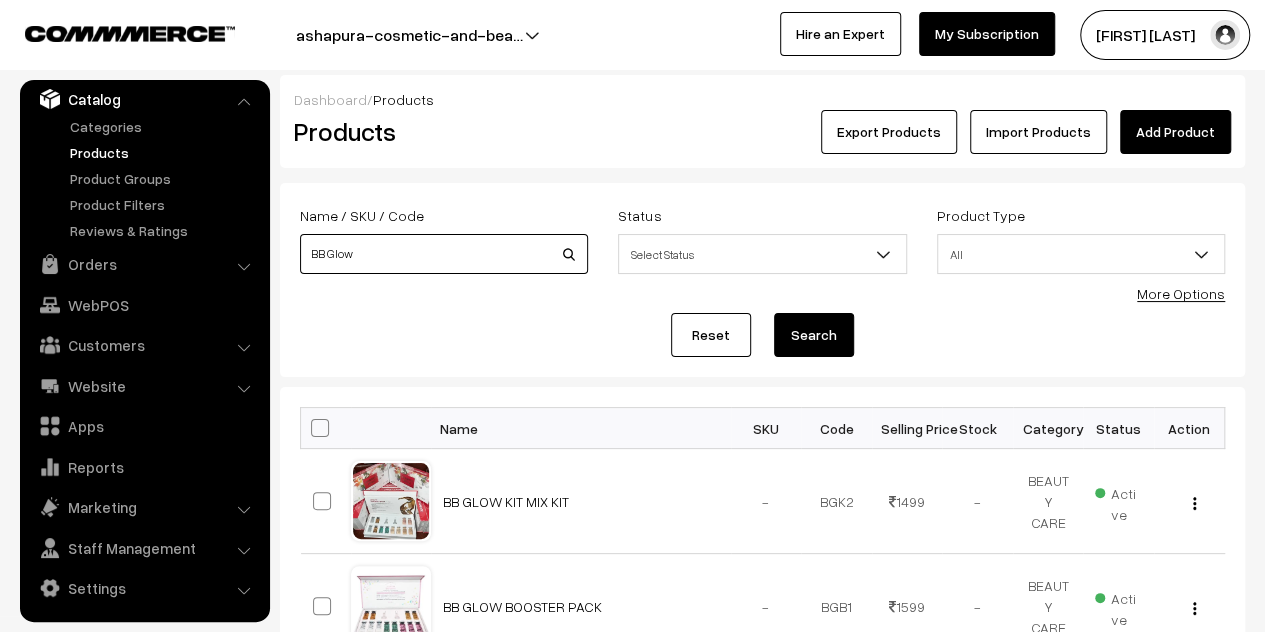 drag, startPoint x: 325, startPoint y: 254, endPoint x: 391, endPoint y: 252, distance: 66.0303 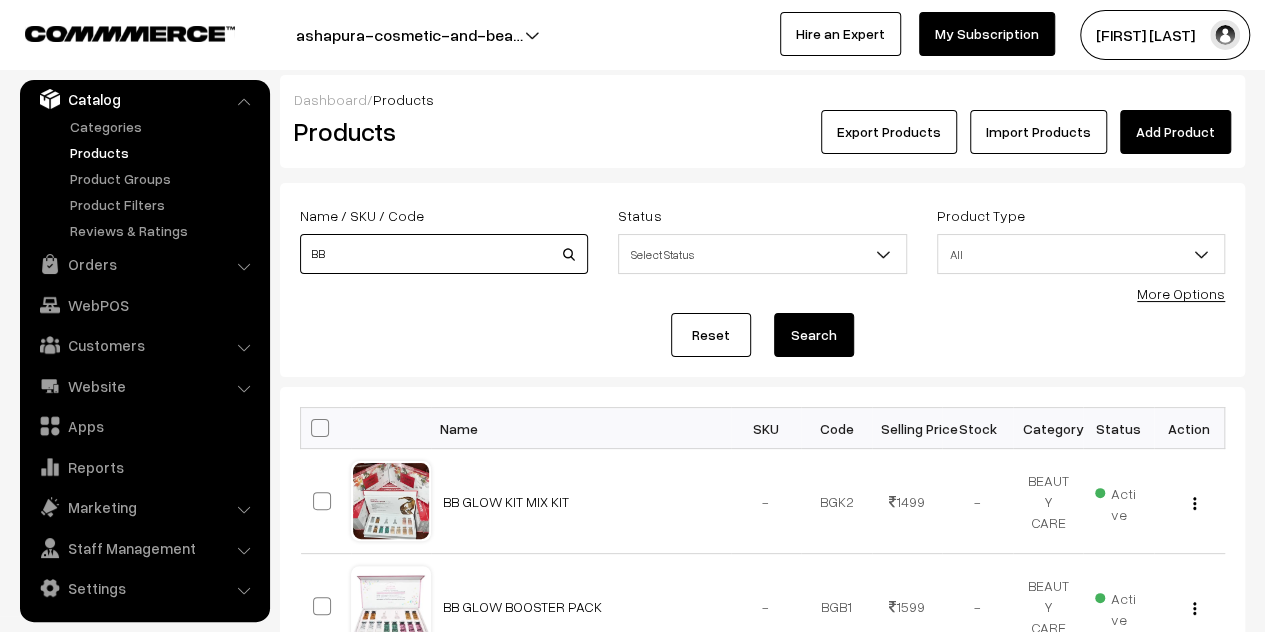 type on "BB" 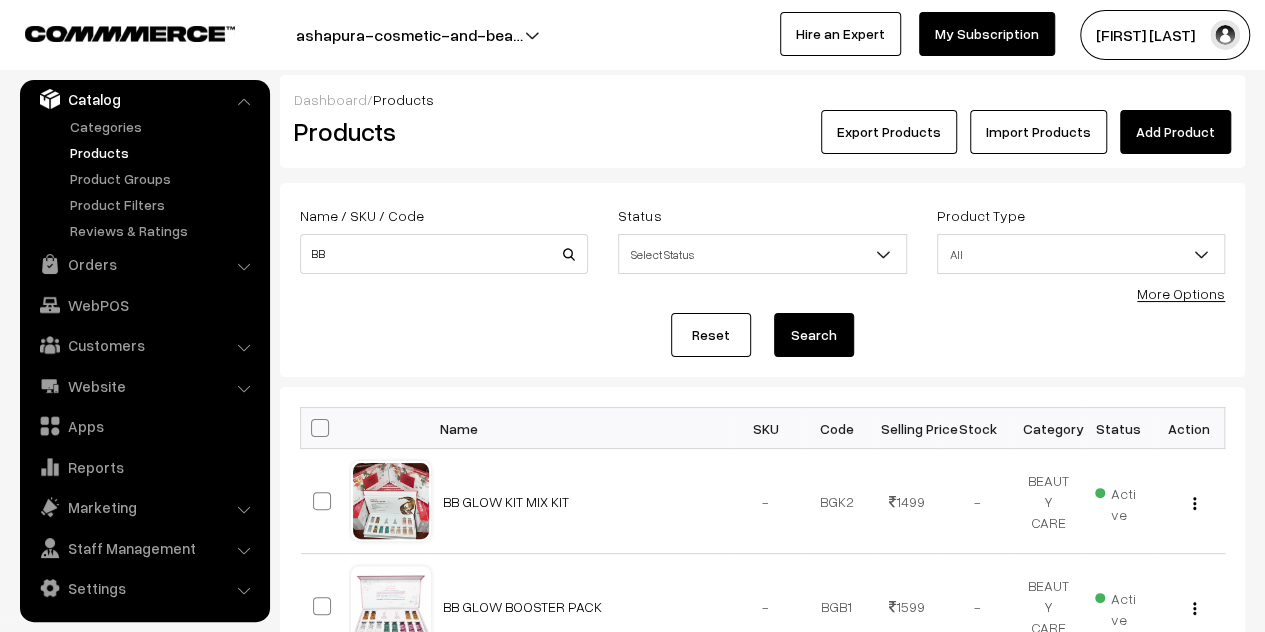 click on "Search" at bounding box center [814, 335] 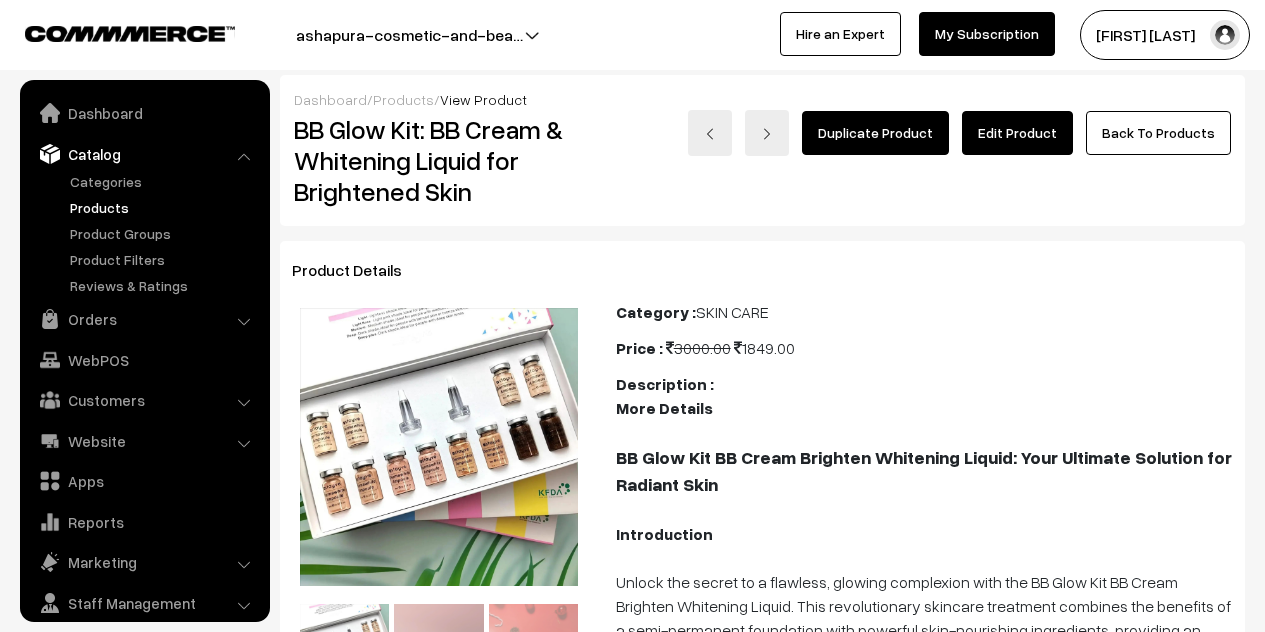scroll, scrollTop: 0, scrollLeft: 0, axis: both 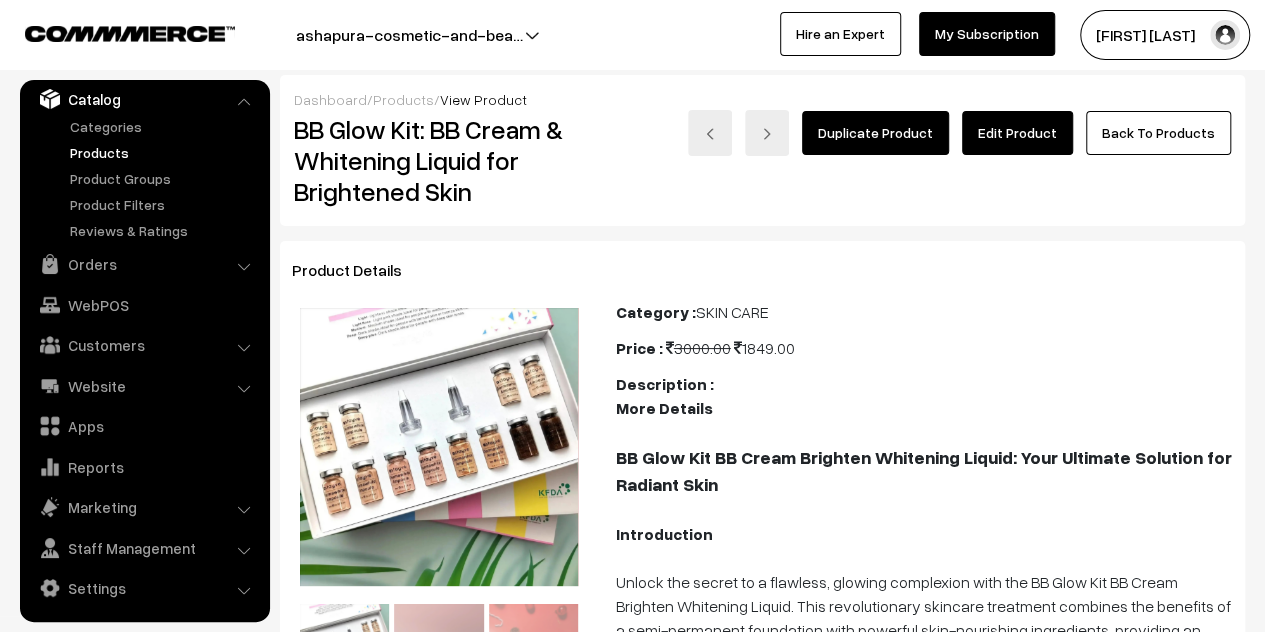 click on "Edit Product" at bounding box center [1017, 133] 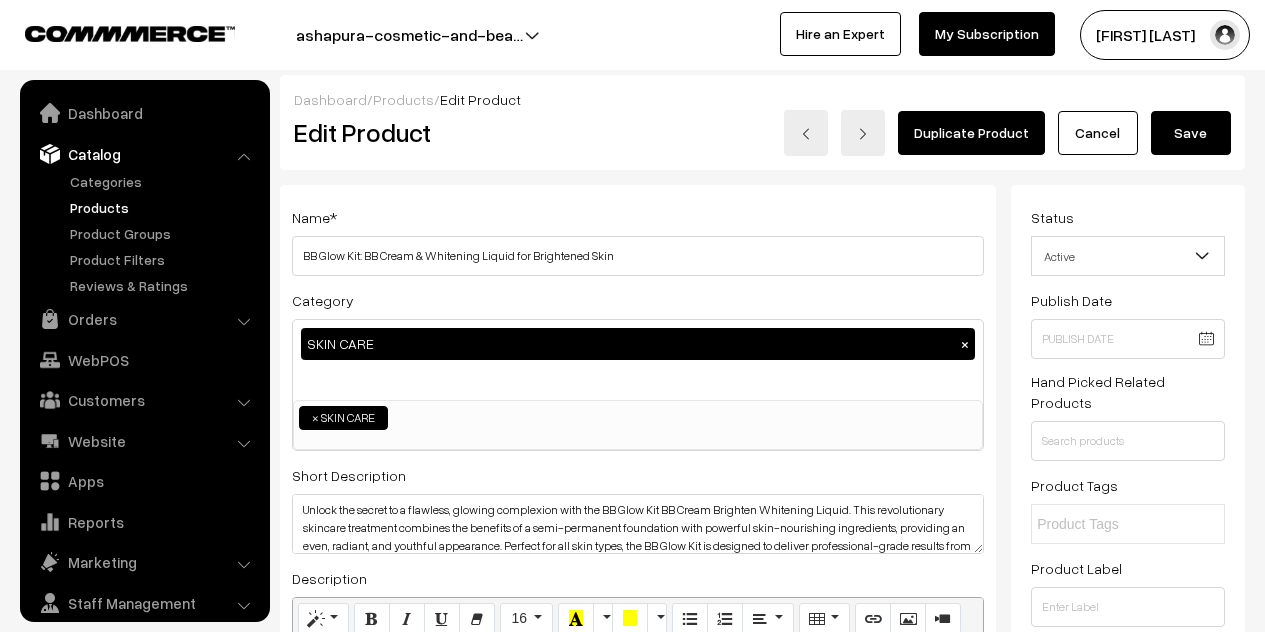 scroll, scrollTop: 0, scrollLeft: 0, axis: both 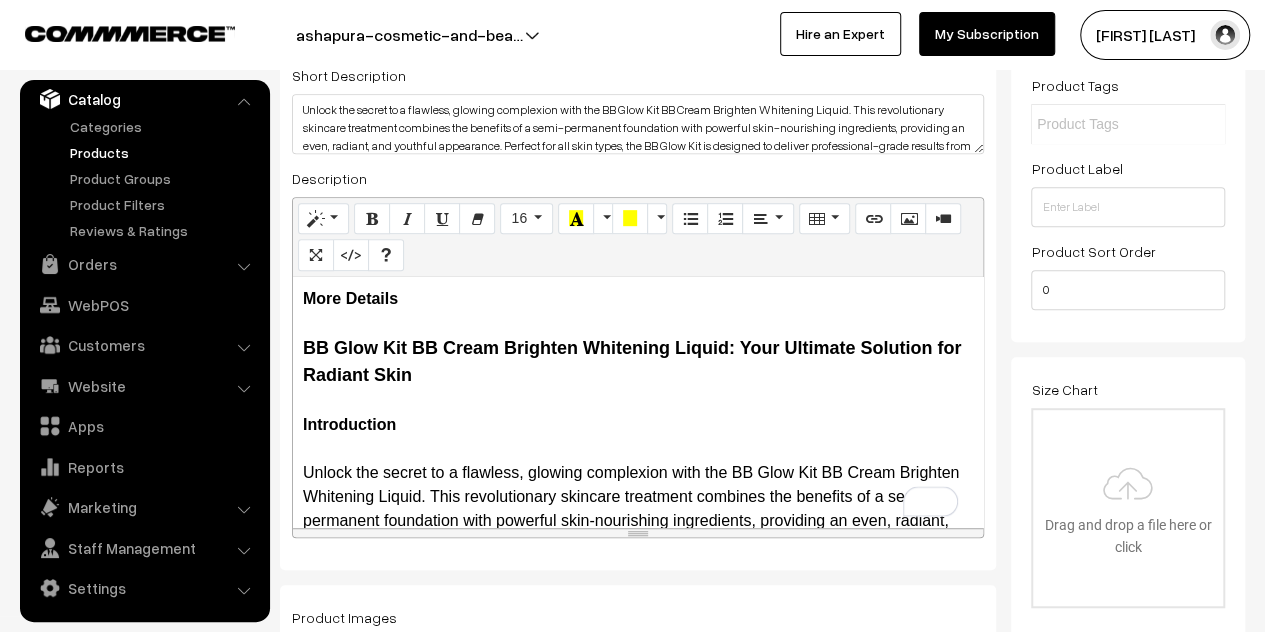 drag, startPoint x: 446, startPoint y: 495, endPoint x: 268, endPoint y: 253, distance: 300.41306 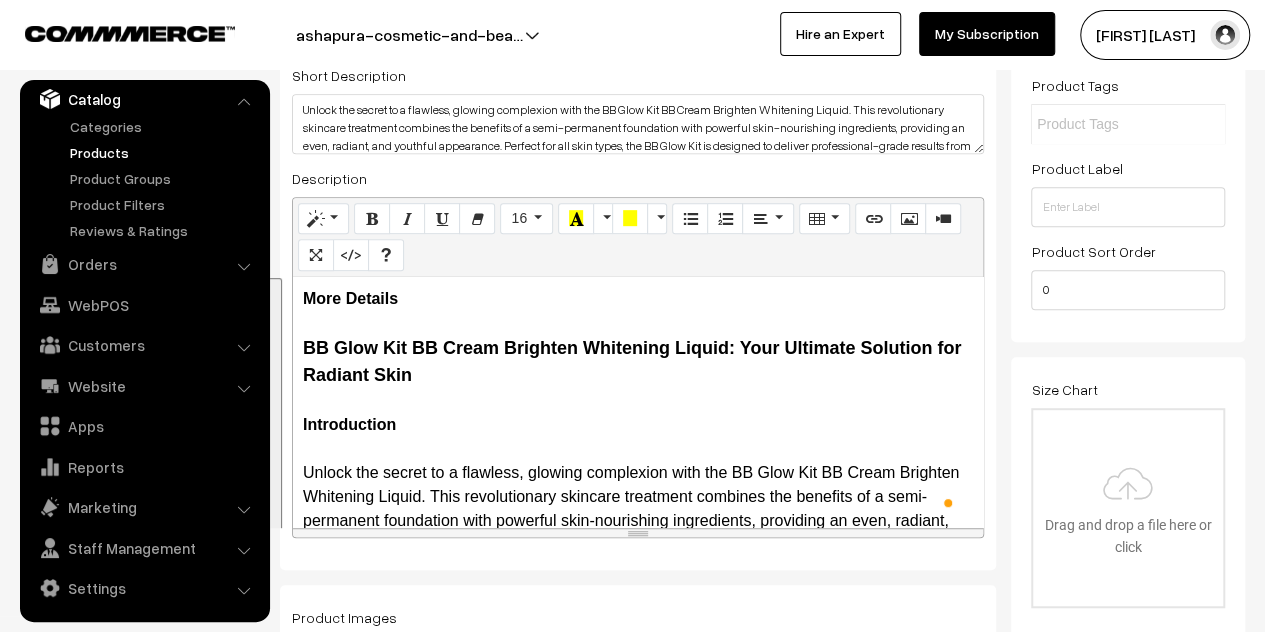 type 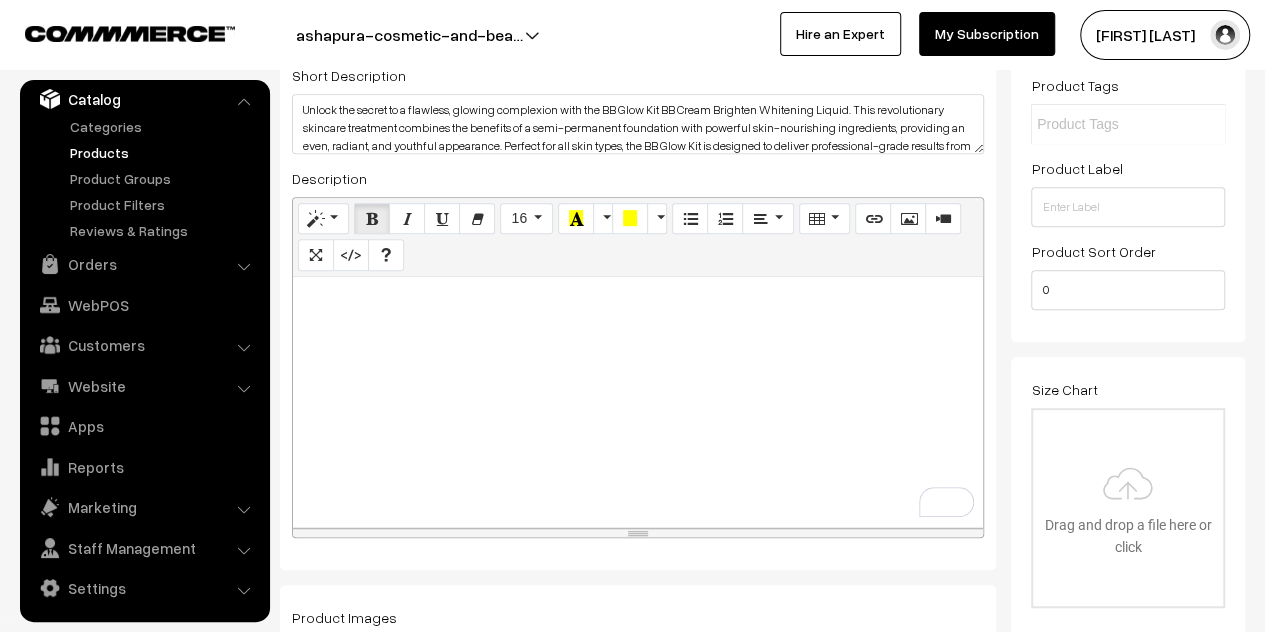 click at bounding box center (638, 402) 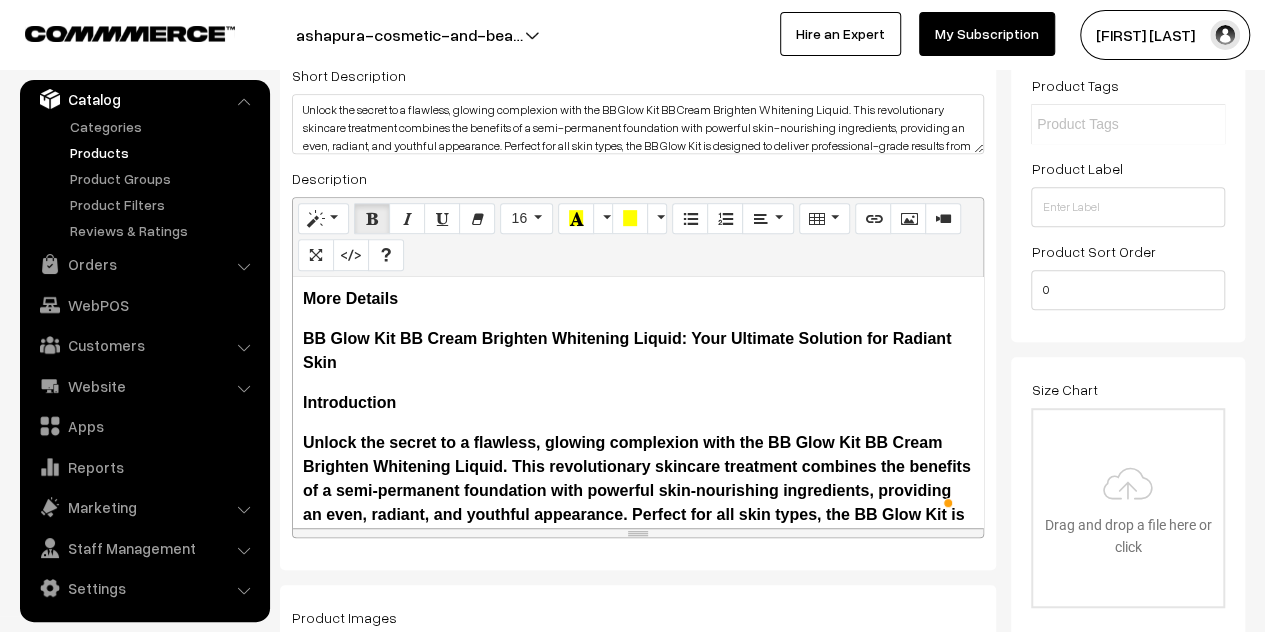 scroll, scrollTop: 100, scrollLeft: 0, axis: vertical 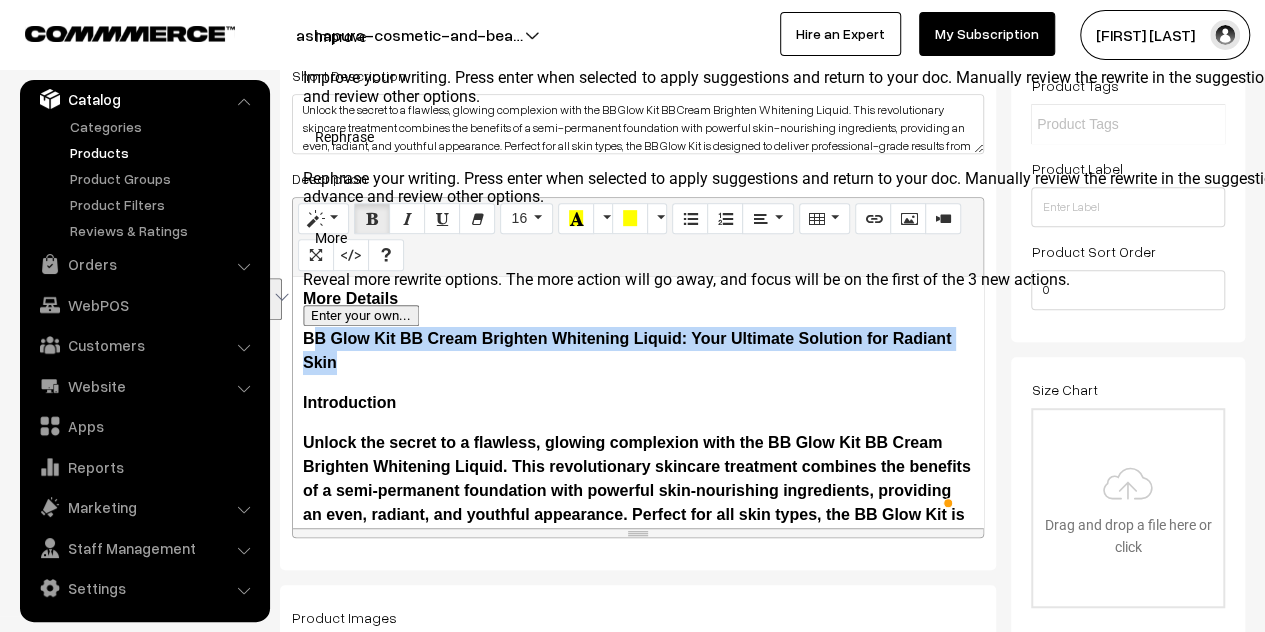 drag, startPoint x: 360, startPoint y: 367, endPoint x: 309, endPoint y: 344, distance: 55.946404 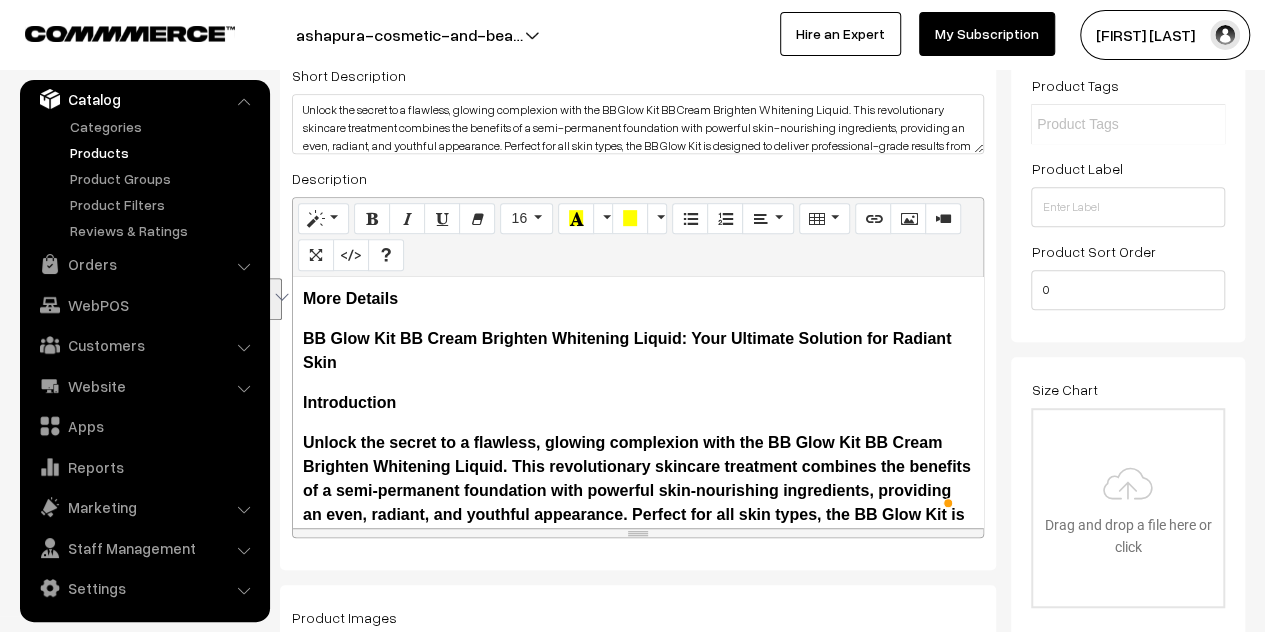 click on "More Details BB Glow Kit BB Cream Brighten Whitening Liquid: Your Ultimate Solution for Radiant Skin Introduction Unlock the secret to a flawless, glowing complexion with the BB Glow Kit BB Cream Brighten Whitening Liquid. This revolutionary skincare treatment combines the benefits of a semi-permanent foundation with powerful skin-nourishing ingredients, providing an even, radiant, and youthful appearance. Perfect for all skin types, the BB Glow Kit is designed to deliver professional-grade results from the comfort of your own home. Key Features Innovative BB Glow Treatment: The BB Glow Kit includes BB Cream Brighten Whitening Liquid, which infuses the skin with nourishing ingredients and pigments to provide a semi-permanent foundation effect. This treatment helps to even out skin tone, reduce pigmentation, and impart a natural, glowing finish. Detailed Description Benefits Versatility: Suitable for all skin types and tones, the BB Glow Kit can be customized to meet your specific skincare needs." at bounding box center (638, 402) 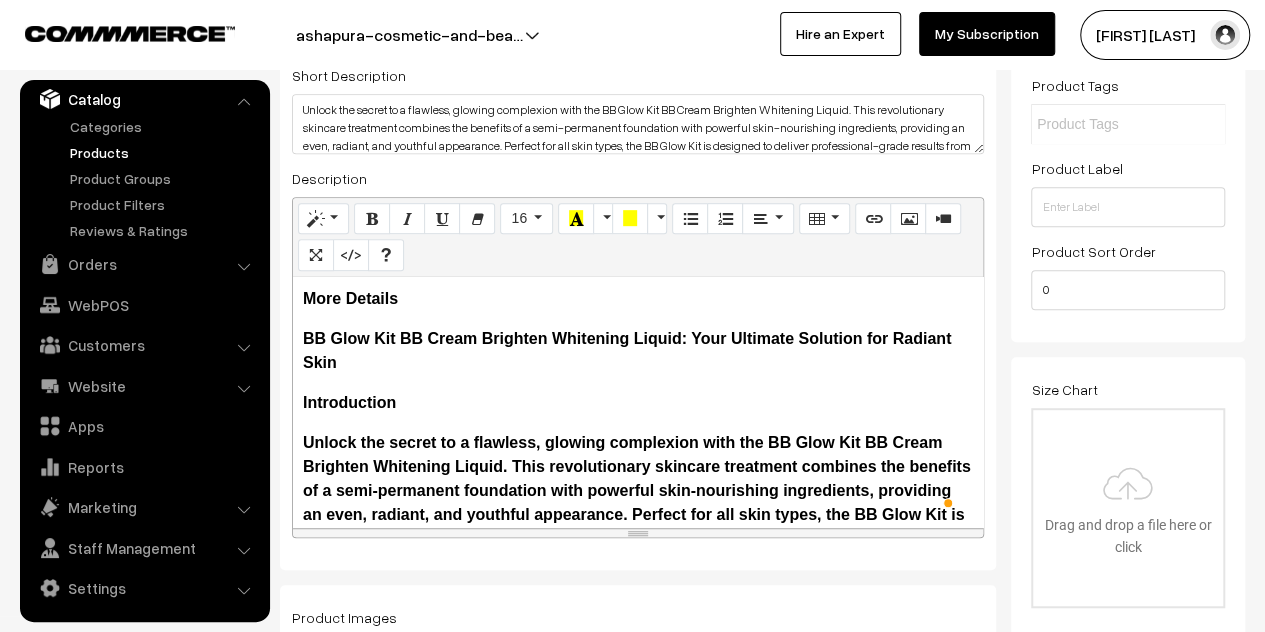 scroll, scrollTop: 100, scrollLeft: 0, axis: vertical 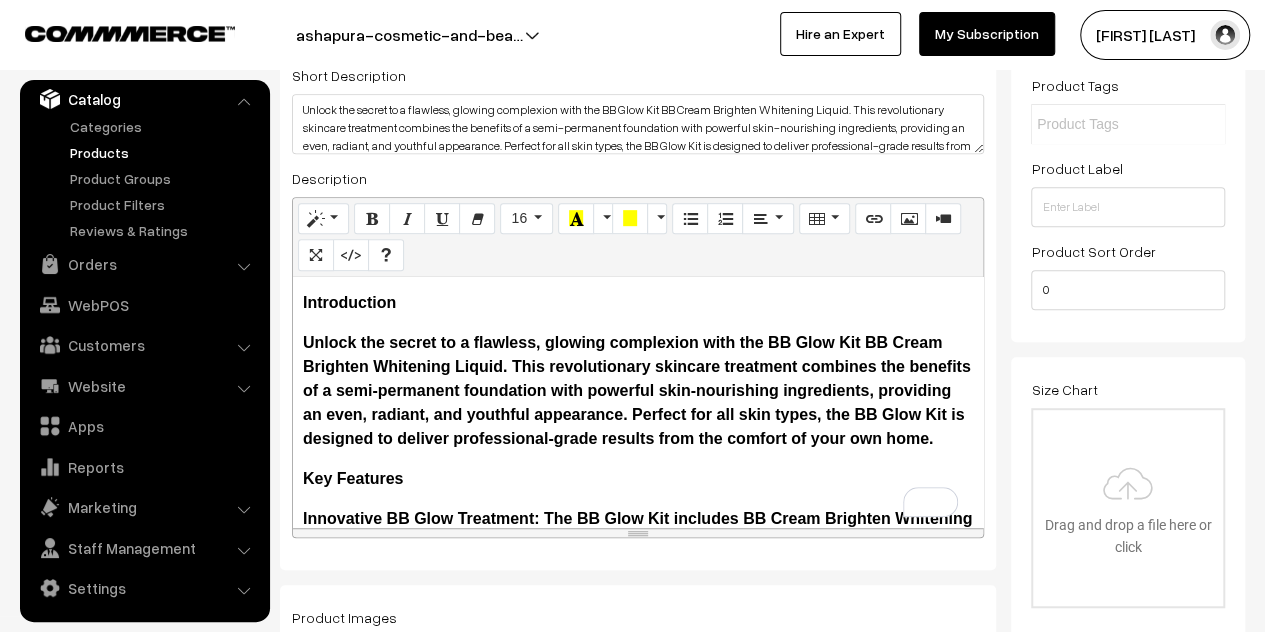 click on "Unlock the secret to a flawless, glowing complexion with the BB Glow Kit BB Cream Brighten Whitening Liquid. This revolutionary skincare treatment combines the benefits of a semi-permanent foundation with powerful skin-nourishing ingredients, providing an even, radiant, and youthful appearance. Perfect for all skin types, the BB Glow Kit is designed to deliver professional-grade results from the comfort of your own home." at bounding box center [637, 390] 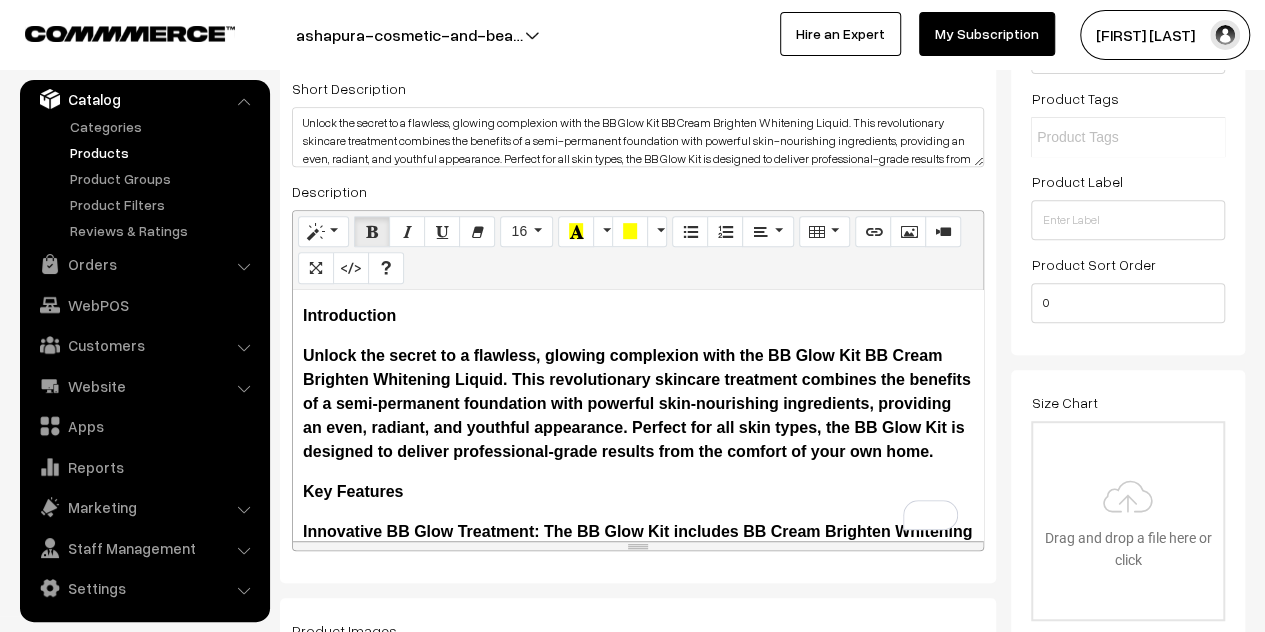 scroll, scrollTop: 487, scrollLeft: 0, axis: vertical 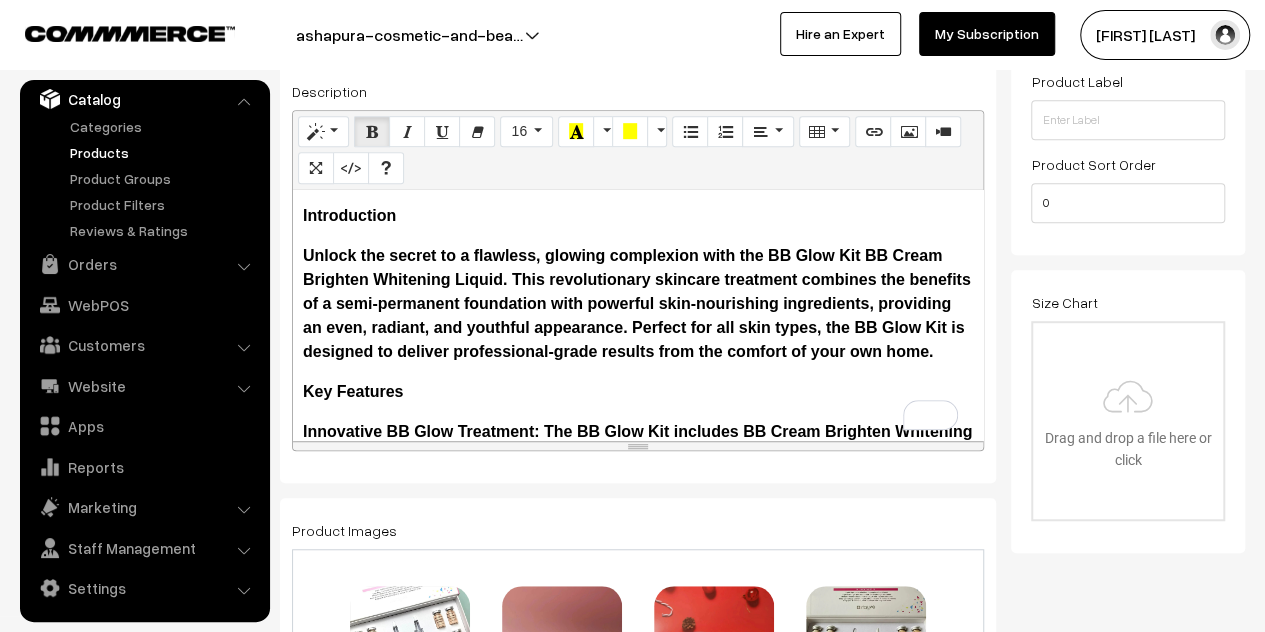 click on "More Details BB Glow Kit BB Cream Brighten Whitening Liquid: Your Ultimate Solution for Radiant Skin Introduction Unlock the secret to a flawless, glowing complexion with the BB Glow Kit BB Cream Brighten Whitening Liquid. This revolutionary skincare treatment combines the benefits of a semi-permanent foundation with powerful skin-nourishing ingredients, providing an even, radiant, and youthful appearance. Perfect for all skin types, the BB Glow Kit is designed to deliver professional-grade results from the comfort of your own home. Key Features Innovative BB Glow Treatment: The BB Glow Kit includes BB Cream Brighten Whitening Liquid, which infuses the skin with nourishing ingredients and pigments to provide a semi-permanent foundation effect. This treatment helps to even out skin tone, reduce pigmentation, and impart a natural, glowing finish. Detailed Description Benefits Versatility: Suitable for all skin types and tones, the BB Glow Kit can be customized to meet your specific skincare needs." at bounding box center [638, 315] 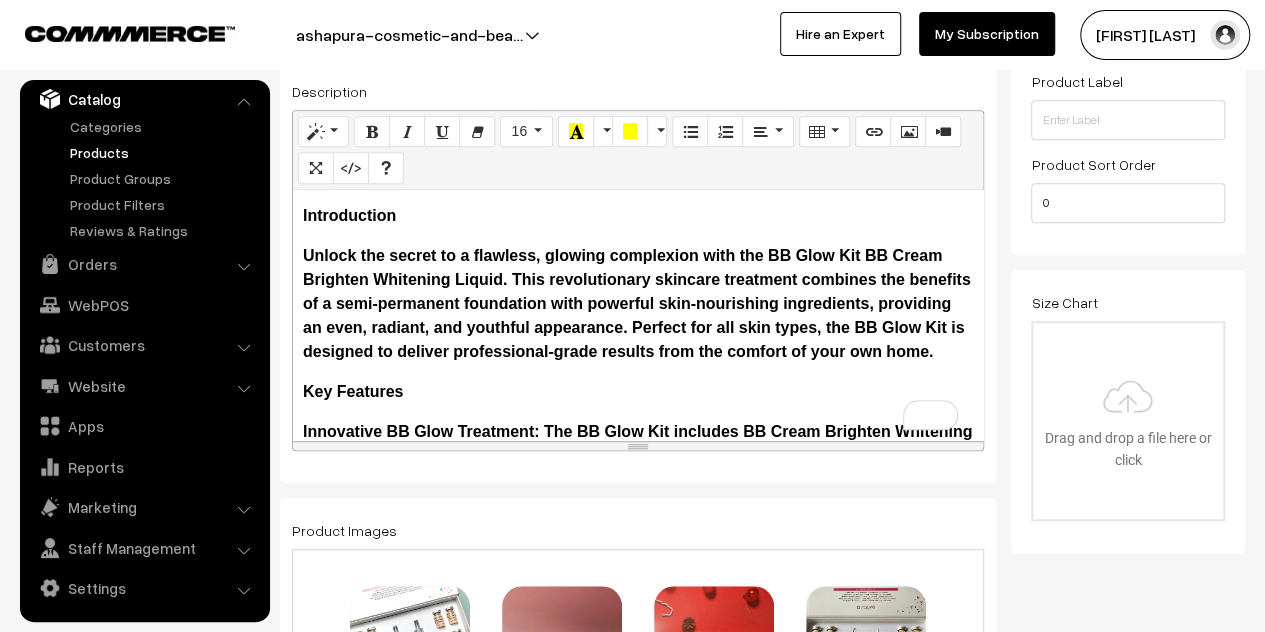 scroll, scrollTop: 200, scrollLeft: 0, axis: vertical 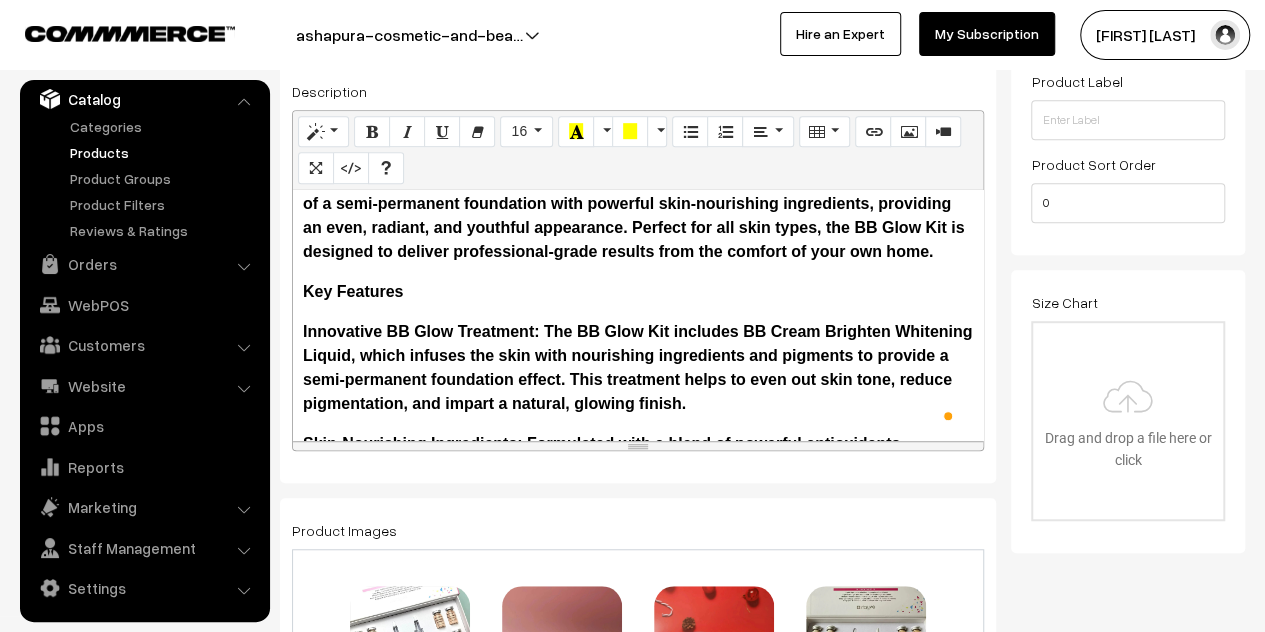 click on "More Details BB Glow Kit BB Cream Brighten Whitening Liquid: Your Ultimate Solution for Radiant Skin Introduction Unlock the secret to a flawless, glowing complexion with the BB Glow Kit BB Cream Brighten Whitening Liquid. This revolutionary skincare treatment combines the benefits of a semi-permanent foundation with powerful skin-nourishing ingredients, providing an even, radiant, and youthful appearance. Perfect for all skin types, the BB Glow Kit is designed to deliver professional-grade results from the comfort of your own home. Key Features Innovative BB Glow Treatment: The BB Glow Kit includes BB Cream Brighten Whitening Liquid, which infuses the skin with nourishing ingredients and pigments to provide a semi-permanent foundation effect. This treatment helps to even out skin tone, reduce pigmentation, and impart a natural, glowing finish. Detailed Description Benefits Versatility: Suitable for all skin types and tones, the BB Glow Kit can be customized to meet your specific skincare needs." at bounding box center (638, 315) 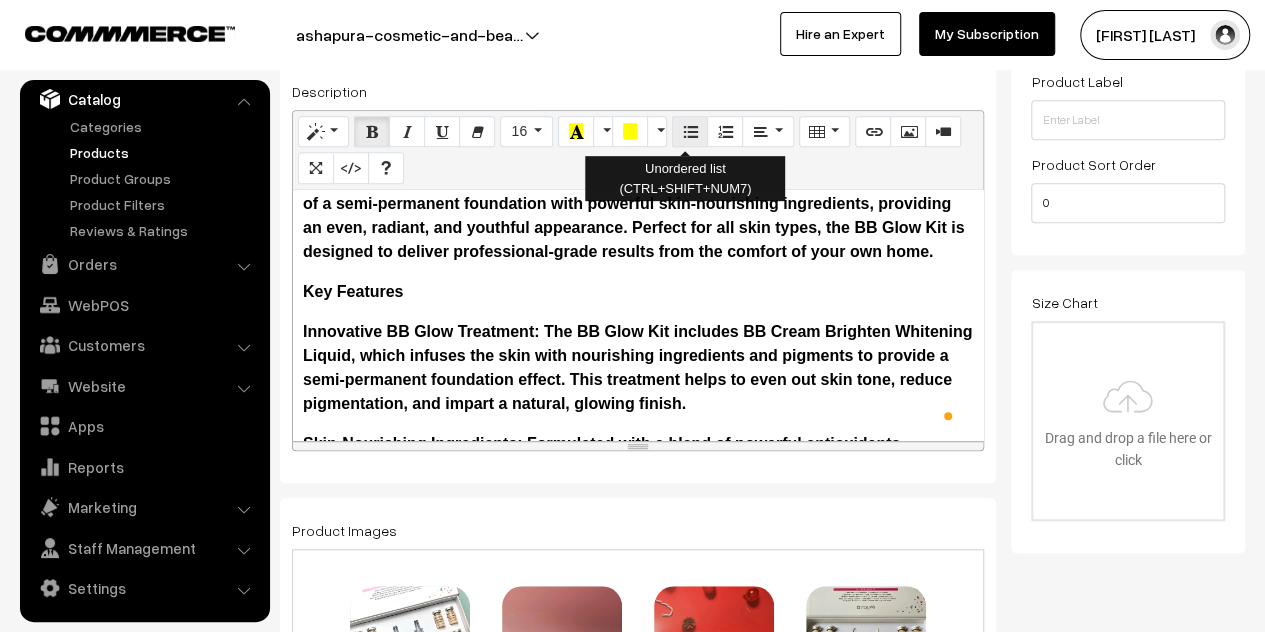 click at bounding box center [690, 131] 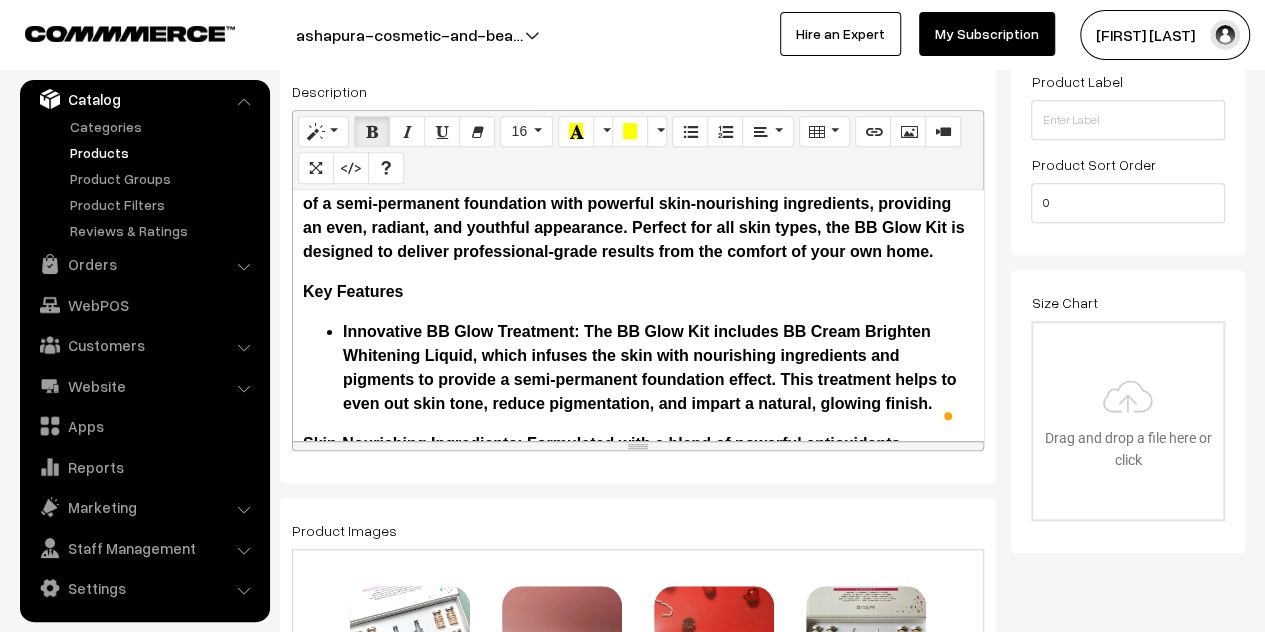 scroll, scrollTop: 300, scrollLeft: 0, axis: vertical 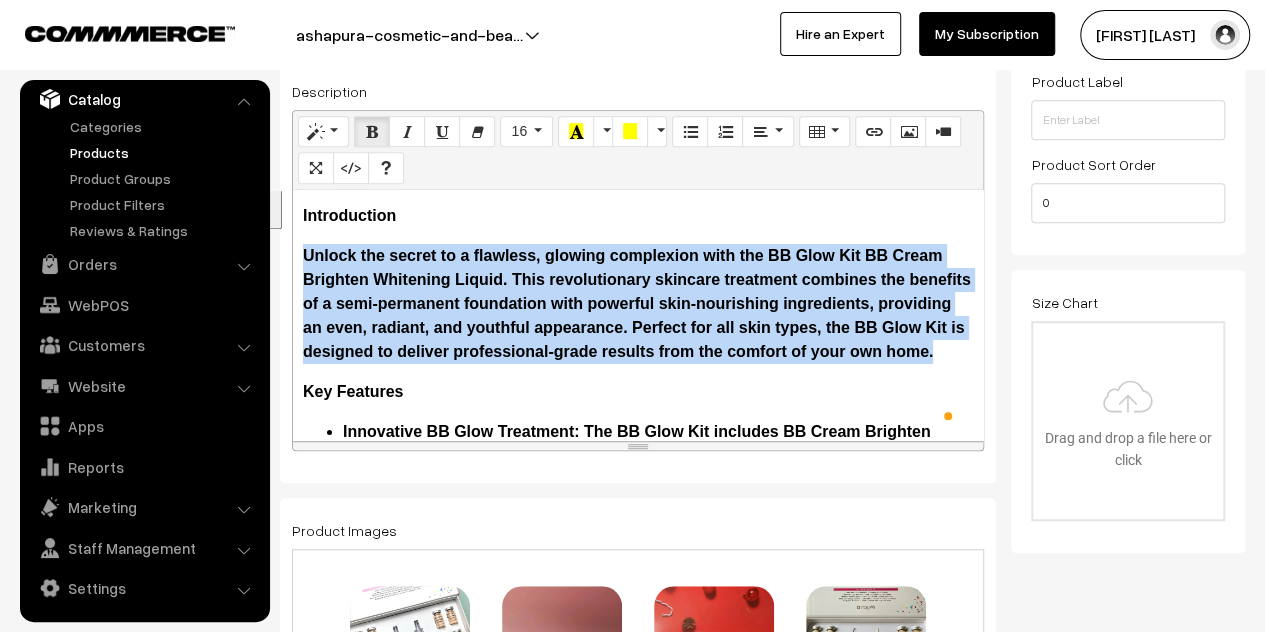 drag, startPoint x: 397, startPoint y: 376, endPoint x: 304, endPoint y: 265, distance: 144.81023 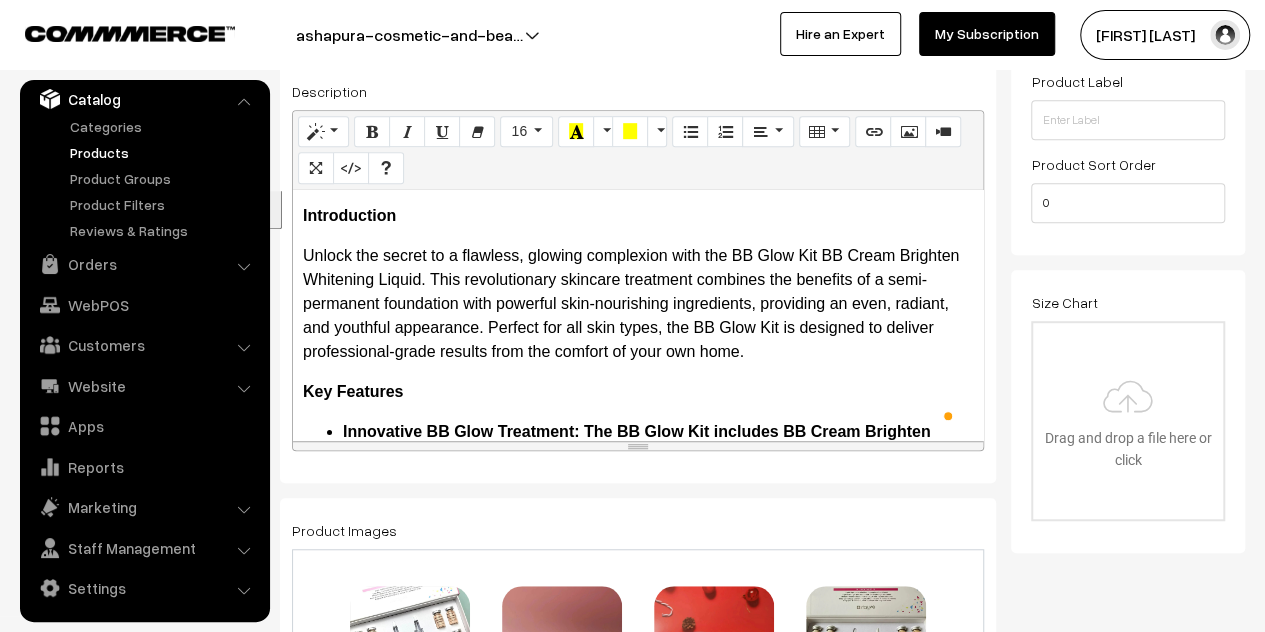 click on "Unlock the secret to a flawless, glowing complexion with the BB Glow Kit BB Cream Brighten Whitening Liquid. This revolutionary skincare treatment combines the benefits of a semi-permanent foundation with powerful skin-nourishing ingredients, providing an even, radiant, and youthful appearance. Perfect for all skin types, the BB Glow Kit is designed to deliver professional-grade results from the comfort of your own home." at bounding box center (638, 304) 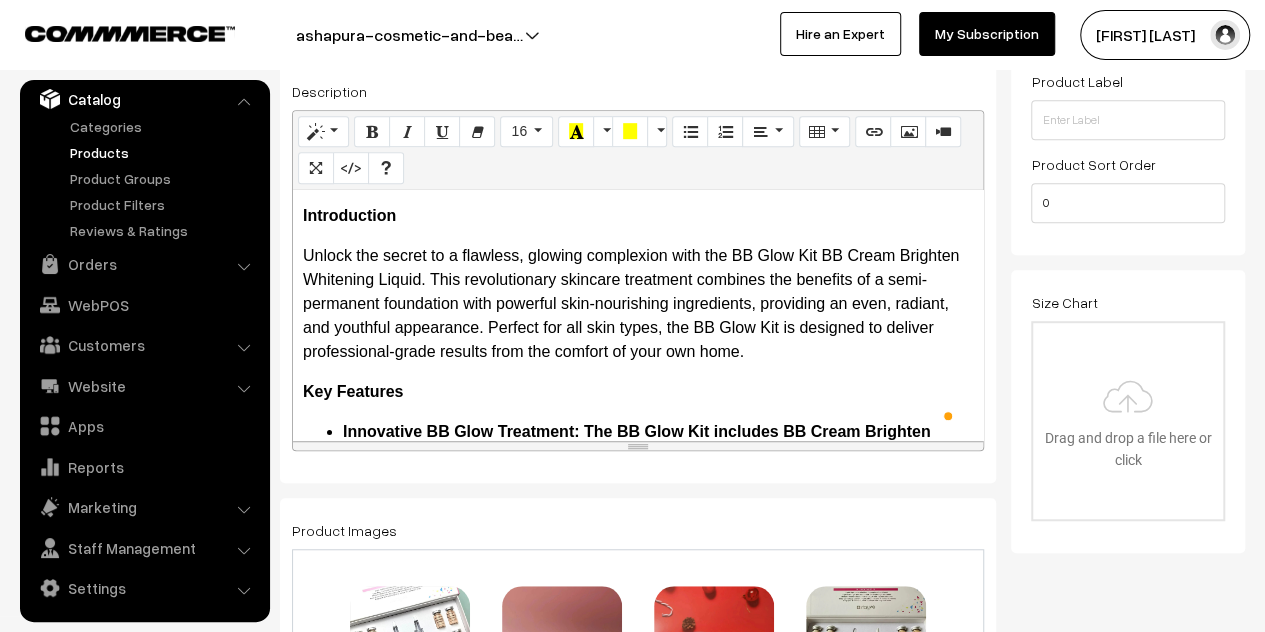 scroll, scrollTop: 23, scrollLeft: 0, axis: vertical 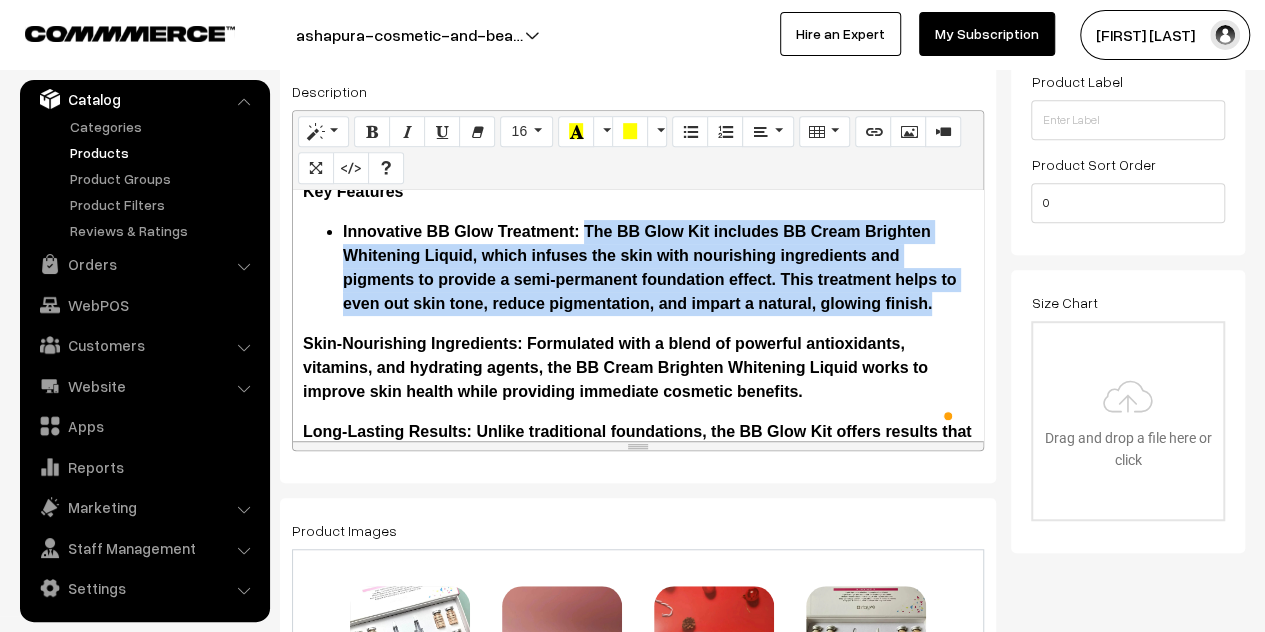 drag, startPoint x: 956, startPoint y: 302, endPoint x: 587, endPoint y: 226, distance: 376.74527 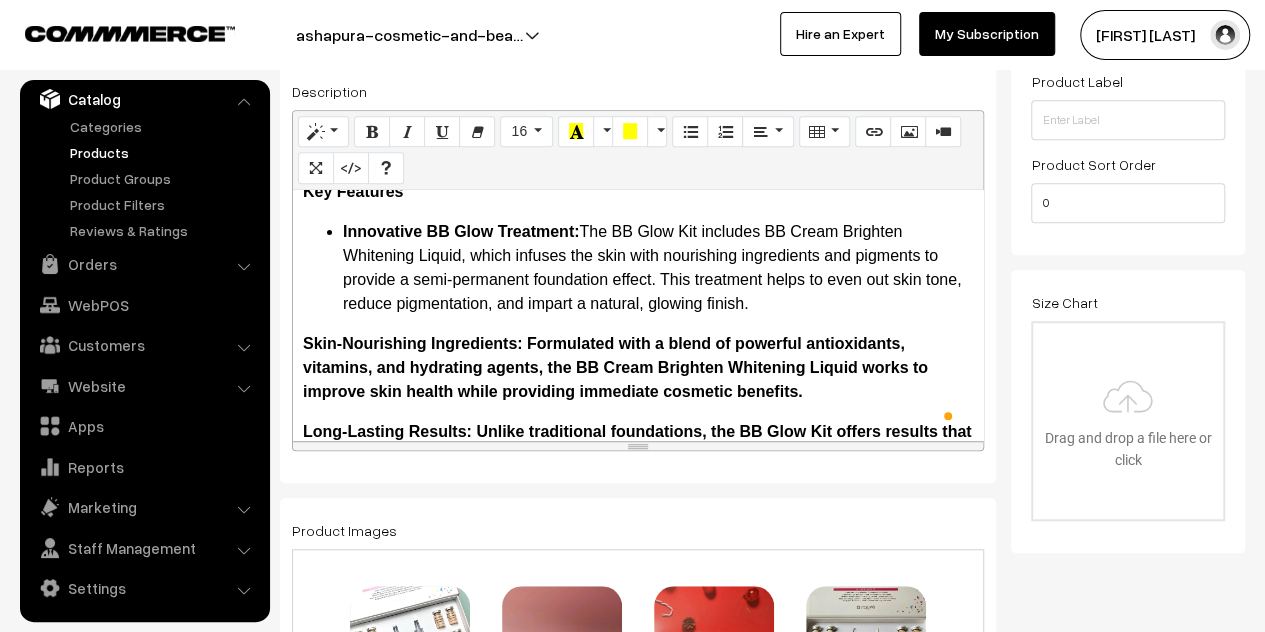 click on "More Details BB Glow Kit BB Cream Brighten Whitening Liquid: Your Ultimate Solution for Radiant Skin Introduction Unlock the secret to a flawless, glowing complexion with the BB Glow Kit BB Cream Brighten Whitening Liquid. This revolutionary skincare treatment combines the benefits of a semi-permanent foundation with powerful skin-nourishing ingredients, providing an even, radiant, and youthful appearance. Perfect for all skin types, the BB Glow Kit is designed to deliver professional-grade results from the comfort of your own home. Key Features Innovative BB Glow Treatment:  The BB Glow Kit includes BB Cream Brighten Whitening Liquid, which infuses the skin with nourishing ingredients and pigments to provide a semi-permanent foundation effect. This treatment helps to even out skin tone, reduce pigmentation, and impart a natural, glowing finish. Detailed Description Benefits Versatility: Suitable for all skin types and tones, the BB Glow Kit can be customized to meet your specific skincare needs." at bounding box center [638, 315] 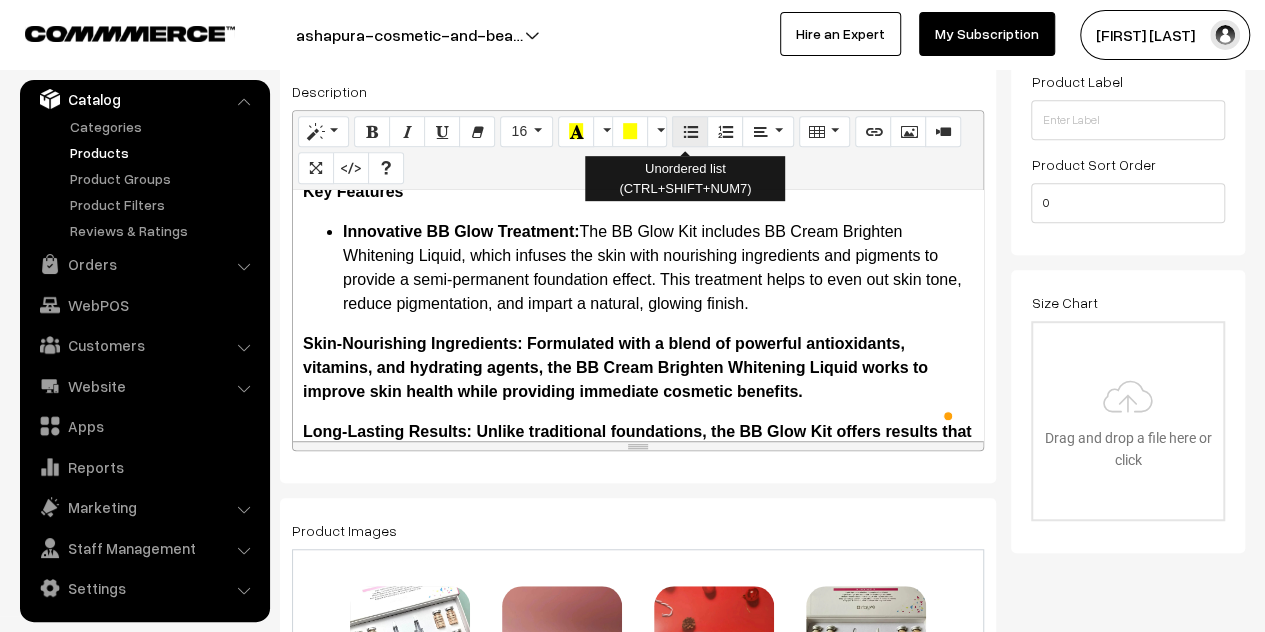 click at bounding box center (690, 131) 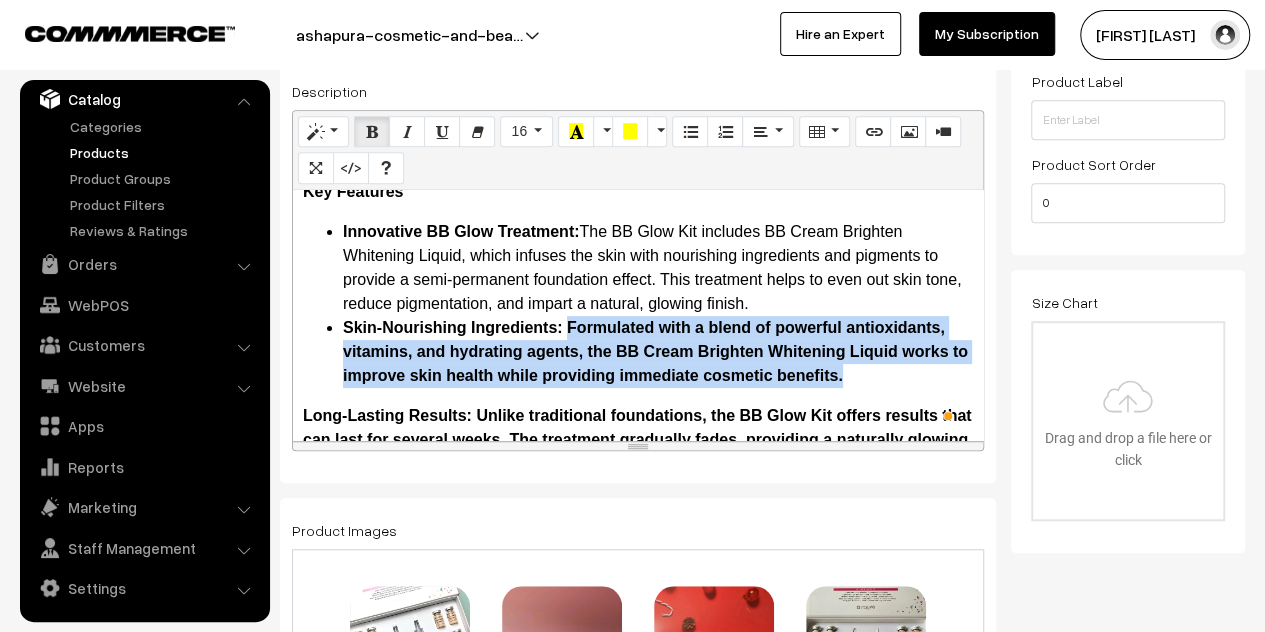 drag, startPoint x: 899, startPoint y: 376, endPoint x: 566, endPoint y: 319, distance: 337.84317 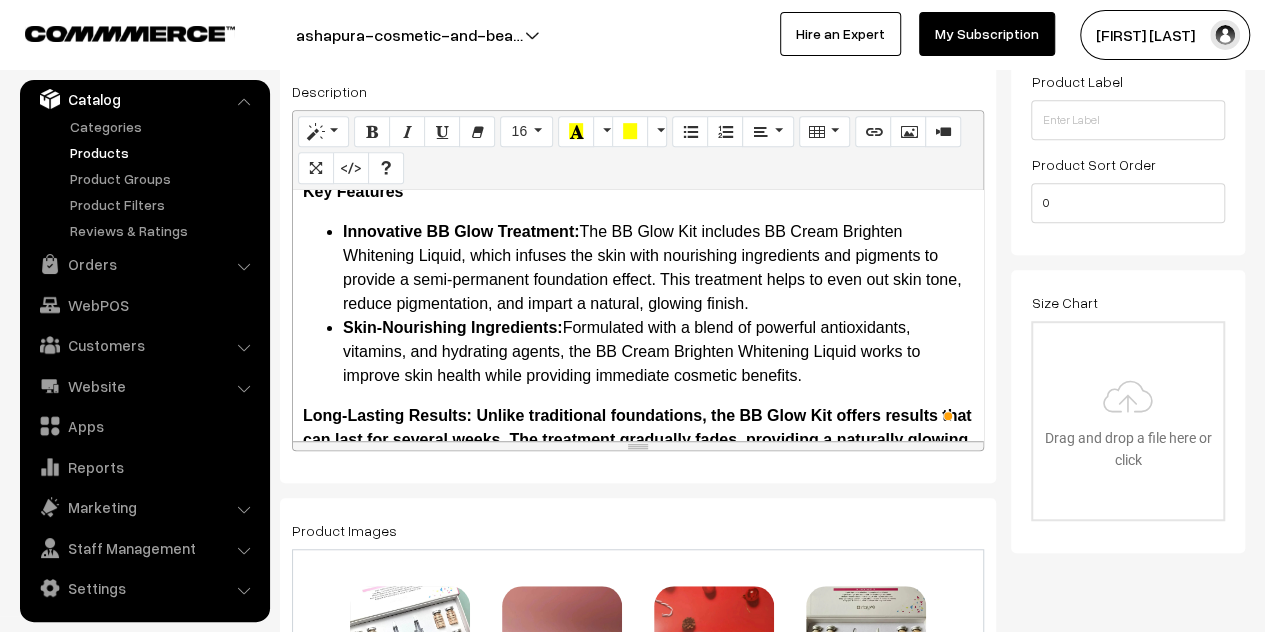 click on "Innovative BB Glow Treatment:  The BB Glow Kit includes BB Cream Brighten Whitening Liquid, which infuses the skin with nourishing ingredients and pigments to provide a semi-permanent foundation effect. This treatment helps to even out skin tone, reduce pigmentation, and impart a natural, glowing finish." at bounding box center [658, 268] 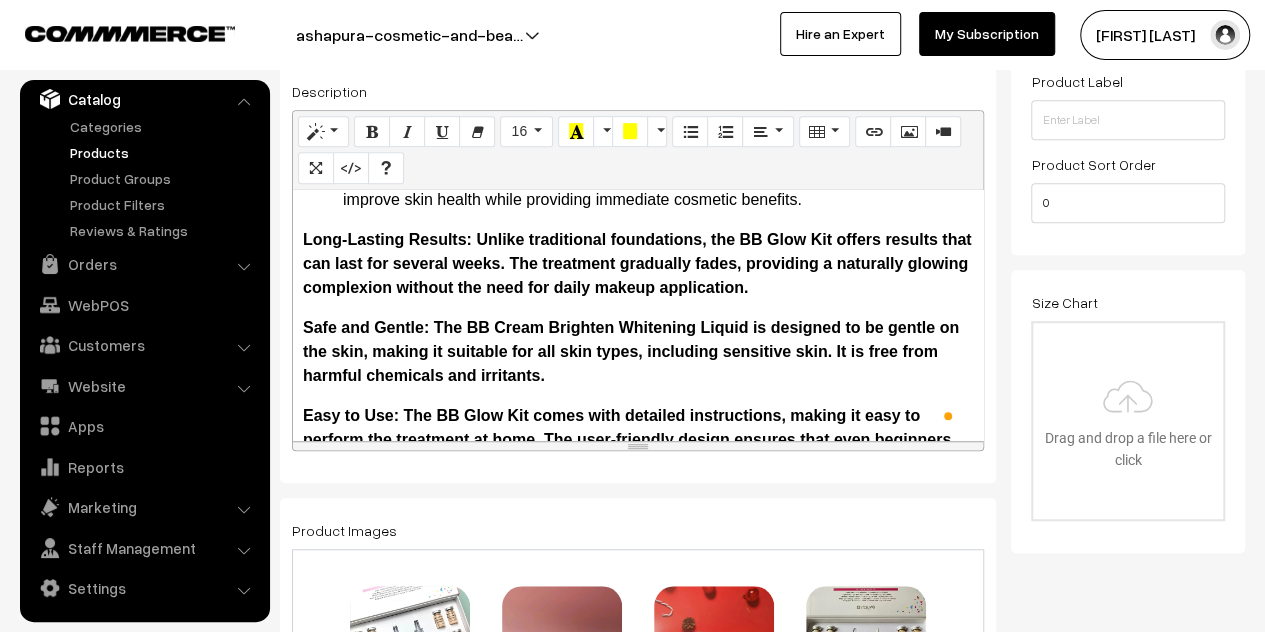 click on "More Details BB Glow Kit BB Cream Brighten Whitening Liquid: Your Ultimate Solution for Radiant Skin Introduction Unlock the secret to a flawless, glowing complexion with the BB Glow Kit BB Cream Brighten Whitening Liquid. This revolutionary skincare treatment combines the benefits of a semi-permanent foundation with powerful skin-nourishing ingredients, providing an even, radiant, and youthful appearance. Perfect for all skin types, the BB Glow Kit is designed to deliver professional-grade results from the comfort of your own home. Key Features Innovative BB Glow Treatment:  The BB Glow Kit includes BB Cream Brighten Whitening Liquid, which infuses the skin with nourishing ingredients and pigments to provide a semi-permanent foundation effect. This treatment helps to even out skin tone, reduce pigmentation, and impart a natural, glowing finish. Skin-Nourishing Ingredients:  Detailed Description Benefits How to Use" at bounding box center [638, 315] 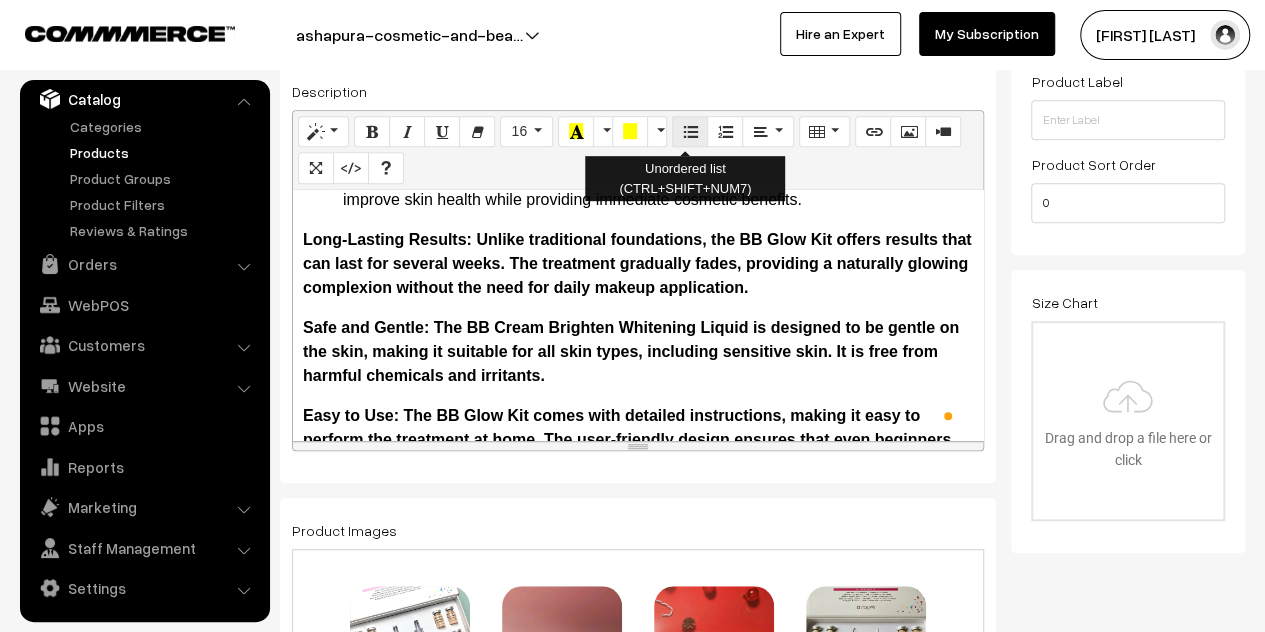 click at bounding box center (690, 132) 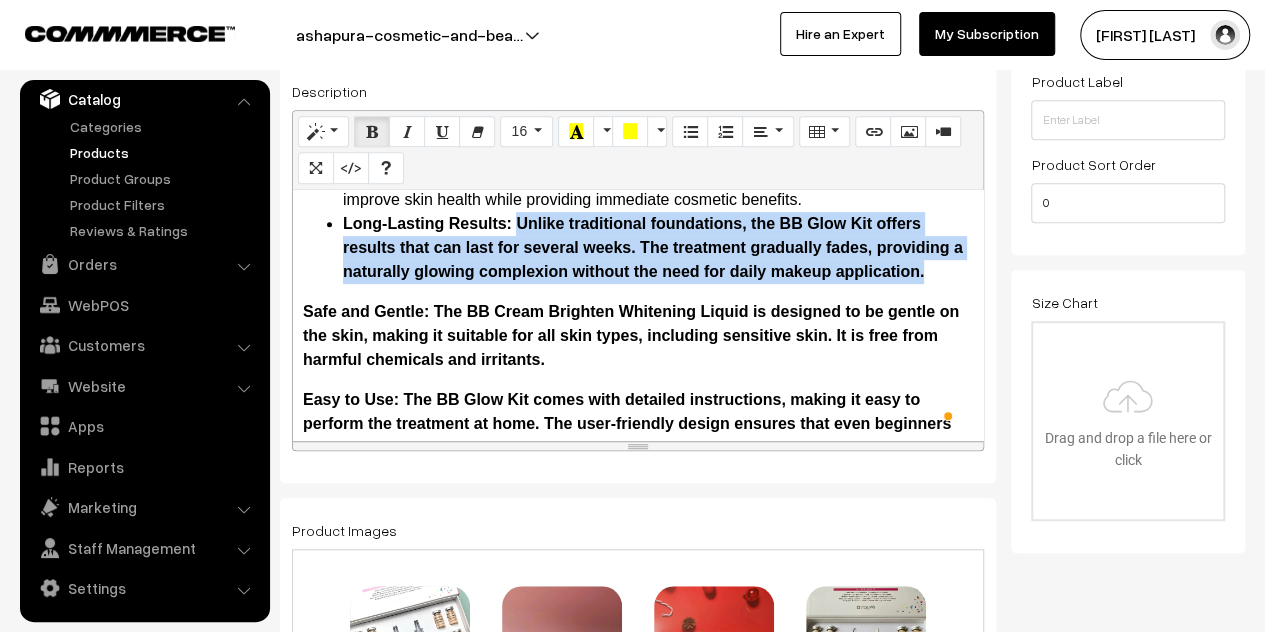 drag, startPoint x: 955, startPoint y: 278, endPoint x: 514, endPoint y: 225, distance: 444.1734 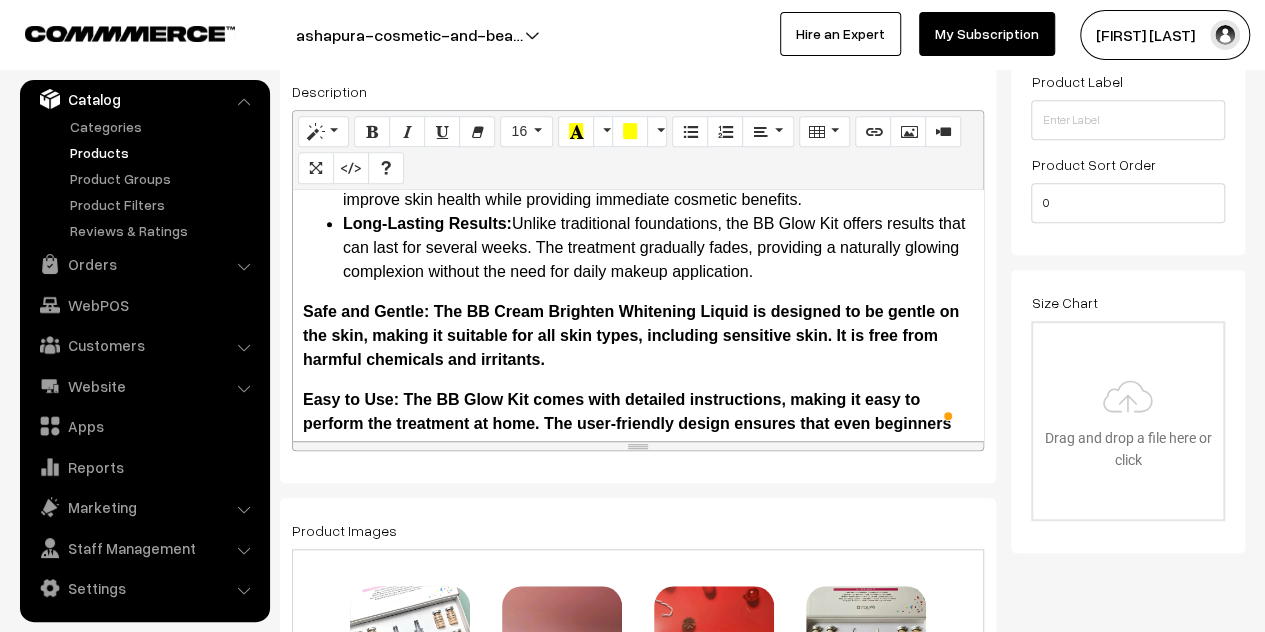 click on "Skin-Nourishing Ingredients:  Formulated with a blend of powerful antioxidants, vitamins, and hydrating agents, the BB Cream Brighten Whitening Liquid works to improve skin health while providing immediate cosmetic benefits." at bounding box center (658, 176) 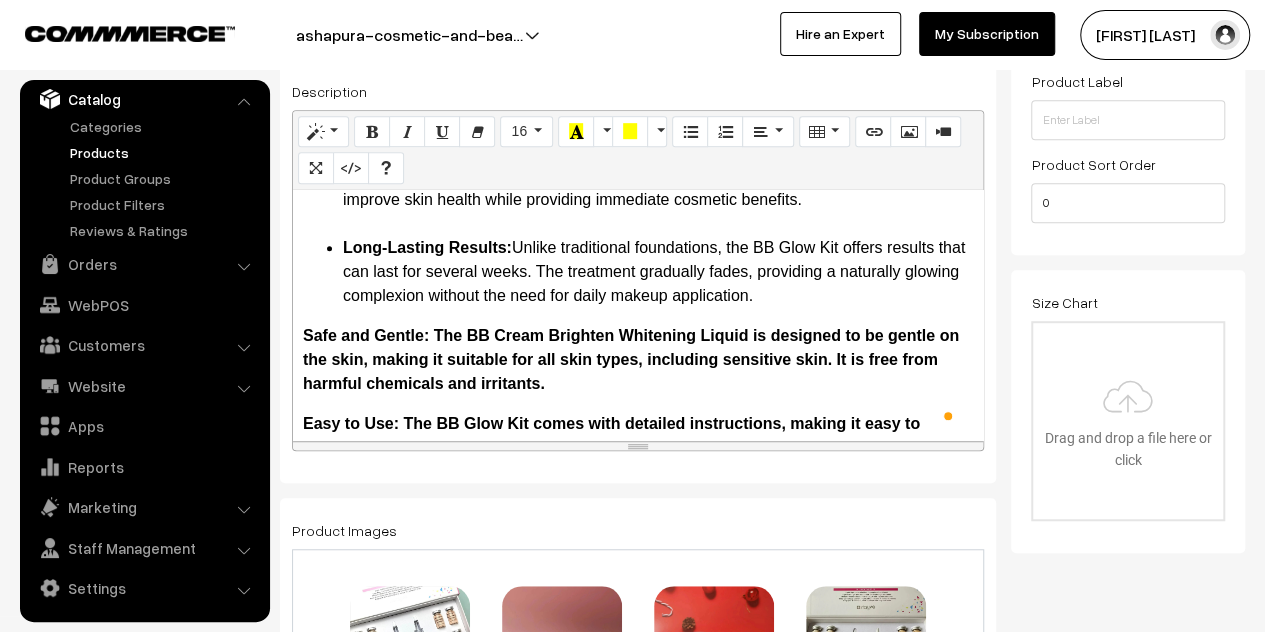 click on "More Details BB Glow Kit BB Cream Brighten Whitening Liquid: Your Ultimate Solution for Radiant Skin Introduction Unlock the secret to a flawless, glowing complexion with the BB Glow Kit BB Cream Brighten Whitening Liquid. This revolutionary skincare treatment combines the benefits of a semi-permanent foundation with powerful skin-nourishing ingredients, providing an even, radiant, and youthful appearance. Perfect for all skin types, the BB Glow Kit is designed to deliver professional-grade results from the comfort of your own home. Key Features Innovative BB Glow Treatment:  The BB Glow Kit includes BB Cream Brighten Whitening Liquid, which infuses the skin with nourishing ingredients and pigments to provide a semi-permanent foundation effect. This treatment helps to even out skin tone, reduce pigmentation, and impart a natural, glowing finish. Skin-Nourishing Ingredients:  Long-Lasting Results:  Detailed Description Benefits How to Use" at bounding box center [638, 315] 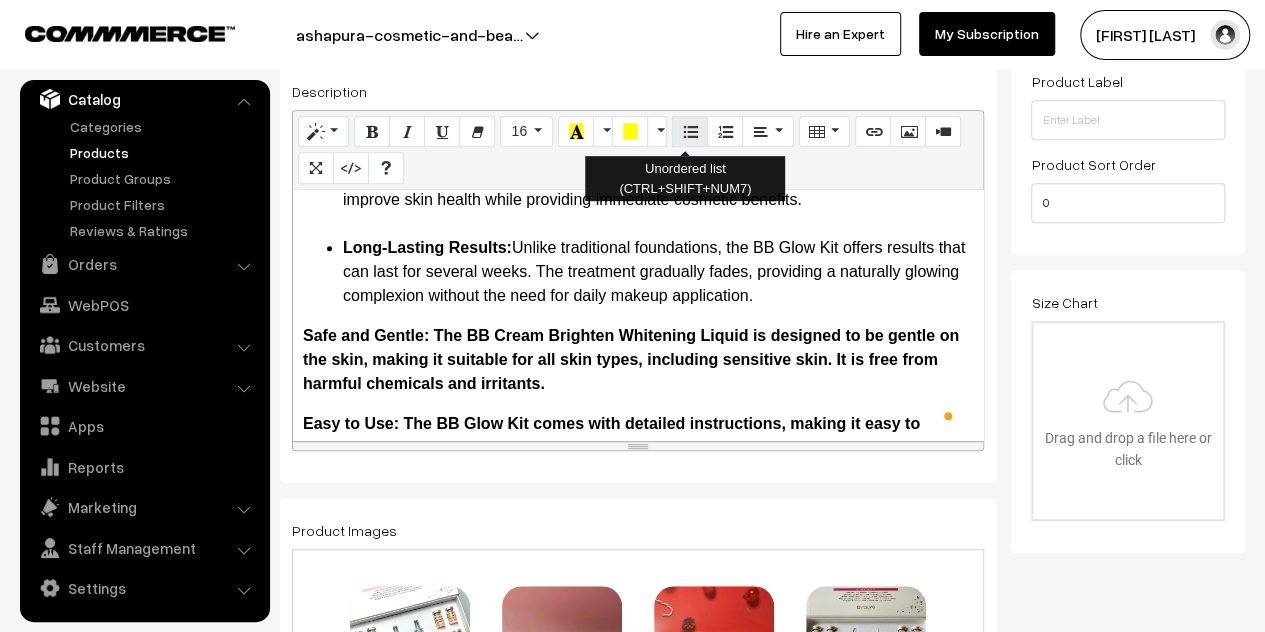 click at bounding box center (690, 131) 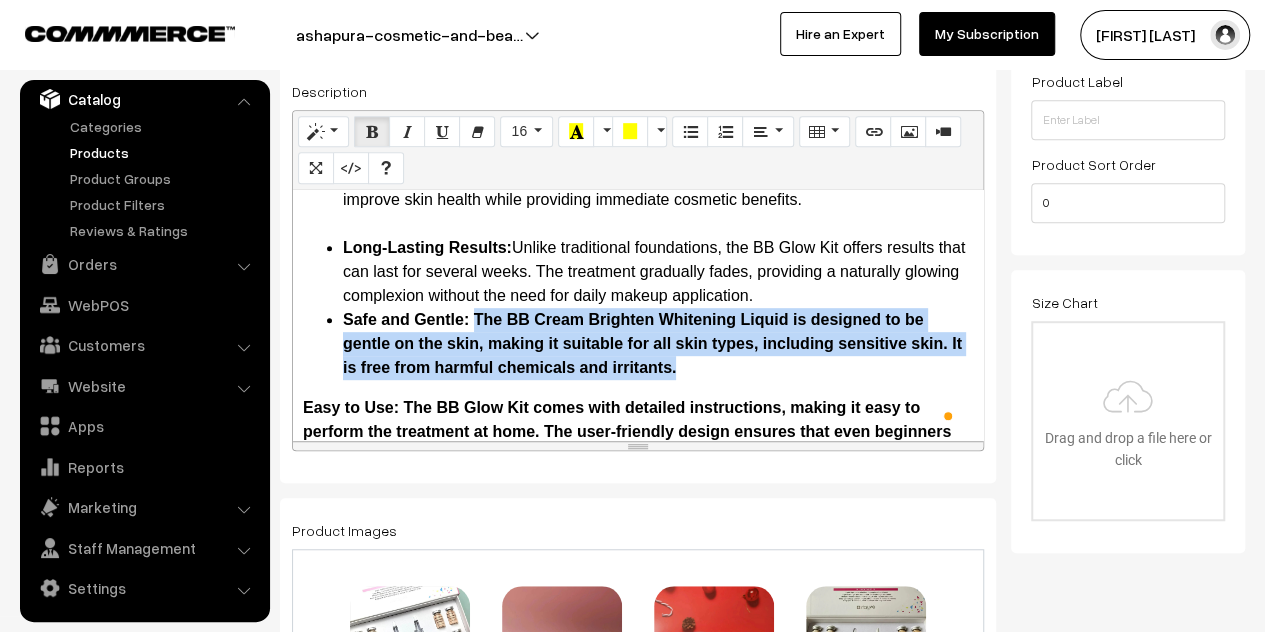 drag, startPoint x: 754, startPoint y: 366, endPoint x: 477, endPoint y: 329, distance: 279.4602 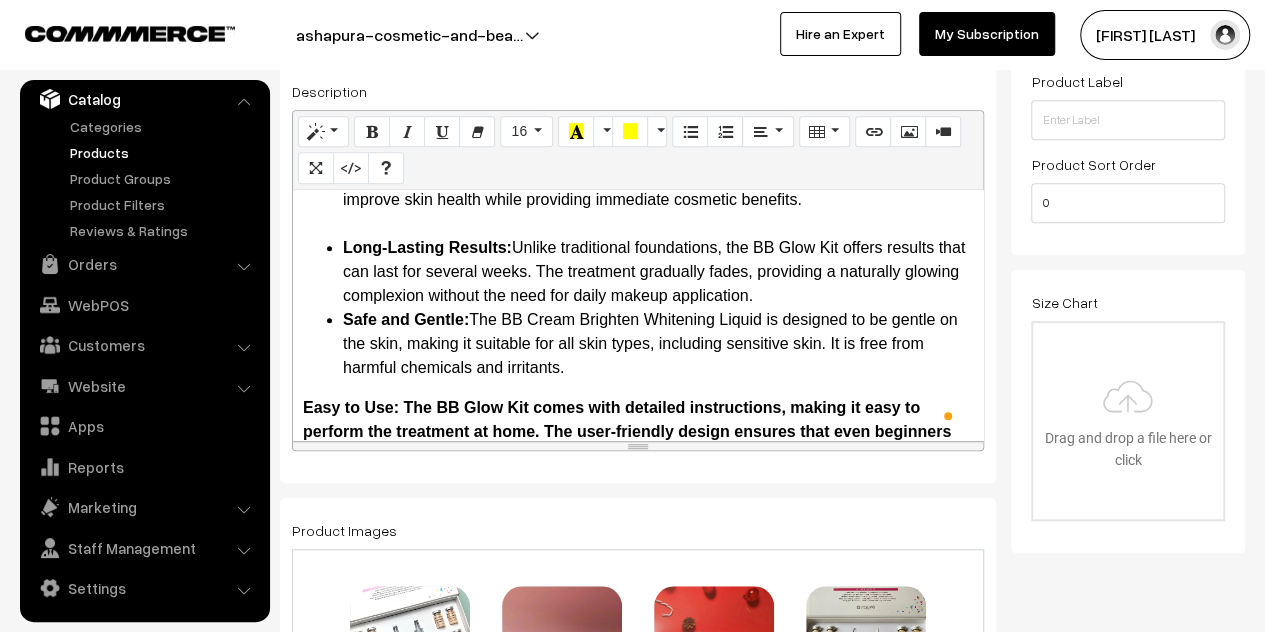 click on "Long-Lasting Results:  Unlike traditional foundations, the BB Glow Kit offers results that can last for several weeks. The treatment gradually fades, providing a naturally glowing complexion without the need for daily makeup application." at bounding box center [658, 272] 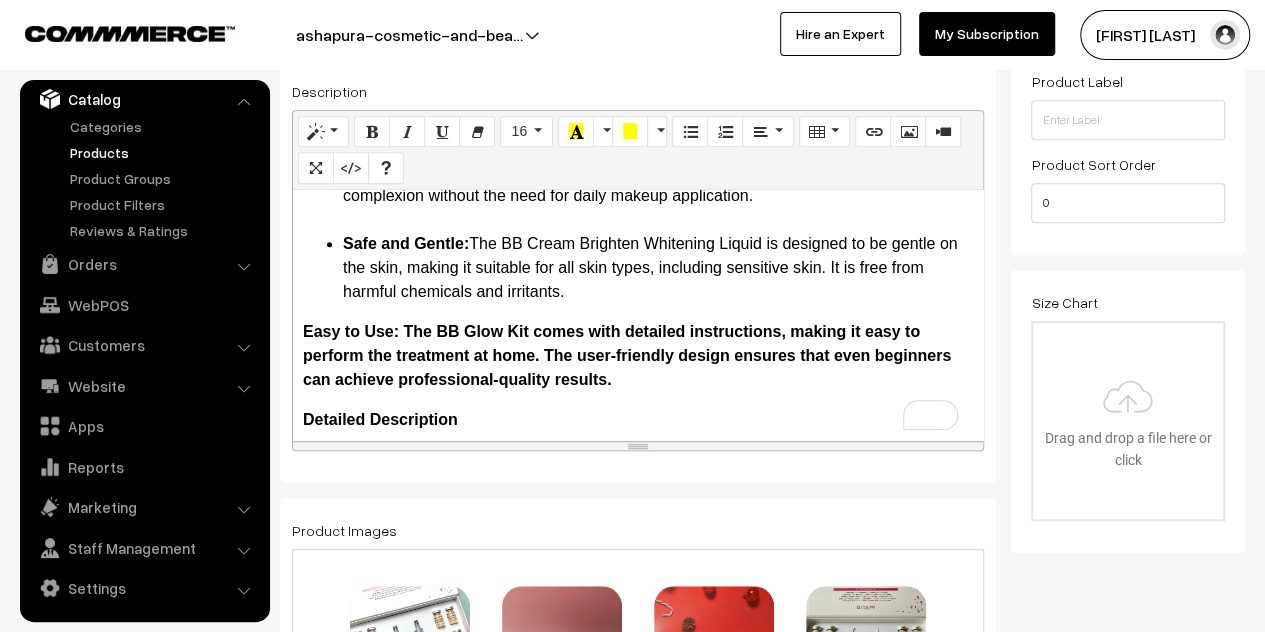 click on "More Details BB Glow Kit BB Cream Brighten Whitening Liquid: Your Ultimate Solution for Radiant Skin Introduction Unlock the secret to a flawless, glowing complexion with the BB Glow Kit BB Cream Brighten Whitening Liquid. This revolutionary skincare treatment combines the benefits of a semi-permanent foundation with powerful skin-nourishing ingredients, providing an even, radiant, and youthful appearance. Perfect for all skin types, the BB Glow Kit is designed to deliver professional-grade results from the comfort of your own home. Key Features Innovative BB Glow Treatment:  The BB Glow Kit includes BB Cream Brighten Whitening Liquid, which infuses the skin with nourishing ingredients and pigments to provide a semi-permanent foundation effect. This treatment helps to even out skin tone, reduce pigmentation, and impart a natural, glowing finish. Skin-Nourishing Ingredients:  Long-Lasting Results:  Safe and Gentle:  Detailed Description Benefits How to Use" at bounding box center [638, 315] 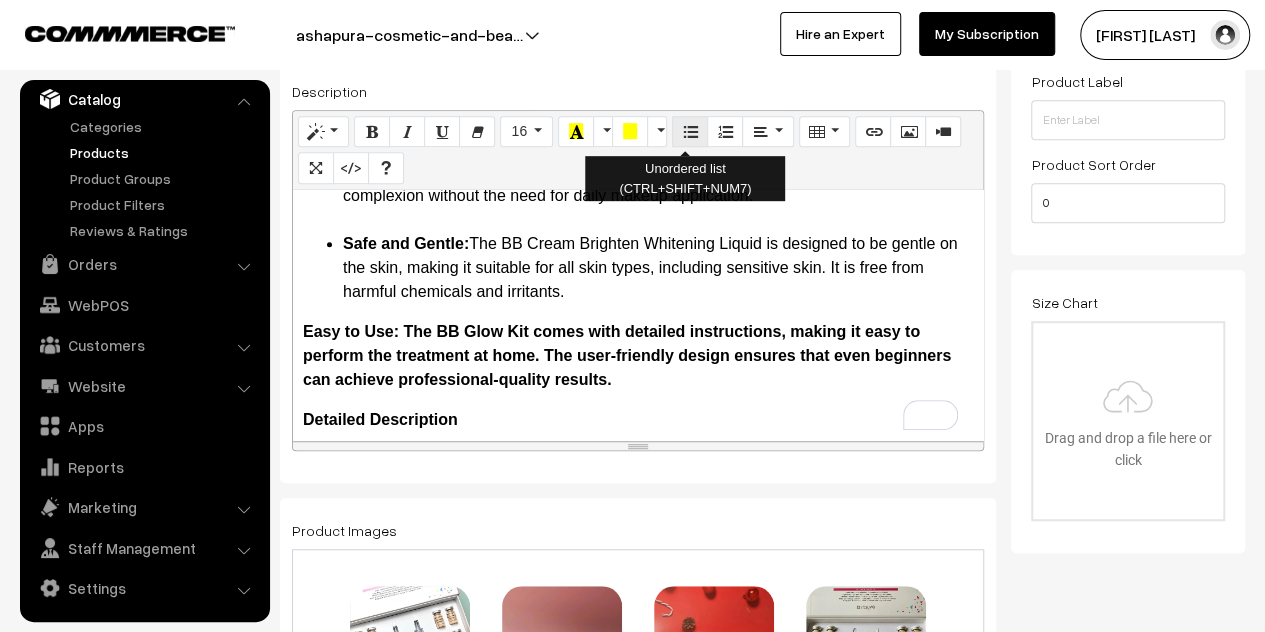 click at bounding box center [690, 131] 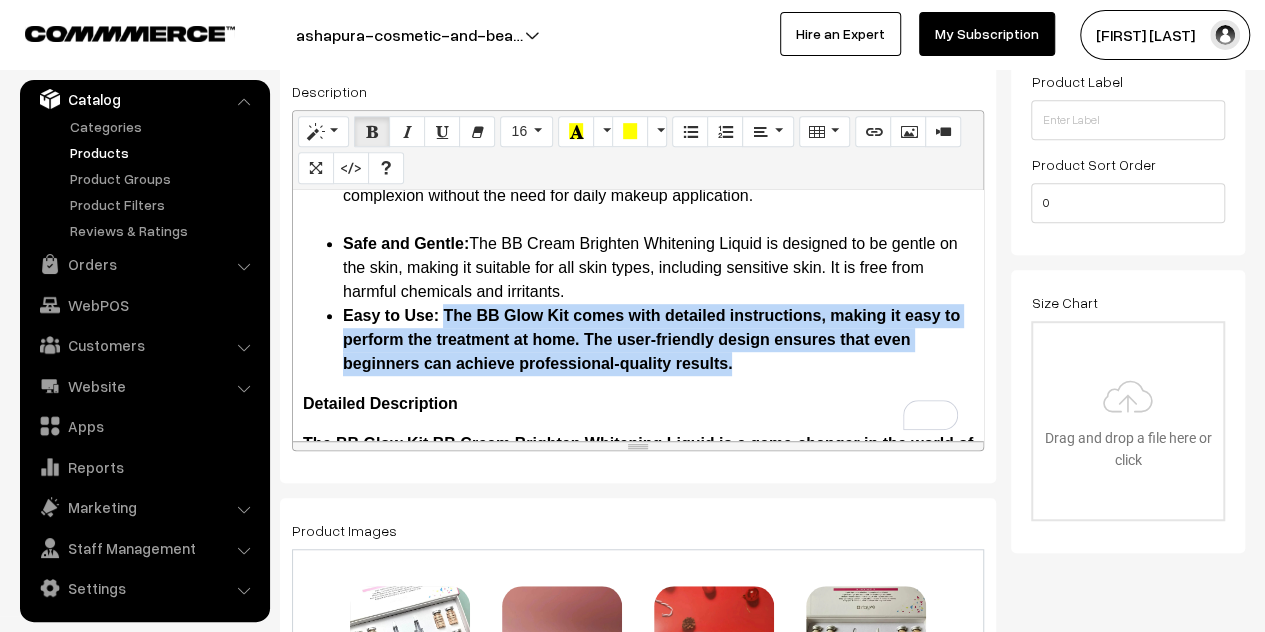 drag, startPoint x: 750, startPoint y: 371, endPoint x: 447, endPoint y: 318, distance: 307.6004 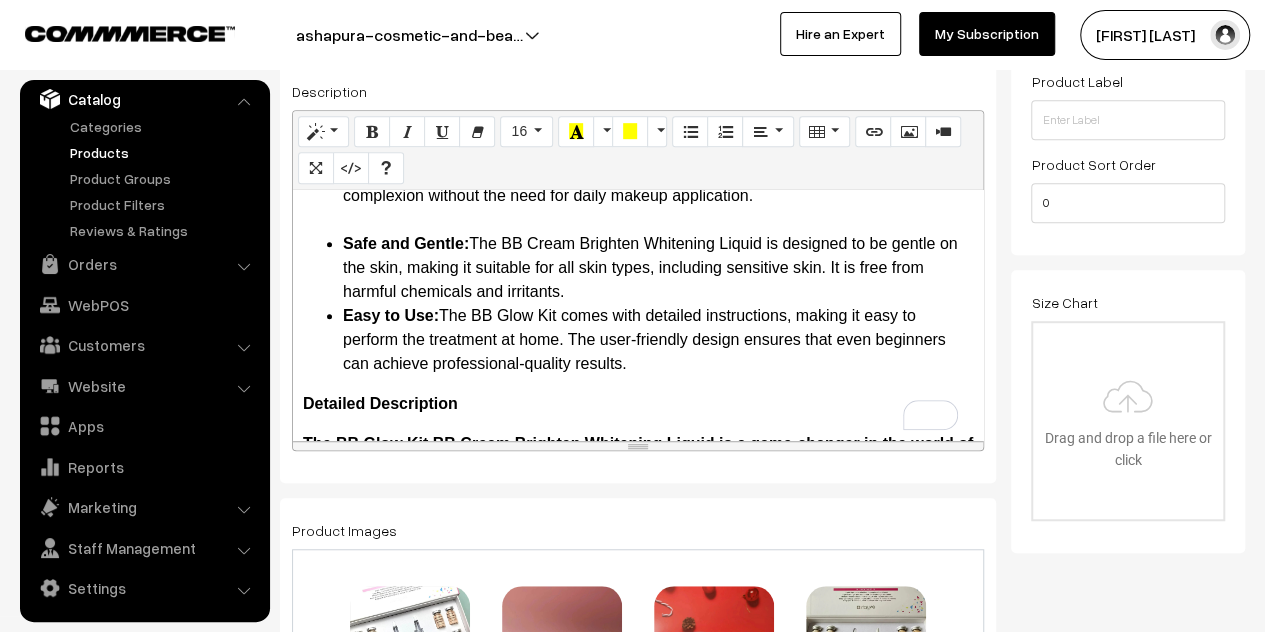click on "Safe and Gentle:  The BB Cream Brighten Whitening Liquid is designed to be gentle on the skin, making it suitable for all skin types, including sensitive skin. It is free from harmful chemicals and irritants." at bounding box center [658, 268] 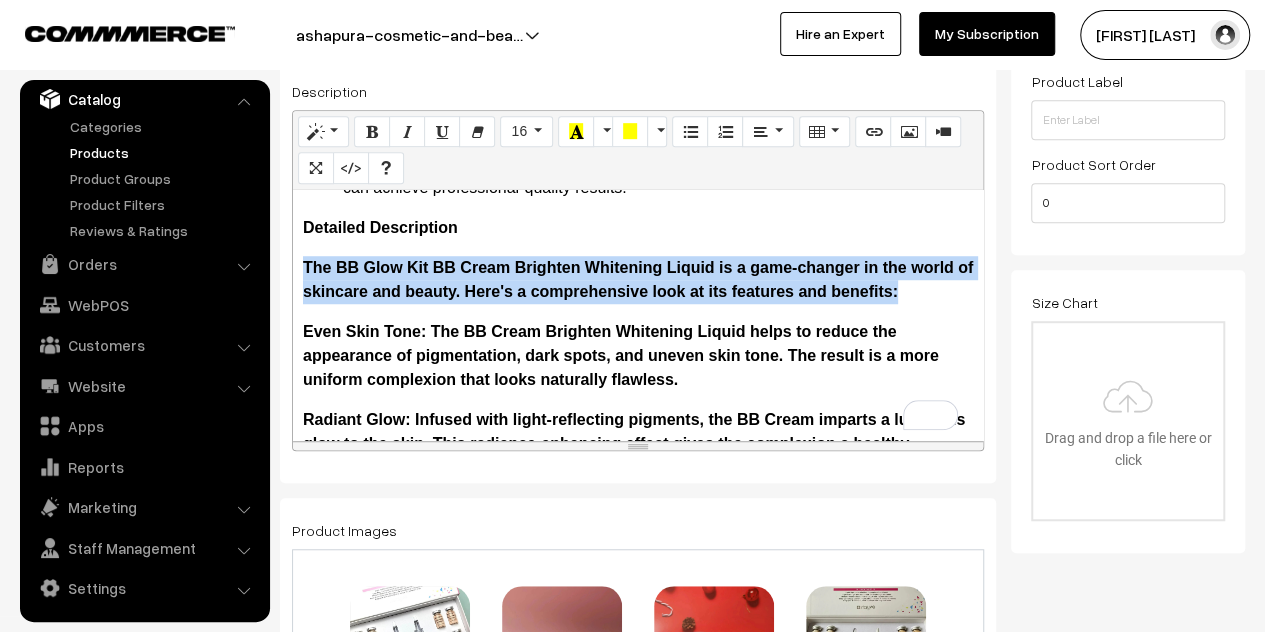 drag, startPoint x: 950, startPoint y: 292, endPoint x: 304, endPoint y: 273, distance: 646.27936 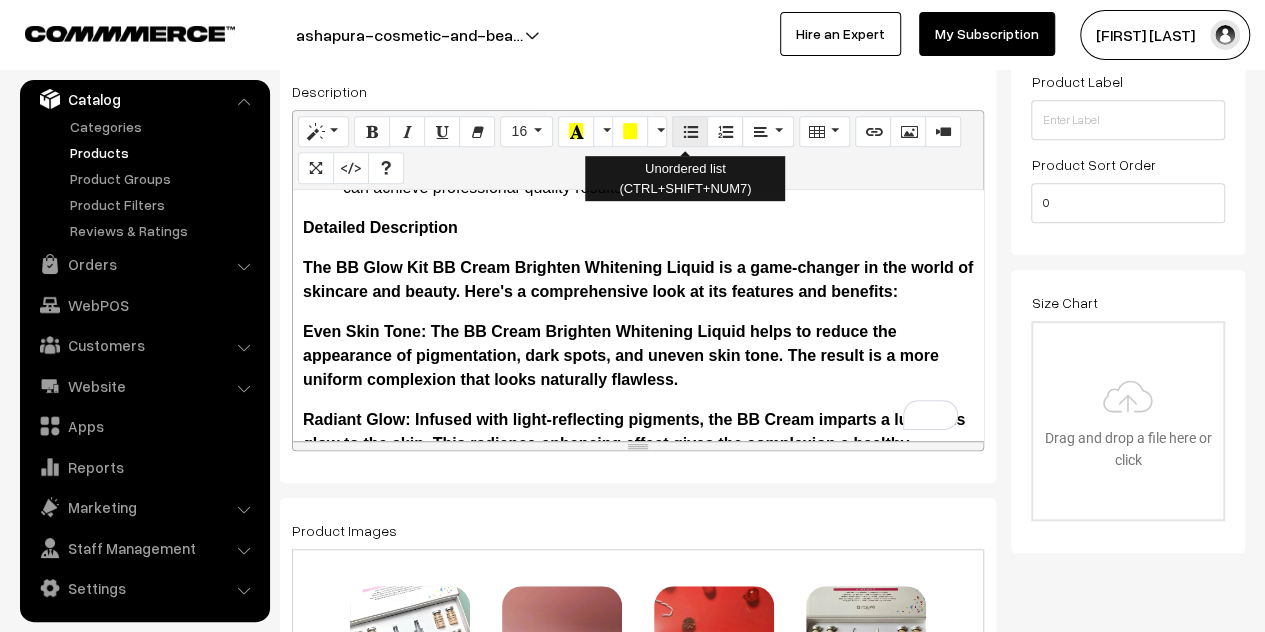 click at bounding box center [690, 131] 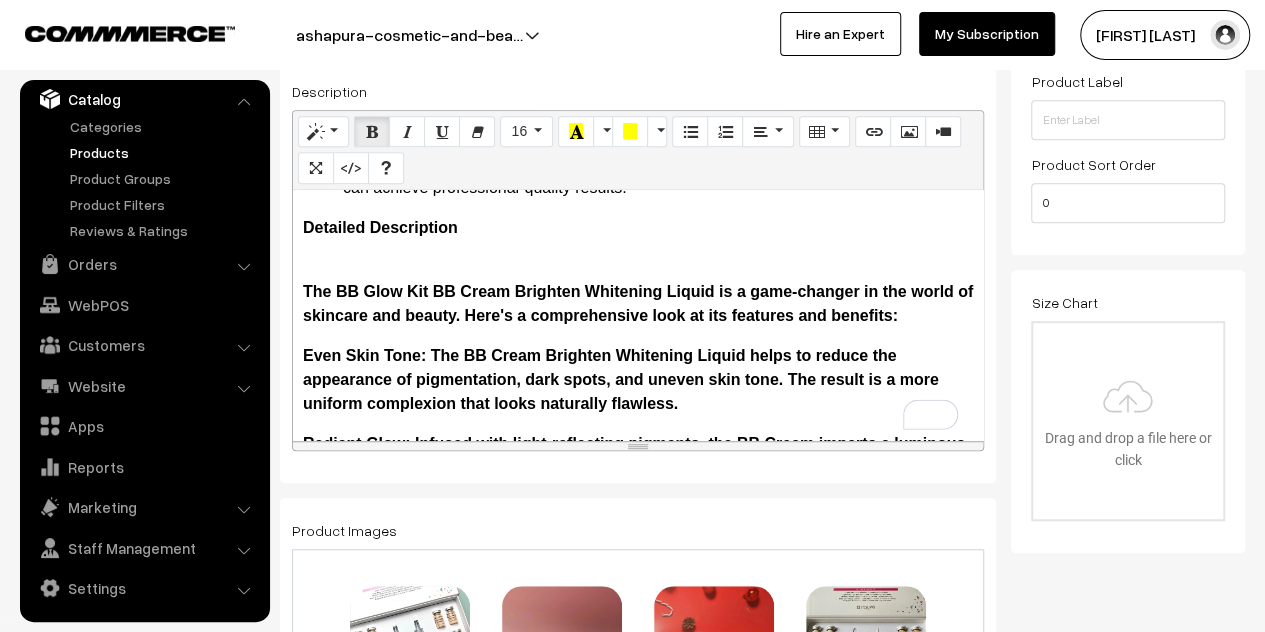 click on "Detailed Description" at bounding box center [638, 228] 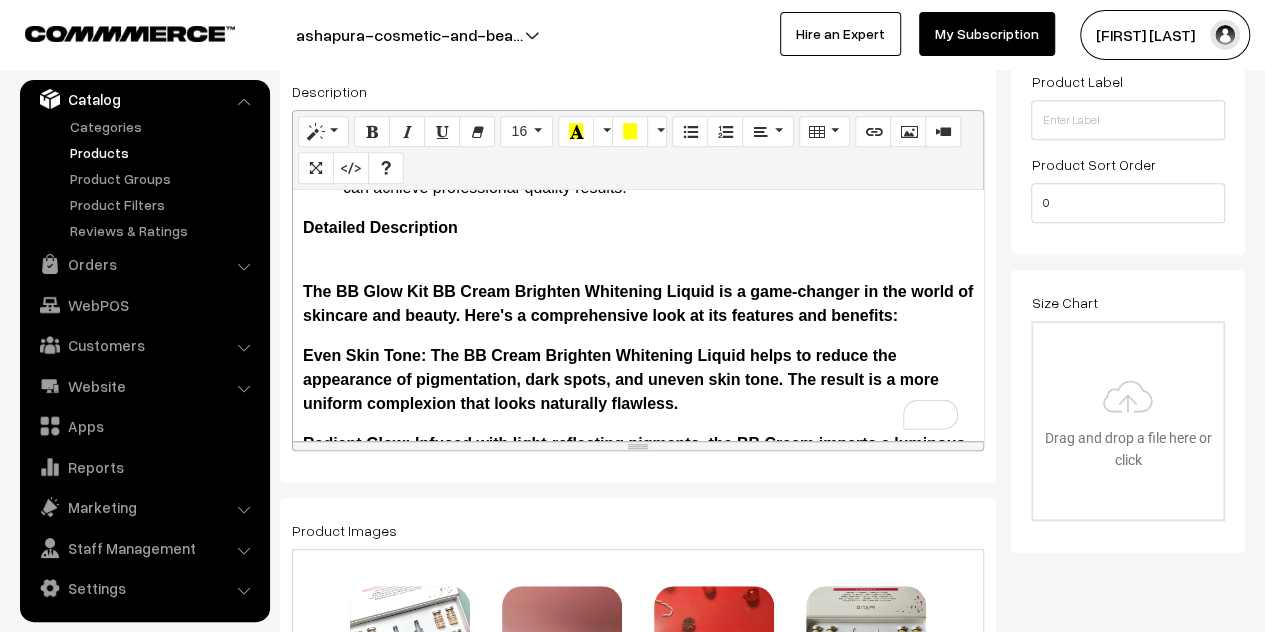 click on "The BB Glow Kit BB Cream Brighten Whitening Liquid is a game-changer in the world of skincare and beauty. Here's a comprehensive look at its features and benefits:" at bounding box center [638, 292] 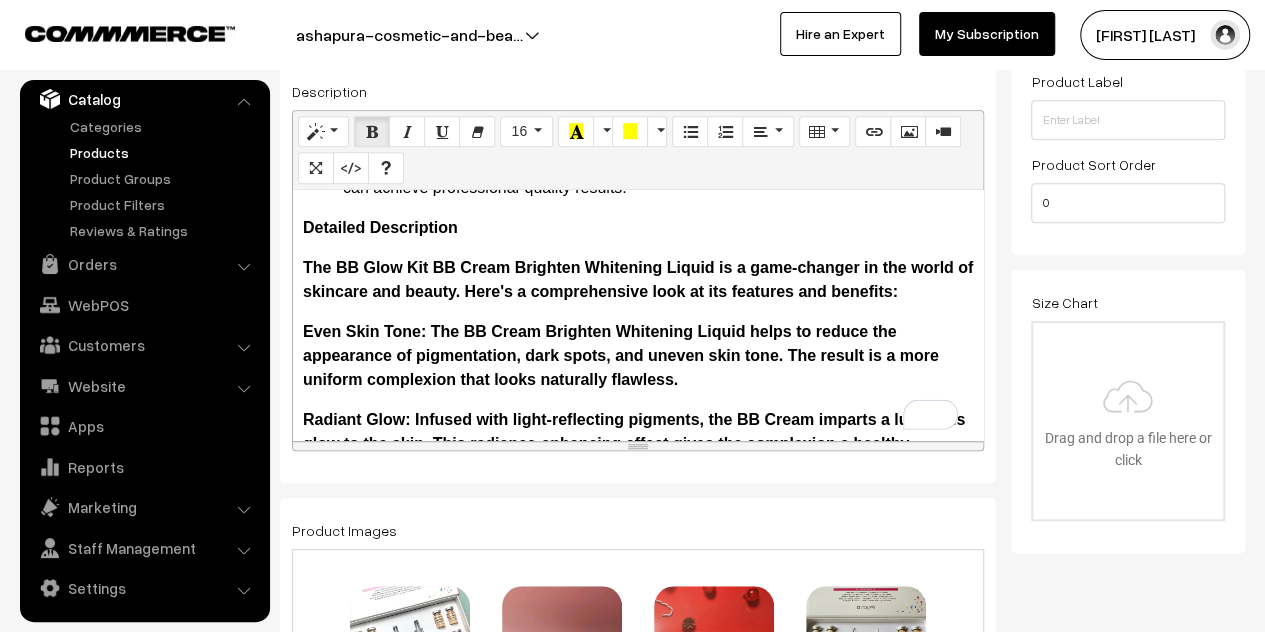 click on "The BB Glow Kit BB Cream Brighten Whitening Liquid is a game-changer in the world of skincare and beauty. Here's a comprehensive look at its features and benefits:" at bounding box center [638, 279] 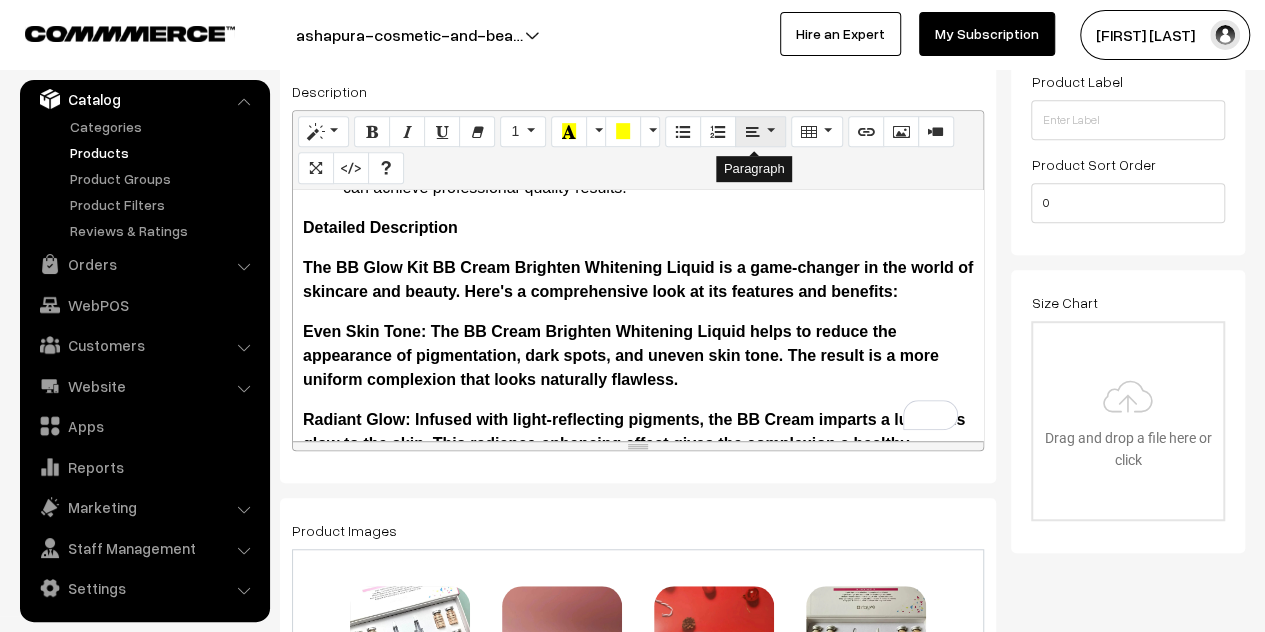 click at bounding box center (753, 131) 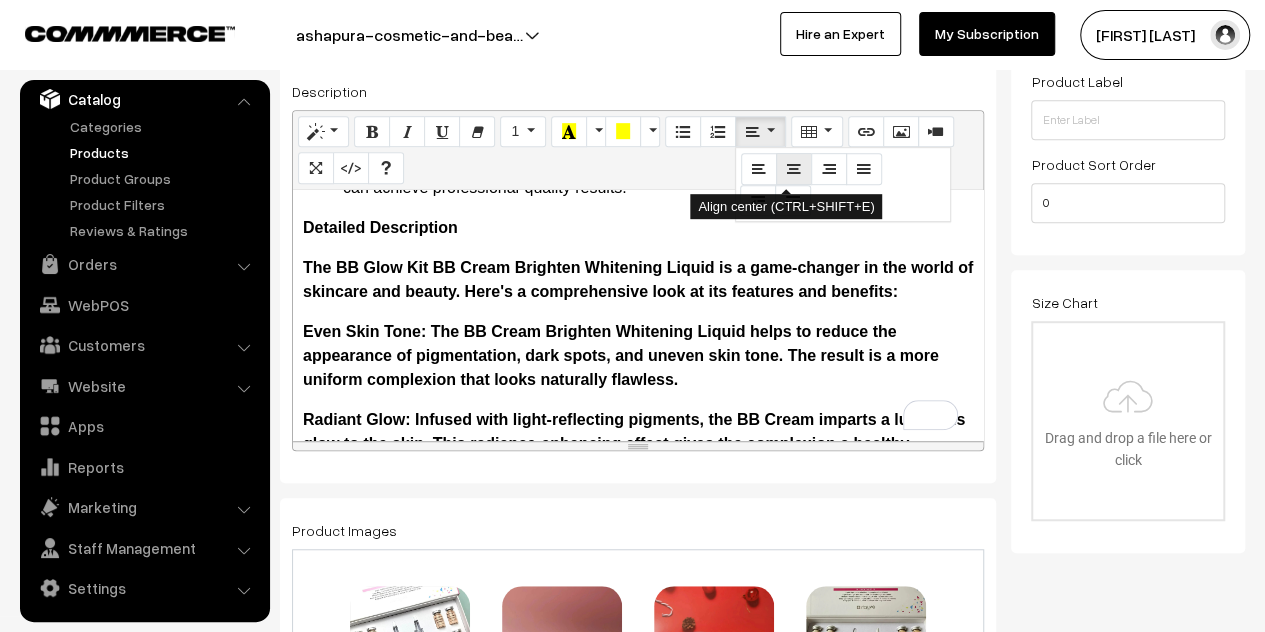 click at bounding box center [794, 168] 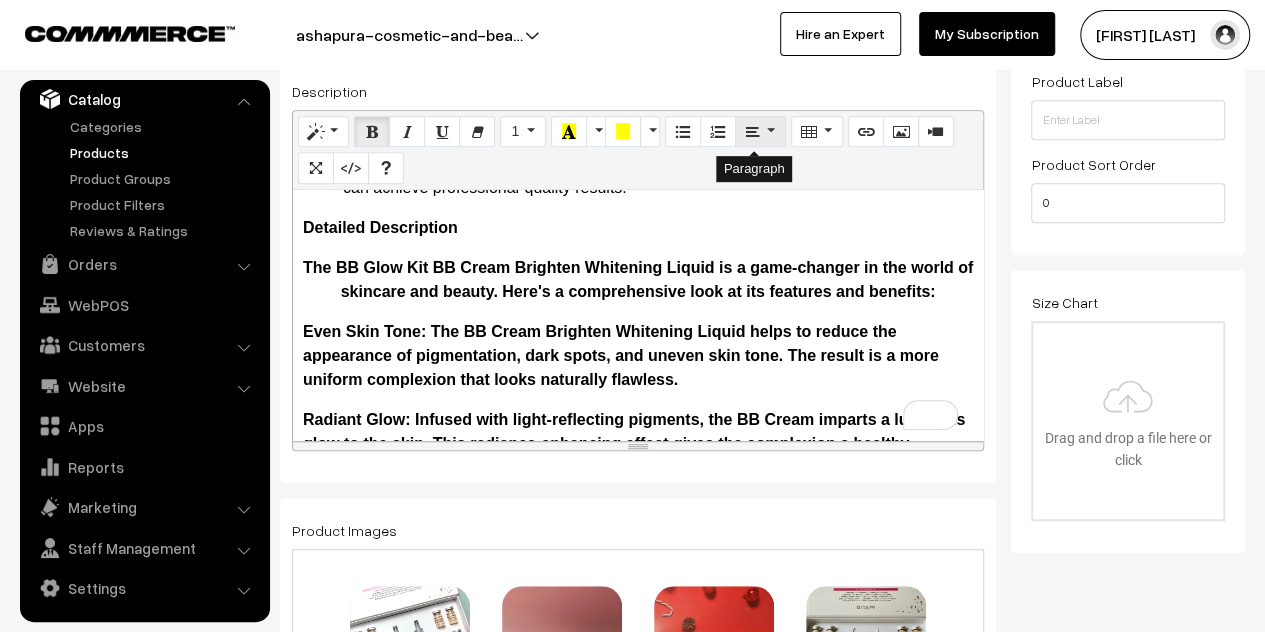 click at bounding box center (760, 132) 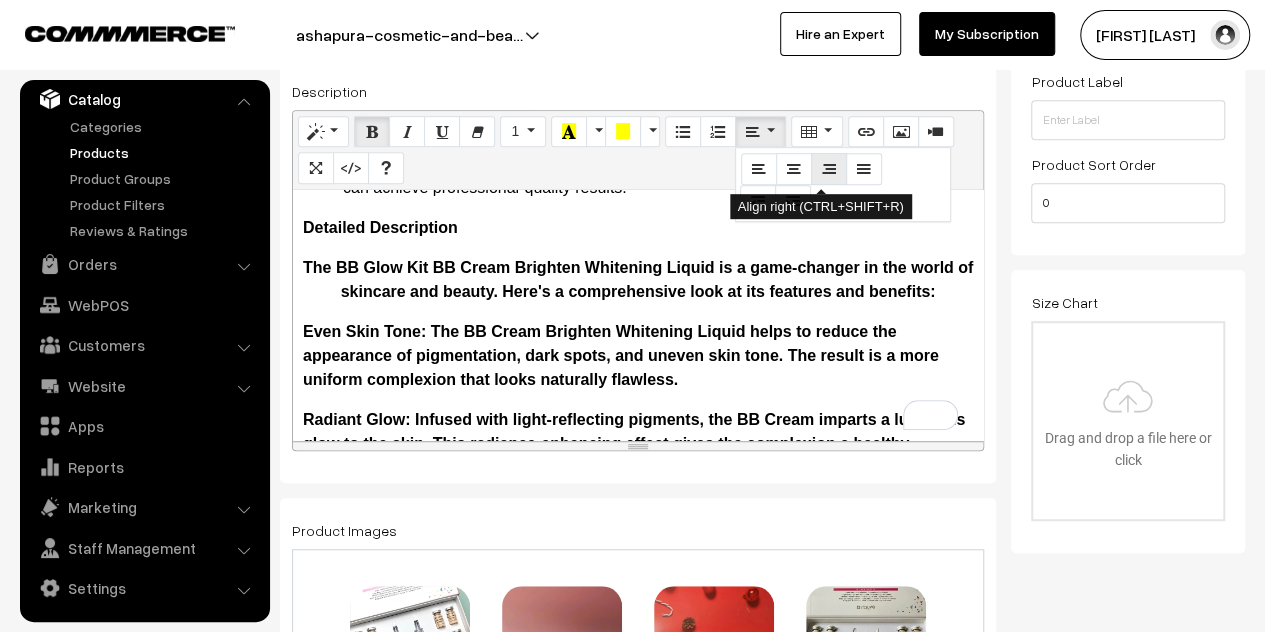 click at bounding box center [829, 168] 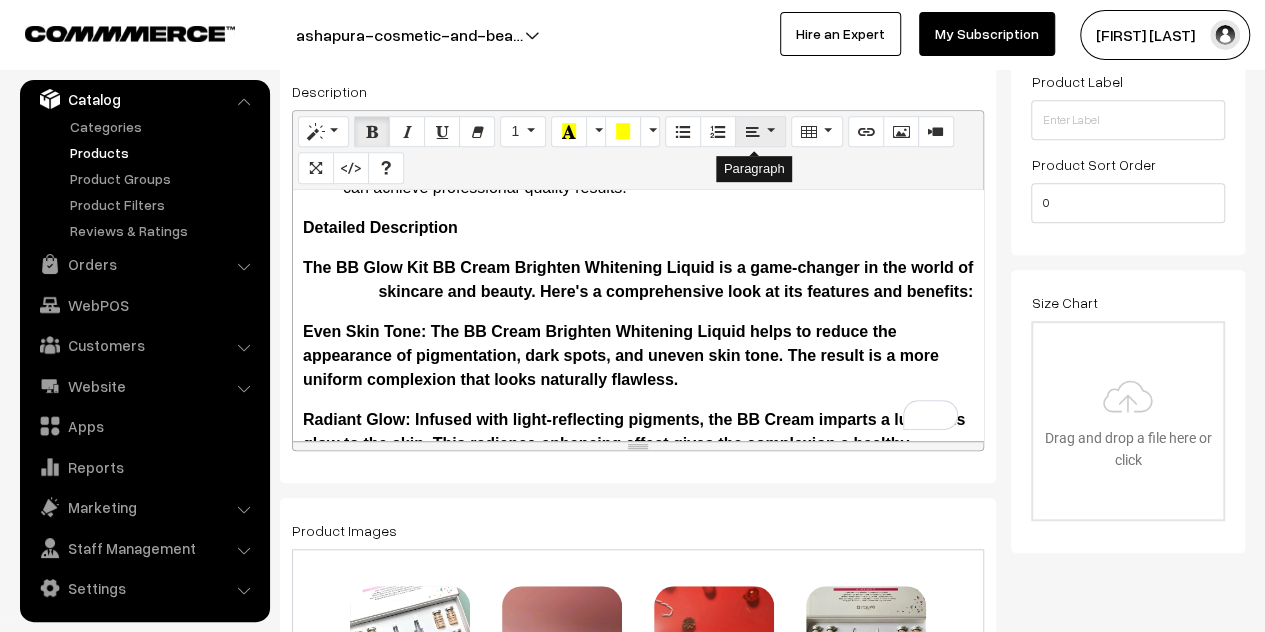 click at bounding box center [760, 132] 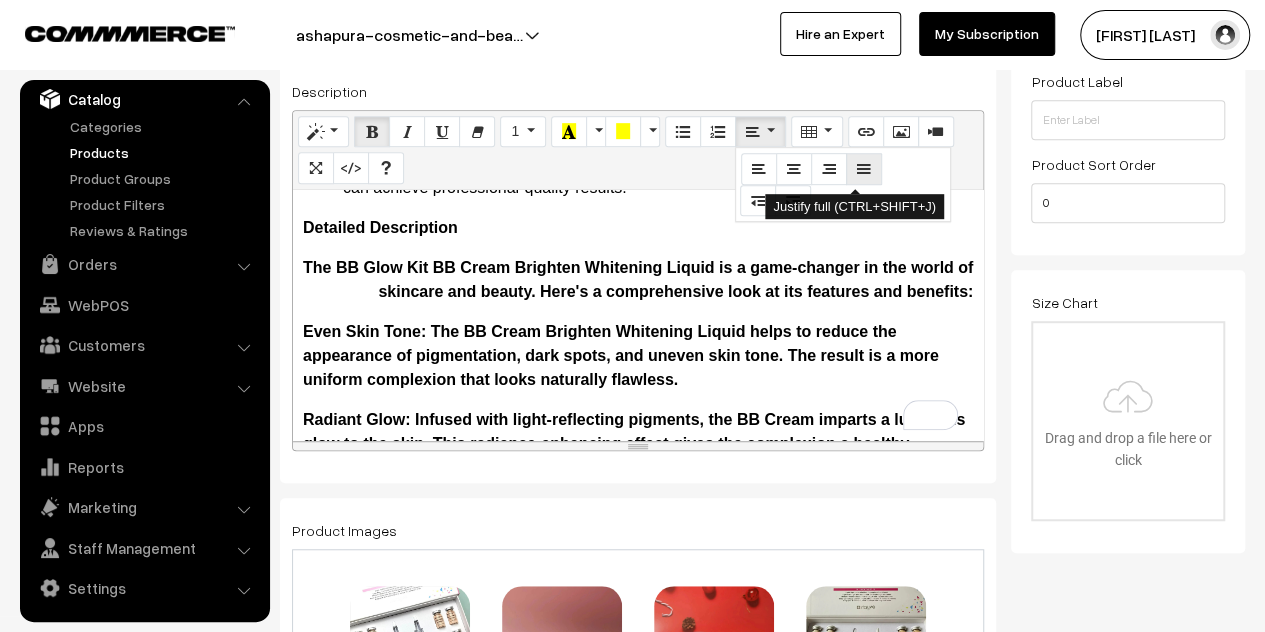 click at bounding box center [864, 169] 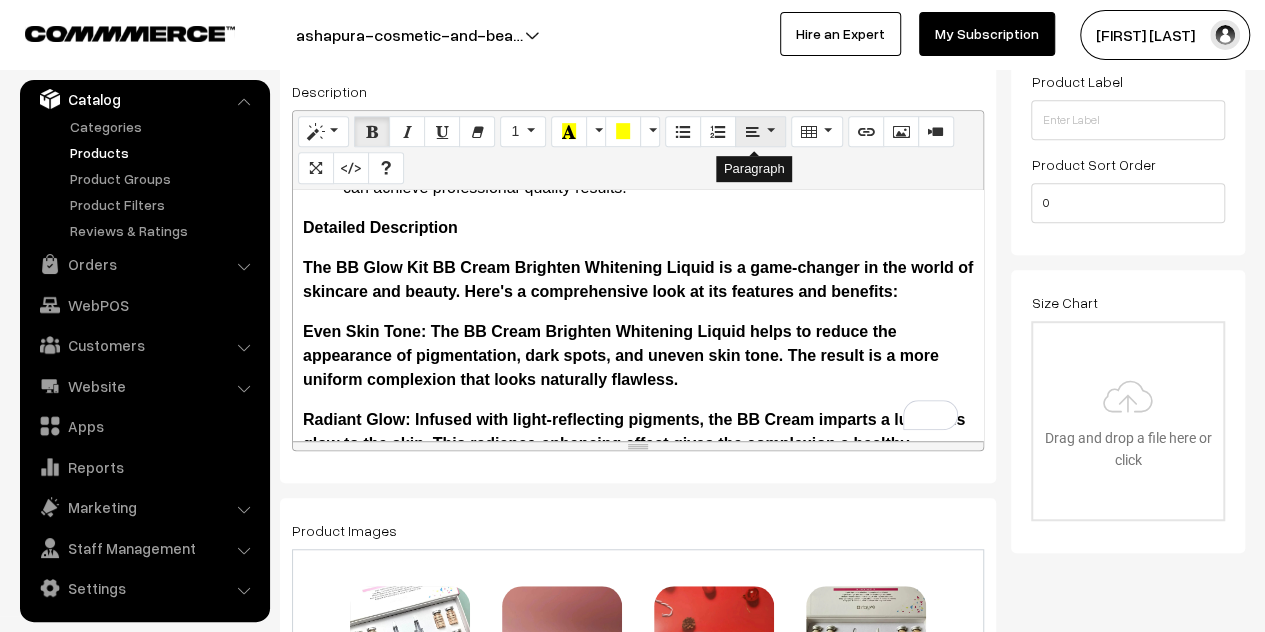 click at bounding box center [760, 132] 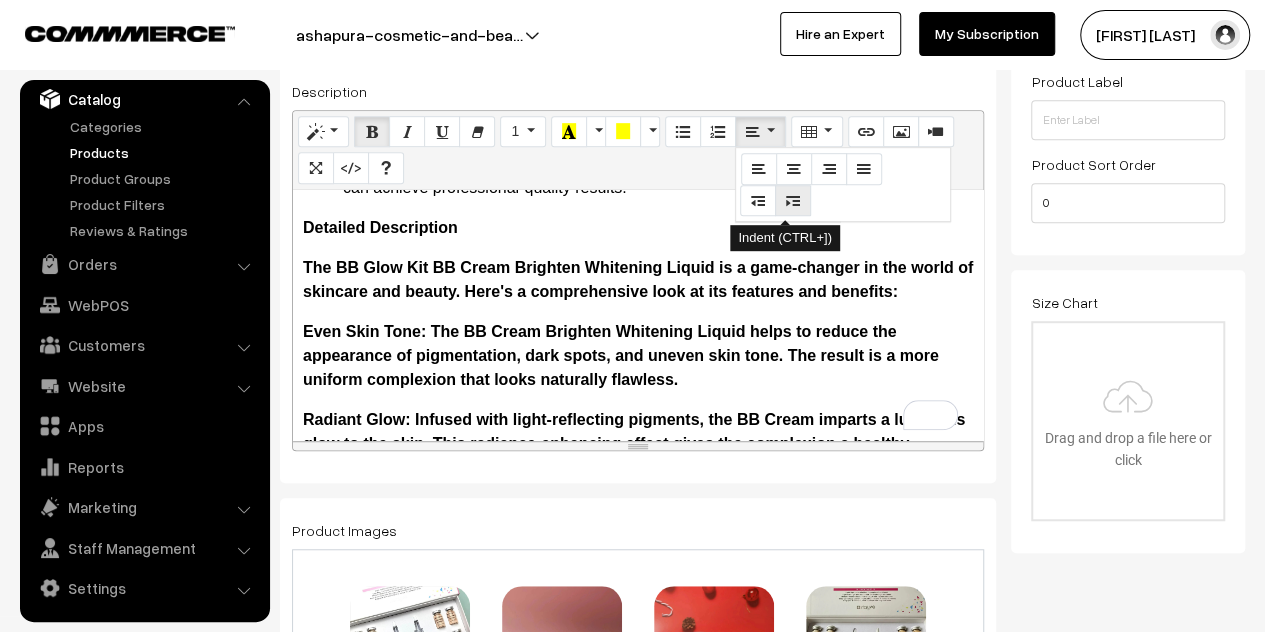 click at bounding box center [793, 200] 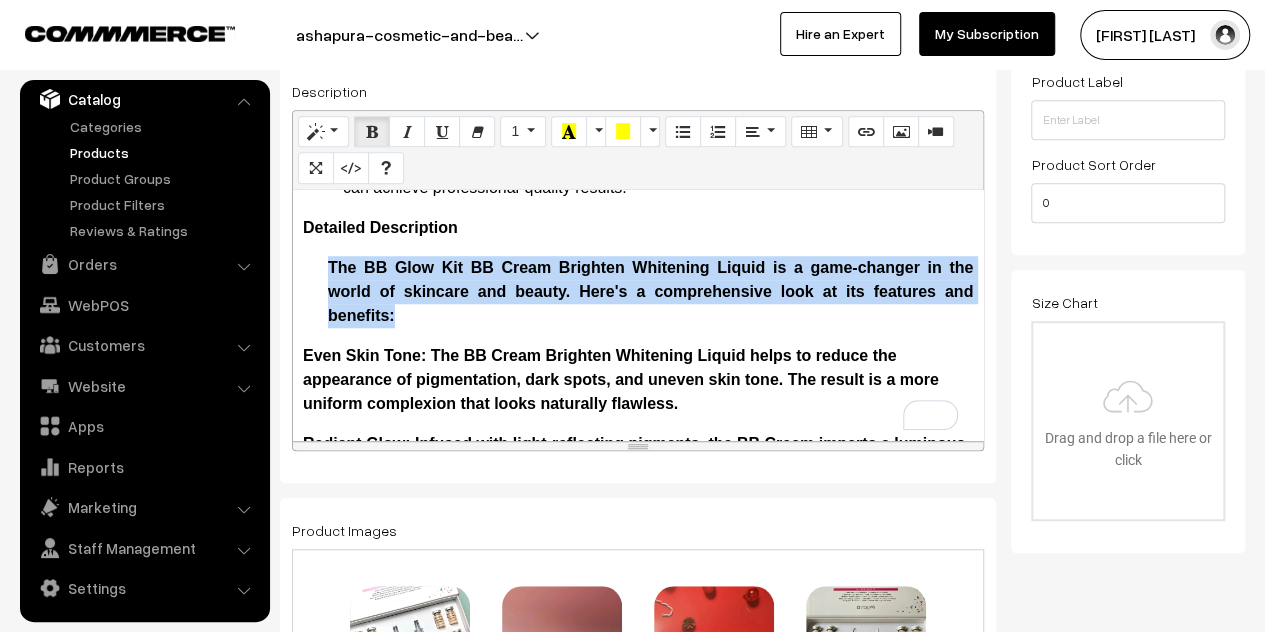 drag, startPoint x: 438, startPoint y: 323, endPoint x: 322, endPoint y: 277, distance: 124.78782 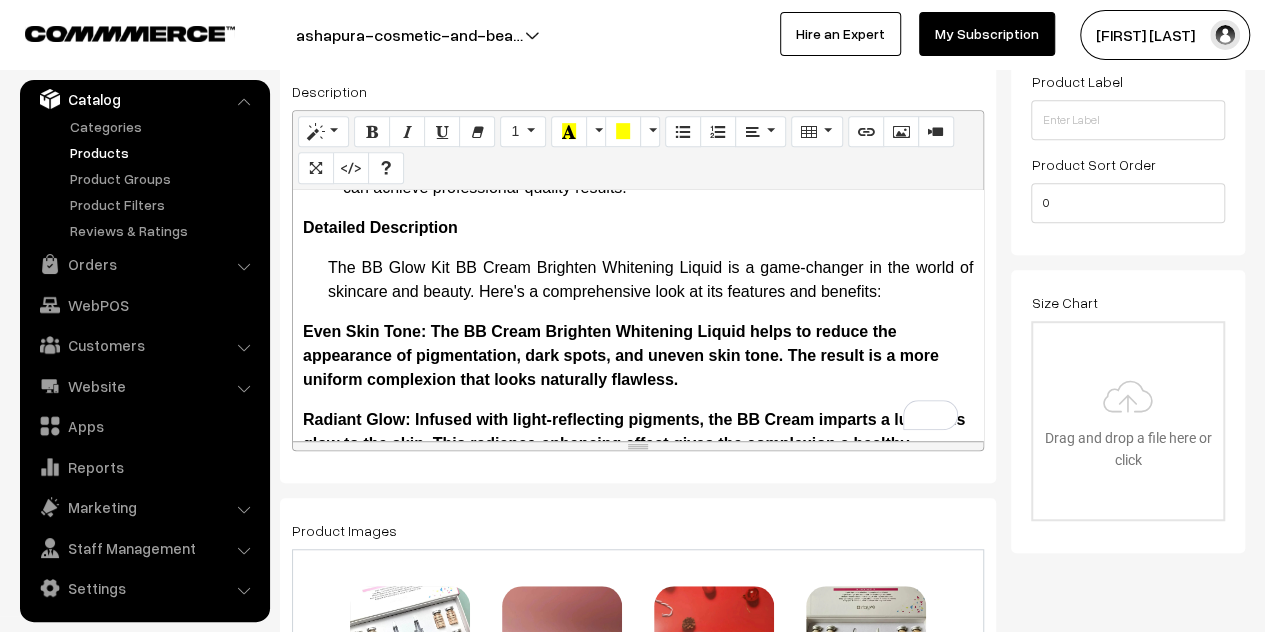 click on "More Details BB Glow Kit BB Cream Brighten Whitening Liquid: Your Ultimate Solution for Radiant Skin Introduction Unlock the secret to a flawless, glowing complexion with the BB Glow Kit BB Cream Brighten Whitening Liquid. This revolutionary skincare treatment combines the benefits of a semi-permanent foundation with powerful skin-nourishing ingredients, providing an even, radiant, and youthful appearance. Perfect for all skin types, the BB Glow Kit is designed to deliver professional-grade results from the comfort of your own home. Key Features Innovative BB Glow Treatment:  The BB Glow Kit includes BB Cream Brighten Whitening Liquid, which infuses the skin with nourishing ingredients and pigments to provide a semi-permanent foundation effect. This treatment helps to even out skin tone, reduce pigmentation, and impart a natural, glowing finish. Skin-Nourishing Ingredients:  Long-Lasting Results:  Safe and Gentle:  Easy to Use:  Detailed Description Benefits How to Use" at bounding box center [638, 315] 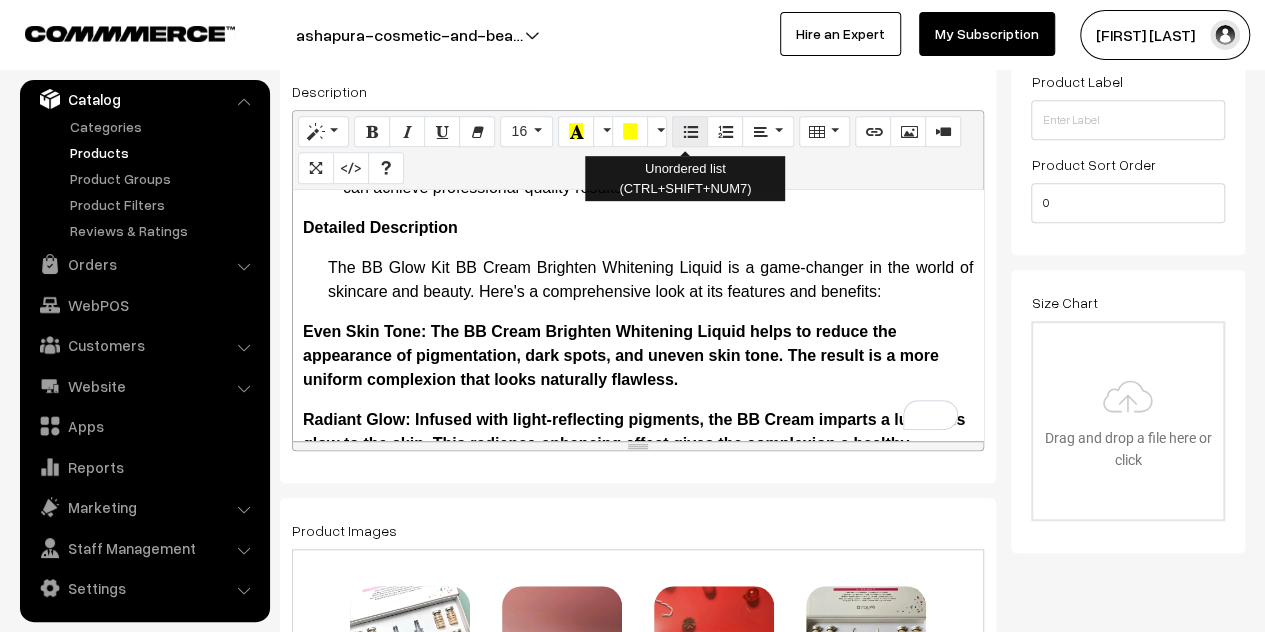 click at bounding box center (690, 132) 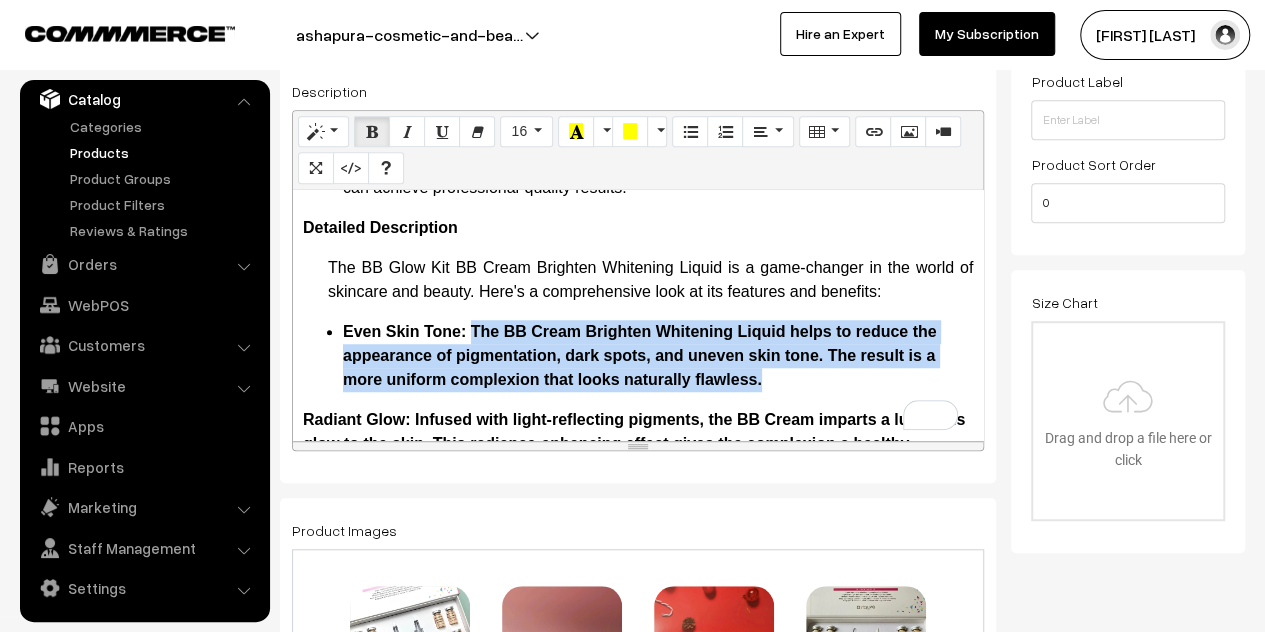 drag, startPoint x: 786, startPoint y: 379, endPoint x: 472, endPoint y: 334, distance: 317.20813 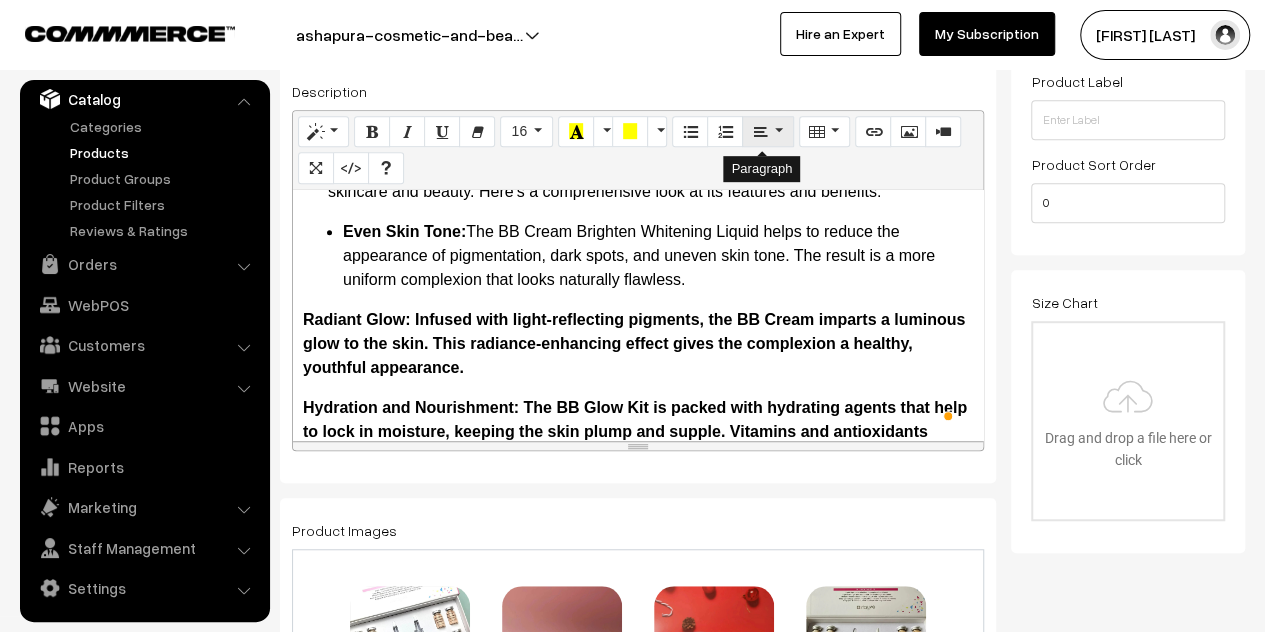 click at bounding box center (760, 131) 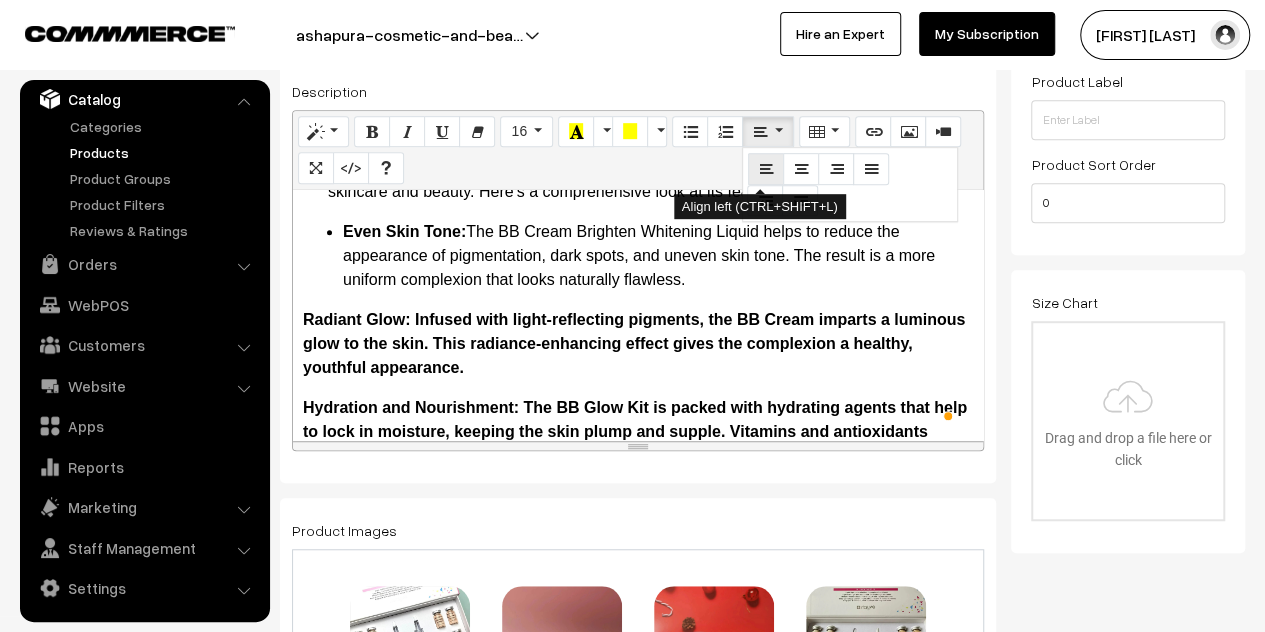 click at bounding box center (766, 168) 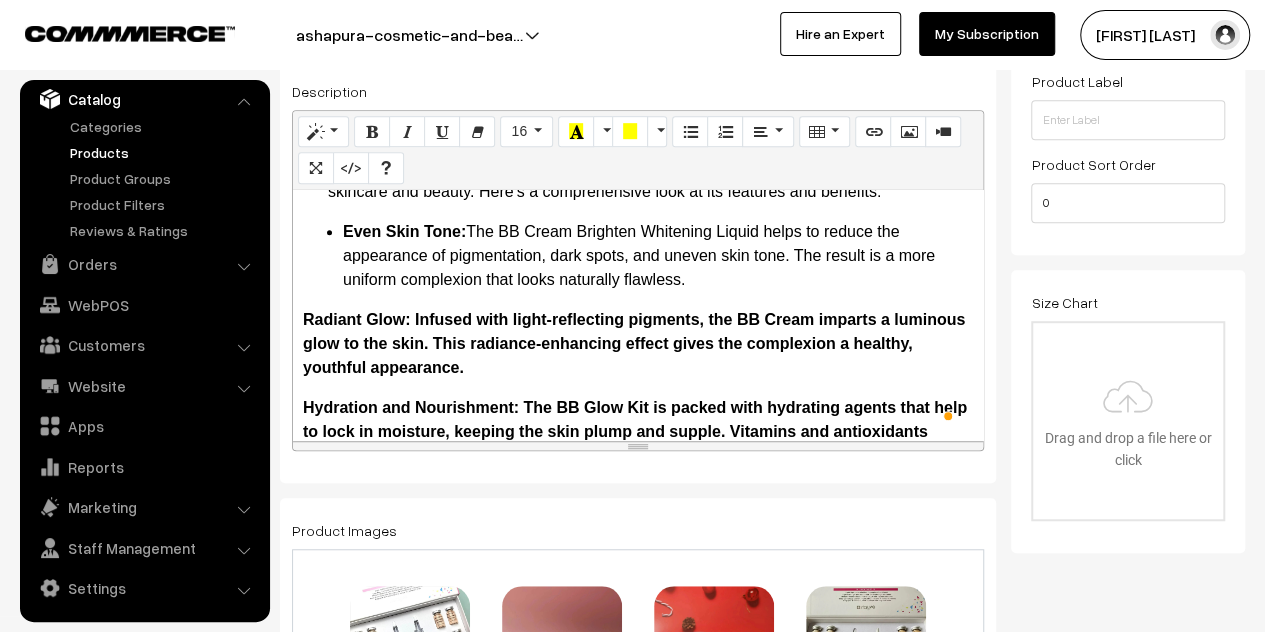 click on "Even Skin Tone:  The BB Cream Brighten Whitening Liquid helps to reduce the appearance of pigmentation, dark spots, and uneven skin tone. The result is a more uniform complexion that looks naturally flawless." at bounding box center [658, 256] 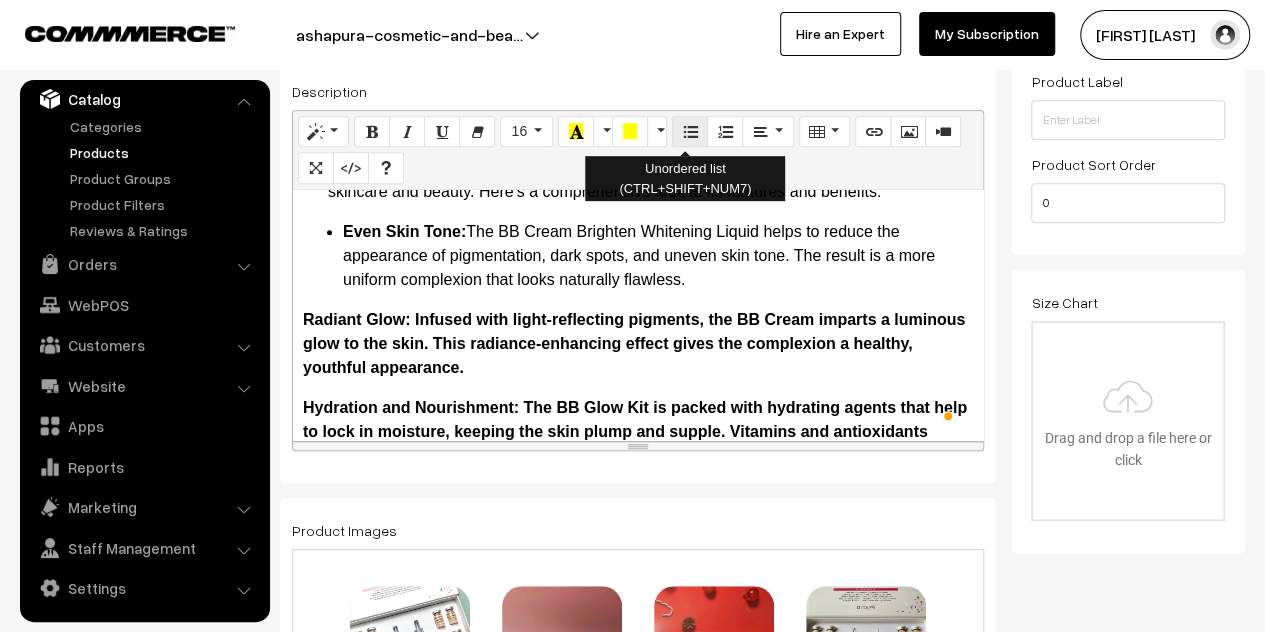 click at bounding box center [690, 131] 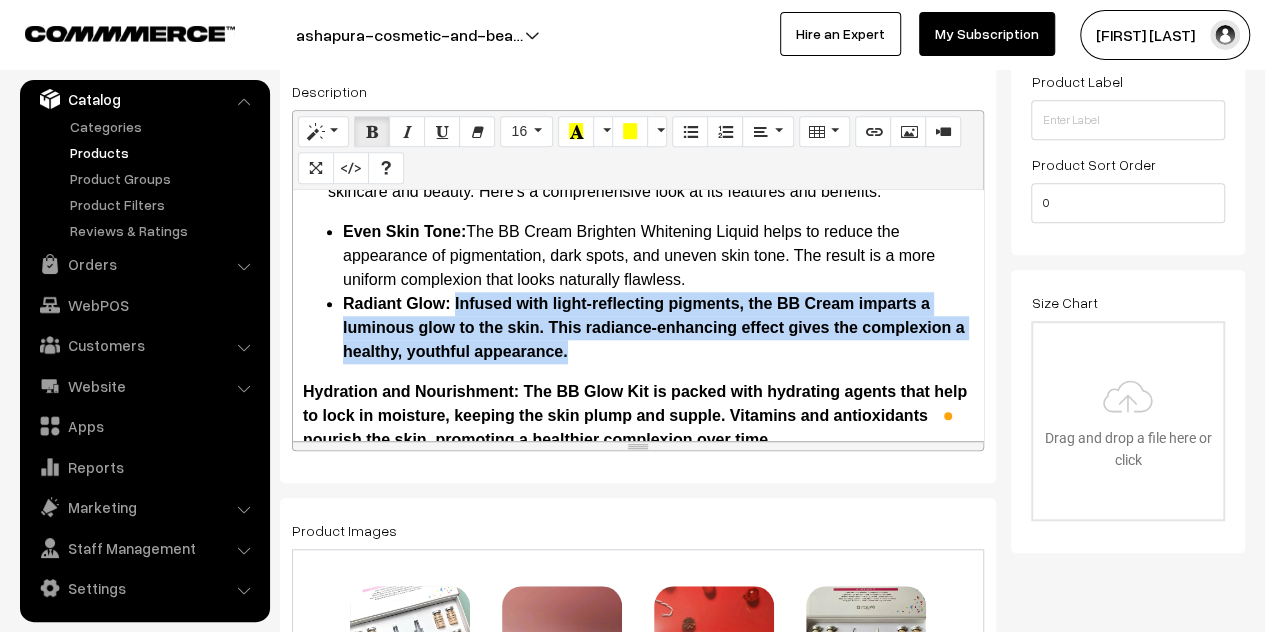 drag, startPoint x: 622, startPoint y: 347, endPoint x: 454, endPoint y: 311, distance: 171.81386 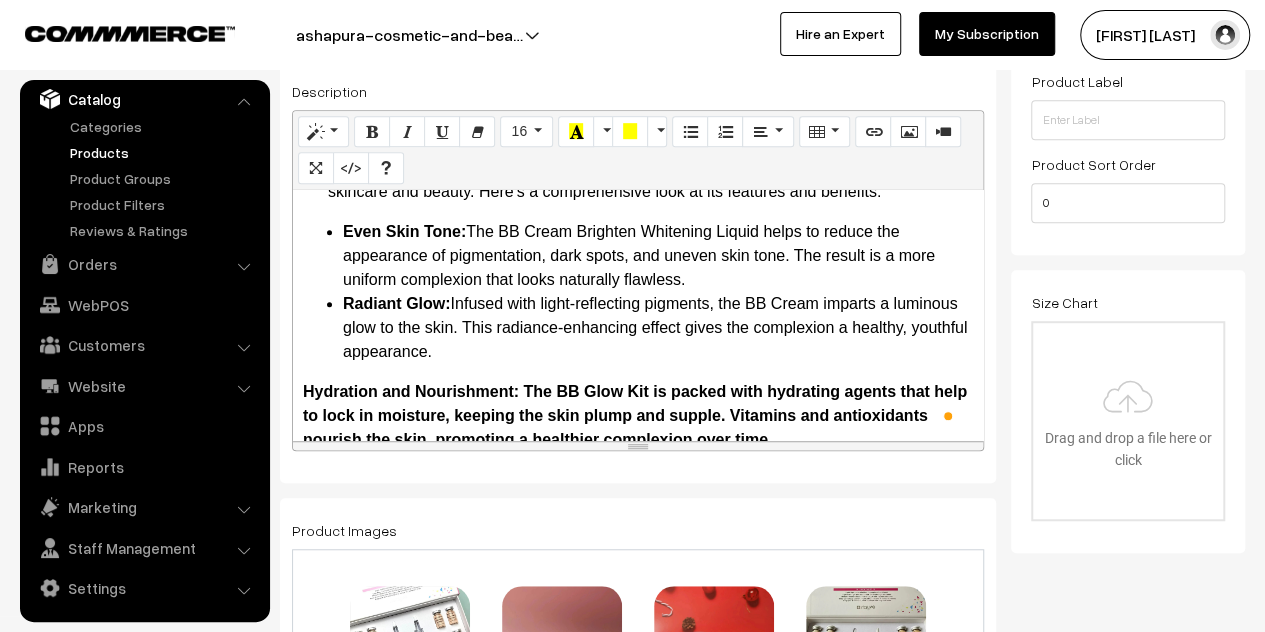 click on "Even Skin Tone:  The BB Cream Brighten Whitening Liquid helps to reduce the appearance of pigmentation, dark spots, and uneven skin tone. The result is a more uniform complexion that looks naturally flawless." at bounding box center [658, 256] 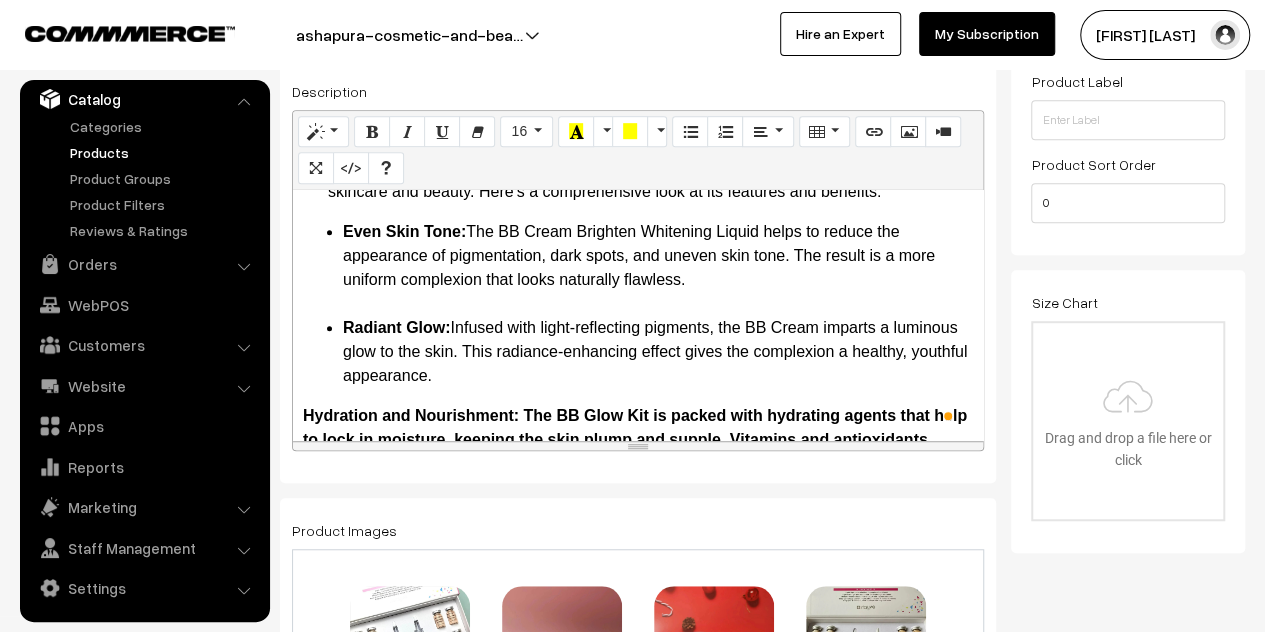 scroll, scrollTop: 1000, scrollLeft: 0, axis: vertical 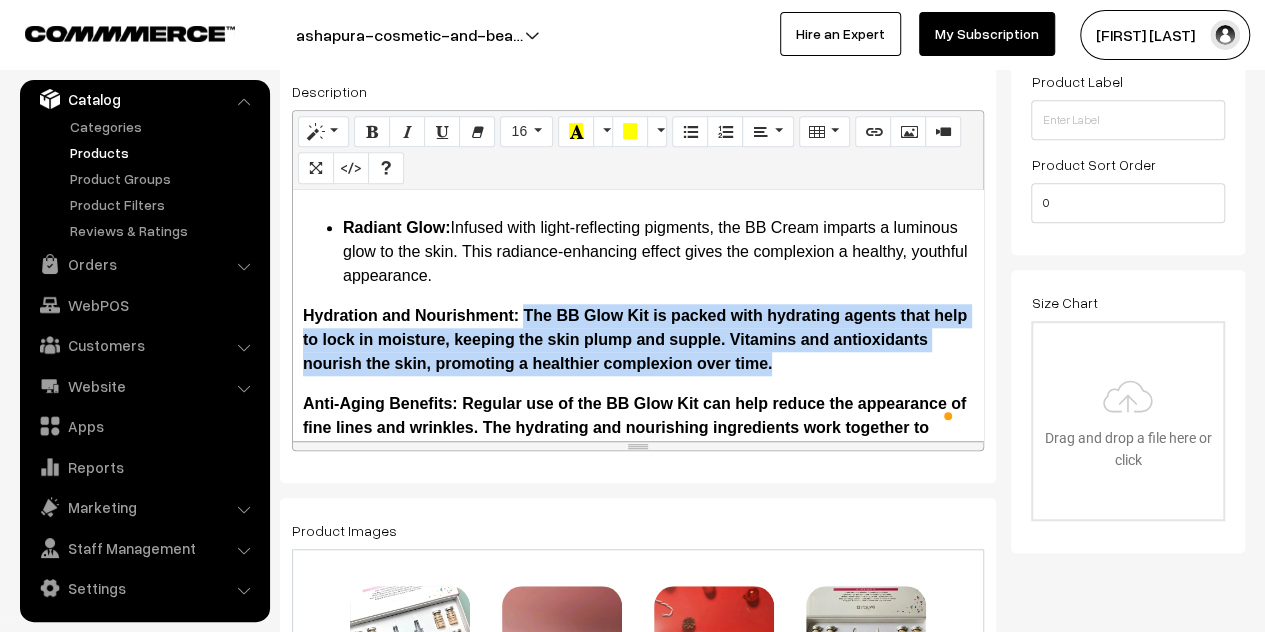 drag, startPoint x: 884, startPoint y: 365, endPoint x: 522, endPoint y: 319, distance: 364.91095 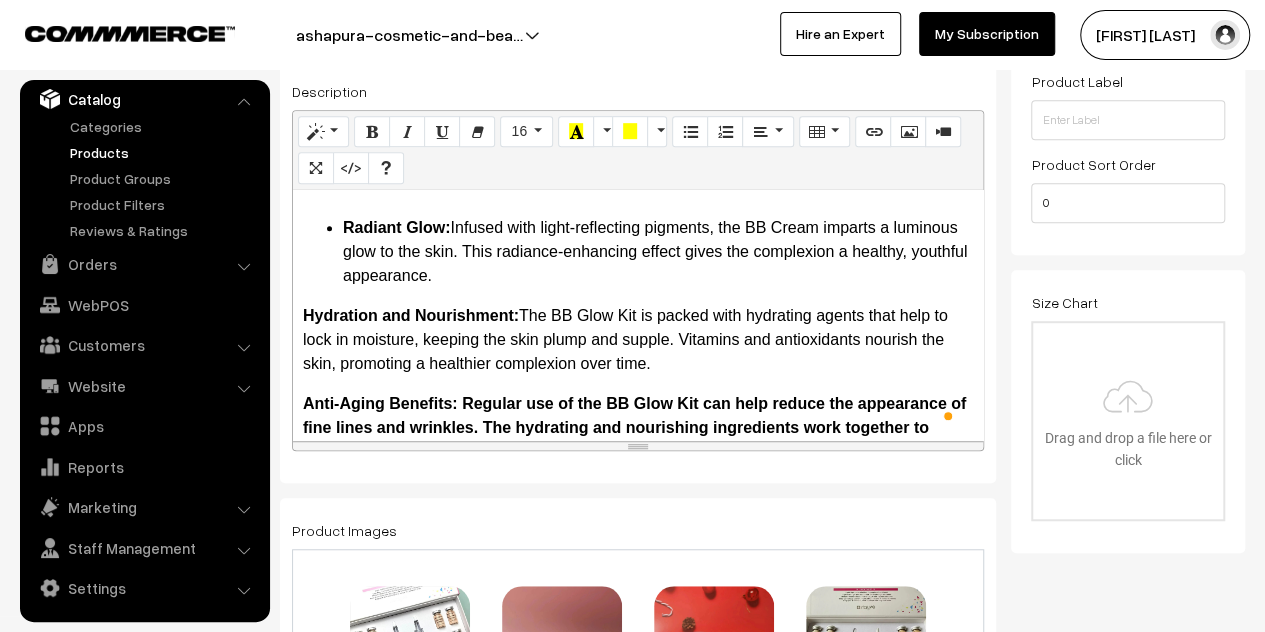 click on "Hydration and Nourishment:" at bounding box center (411, 315) 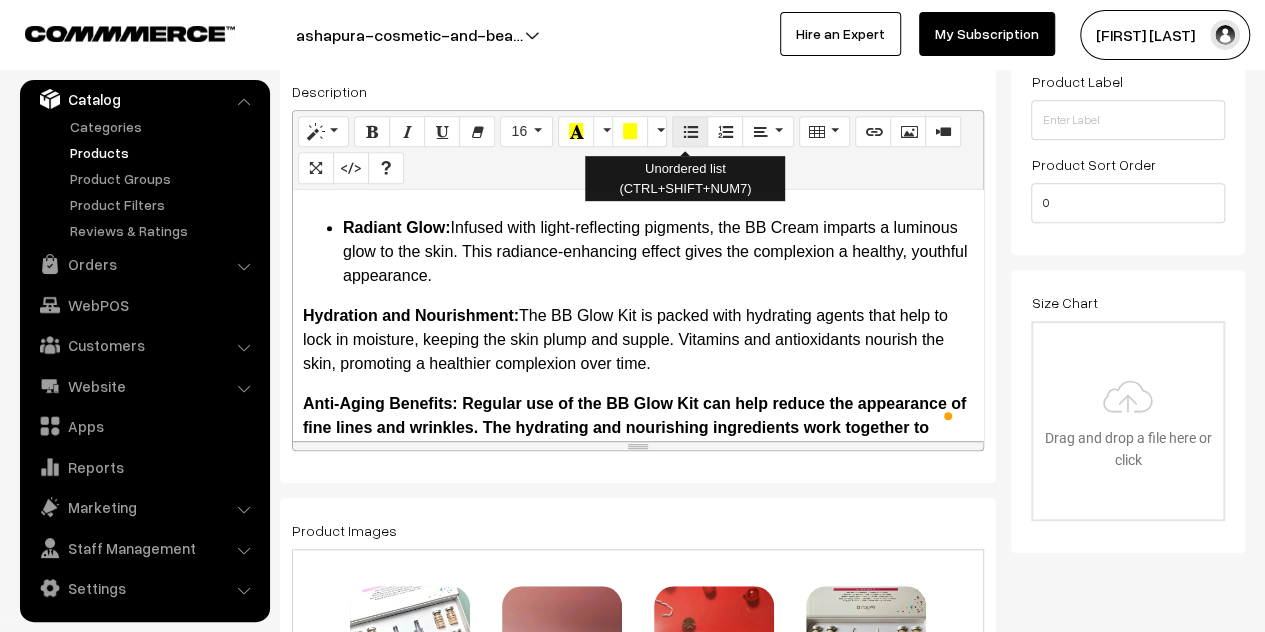 click at bounding box center [690, 131] 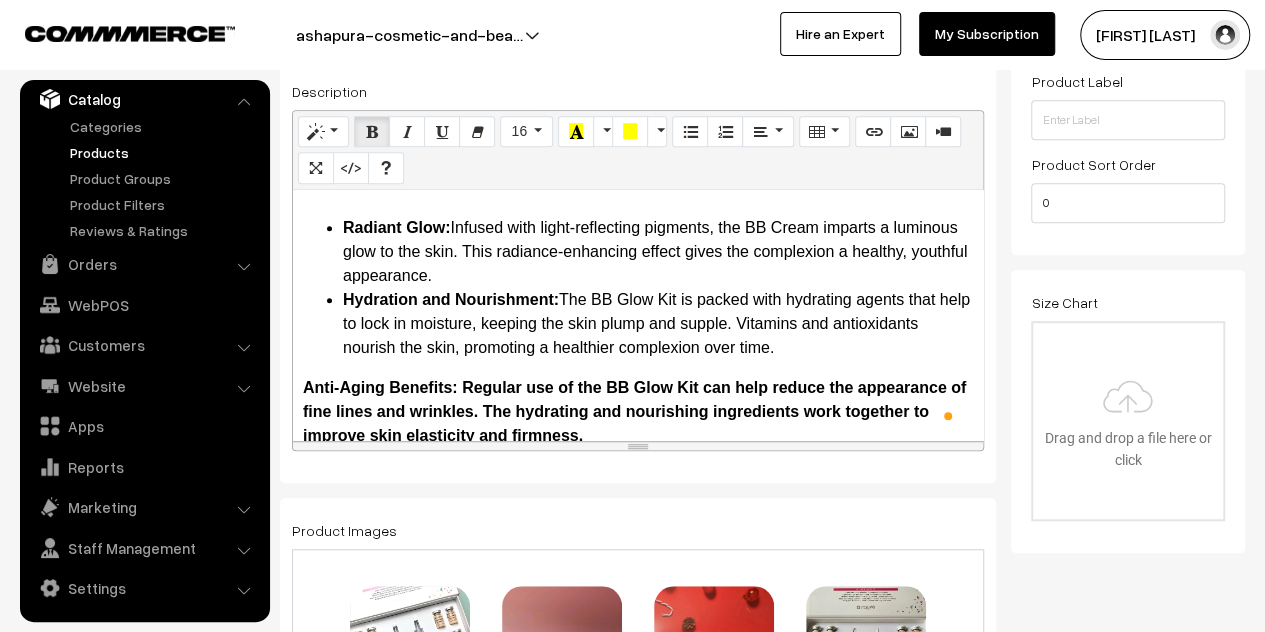 click on "Radiant Glow:  Infused with light-reflecting pigments, the BB Cream imparts a luminous glow to the skin. This radiance-enhancing effect gives the complexion a healthy, youthful appearance." at bounding box center (658, 252) 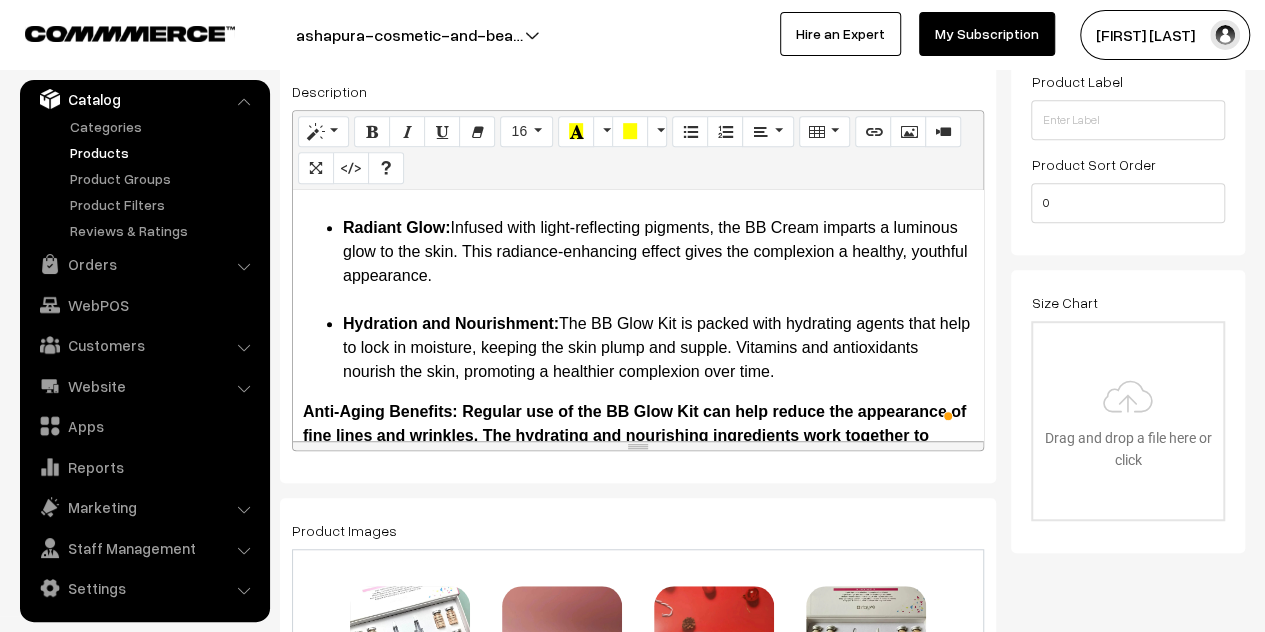 scroll, scrollTop: 1076, scrollLeft: 0, axis: vertical 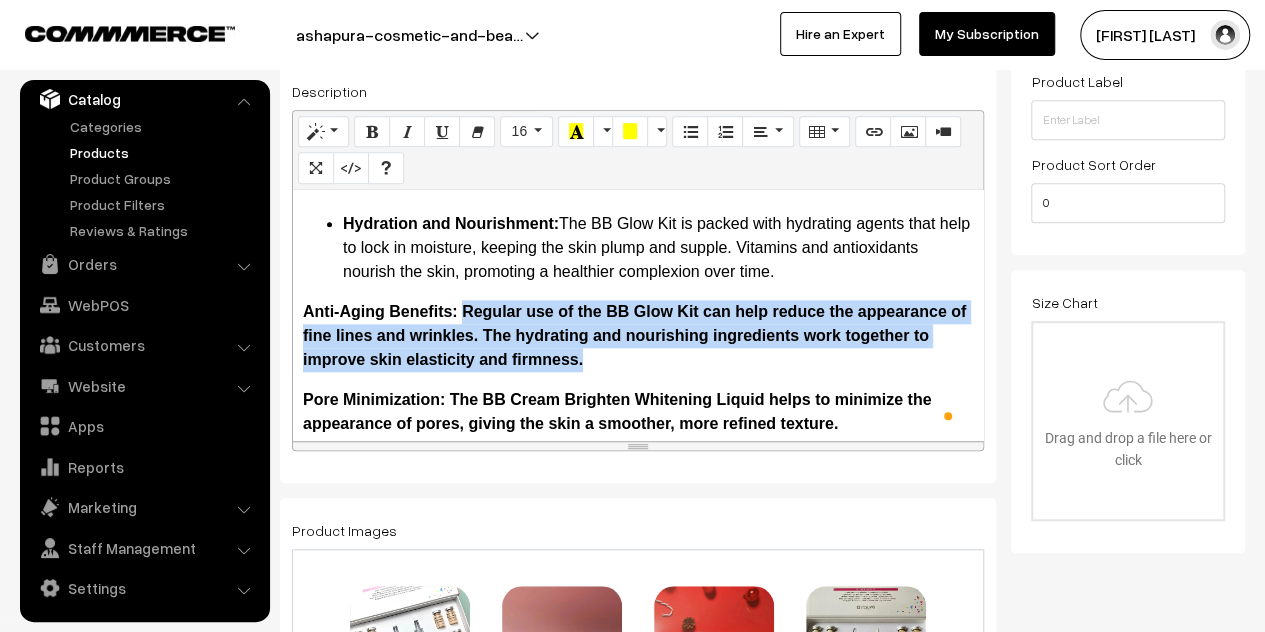 drag, startPoint x: 630, startPoint y: 367, endPoint x: 464, endPoint y: 317, distance: 173.36667 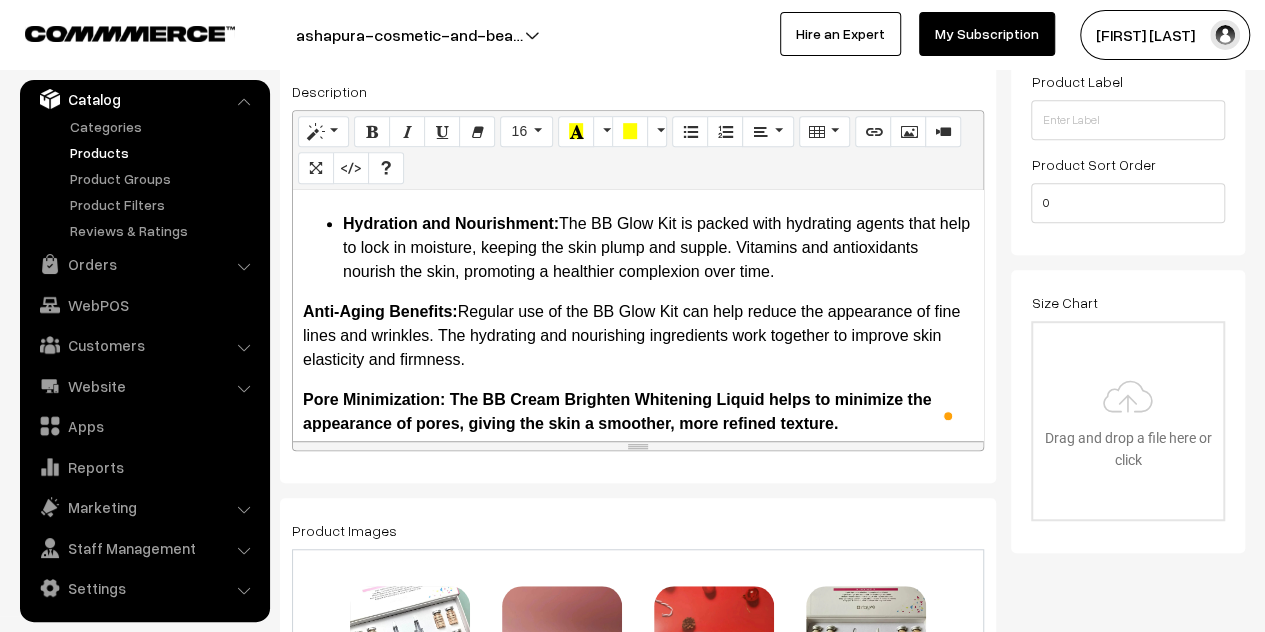 click on "Anti-Aging Benefits:" at bounding box center (380, 311) 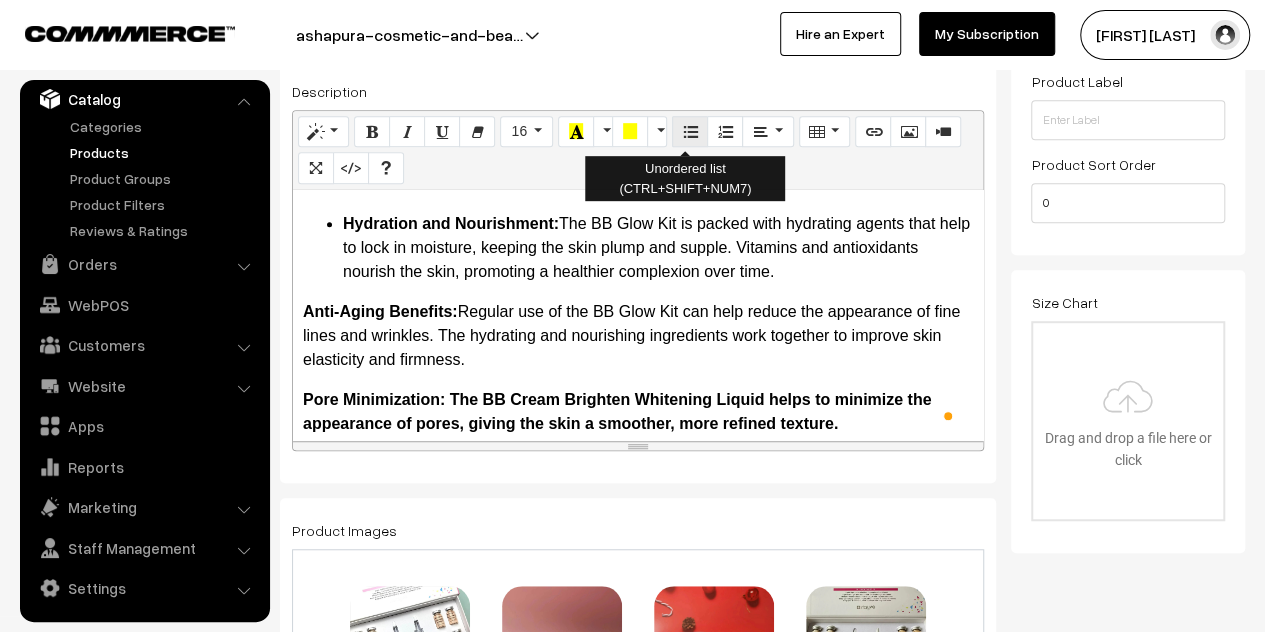 click at bounding box center (690, 131) 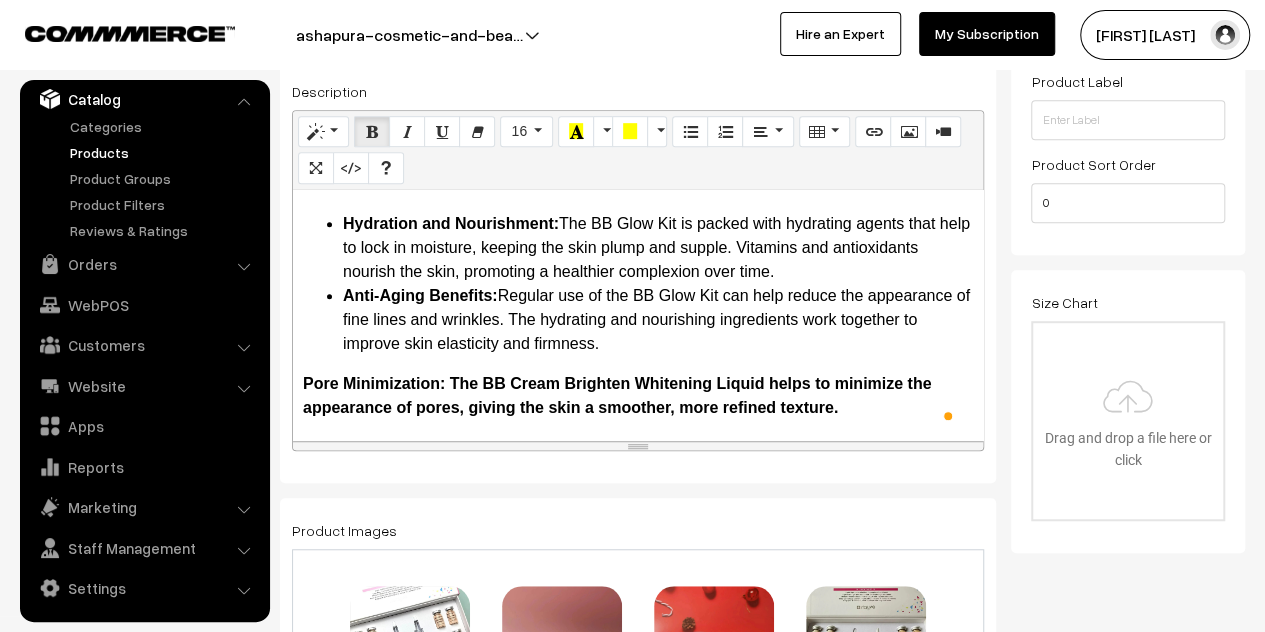 click on "Hydration and Nourishment:  The BB Glow Kit is packed with hydrating agents that help to lock in moisture, keeping the skin plump and supple. Vitamins and antioxidants nourish the skin, promoting a healthier complexion over time." at bounding box center (658, 248) 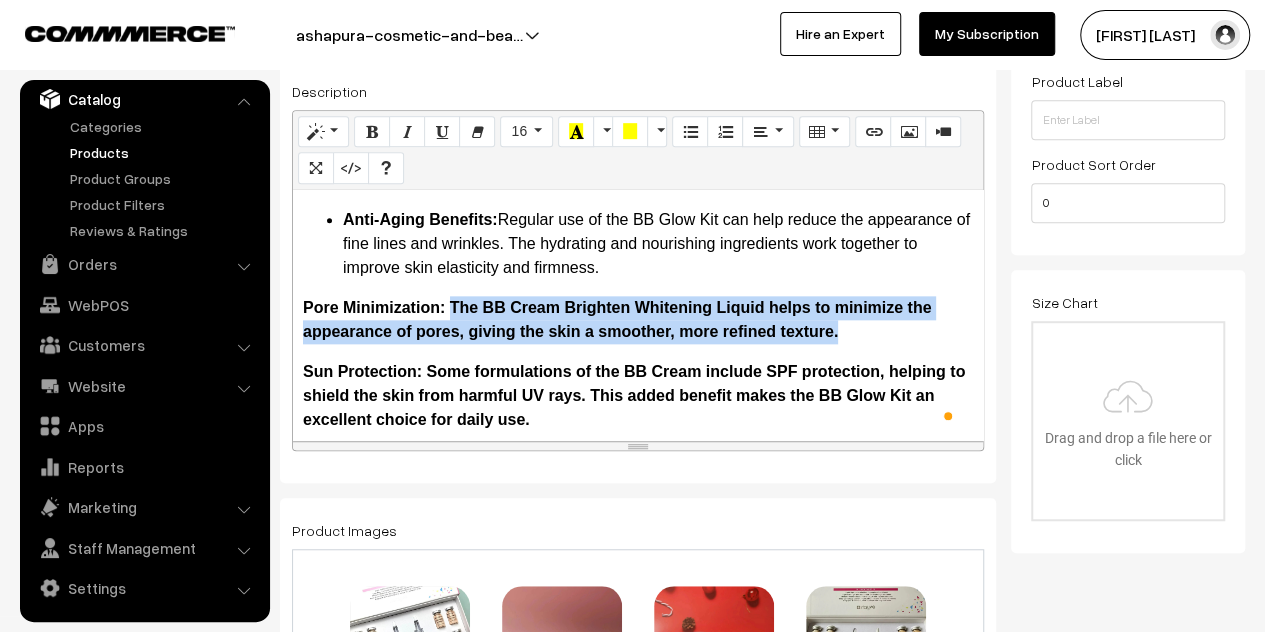 drag, startPoint x: 854, startPoint y: 337, endPoint x: 453, endPoint y: 318, distance: 401.44986 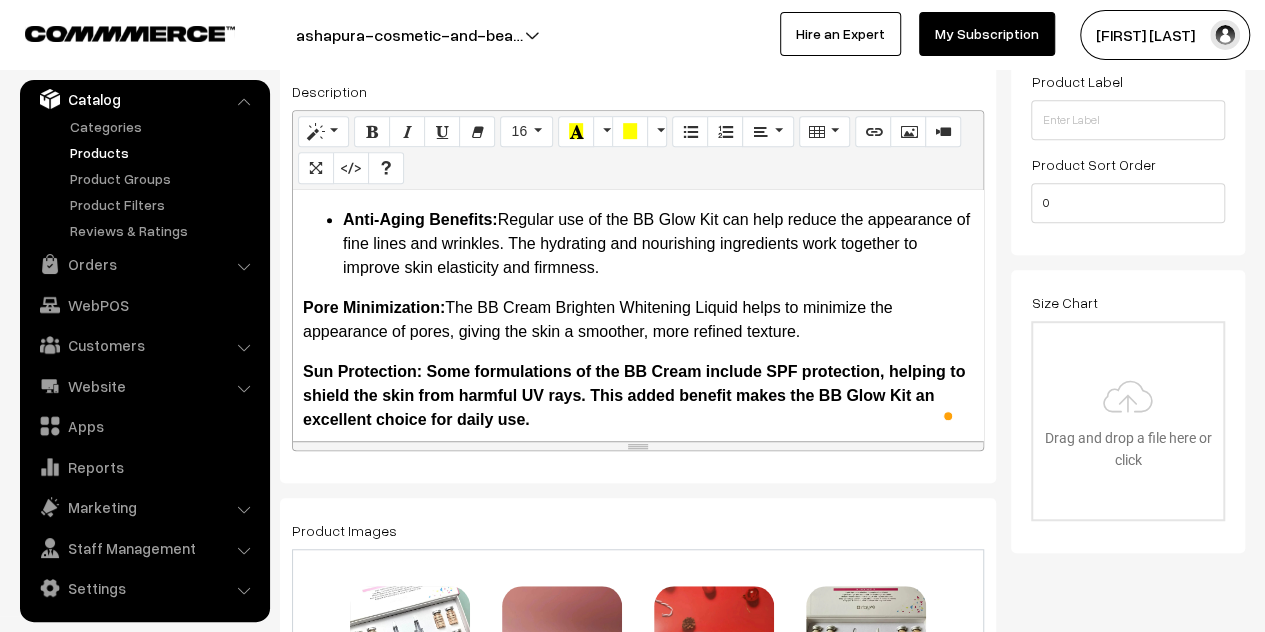 click on "Pore Minimization:" at bounding box center [374, 307] 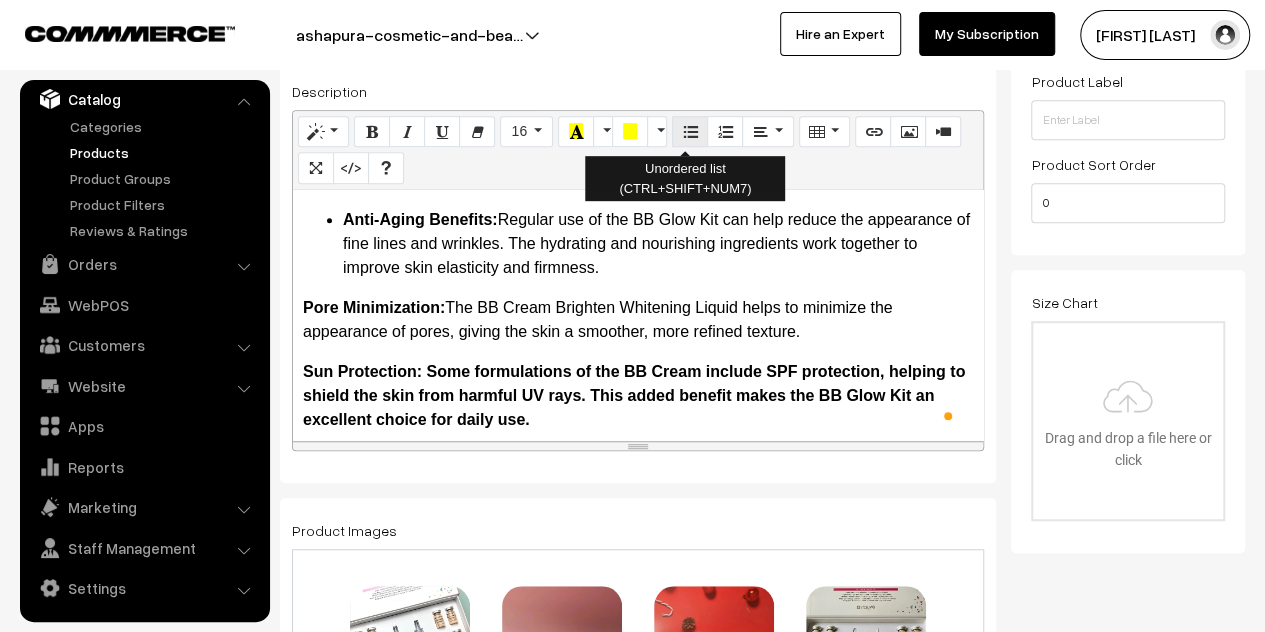 click at bounding box center (690, 132) 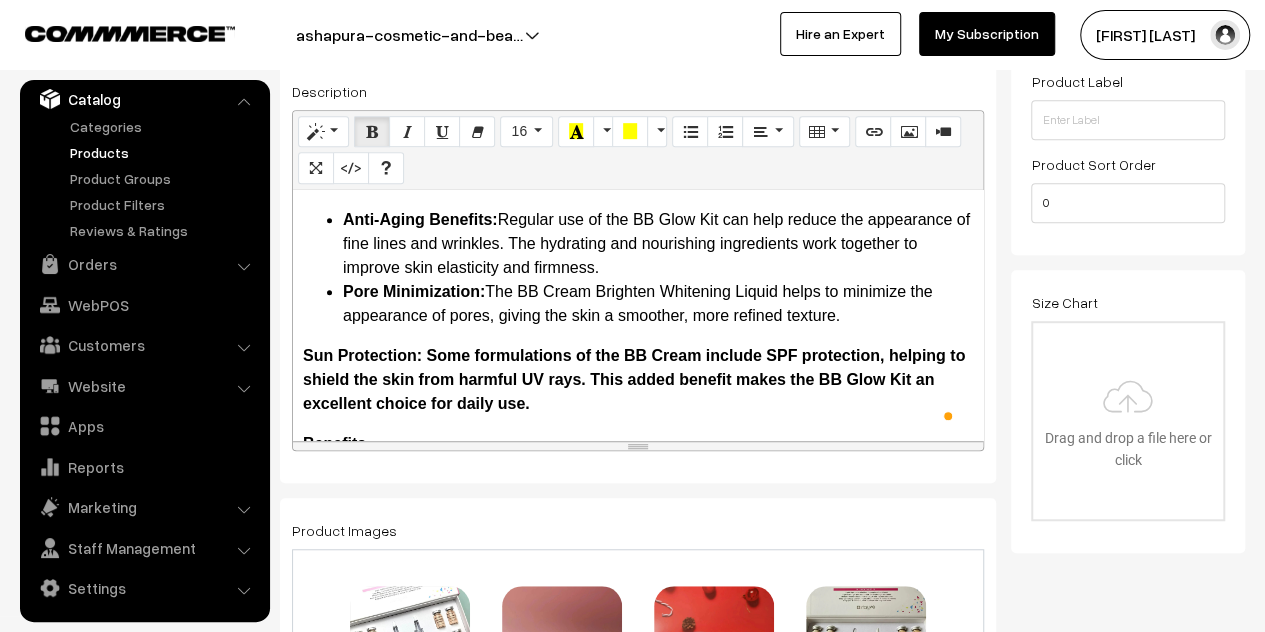 click on "Anti-Aging Benefits:  Regular use of the BB Glow Kit can help reduce the appearance of fine lines and wrinkles. The hydrating and nourishing ingredients work together to improve skin elasticity and firmness." at bounding box center [658, 244] 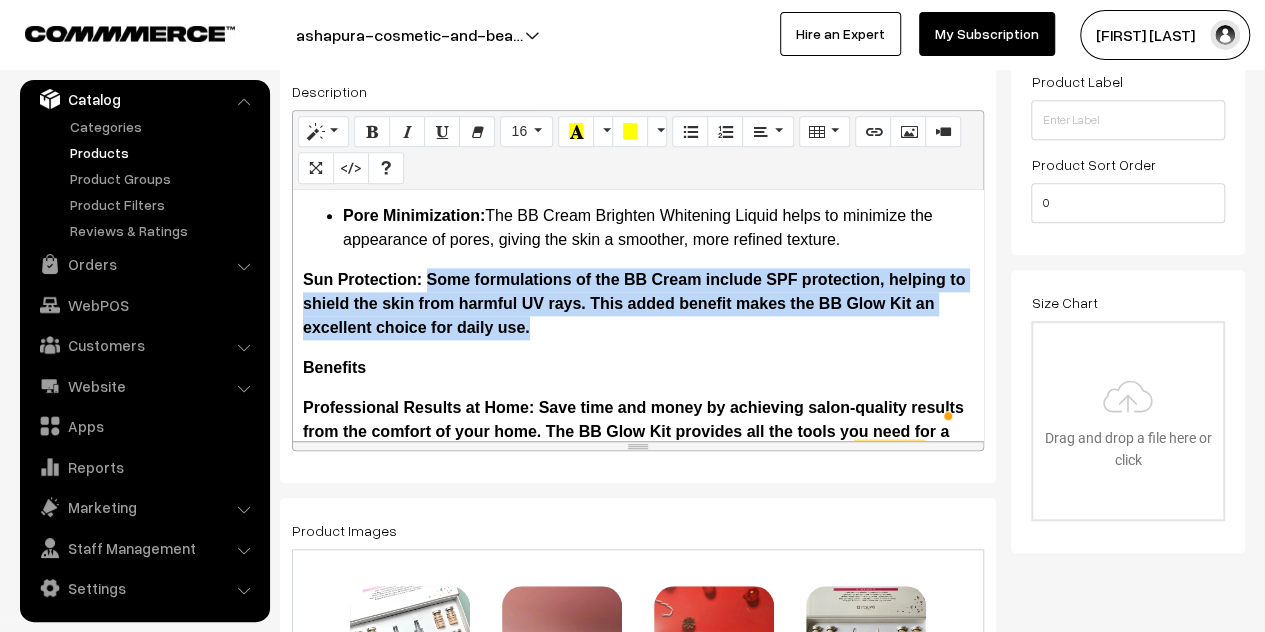 drag, startPoint x: 562, startPoint y: 329, endPoint x: 427, endPoint y: 281, distance: 143.27945 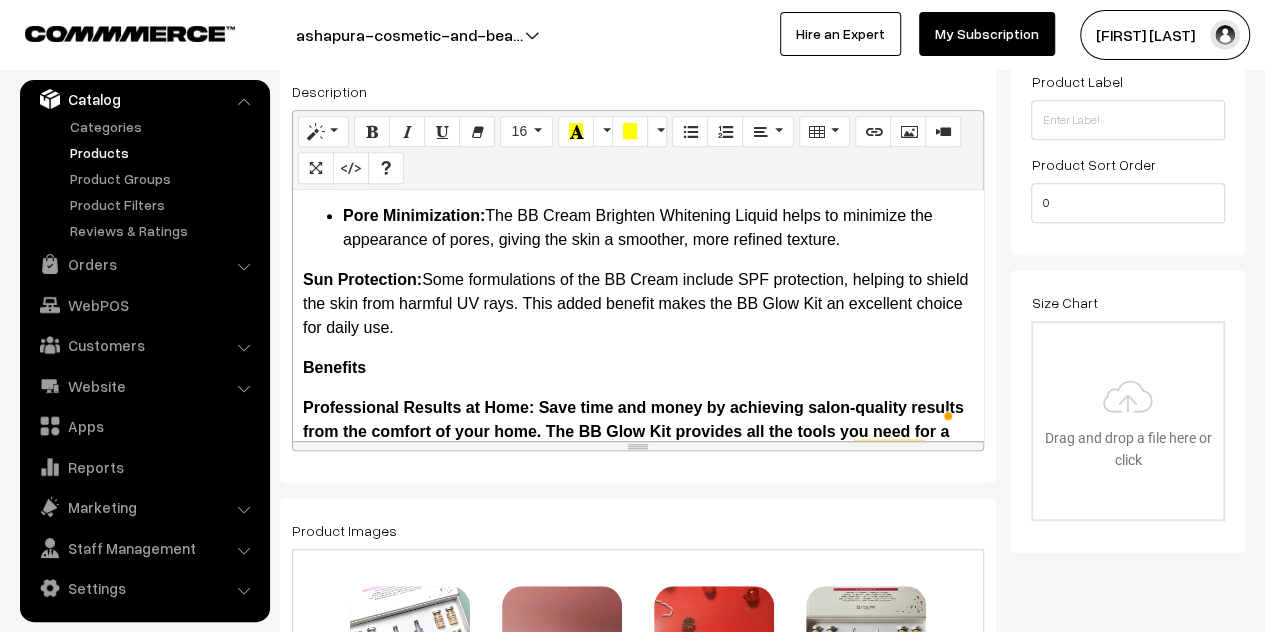 click on "Sun Protection:" at bounding box center (362, 279) 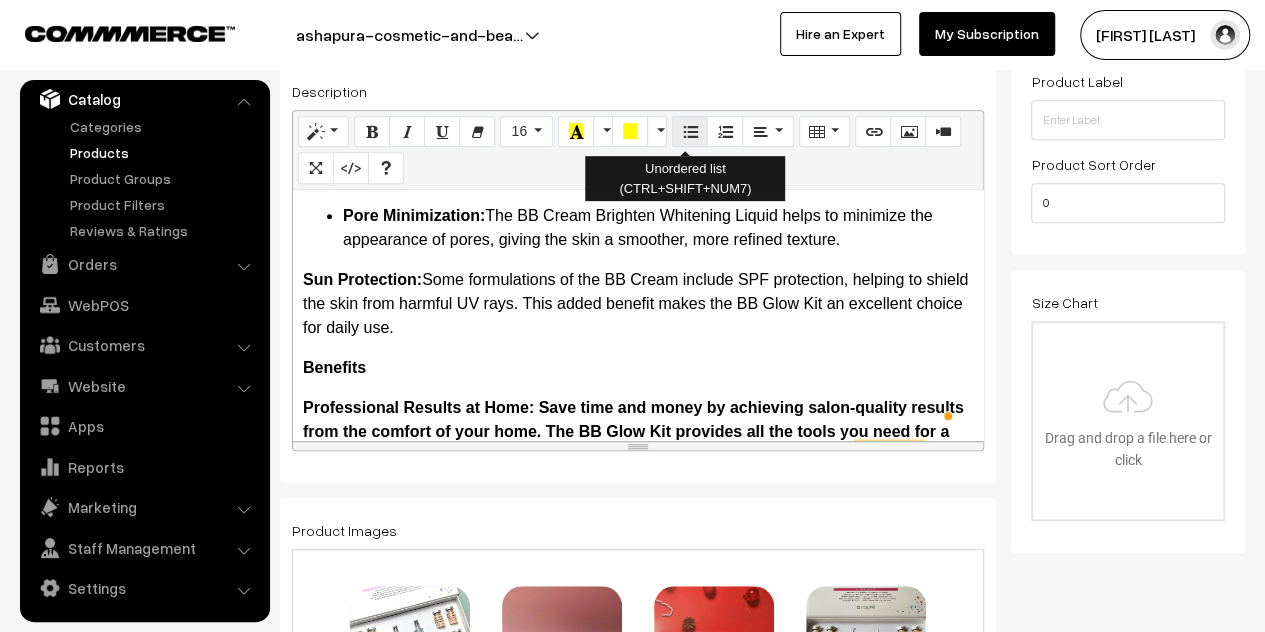 click at bounding box center [690, 132] 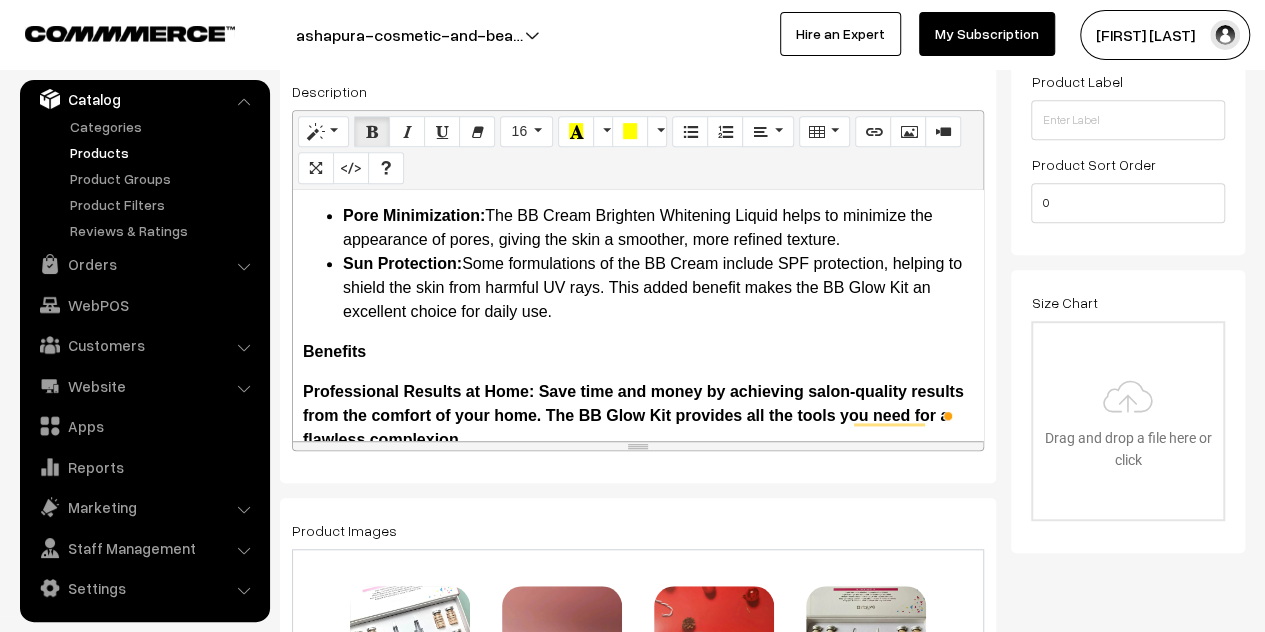 click on "Pore Minimization:  The BB Cream Brighten Whitening Liquid helps to minimize the appearance of pores, giving the skin a smoother, more refined texture." at bounding box center (658, 228) 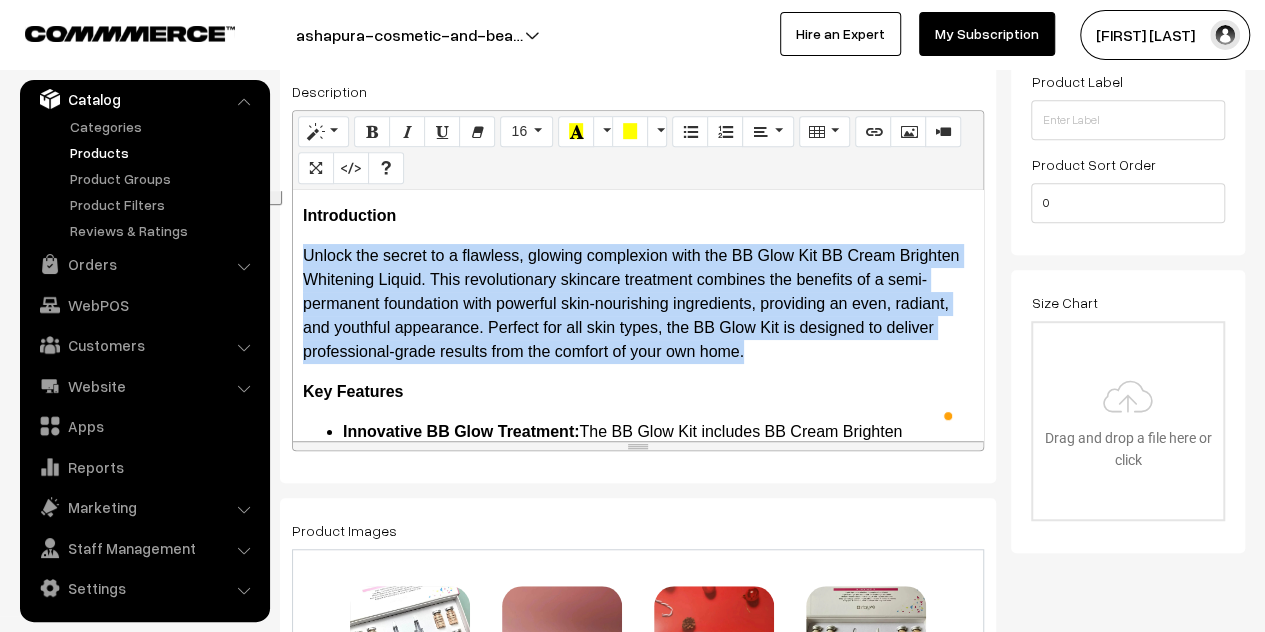 drag, startPoint x: 802, startPoint y: 347, endPoint x: 304, endPoint y: 251, distance: 507.1686 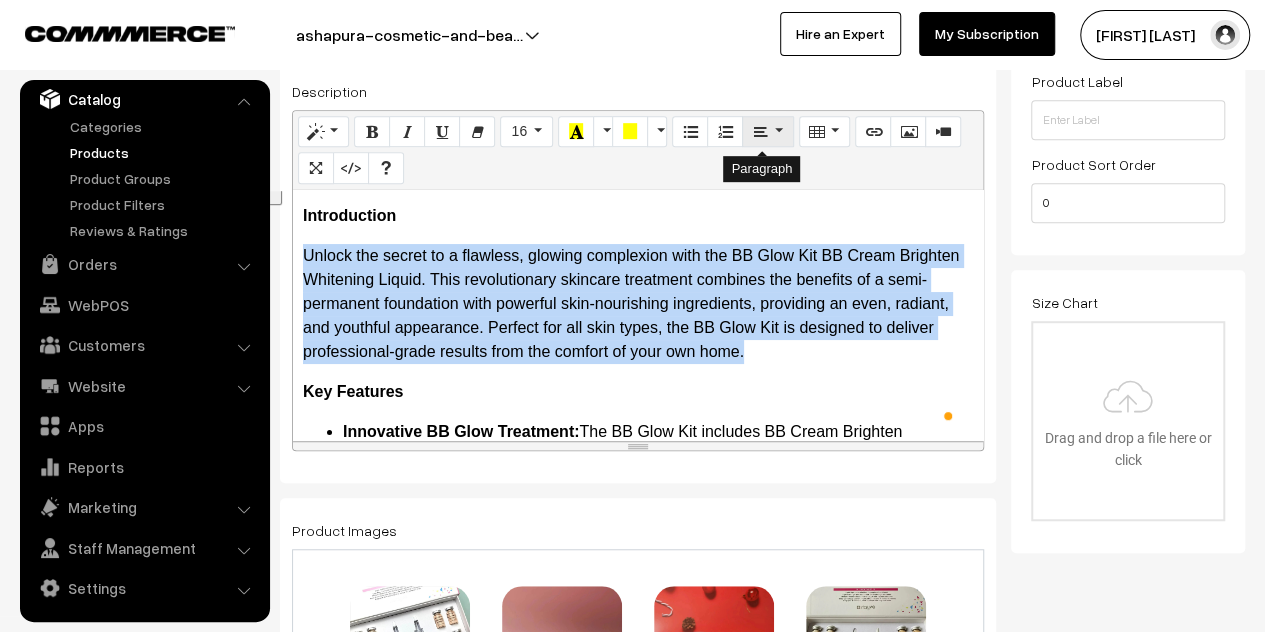 click at bounding box center (760, 131) 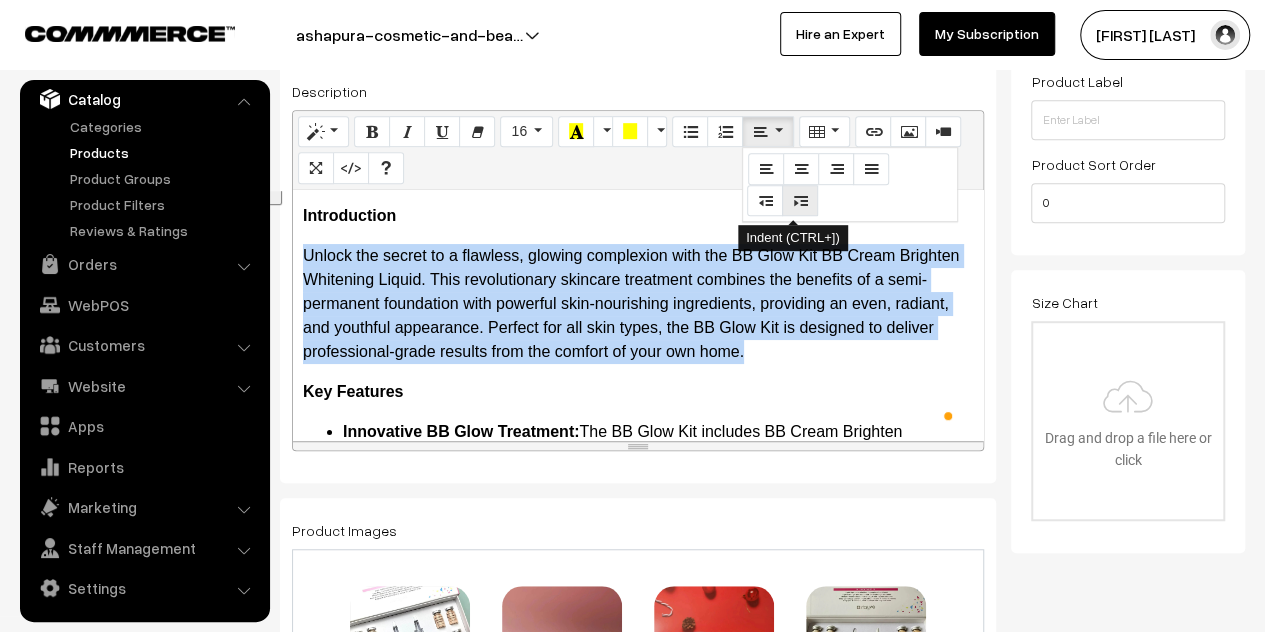 click at bounding box center [800, 200] 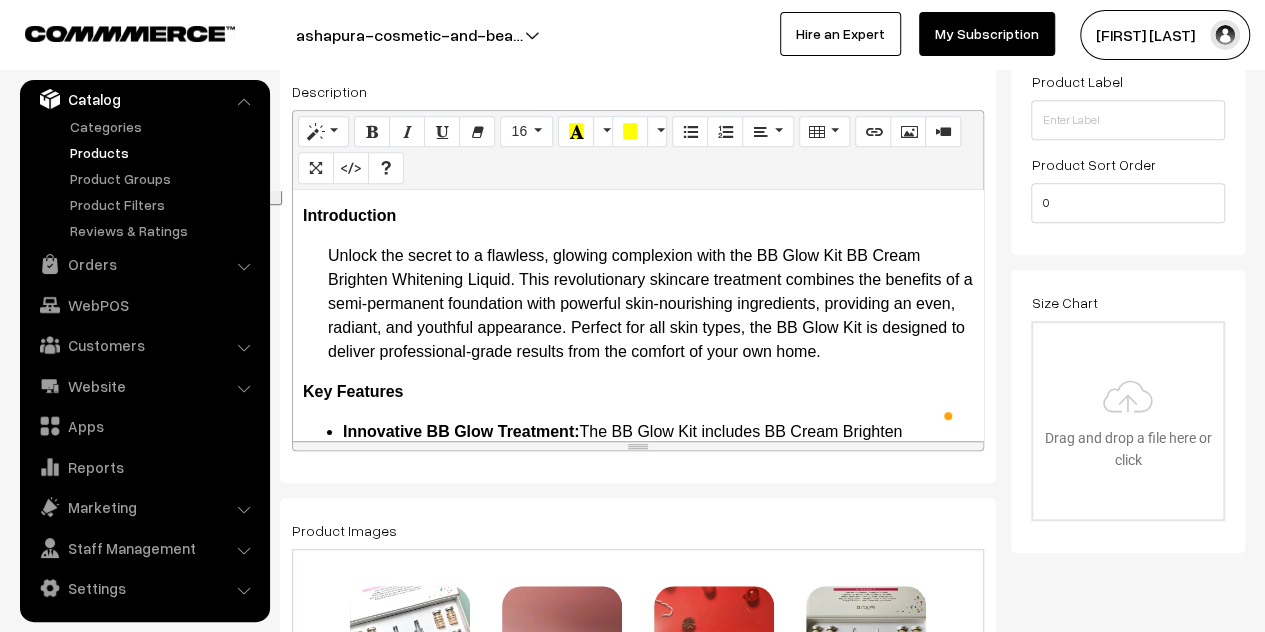 click on "More Details BB Glow Kit BB Cream Brighten Whitening Liquid: Your Ultimate Solution for Radiant Skin Introduction Unlock the secret to a flawless, glowing complexion with the BB Glow Kit BB Cream Brighten Whitening Liquid. This revolutionary skincare treatment combines the benefits of a semi-permanent foundation with powerful skin-nourishing ingredients, providing an even, radiant, and youthful appearance. Perfect for all skin types, the BB Glow Kit is designed to deliver professional-grade results from the comfort of your own home. Key Features Innovative BB Glow Treatment:  The BB Glow Kit includes BB Cream Brighten Whitening Liquid, which infuses the skin with nourishing ingredients and pigments to provide a semi-permanent foundation effect. This treatment helps to even out skin tone, reduce pigmentation, and impart a natural, glowing finish. Skin-Nourishing Ingredients:  Long-Lasting Results:  Safe and Gentle:  Easy to Use:  Detailed Description Even Skin Tone:  Radiant Glow:  Anti-Aging Benefits:" at bounding box center [638, 315] 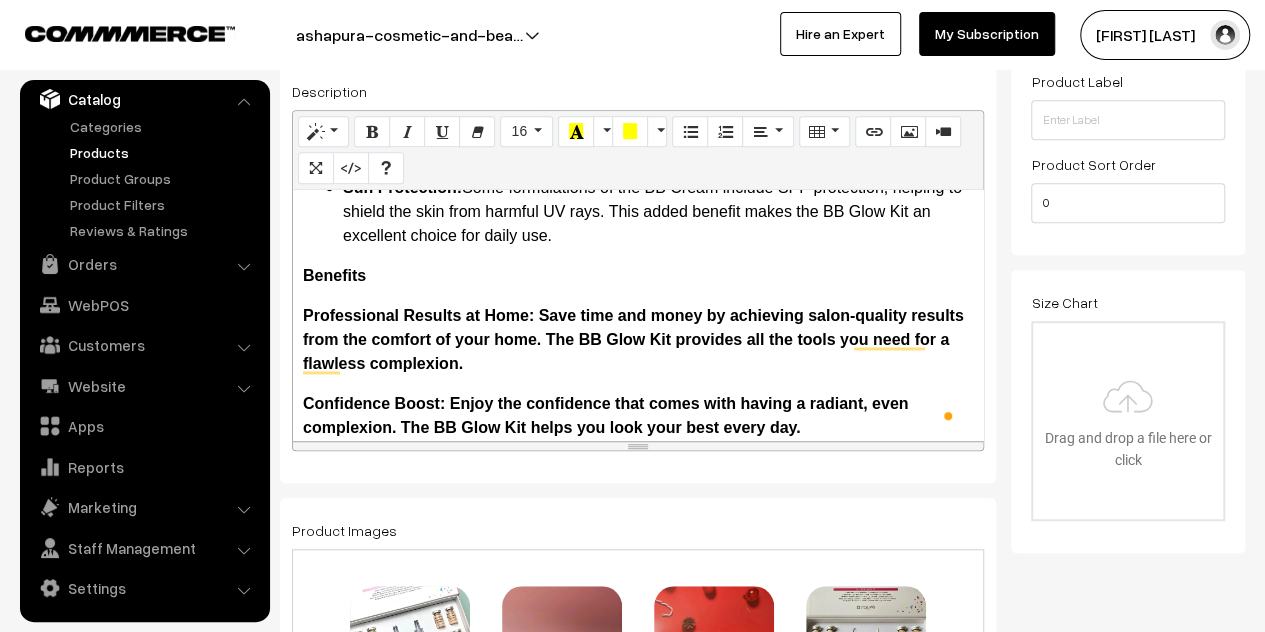 click on "Professional Results at Home: Save time and money by achieving salon-quality results from the comfort of your home. The BB Glow Kit provides all the tools you need for a flawless complexion." at bounding box center (633, 339) 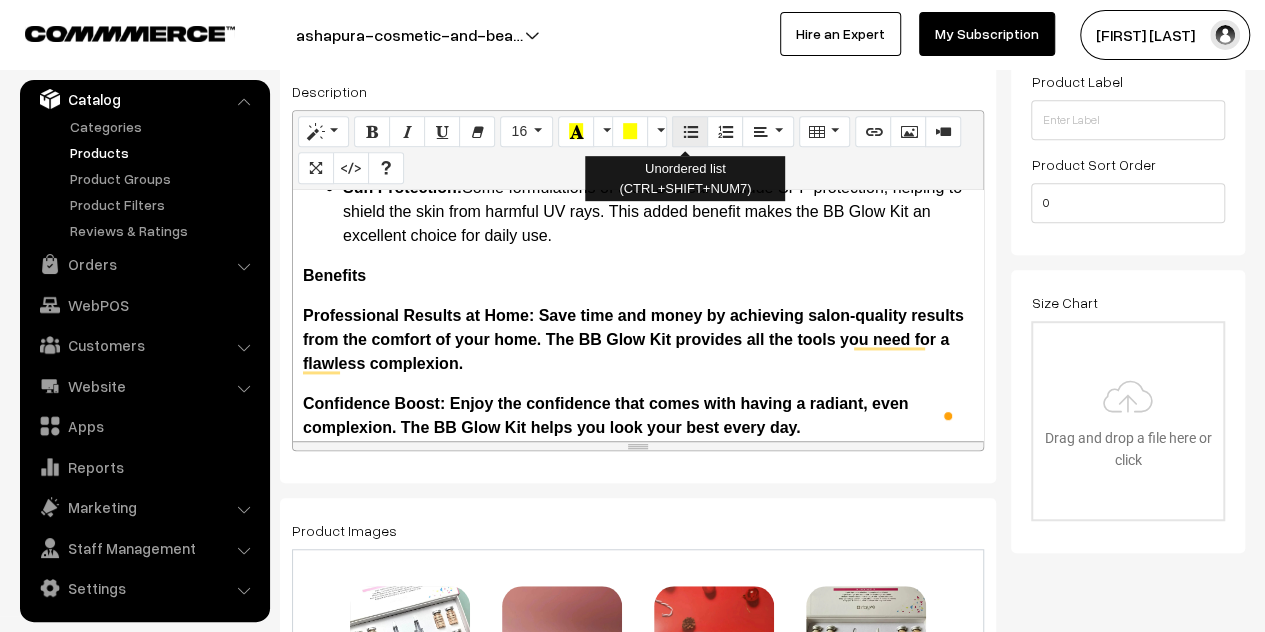 click at bounding box center [690, 131] 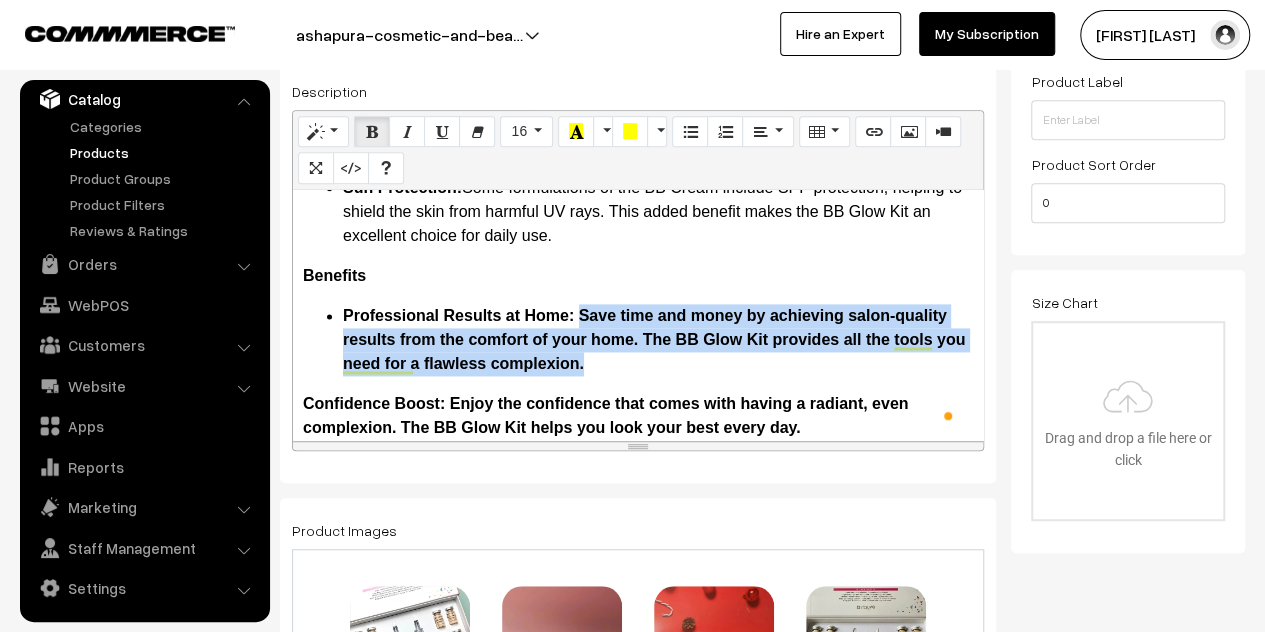 drag, startPoint x: 647, startPoint y: 361, endPoint x: 580, endPoint y: 315, distance: 81.27115 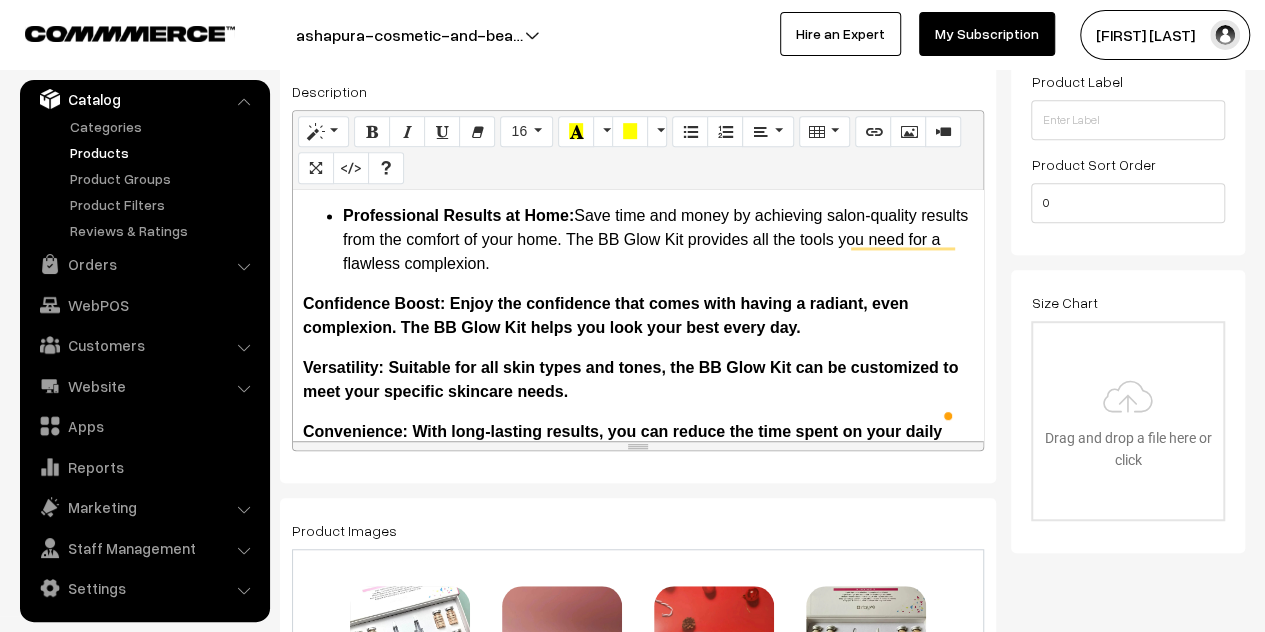 click on "More Details BB Glow Kit BB Cream Brighten Whitening Liquid: Your Ultimate Solution for Radiant Skin Introduction Unlock the secret to a flawless, glowing complexion with the BB Glow Kit BB Cream Brighten Whitening Liquid. This revolutionary skincare treatment combines the benefits of a semi-permanent foundation with powerful skin-nourishing ingredients, providing an even, radiant, and youthful appearance. Perfect for all skin types, the BB Glow Kit is designed to deliver professional-grade results from the comfort of your own home. Key Features Innovative BB Glow Treatment:  The BB Glow Kit includes BB Cream Brighten Whitening Liquid, which infuses the skin with nourishing ingredients and pigments to provide a semi-permanent foundation effect. This treatment helps to even out skin tone, reduce pigmentation, and impart a natural, glowing finish. Skin-Nourishing Ingredients:  Long-Lasting Results:  Safe and Gentle:  Easy to Use:  Detailed Description Even Skin Tone:  Radiant Glow:  Anti-Aging Benefits:" at bounding box center (638, 315) 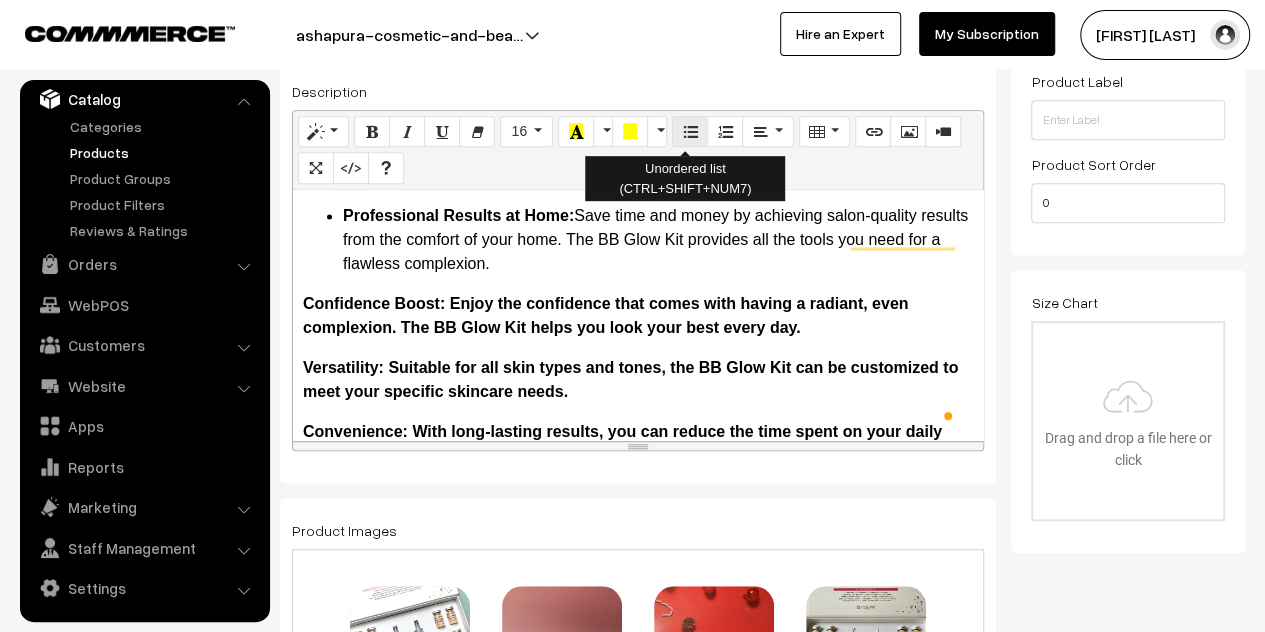 click at bounding box center [690, 131] 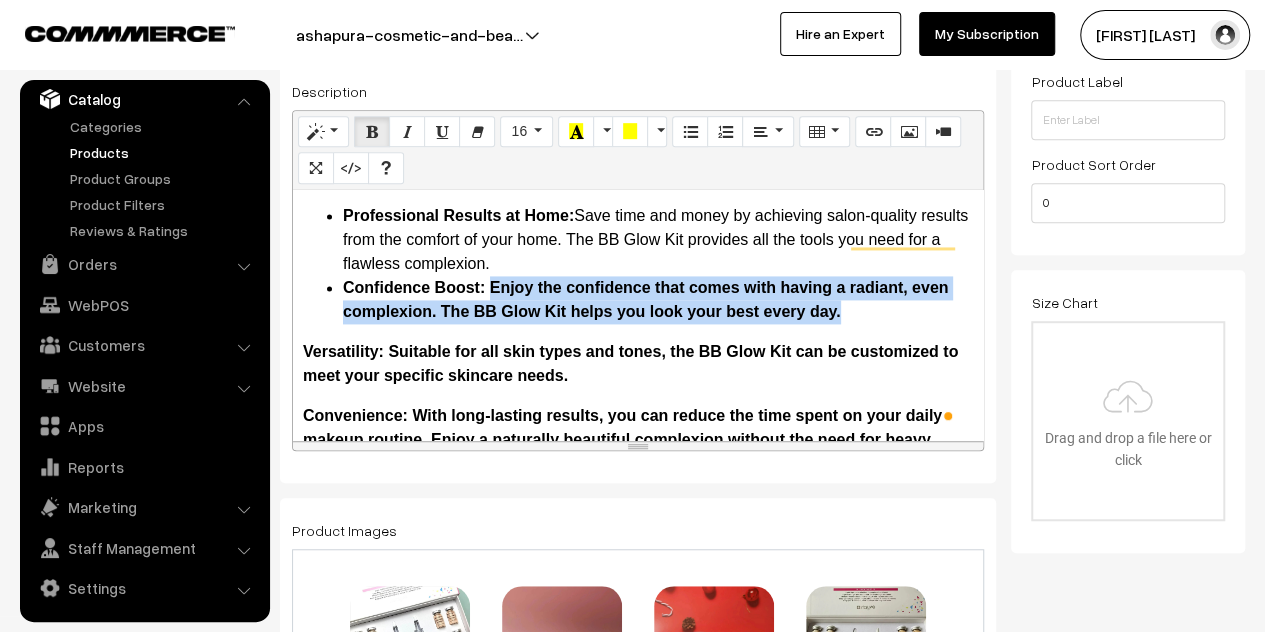 drag, startPoint x: 856, startPoint y: 316, endPoint x: 492, endPoint y: 292, distance: 364.79034 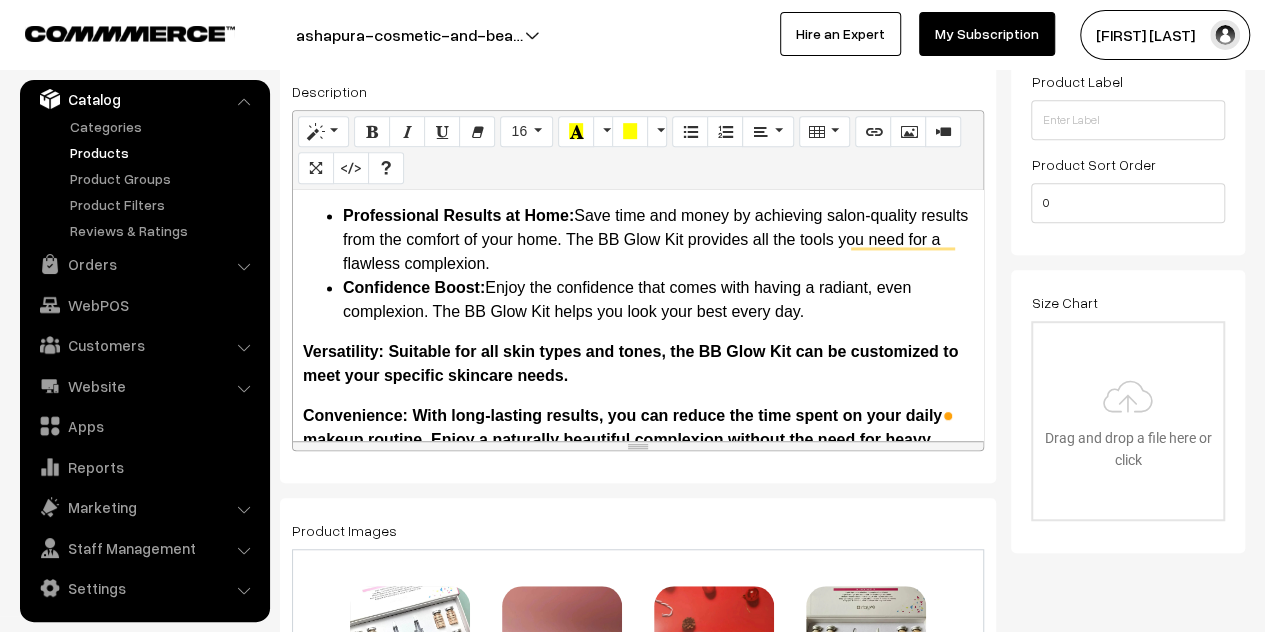 click on "Versatility: Suitable for all skin types and tones, the BB Glow Kit can be customized to meet your specific skincare needs." at bounding box center [630, 363] 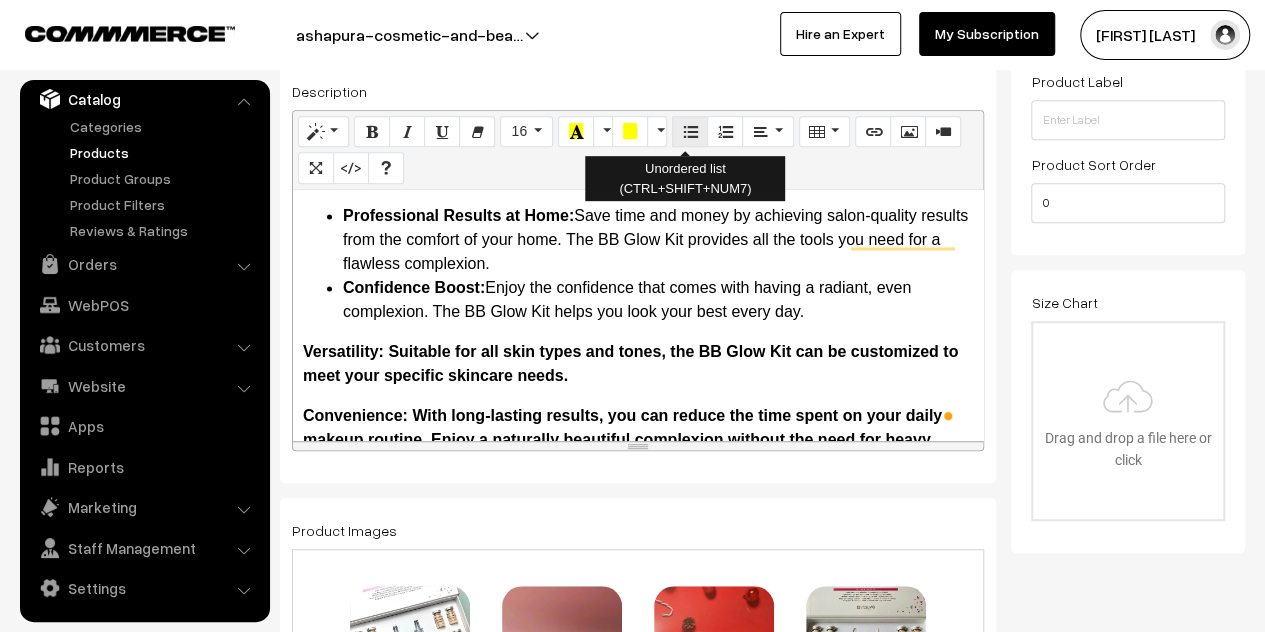 click at bounding box center [690, 131] 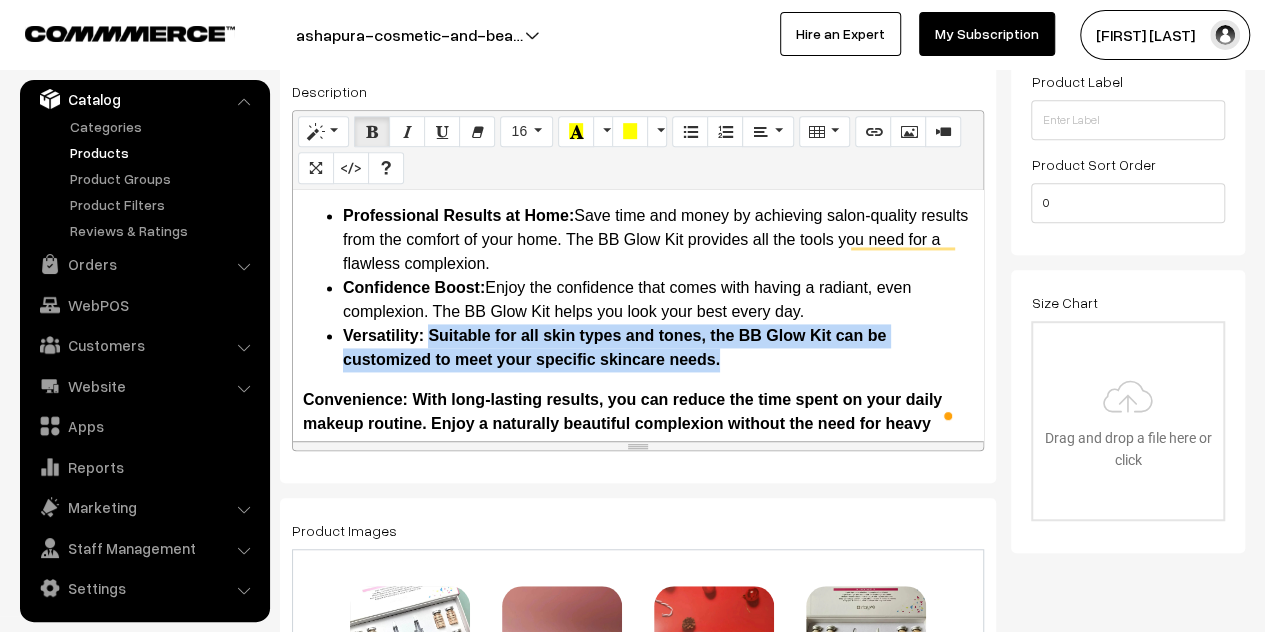 drag, startPoint x: 737, startPoint y: 353, endPoint x: 428, endPoint y: 329, distance: 309.93063 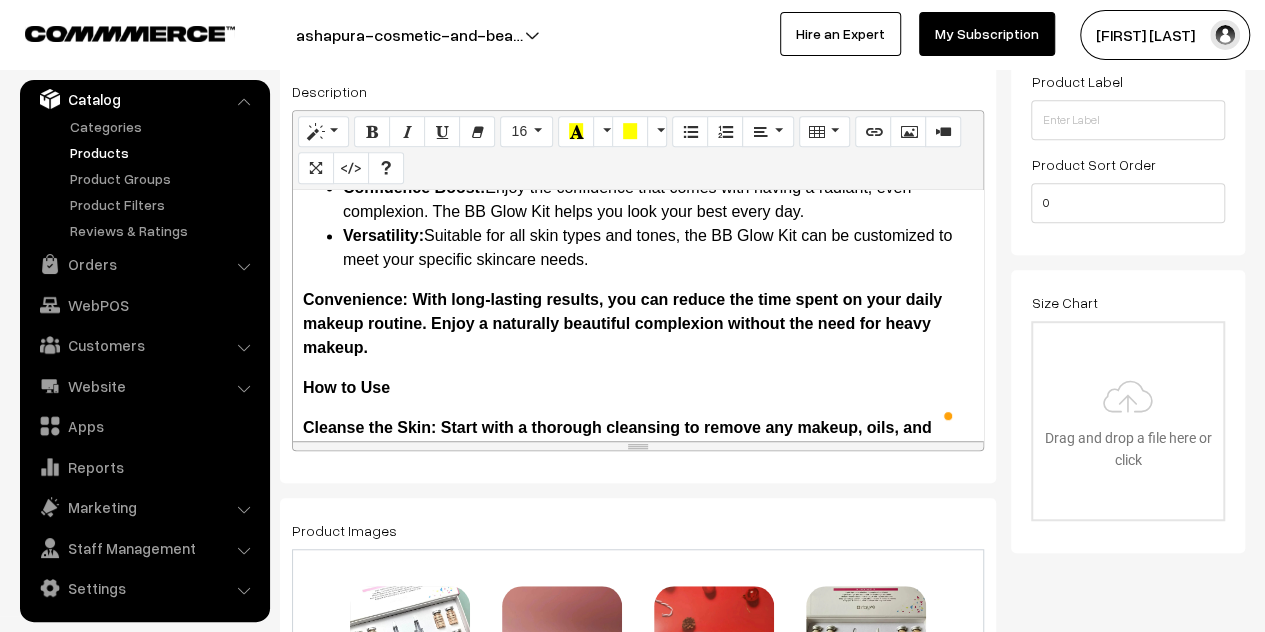 click on "Convenience: With long-lasting results, you can reduce the time spent on your daily makeup routine. Enjoy a naturally beautiful complexion without the need for heavy makeup." at bounding box center (622, 323) 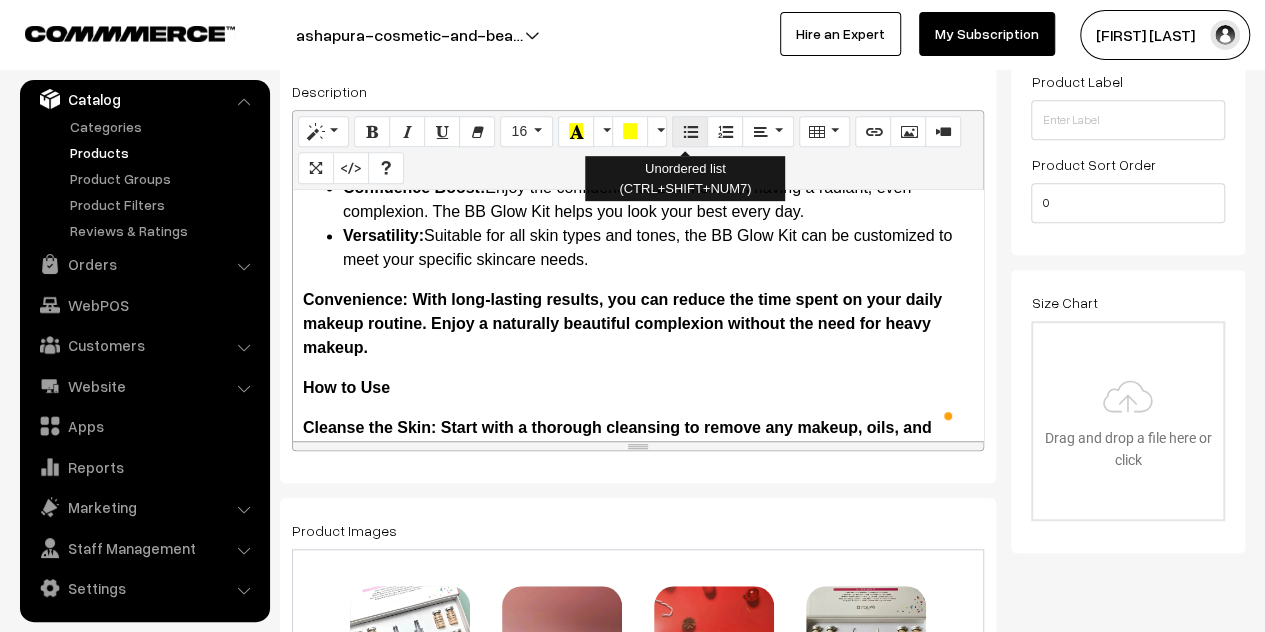 click at bounding box center [690, 131] 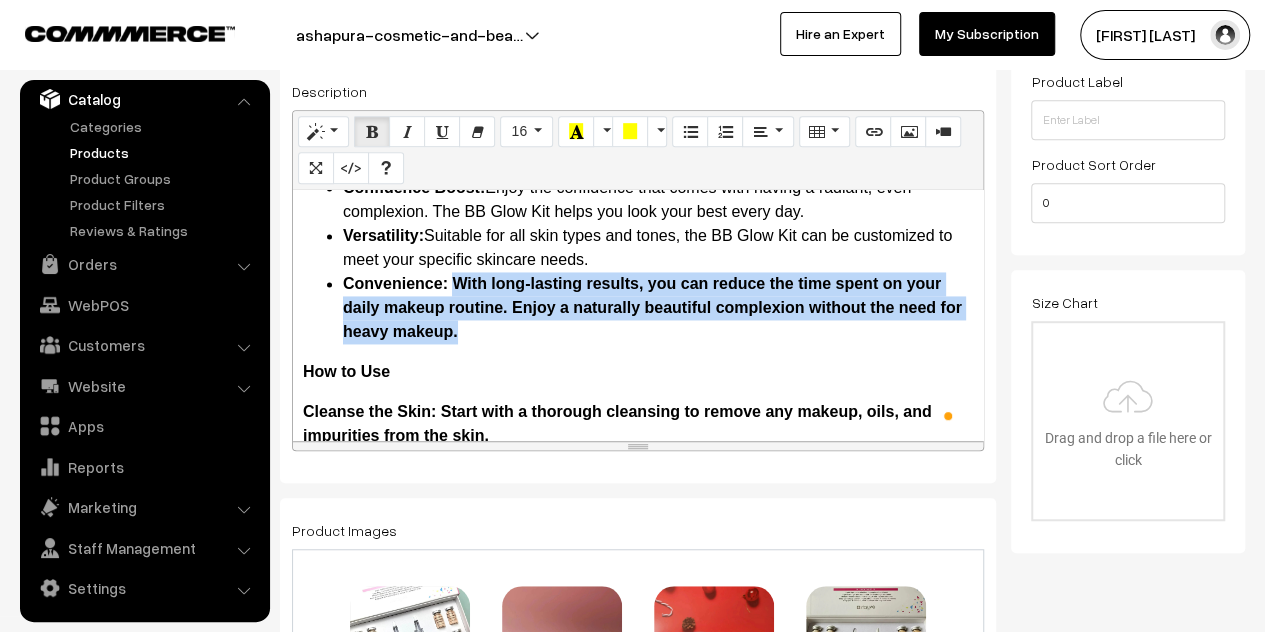 drag, startPoint x: 516, startPoint y: 339, endPoint x: 456, endPoint y: 285, distance: 80.72174 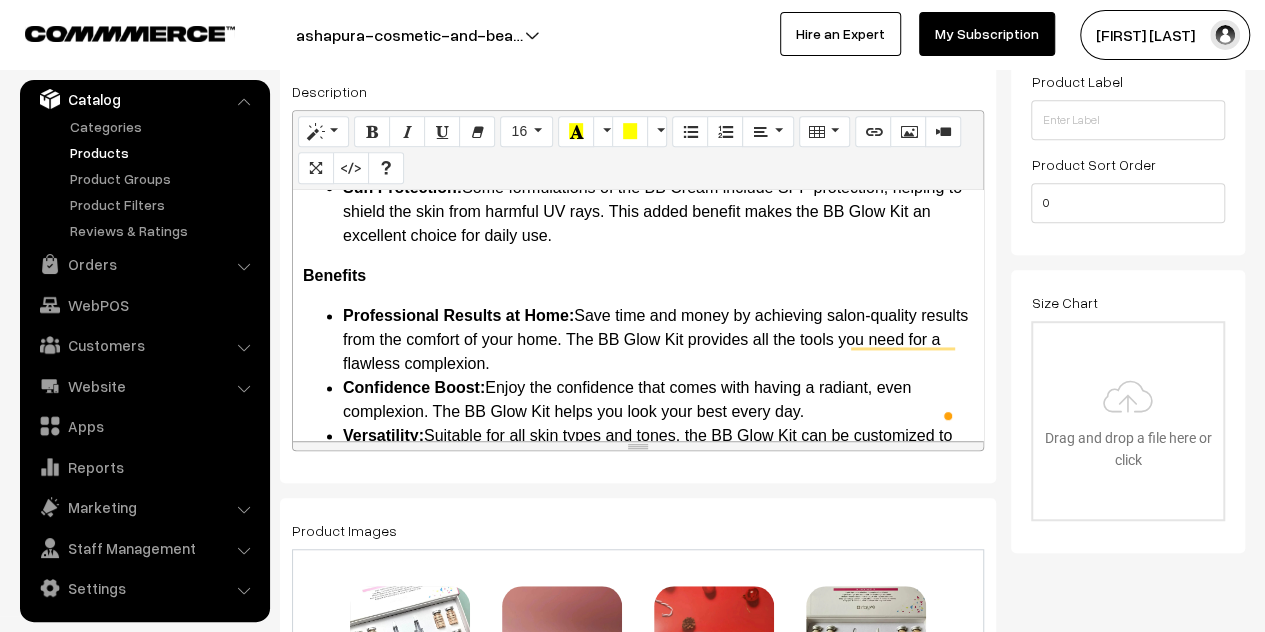 click on "Professional Results at Home:  Save time and money by achieving salon-quality results from the comfort of your home. The BB Glow Kit provides all the tools you need for a flawless complexion." at bounding box center [658, 340] 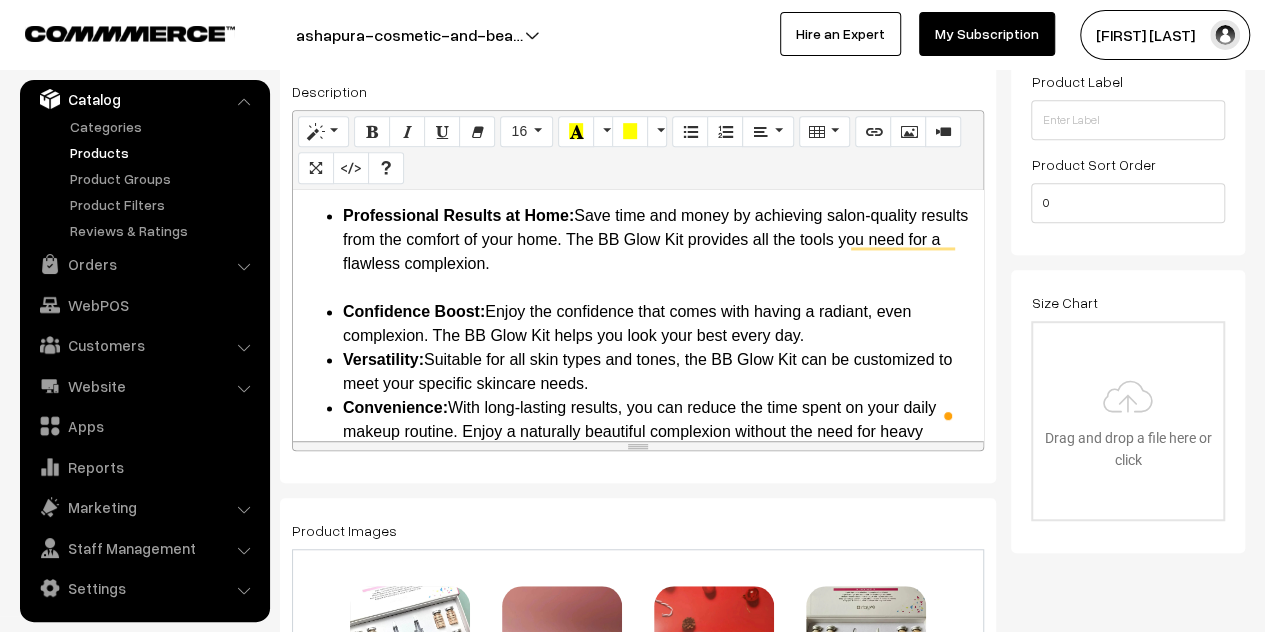 click on "Confidence Boost:  Enjoy the confidence that comes with having a radiant, even complexion. The BB Glow Kit helps you look your best every day." at bounding box center [658, 324] 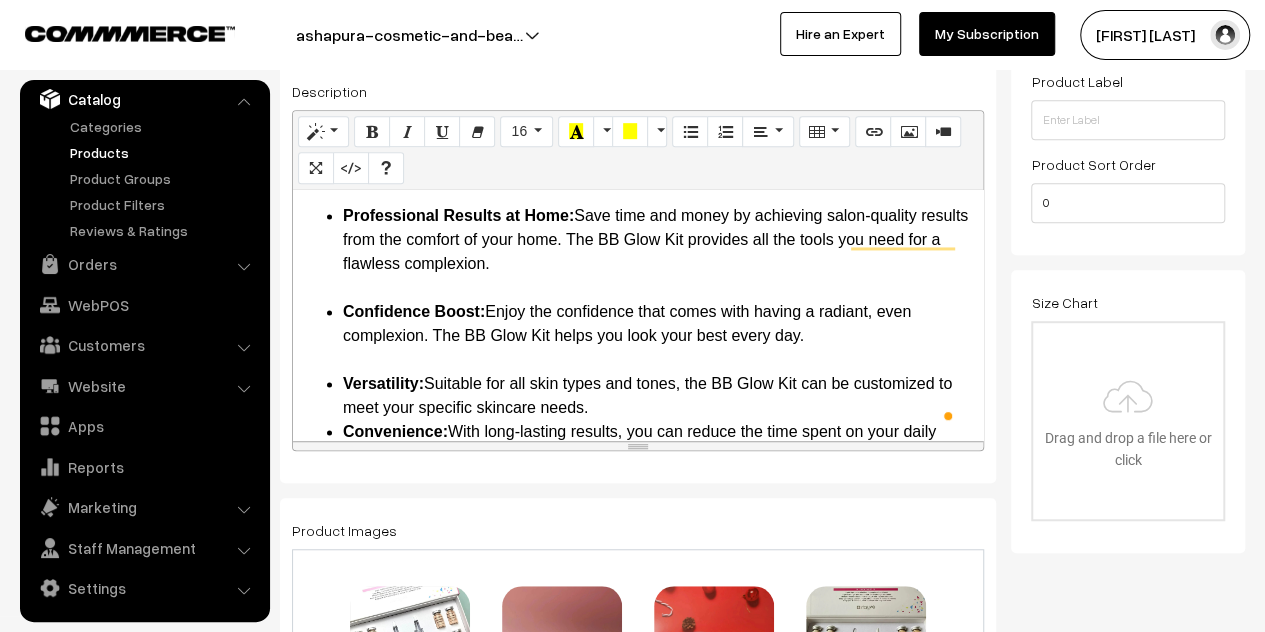 click on "Versatility:  Suitable for all skin types and tones, the BB Glow Kit can be customized to meet your specific skincare needs." at bounding box center (658, 396) 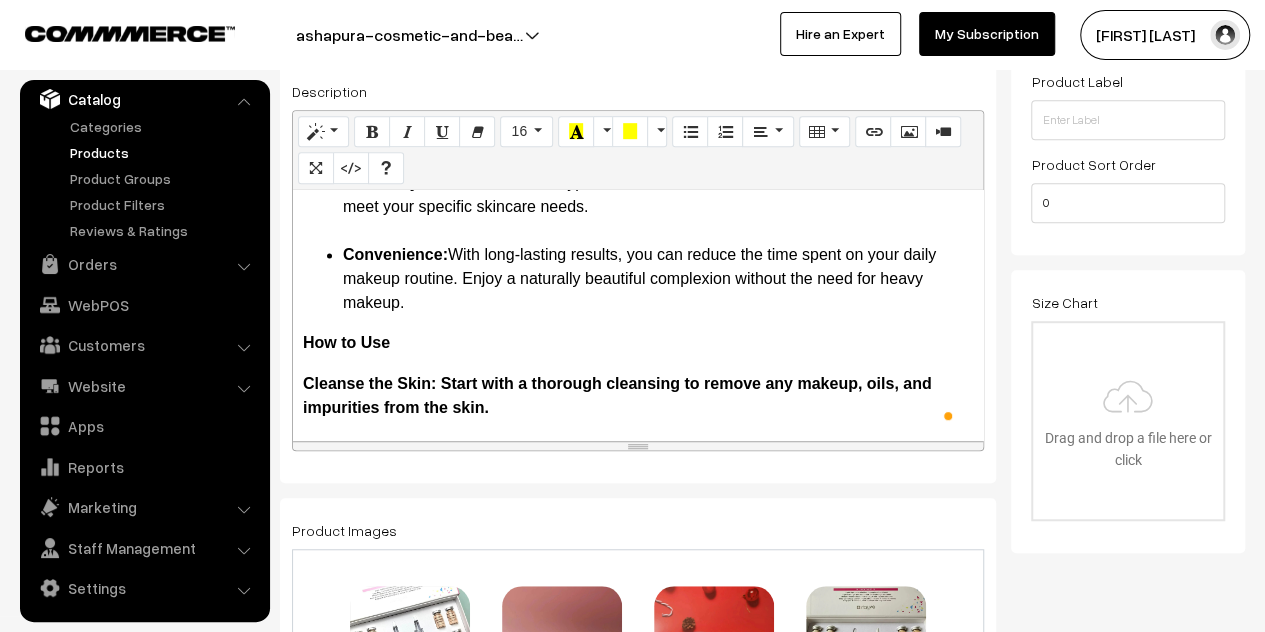 click on "Cleanse the Skin: Start with a thorough cleansing to remove any makeup, oils, and impurities from the skin." at bounding box center (617, 394) 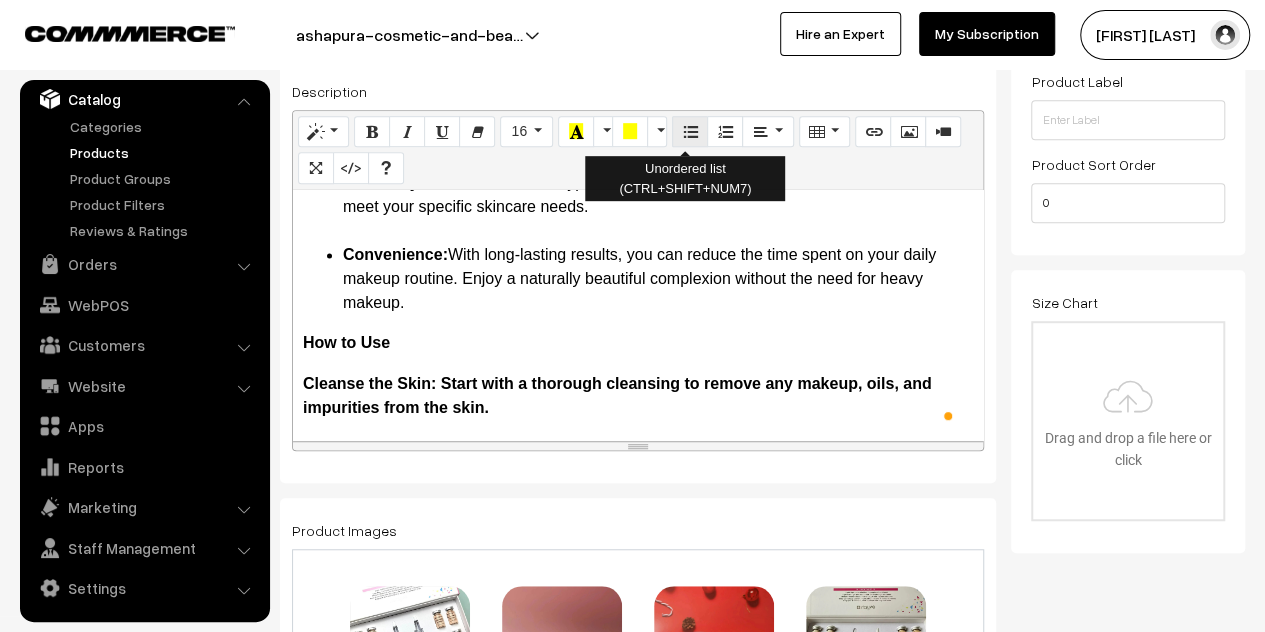 click at bounding box center [690, 131] 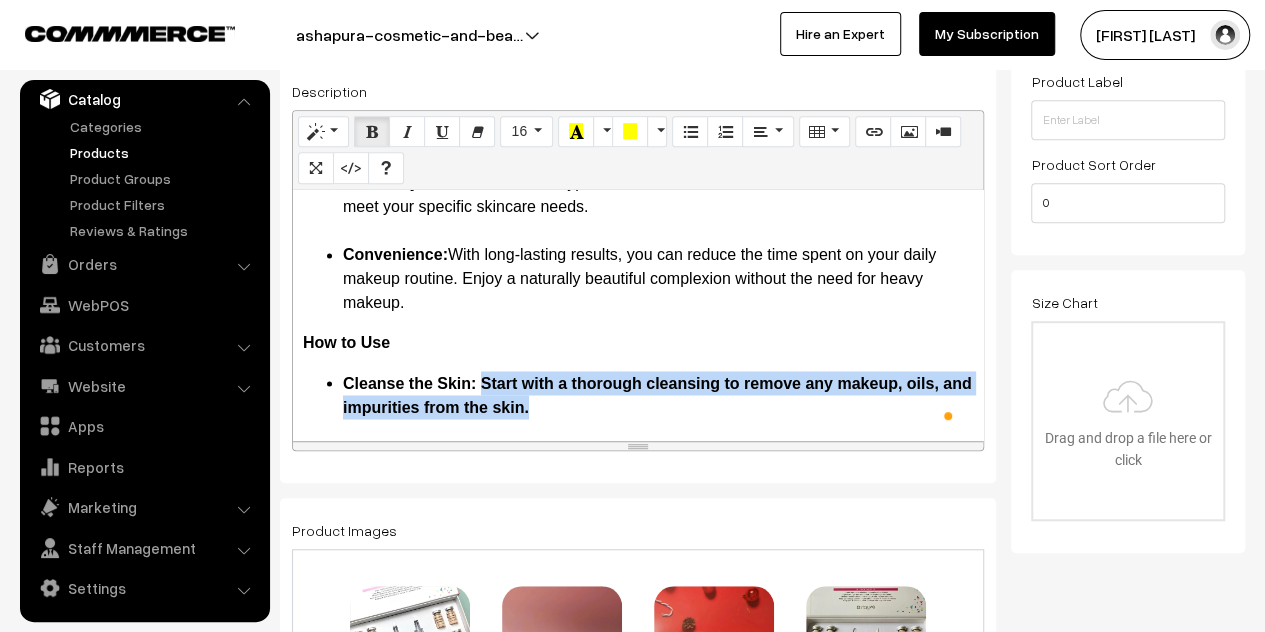 drag, startPoint x: 588, startPoint y: 413, endPoint x: 482, endPoint y: 386, distance: 109.38464 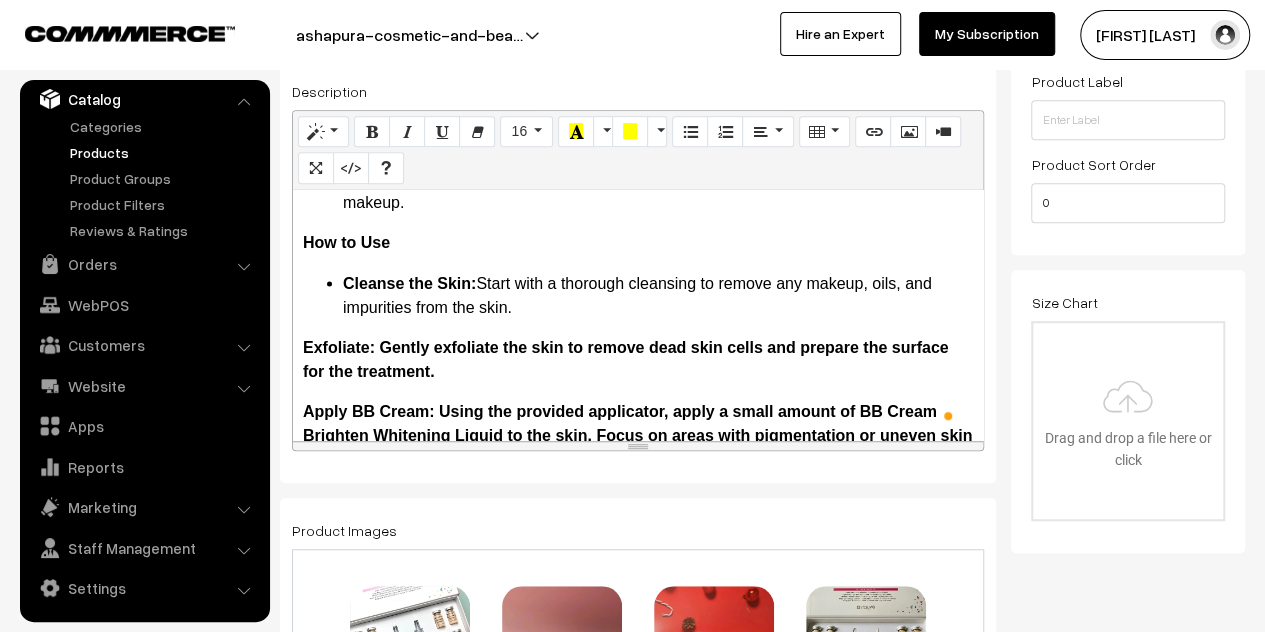click on "Exfoliate: Gently exfoliate the skin to remove dead skin cells and prepare the surface for the treatment." at bounding box center (626, 358) 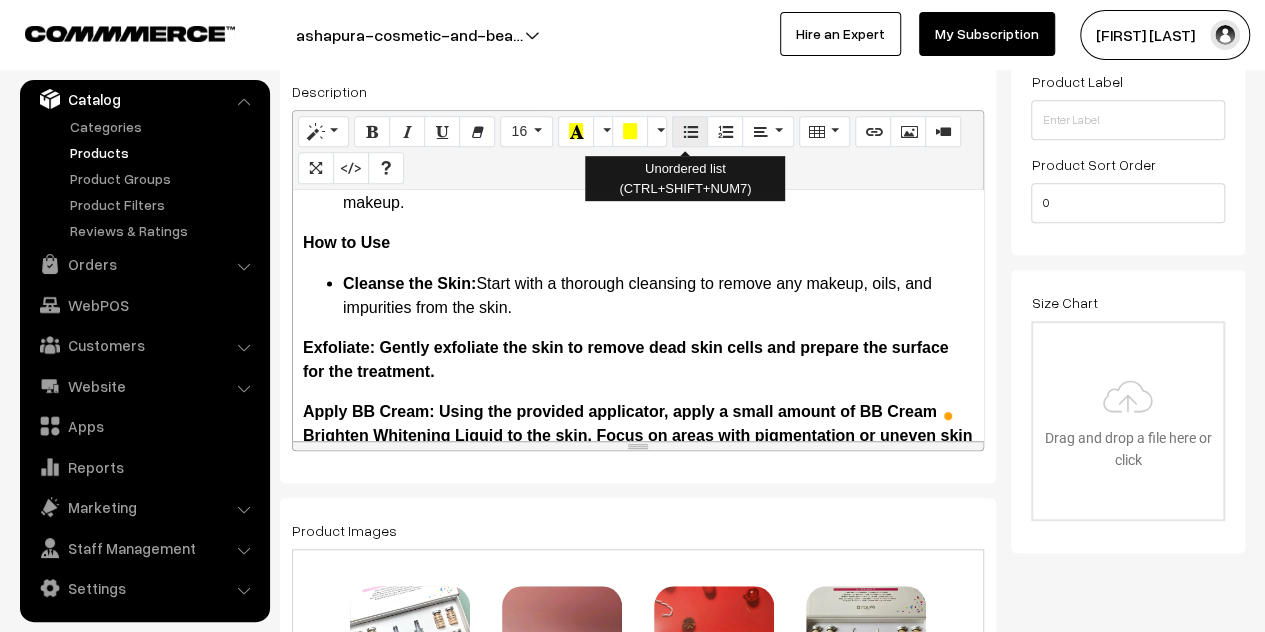 click at bounding box center (690, 132) 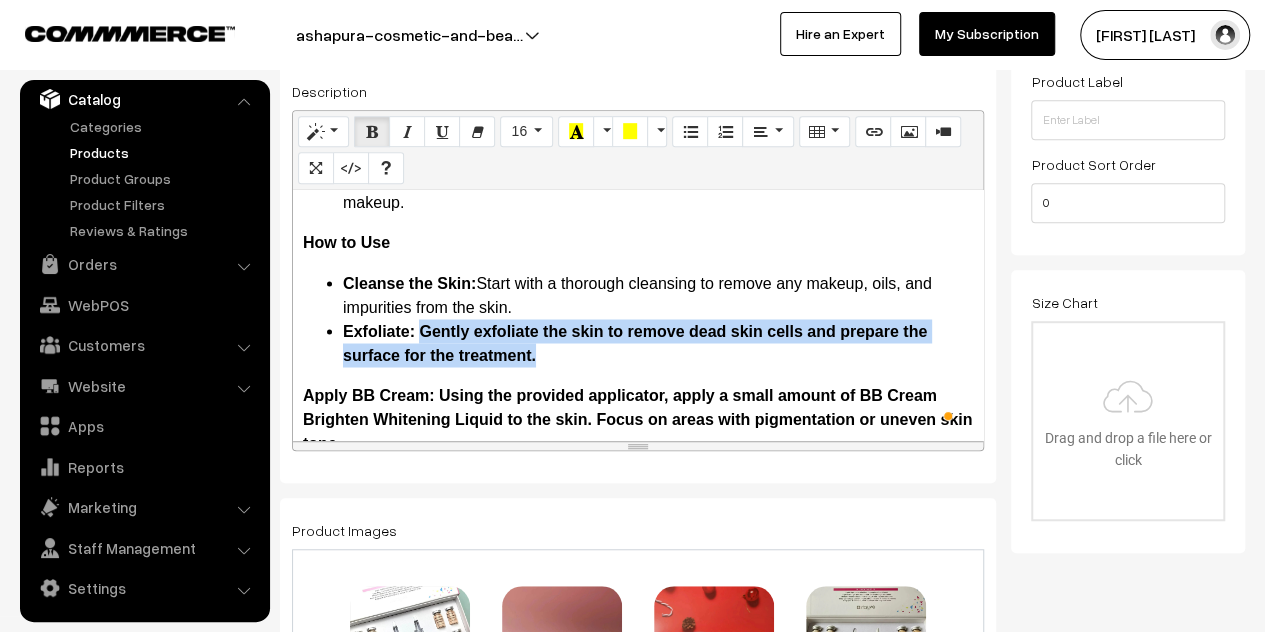 drag, startPoint x: 581, startPoint y: 357, endPoint x: 423, endPoint y: 337, distance: 159.26079 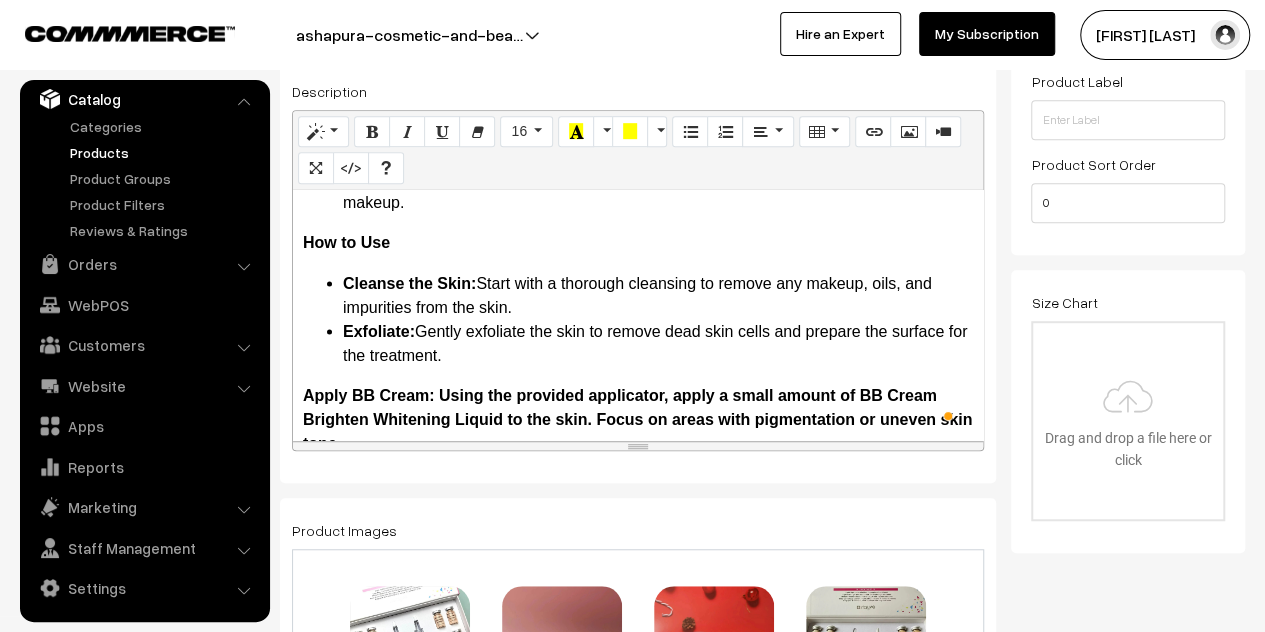 click on "Apply BB Cream: Using the provided applicator, apply a small amount of BB Cream Brighten Whitening Liquid to the skin. Focus on areas with pigmentation or uneven skin tone." at bounding box center (637, 418) 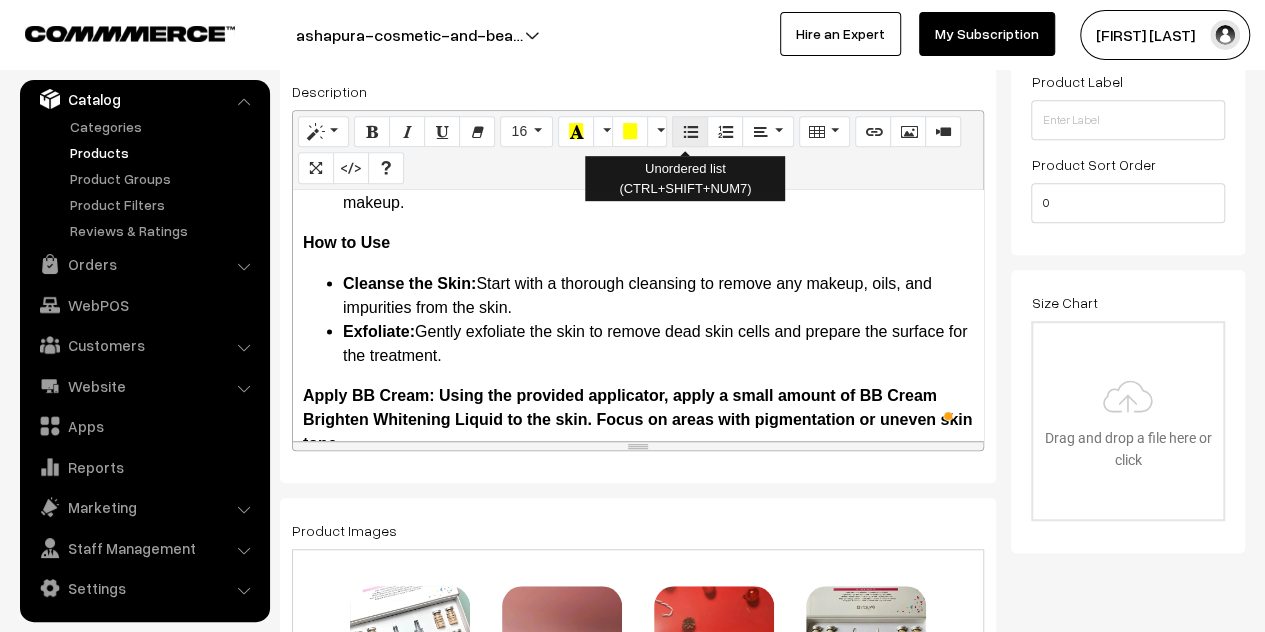 click at bounding box center (690, 132) 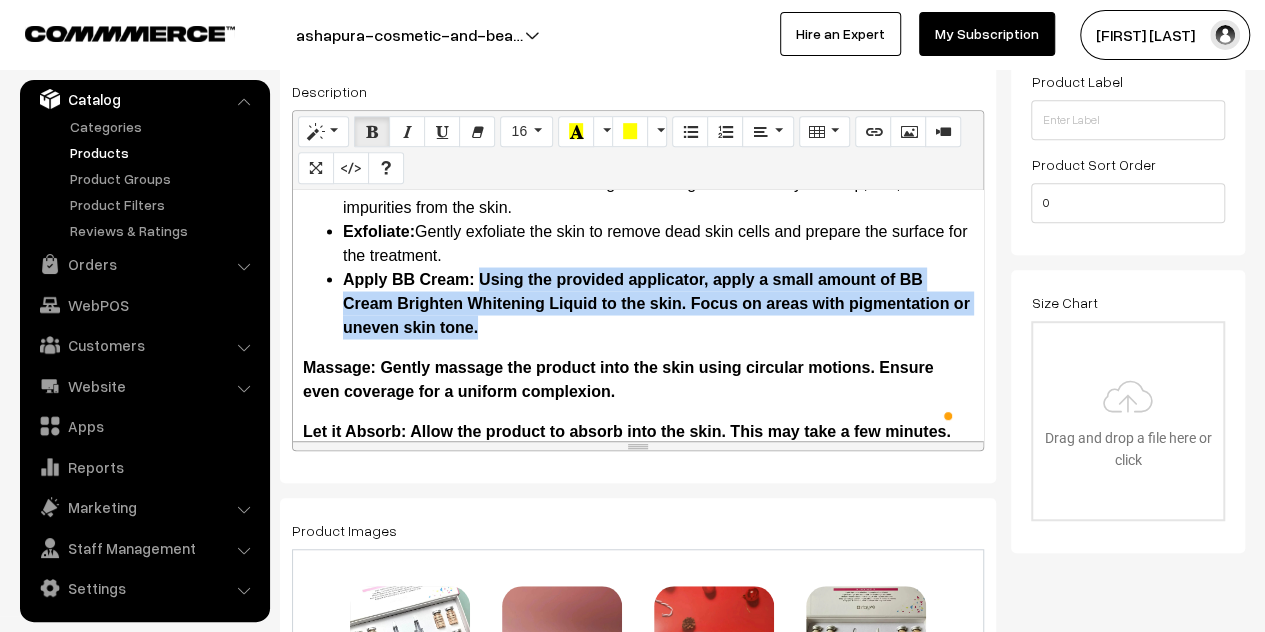 drag, startPoint x: 537, startPoint y: 331, endPoint x: 481, endPoint y: 282, distance: 74.41102 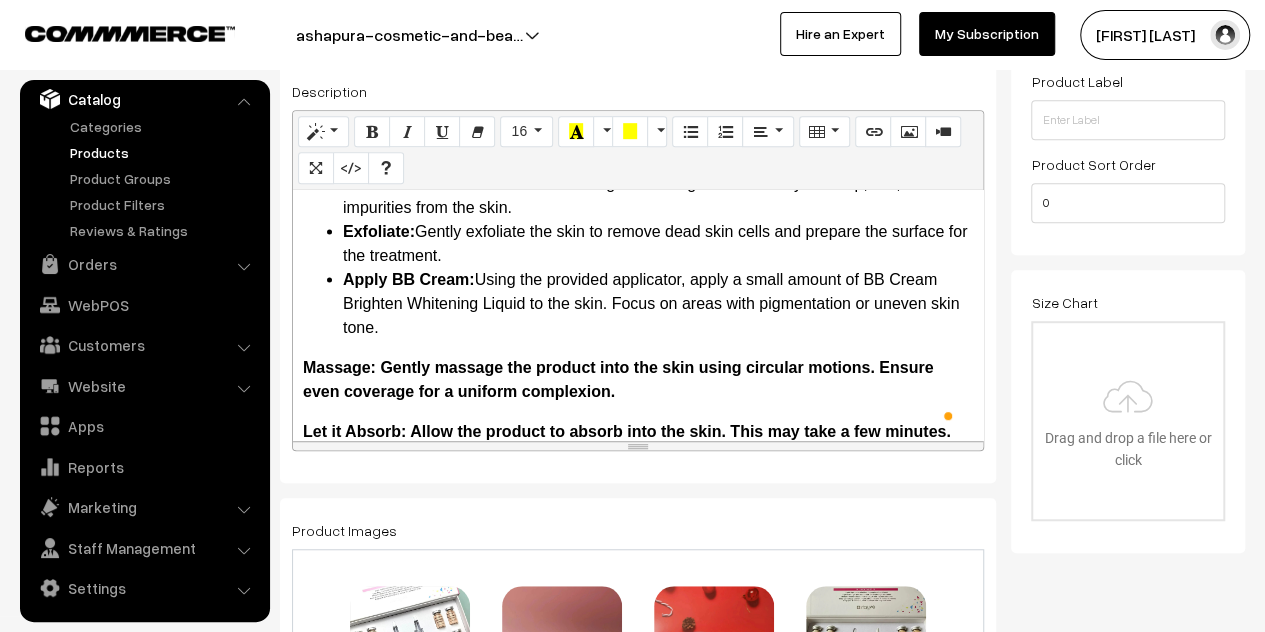 click on "More Details BB Glow Kit BB Cream Brighten Whitening Liquid: Your Ultimate Solution for Radiant Skin Introduction Unlock the secret to a flawless, glowing complexion with the BB Glow Kit BB Cream Brighten Whitening Liquid. This revolutionary skincare treatment combines the benefits of a semi-permanent foundation with powerful skin-nourishing ingredients, providing an even, radiant, and youthful appearance. Perfect for all skin types, the BB Glow Kit is designed to deliver professional-grade results from the comfort of your own home. Key Features Innovative BB Glow Treatment:  The BB Glow Kit includes BB Cream Brighten Whitening Liquid, which infuses the skin with nourishing ingredients and pigments to provide a semi-permanent foundation effect. This treatment helps to even out skin tone, reduce pigmentation, and impart a natural, glowing finish. Skin-Nourishing Ingredients:  Long-Lasting Results:  Safe and Gentle:  Easy to Use:  Detailed Description Even Skin Tone:  Radiant Glow:  Anti-Aging Benefits:" at bounding box center (638, 315) 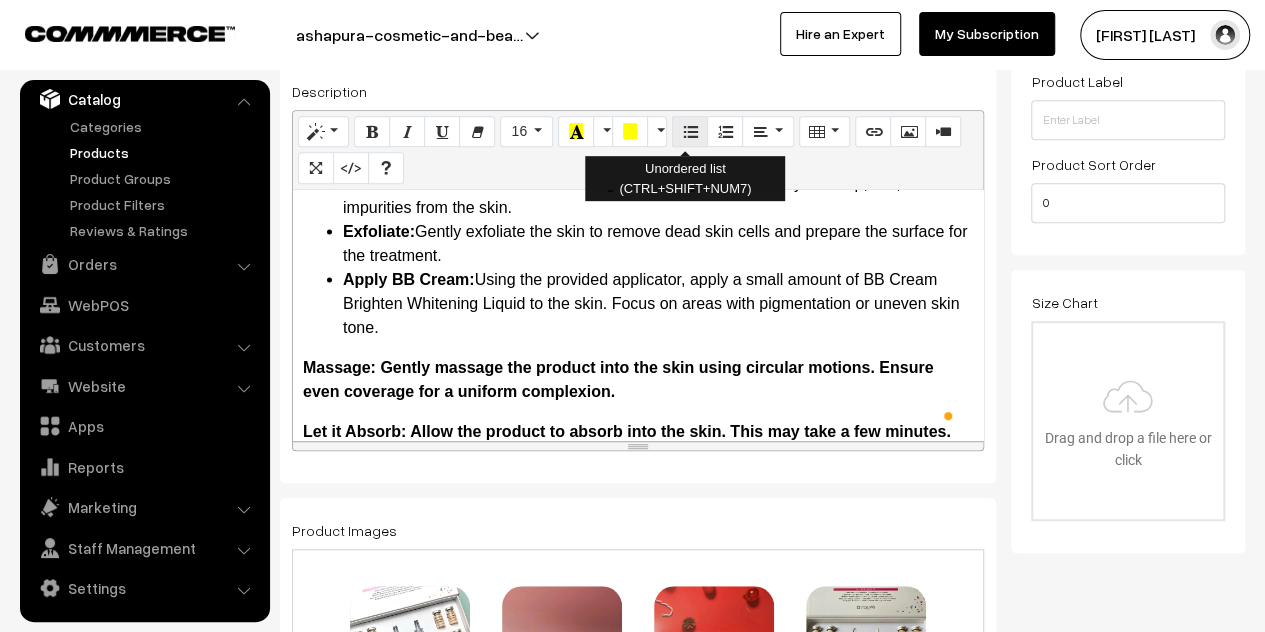 click at bounding box center (690, 132) 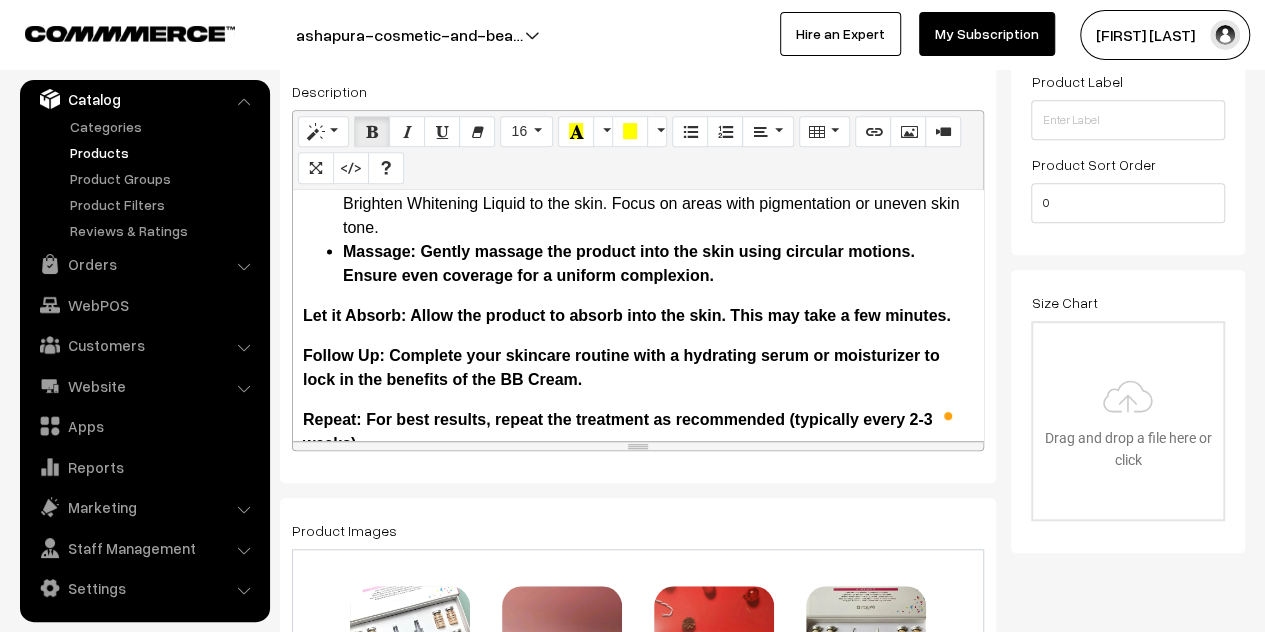 click on "More Details BB Glow Kit BB Cream Brighten Whitening Liquid: Your Ultimate Solution for Radiant Skin Introduction Unlock the secret to a flawless, glowing complexion with the BB Glow Kit BB Cream Brighten Whitening Liquid. This revolutionary skincare treatment combines the benefits of a semi-permanent foundation with powerful skin-nourishing ingredients, providing an even, radiant, and youthful appearance. Perfect for all skin types, the BB Glow Kit is designed to deliver professional-grade results from the comfort of your own home. Key Features Innovative BB Glow Treatment:  The BB Glow Kit includes BB Cream Brighten Whitening Liquid, which infuses the skin with nourishing ingredients and pigments to provide a semi-permanent foundation effect. This treatment helps to even out skin tone, reduce pigmentation, and impart a natural, glowing finish. Skin-Nourishing Ingredients:  Long-Lasting Results:  Safe and Gentle:  Easy to Use:  Detailed Description Even Skin Tone:  Radiant Glow:  Anti-Aging Benefits:" at bounding box center [638, 315] 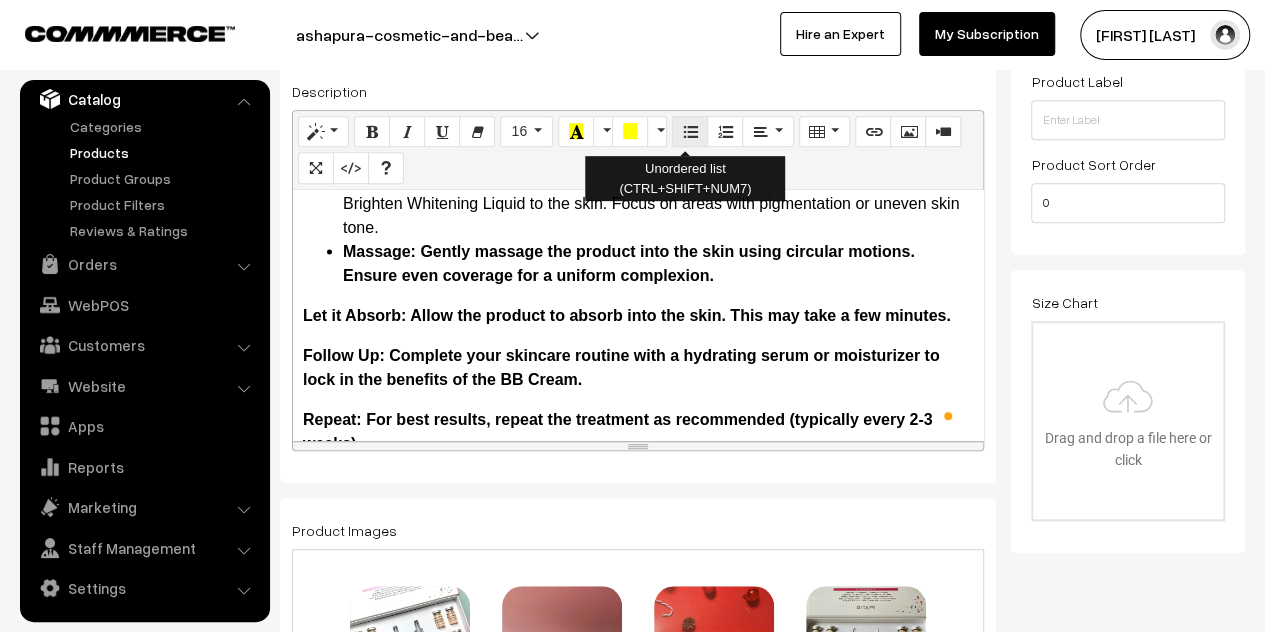 click at bounding box center (690, 131) 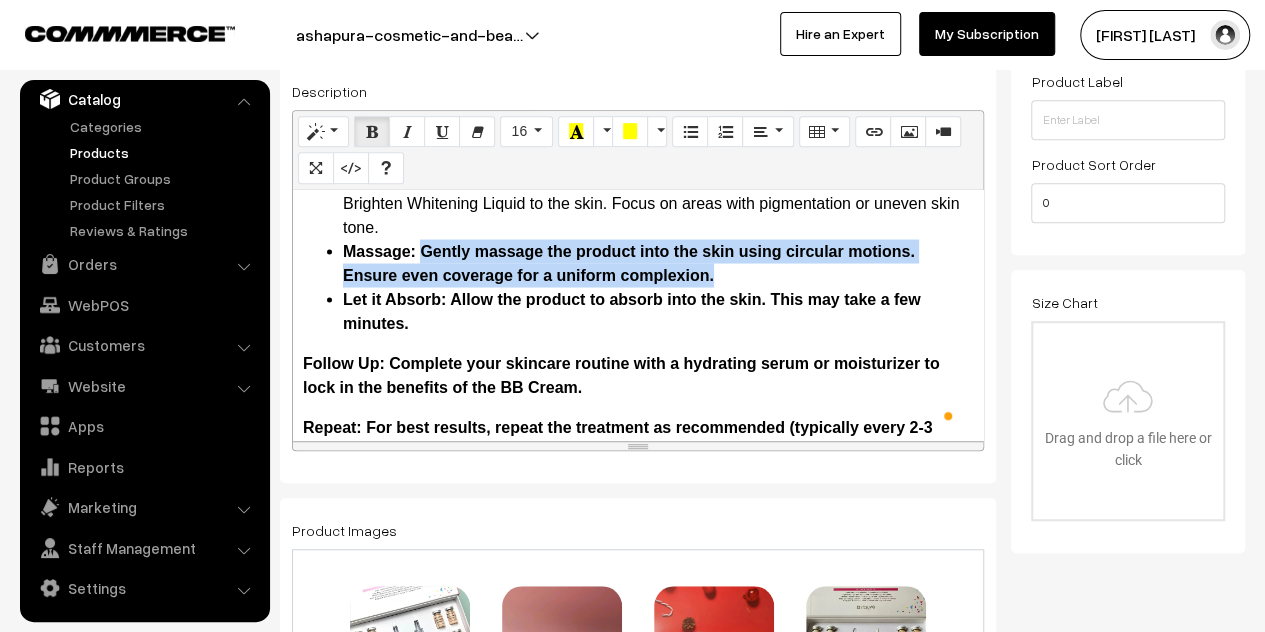 drag, startPoint x: 731, startPoint y: 277, endPoint x: 425, endPoint y: 252, distance: 307.01953 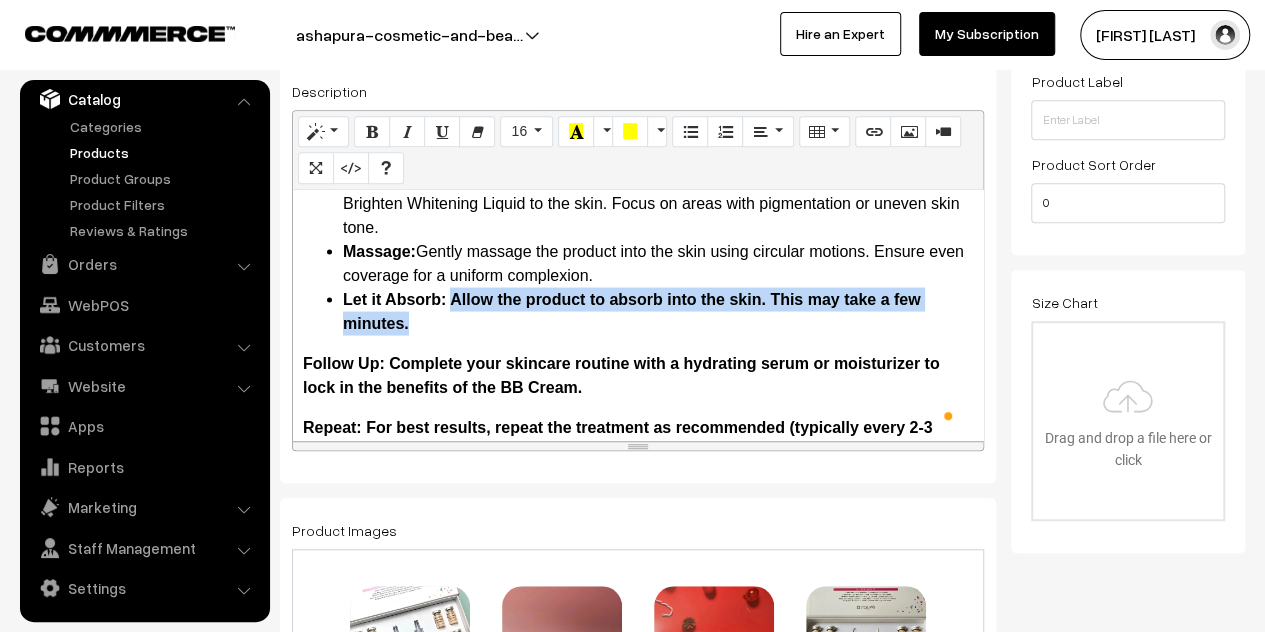 drag, startPoint x: 524, startPoint y: 317, endPoint x: 454, endPoint y: 297, distance: 72.8011 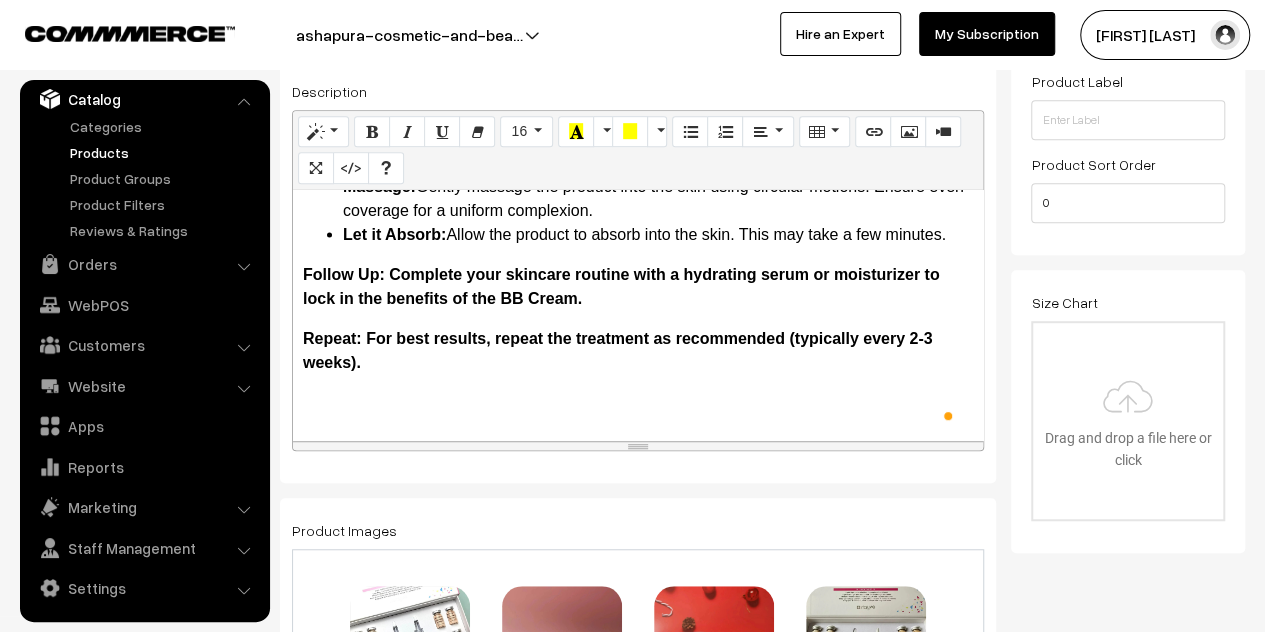 click on "Follow Up: Complete your skincare routine with a hydrating serum or moisturizer to lock in the benefits of the BB Cream." at bounding box center [621, 285] 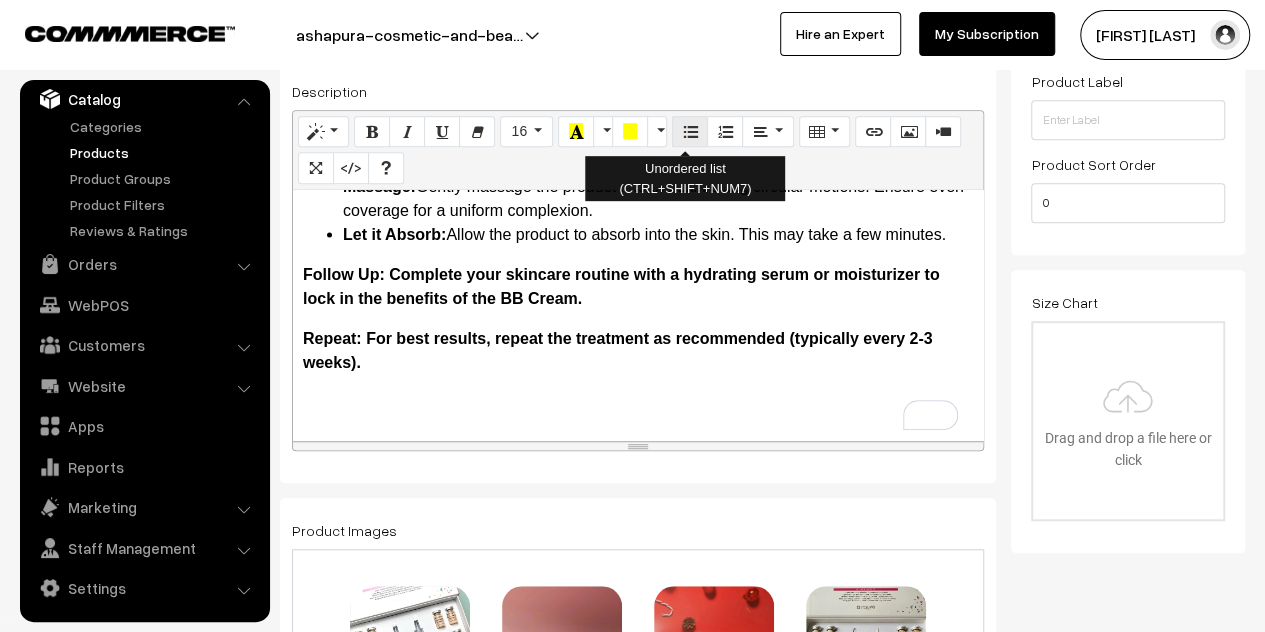 click at bounding box center [690, 131] 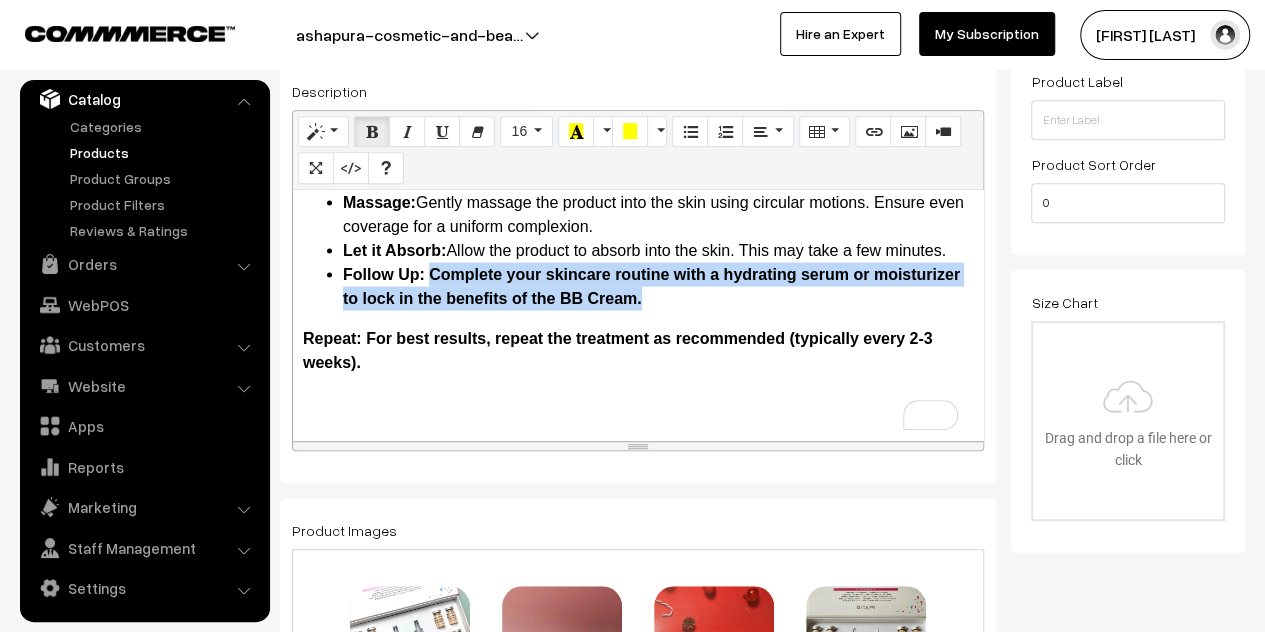 drag, startPoint x: 752, startPoint y: 295, endPoint x: 430, endPoint y: 281, distance: 322.3042 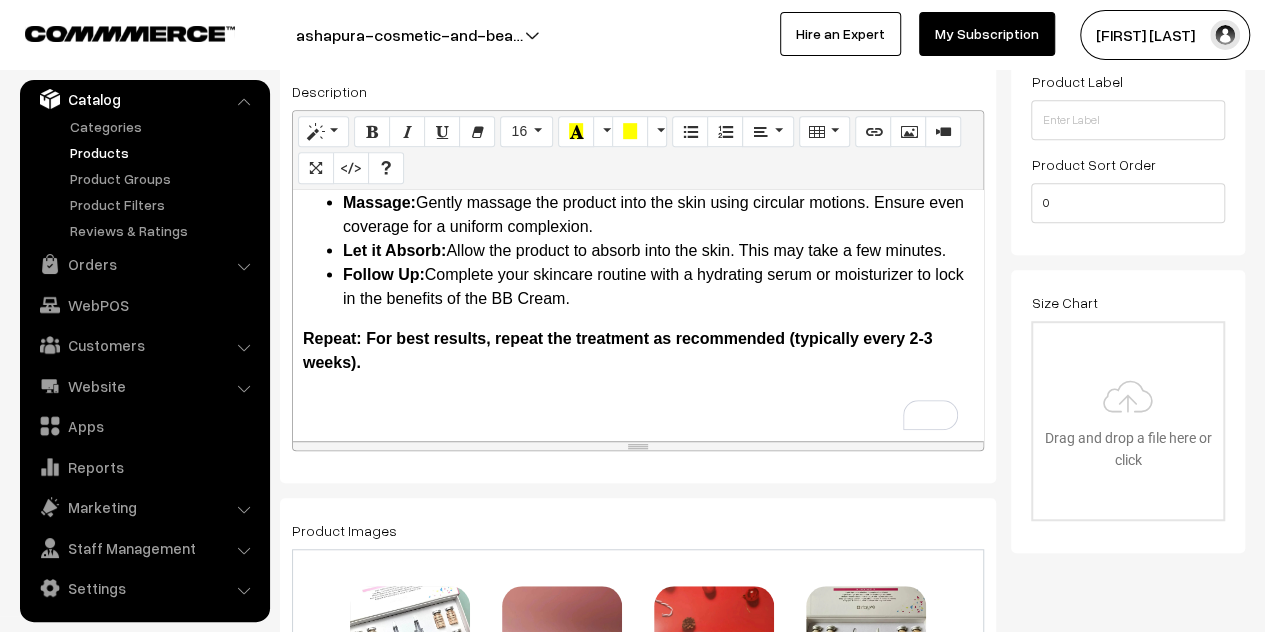 click on "Repeat: For best results, repeat the treatment as recommended (typically every 2-3 weeks)." at bounding box center (638, 350) 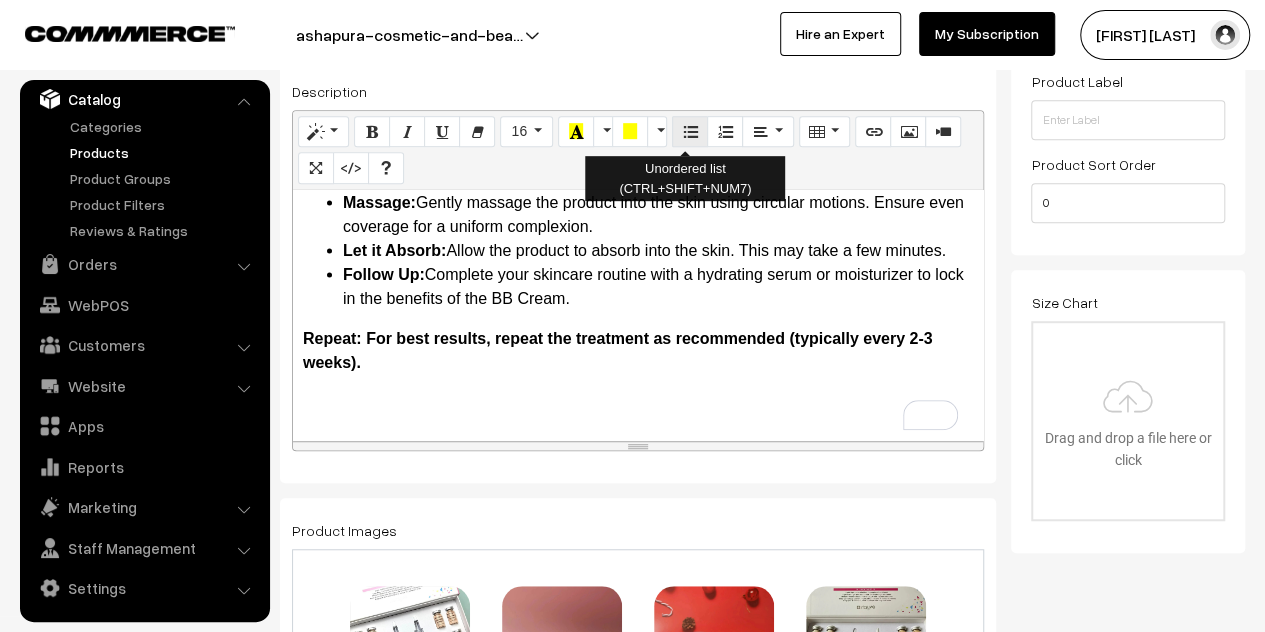 click at bounding box center [690, 131] 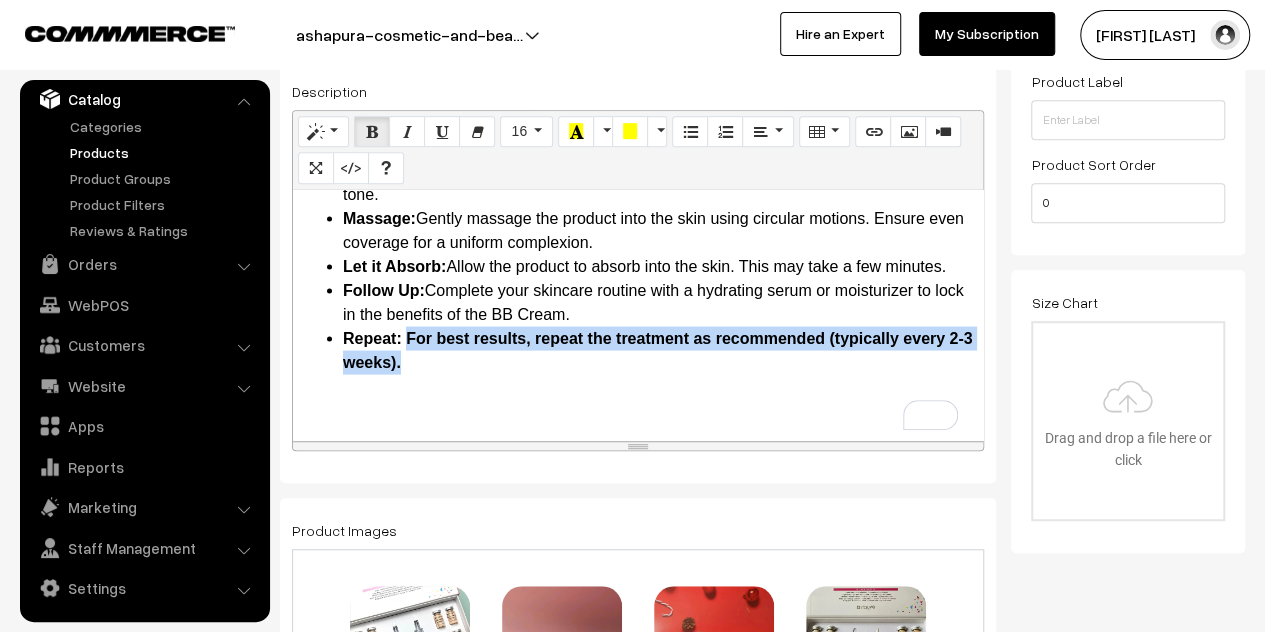 drag, startPoint x: 526, startPoint y: 357, endPoint x: 408, endPoint y: 344, distance: 118.71394 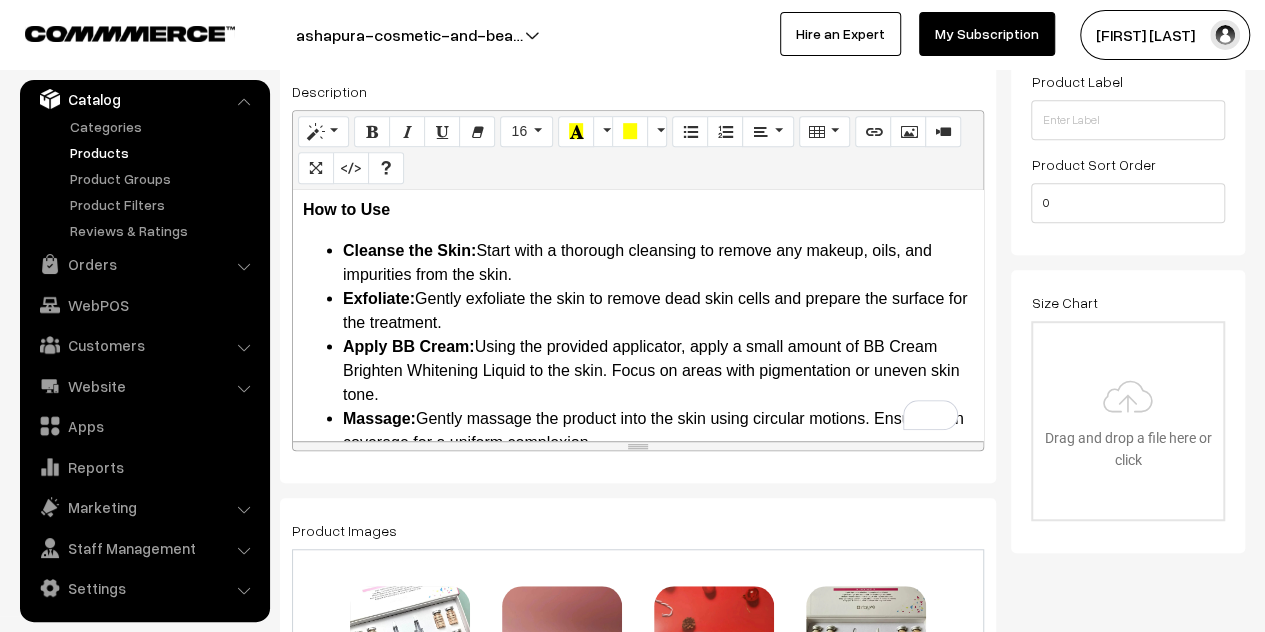 click on "Cleanse the Skin:  Start with a thorough cleansing to remove any makeup, oils, and impurities from the skin." at bounding box center [658, 262] 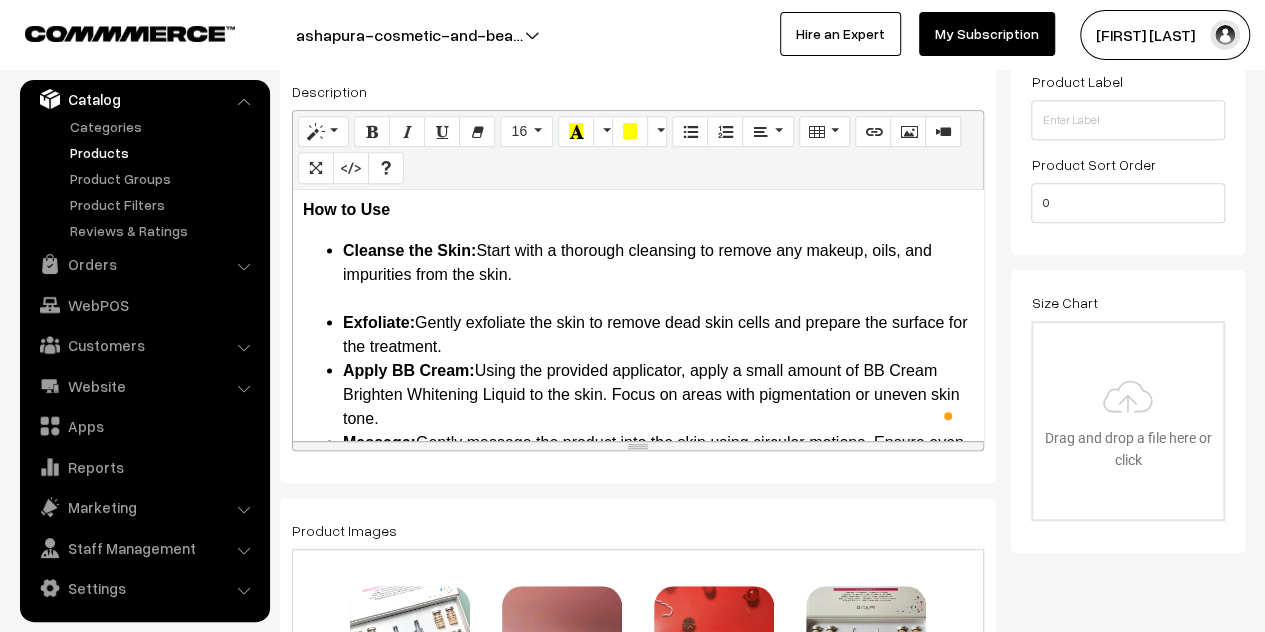 click on "Exfoliate:  Gently exfoliate the skin to remove dead skin cells and prepare the surface for the treatment." at bounding box center (658, 334) 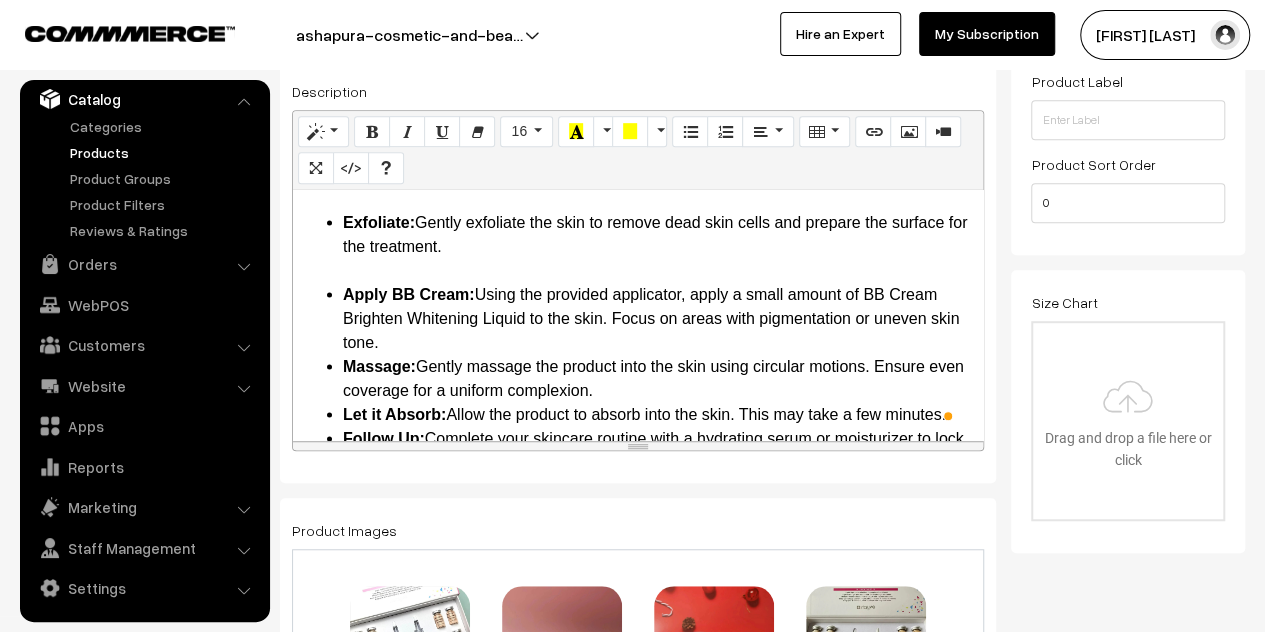 click on "Apply BB Cream:  Using the provided applicator, apply a small amount of BB Cream Brighten Whitening Liquid to the skin. Focus on areas with pigmentation or uneven skin tone." at bounding box center (658, 318) 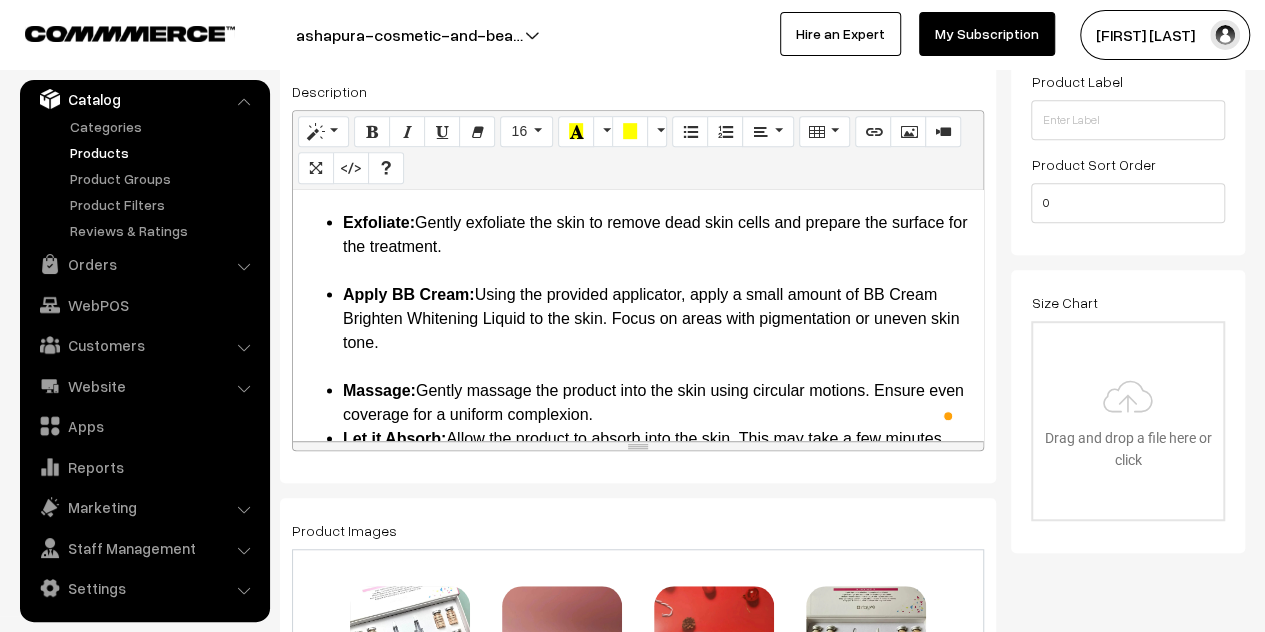 click on "Massage:  Gently massage the product into the skin using circular motions. Ensure even coverage for a uniform complexion." at bounding box center [658, 402] 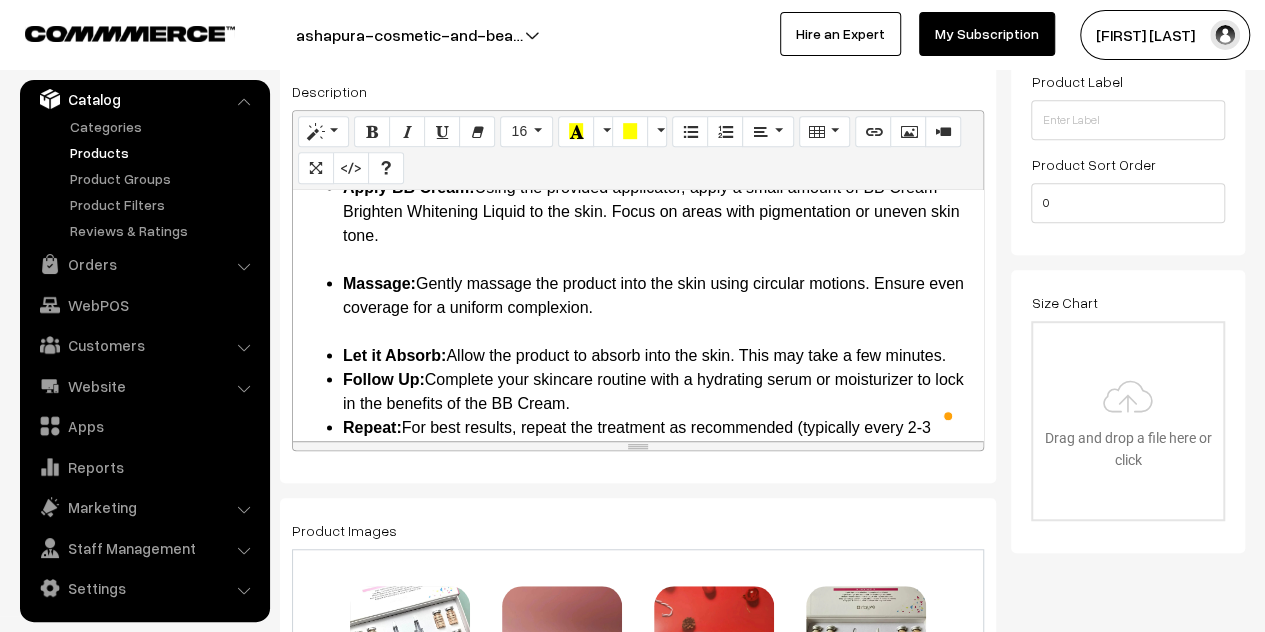 click on "More Details BB Glow Kit BB Cream Brighten Whitening Liquid: Your Ultimate Solution for Radiant Skin Introduction Unlock the secret to a flawless, glowing complexion with the BB Glow Kit BB Cream Brighten Whitening Liquid. This revolutionary skincare treatment combines the benefits of a semi-permanent foundation with powerful skin-nourishing ingredients, providing an even, radiant, and youthful appearance. Perfect for all skin types, the BB Glow Kit is designed to deliver professional-grade results from the comfort of your own home. Key Features Innovative BB Glow Treatment:  The BB Glow Kit includes BB Cream Brighten Whitening Liquid, which infuses the skin with nourishing ingredients and pigments to provide a semi-permanent foundation effect. This treatment helps to even out skin tone, reduce pigmentation, and impart a natural, glowing finish. Skin-Nourishing Ingredients:  Long-Lasting Results:  Safe and Gentle:  Easy to Use:  Detailed Description Even Skin Tone:  Radiant Glow:  Anti-Aging Benefits:" at bounding box center [638, 315] 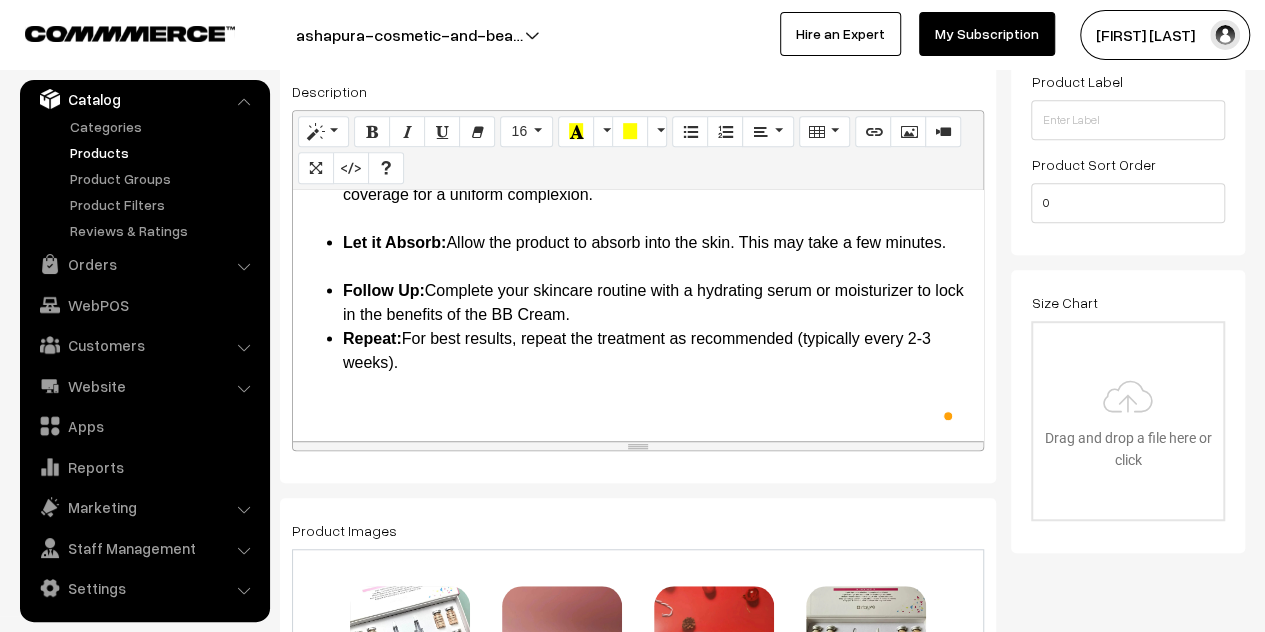 click on "Follow Up:  Complete your skincare routine with a hydrating serum or moisturizer to lock in the benefits of the BB Cream." at bounding box center [658, 302] 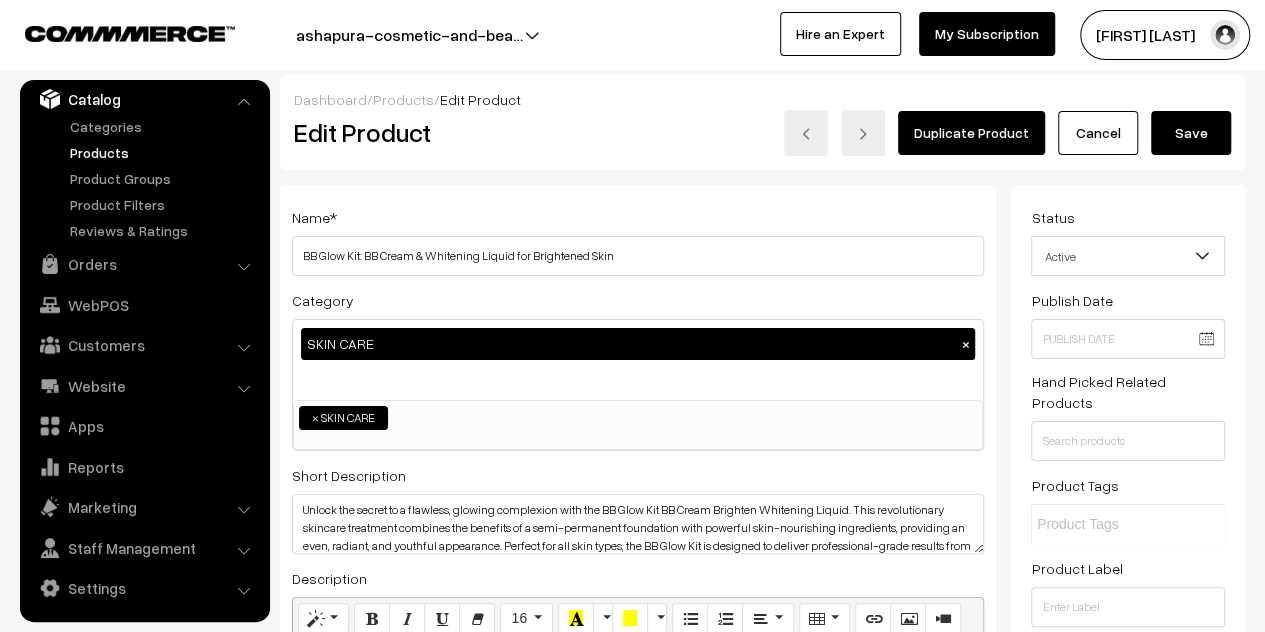 click on "Save" at bounding box center [1191, 133] 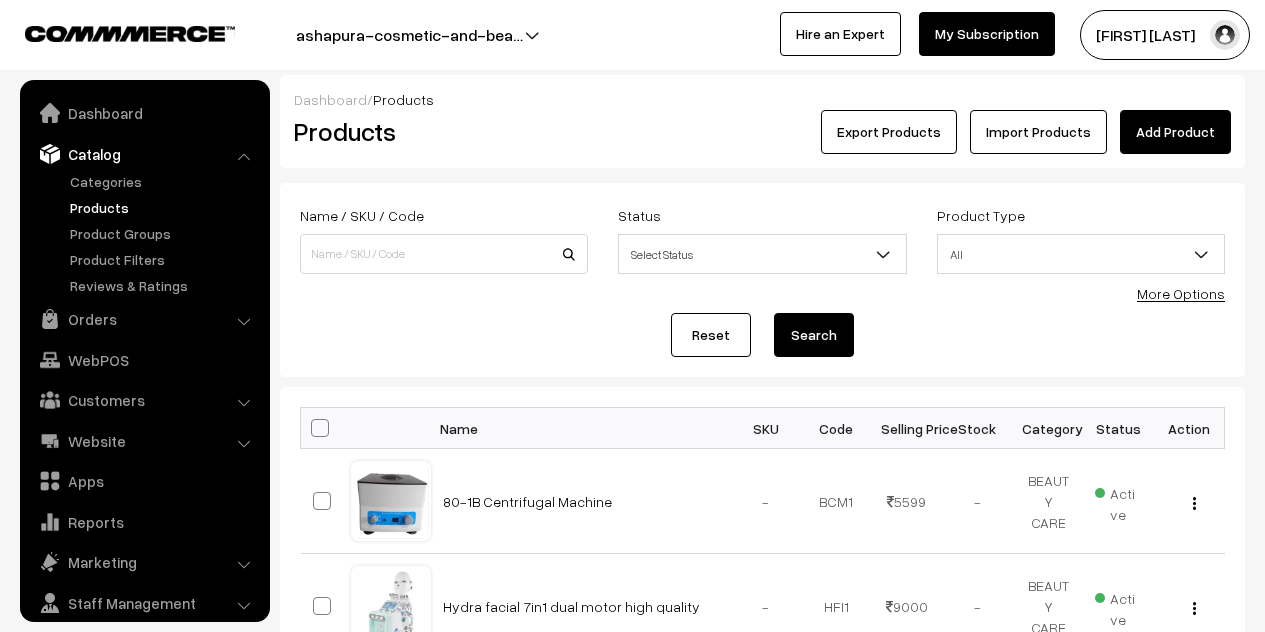 scroll, scrollTop: 0, scrollLeft: 0, axis: both 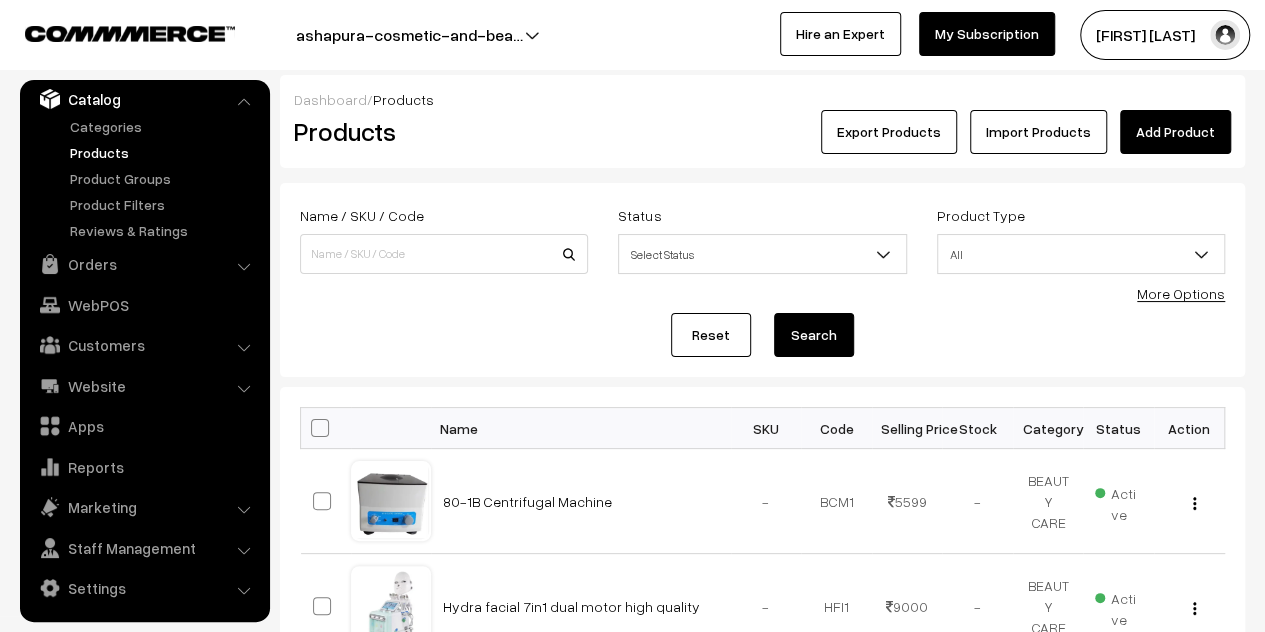 click on "Products" at bounding box center (164, 152) 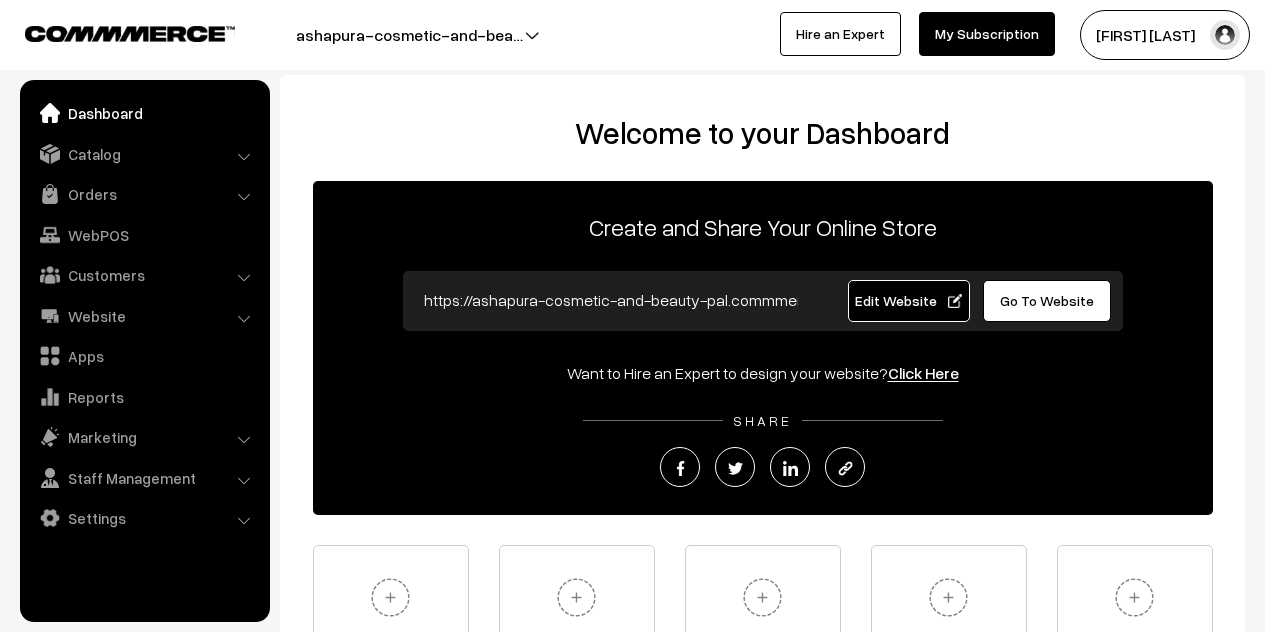 scroll, scrollTop: 0, scrollLeft: 0, axis: both 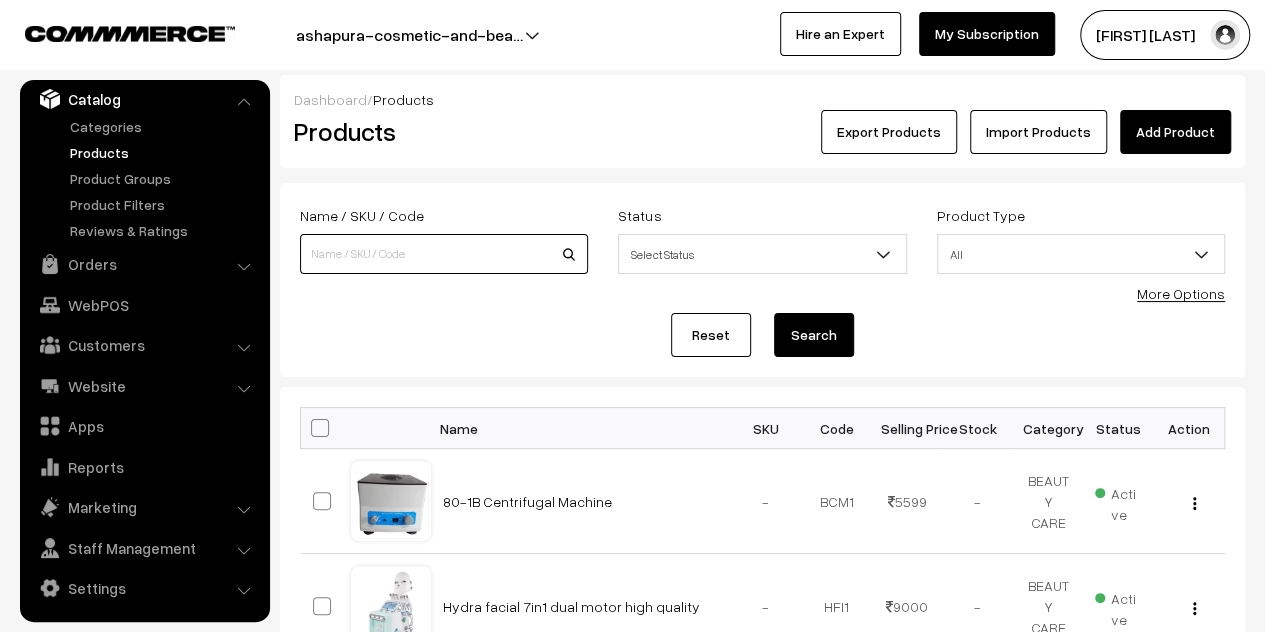 click at bounding box center (444, 254) 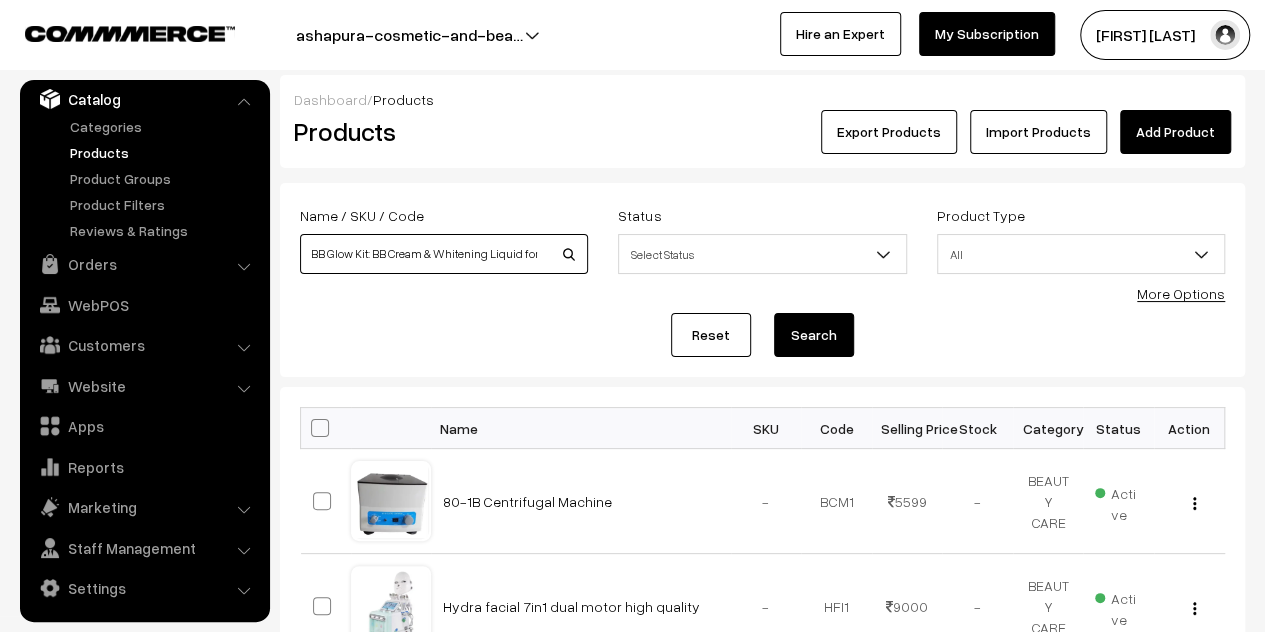 scroll, scrollTop: 0, scrollLeft: 76, axis: horizontal 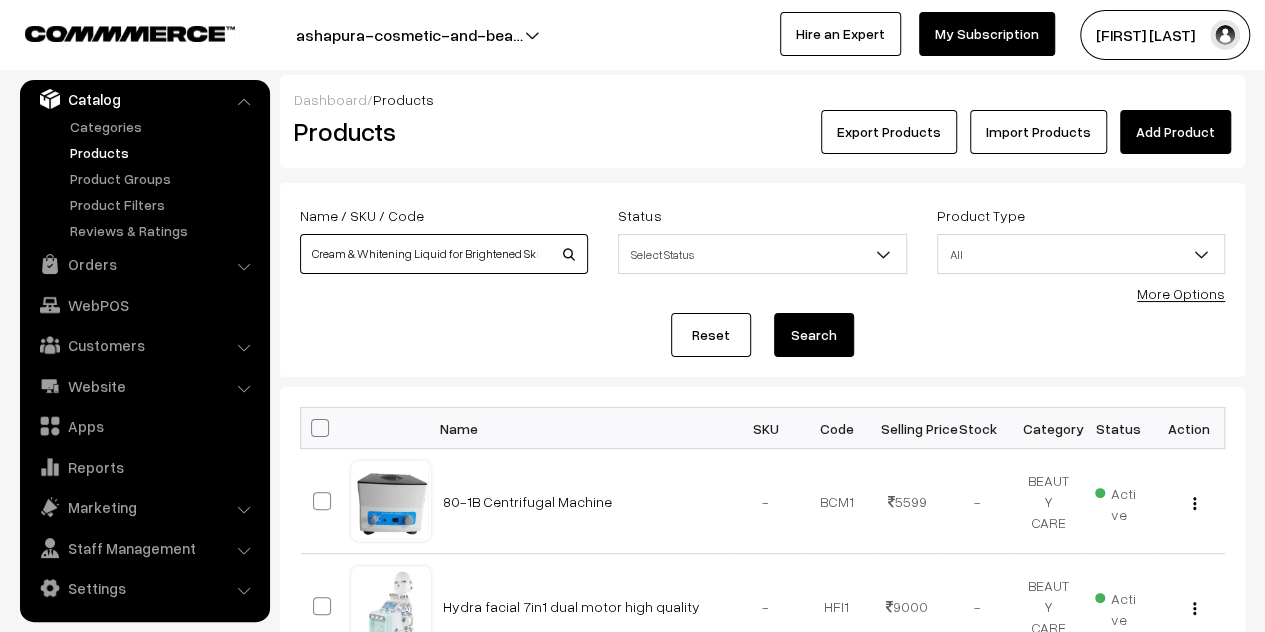 drag, startPoint x: 338, startPoint y: 257, endPoint x: 663, endPoint y: 250, distance: 325.07538 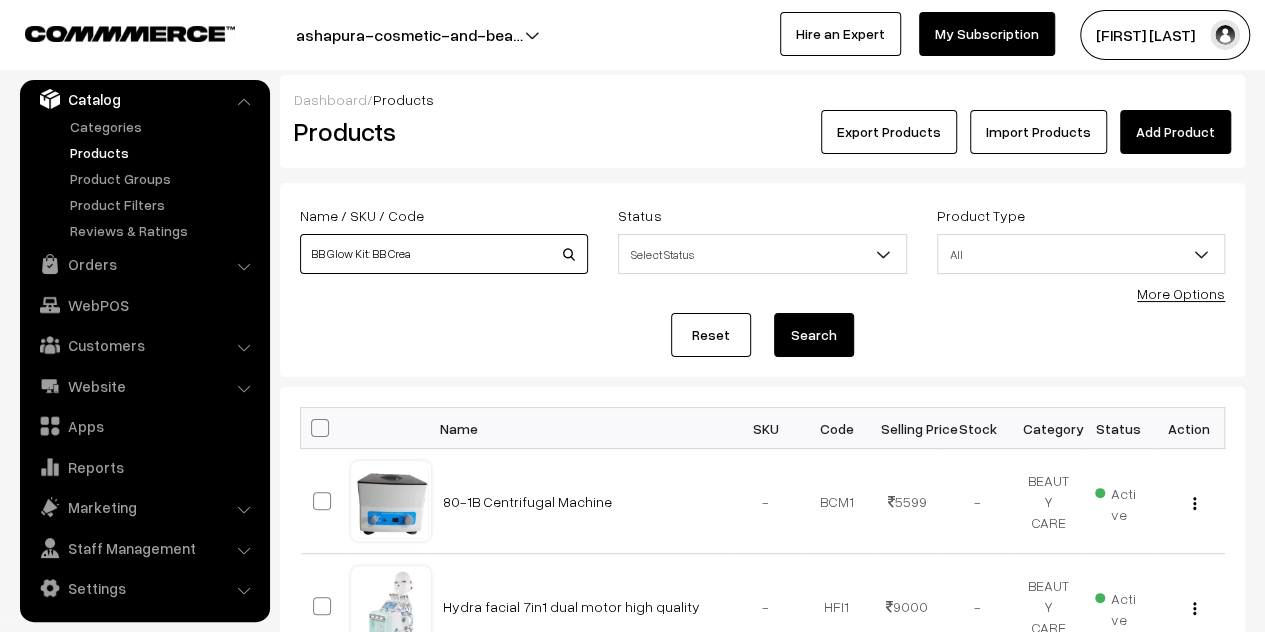 scroll, scrollTop: 0, scrollLeft: 0, axis: both 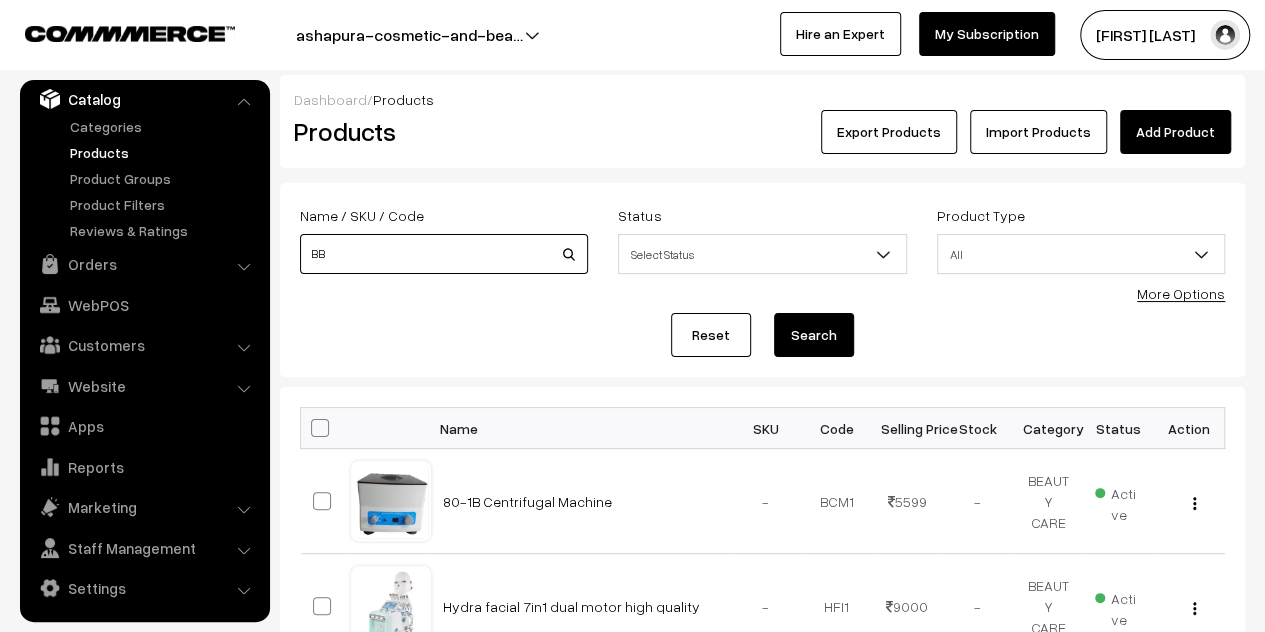 type on "BB" 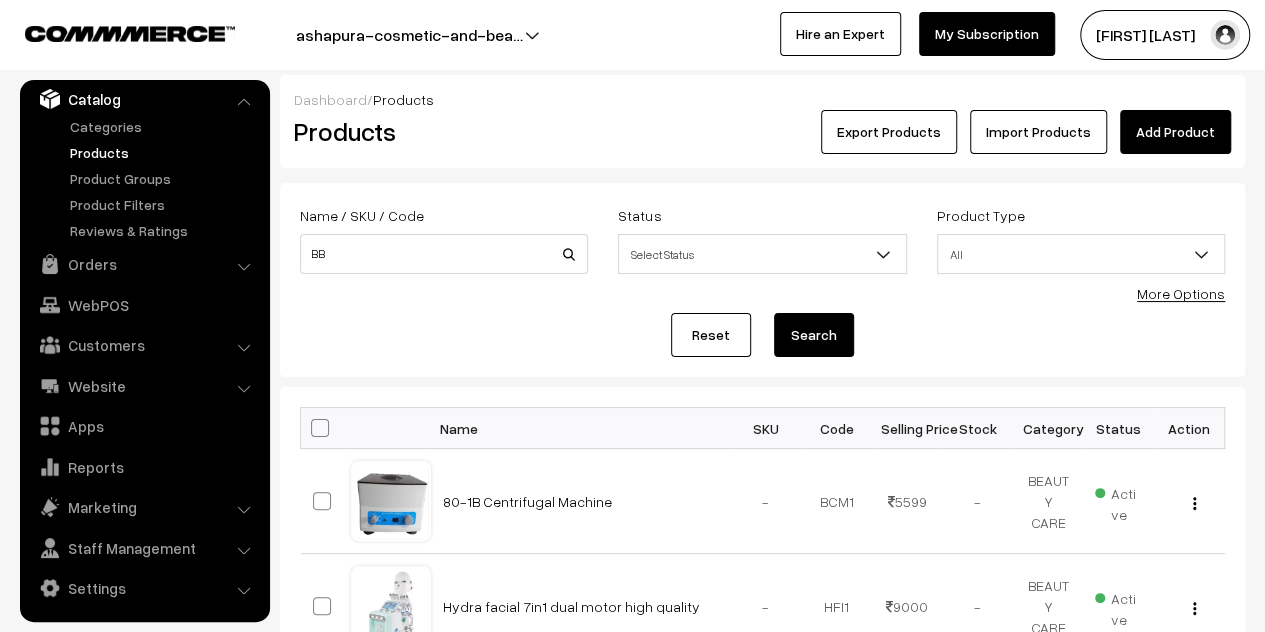 click on "Search" at bounding box center [814, 335] 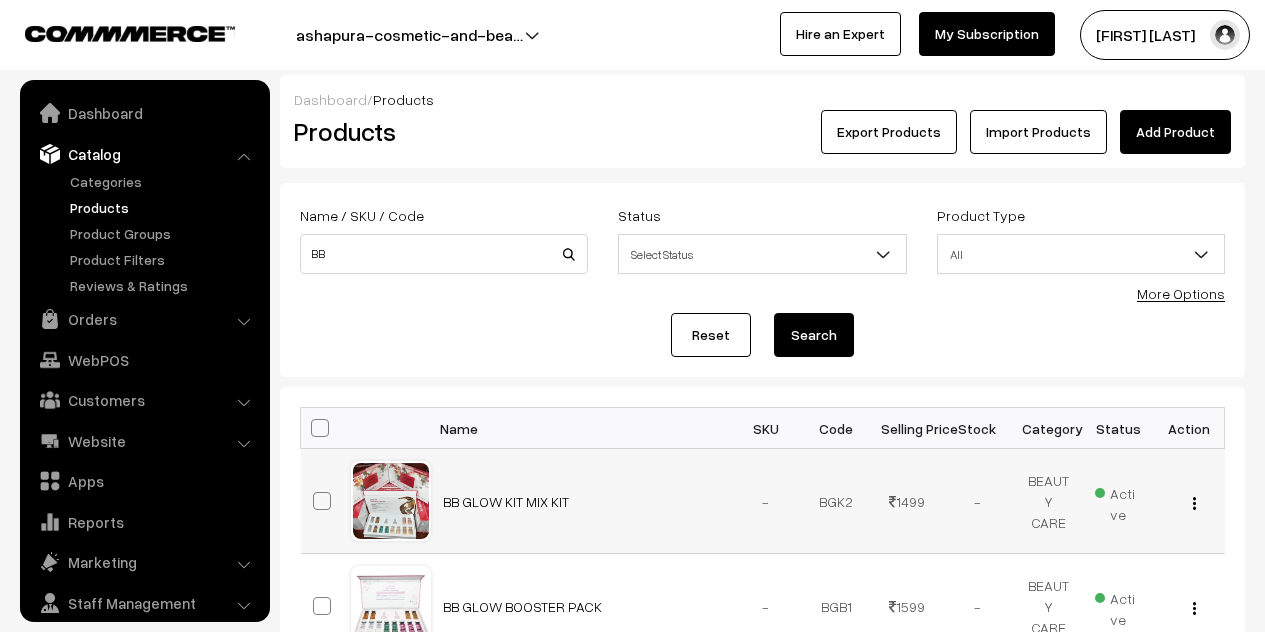 scroll, scrollTop: 0, scrollLeft: 0, axis: both 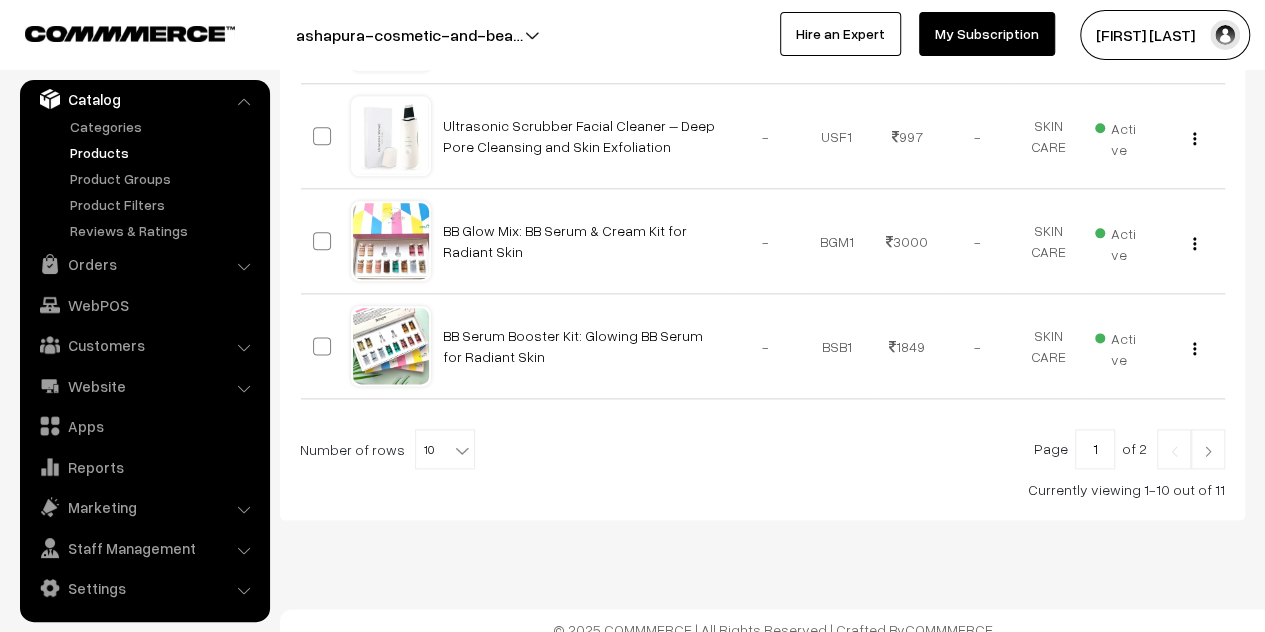 click at bounding box center (1208, 449) 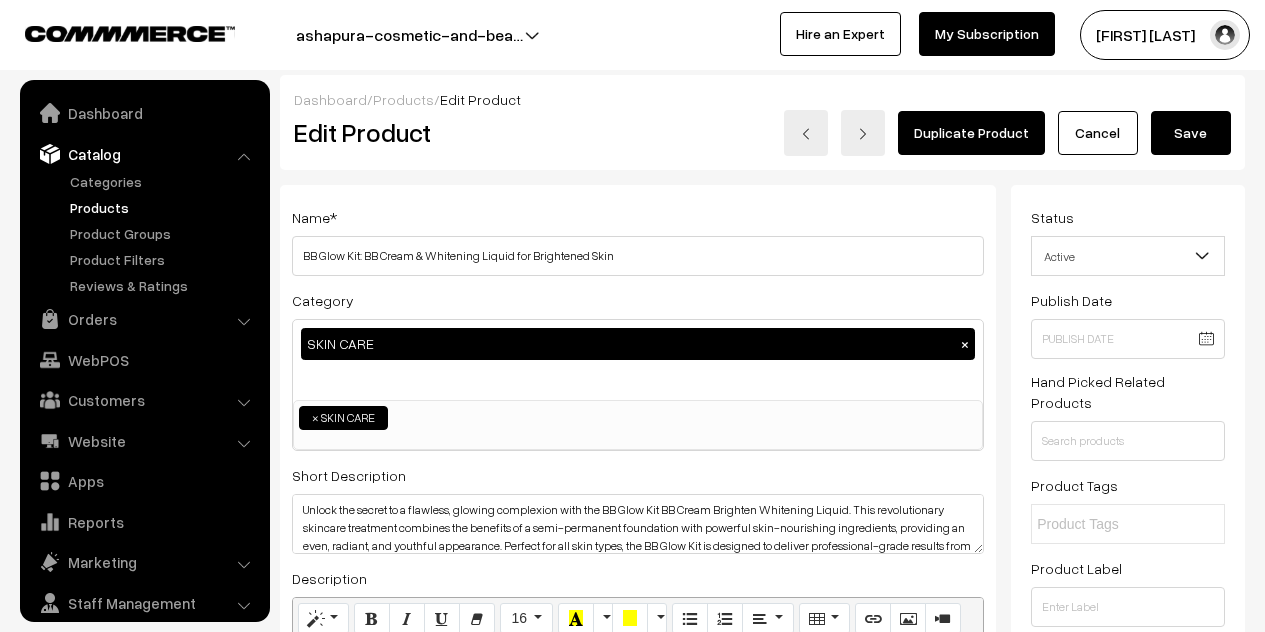 scroll, scrollTop: 306, scrollLeft: 0, axis: vertical 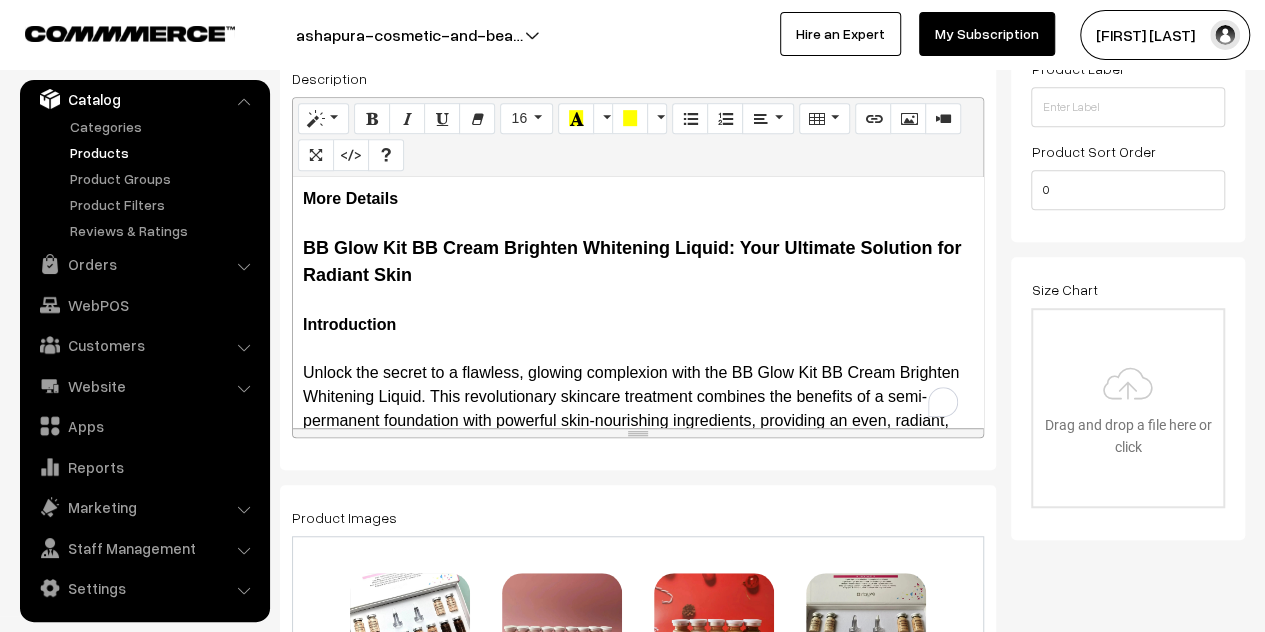 drag, startPoint x: 427, startPoint y: 379, endPoint x: 266, endPoint y: 112, distance: 311.7852 